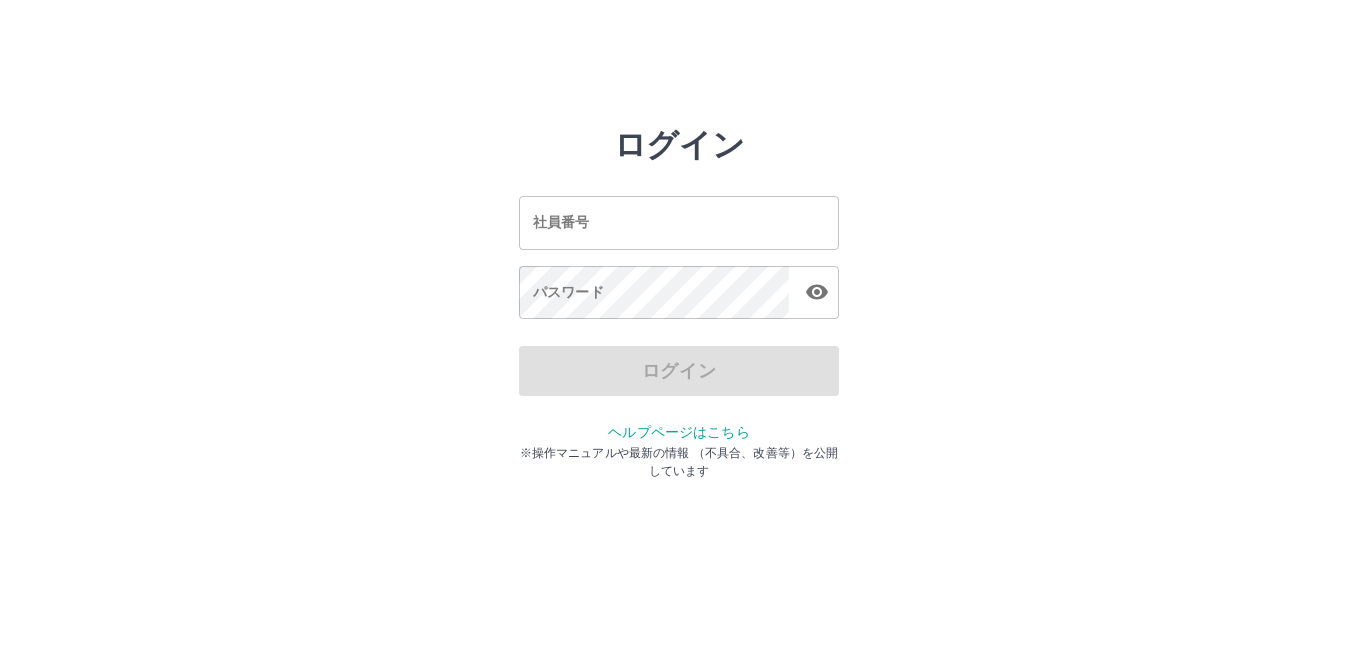 scroll, scrollTop: 0, scrollLeft: 0, axis: both 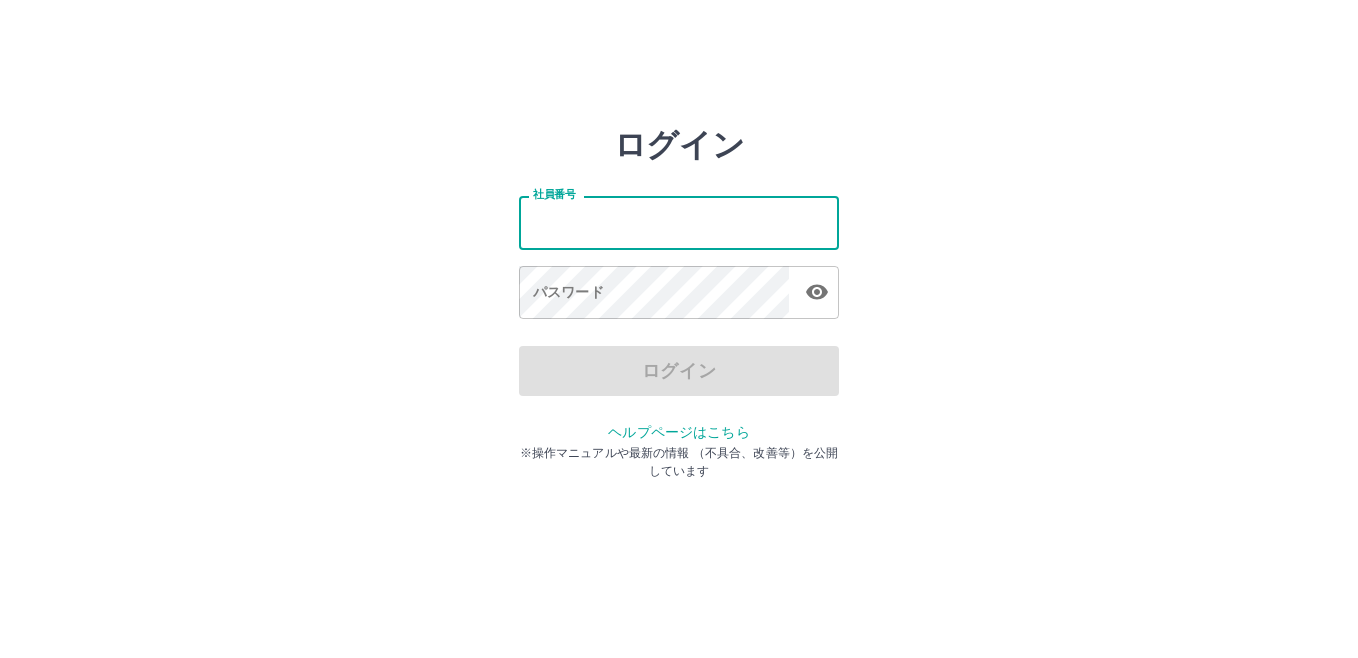 type on "*******" 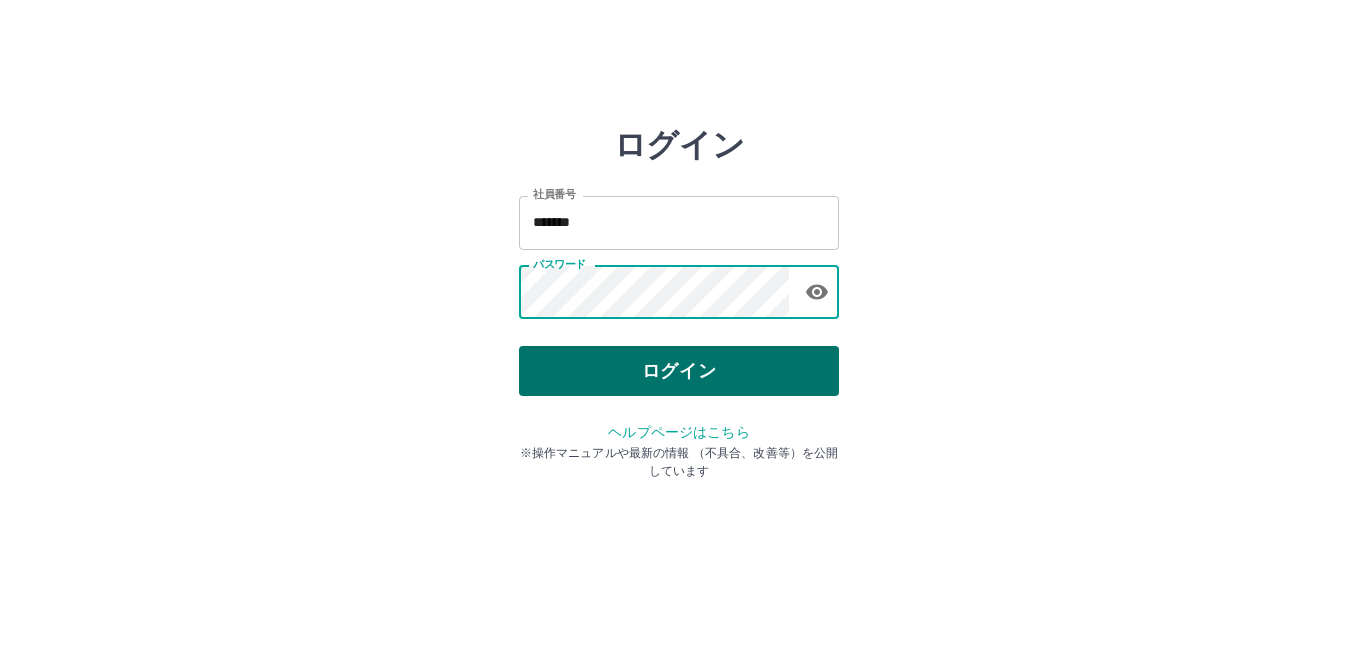 click on "ログイン" at bounding box center [679, 371] 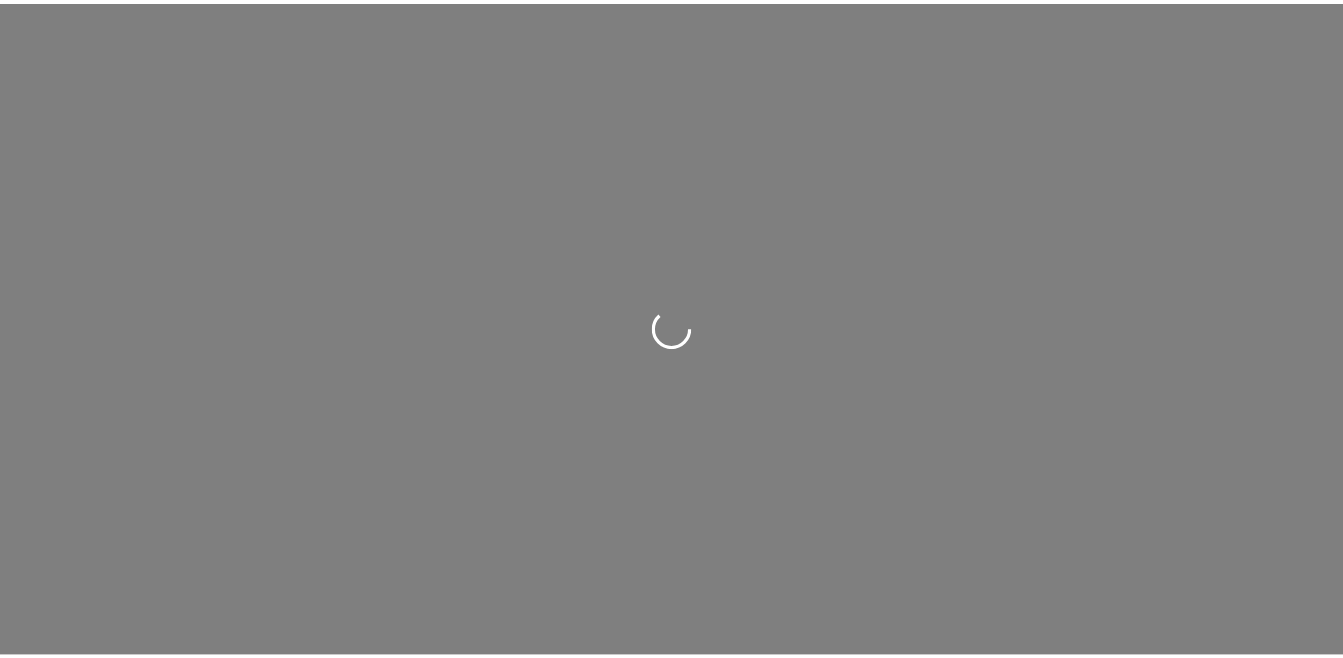 scroll, scrollTop: 0, scrollLeft: 0, axis: both 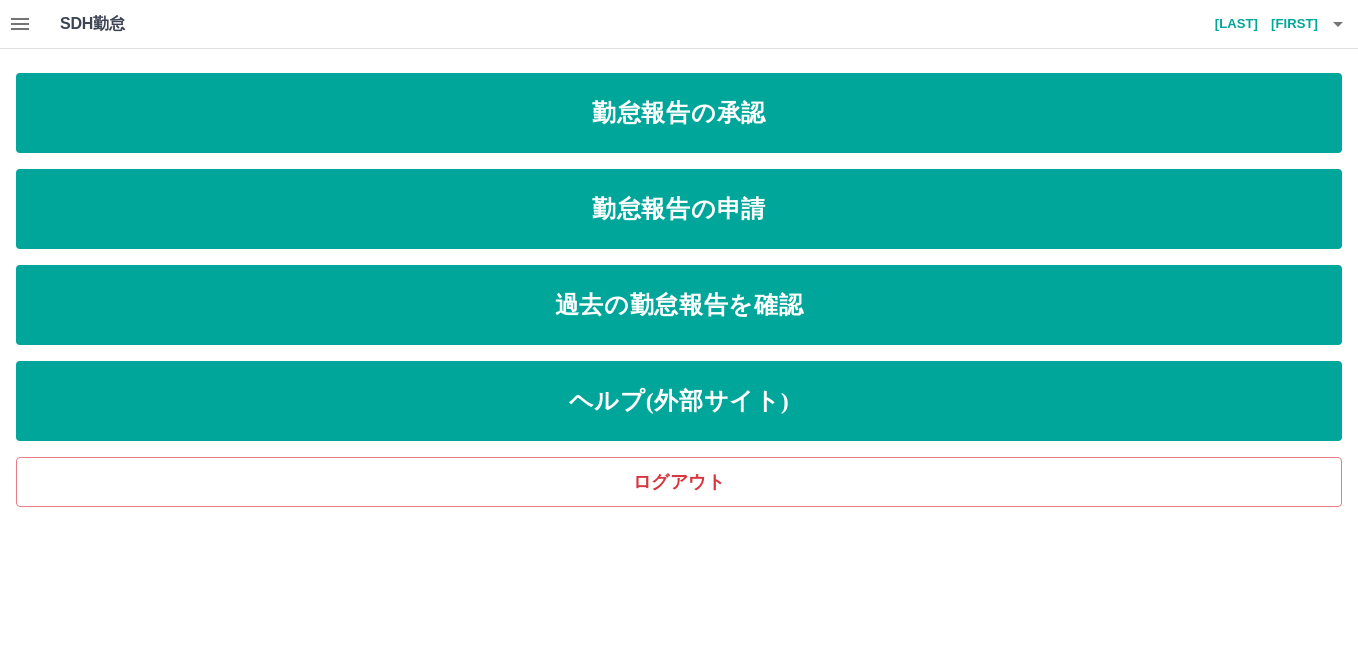 click on "SDH勤怠" at bounding box center (125, 24) 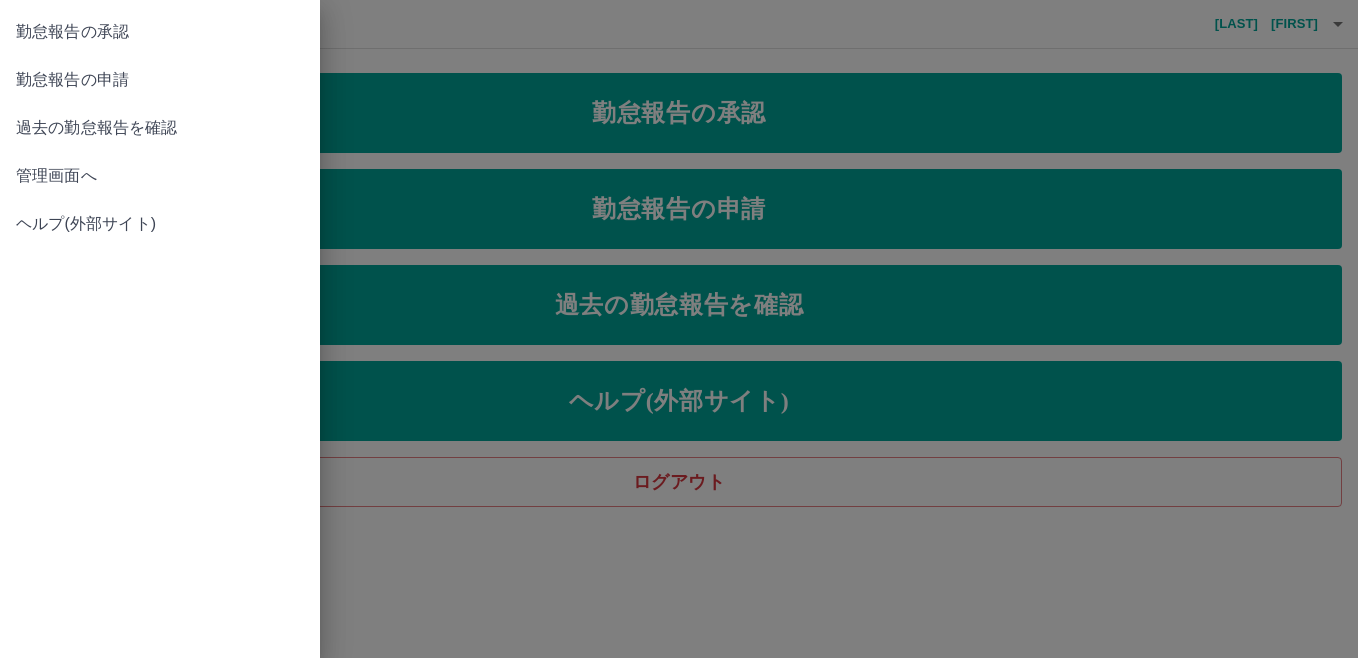click on "管理画面へ" at bounding box center [160, 176] 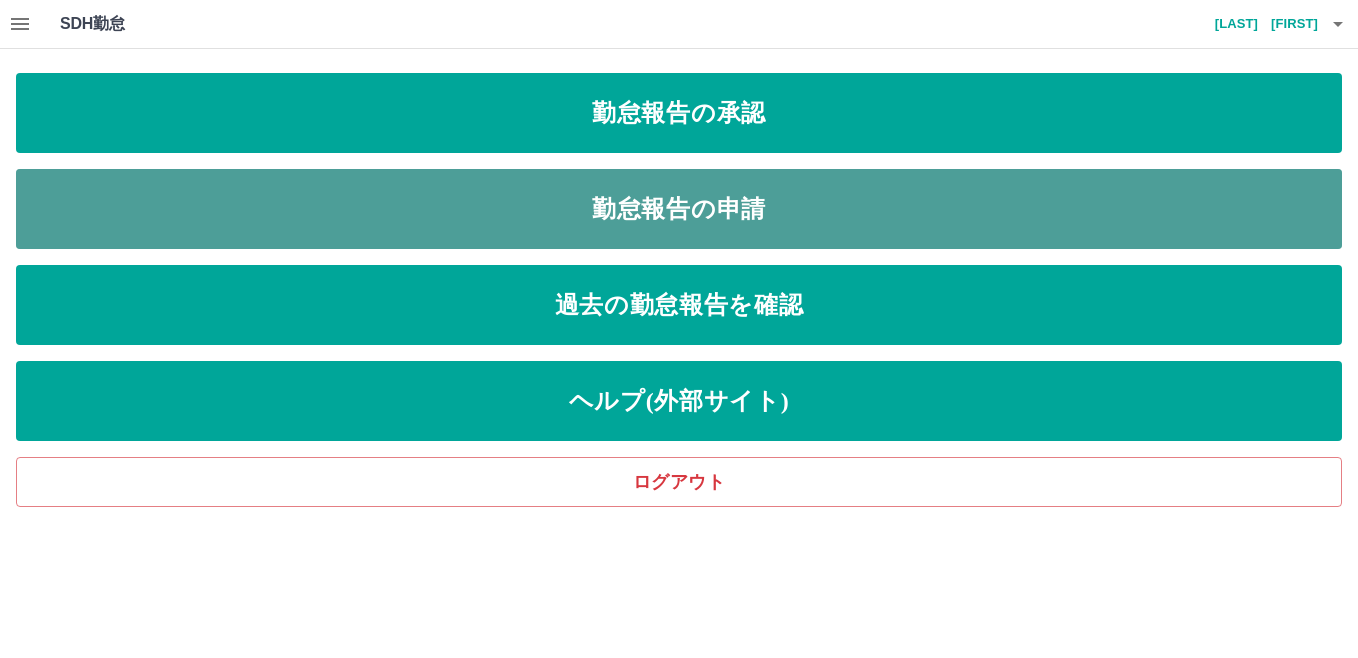 click on "勤怠報告の申請" at bounding box center [679, 209] 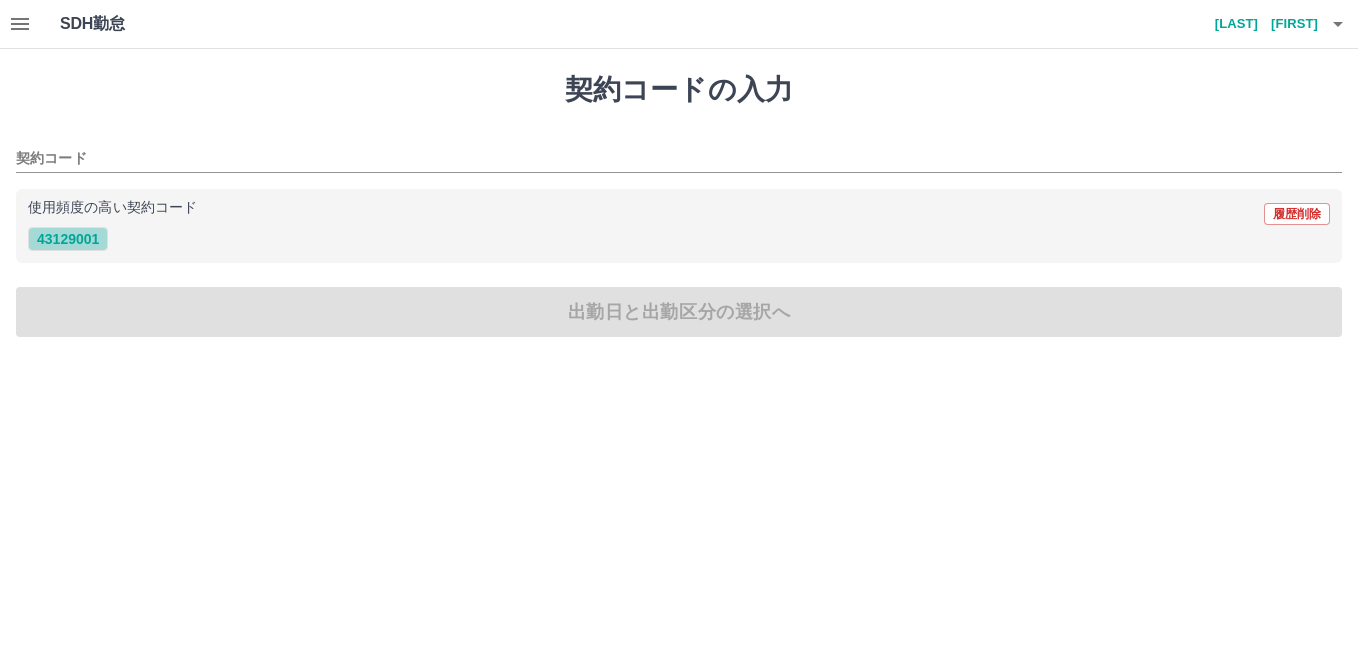 click on "43129001" at bounding box center [68, 239] 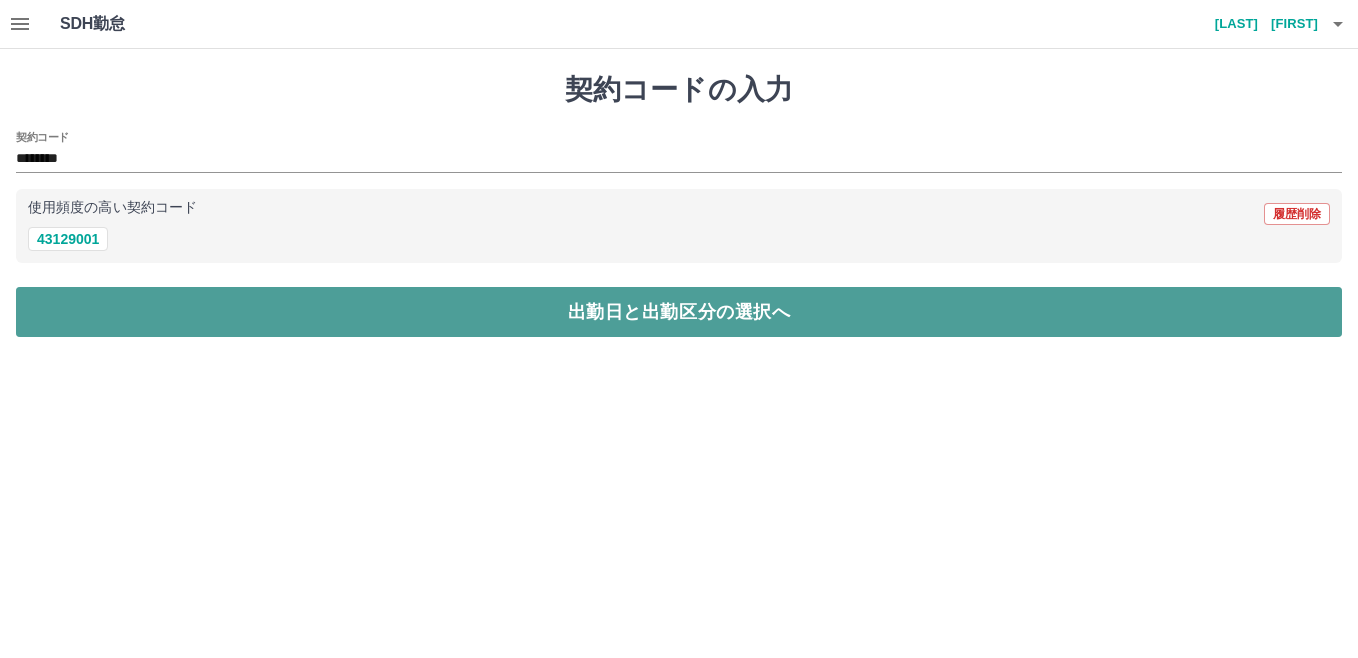 click on "出勤日と出勤区分の選択へ" at bounding box center (679, 312) 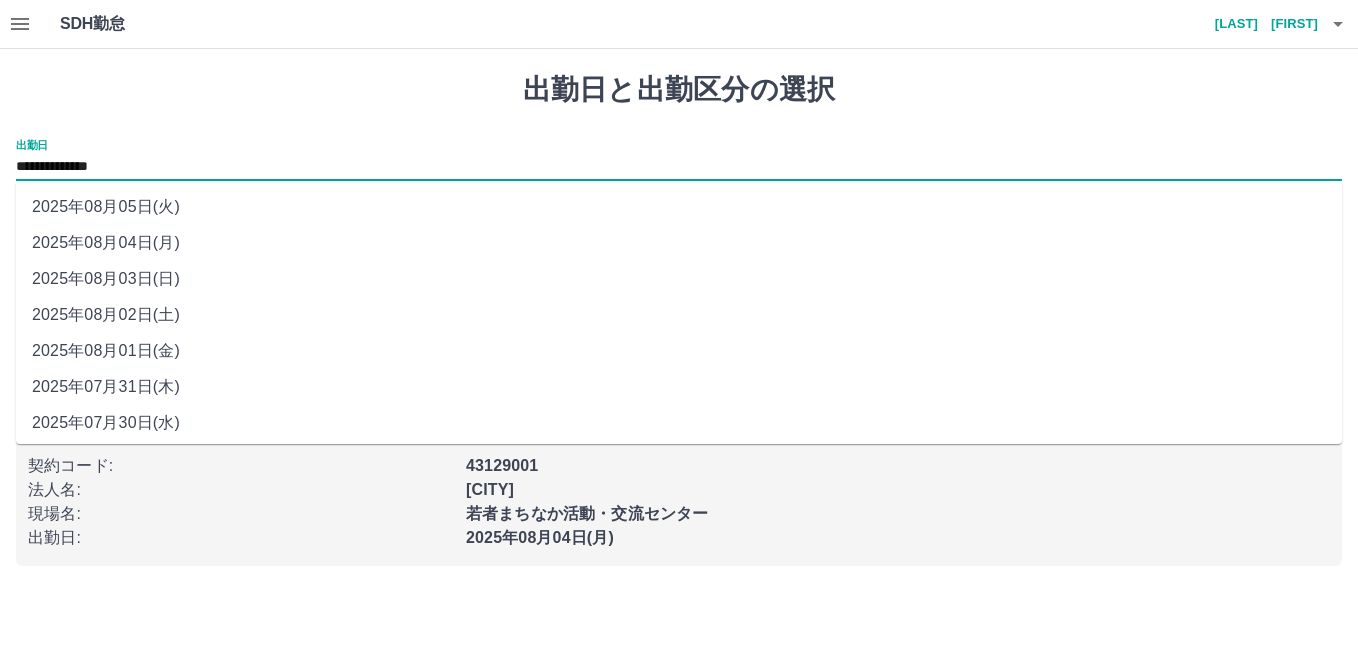 click on "**********" at bounding box center (679, 167) 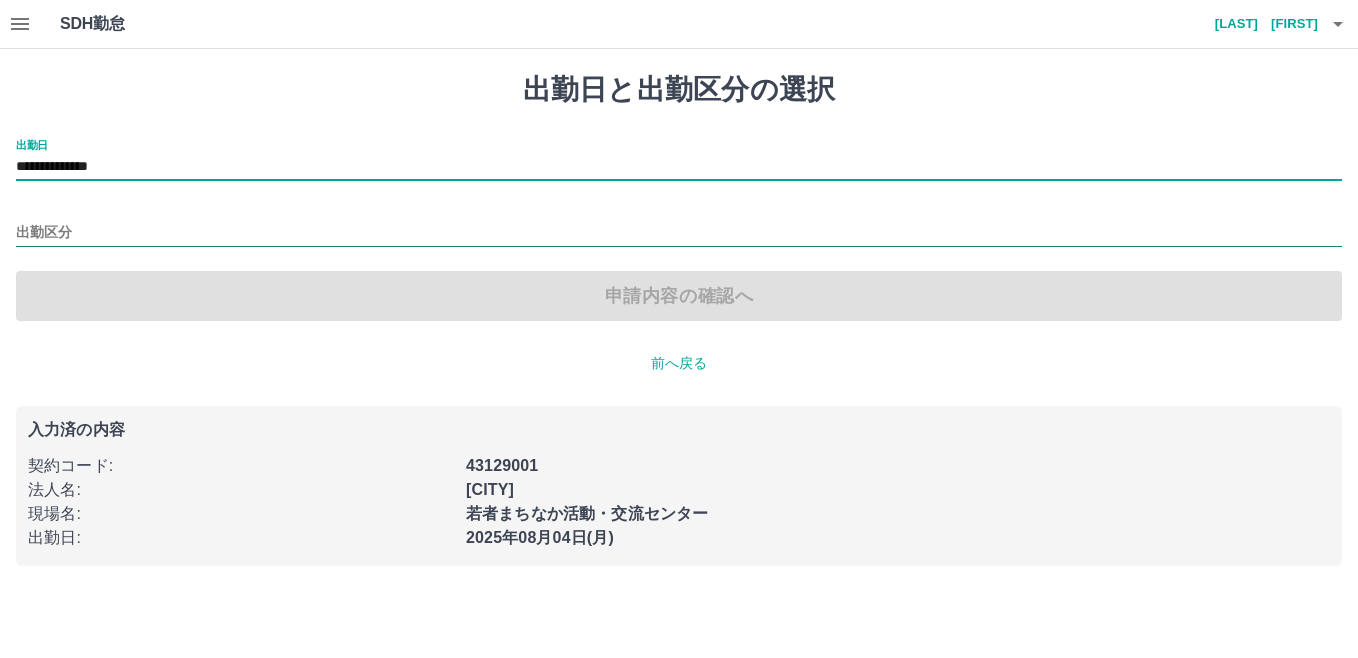 click on "出勤区分" at bounding box center [679, 233] 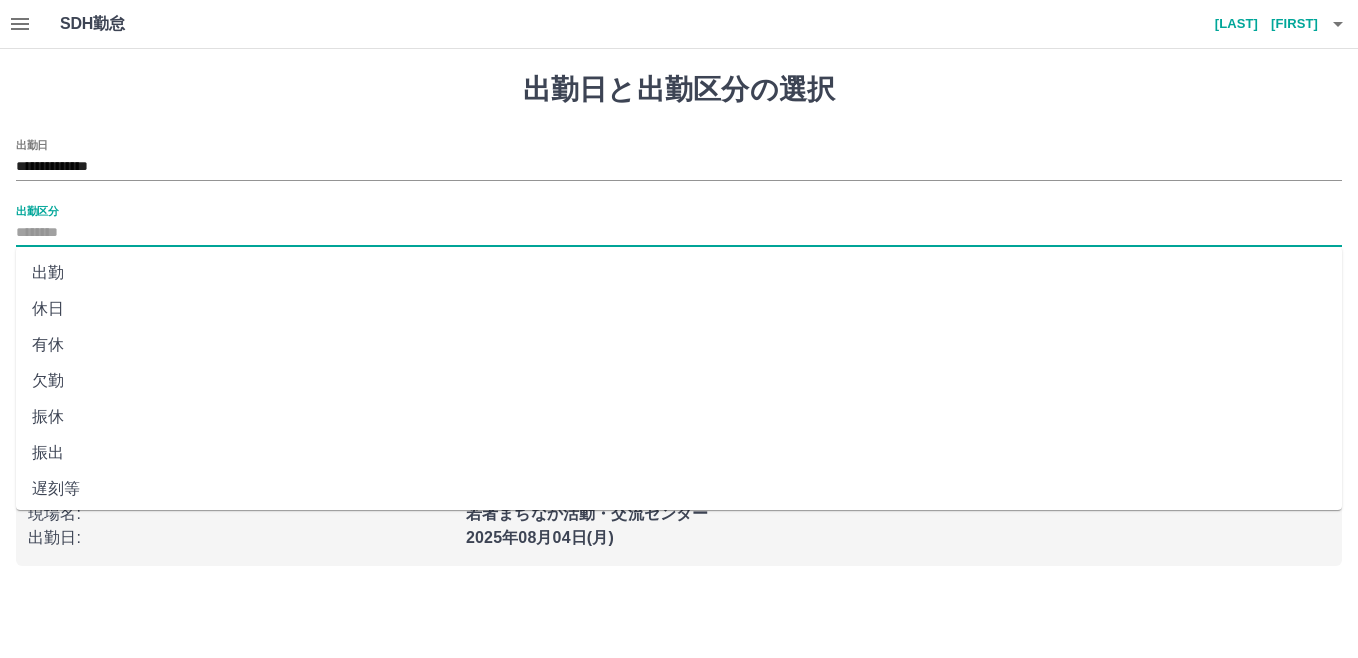 click on "出勤" at bounding box center (679, 273) 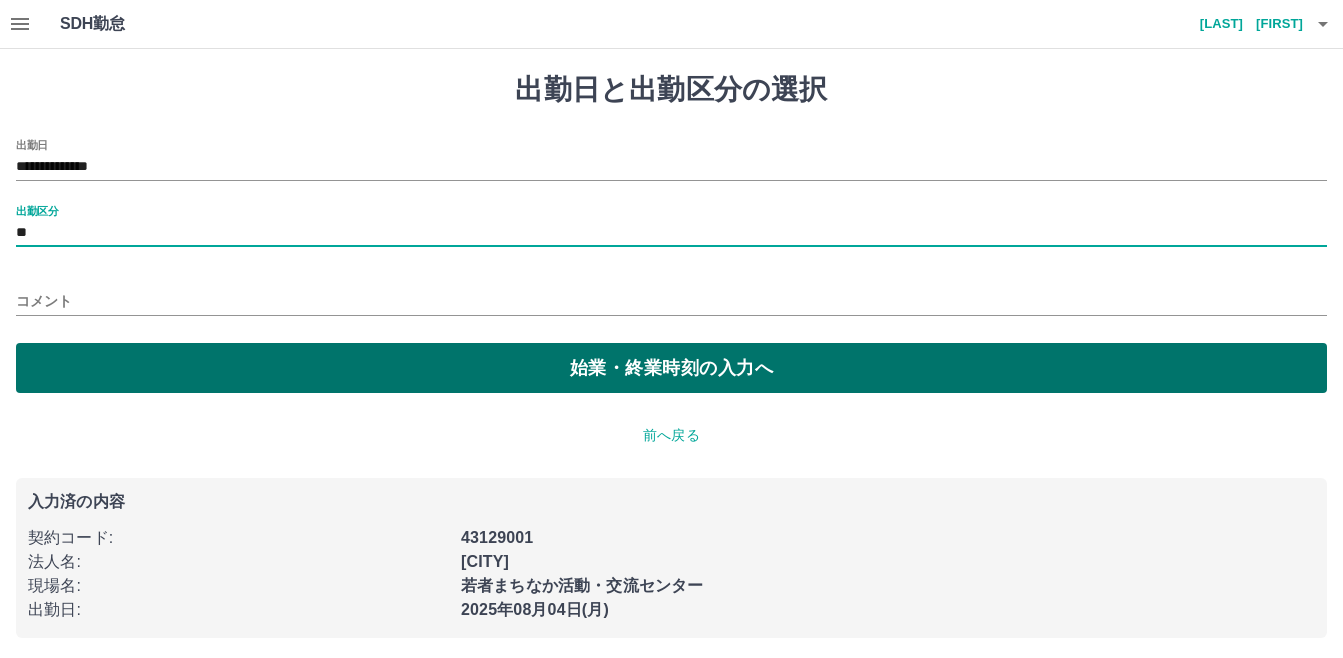 click on "始業・終業時刻の入力へ" at bounding box center (671, 368) 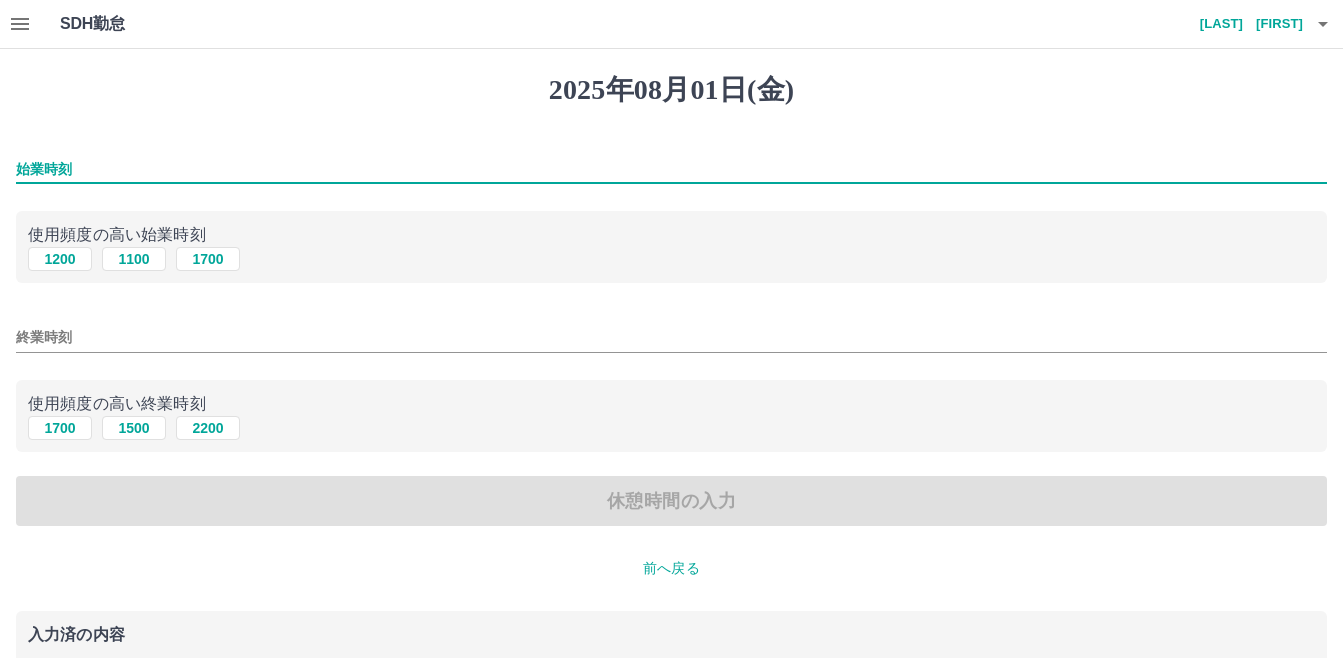 click on "始業時刻" at bounding box center [671, 169] 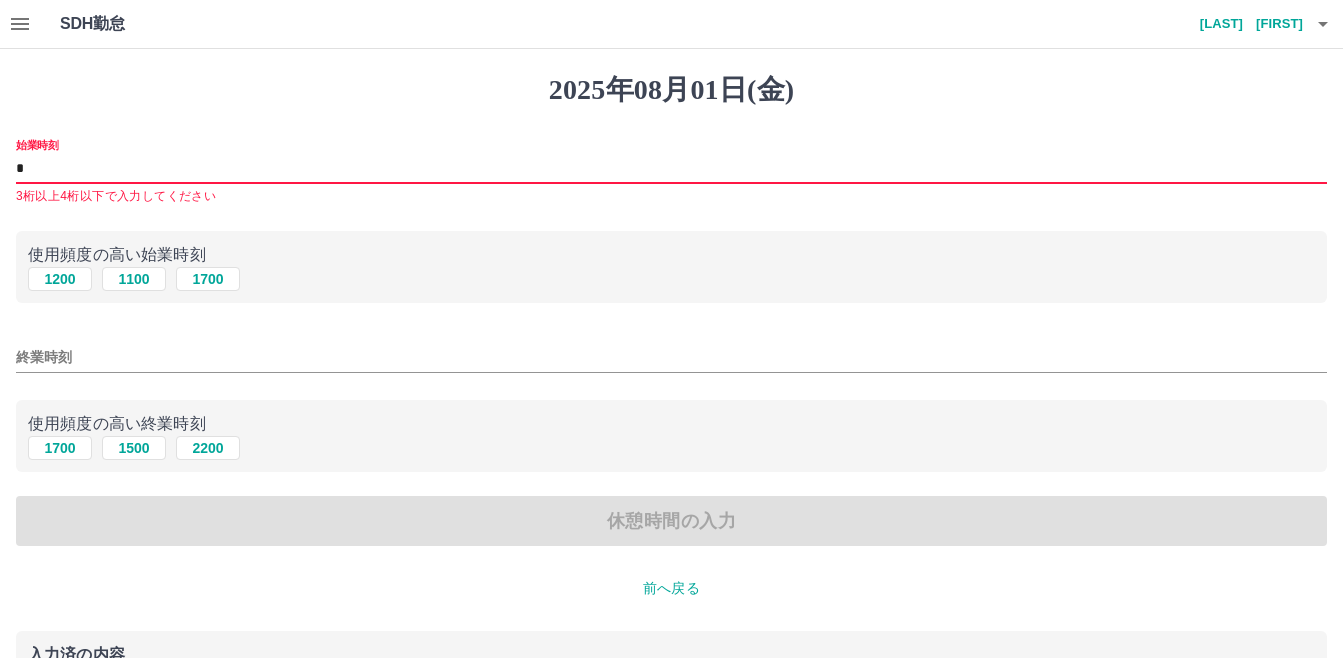 click on "始業時刻 * 3桁以上4桁以下で入力してください 使用頻度の高い始業時刻 1200 1100 1700 終業時刻 使用頻度の高い終業時刻 1700 1500 2200 休憩時間の入力" at bounding box center (671, 343) 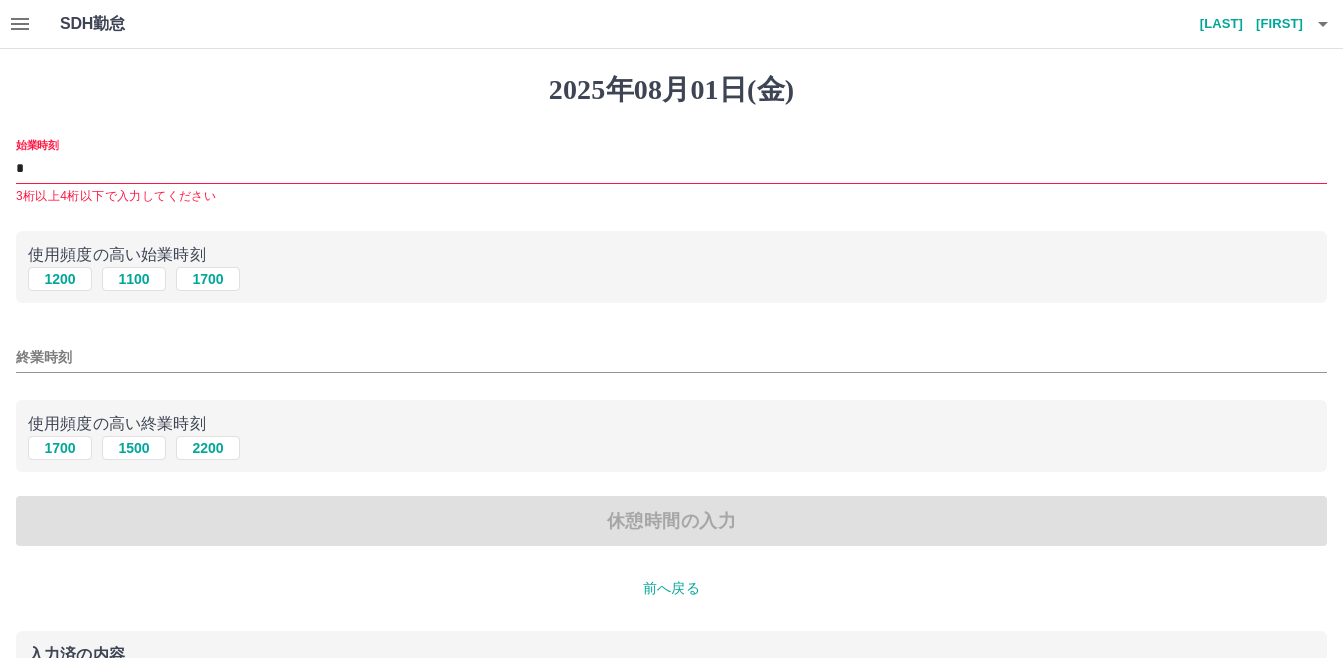 click on "*" at bounding box center [671, 169] 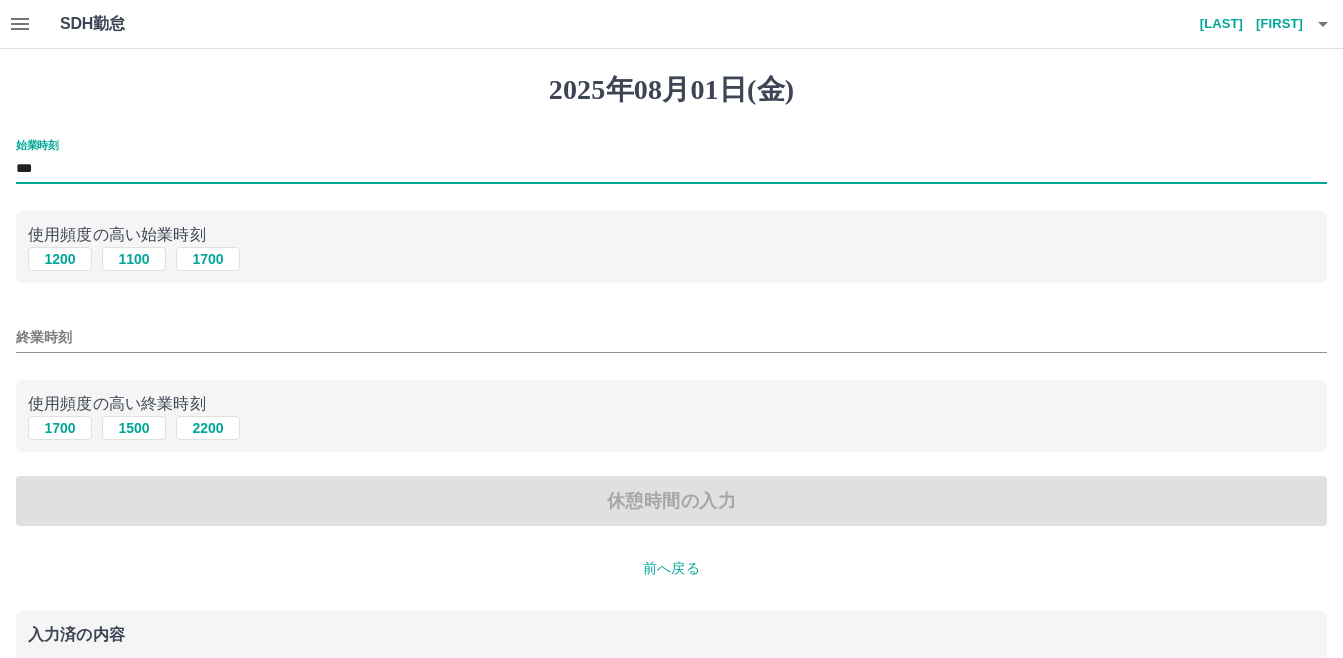 type on "***" 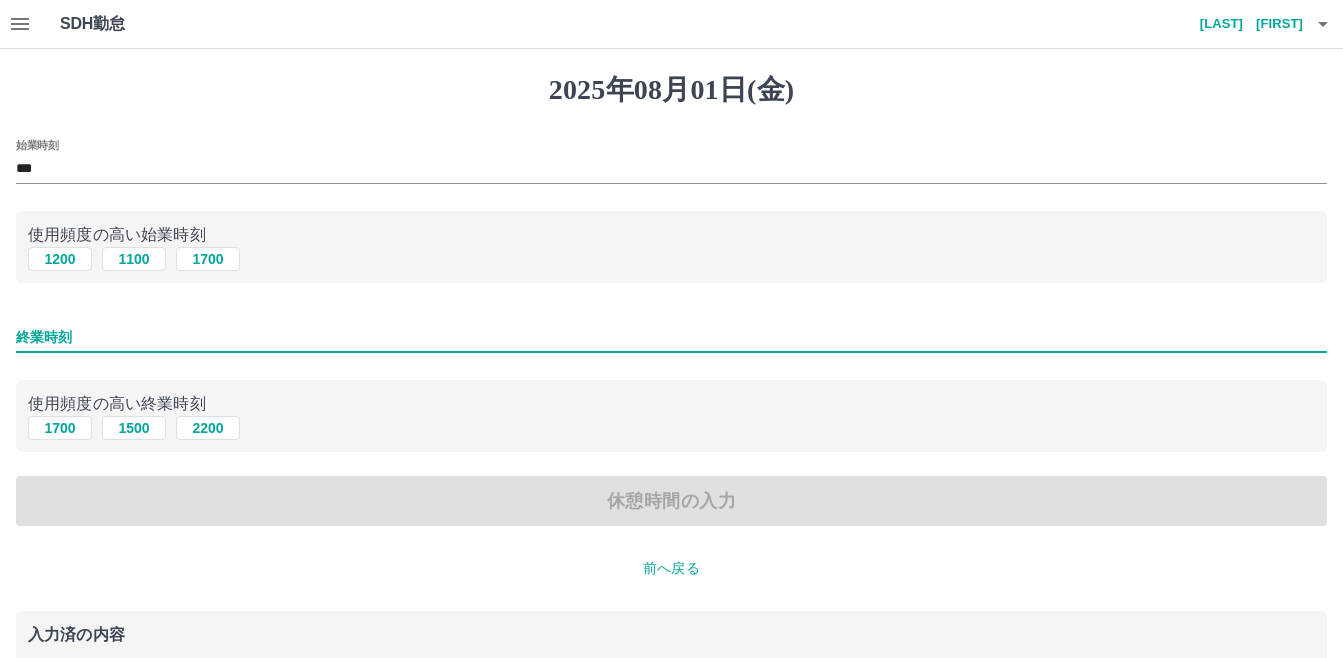 click on "終業時刻" at bounding box center [671, 337] 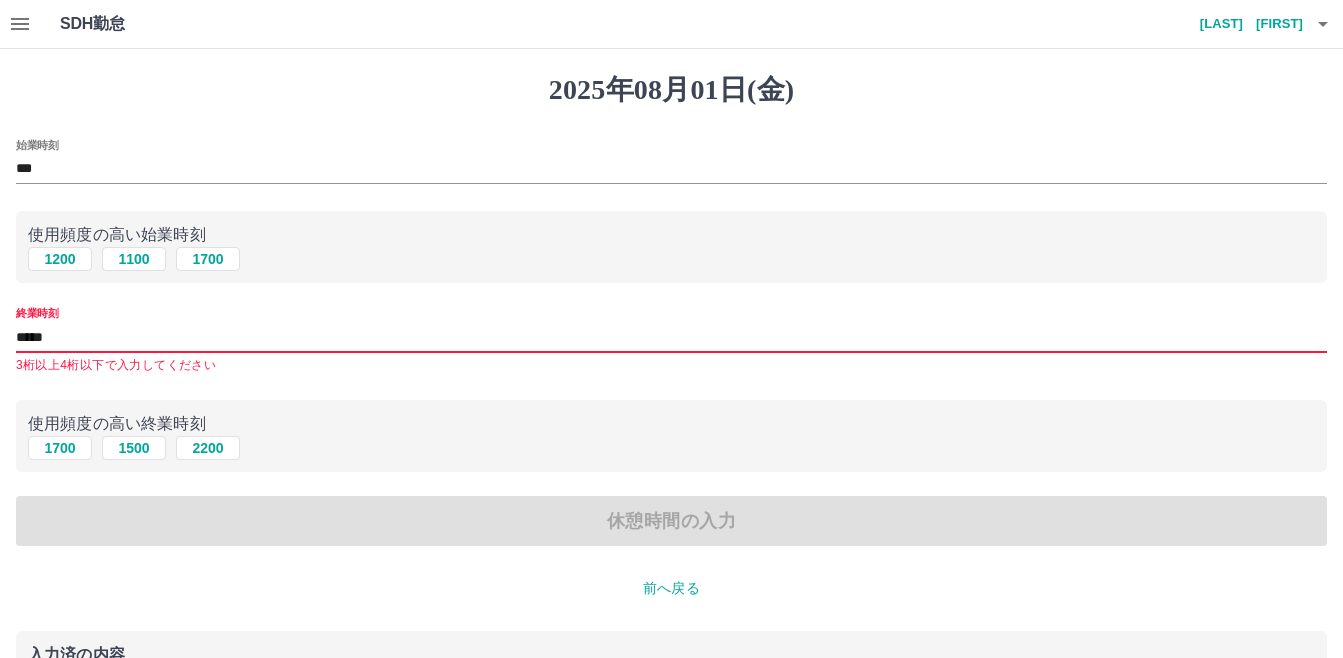 click on "使用頻度の高い終業時刻 1700 1500 2200" at bounding box center [671, 436] 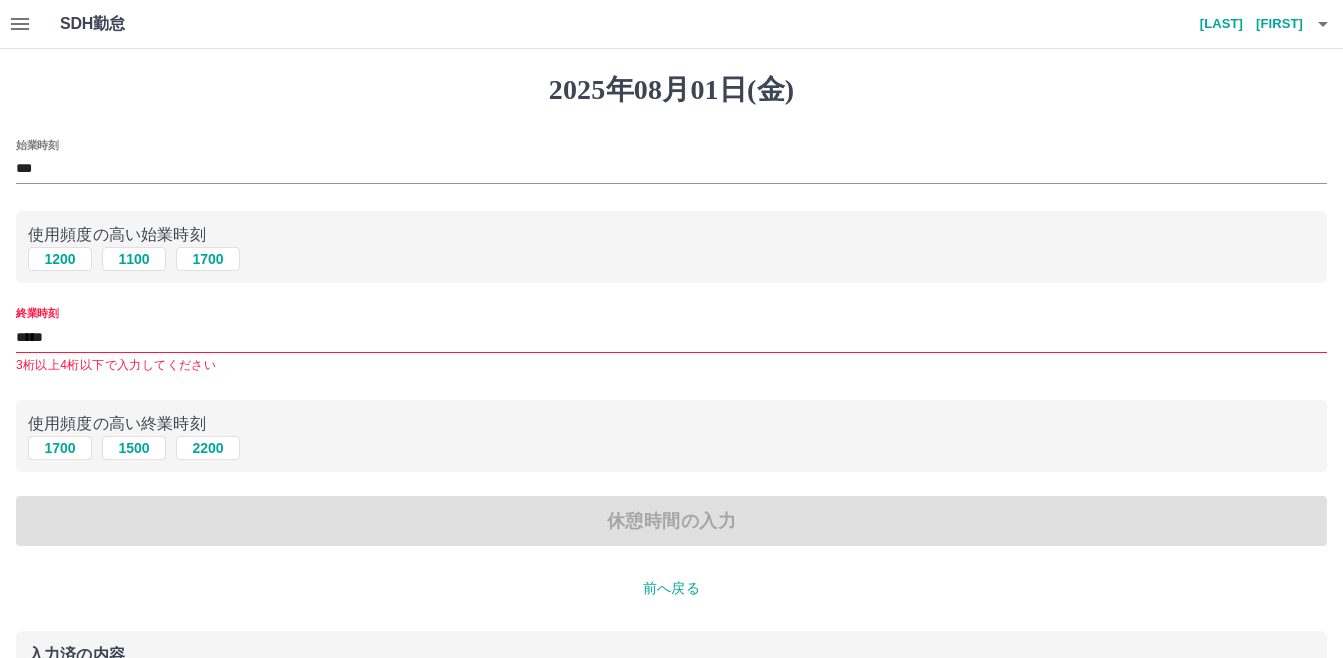click on "始業時刻 *** 使用頻度の高い始業時刻 1200 1100 1700 終業時刻 ***** 3桁以上4桁以下で入力してください 使用頻度の高い終業時刻 1700 1500 2200 休憩時間の入力" at bounding box center [671, 343] 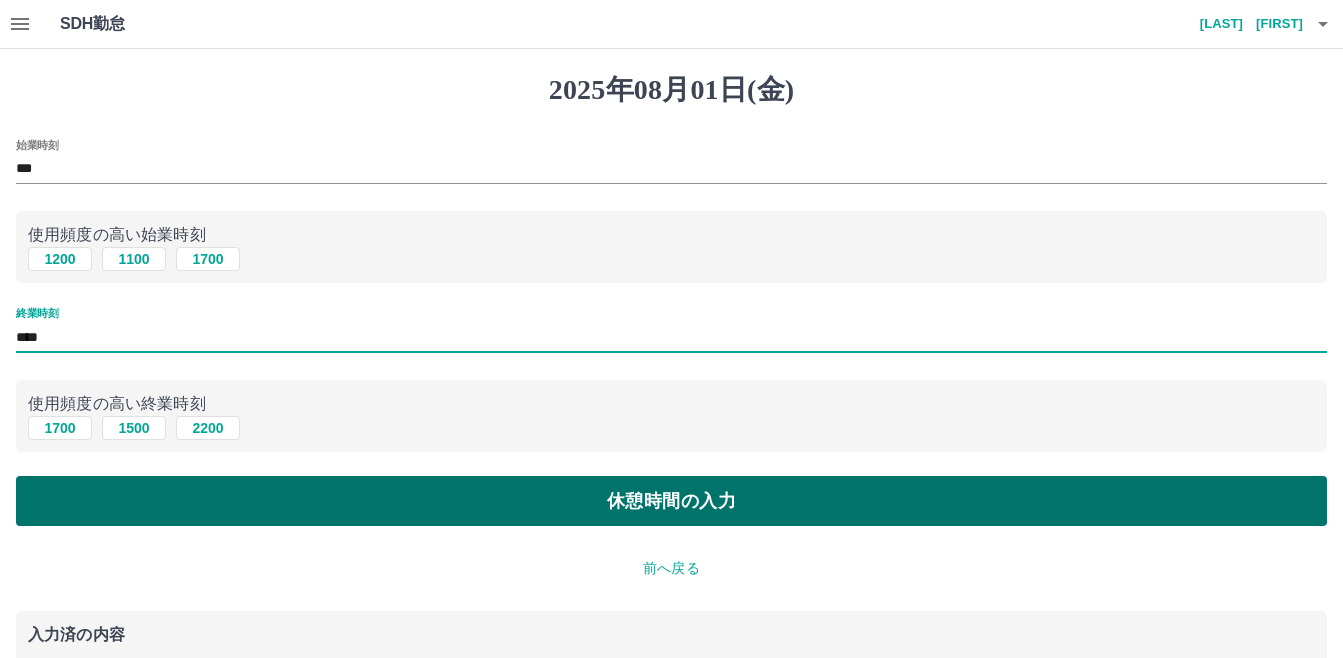 type on "****" 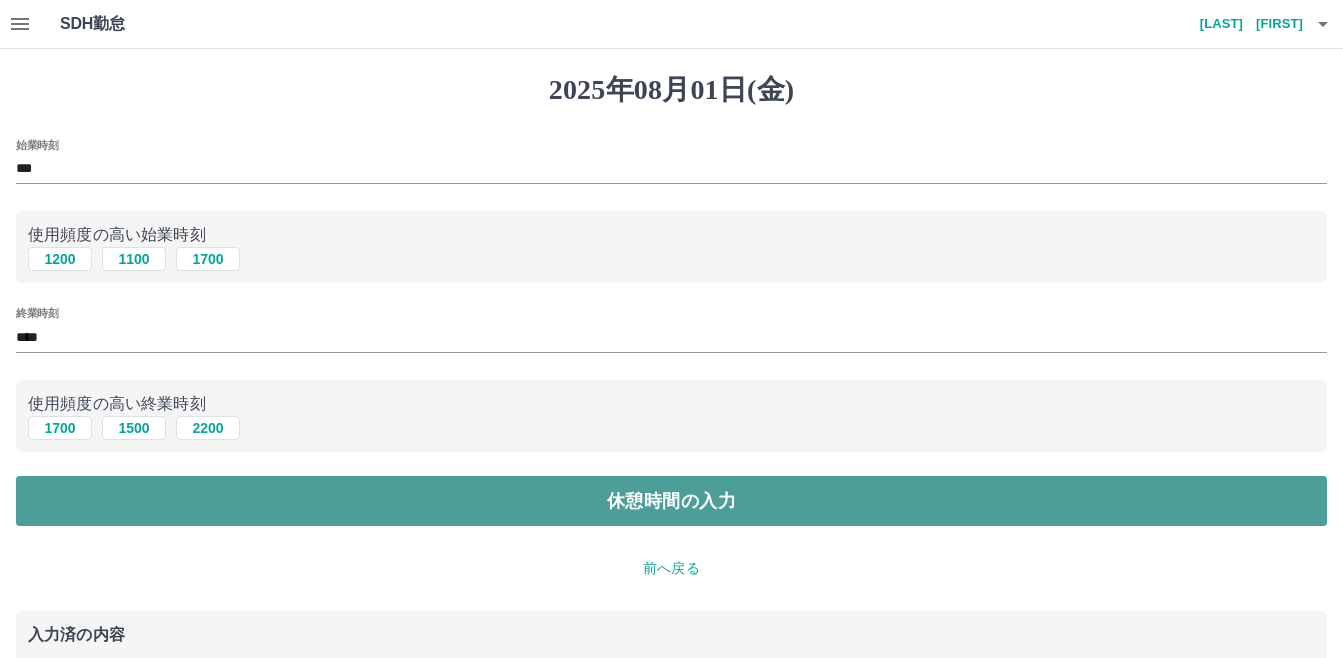 click on "休憩時間の入力" at bounding box center (671, 501) 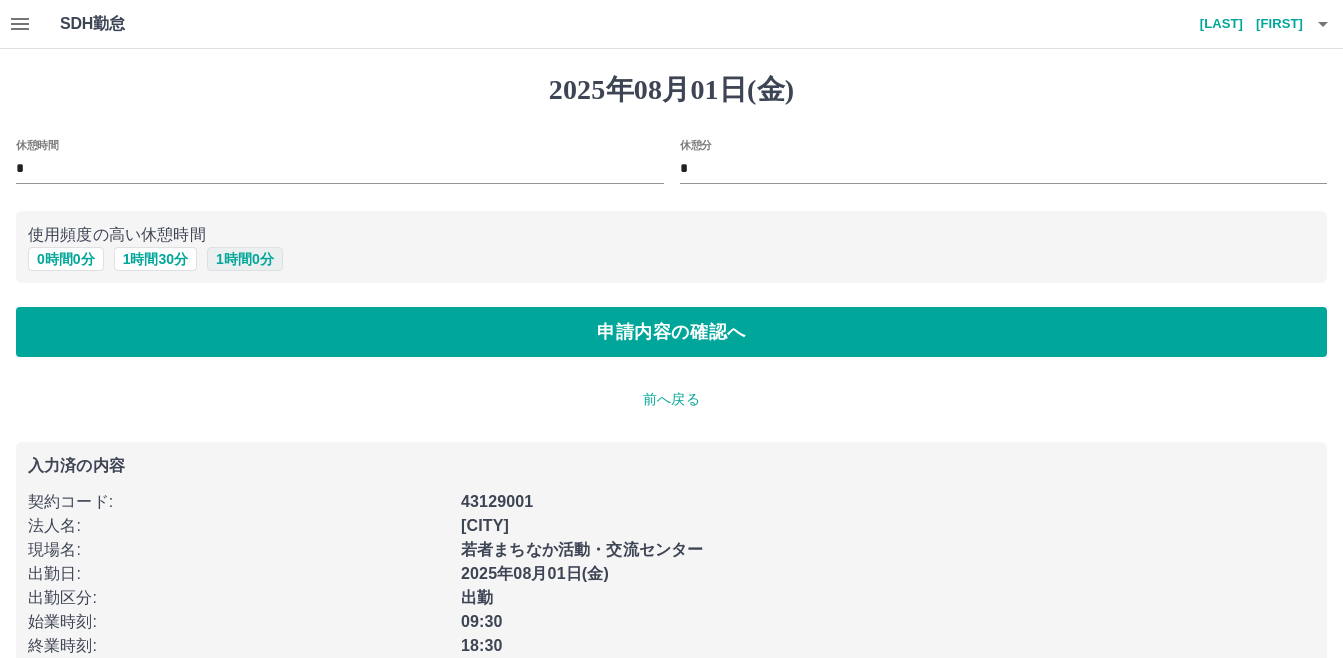 click on "1 時間 0 分" at bounding box center (245, 259) 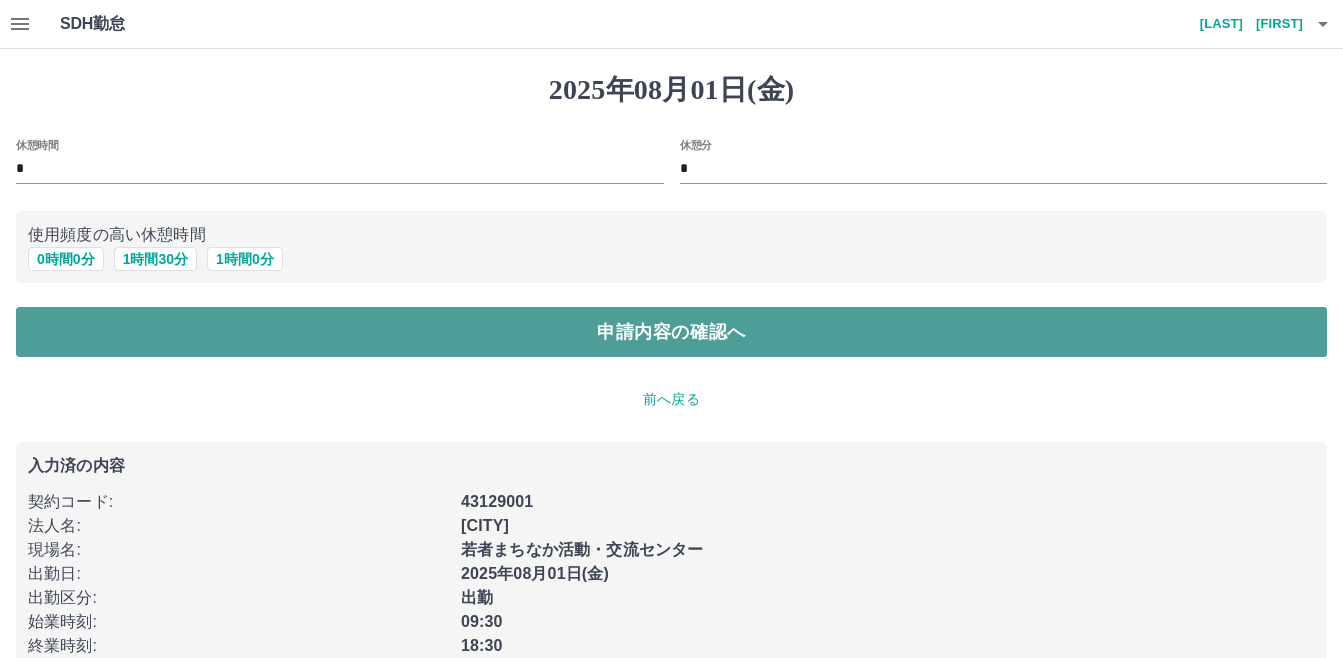 click on "申請内容の確認へ" at bounding box center (671, 332) 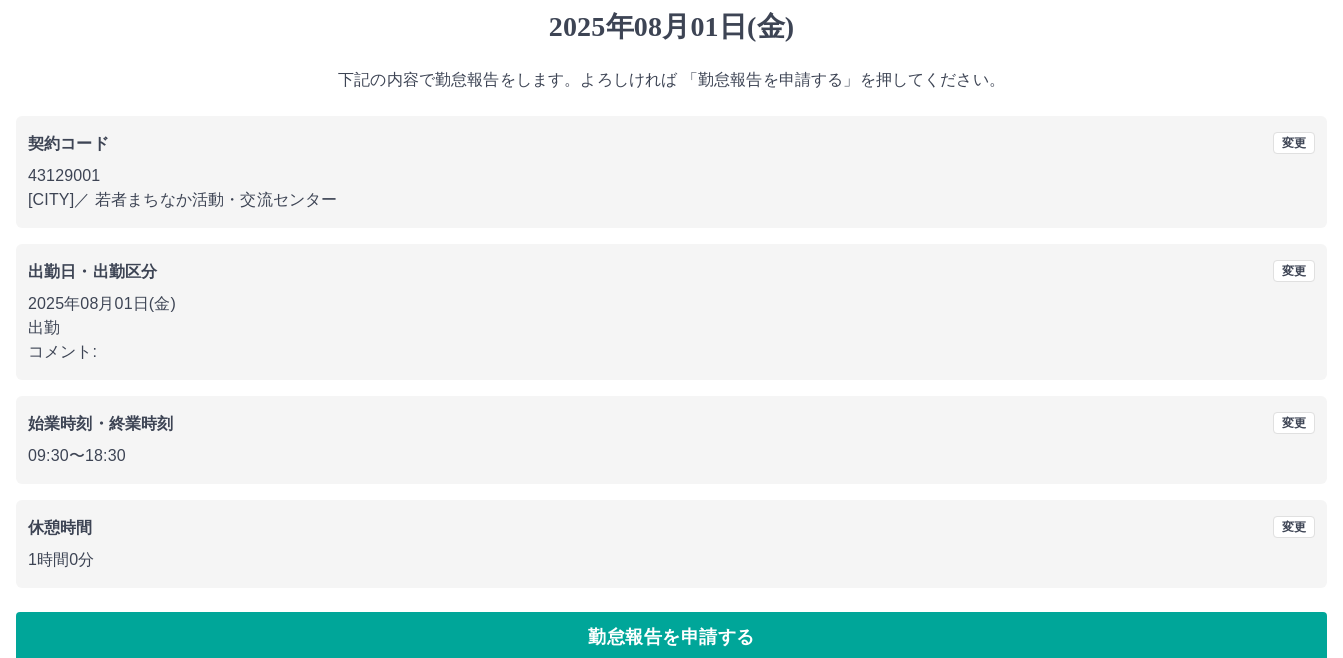 scroll, scrollTop: 91, scrollLeft: 0, axis: vertical 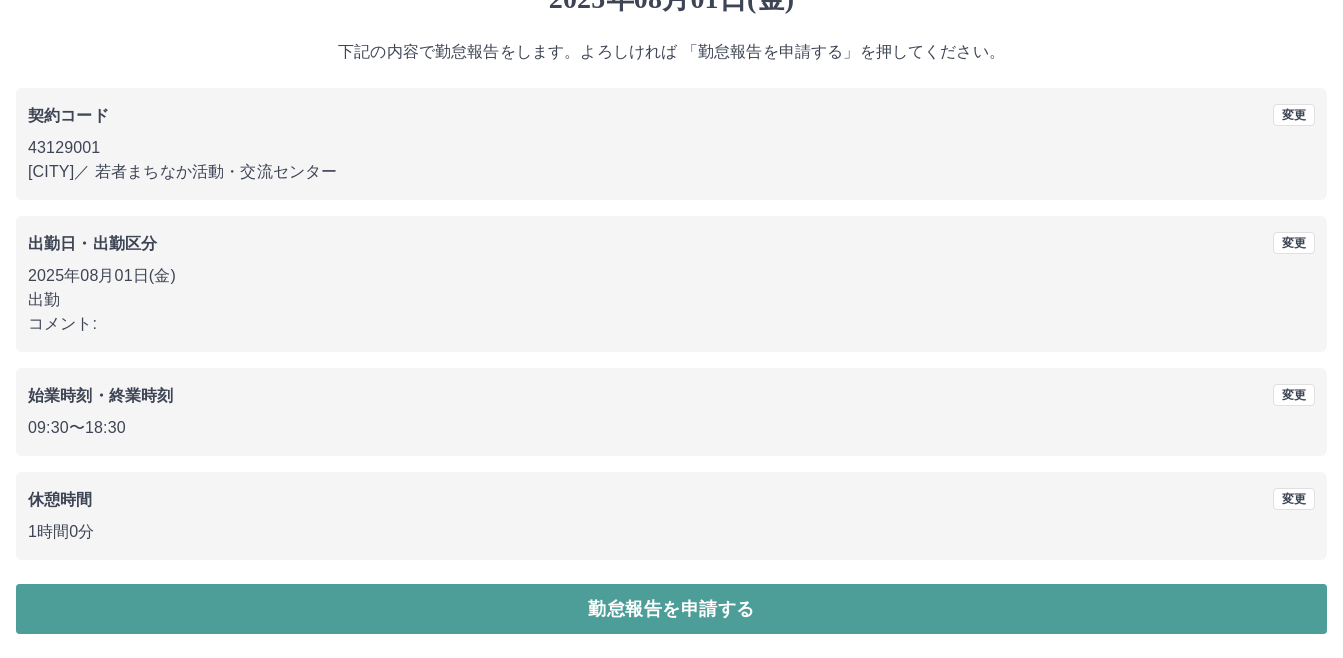 click on "勤怠報告を申請する" at bounding box center (671, 609) 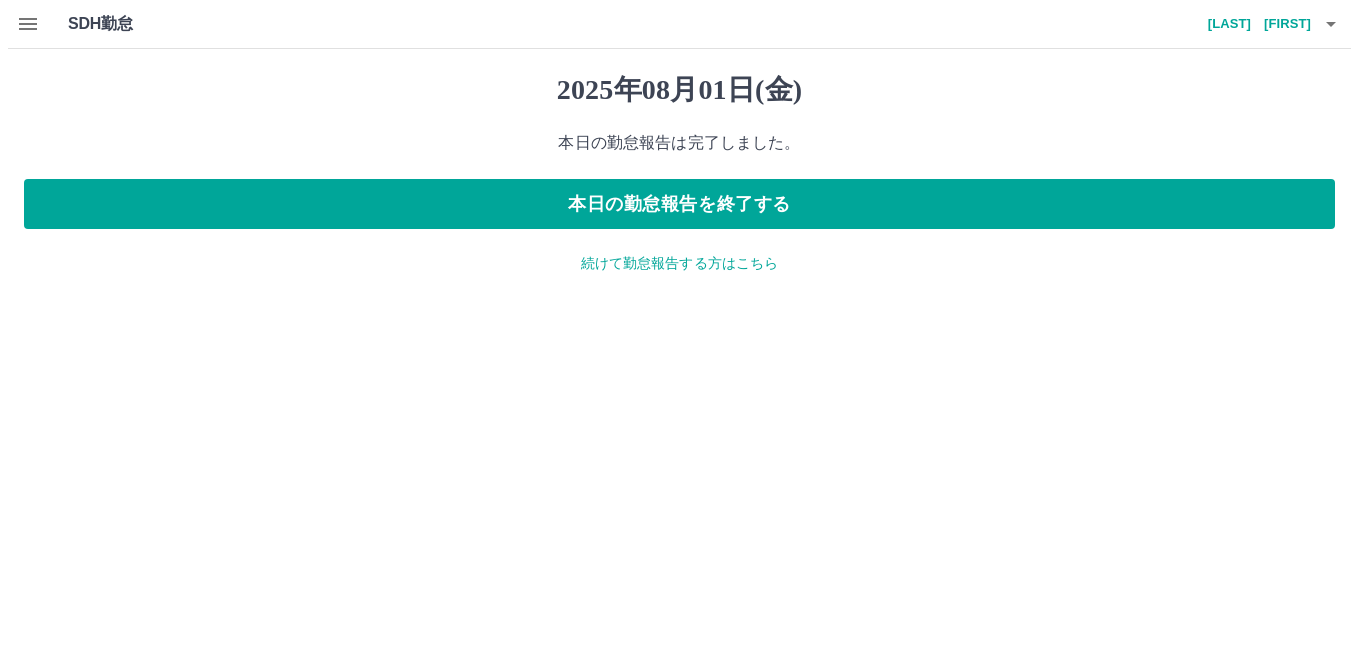 scroll, scrollTop: 0, scrollLeft: 0, axis: both 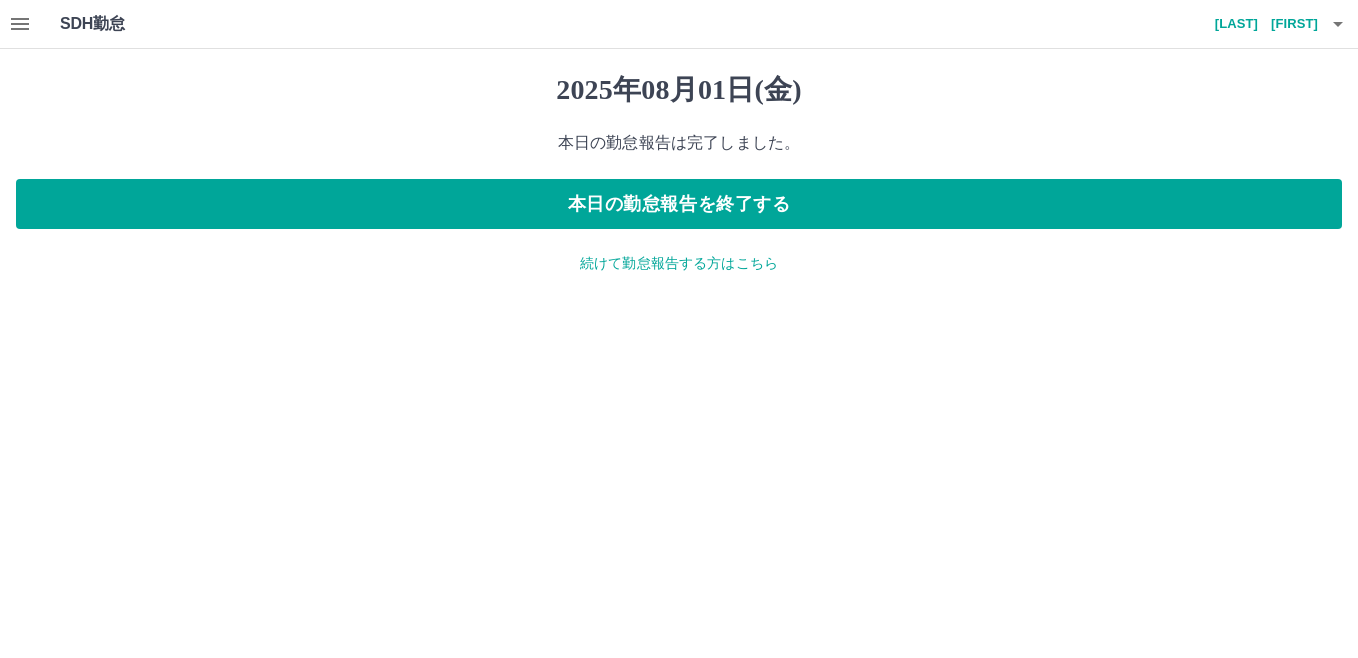click on "続けて勤怠報告する方はこちら" at bounding box center (679, 263) 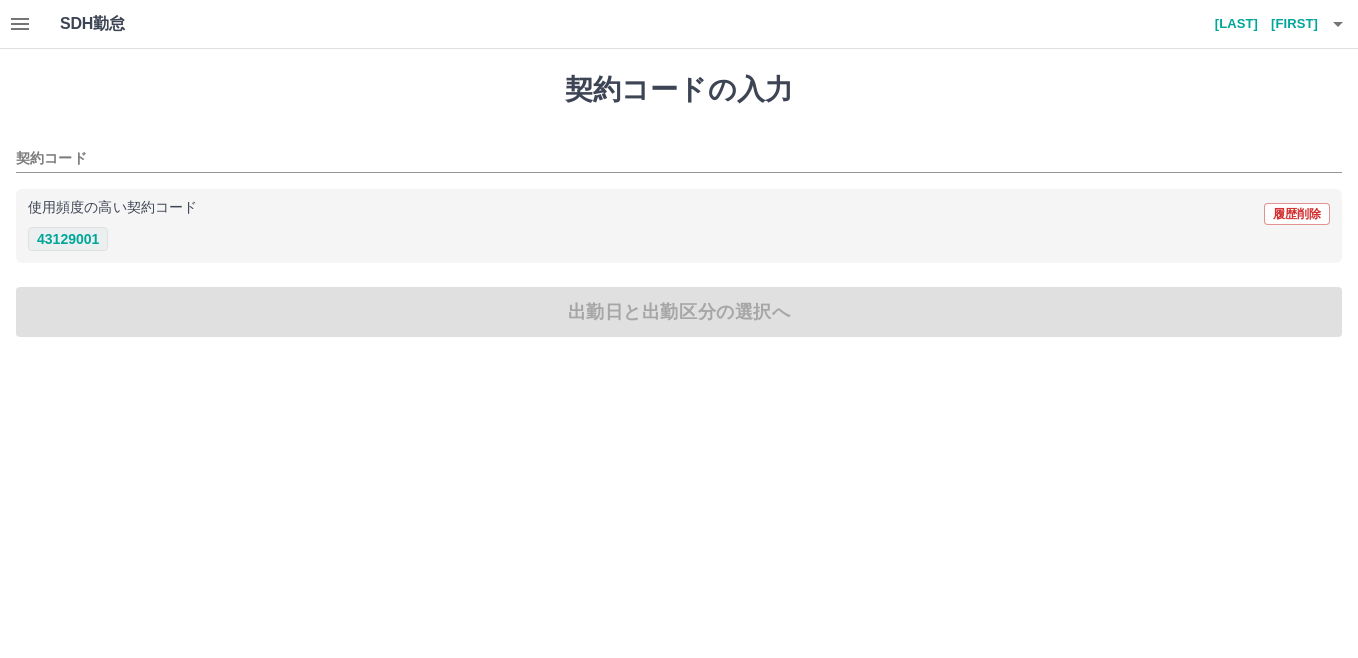 click on "43129001" at bounding box center [68, 239] 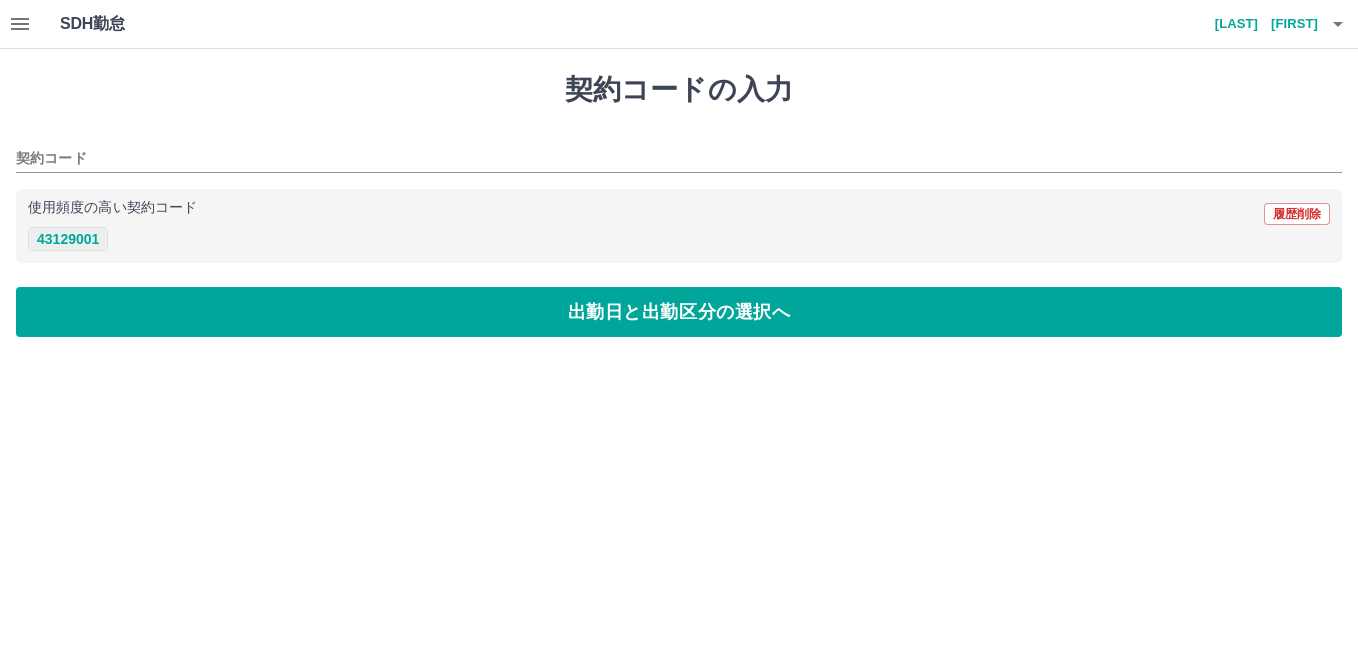 type on "********" 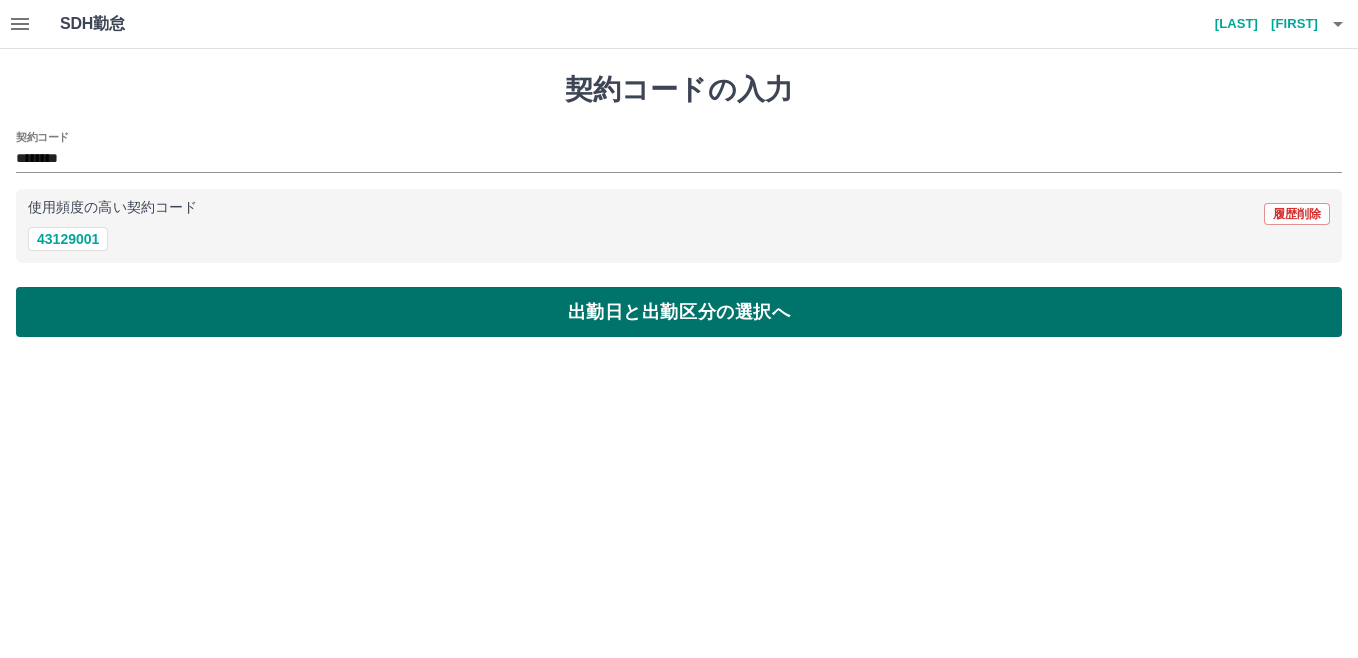 click on "出勤日と出勤区分の選択へ" at bounding box center (679, 312) 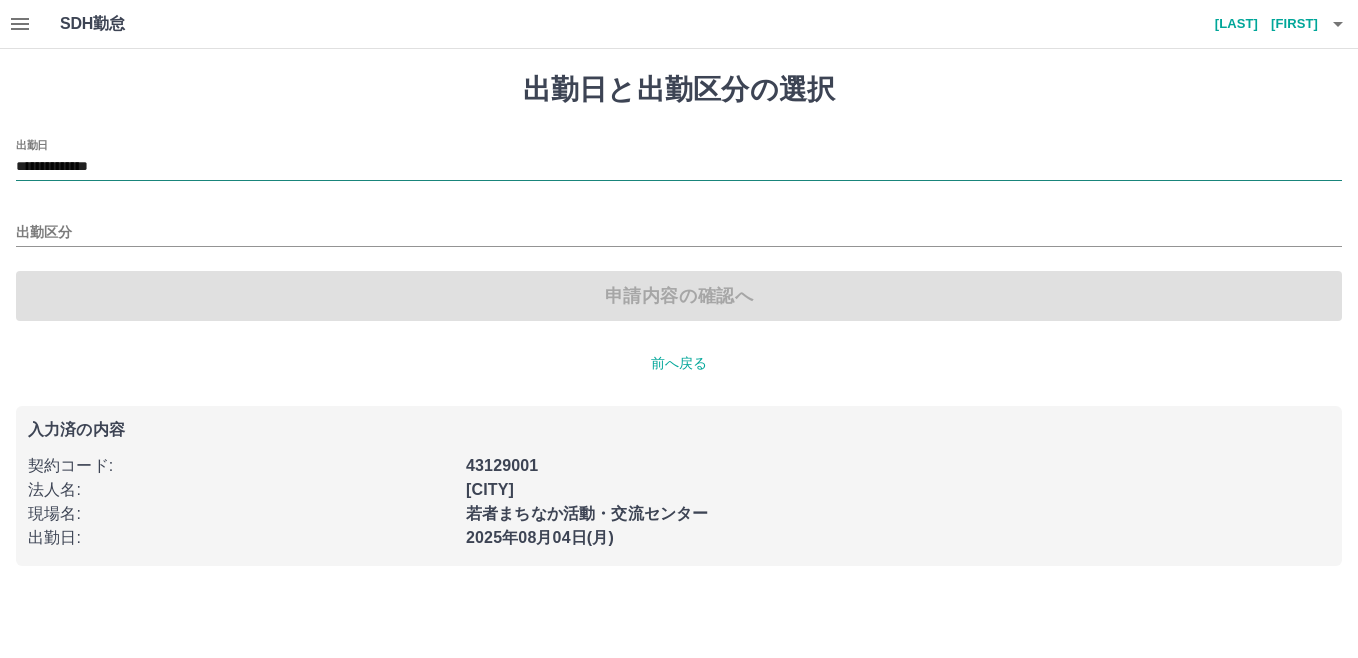 click on "**********" at bounding box center [679, 167] 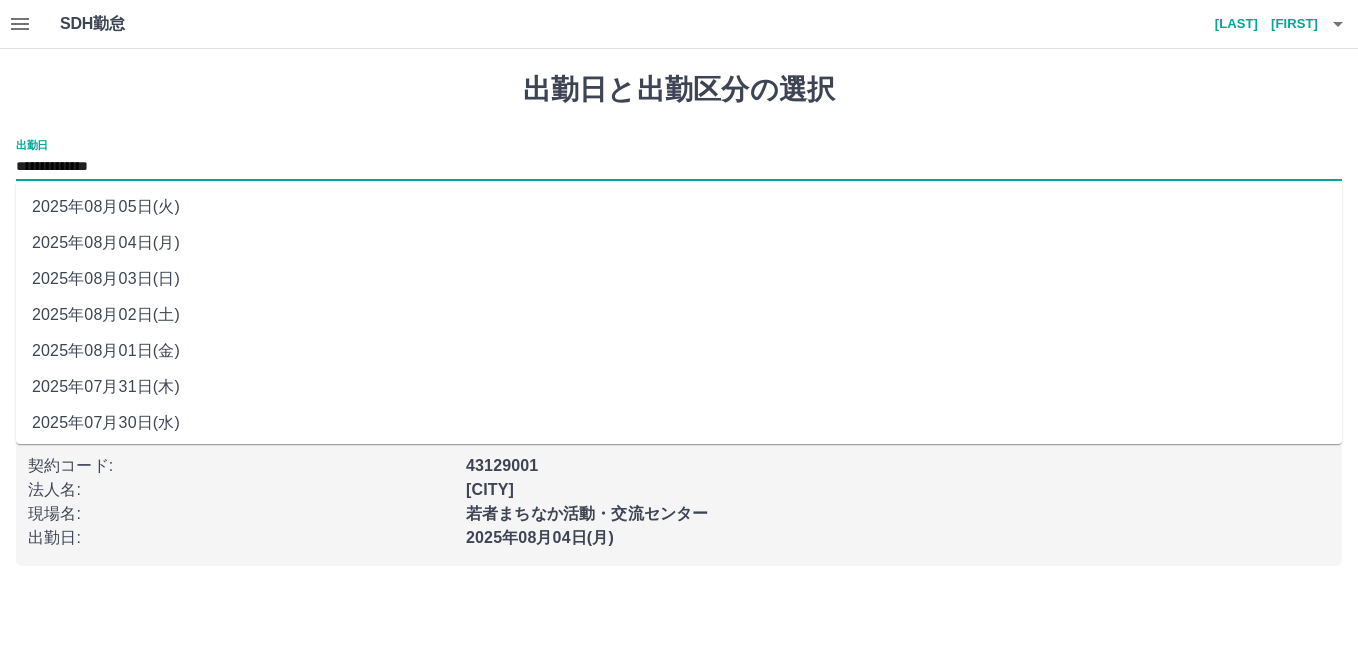 click on "2025年08月02日(土)" at bounding box center (679, 315) 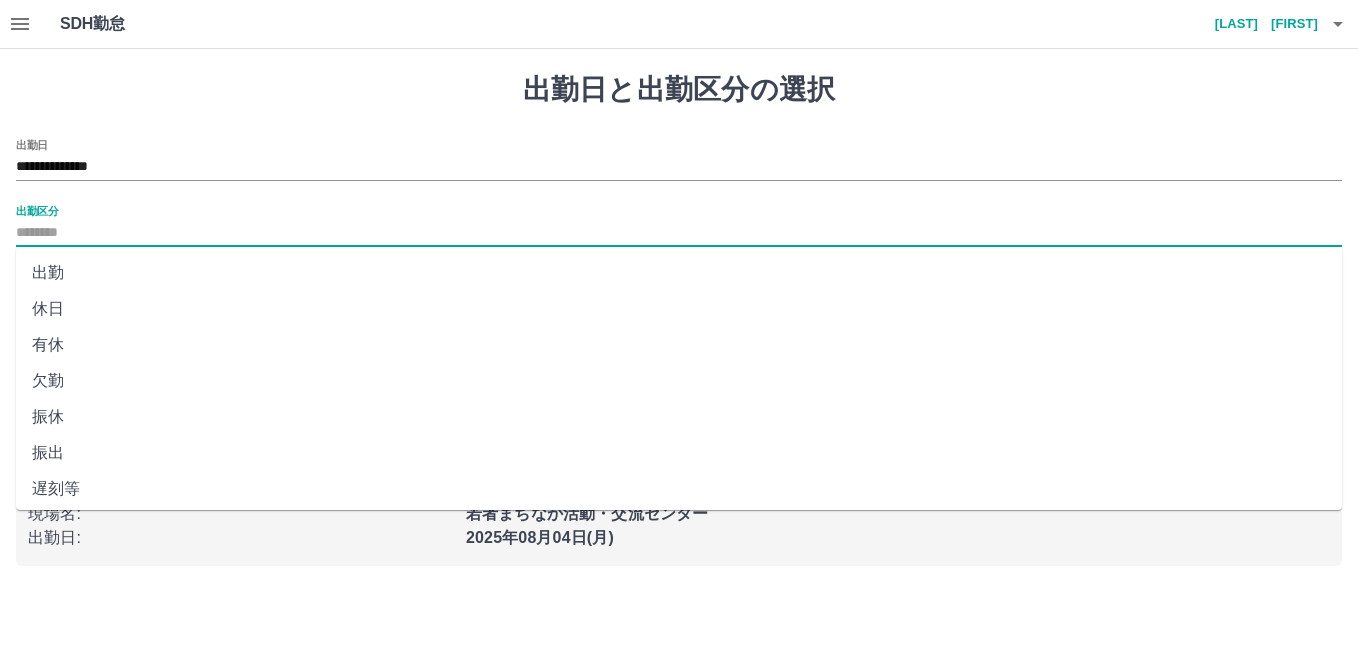 click on "出勤区分" at bounding box center (679, 233) 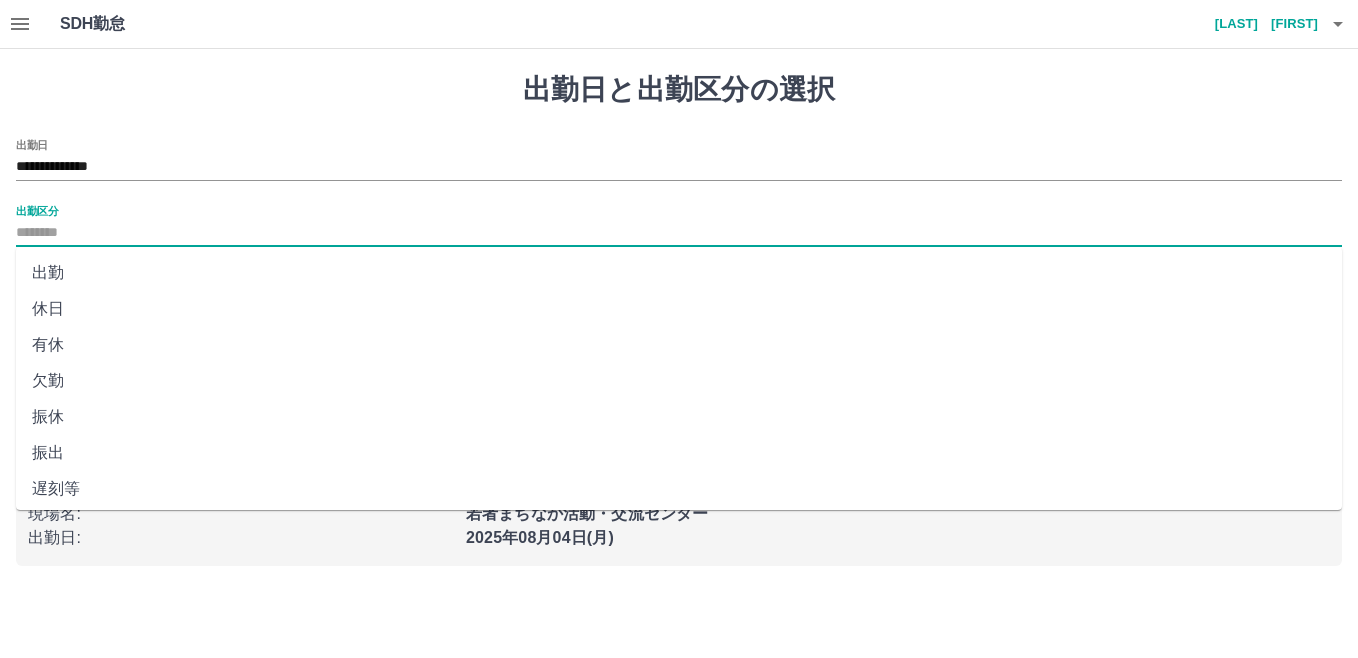 click on "休日" at bounding box center (679, 309) 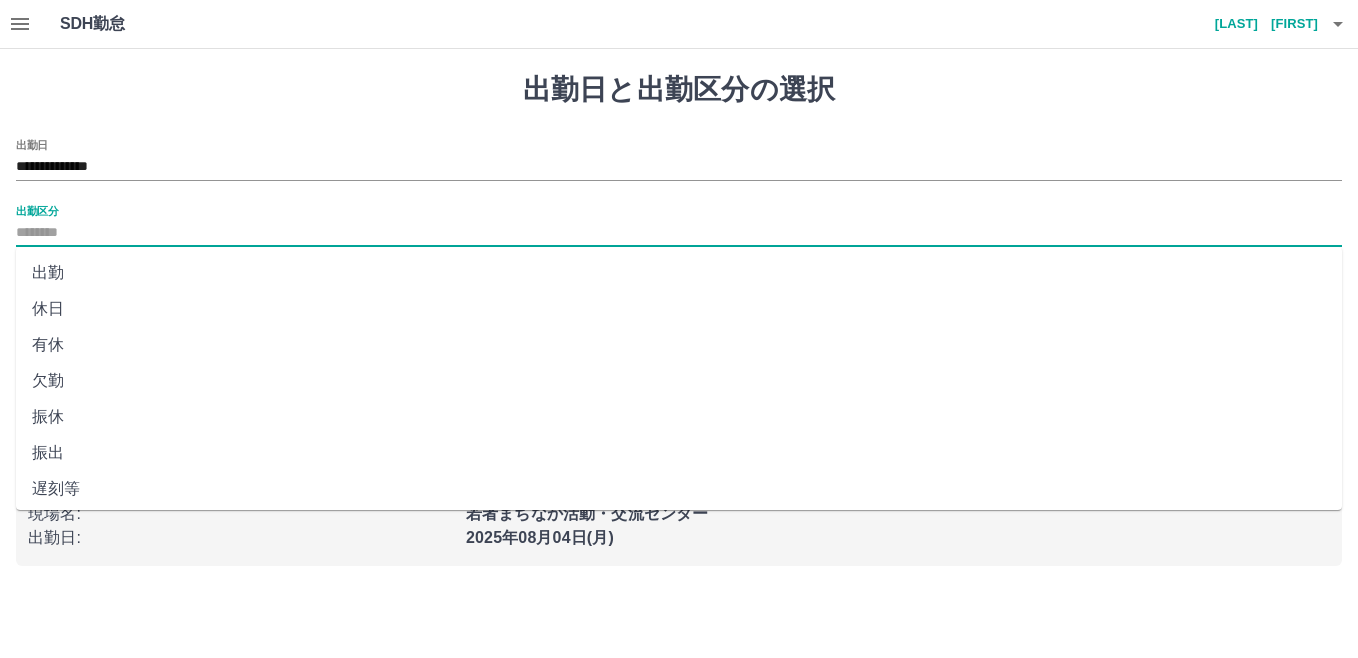 type on "**" 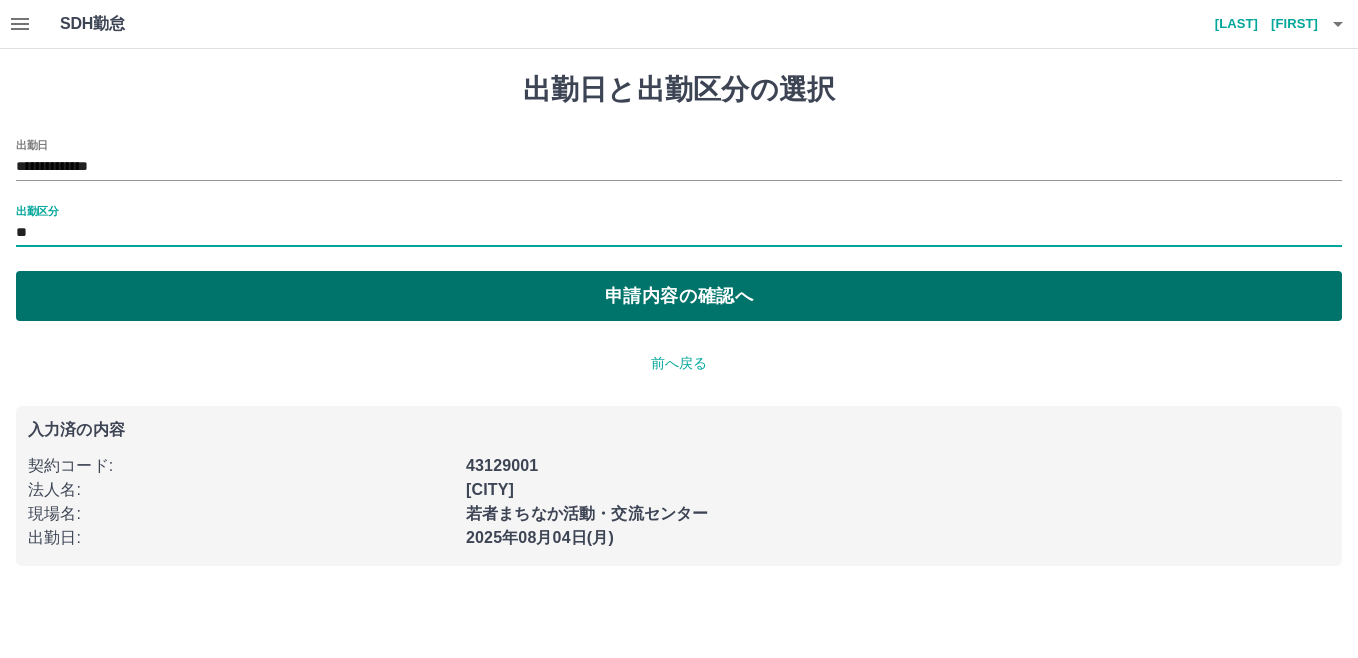 click on "申請内容の確認へ" at bounding box center [679, 296] 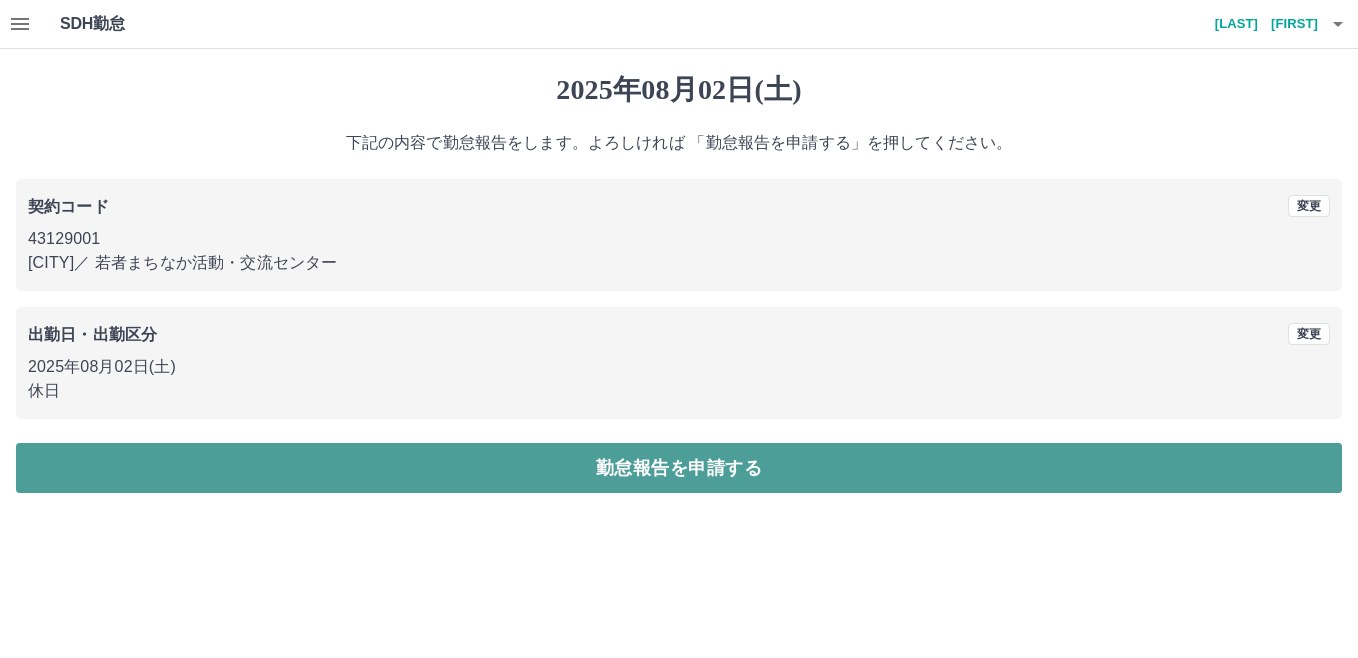 click on "勤怠報告を申請する" at bounding box center [679, 468] 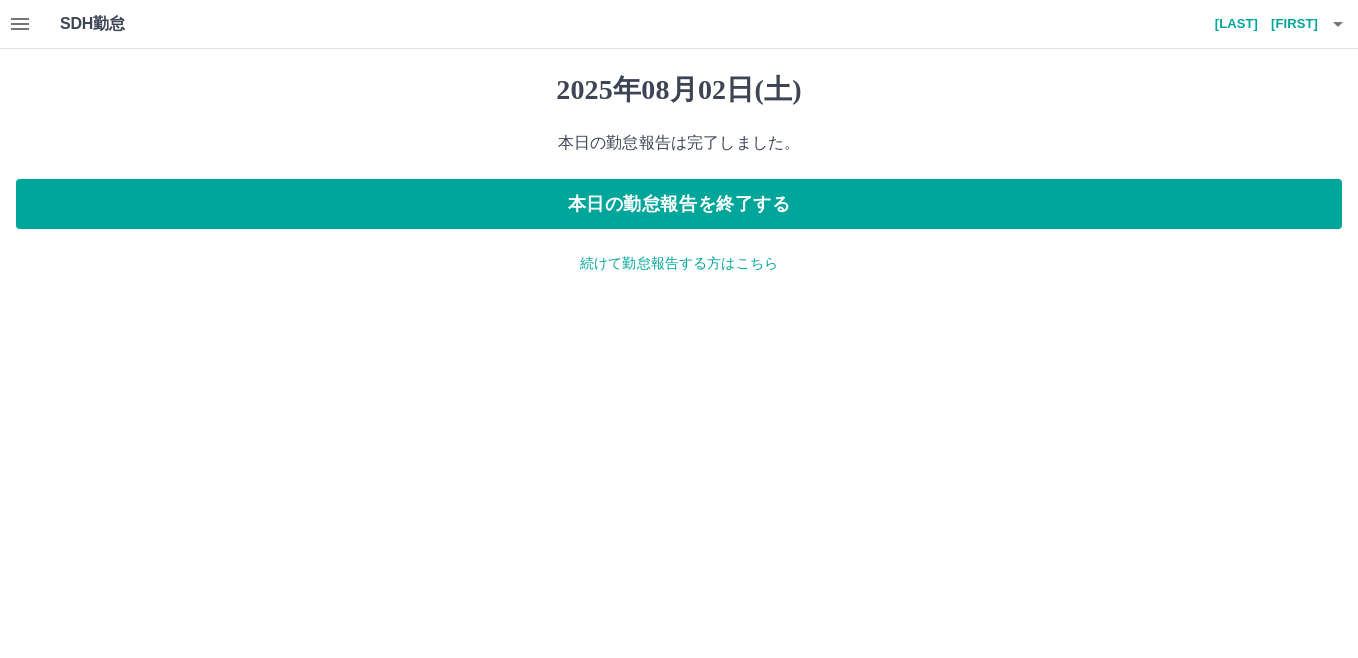 click on "続けて勤怠報告する方はこちら" at bounding box center [679, 263] 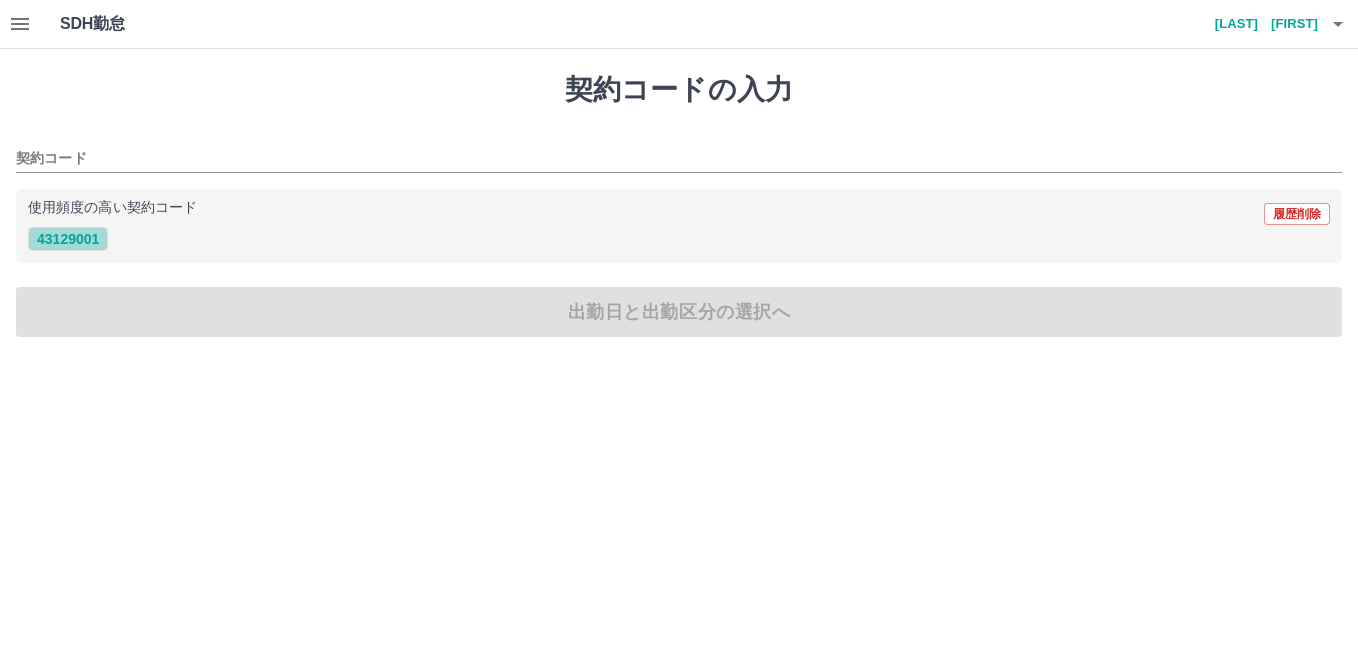 click on "43129001" at bounding box center (68, 239) 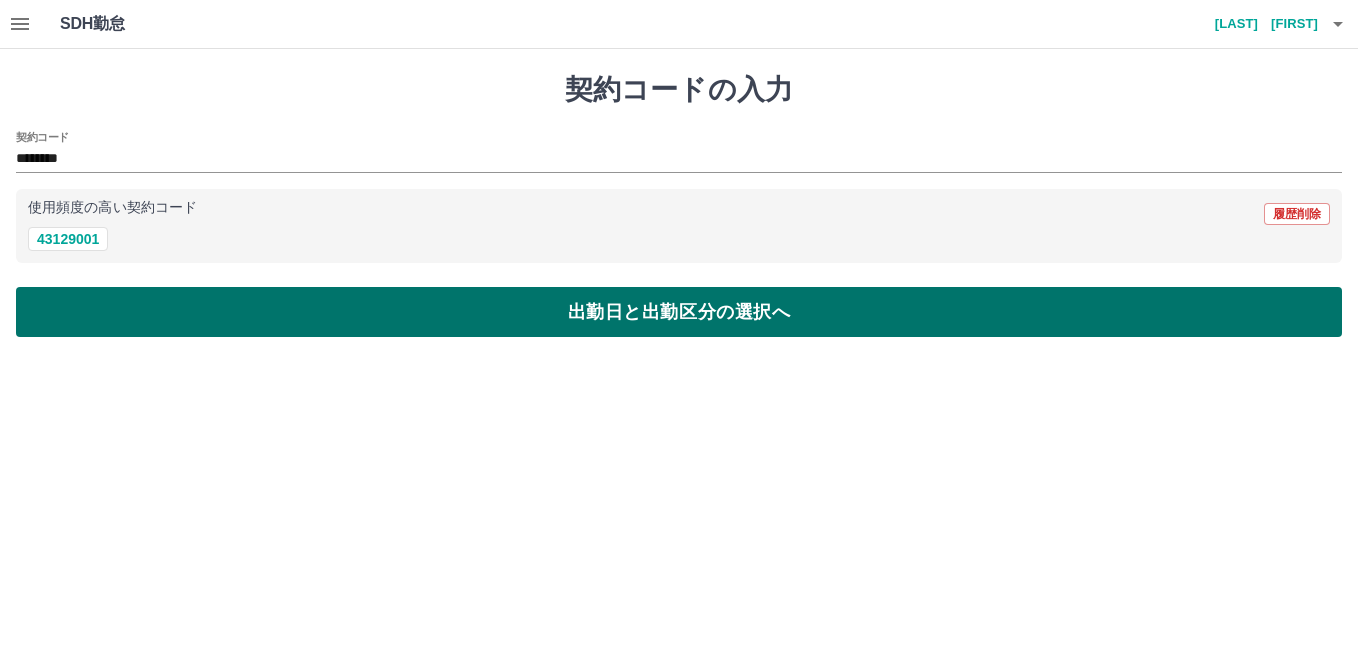 click on "出勤日と出勤区分の選択へ" at bounding box center (679, 312) 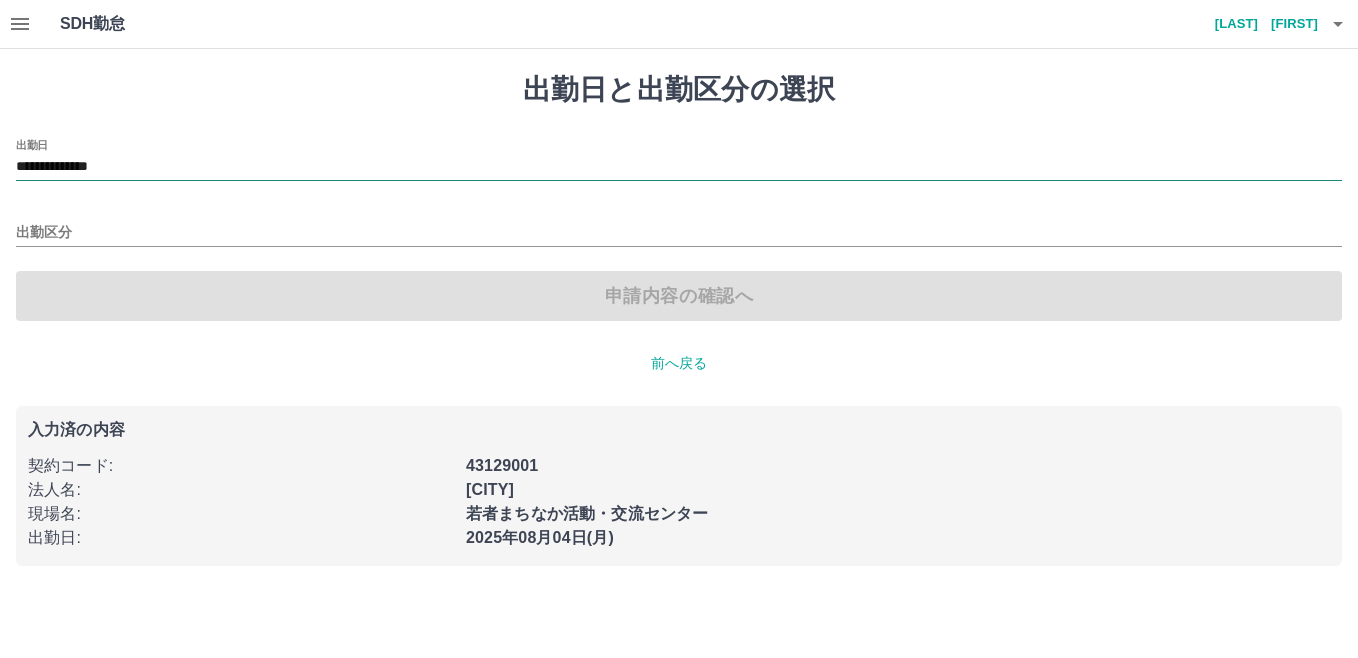click on "**********" at bounding box center (679, 167) 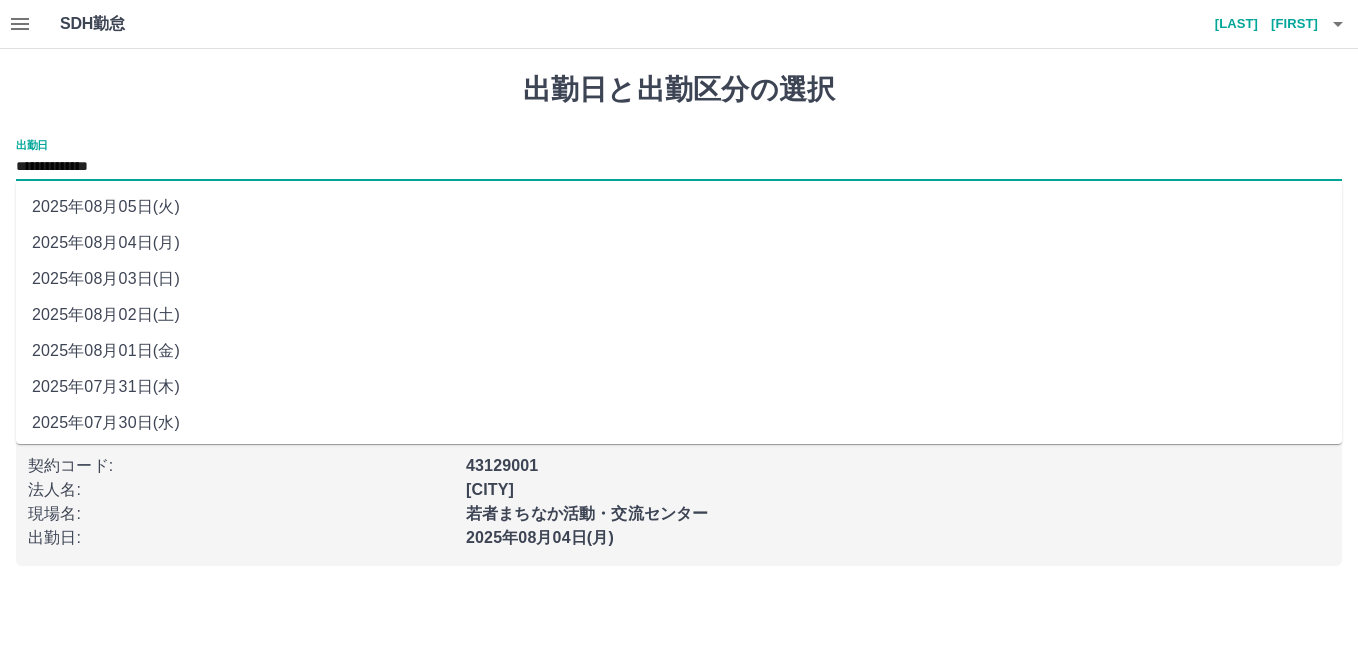 drag, startPoint x: 178, startPoint y: 175, endPoint x: 137, endPoint y: 278, distance: 110.860275 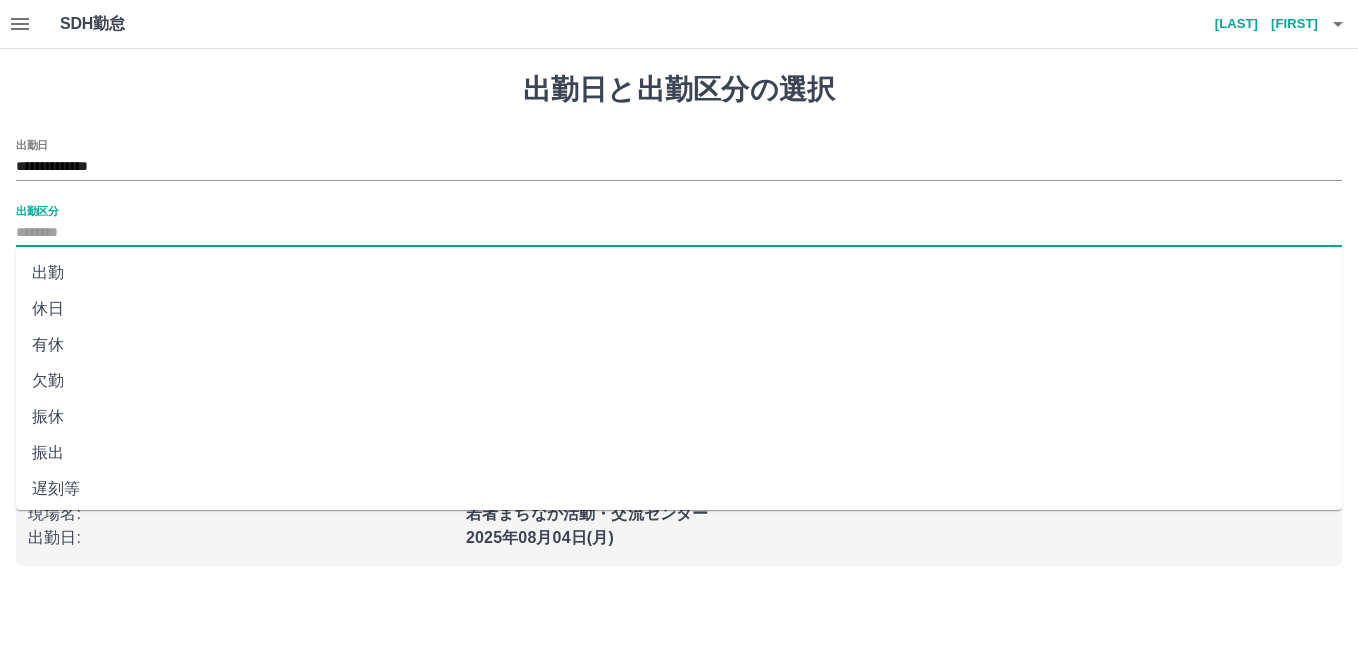 click on "出勤区分" at bounding box center (679, 233) 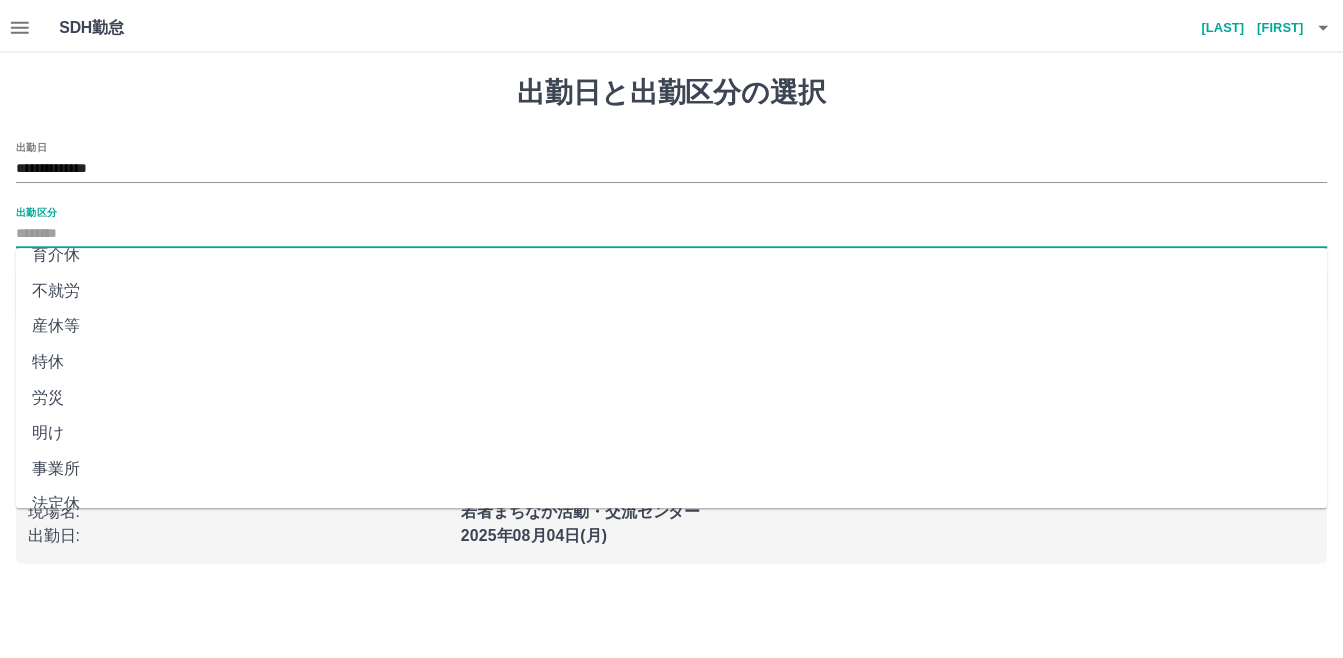 scroll, scrollTop: 401, scrollLeft: 0, axis: vertical 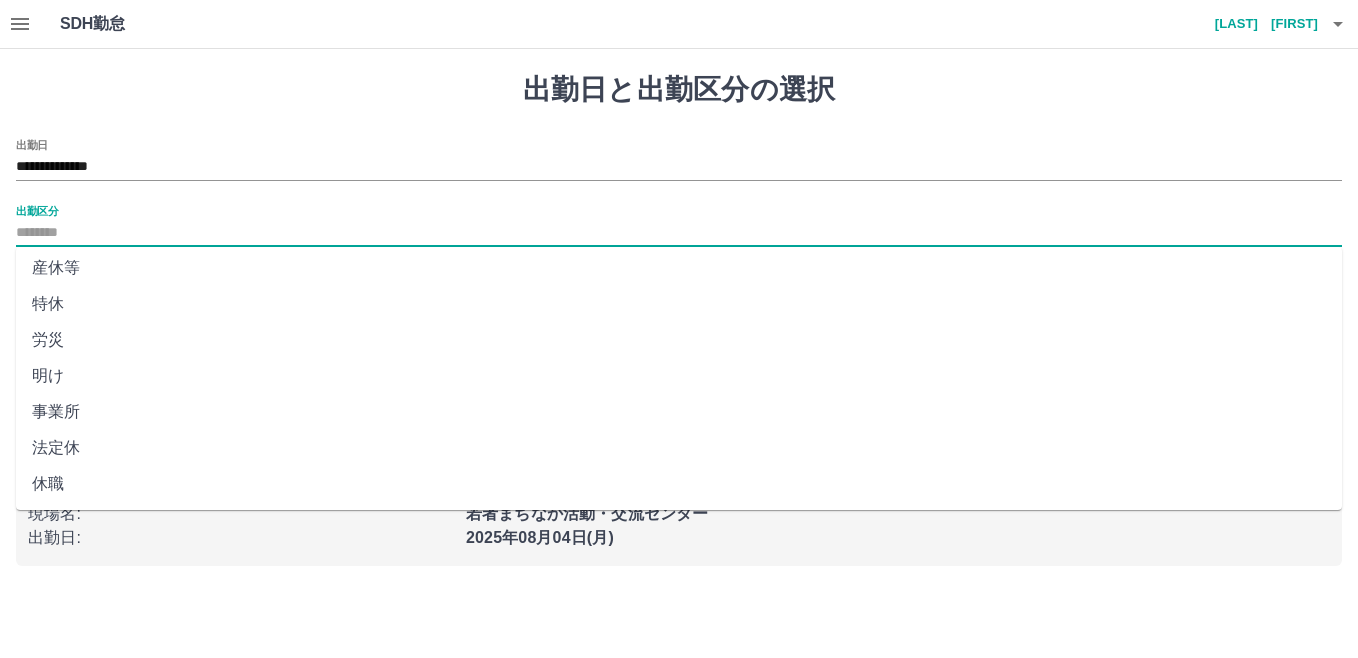 click on "法定休" at bounding box center [679, 448] 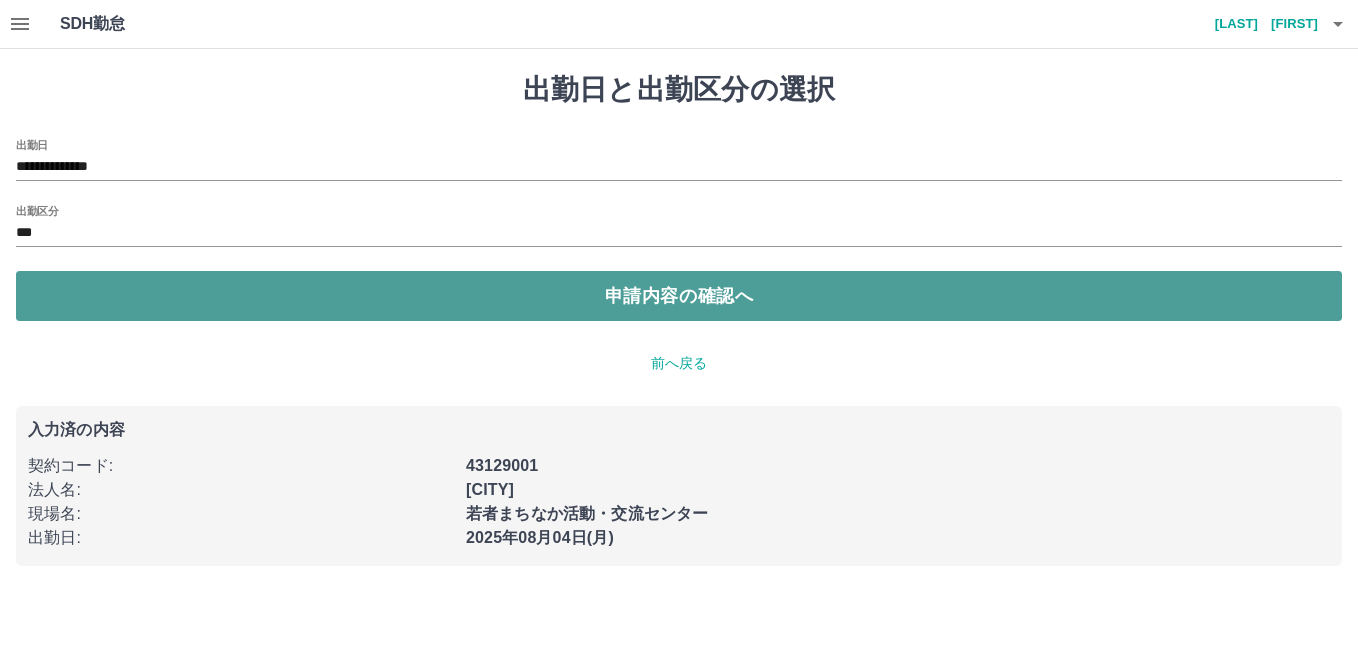 click on "申請内容の確認へ" at bounding box center [679, 296] 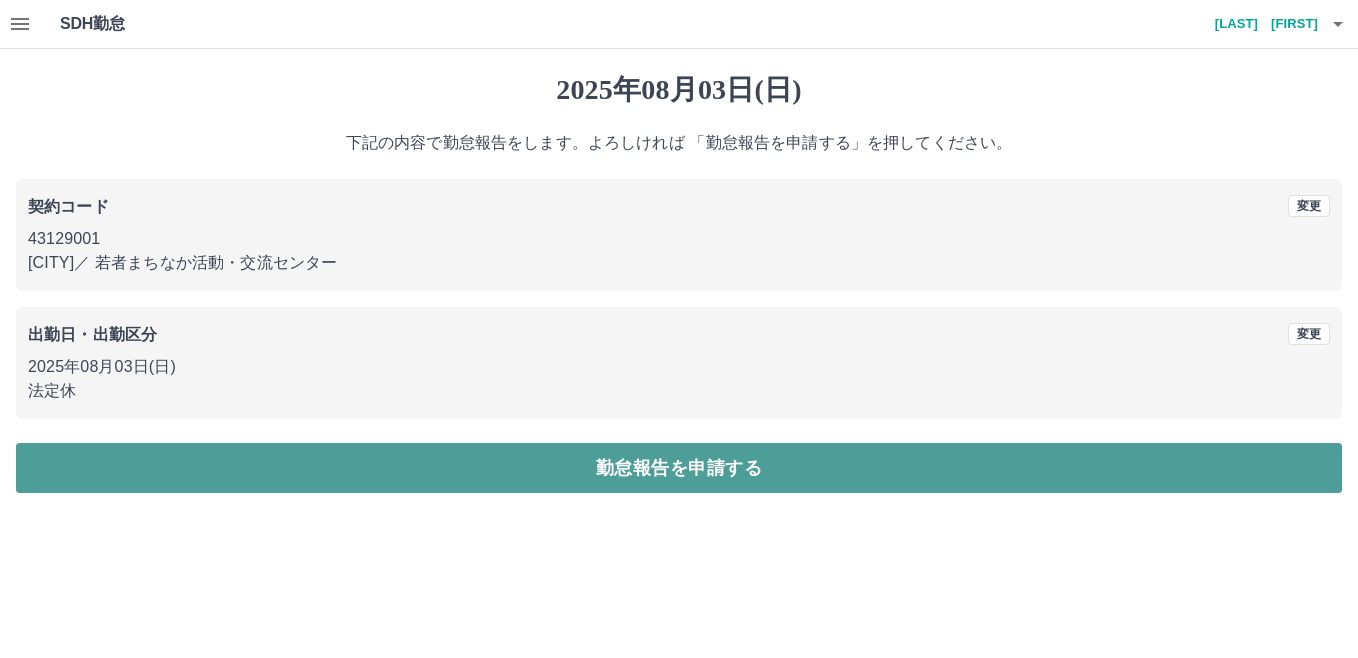 click on "勤怠報告を申請する" at bounding box center [679, 468] 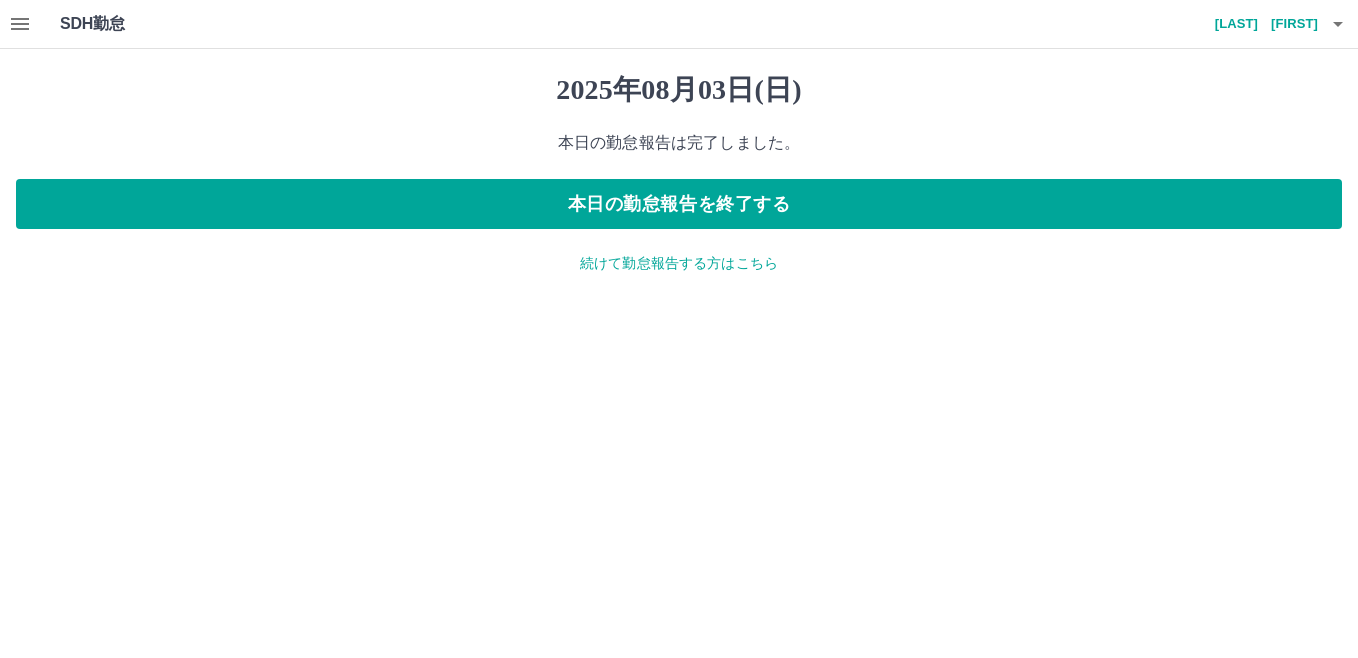 click on "続けて勤怠報告する方はこちら" at bounding box center [679, 263] 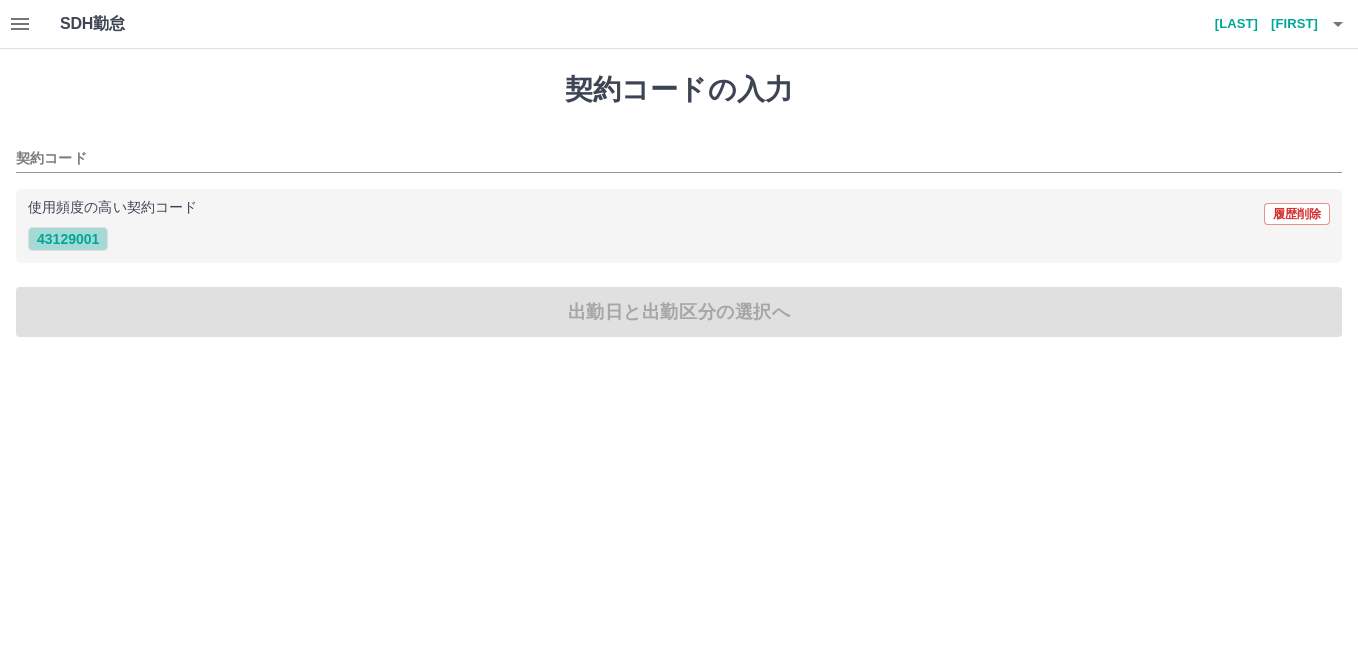 click on "43129001" at bounding box center [68, 239] 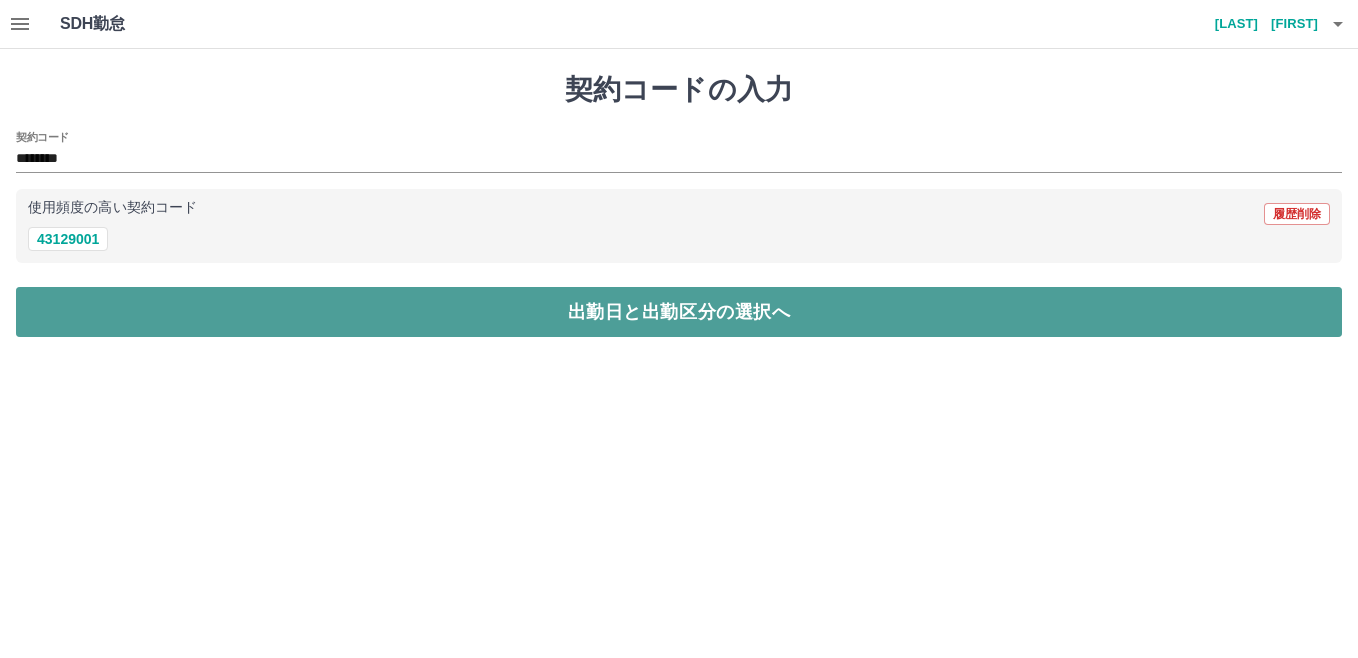 click on "出勤日と出勤区分の選択へ" at bounding box center [679, 312] 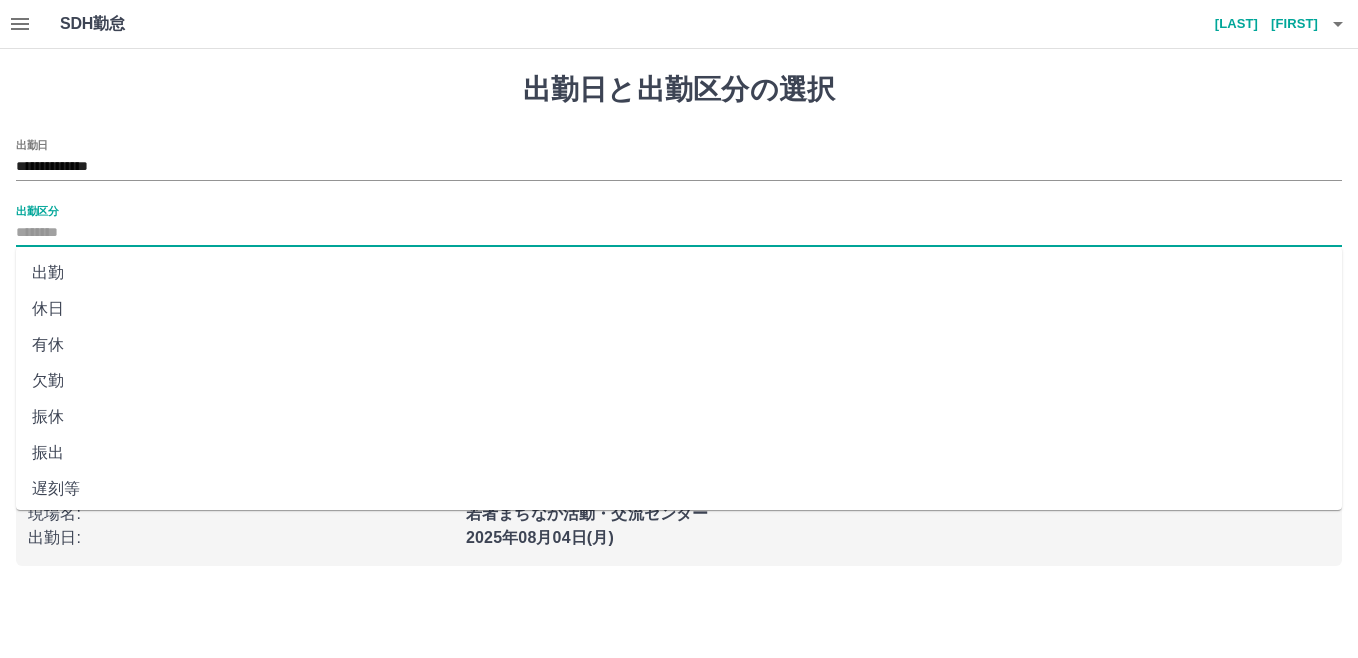 click on "出勤区分" at bounding box center [679, 233] 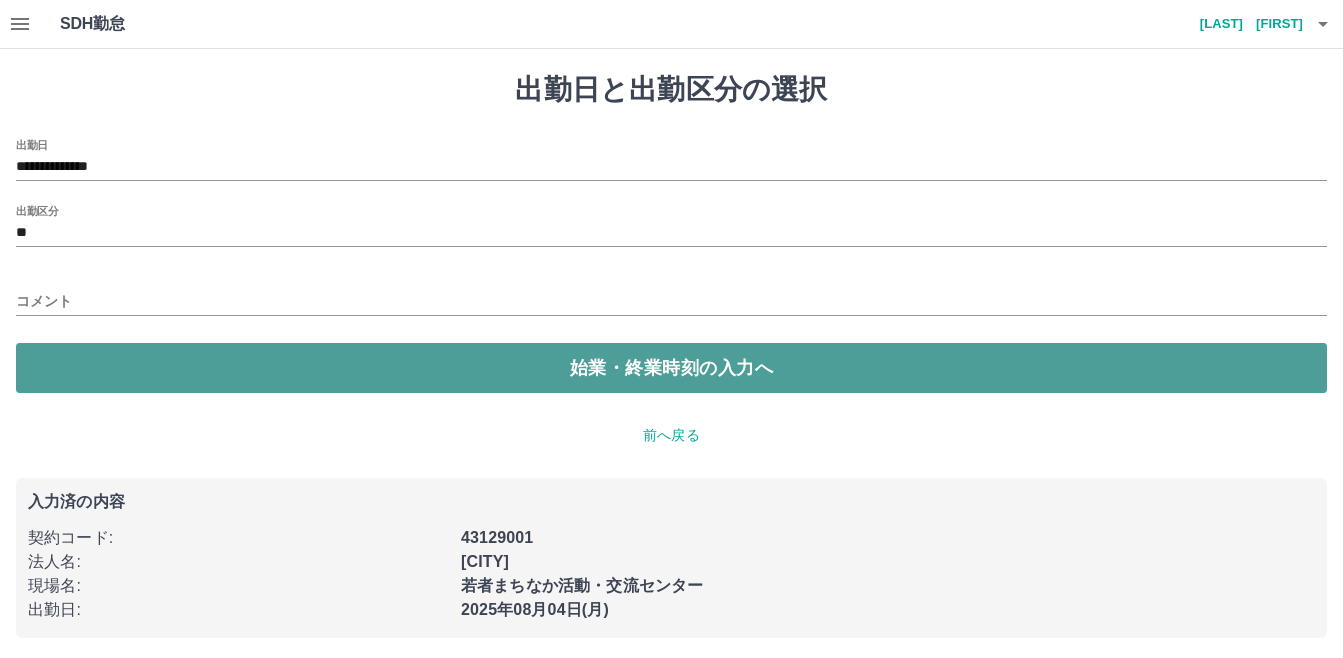 click on "始業・終業時刻の入力へ" at bounding box center [671, 368] 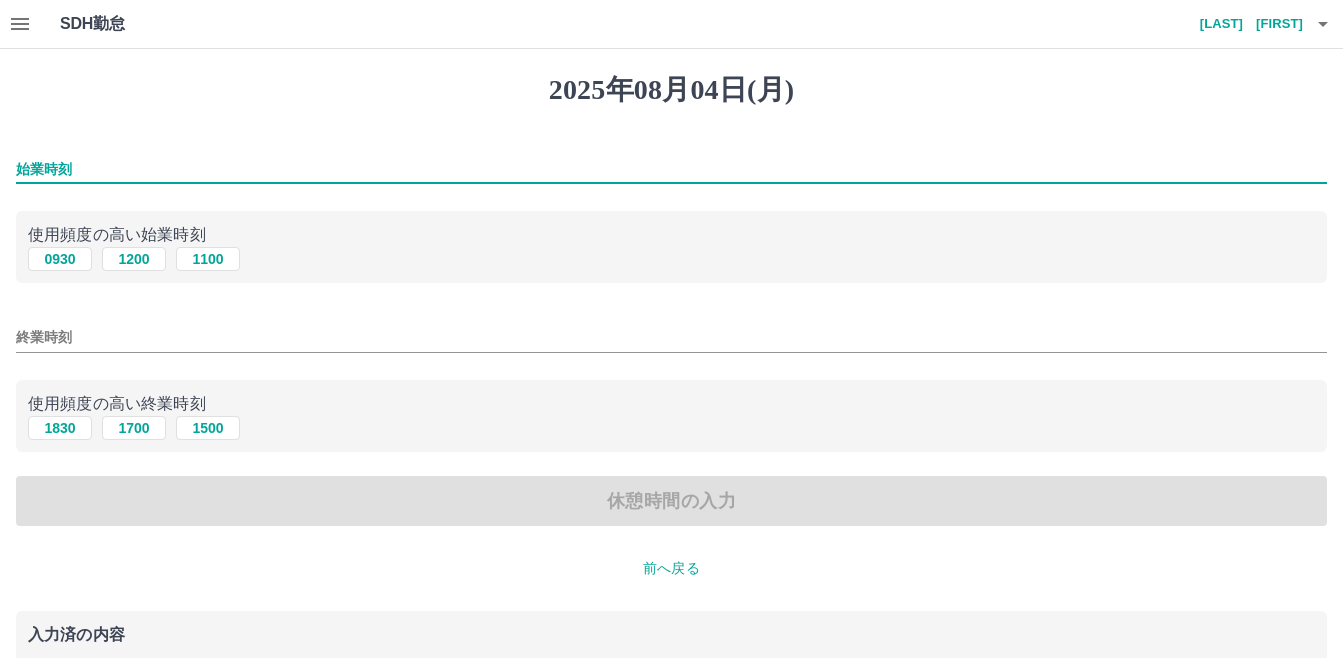 click on "始業時刻" at bounding box center (671, 169) 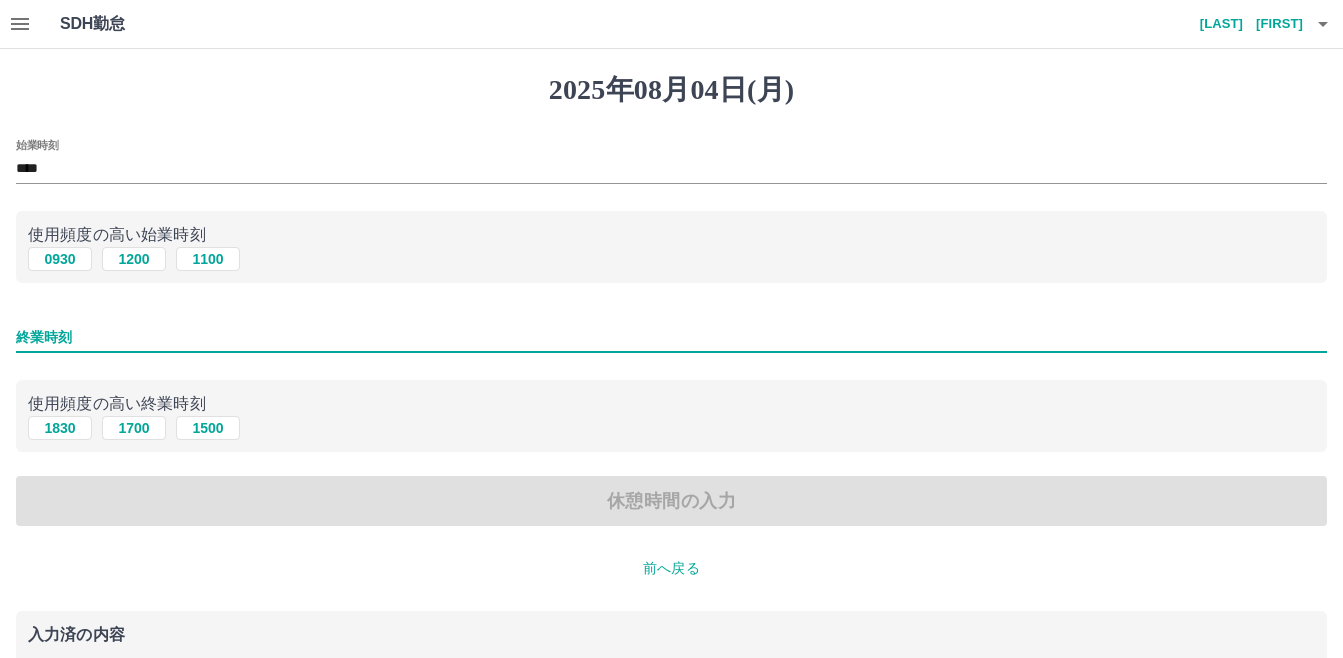 click on "終業時刻" at bounding box center [671, 337] 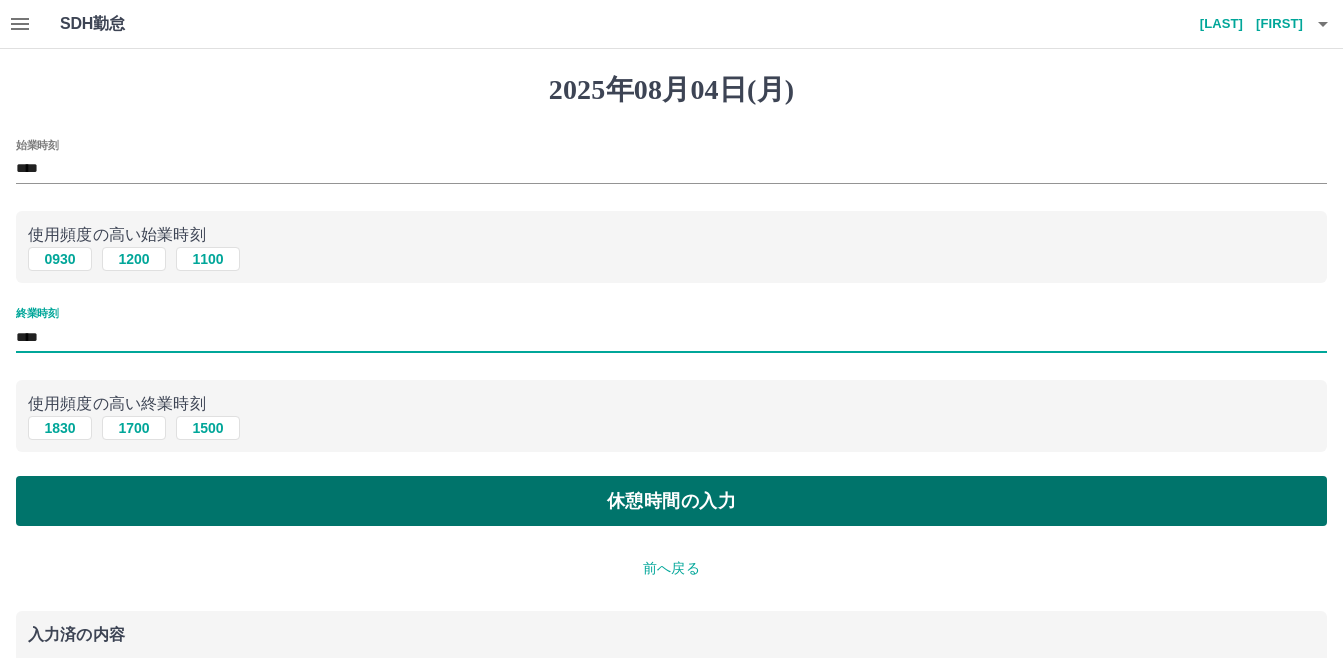 type on "****" 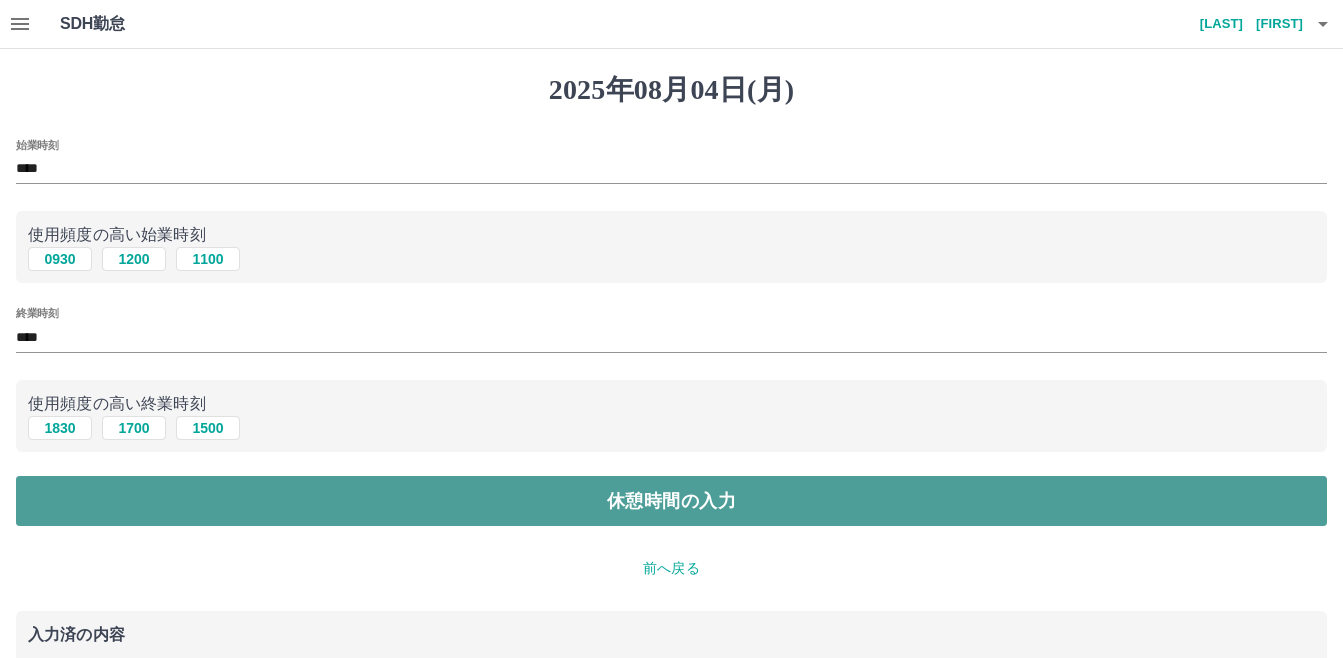 click on "休憩時間の入力" at bounding box center [671, 501] 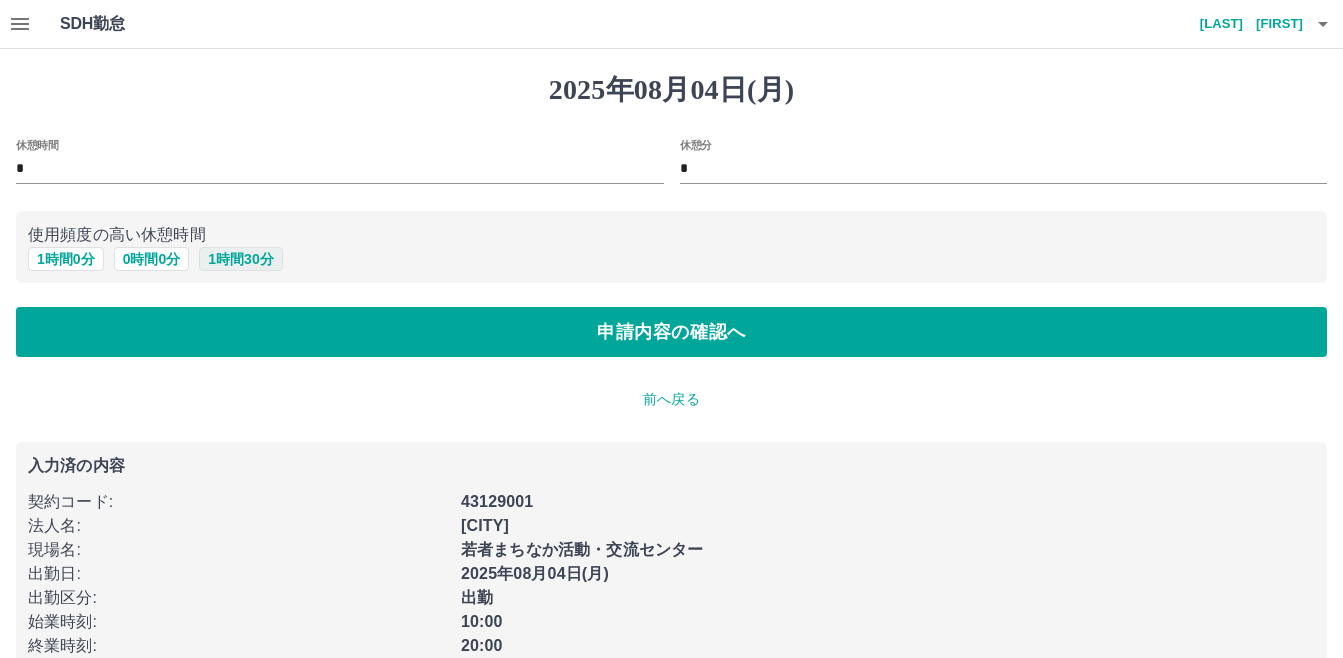 click on "1 時間 30 分" at bounding box center [240, 259] 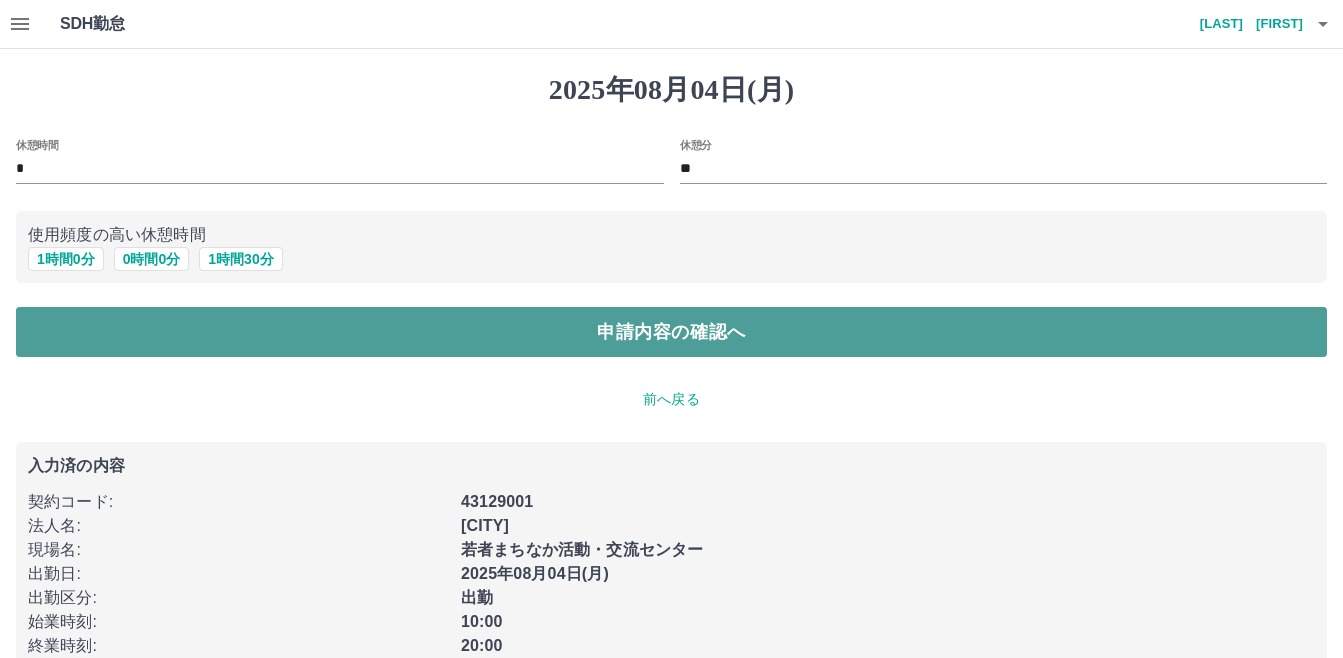 click on "申請内容の確認へ" at bounding box center [671, 332] 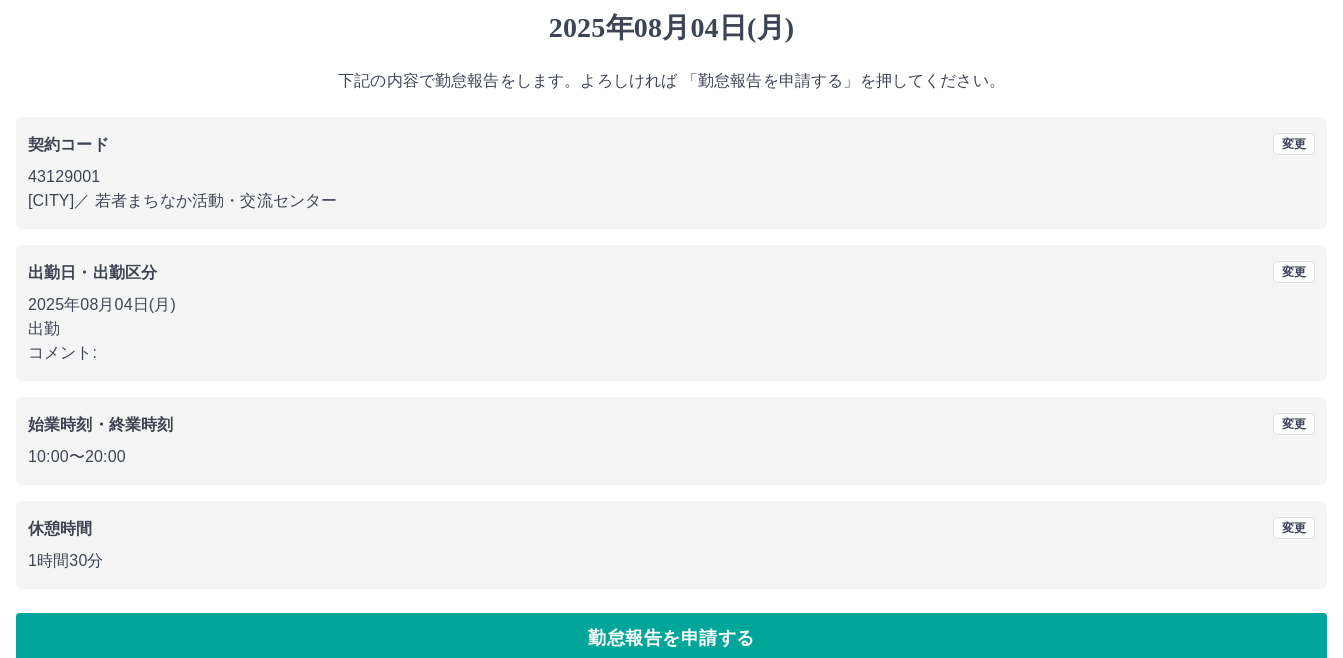scroll, scrollTop: 91, scrollLeft: 0, axis: vertical 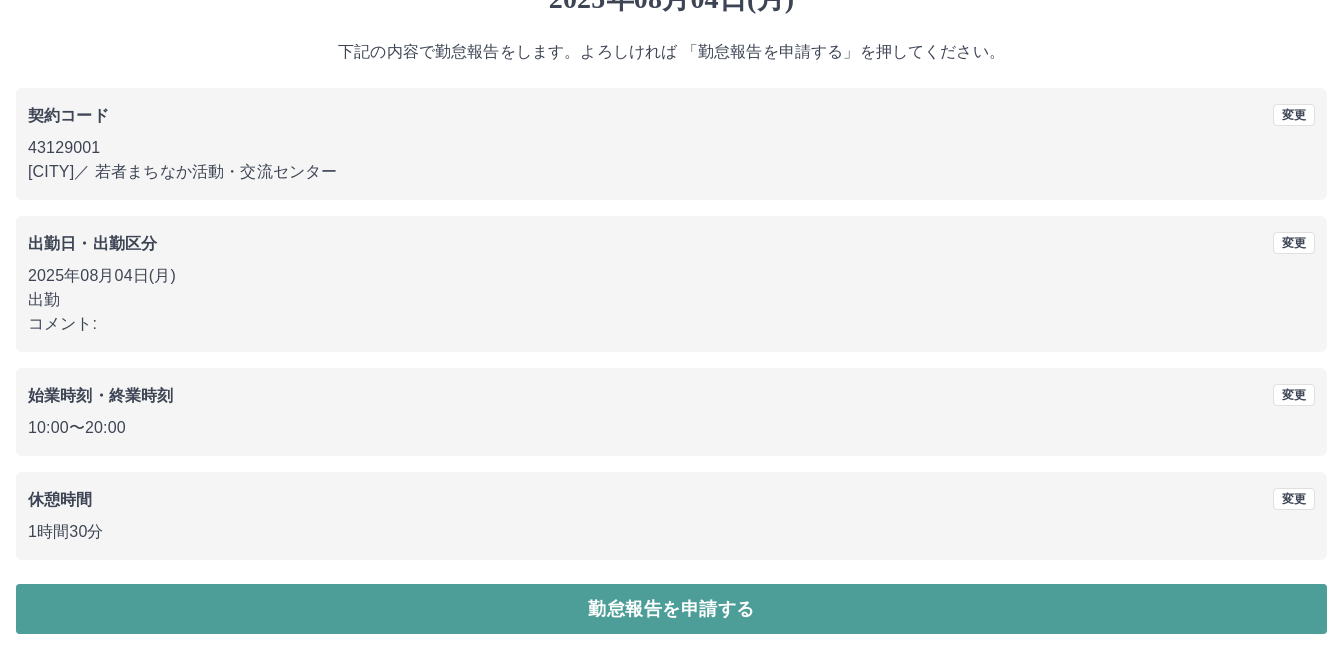 click on "勤怠報告を申請する" at bounding box center (671, 609) 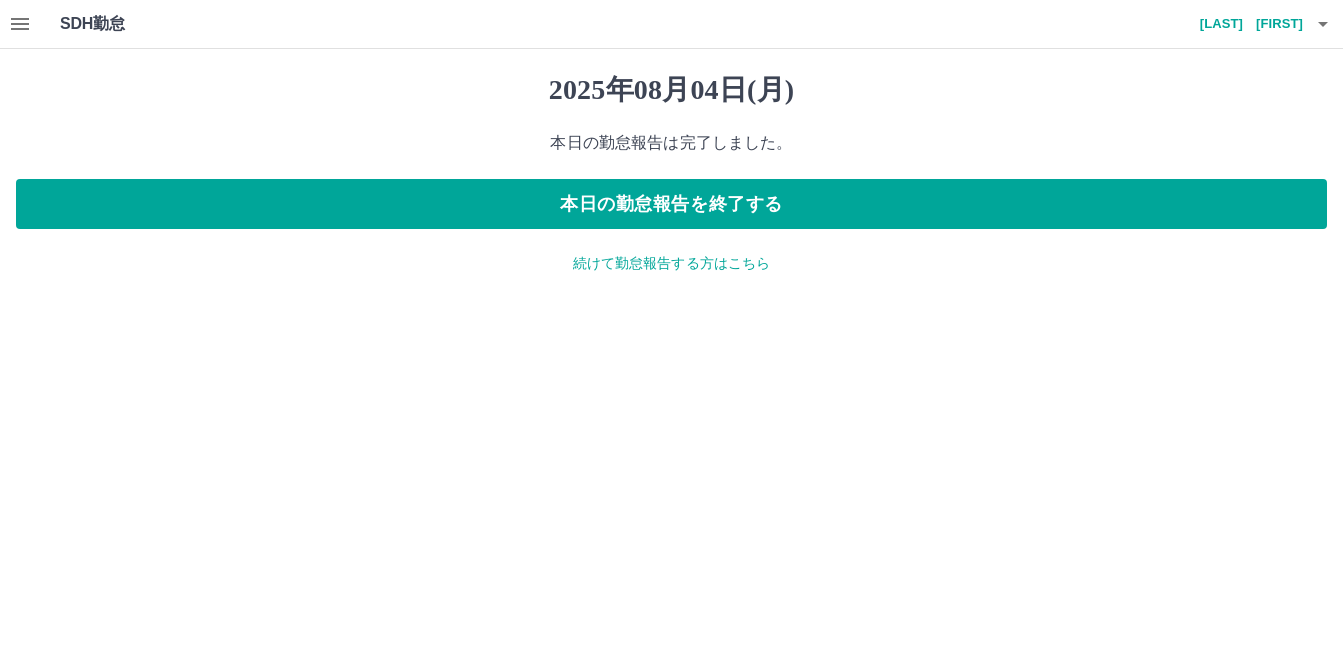 scroll, scrollTop: 0, scrollLeft: 0, axis: both 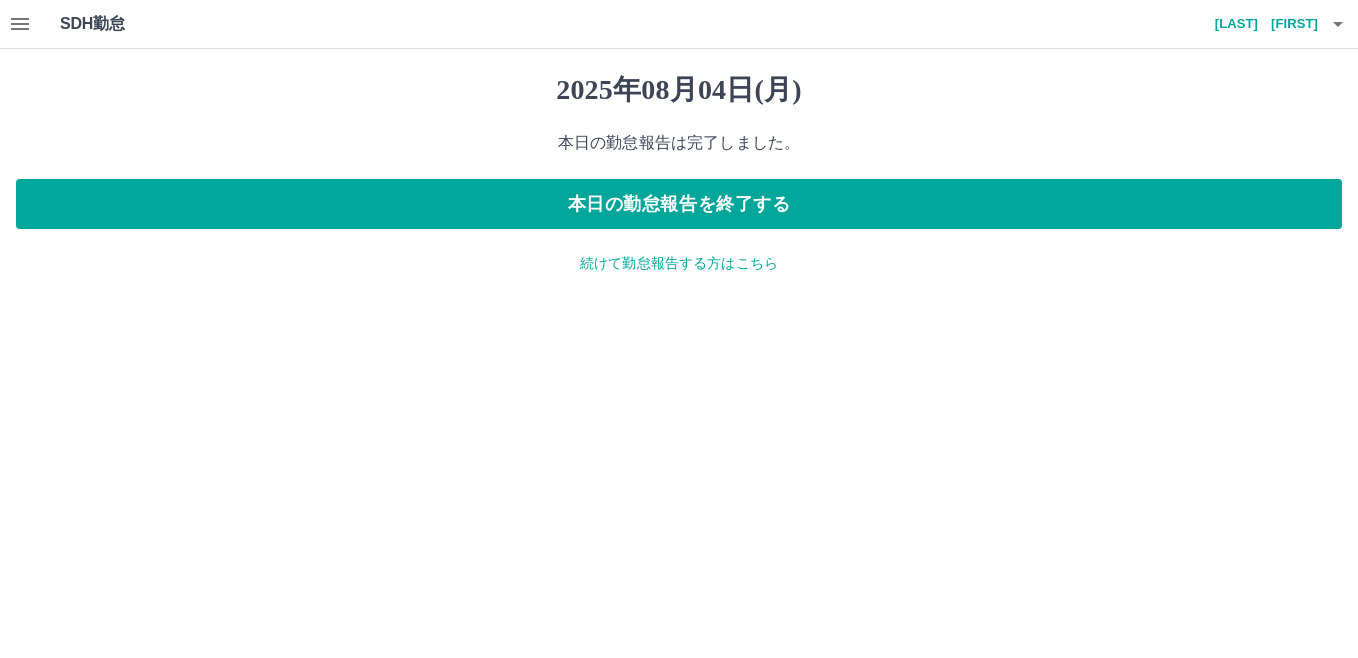 click on "続けて勤怠報告する方はこちら" at bounding box center [679, 263] 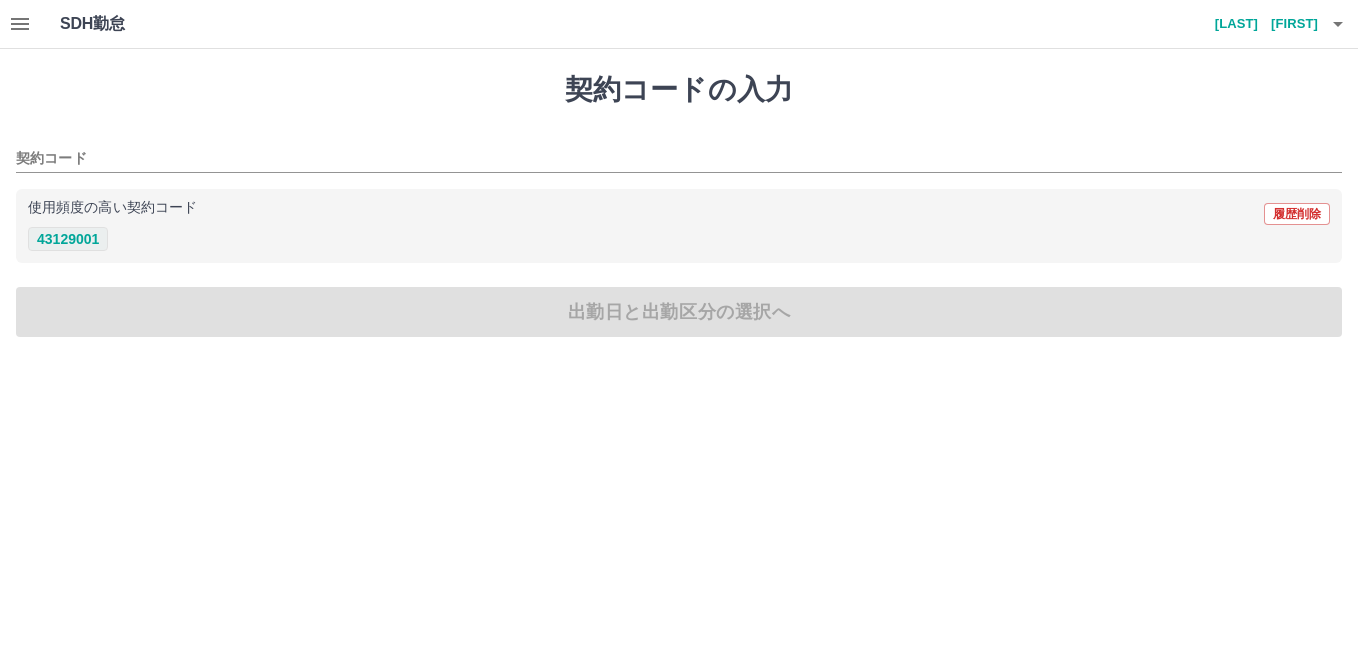 click on "43129001" at bounding box center [68, 239] 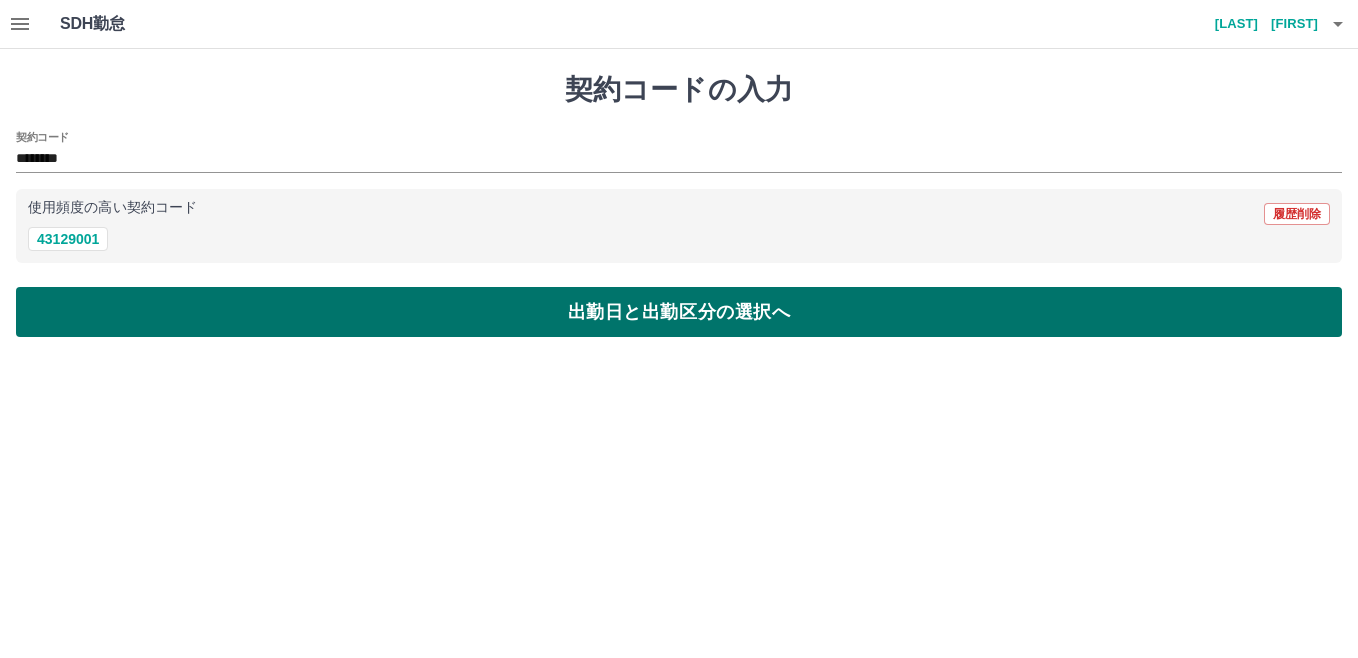 click on "出勤日と出勤区分の選択へ" at bounding box center [679, 312] 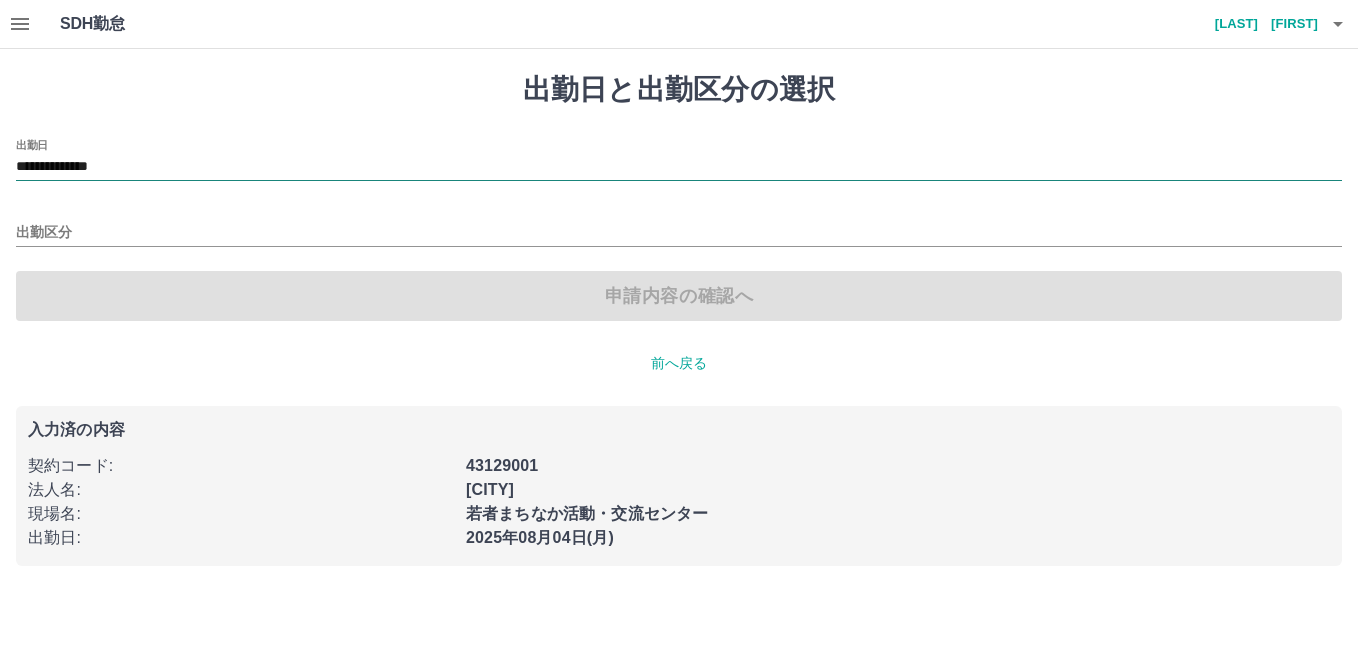 click on "**********" at bounding box center [679, 167] 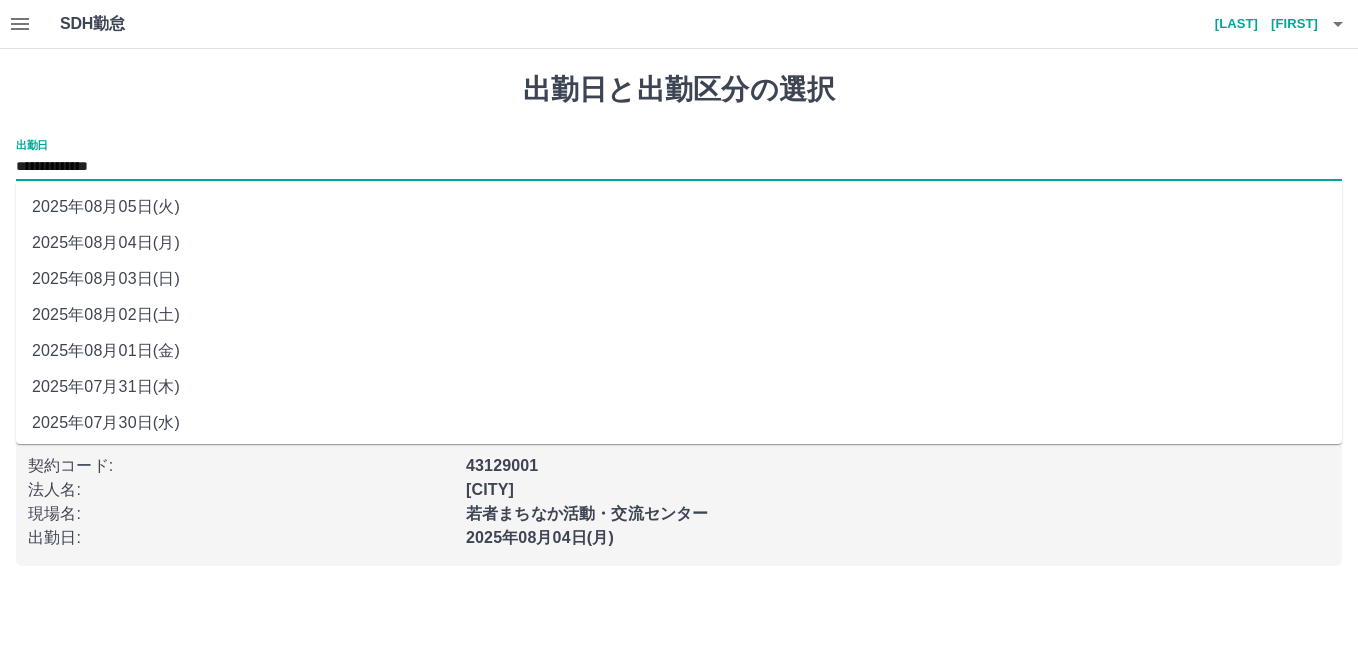 drag, startPoint x: 195, startPoint y: 172, endPoint x: 142, endPoint y: 206, distance: 62.968246 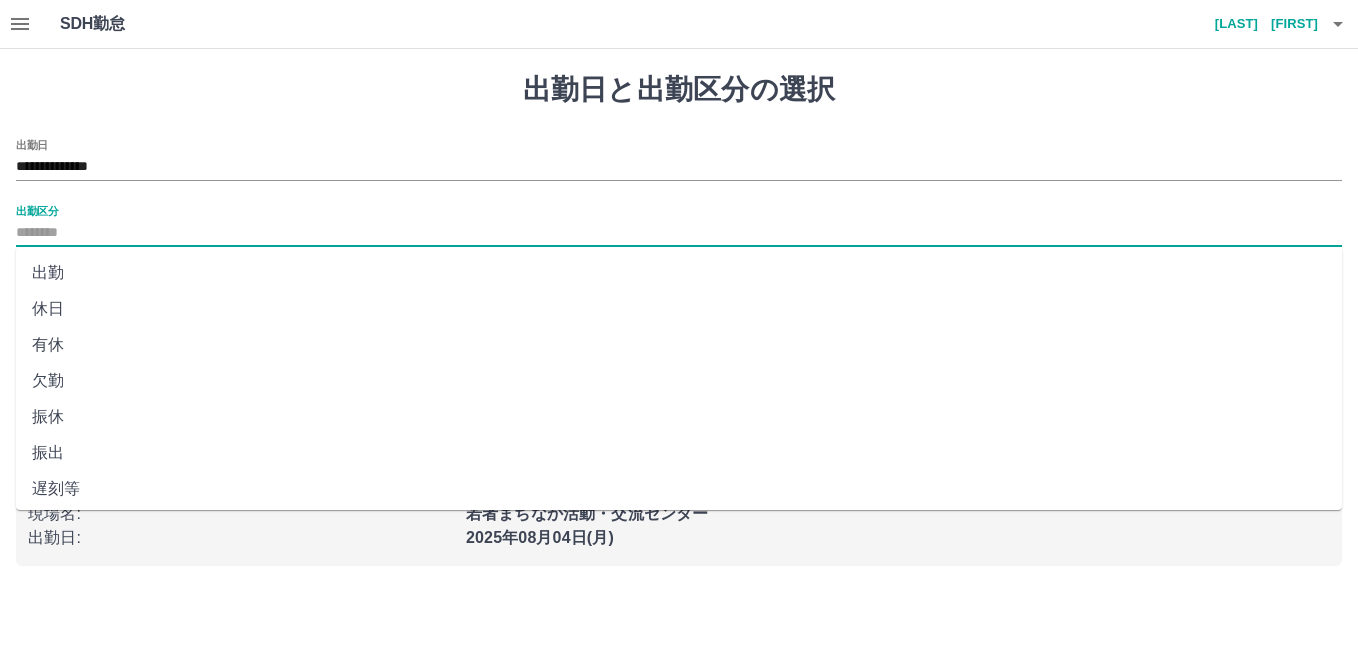 click on "出勤区分" at bounding box center (679, 233) 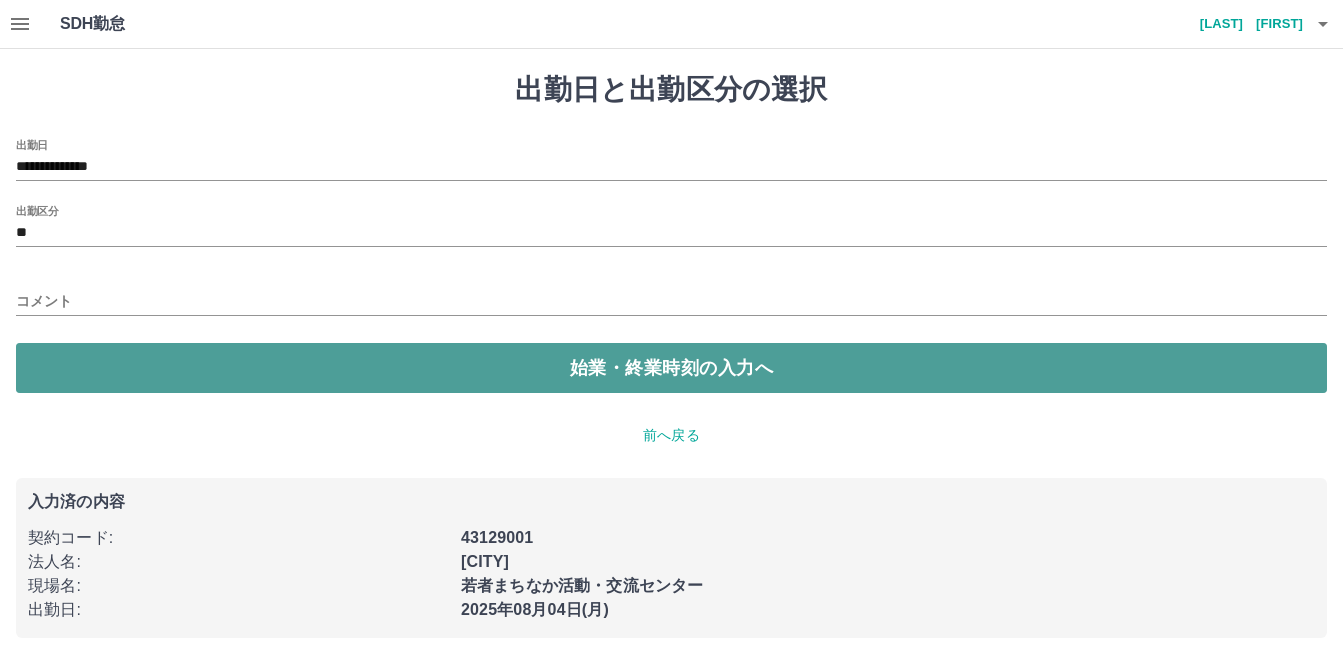 click on "始業・終業時刻の入力へ" at bounding box center (671, 368) 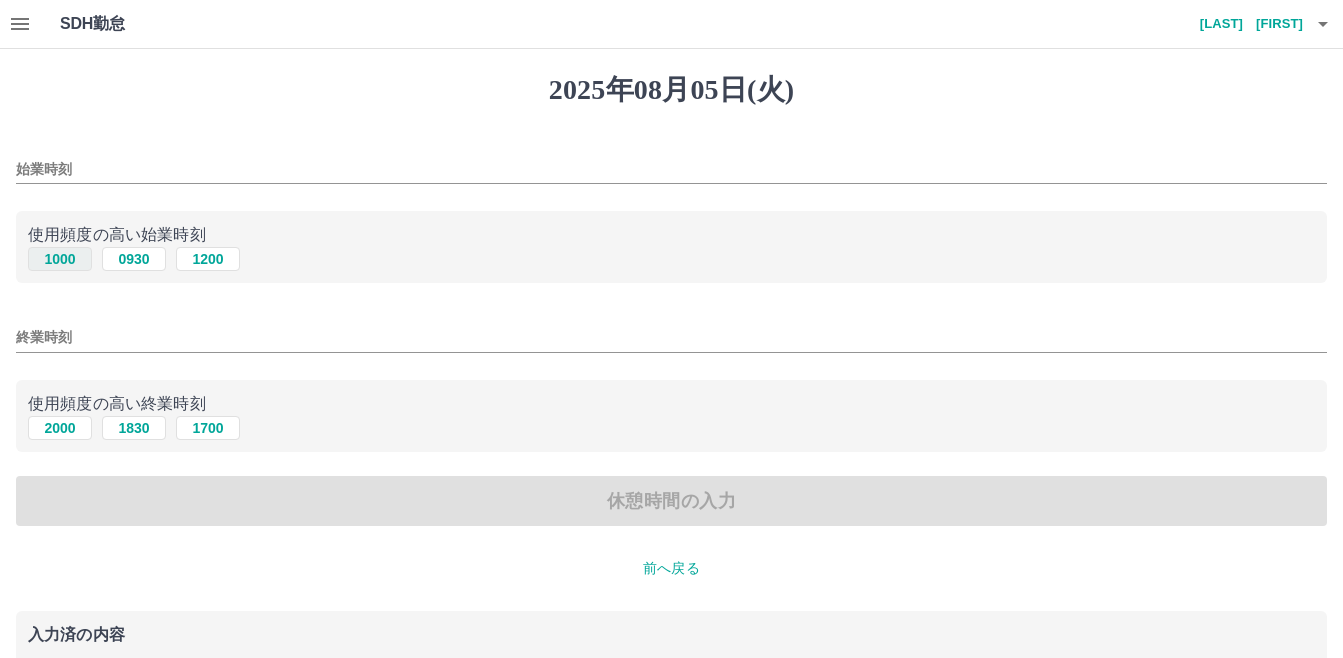 click on "1000" at bounding box center [60, 259] 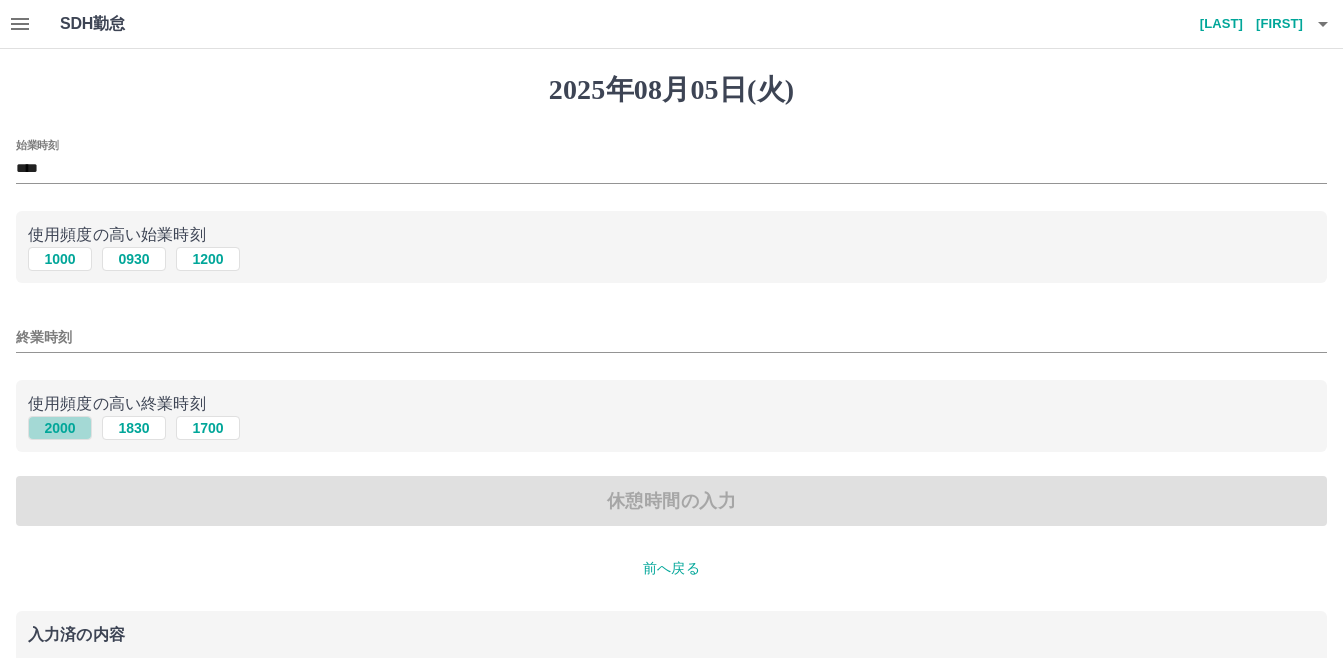 click on "2000" at bounding box center (60, 428) 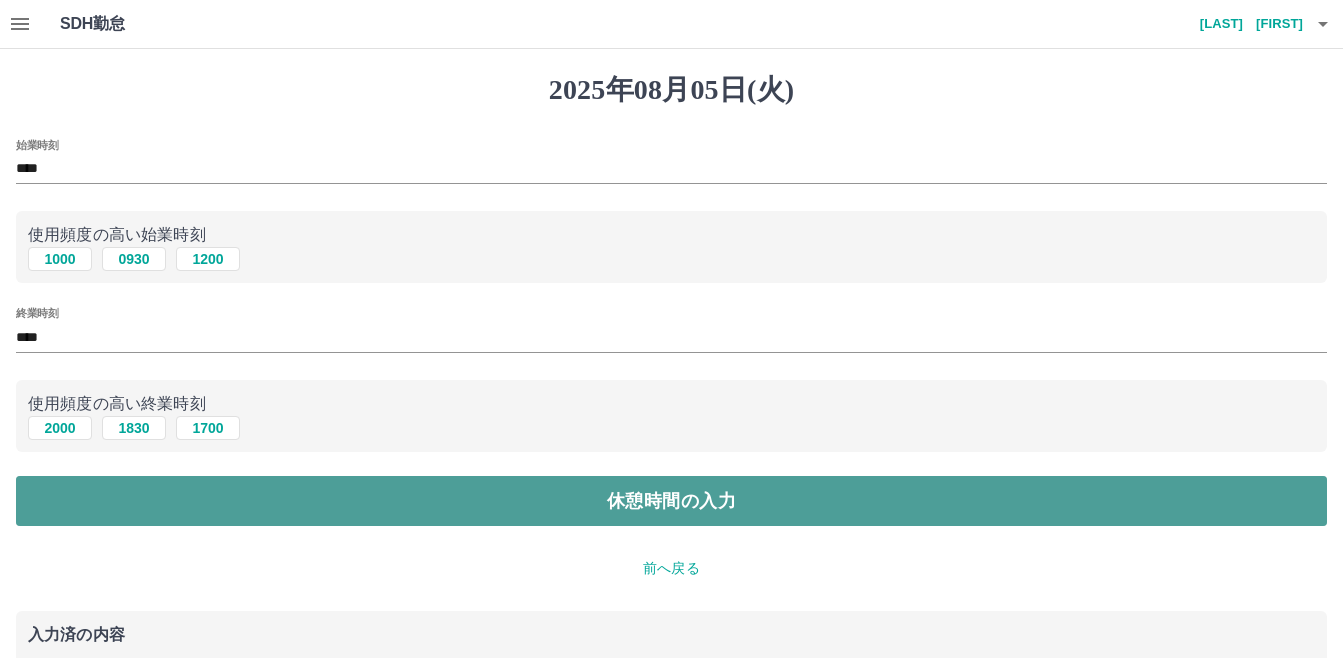 click on "休憩時間の入力" at bounding box center (671, 501) 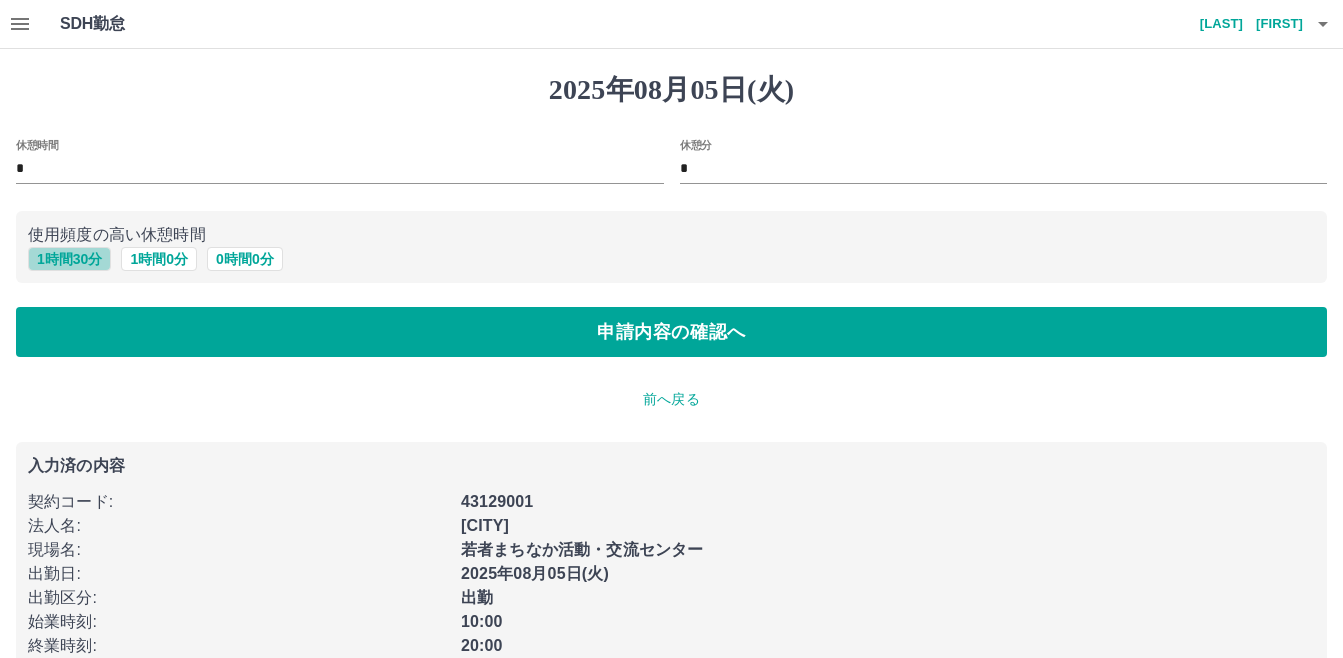 click on "1 時間 30 分" at bounding box center [69, 259] 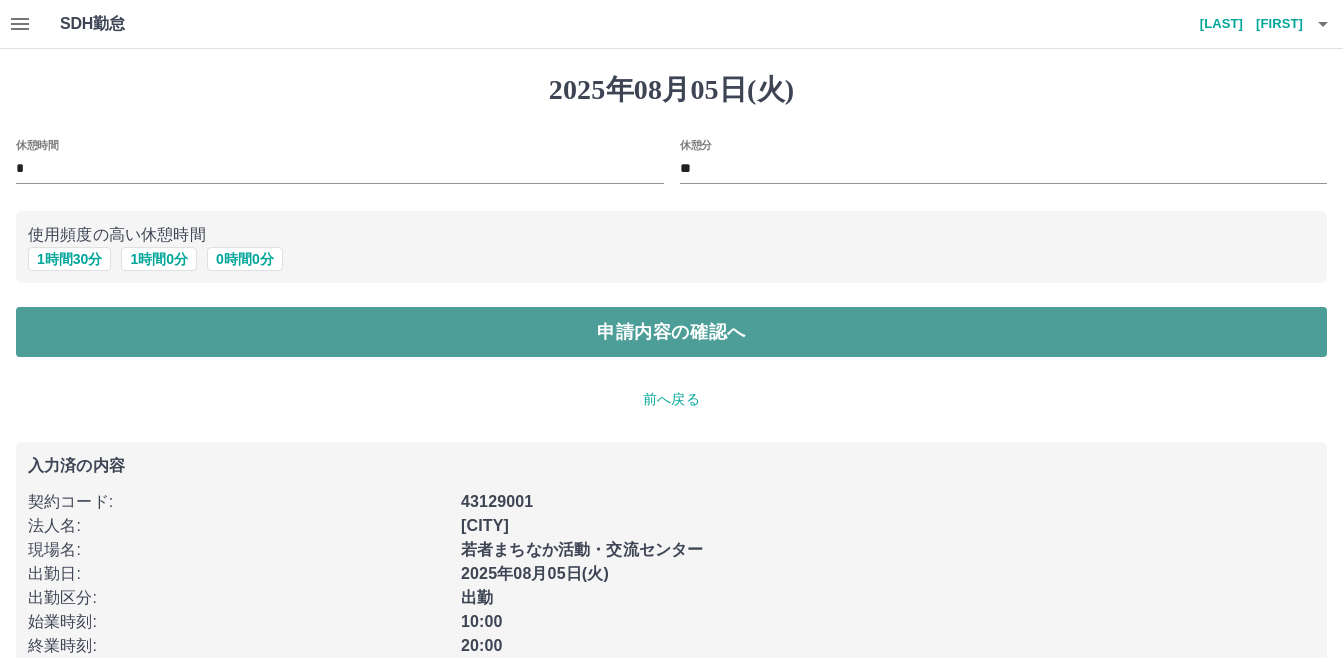 click on "申請内容の確認へ" at bounding box center [671, 332] 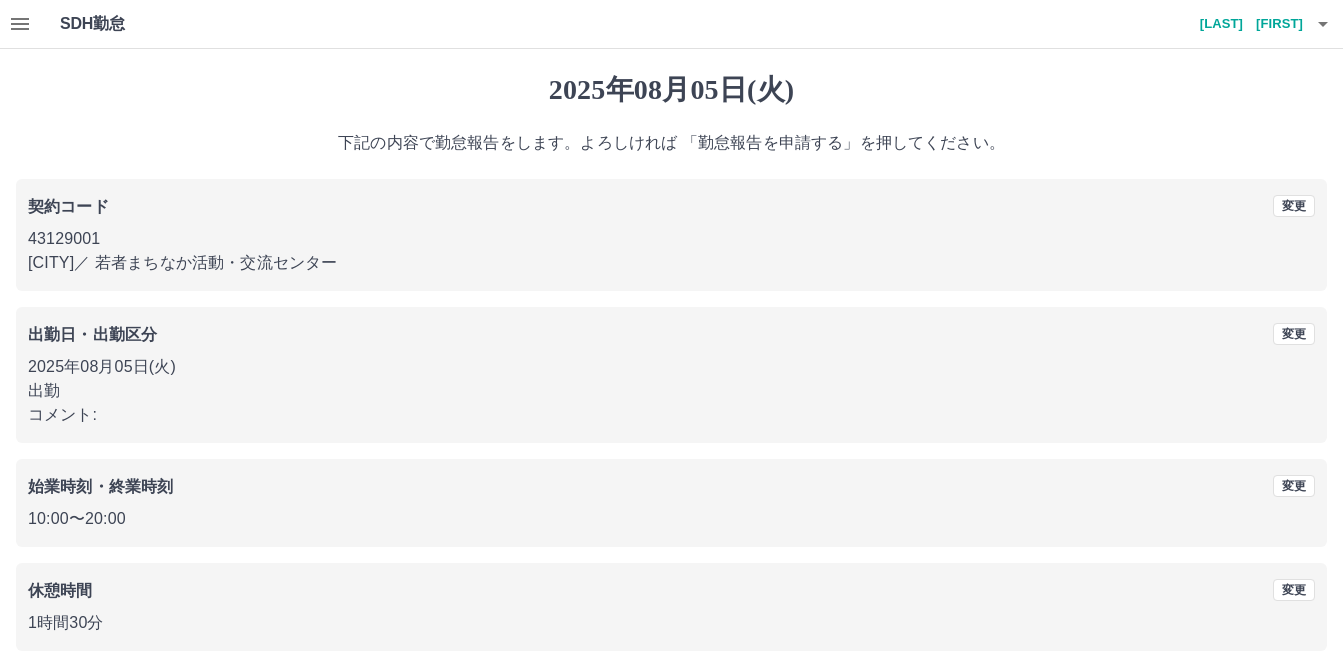scroll, scrollTop: 91, scrollLeft: 0, axis: vertical 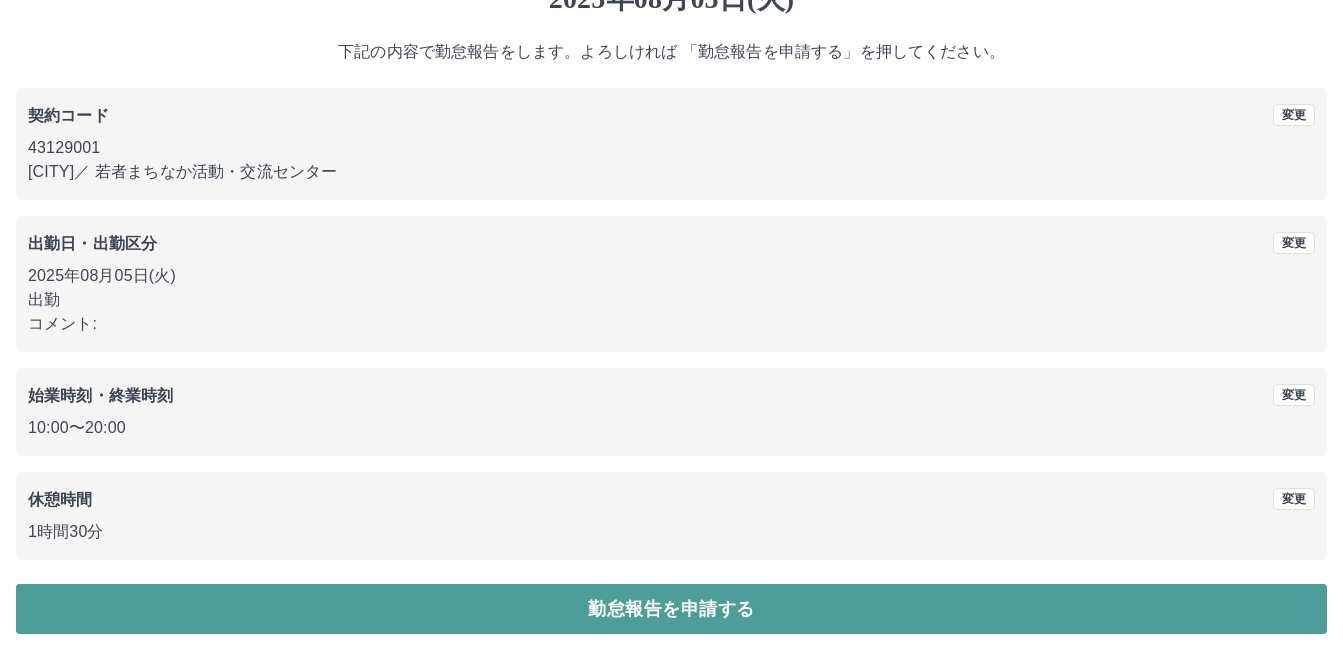 click on "勤怠報告を申請する" at bounding box center [671, 609] 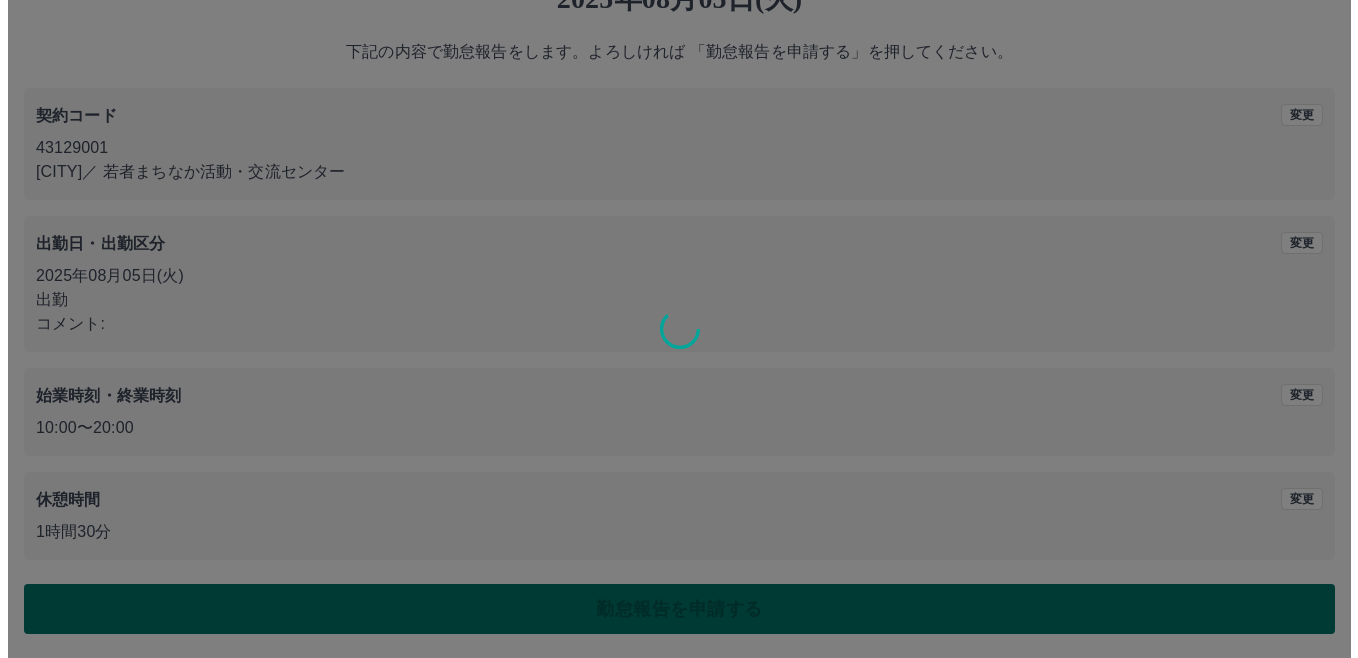 scroll, scrollTop: 0, scrollLeft: 0, axis: both 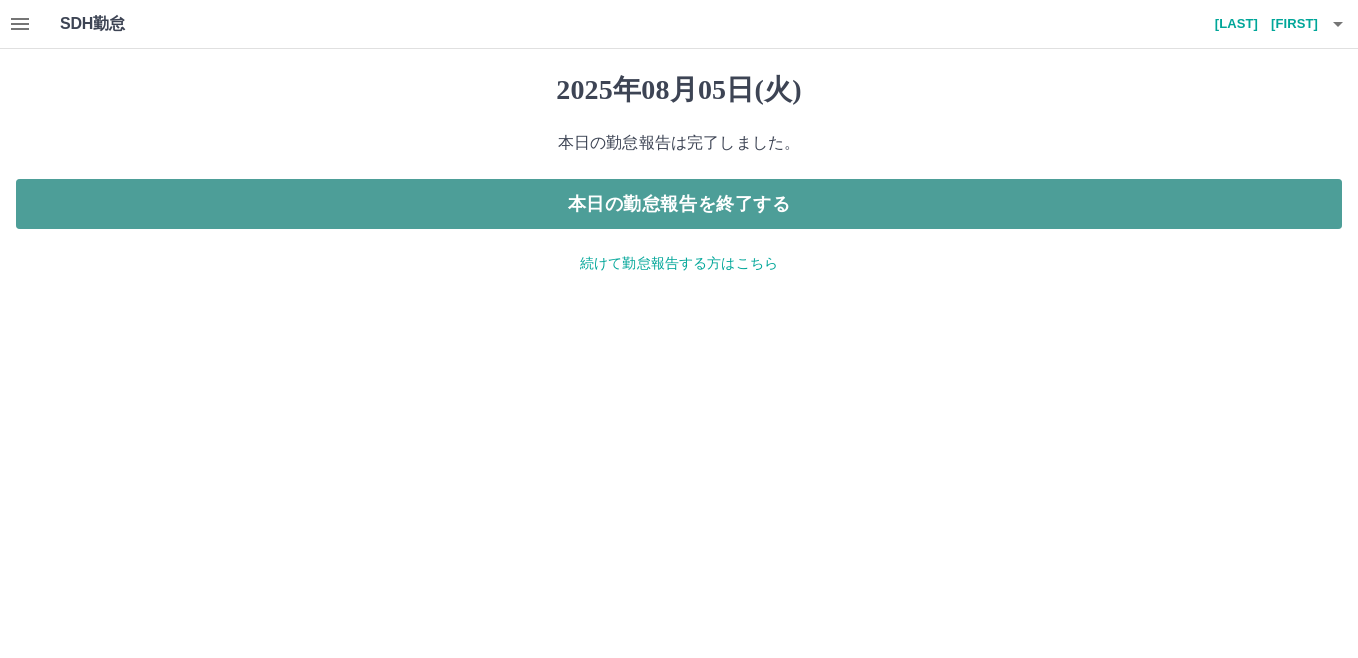 click on "本日の勤怠報告を終了する" at bounding box center [679, 204] 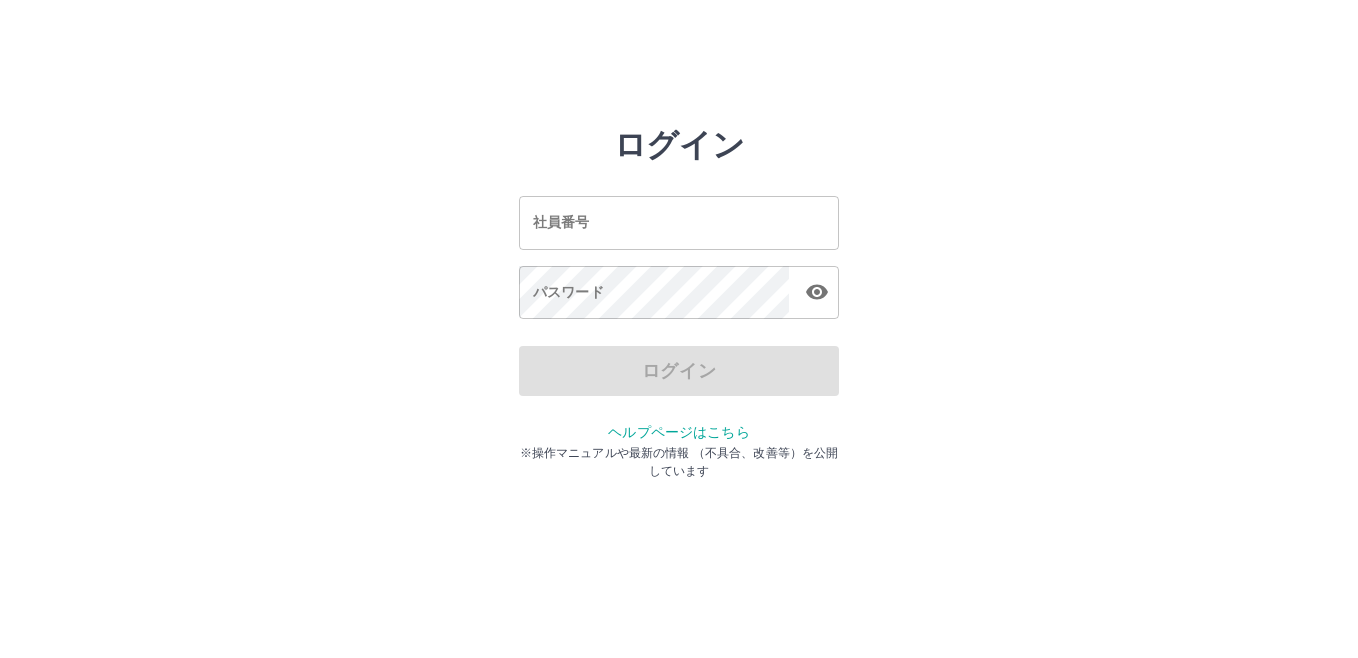 scroll, scrollTop: 0, scrollLeft: 0, axis: both 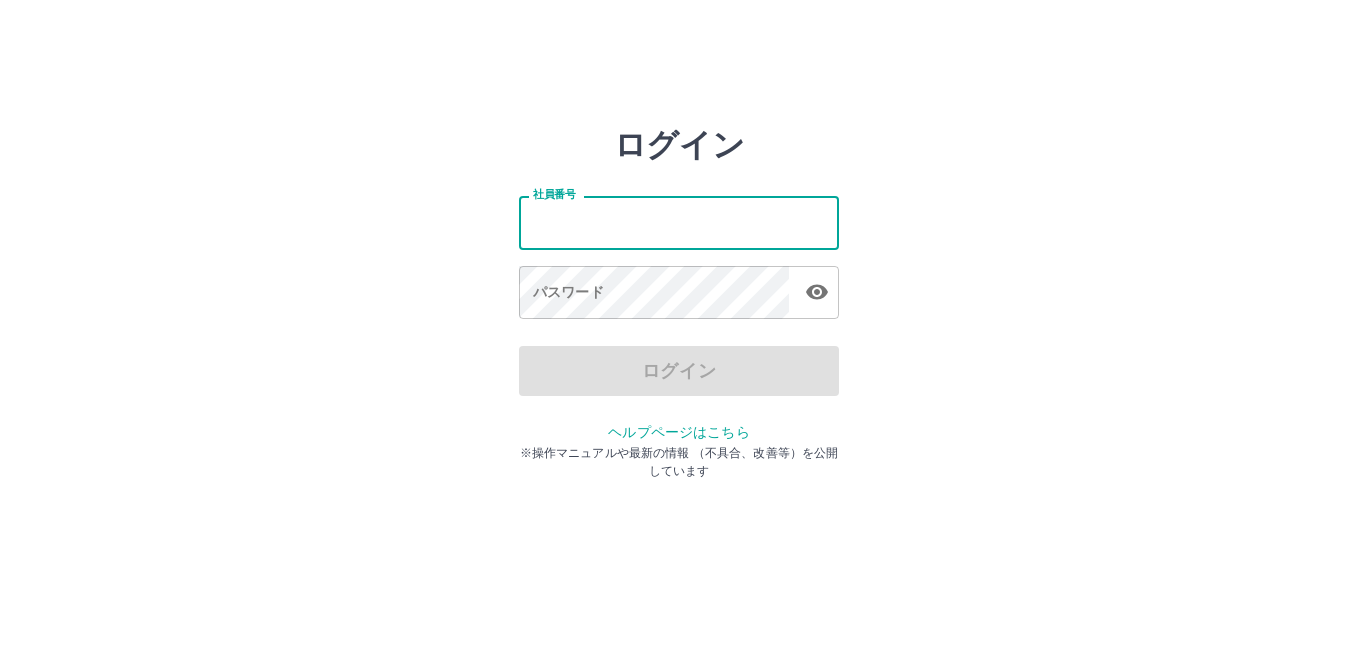 click on "社員番号" at bounding box center [679, 222] 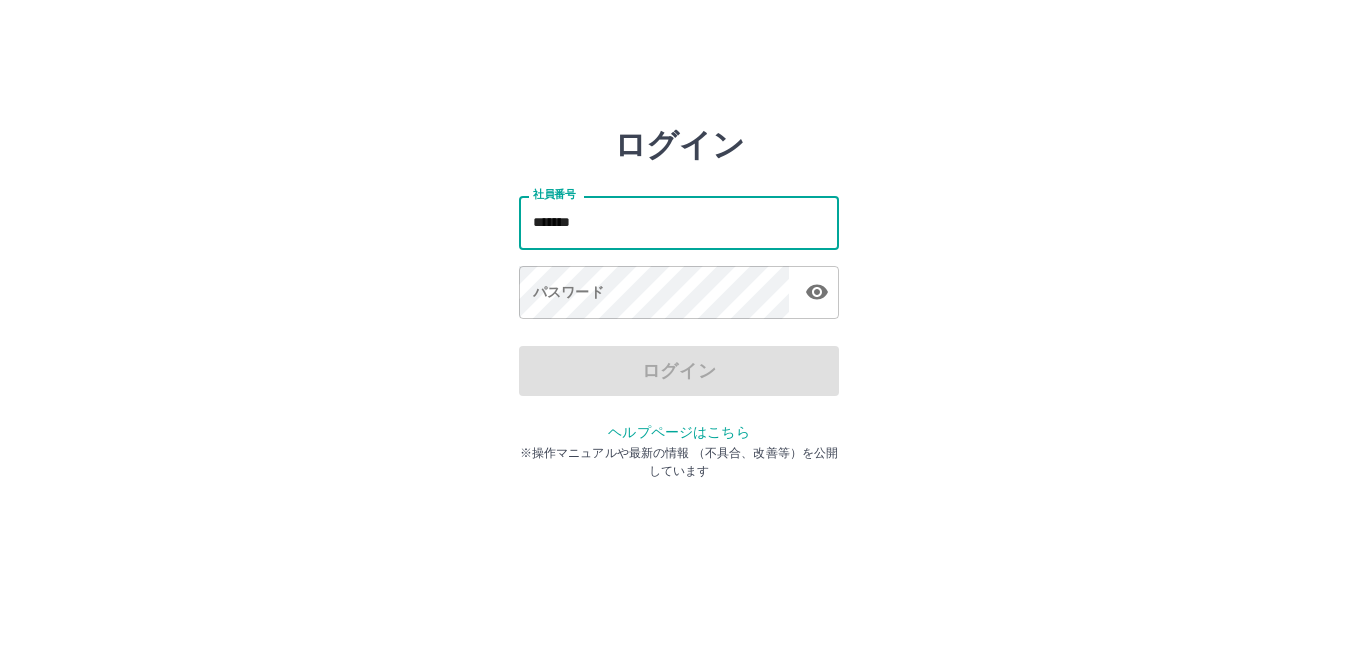 type on "*******" 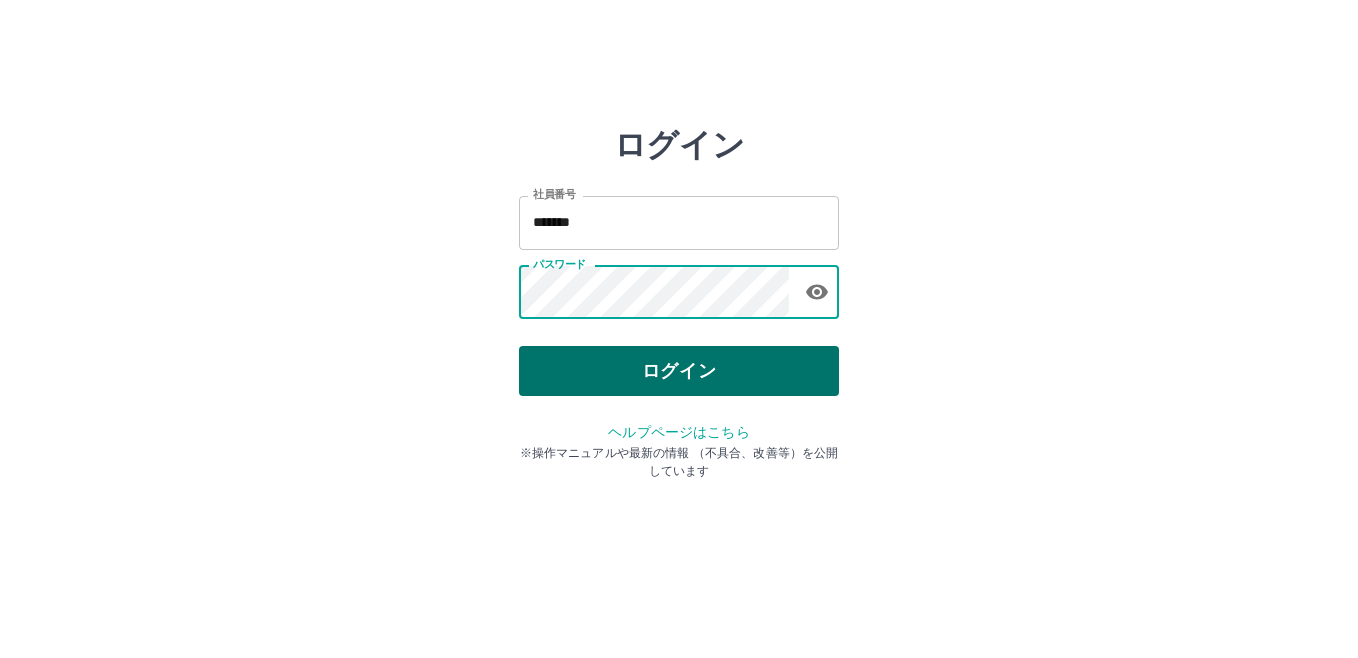 click on "ログイン" at bounding box center (679, 371) 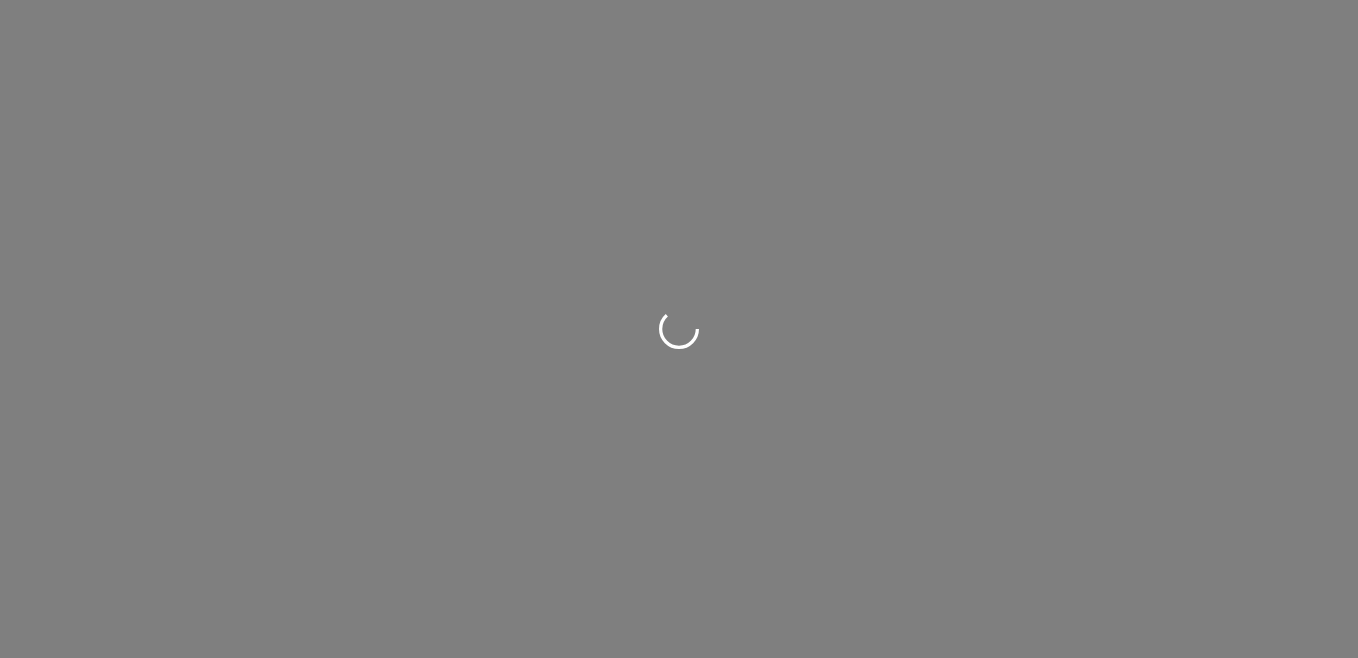 scroll, scrollTop: 0, scrollLeft: 0, axis: both 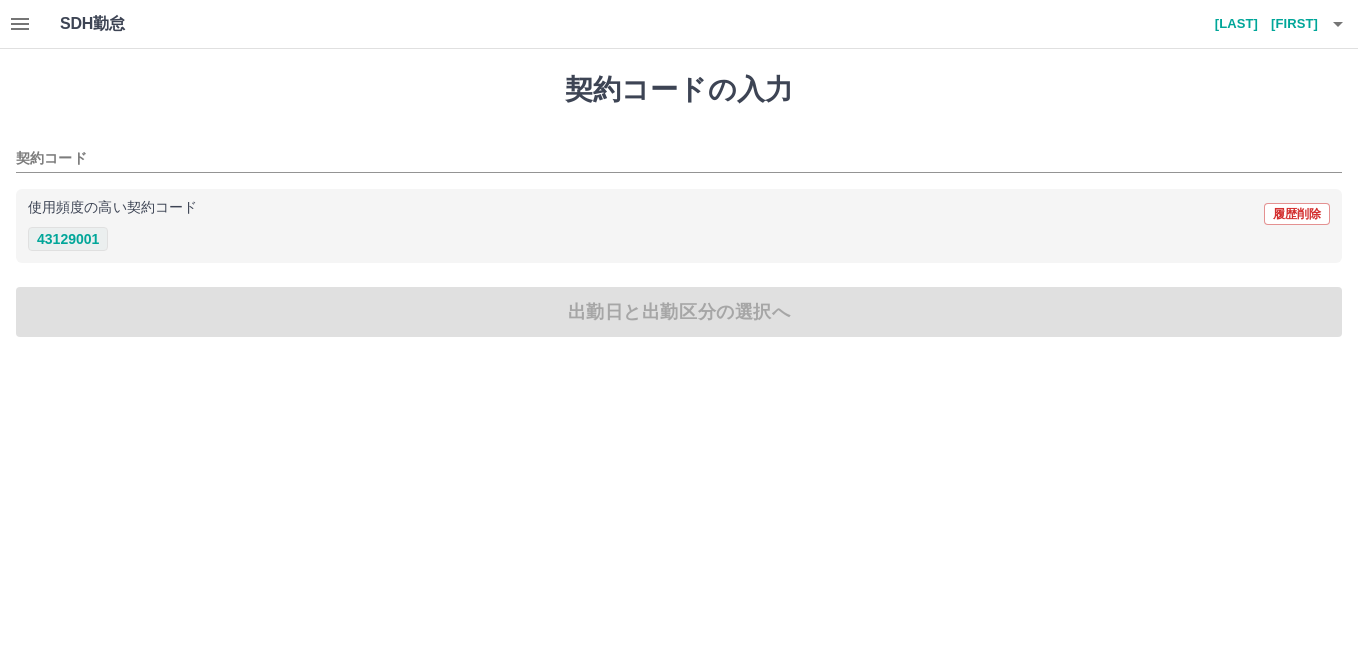 click on "43129001" at bounding box center [68, 239] 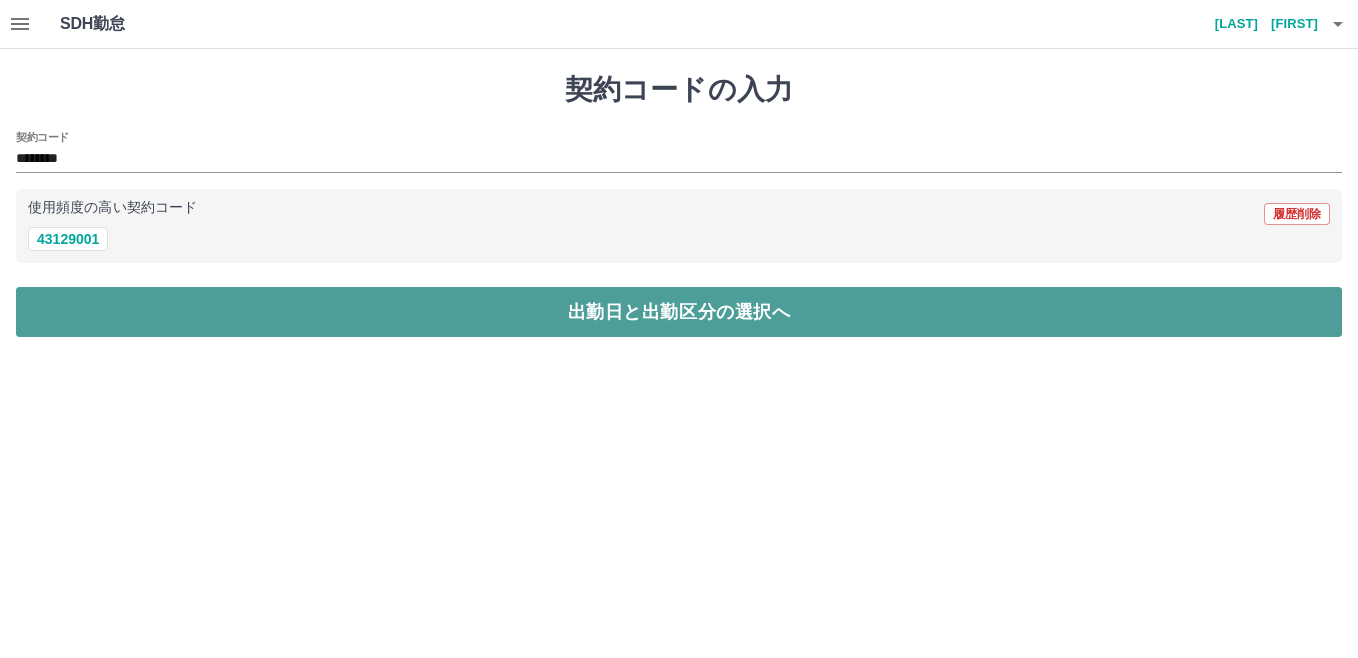 click on "出勤日と出勤区分の選択へ" at bounding box center (679, 312) 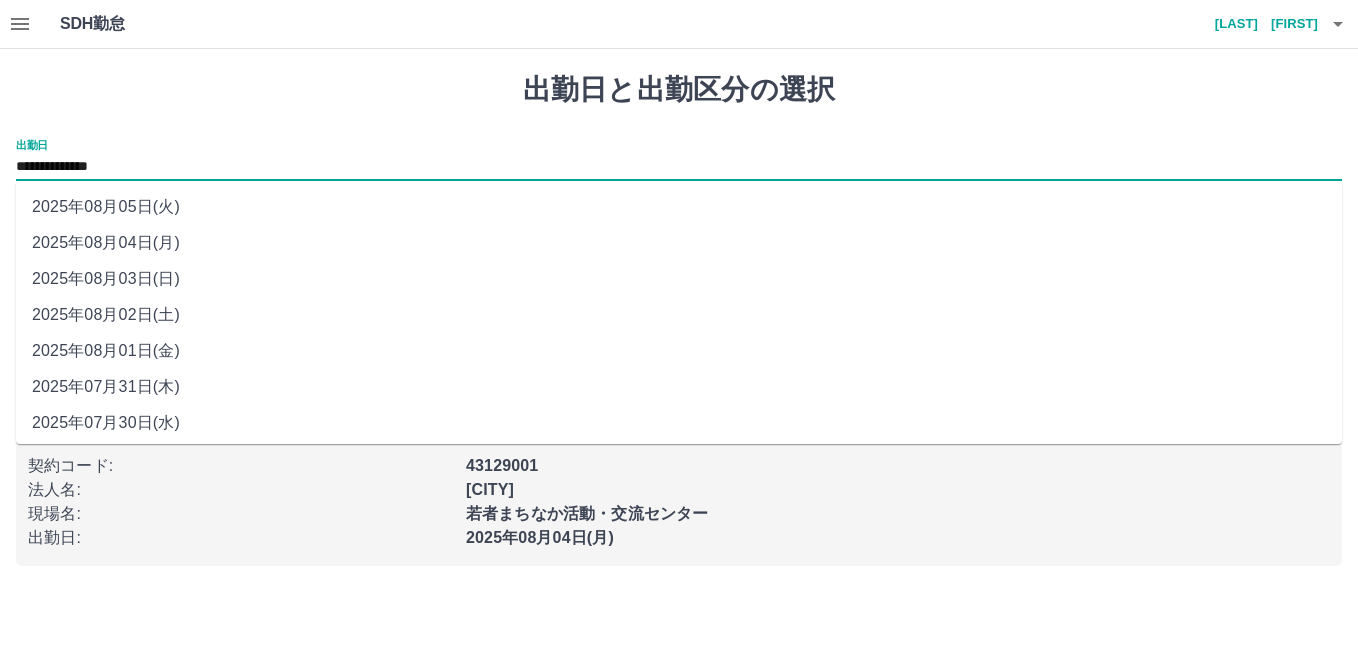 click on "**********" at bounding box center (679, 167) 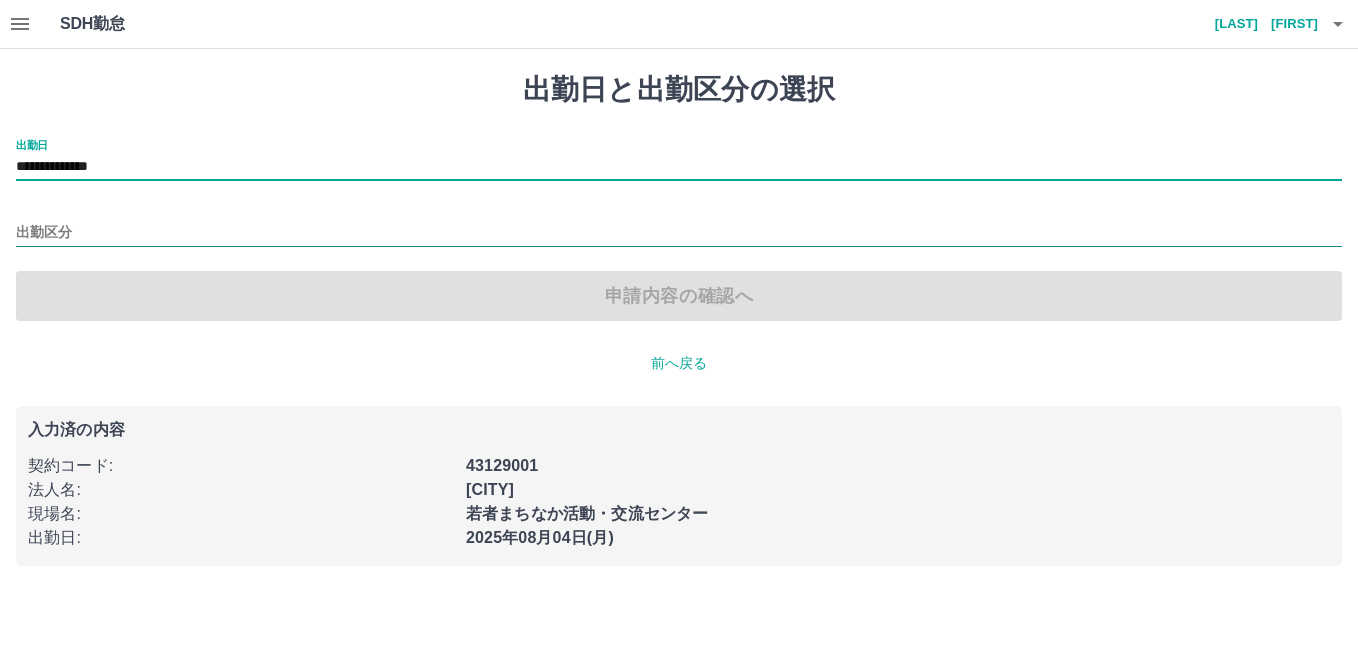 click on "出勤区分" at bounding box center [679, 233] 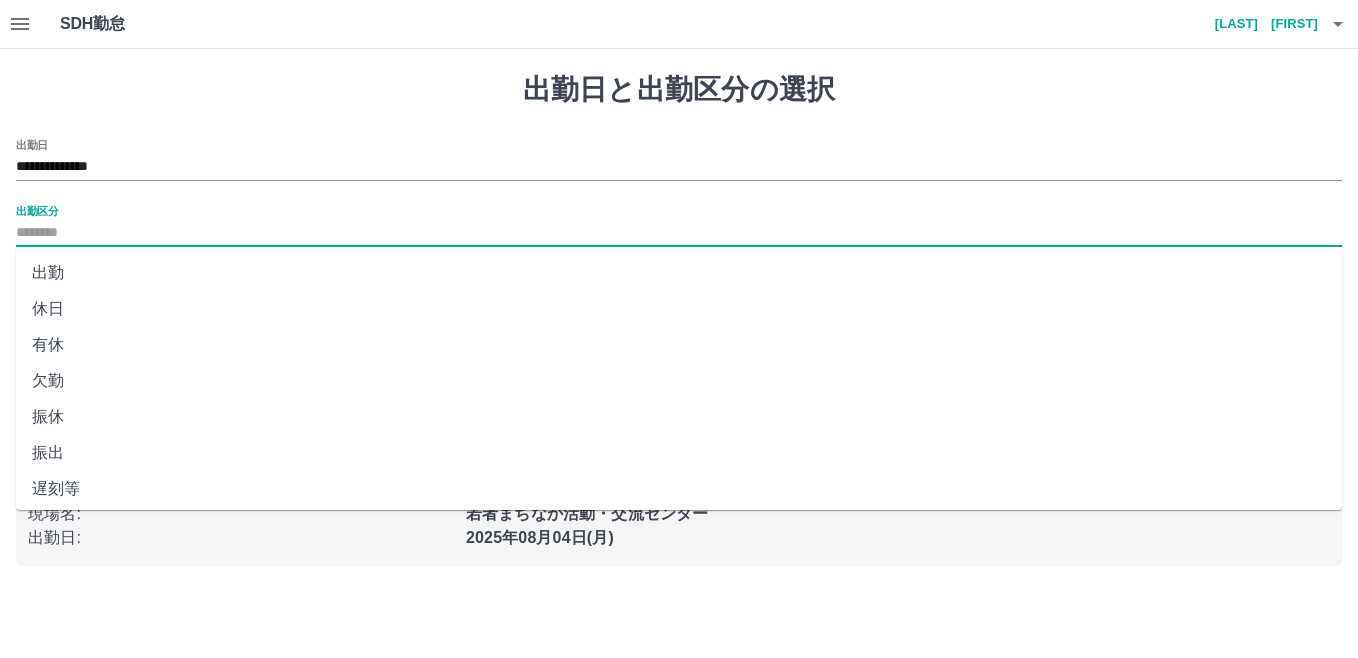 click on "休日" at bounding box center (679, 309) 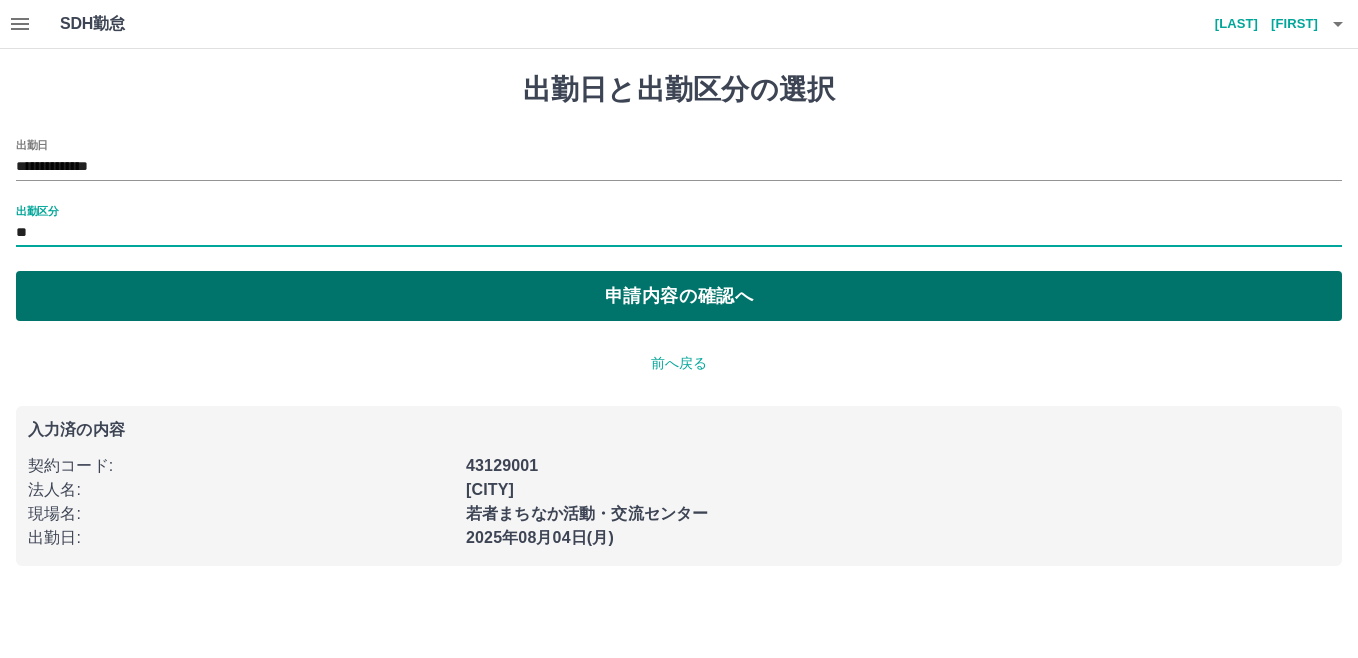 click on "申請内容の確認へ" at bounding box center [679, 296] 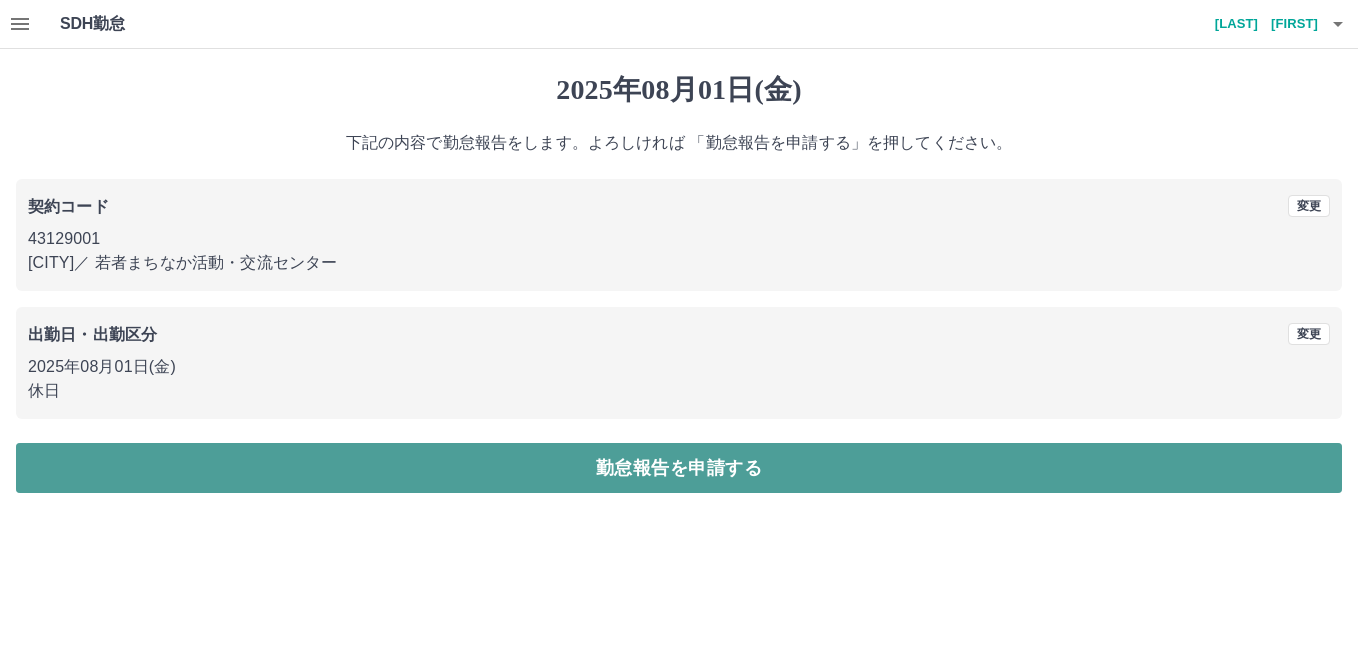 click on "勤怠報告を申請する" at bounding box center (679, 468) 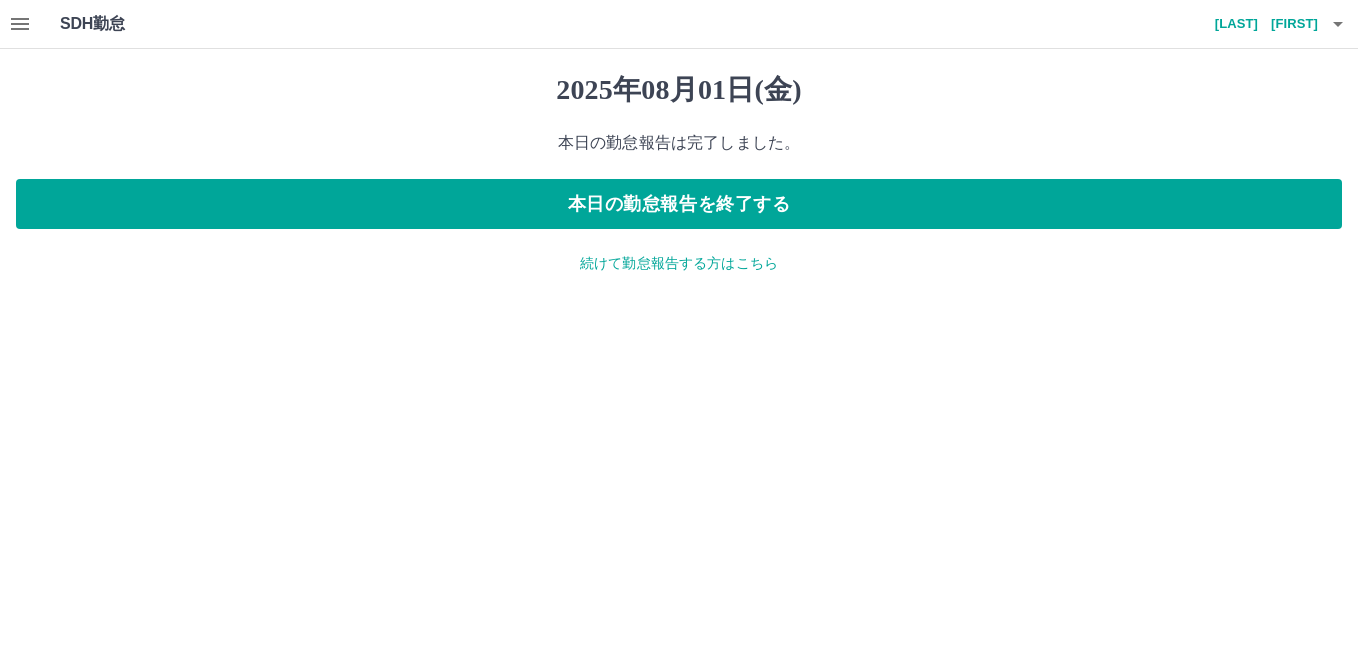 click on "続けて勤怠報告する方はこちら" at bounding box center [679, 263] 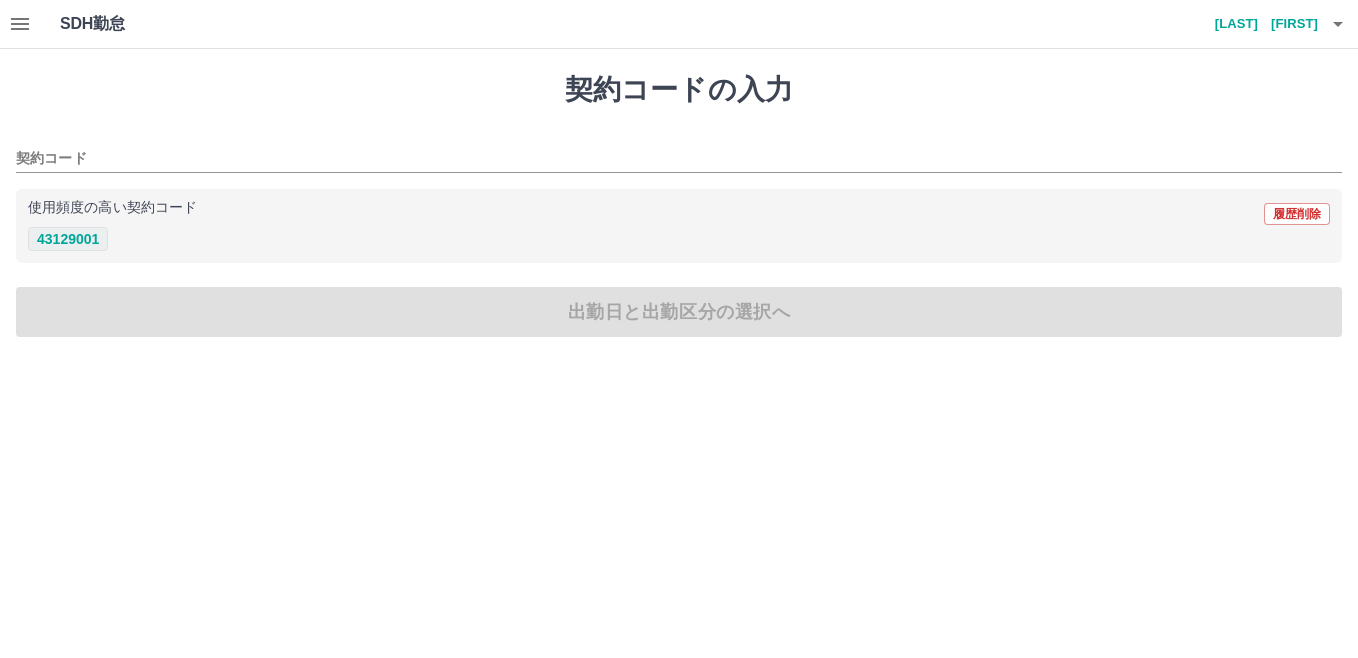 click on "43129001" at bounding box center [68, 239] 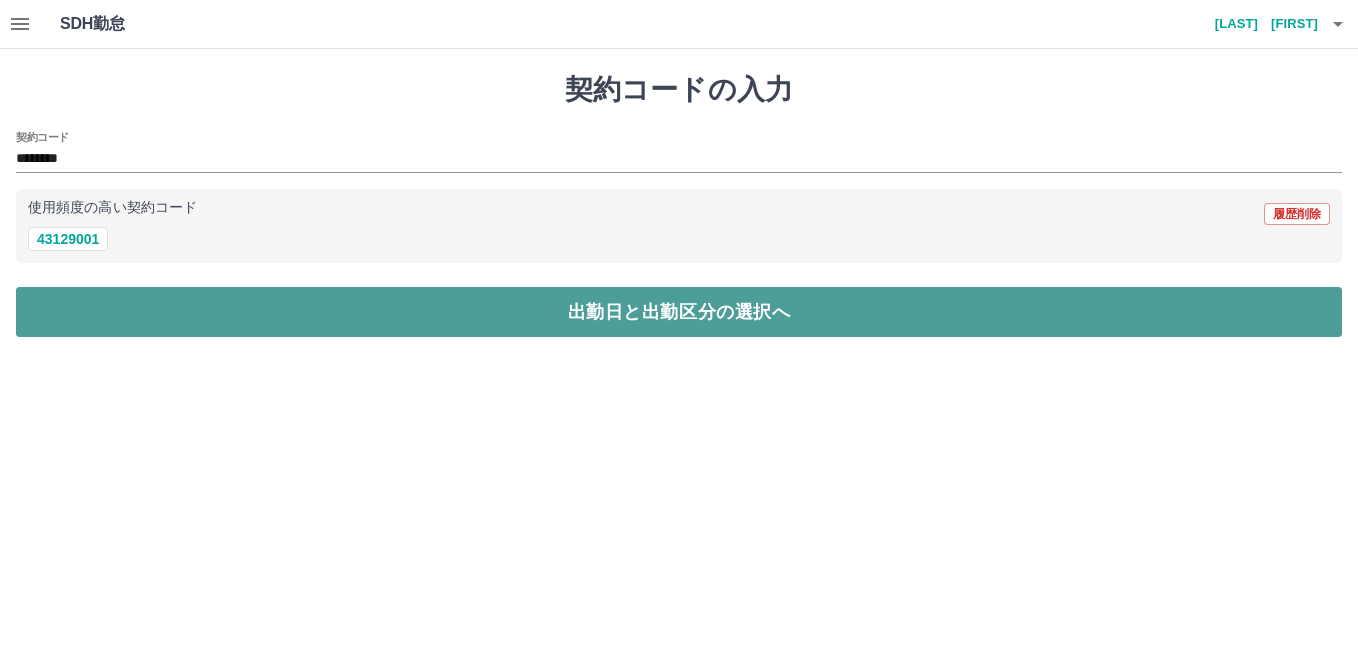 click on "出勤日と出勤区分の選択へ" at bounding box center (679, 312) 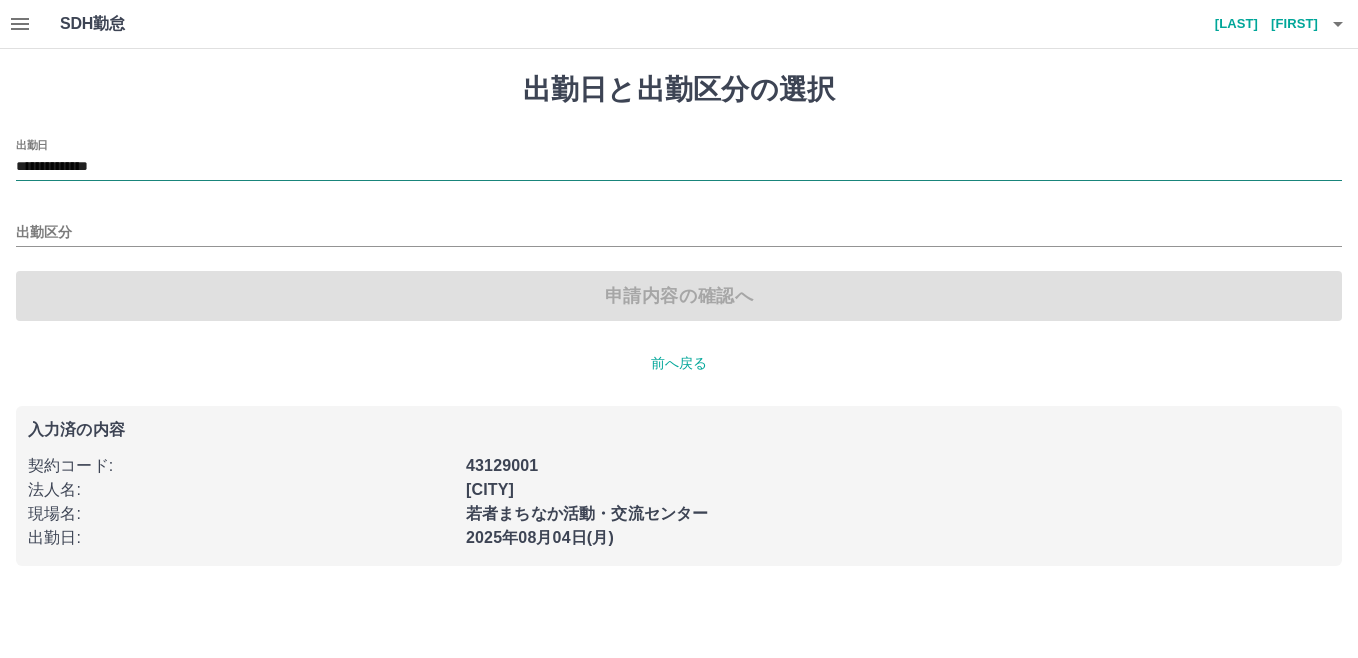 click on "**********" at bounding box center [679, 167] 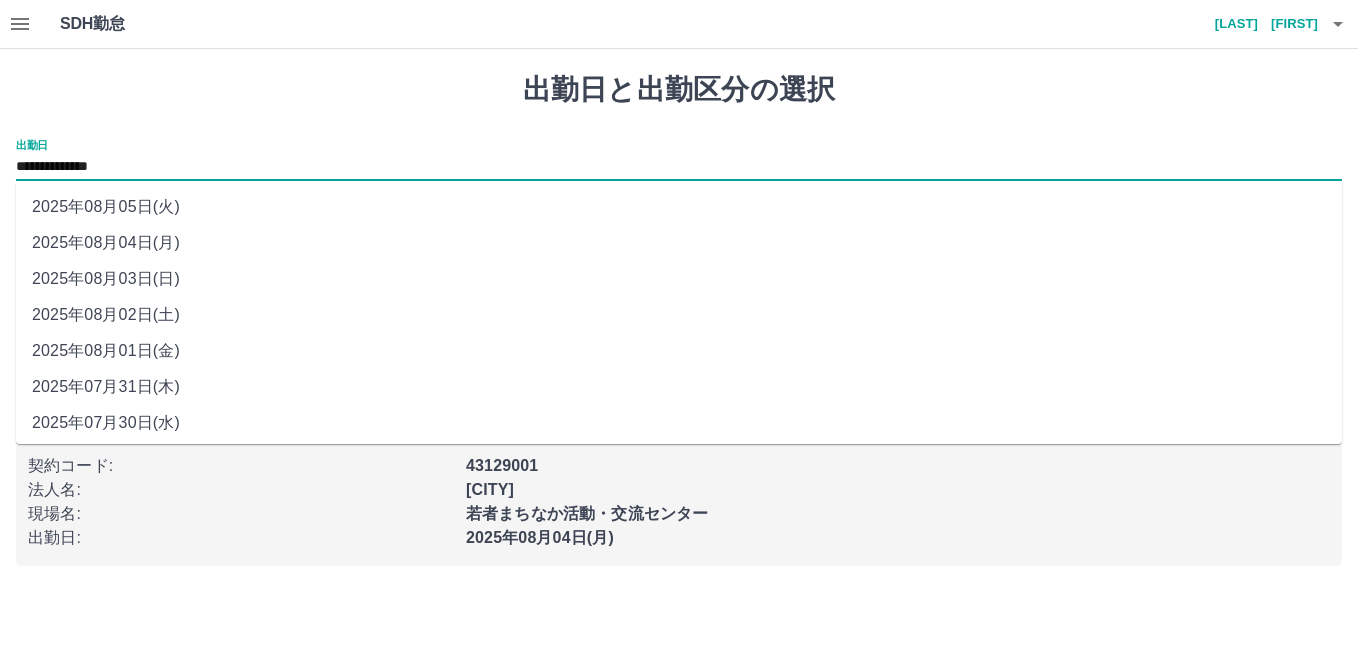 click on "2025年08月02日(土)" at bounding box center (679, 315) 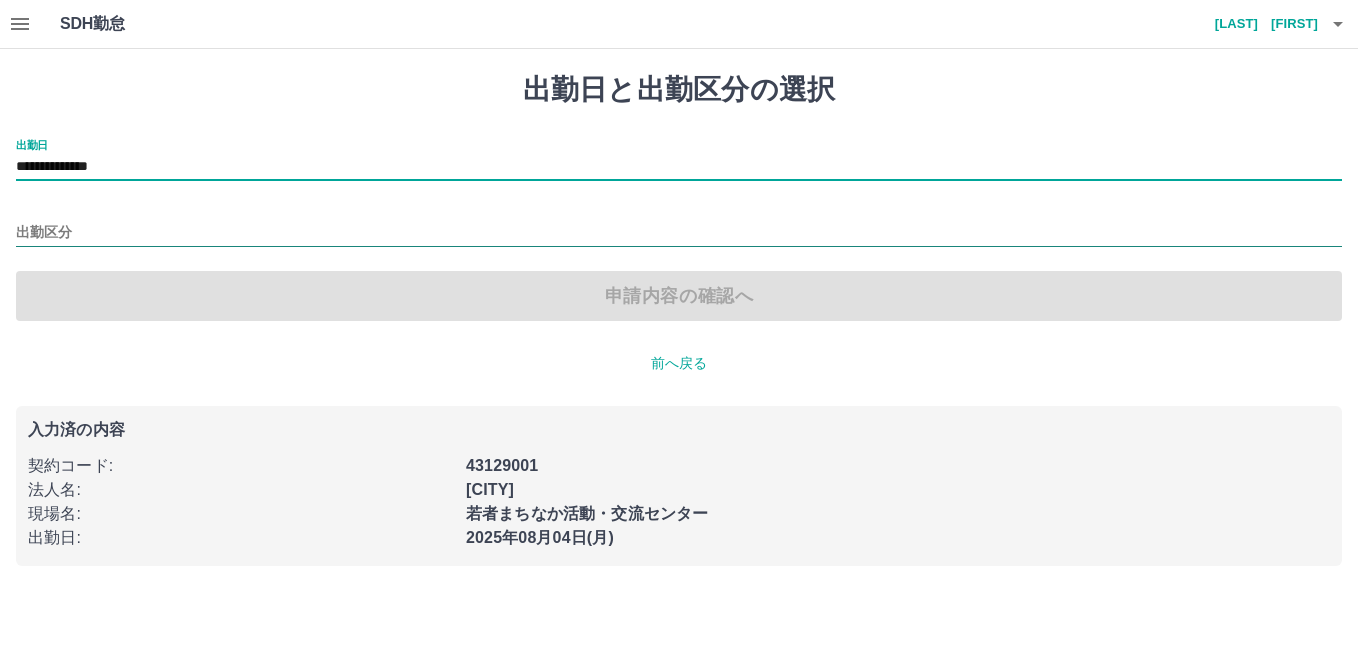 click on "出勤区分" at bounding box center [679, 233] 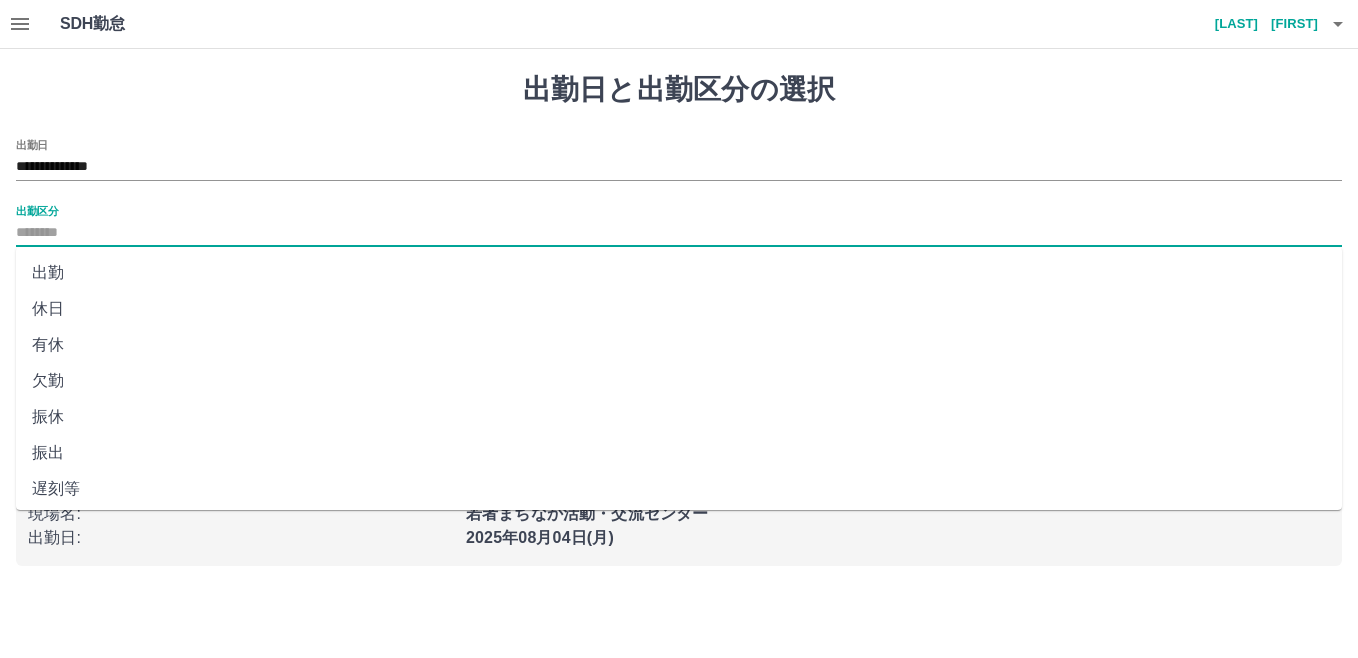 click on "休日" at bounding box center (679, 309) 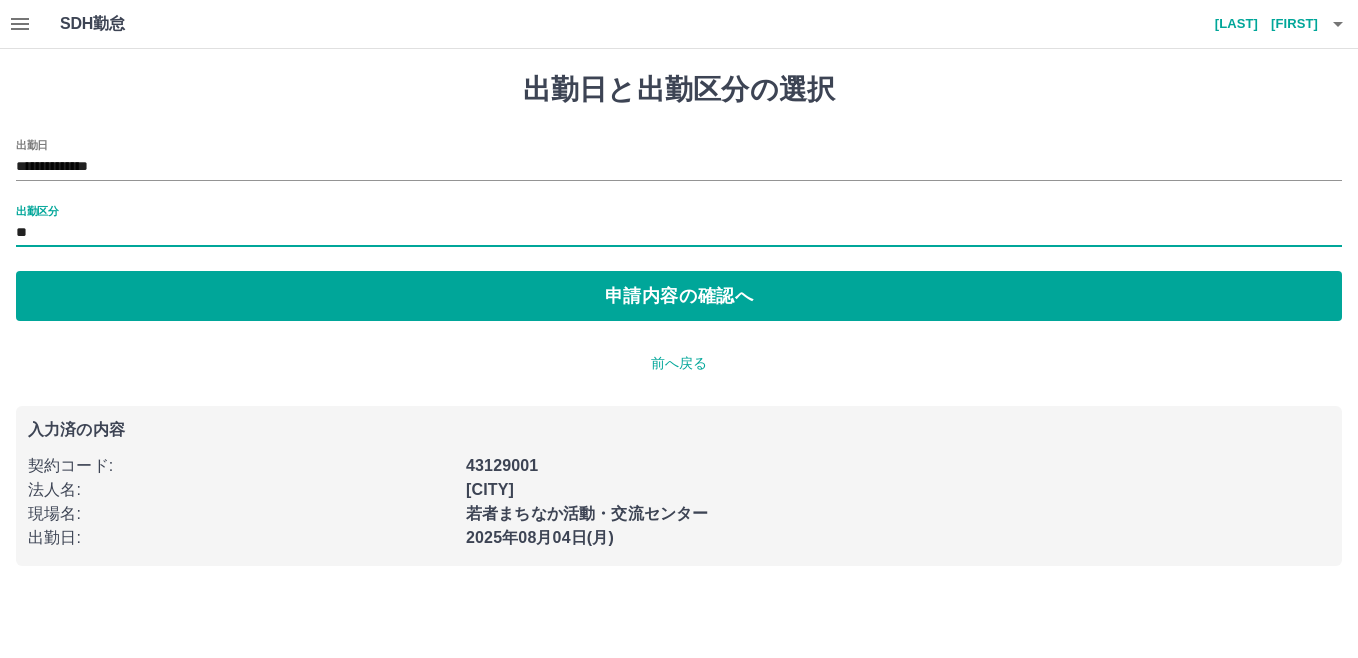 type on "**" 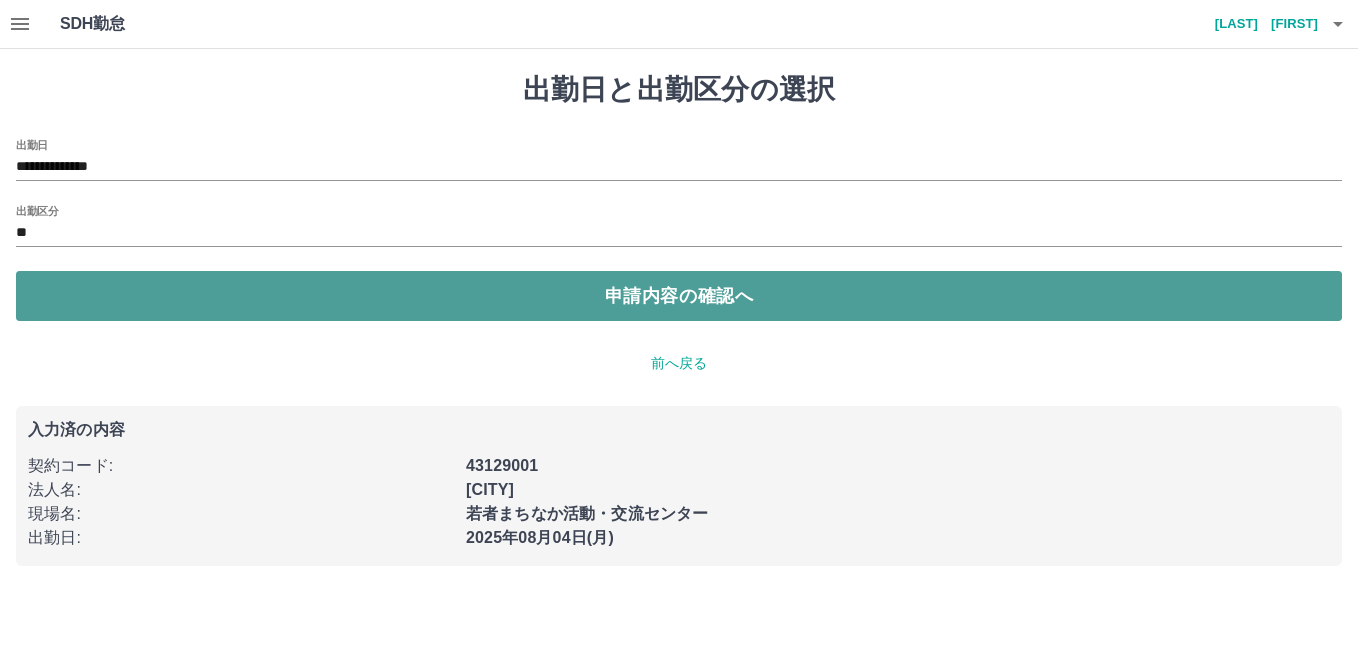 click on "申請内容の確認へ" at bounding box center (679, 296) 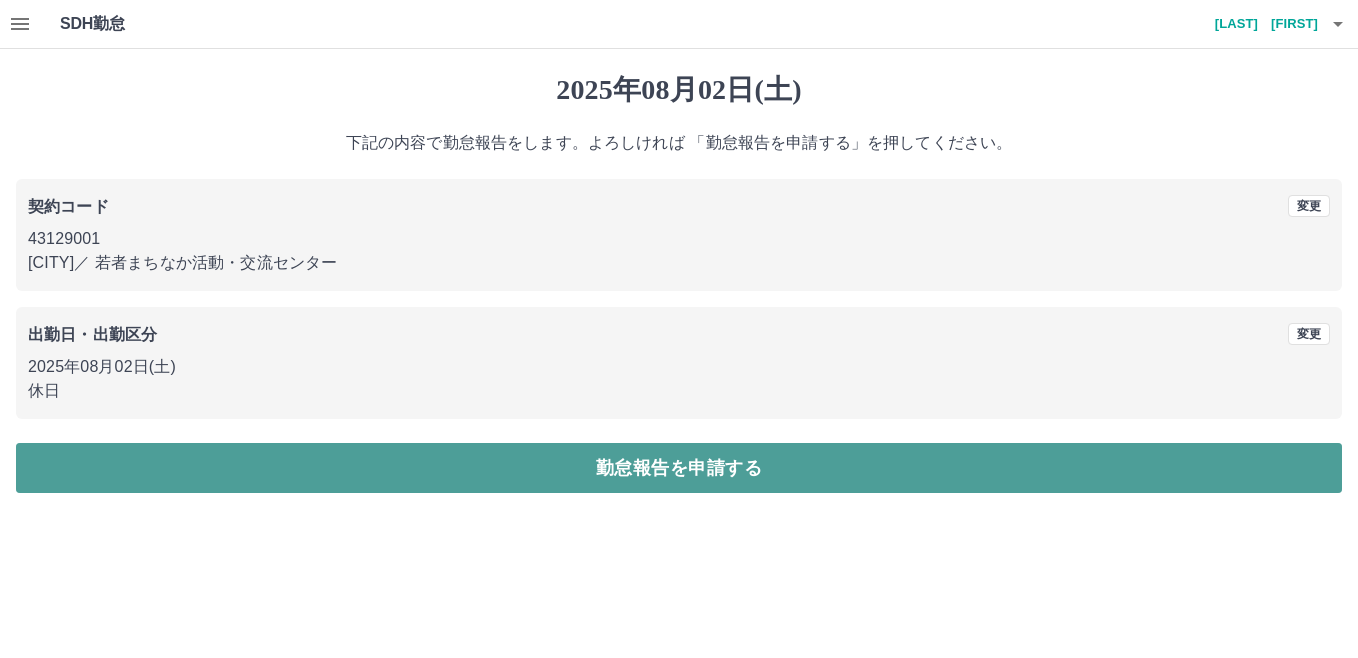 click on "勤怠報告を申請する" at bounding box center (679, 468) 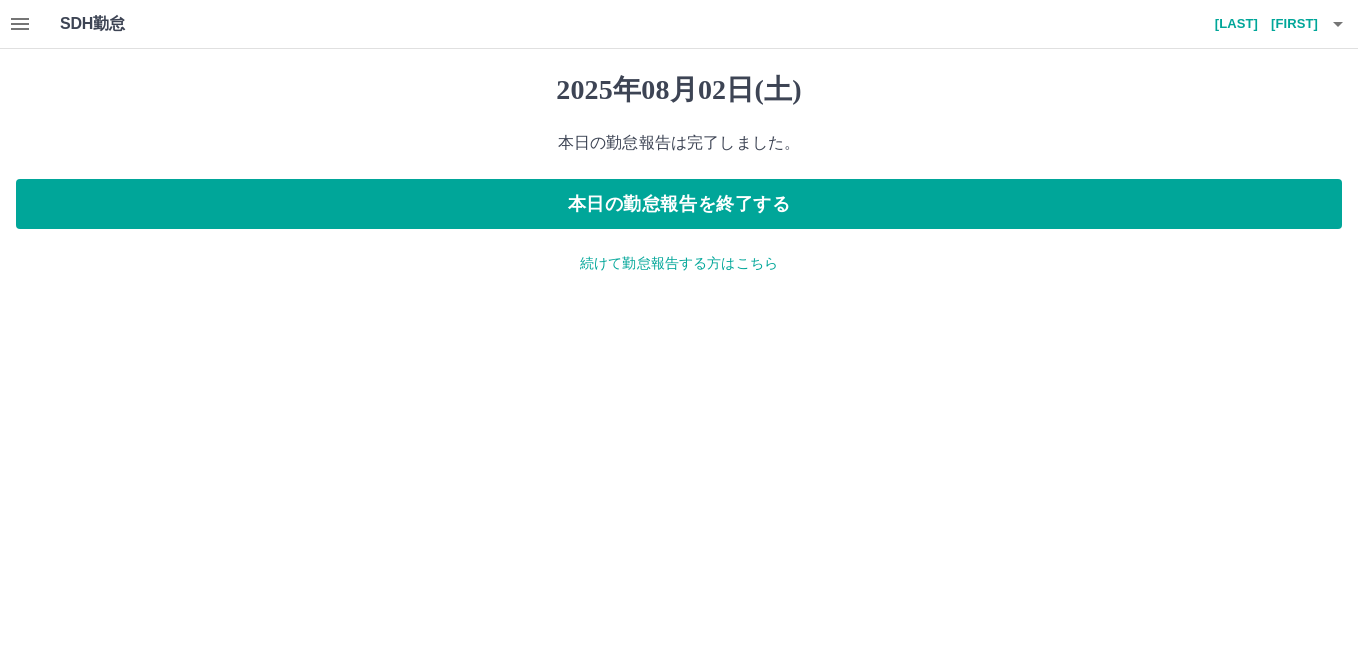 click on "続けて勤怠報告する方はこちら" at bounding box center [679, 263] 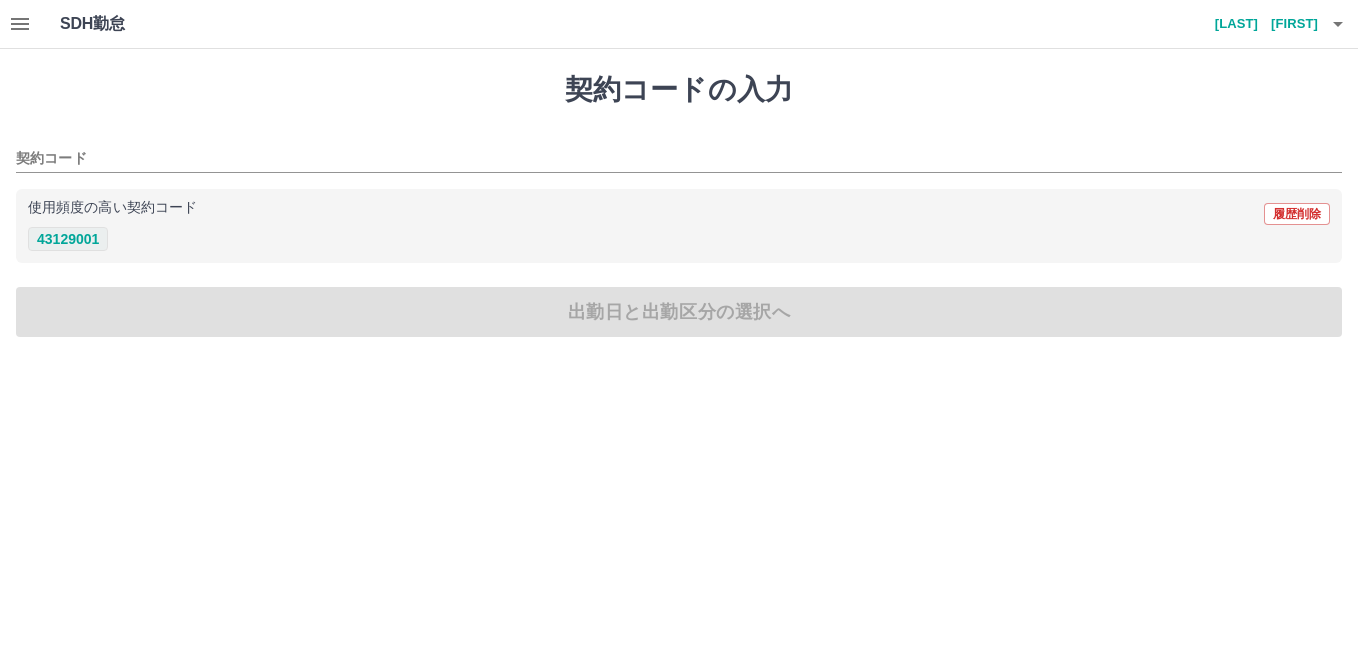 click on "43129001" at bounding box center (68, 239) 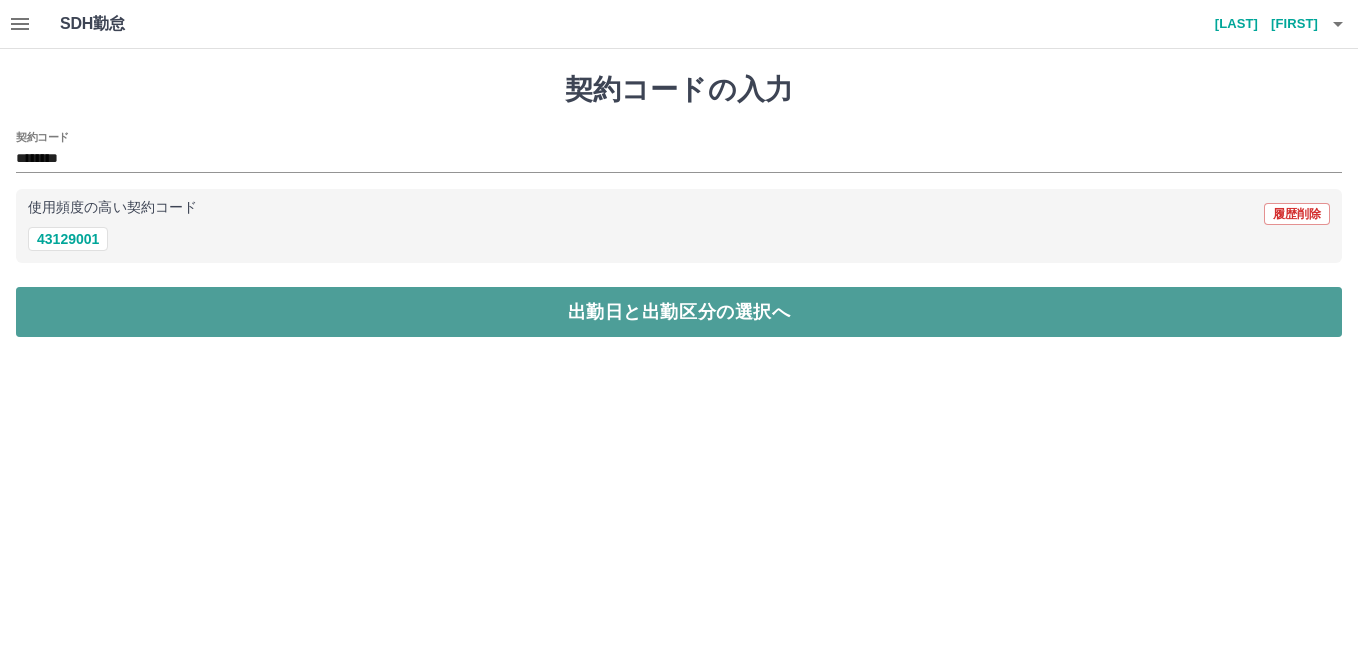 click on "出勤日と出勤区分の選択へ" at bounding box center (679, 312) 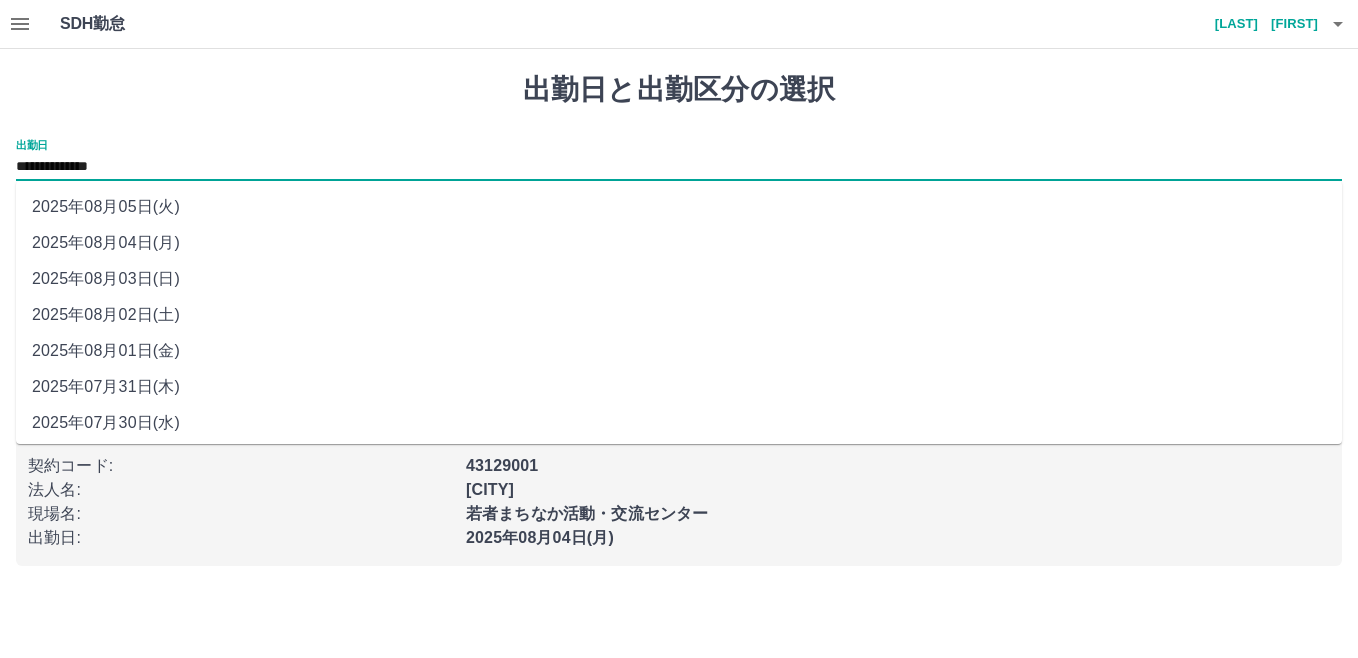 click on "**********" at bounding box center [679, 167] 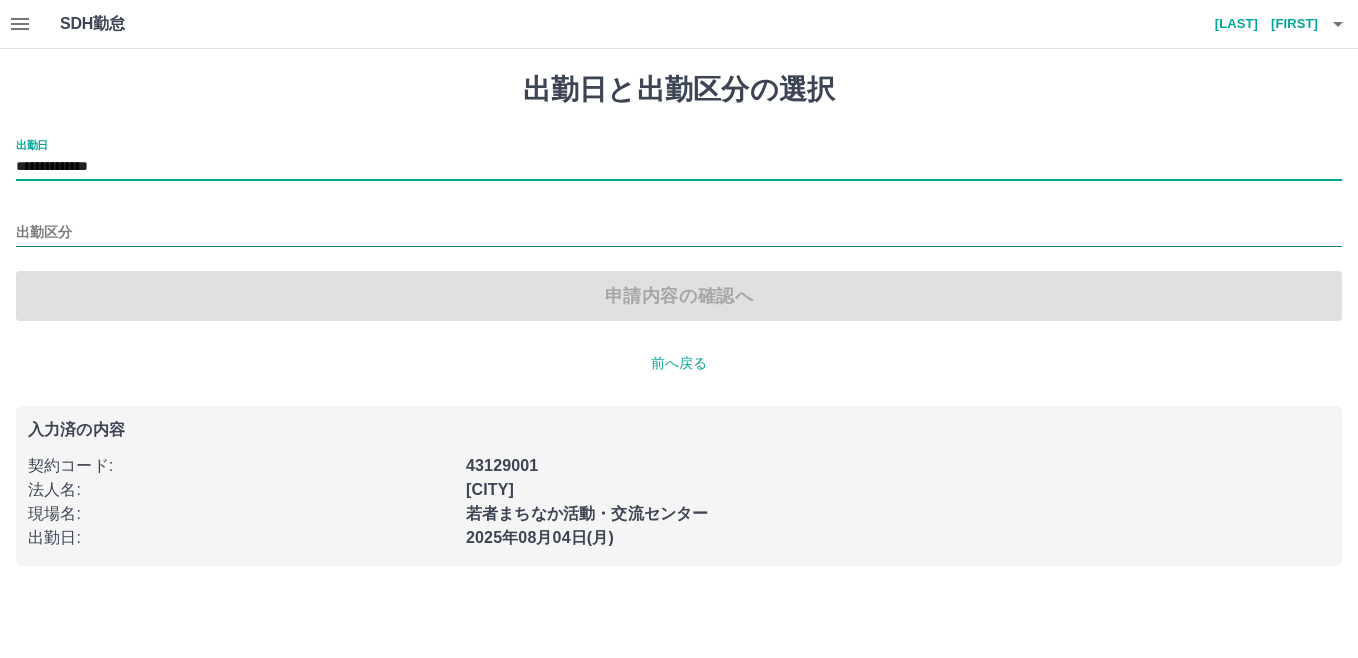 click on "出勤区分" at bounding box center [679, 233] 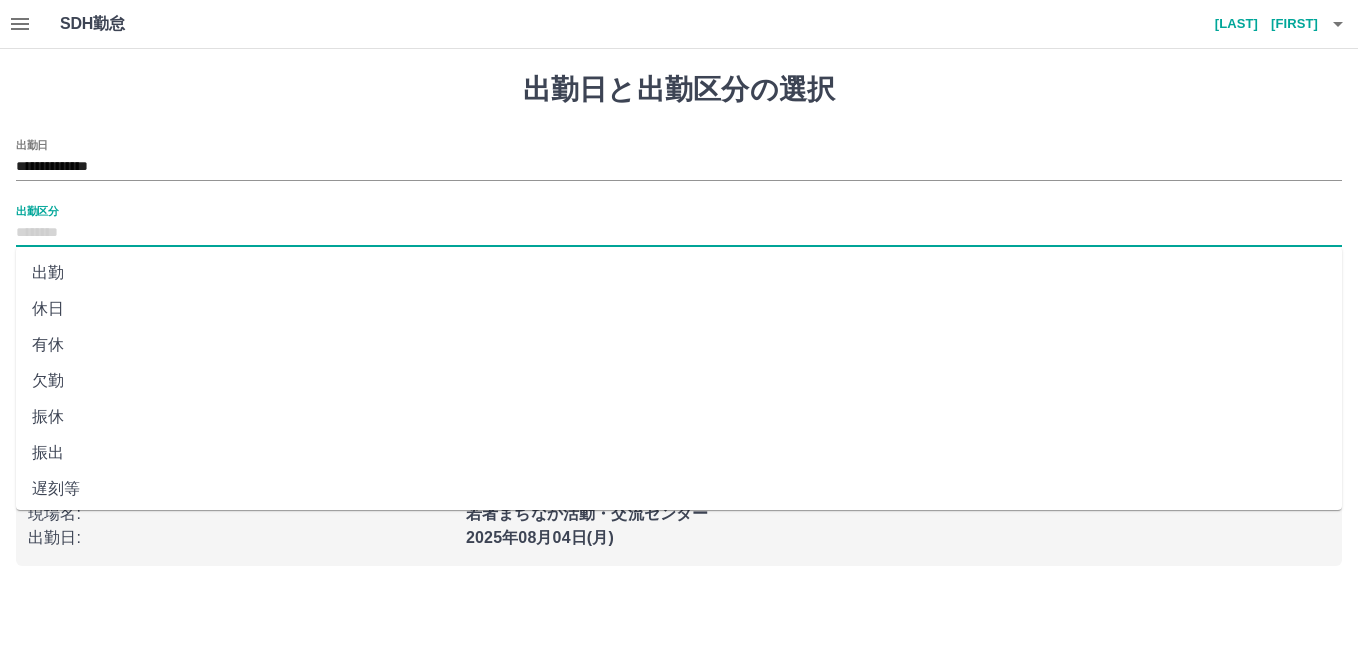 click on "出勤" at bounding box center (679, 273) 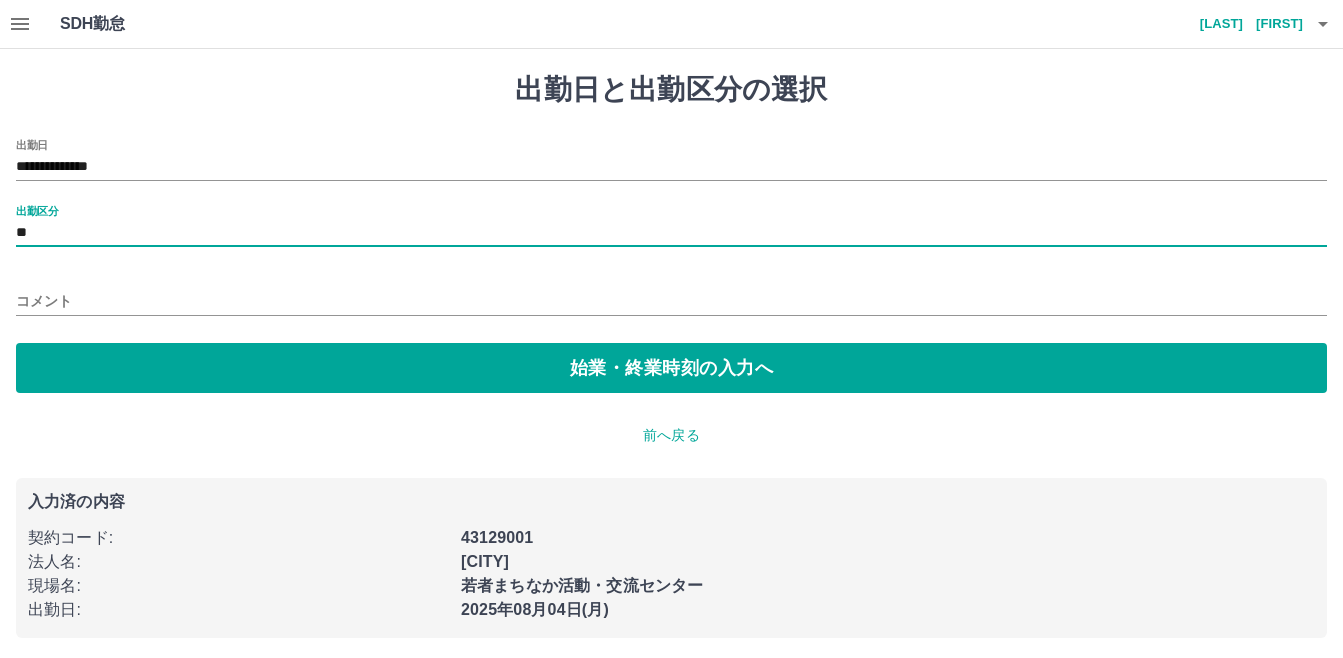 click on "**" at bounding box center (671, 233) 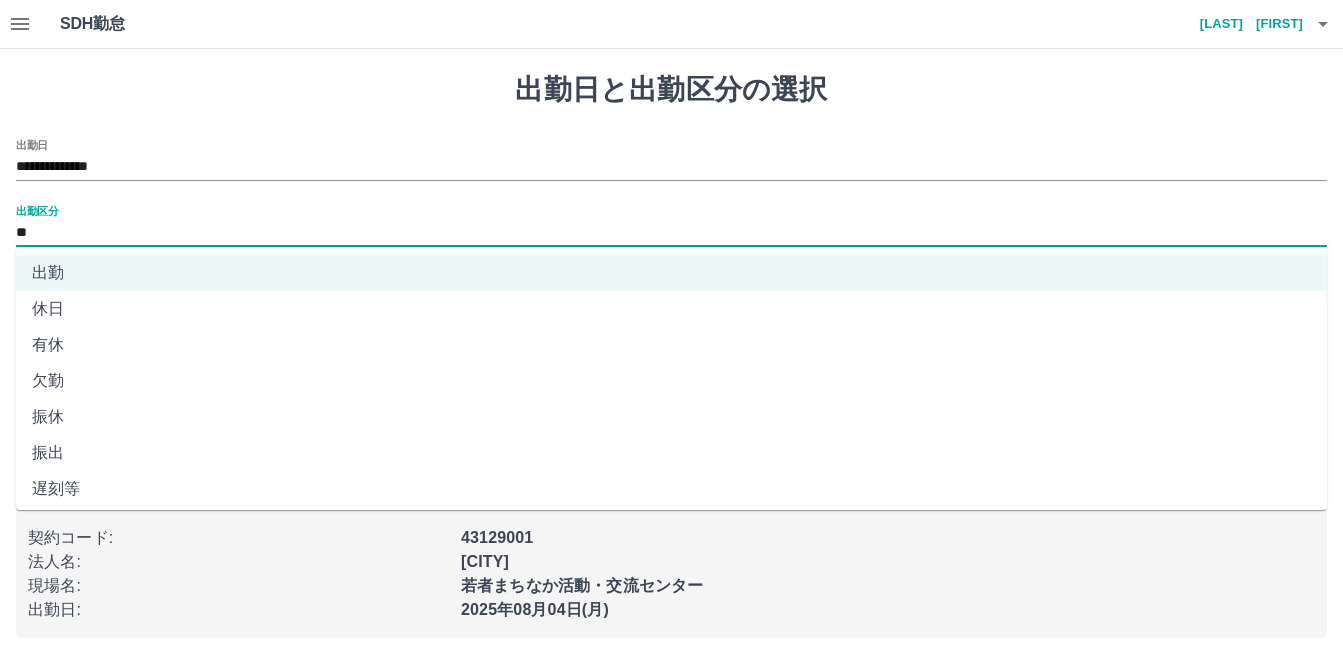 click on "休日" at bounding box center (671, 309) 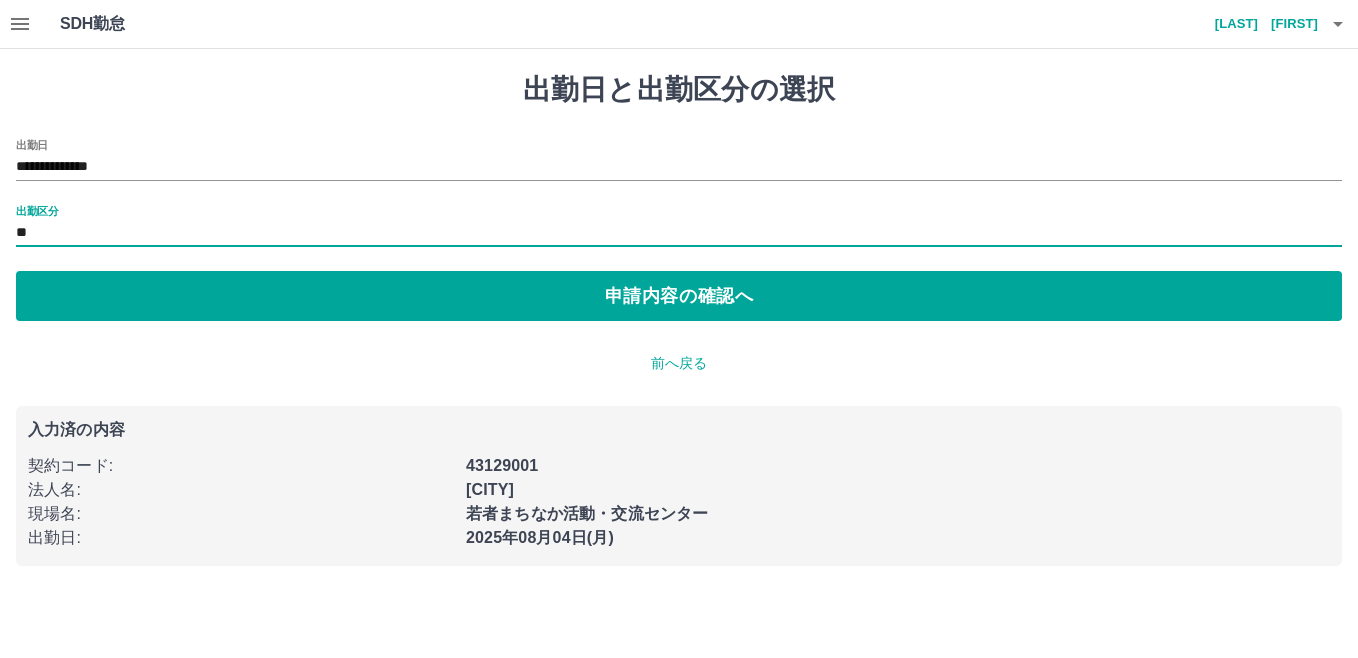 click on "**" at bounding box center [679, 233] 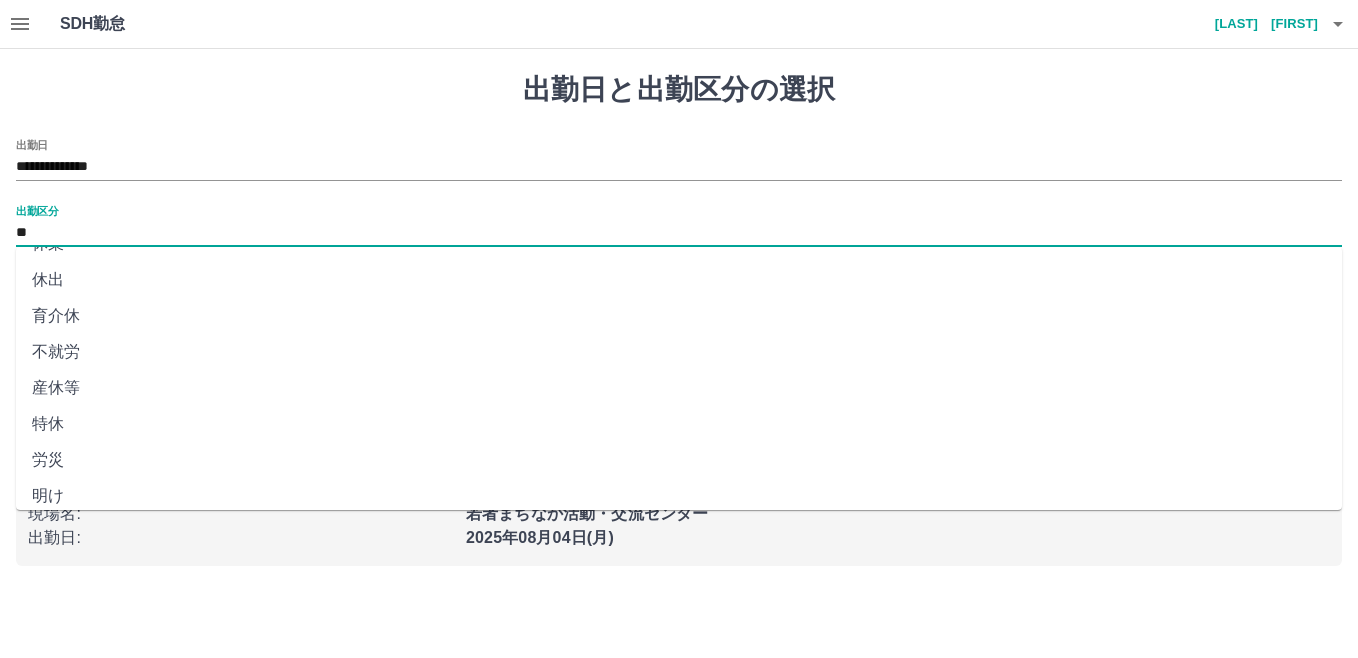 scroll, scrollTop: 401, scrollLeft: 0, axis: vertical 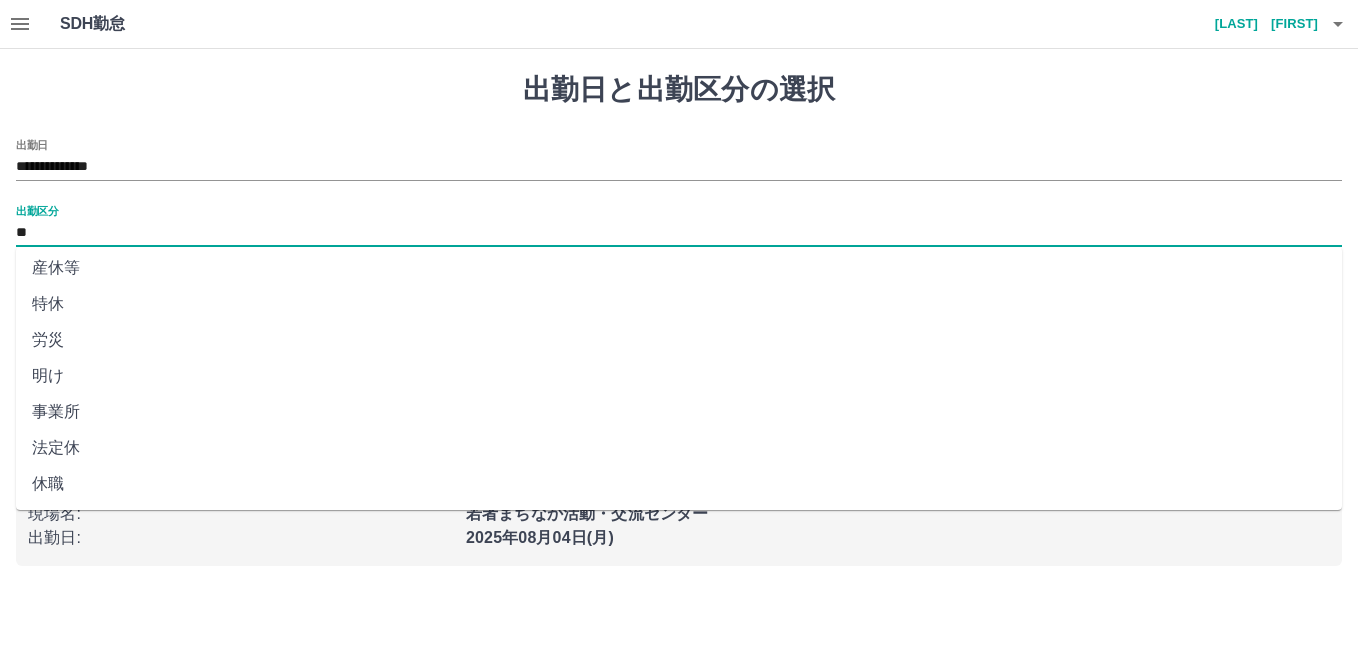 click on "法定休" at bounding box center (679, 448) 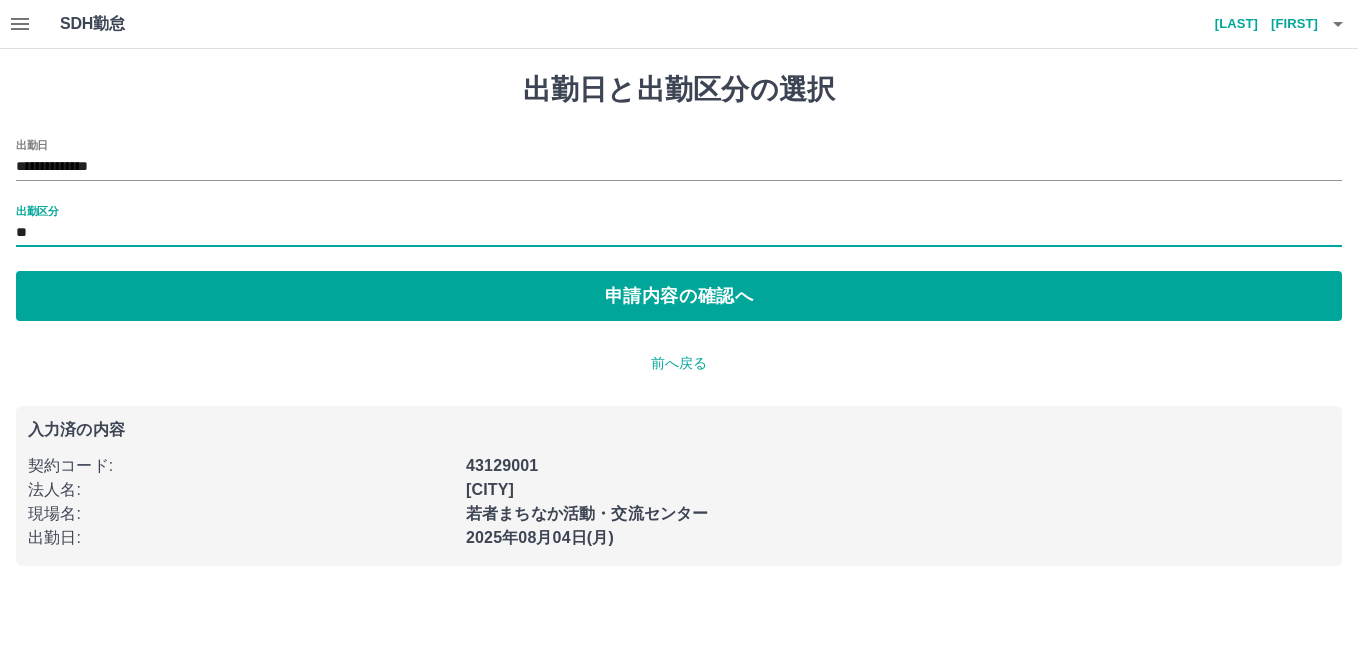 type on "***" 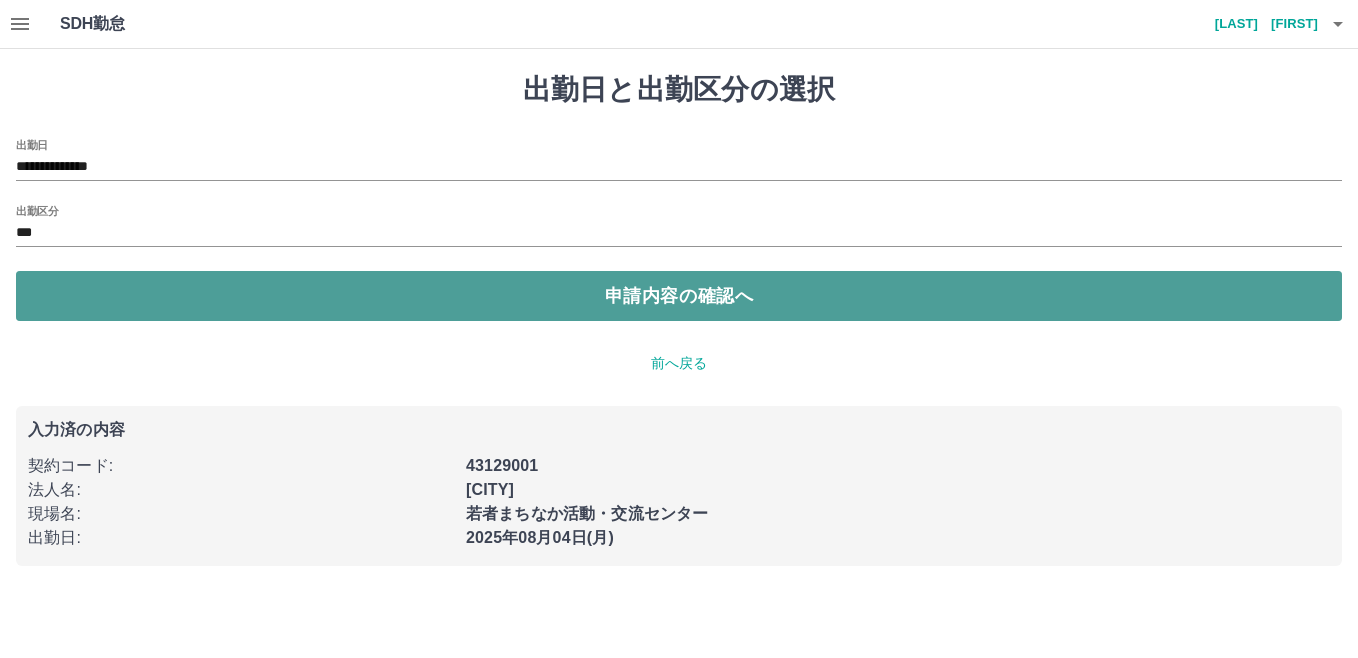 click on "申請内容の確認へ" at bounding box center [679, 296] 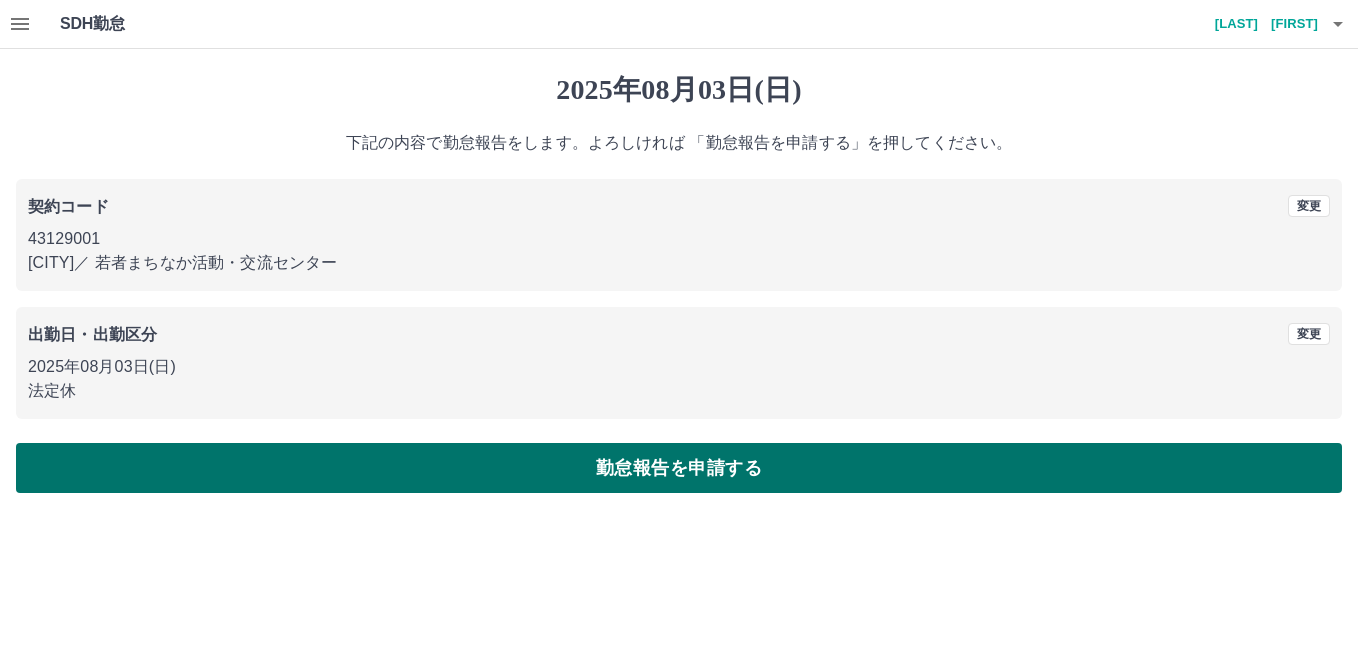 click on "勤怠報告を申請する" at bounding box center [679, 468] 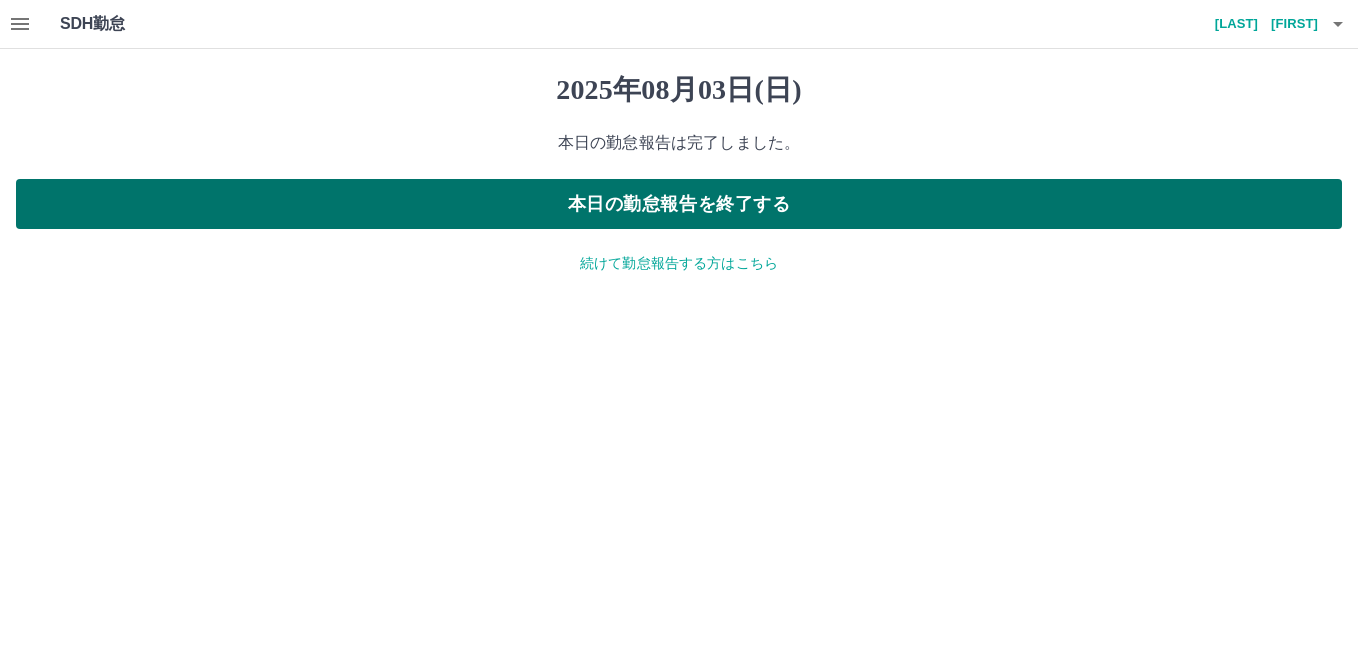 click on "本日の勤怠報告を終了する" at bounding box center (679, 204) 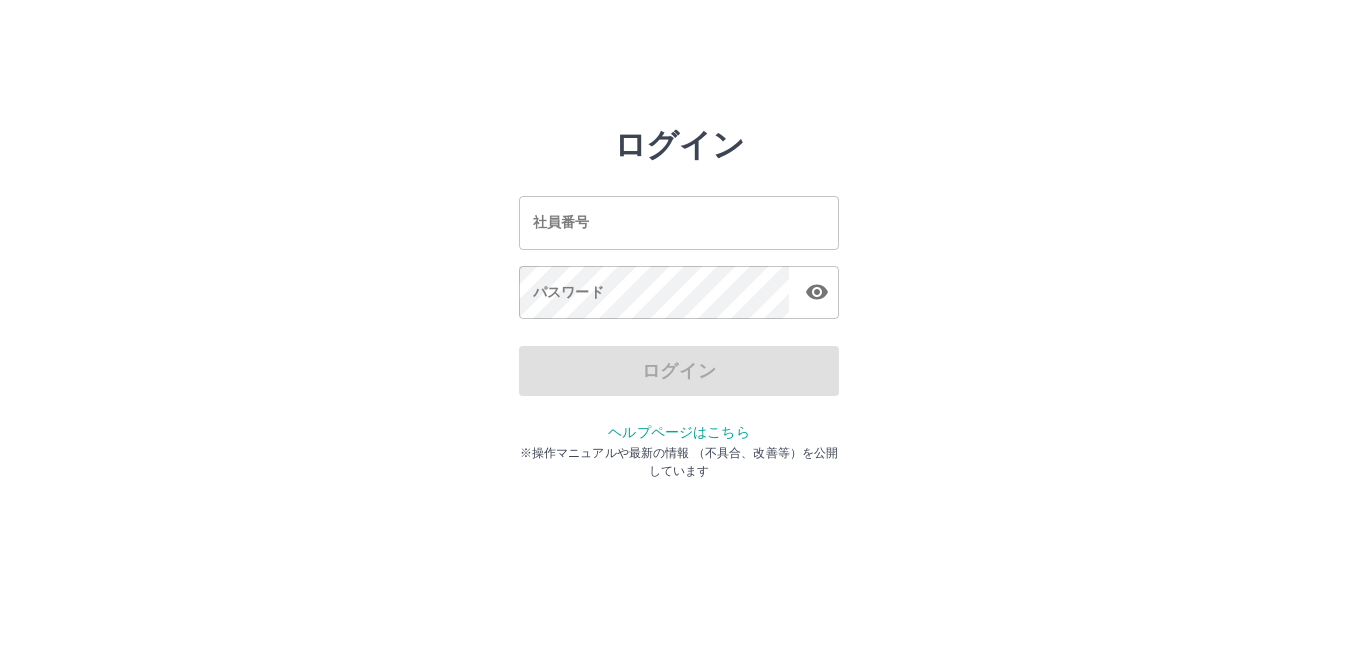 scroll, scrollTop: 0, scrollLeft: 0, axis: both 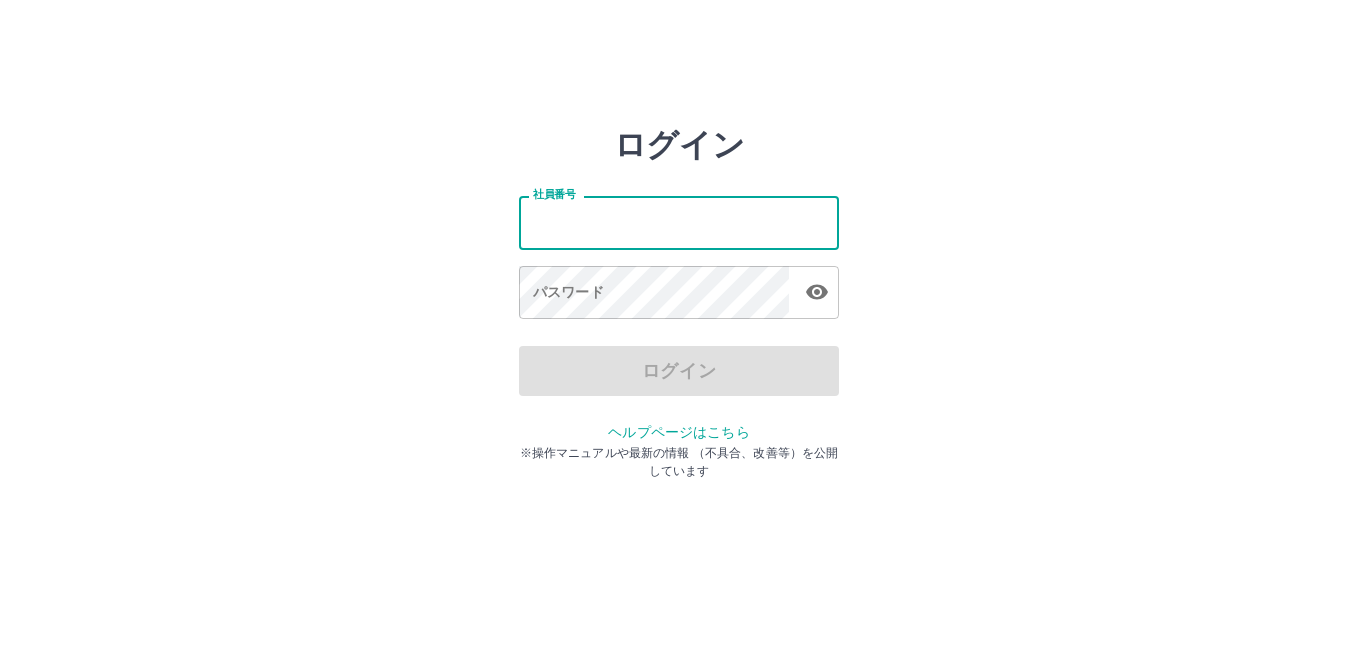 click on "社員番号" at bounding box center (679, 222) 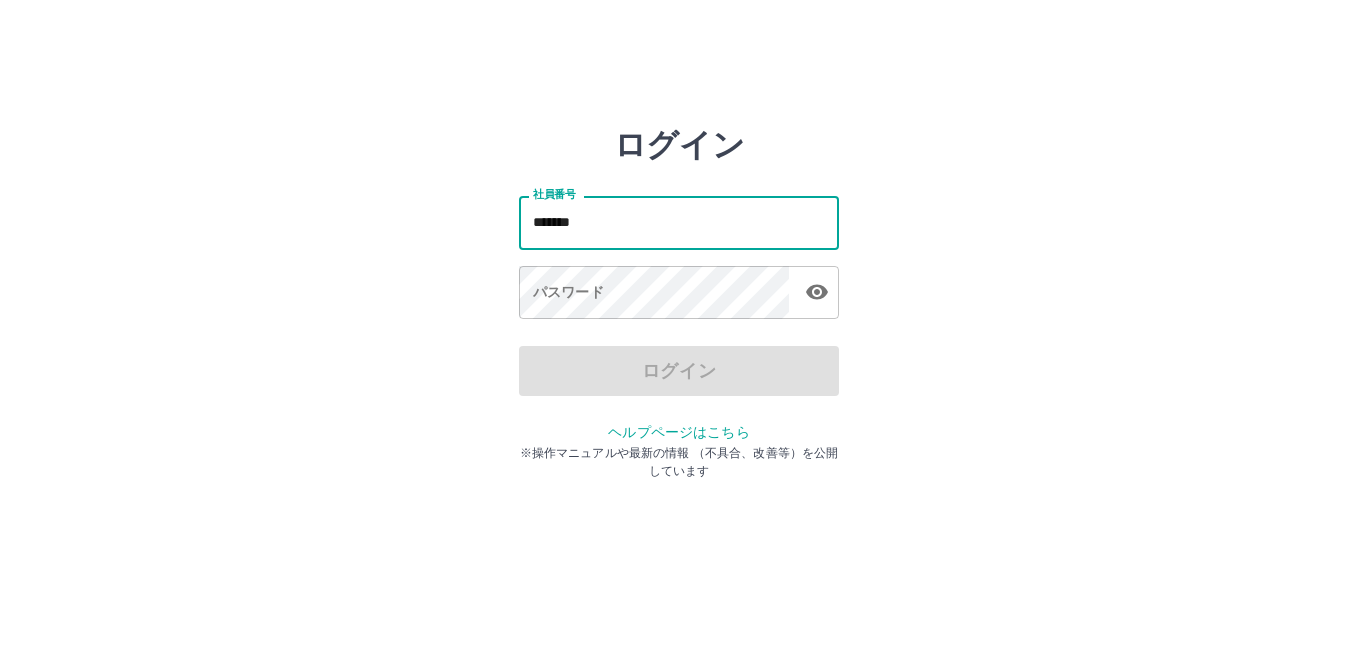 type on "*******" 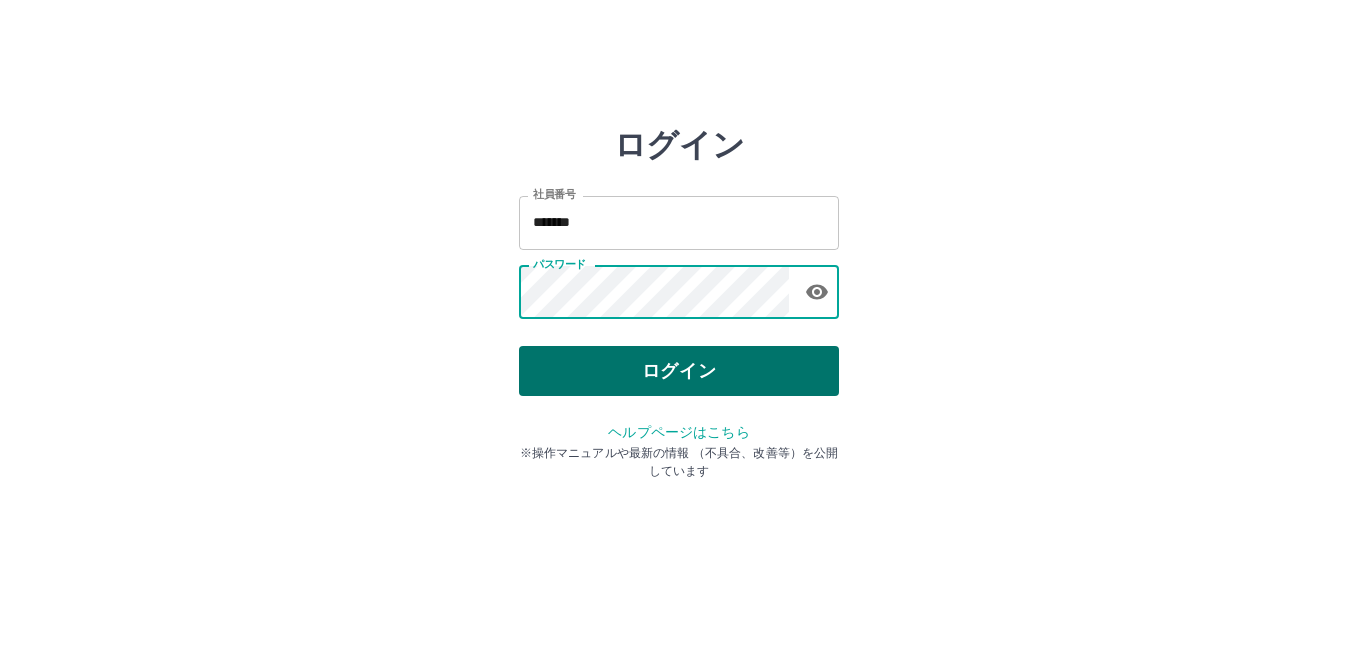 click on "ログイン" at bounding box center [679, 371] 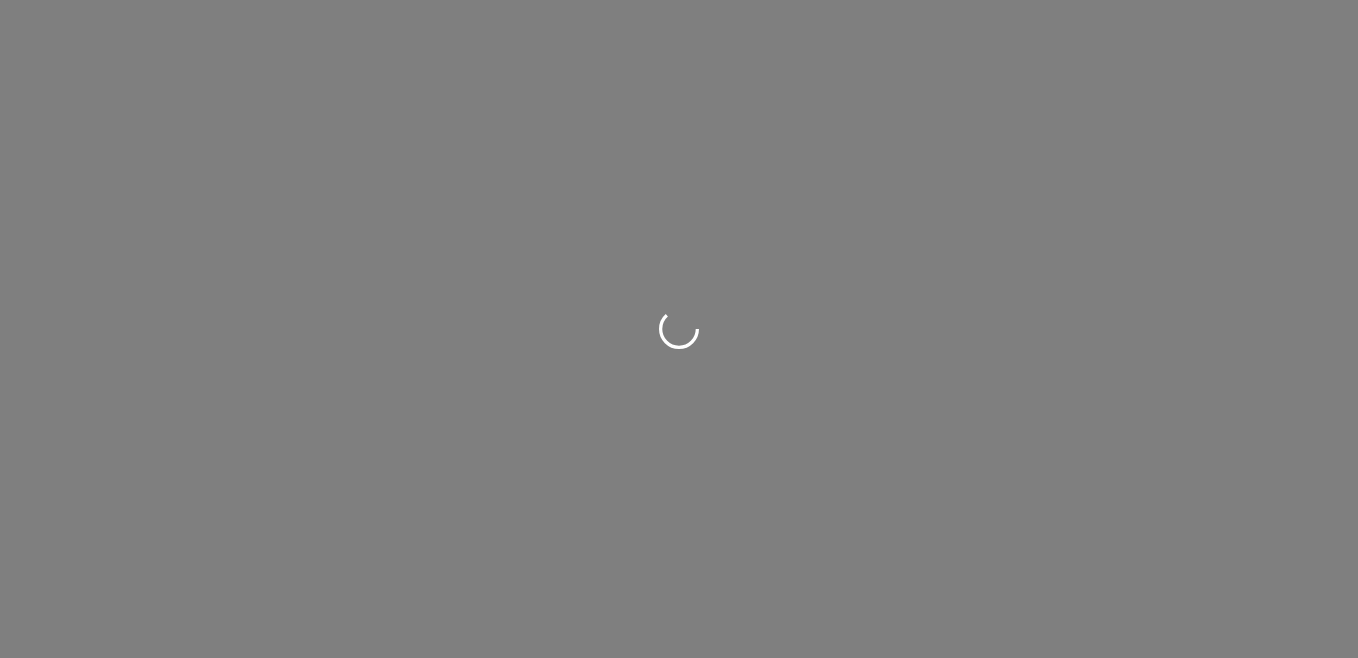 scroll, scrollTop: 0, scrollLeft: 0, axis: both 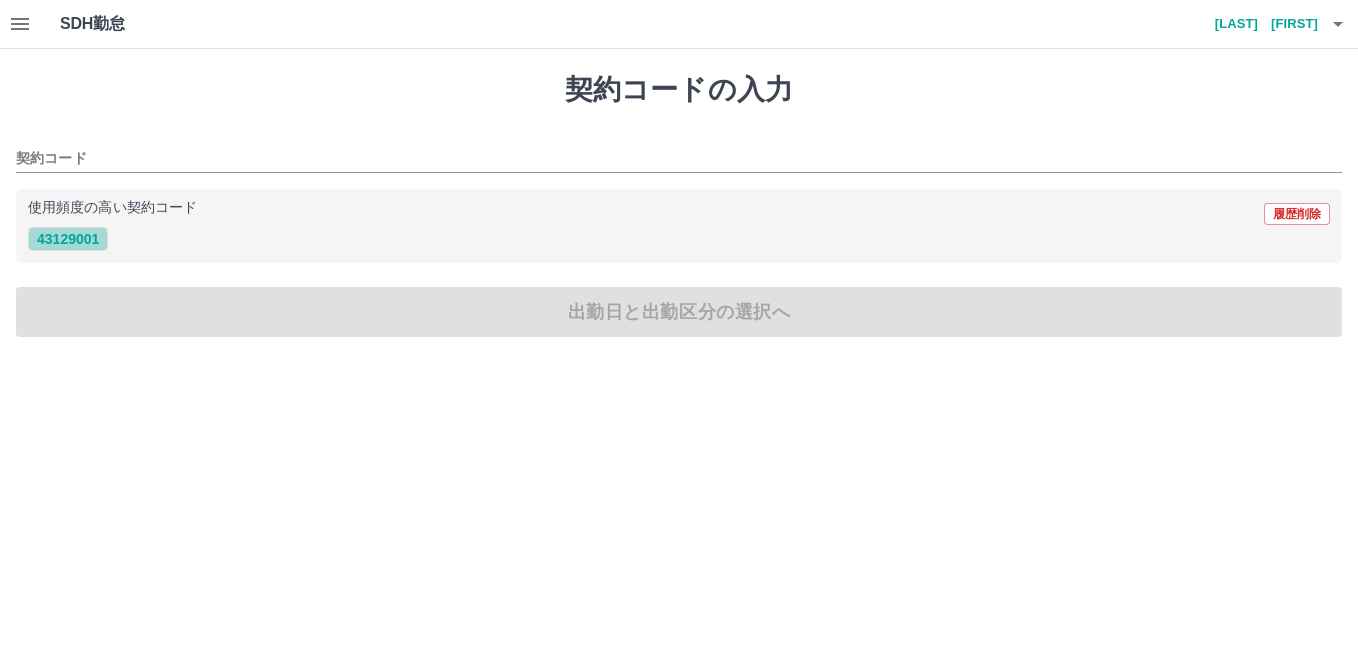 click on "43129001" at bounding box center (68, 239) 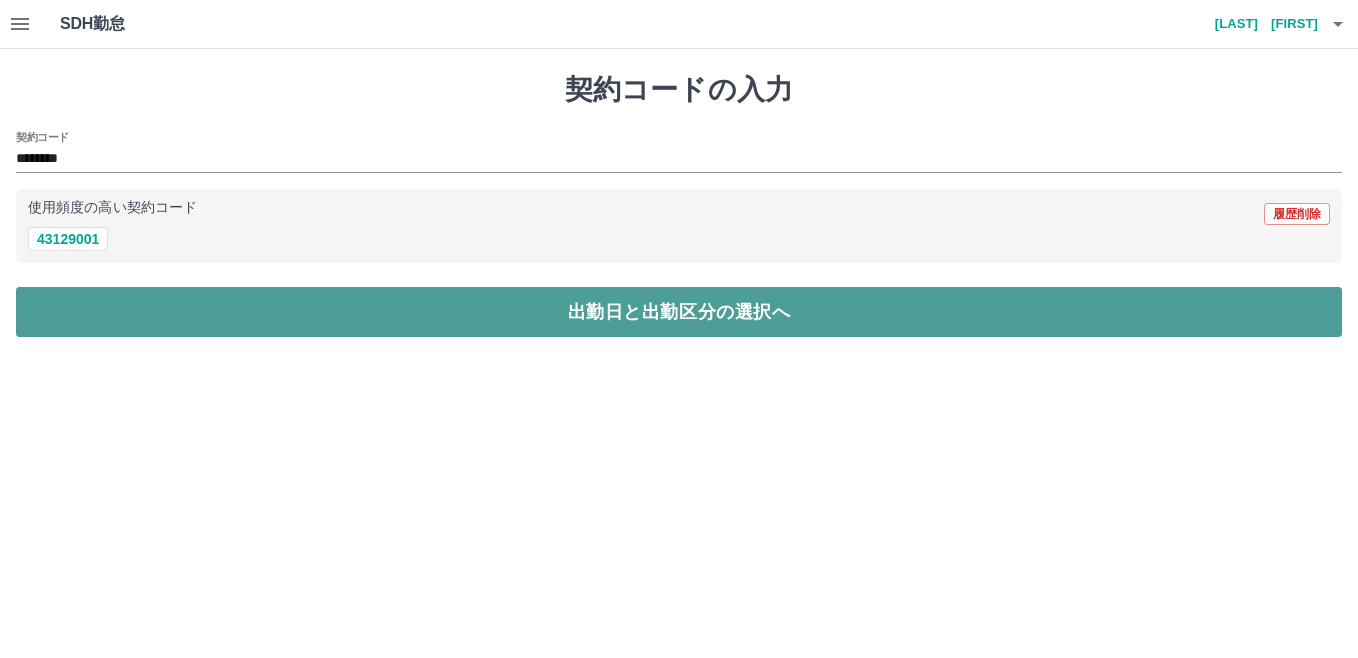 click on "出勤日と出勤区分の選択へ" at bounding box center (679, 312) 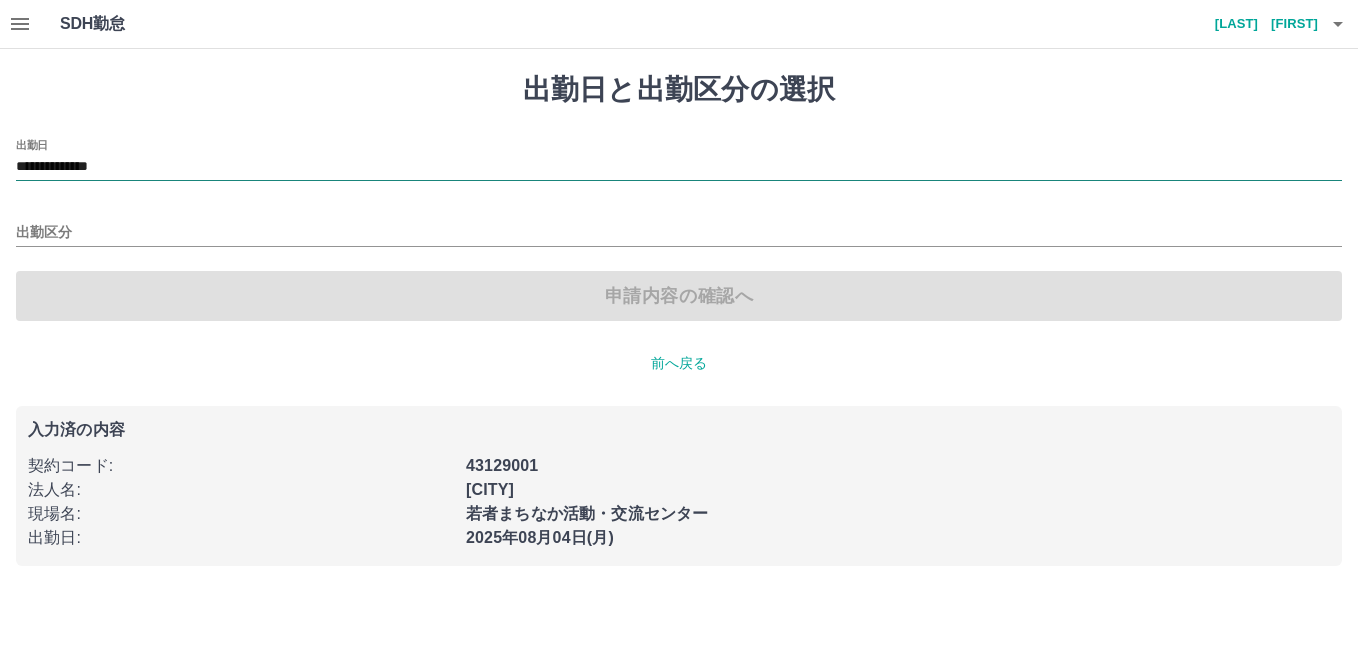 click on "**********" at bounding box center [679, 167] 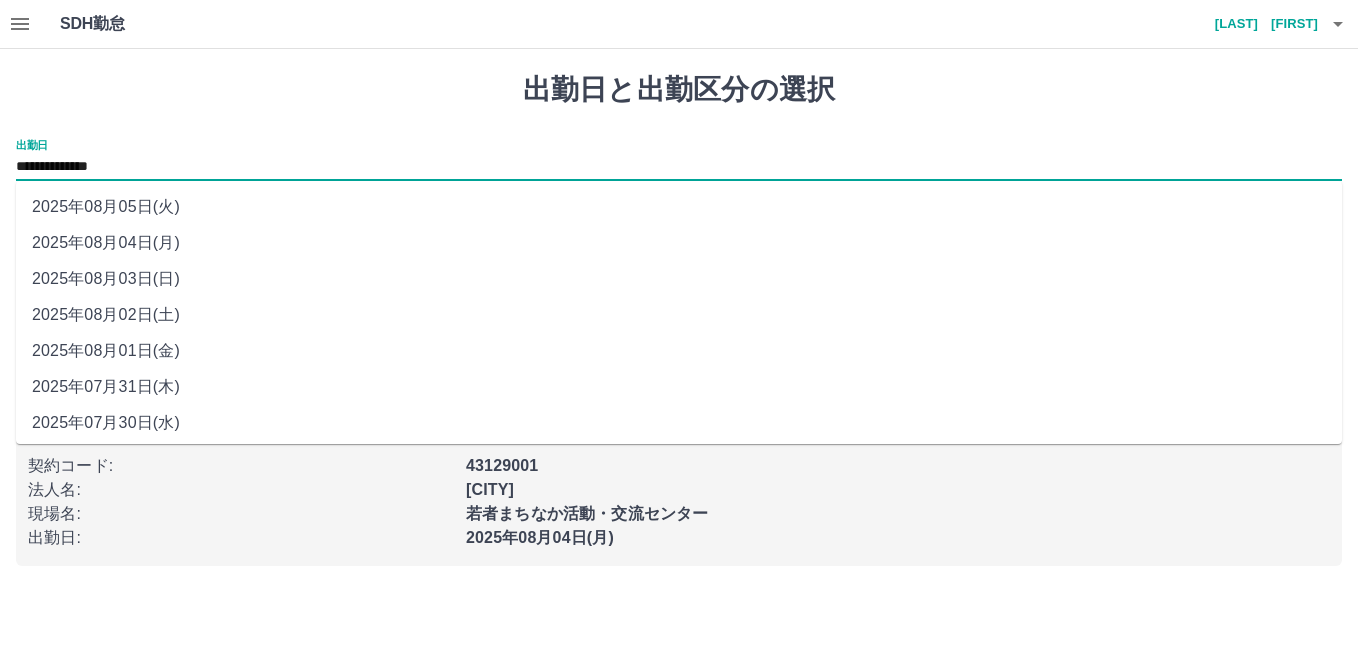 click on "2025年08月01日(金)" at bounding box center (679, 351) 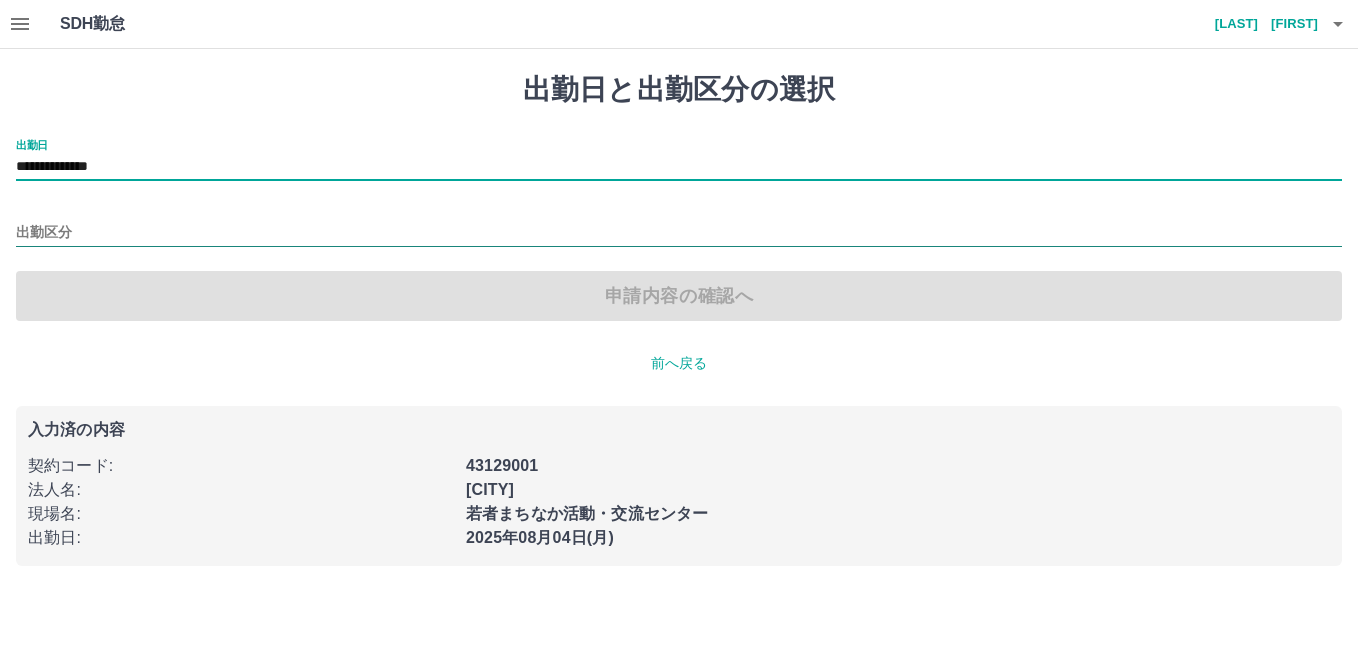 click on "出勤区分" at bounding box center (679, 233) 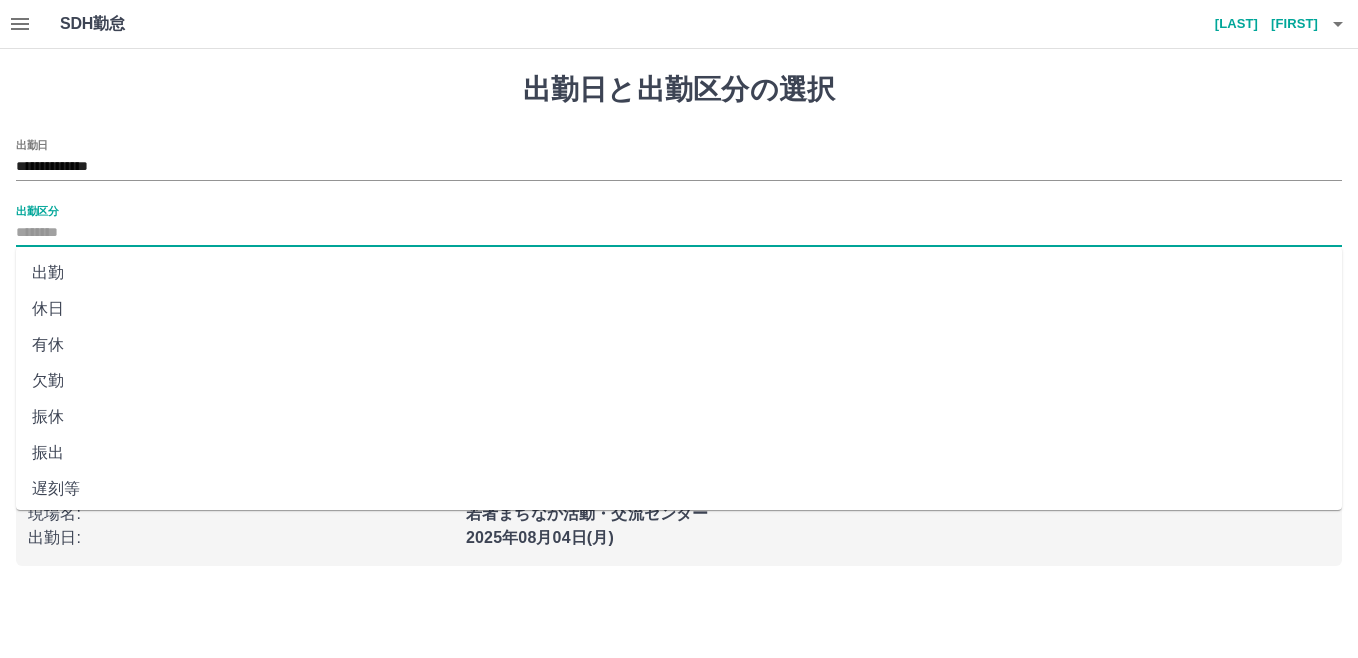 click on "休日" at bounding box center (679, 309) 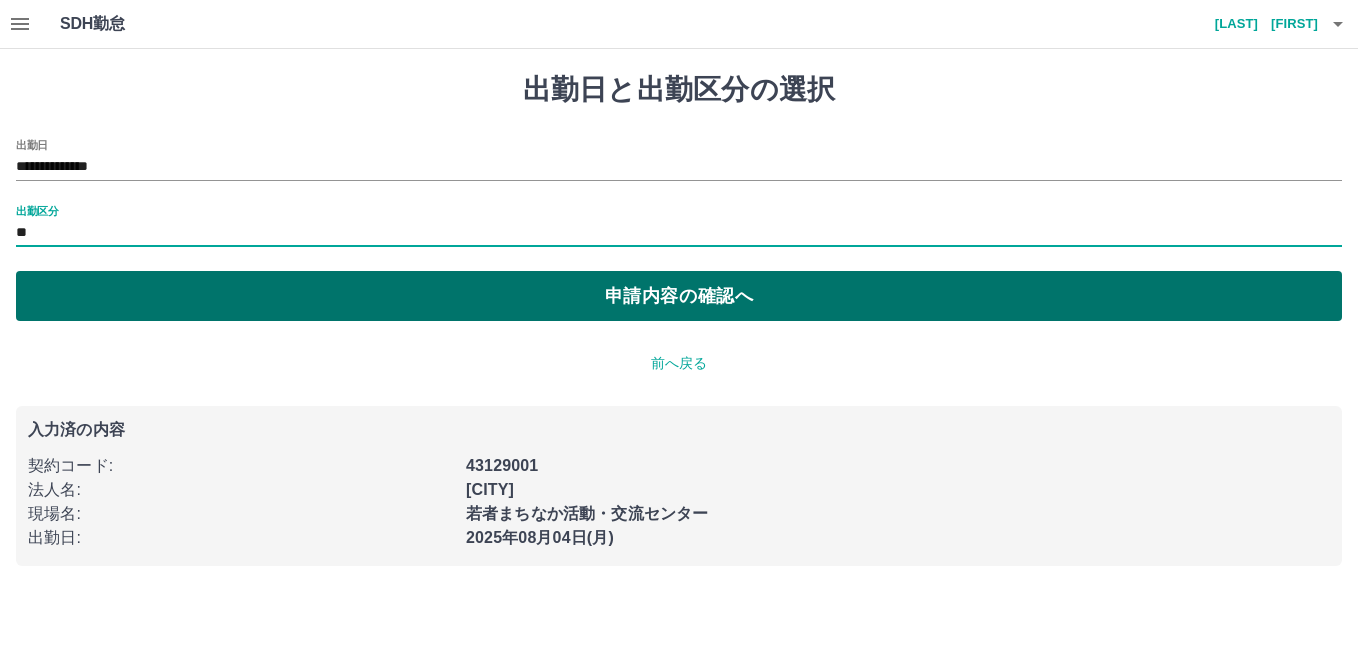 click on "申請内容の確認へ" at bounding box center [679, 296] 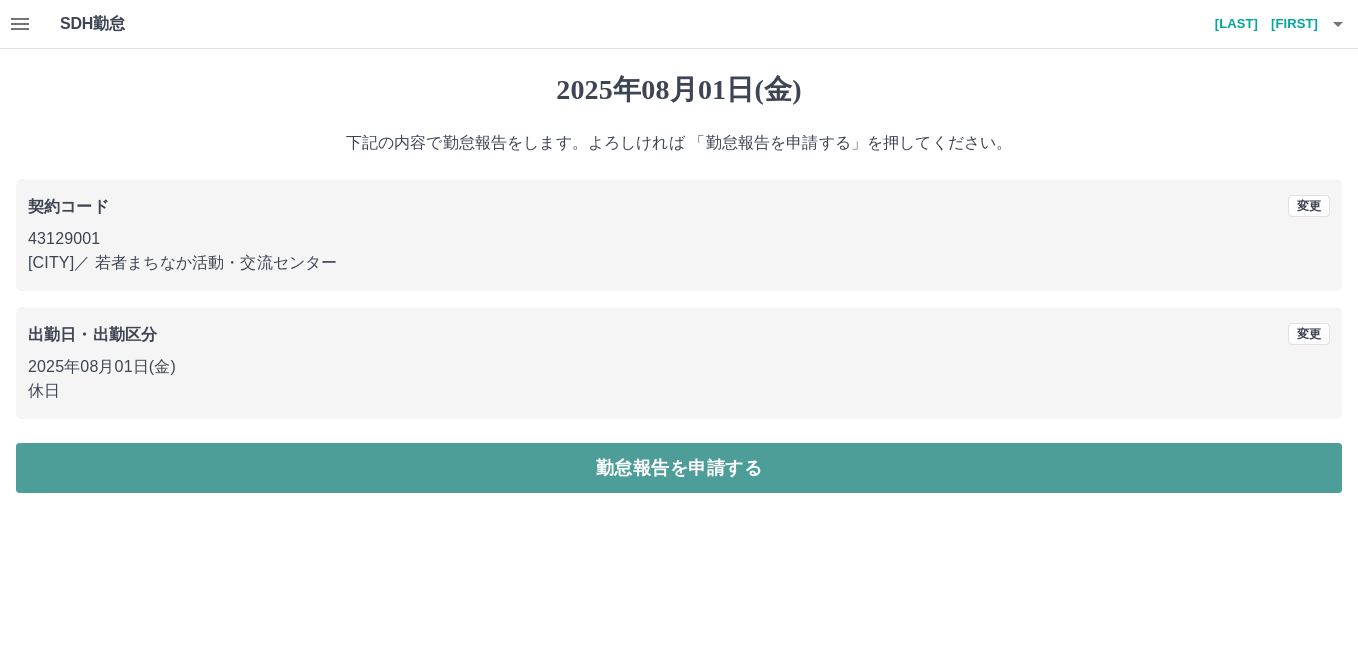 click on "勤怠報告を申請する" at bounding box center (679, 468) 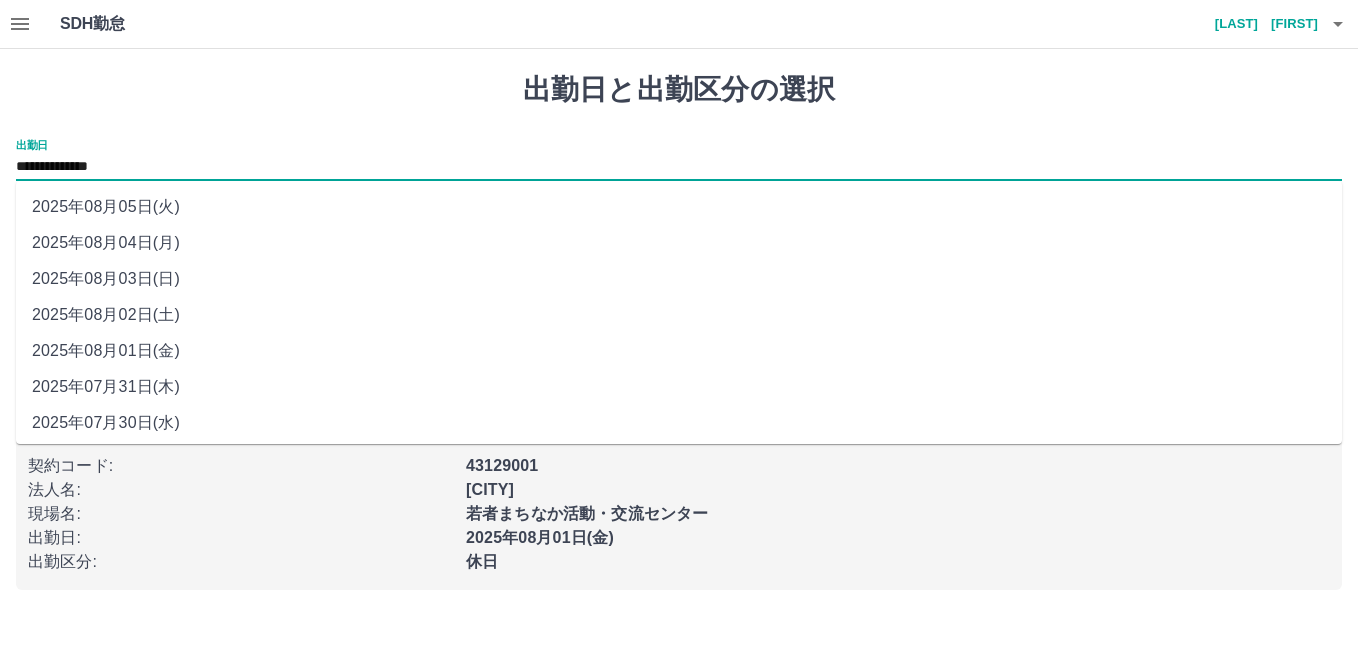 click on "**********" at bounding box center [679, 167] 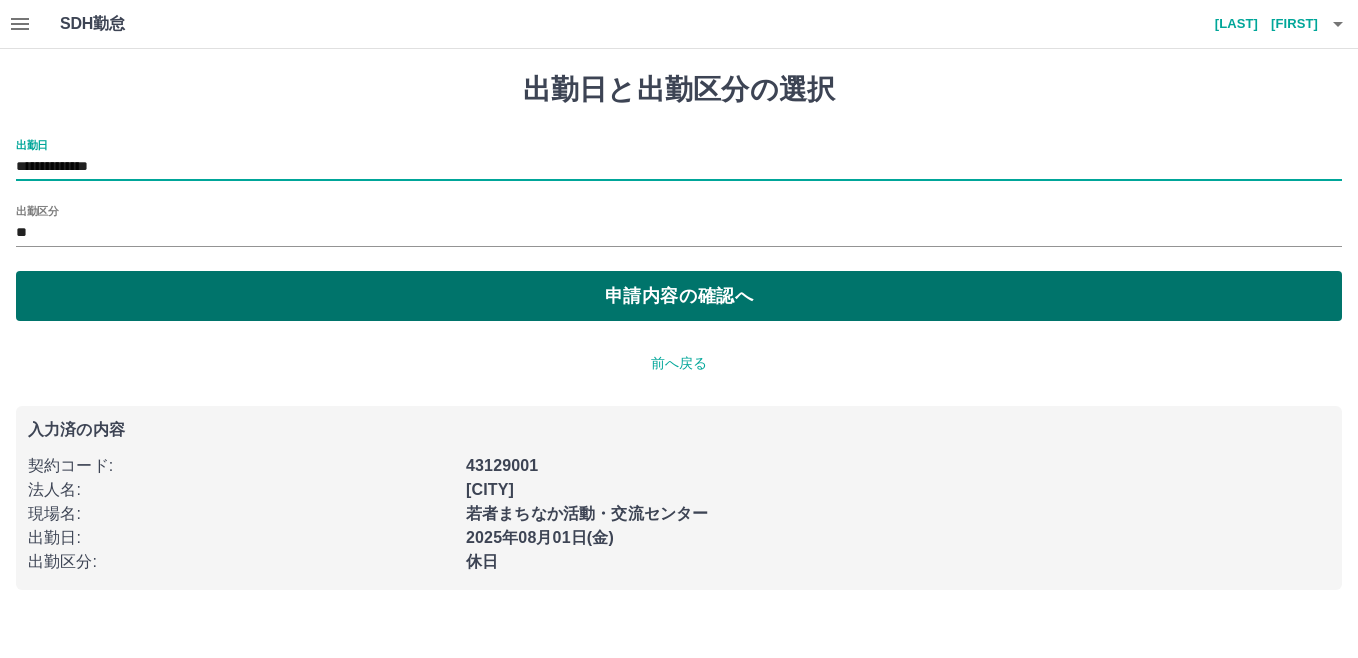 click on "申請内容の確認へ" at bounding box center [679, 296] 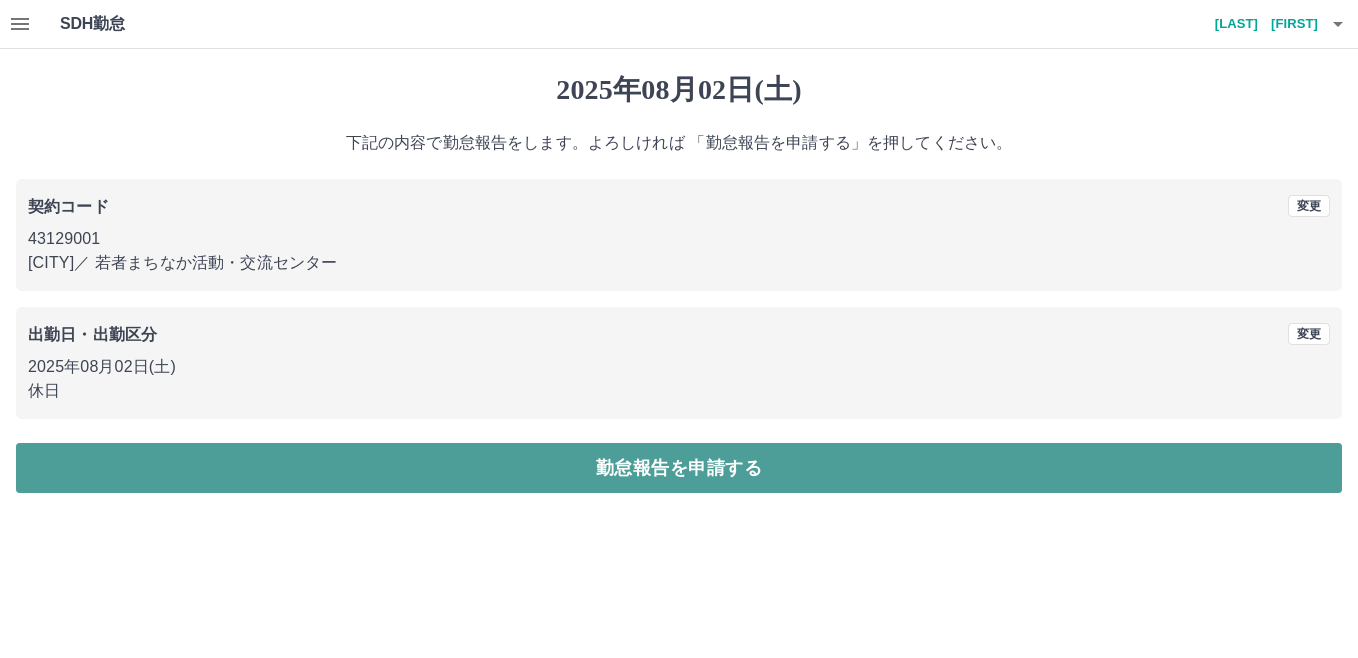 click on "勤怠報告を申請する" at bounding box center [679, 468] 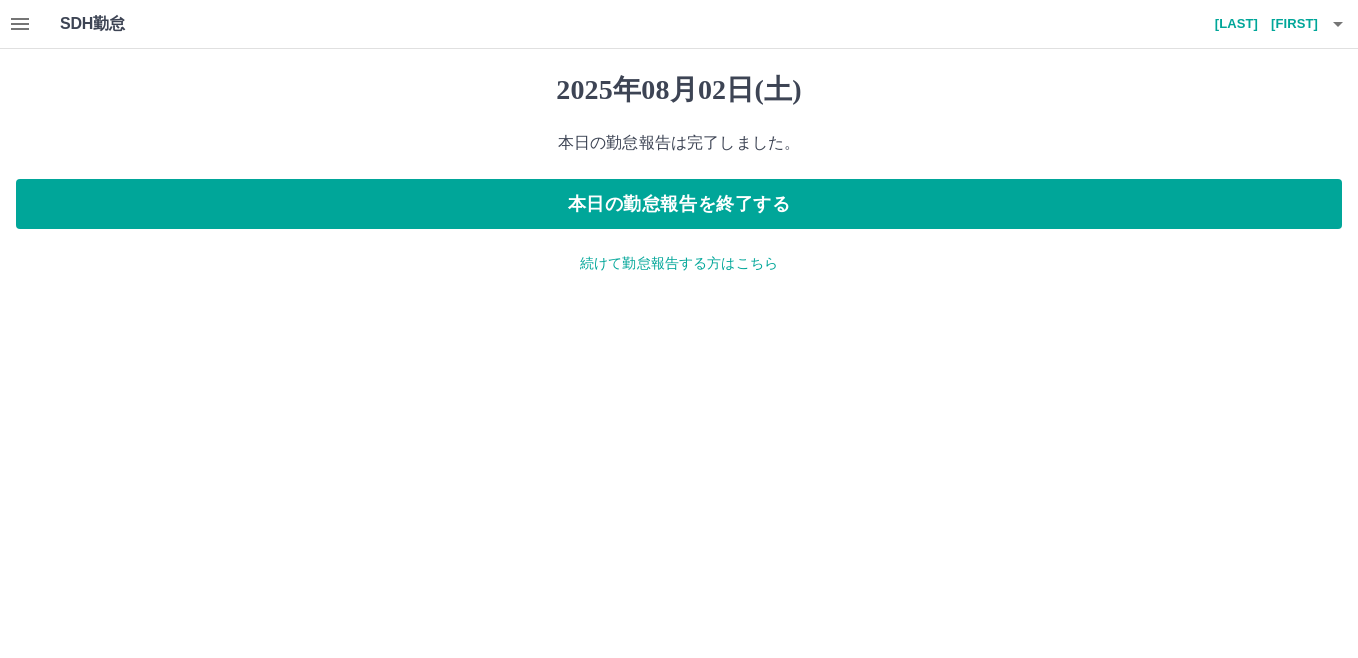 click on "続けて勤怠報告する方はこちら" at bounding box center (679, 263) 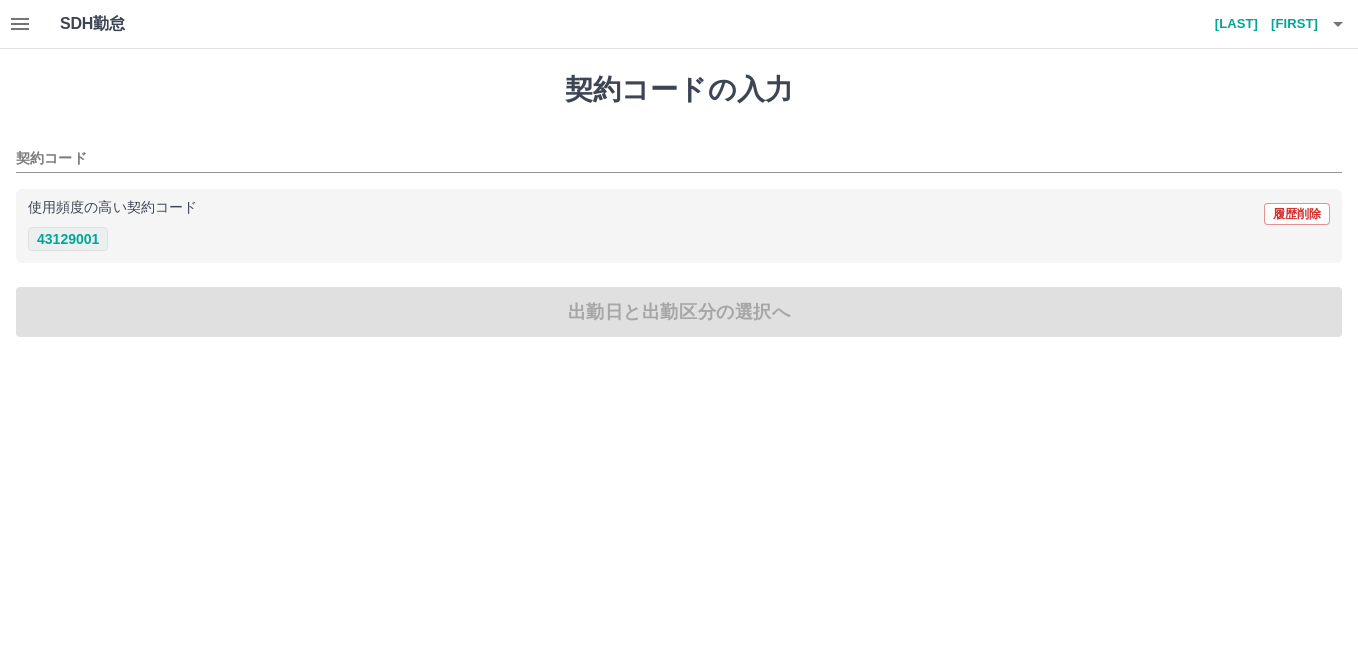 click on "43129001" at bounding box center (68, 239) 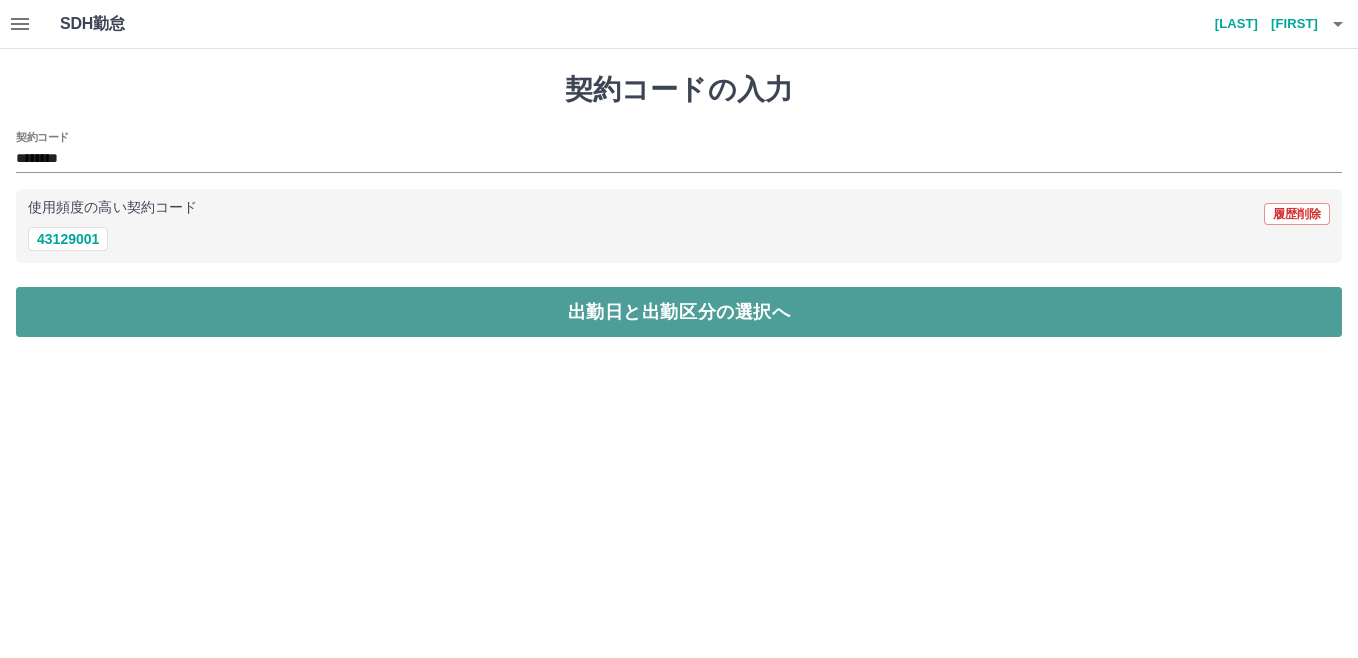 click on "出勤日と出勤区分の選択へ" at bounding box center (679, 312) 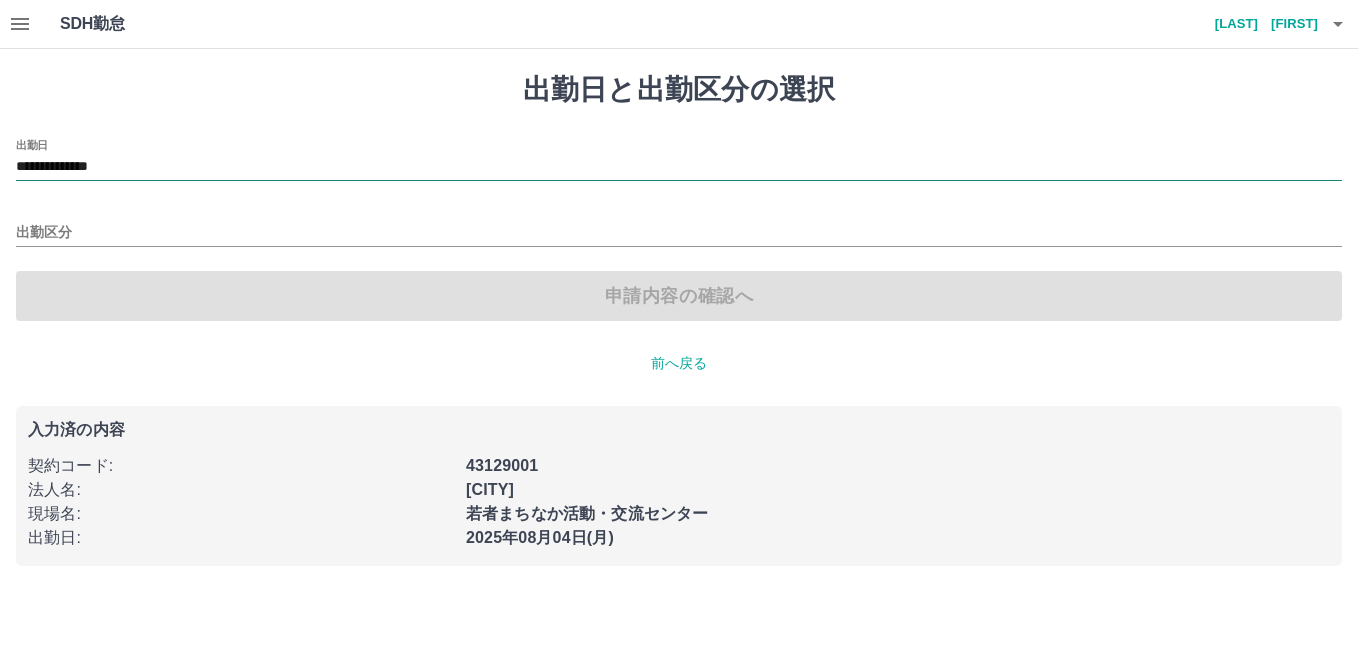 click on "**********" at bounding box center (679, 167) 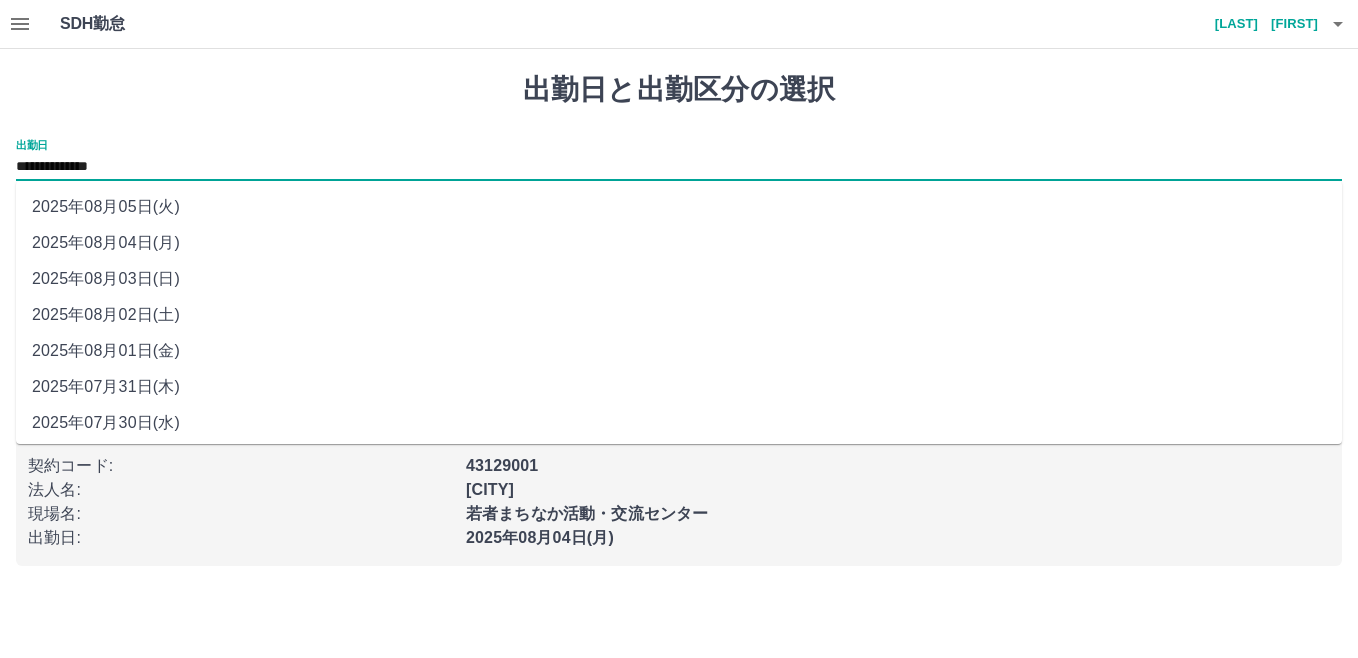 drag, startPoint x: 210, startPoint y: 172, endPoint x: 150, endPoint y: 277, distance: 120.93387 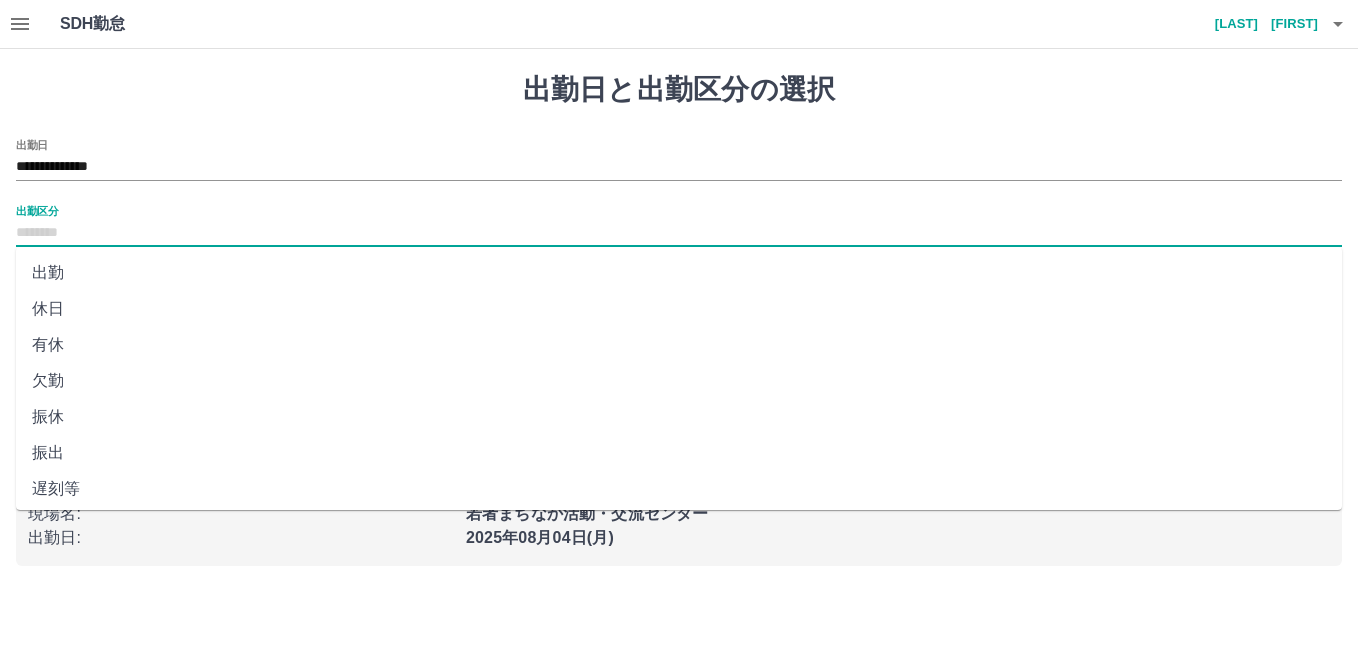 click on "出勤区分" at bounding box center (679, 233) 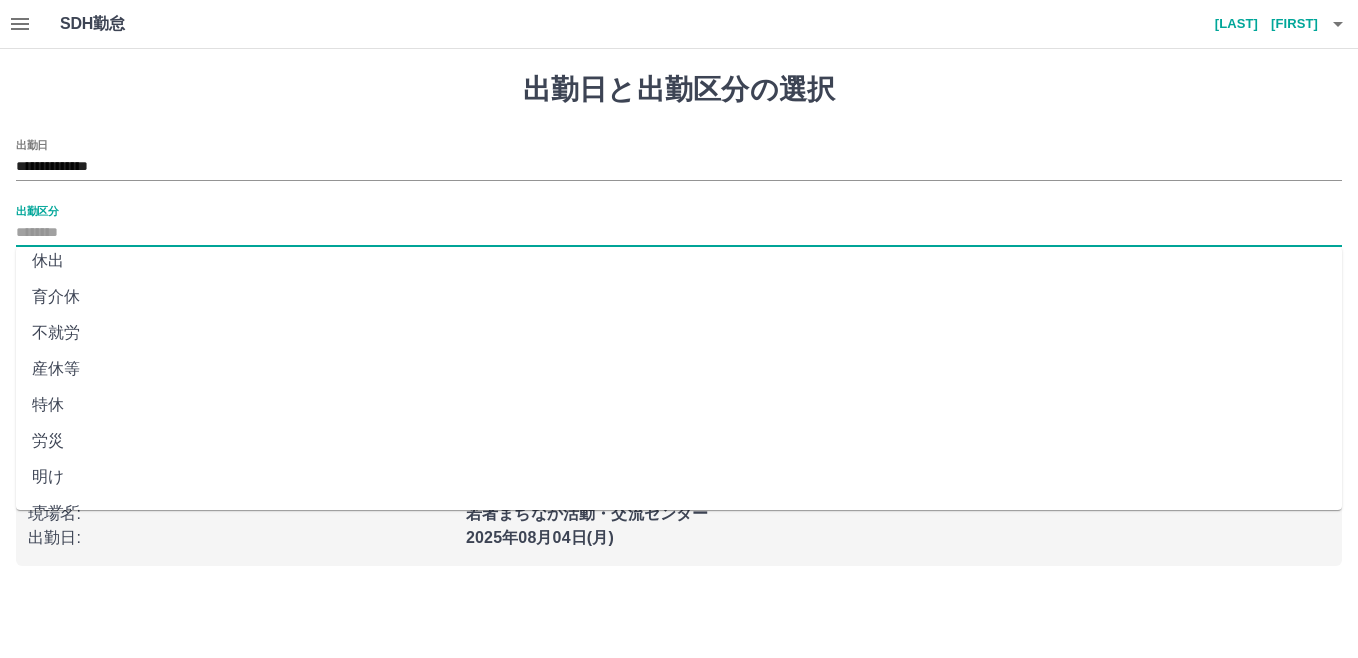 scroll, scrollTop: 400, scrollLeft: 0, axis: vertical 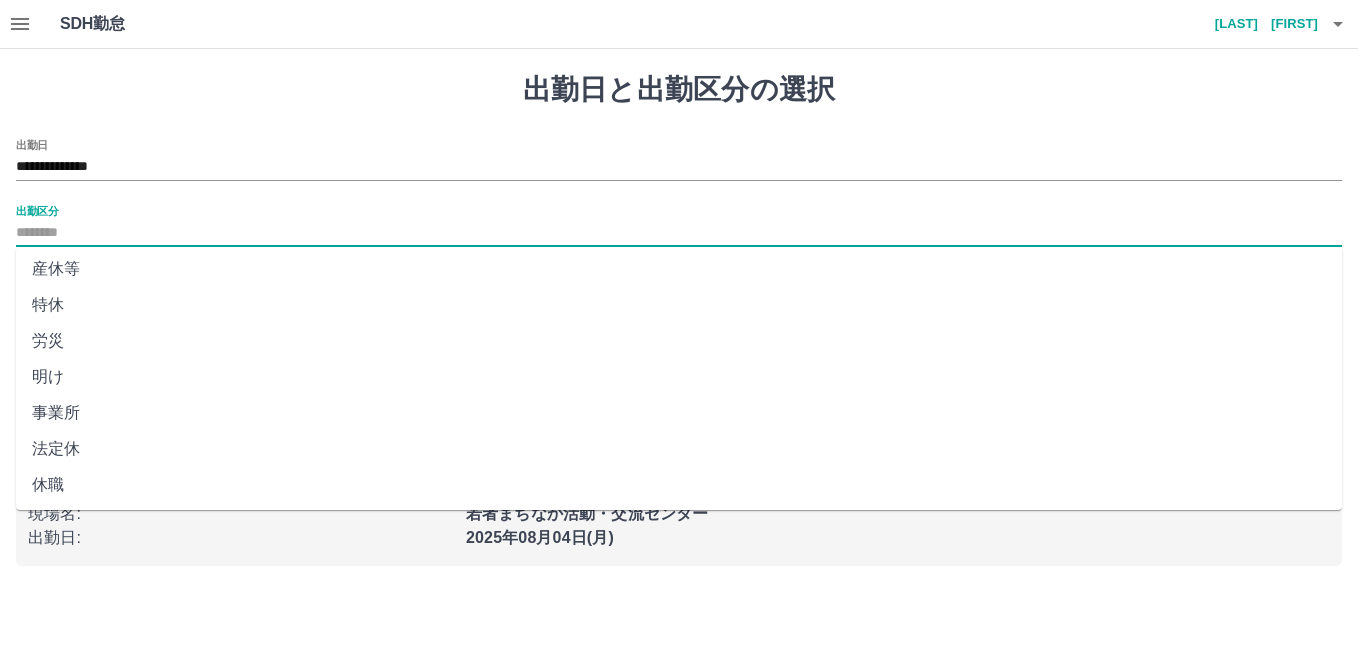 click on "法定休" at bounding box center (679, 449) 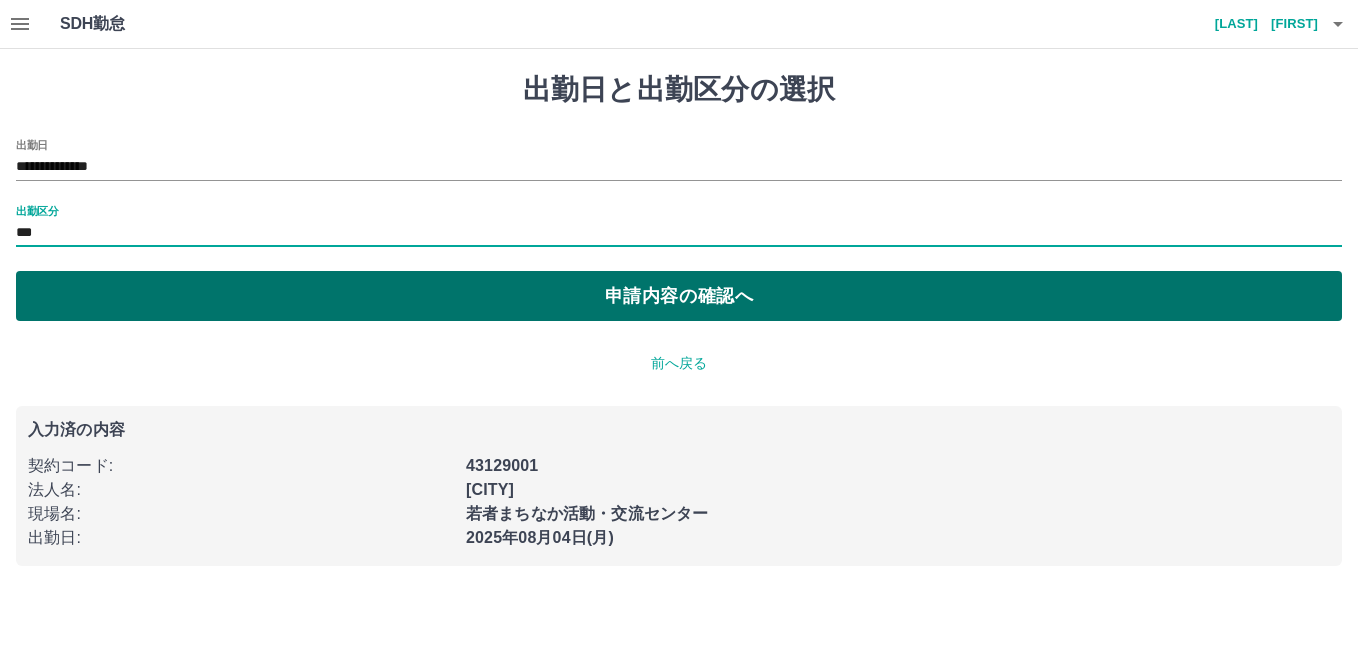 click on "申請内容の確認へ" at bounding box center (679, 296) 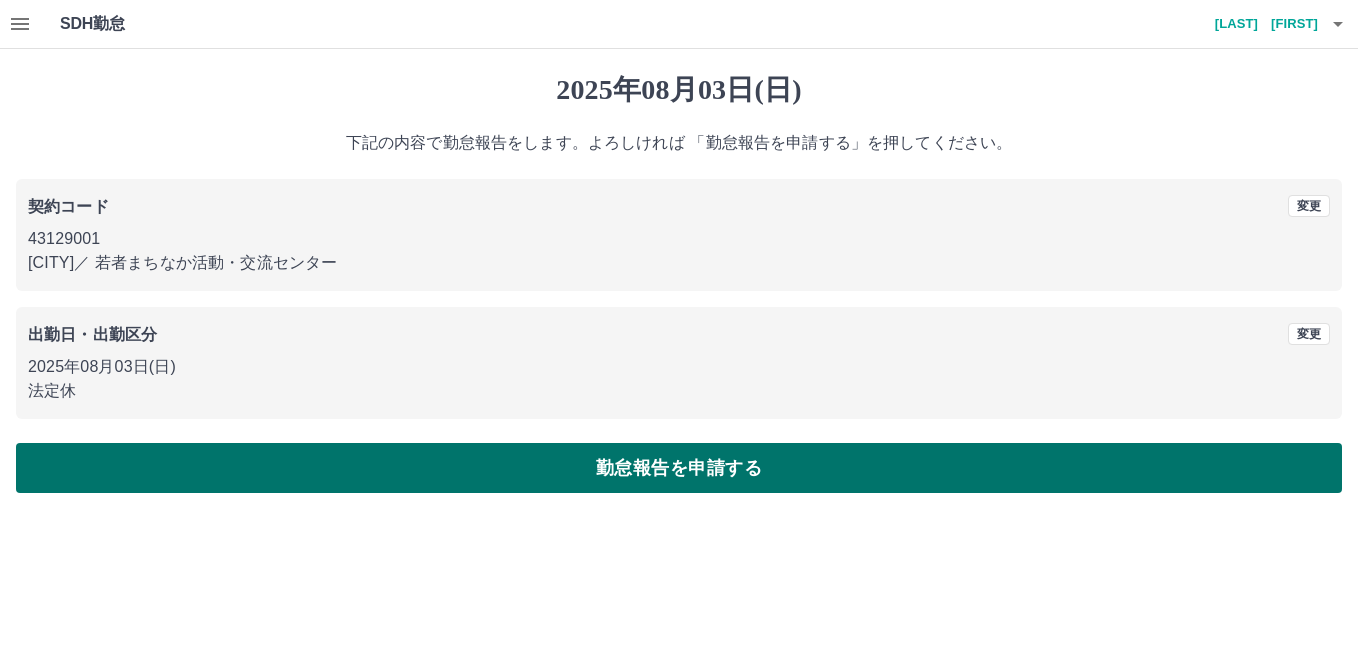 click on "勤怠報告を申請する" at bounding box center [679, 468] 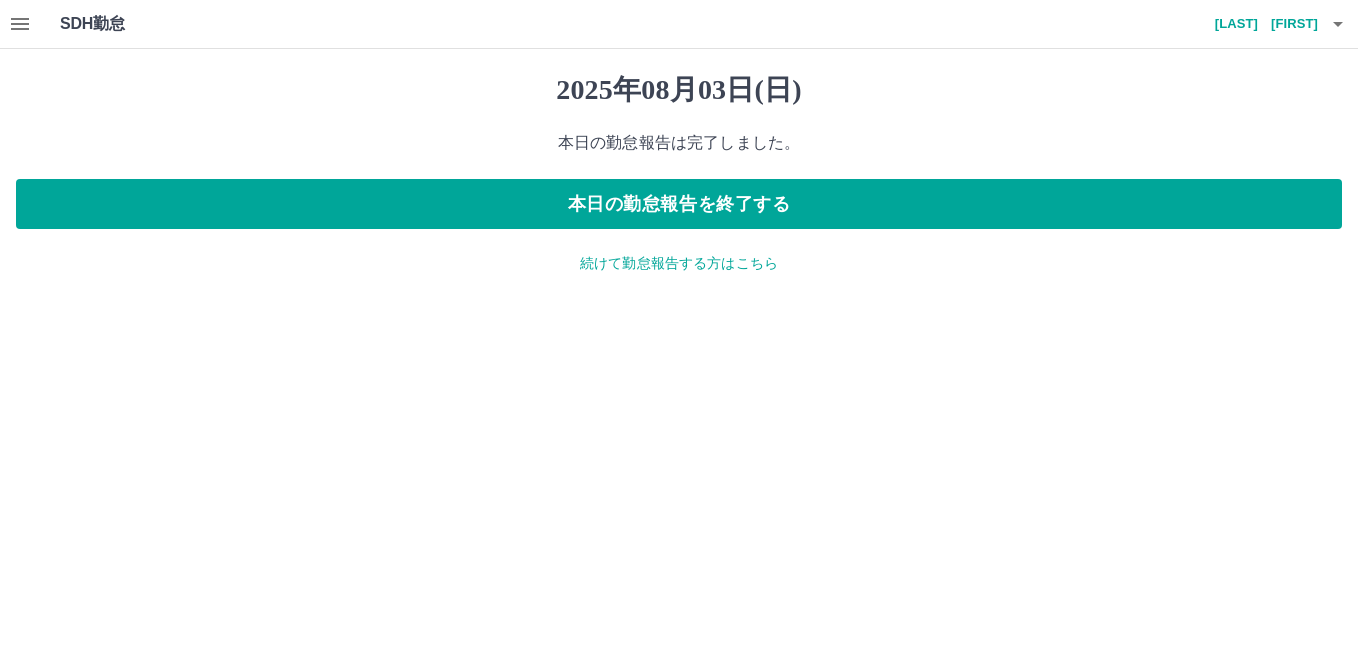 click on "続けて勤怠報告する方はこちら" at bounding box center (679, 263) 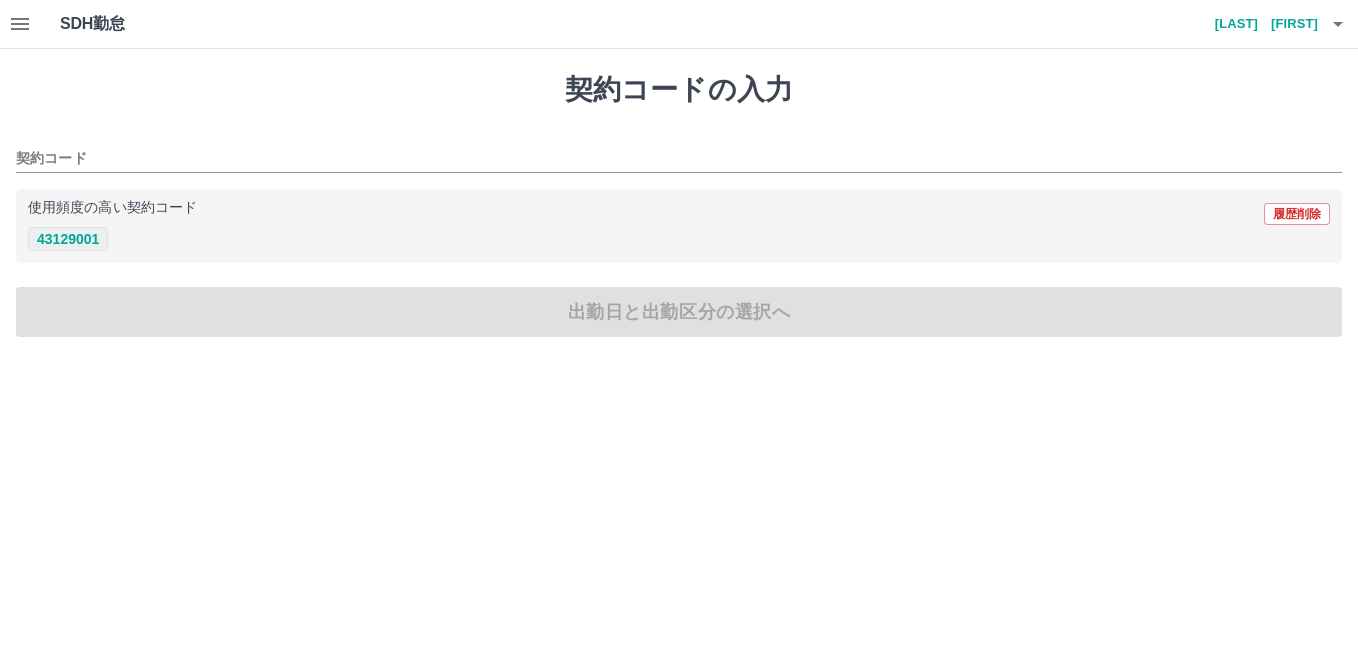 click on "43129001" at bounding box center (68, 239) 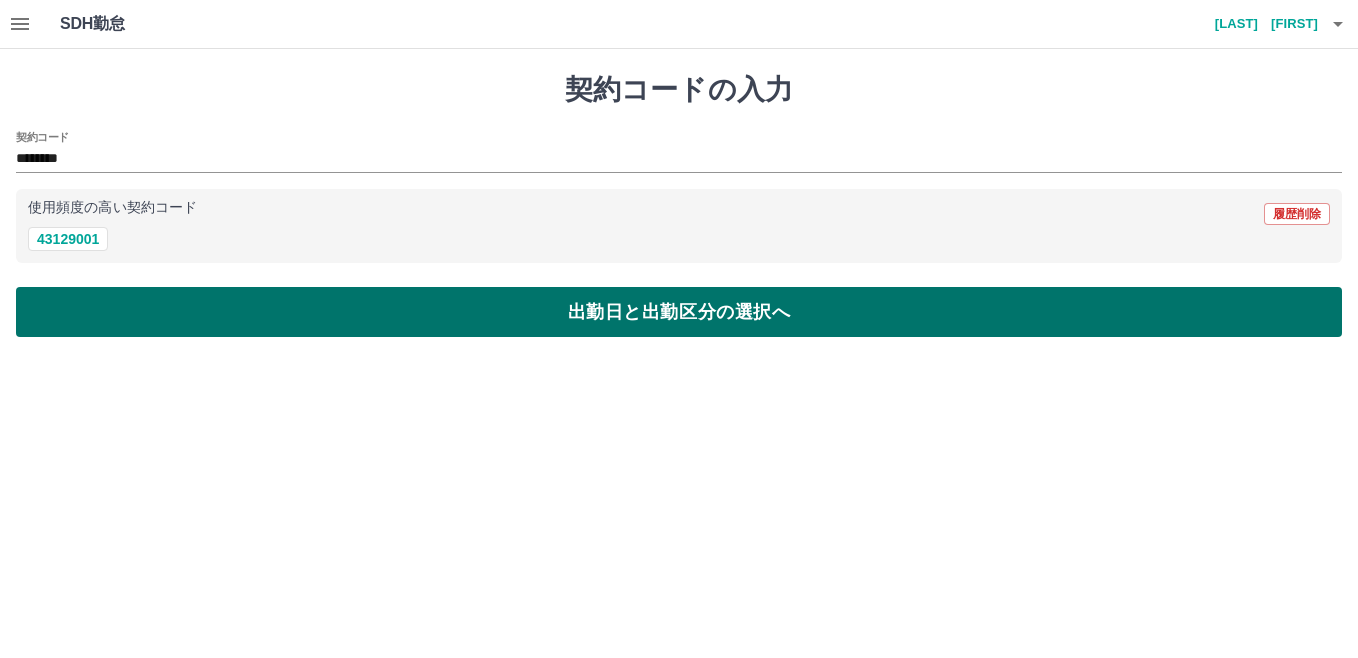 click on "出勤日と出勤区分の選択へ" at bounding box center (679, 312) 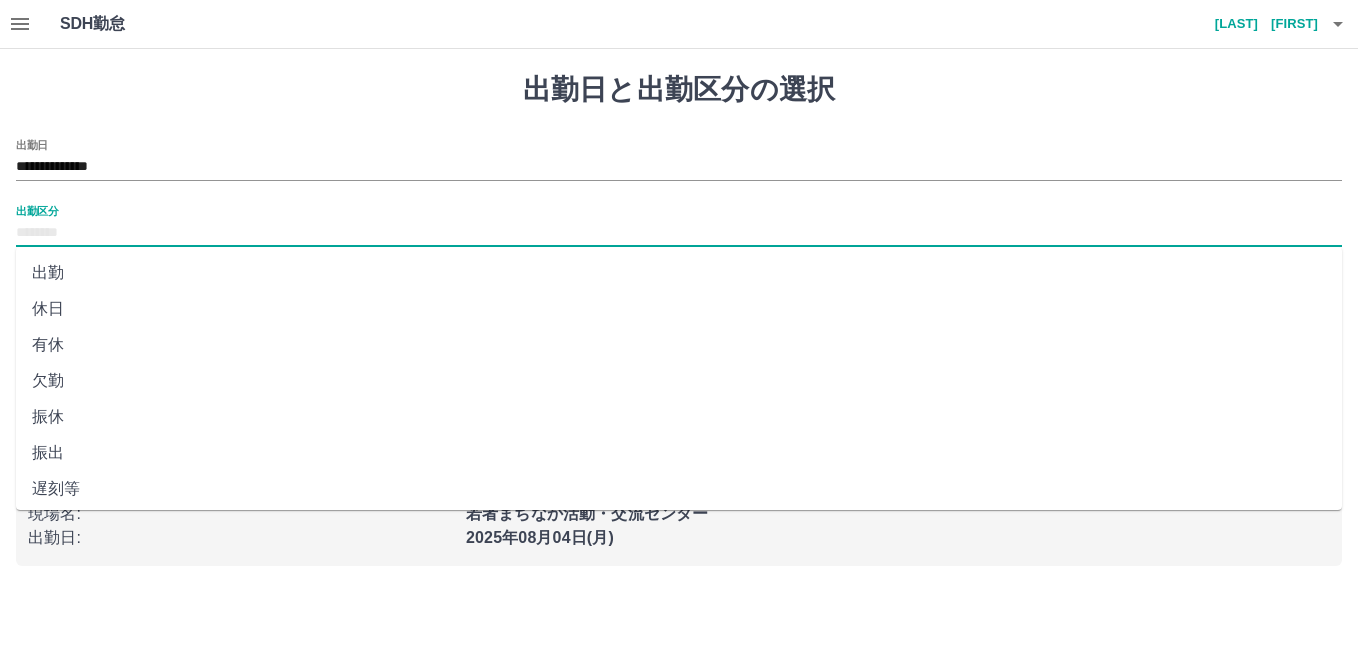 click on "出勤区分" at bounding box center (679, 233) 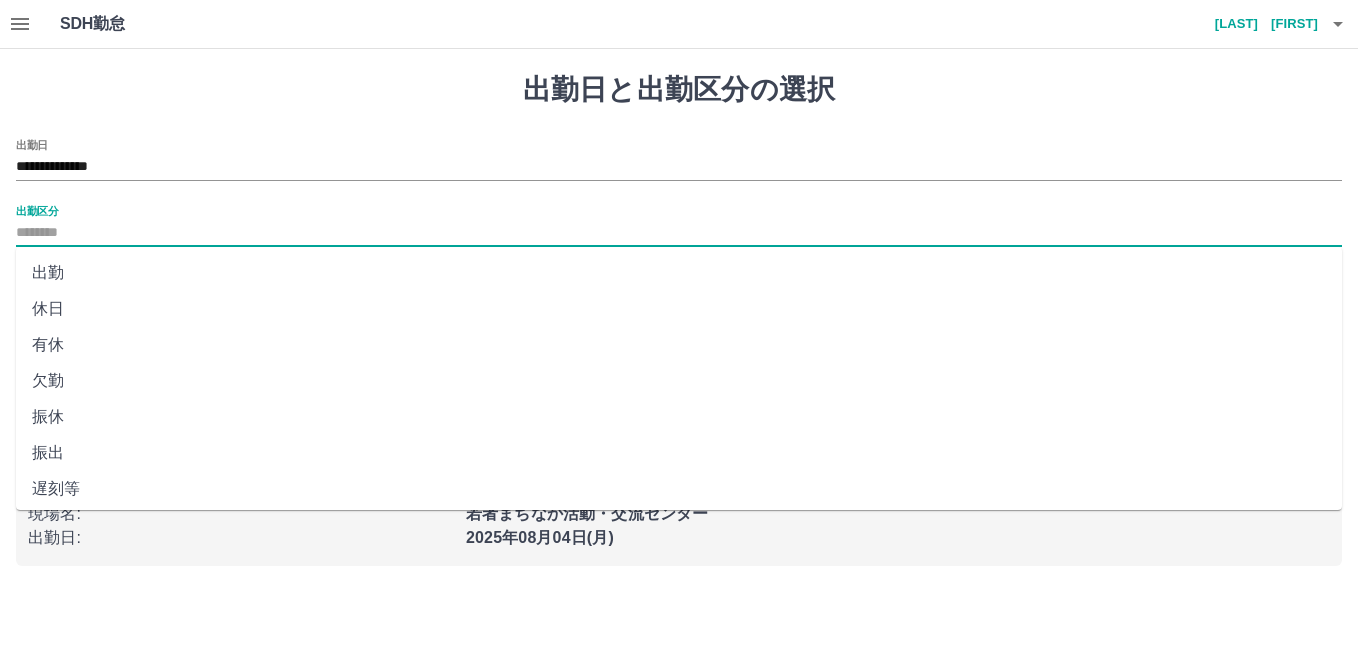 click on "休日" at bounding box center [679, 309] 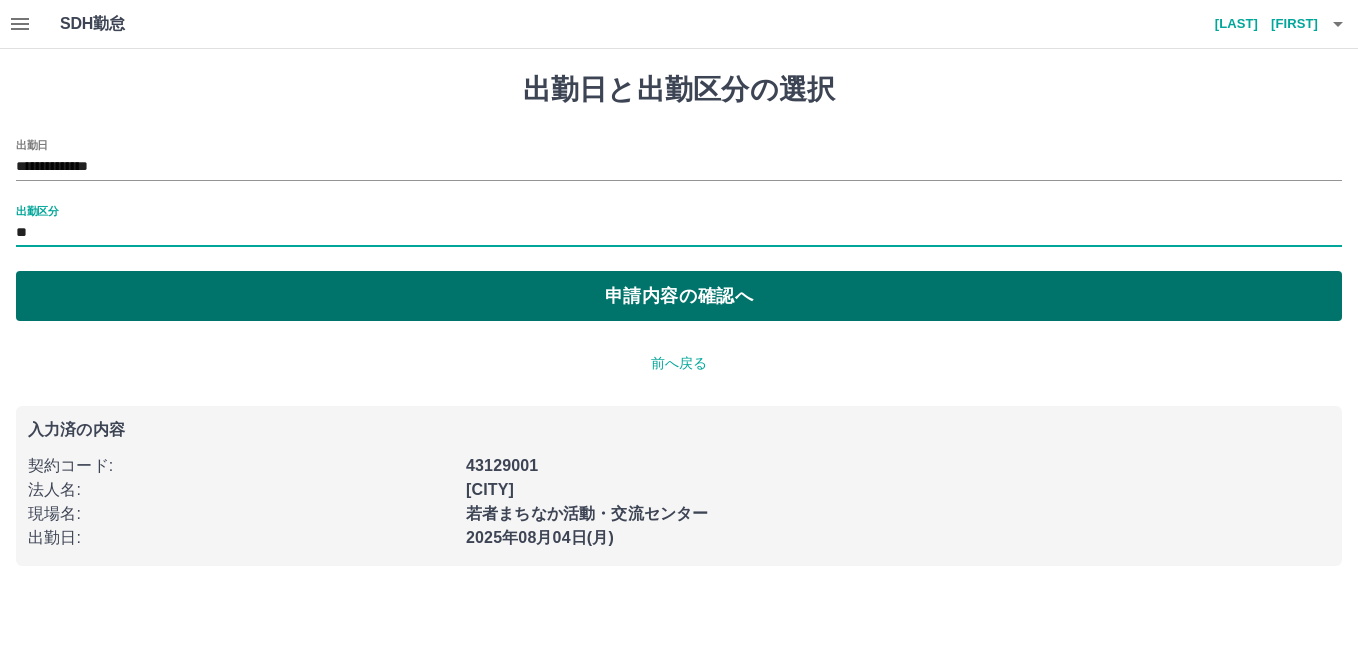 click on "申請内容の確認へ" at bounding box center [679, 296] 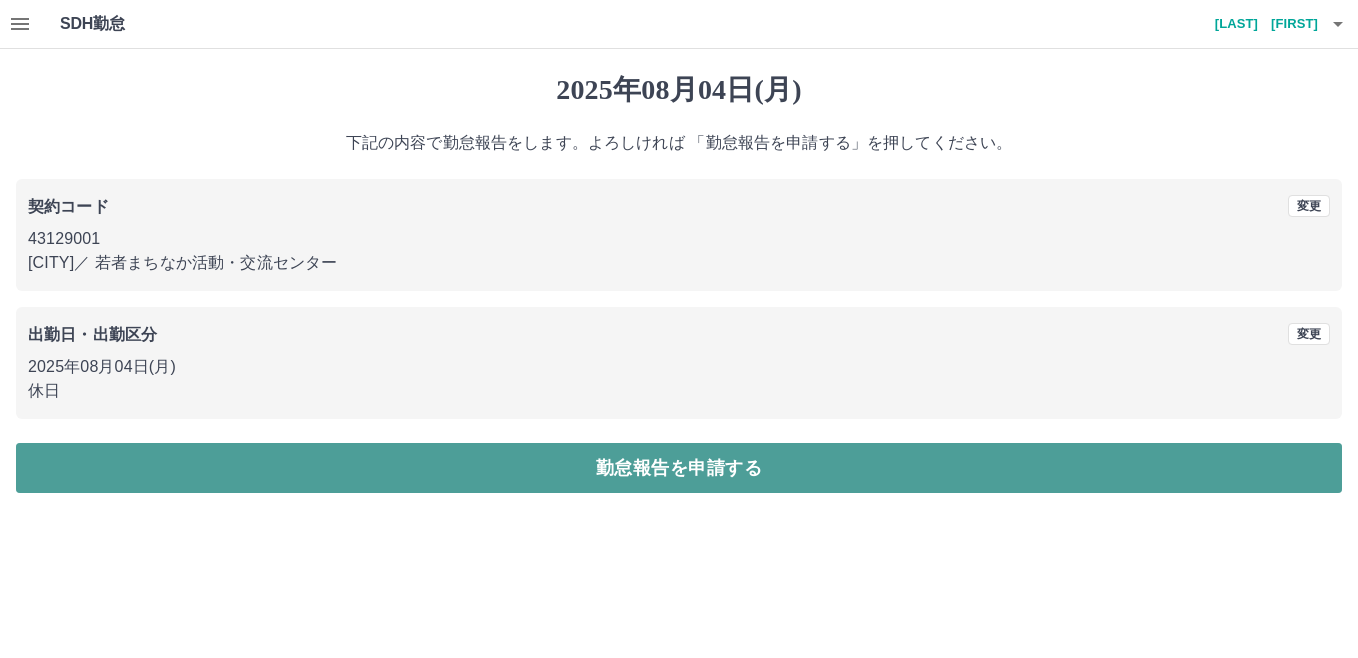 click on "勤怠報告を申請する" at bounding box center (679, 468) 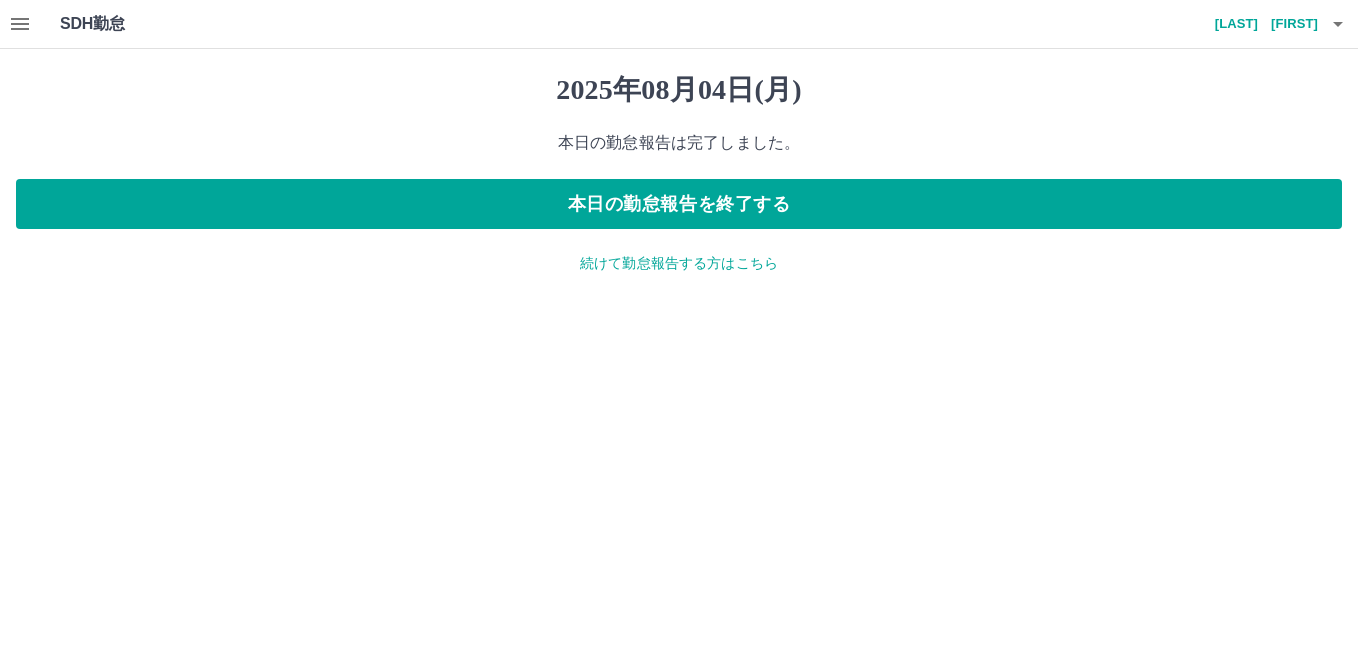 click on "続けて勤怠報告する方はこちら" at bounding box center (679, 263) 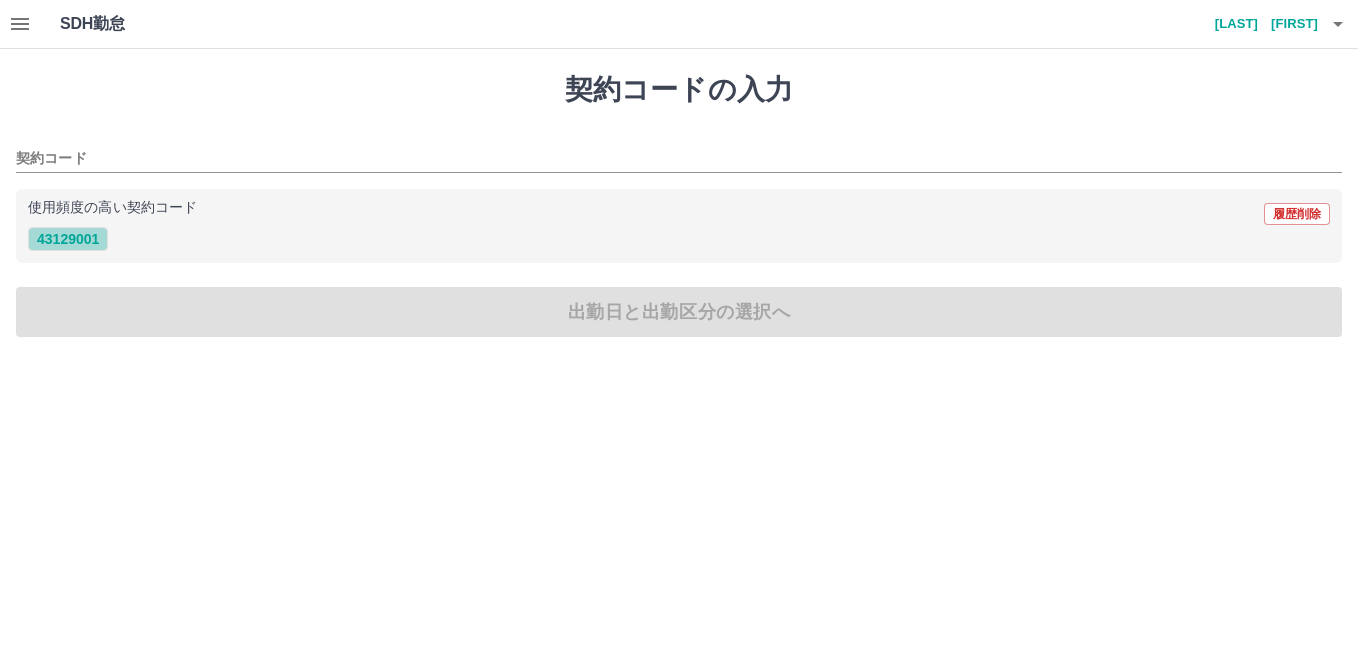 click on "43129001" at bounding box center [68, 239] 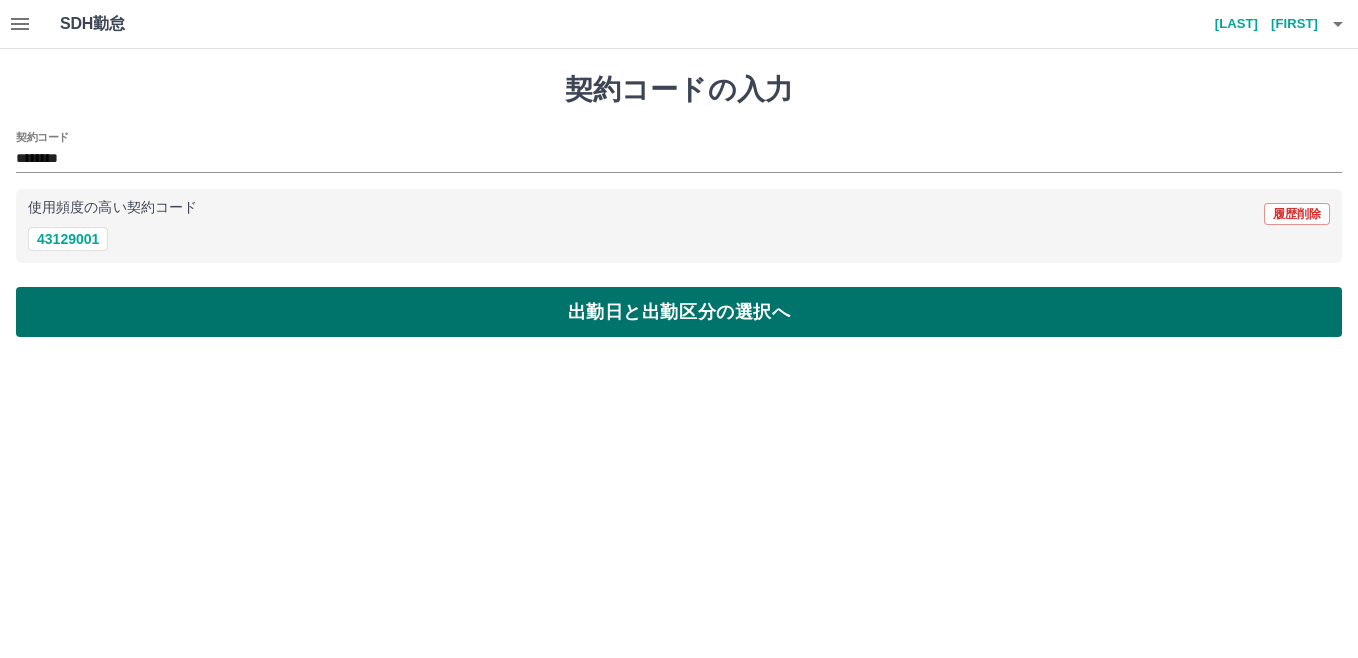 click on "出勤日と出勤区分の選択へ" at bounding box center [679, 312] 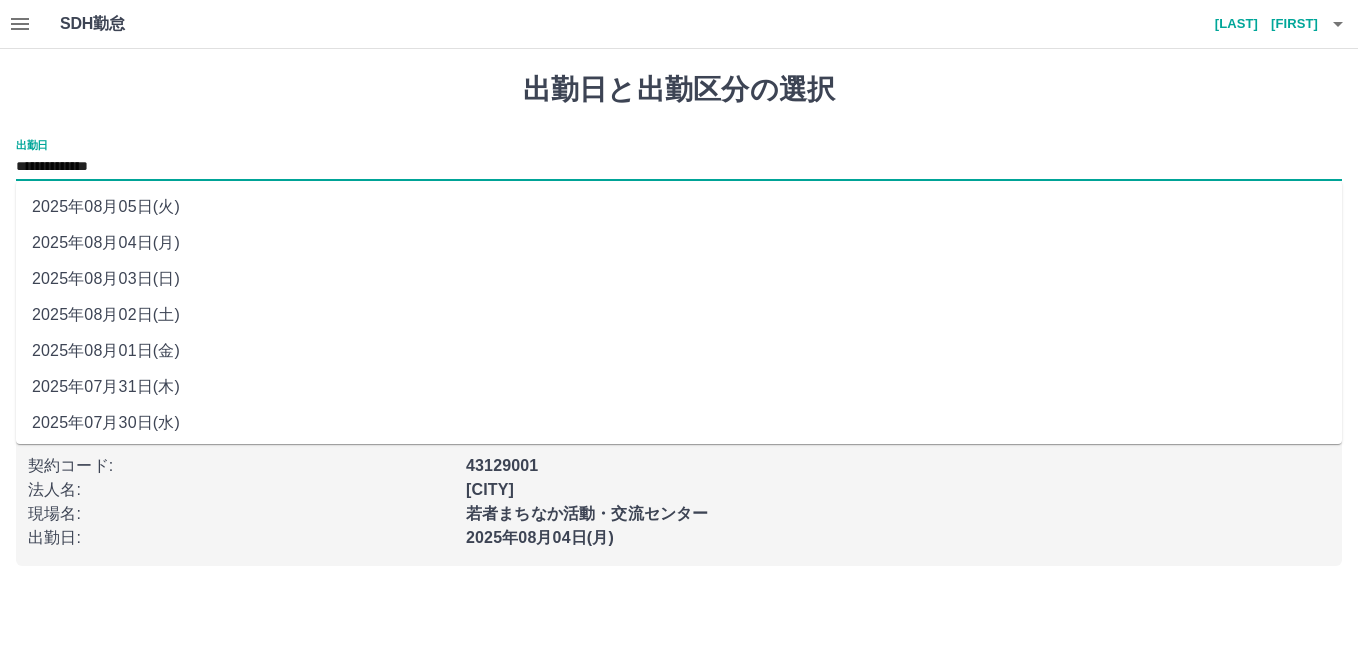 click on "**********" at bounding box center (679, 167) 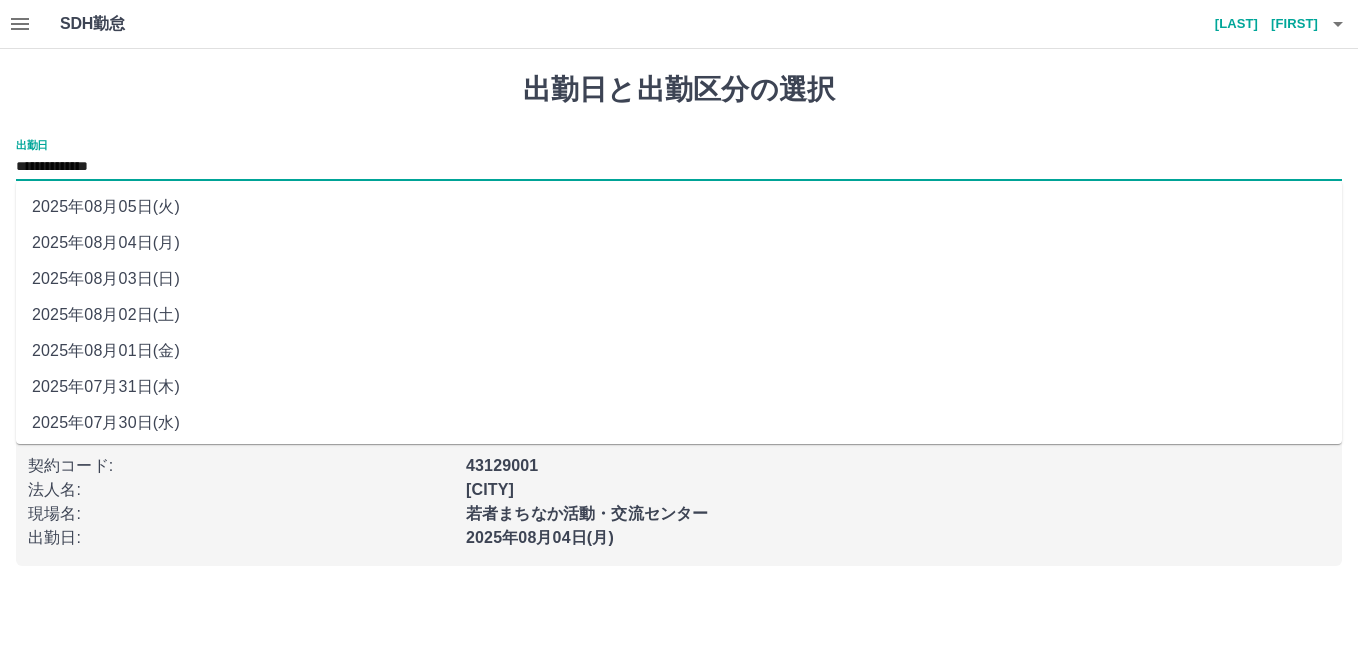 drag, startPoint x: 219, startPoint y: 172, endPoint x: 161, endPoint y: 209, distance: 68.7968 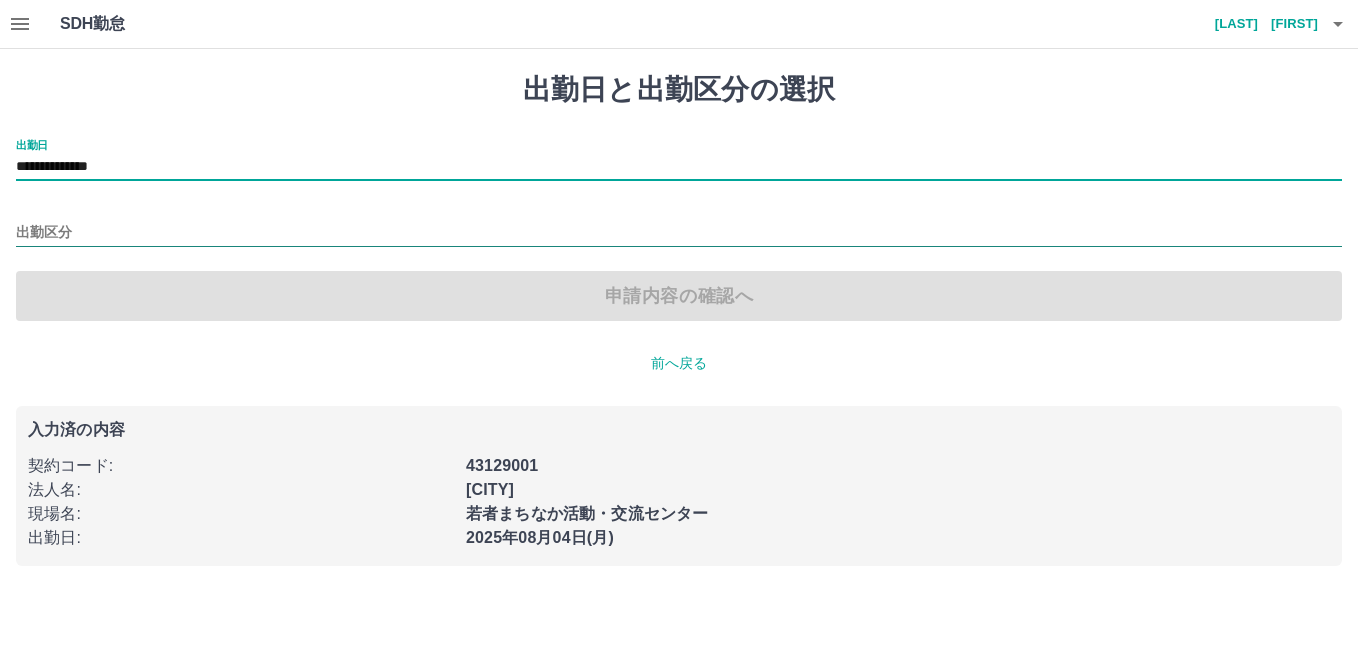 drag, startPoint x: 145, startPoint y: 229, endPoint x: 137, endPoint y: 236, distance: 10.630146 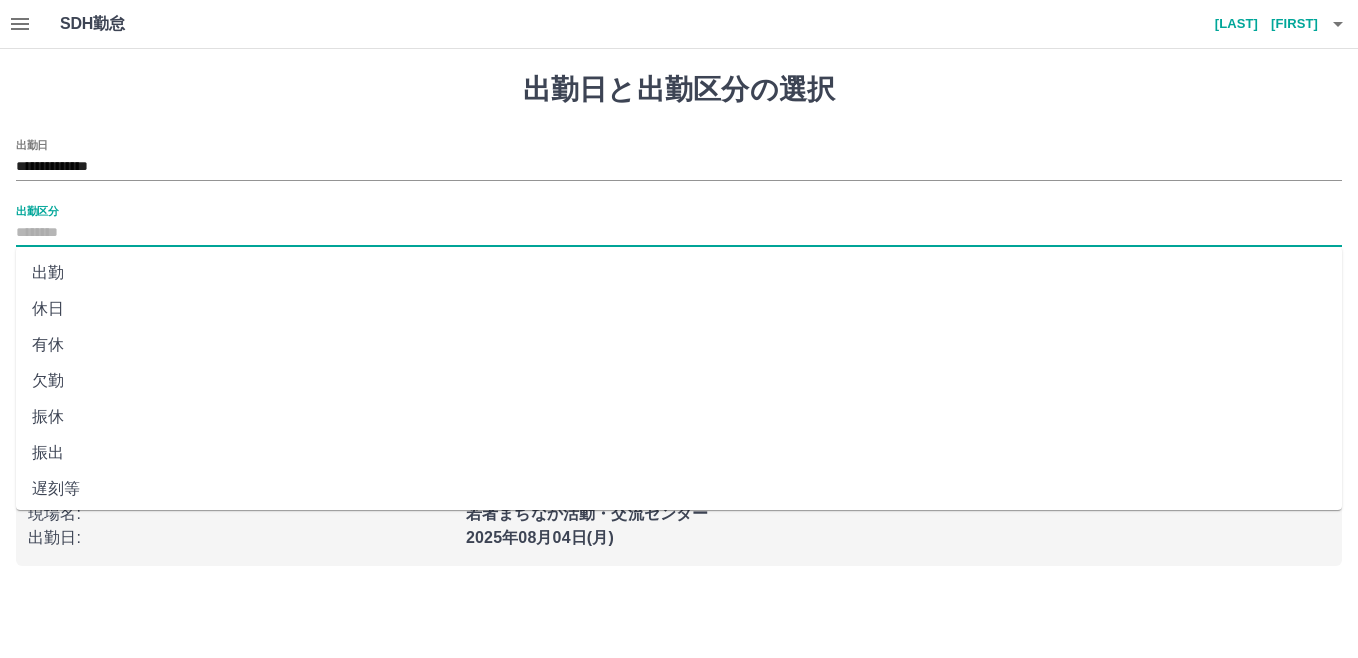 click on "休日" at bounding box center (679, 309) 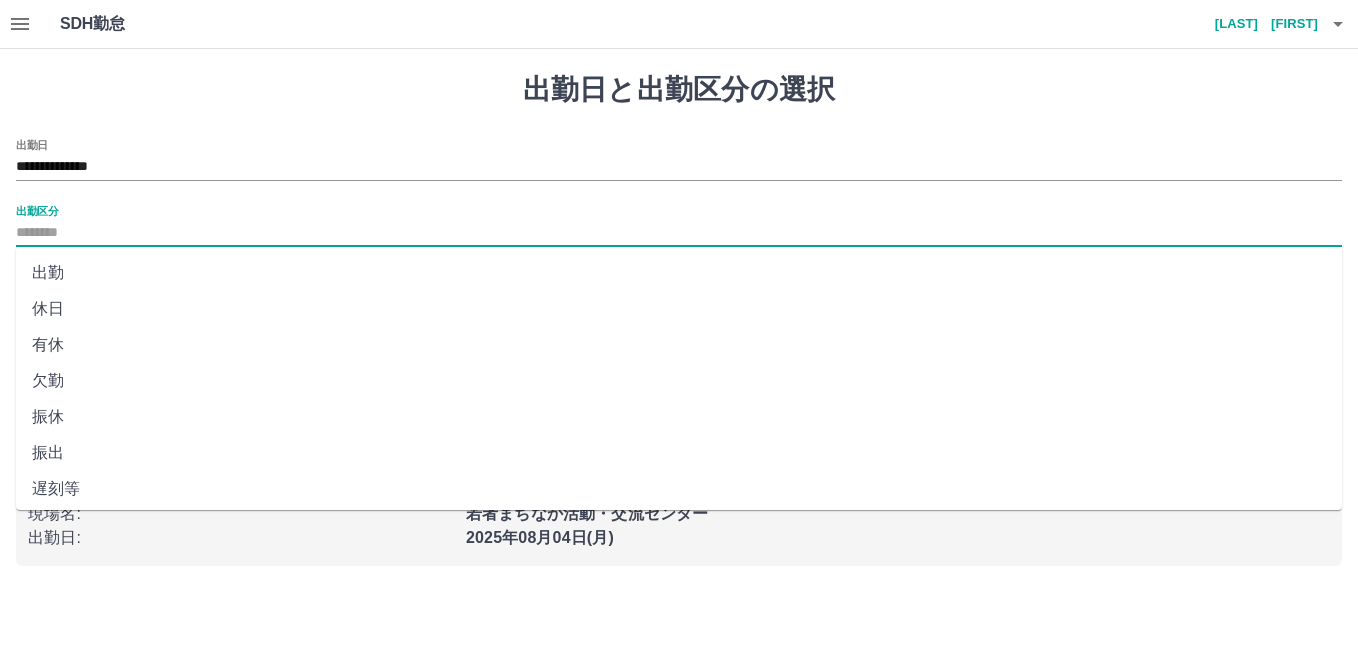 type on "**" 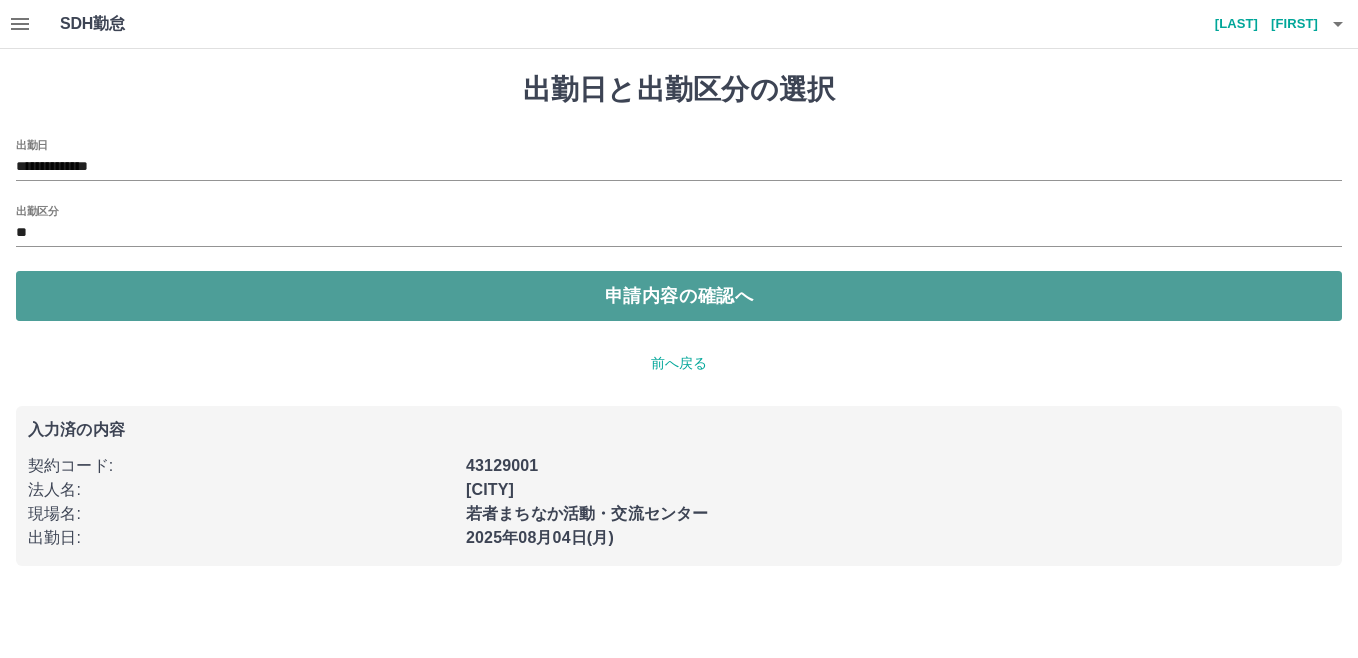 click on "申請内容の確認へ" at bounding box center [679, 296] 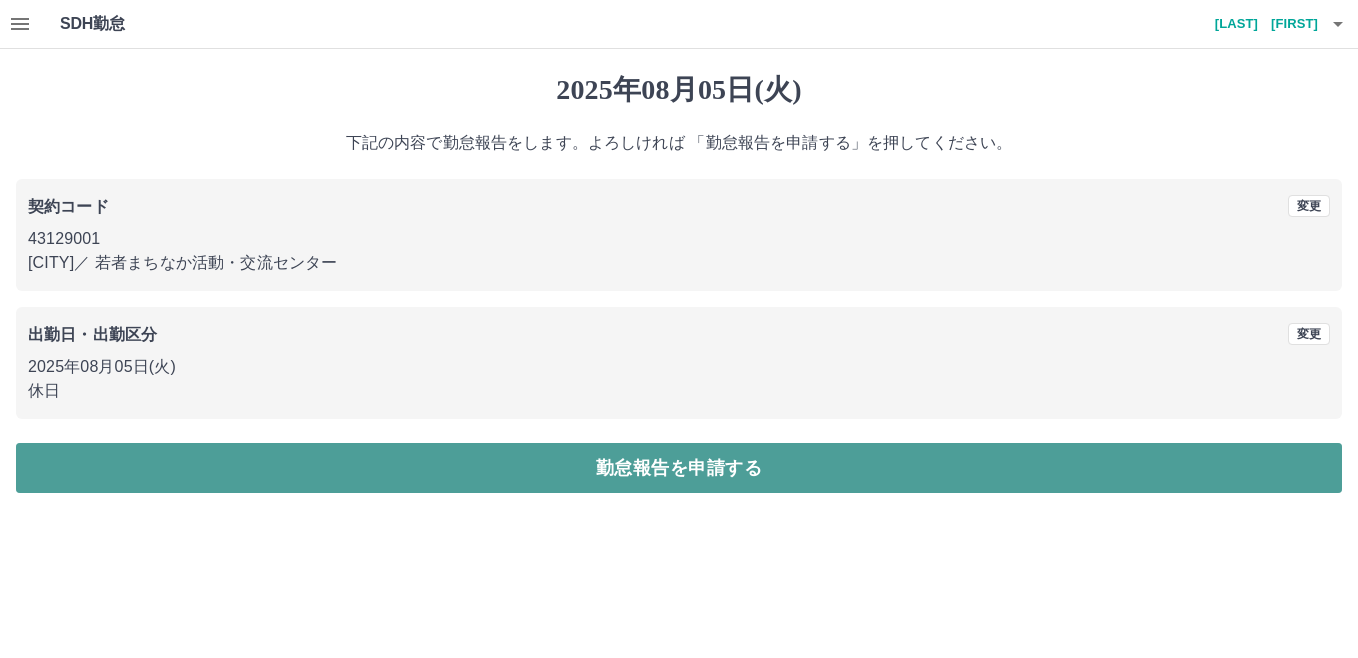 click on "勤怠報告を申請する" at bounding box center (679, 468) 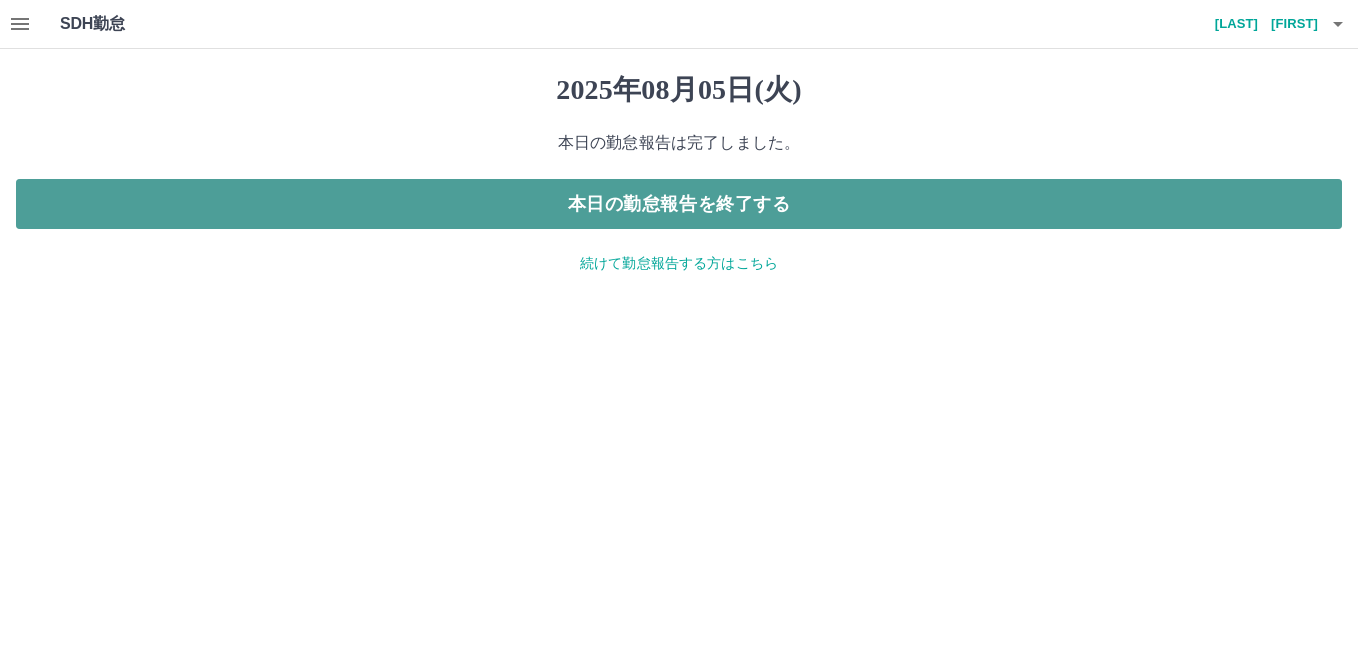 click on "本日の勤怠報告を終了する" at bounding box center (679, 204) 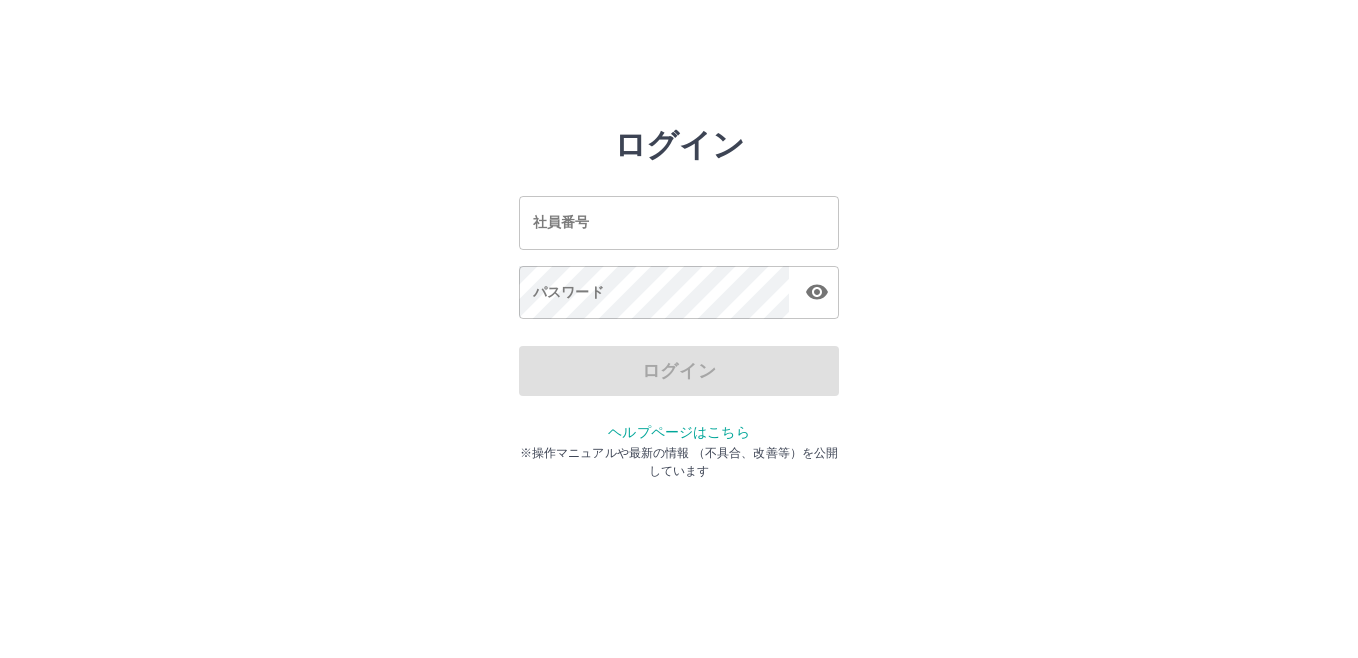 scroll, scrollTop: 0, scrollLeft: 0, axis: both 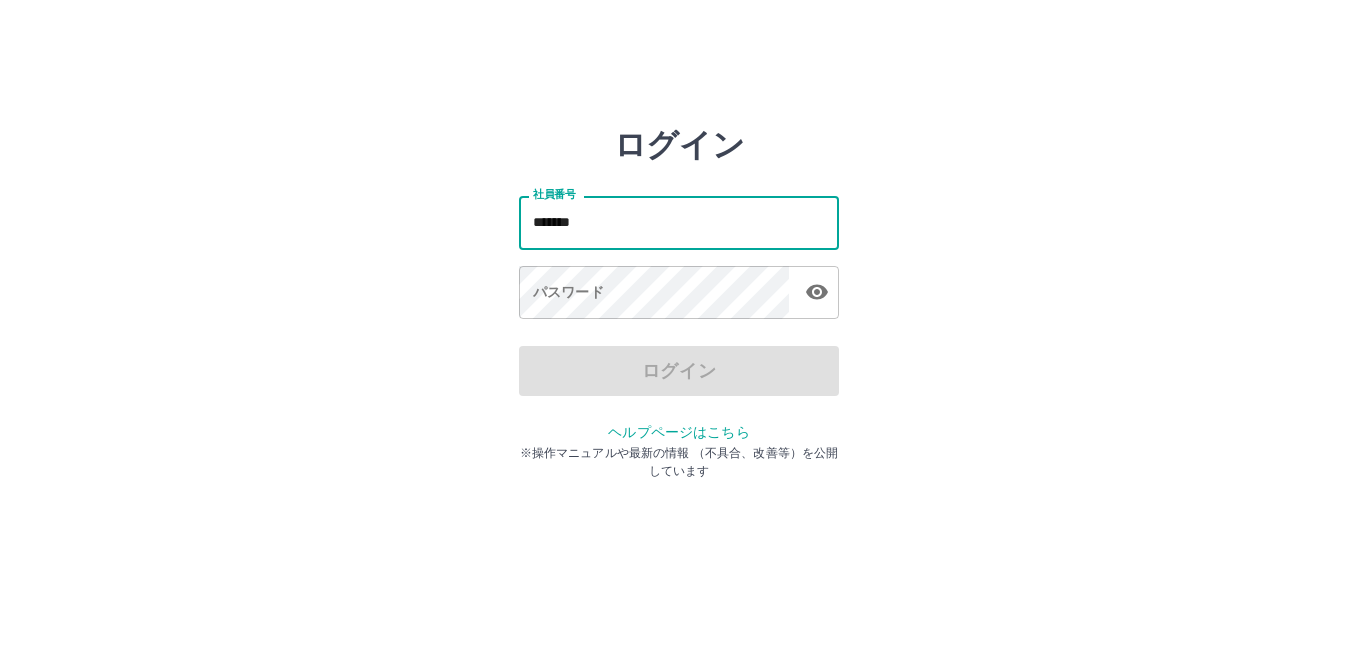 type on "*******" 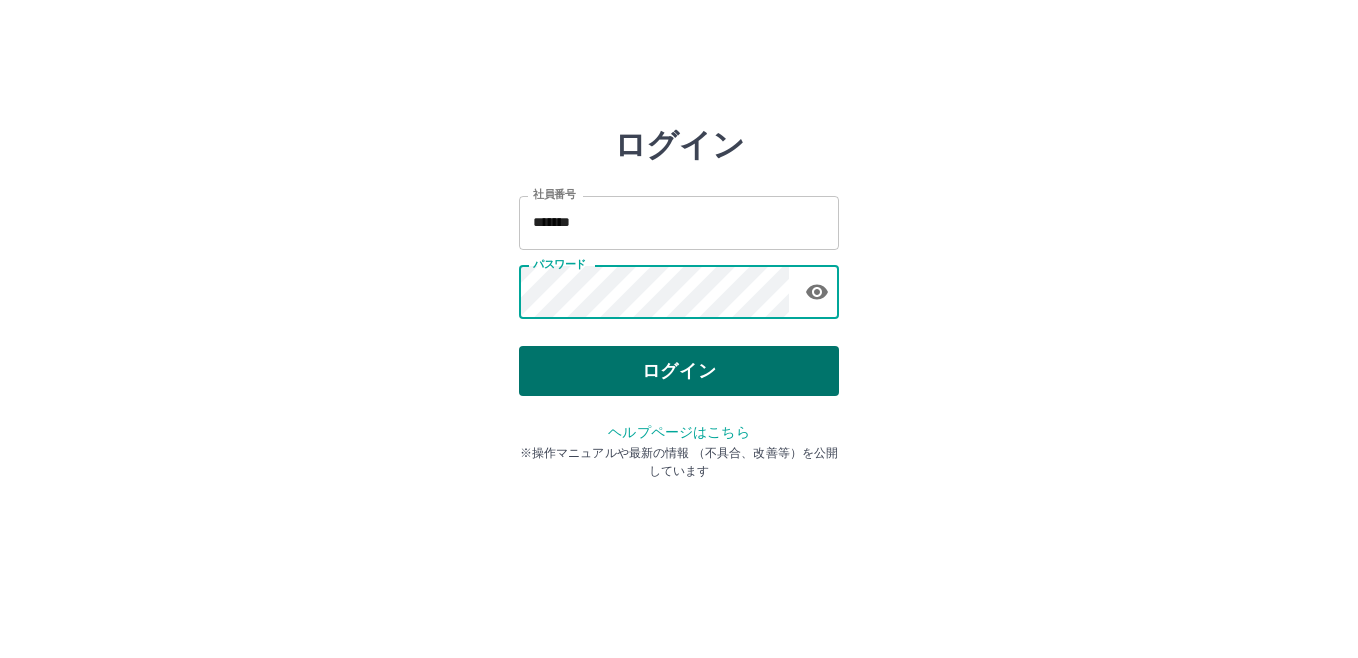 click on "ログイン" at bounding box center (679, 371) 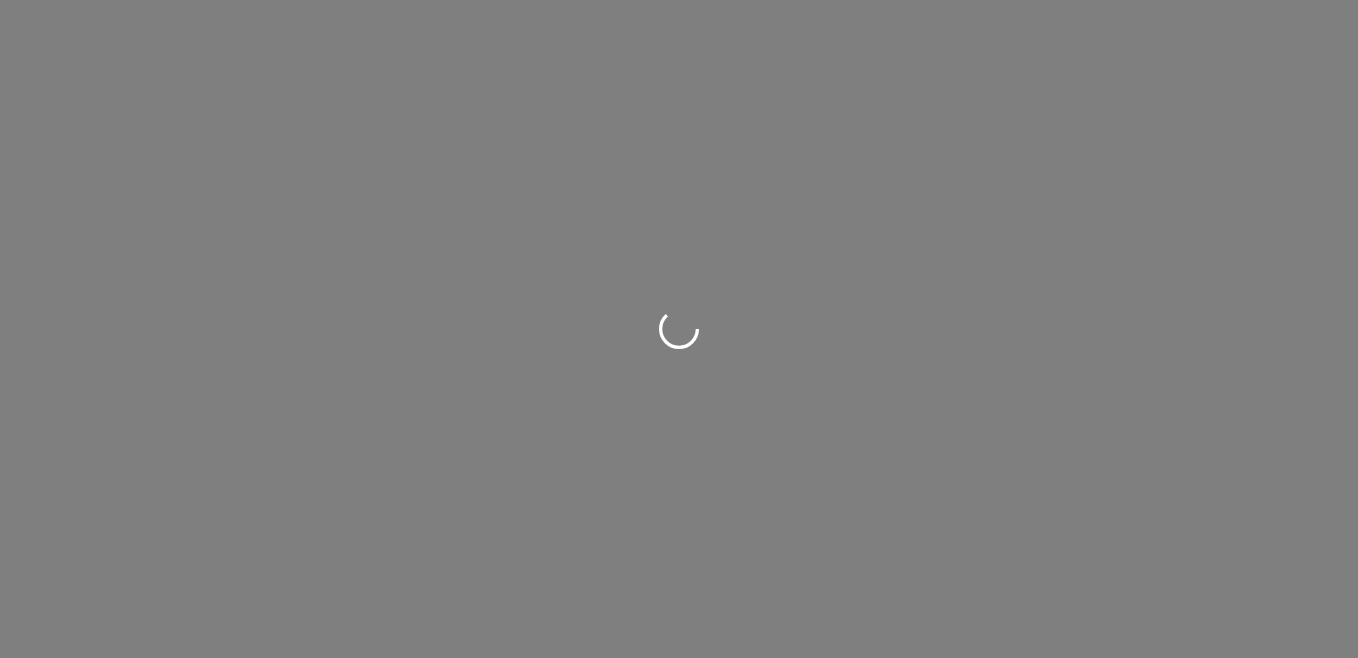 scroll, scrollTop: 0, scrollLeft: 0, axis: both 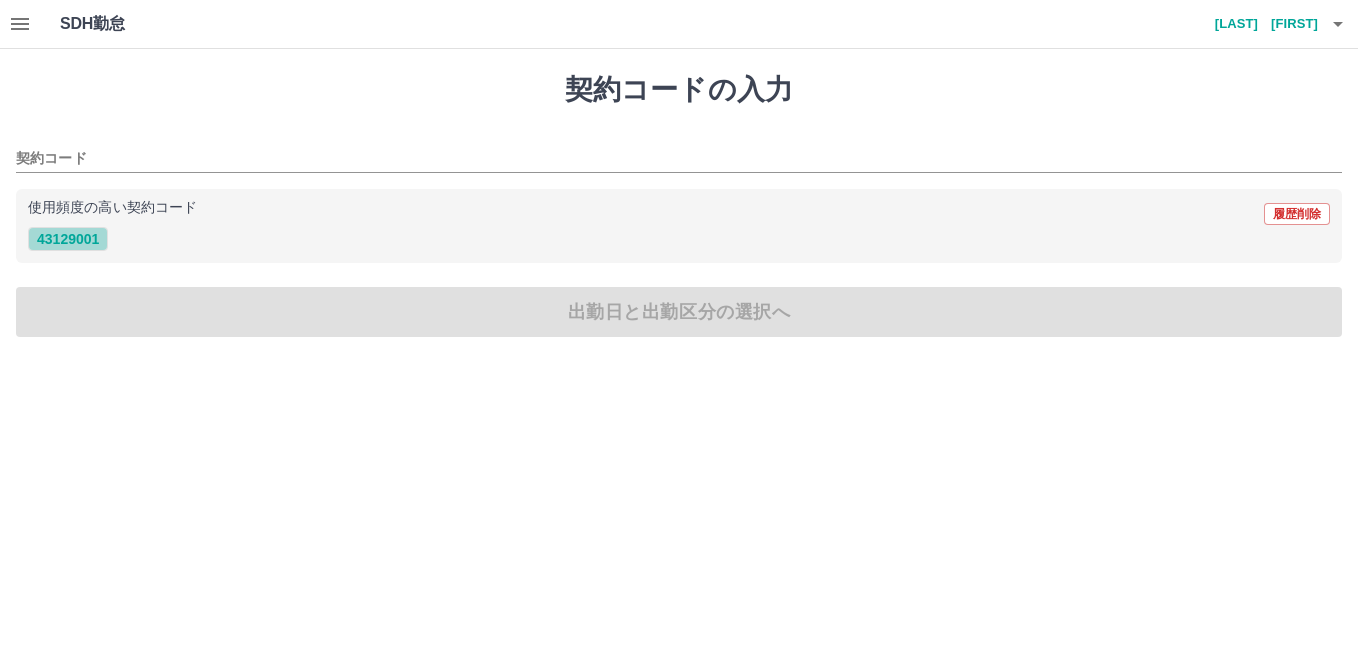 click on "43129001" at bounding box center [68, 239] 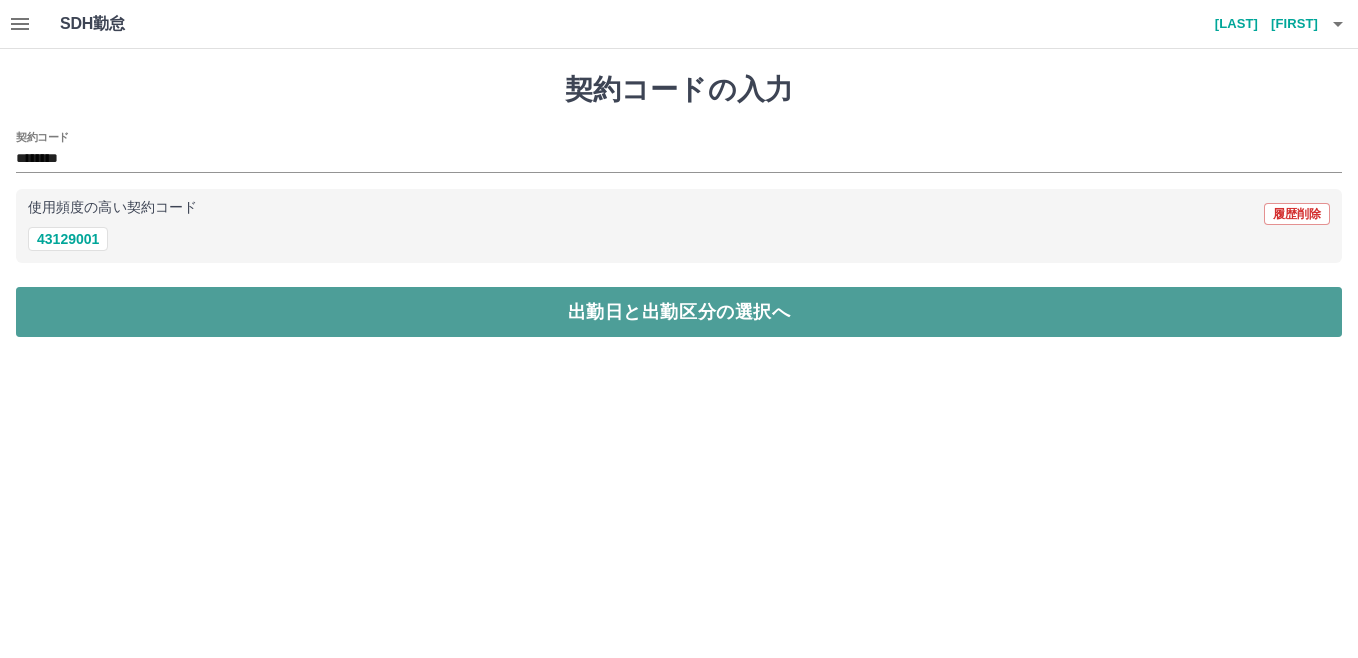 click on "出勤日と出勤区分の選択へ" at bounding box center [679, 312] 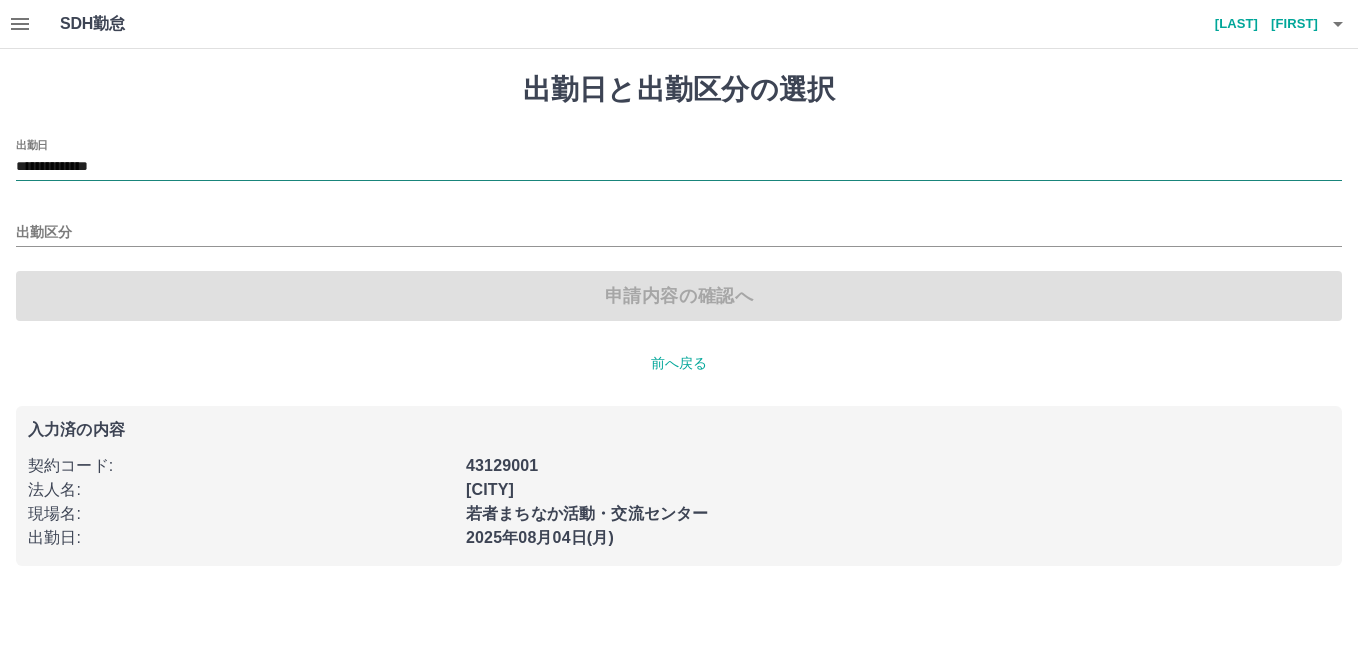 click on "**********" at bounding box center (679, 167) 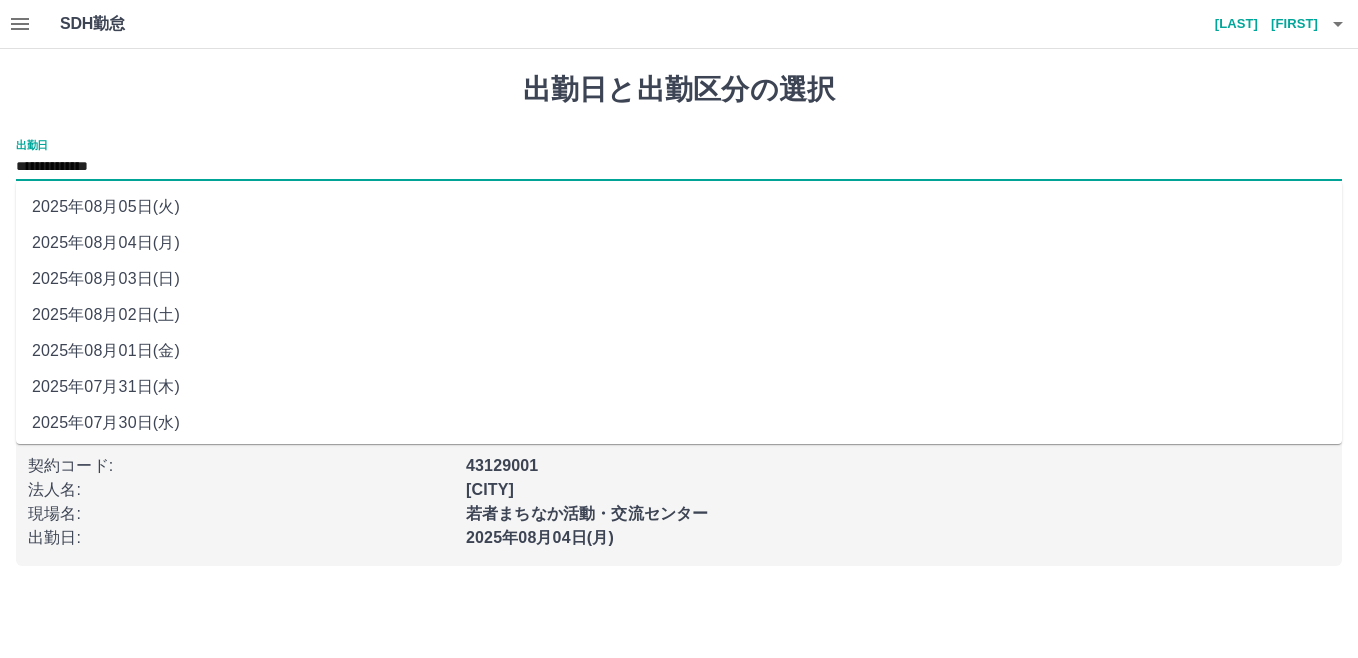 click on "2025年08月02日(土)" at bounding box center (679, 315) 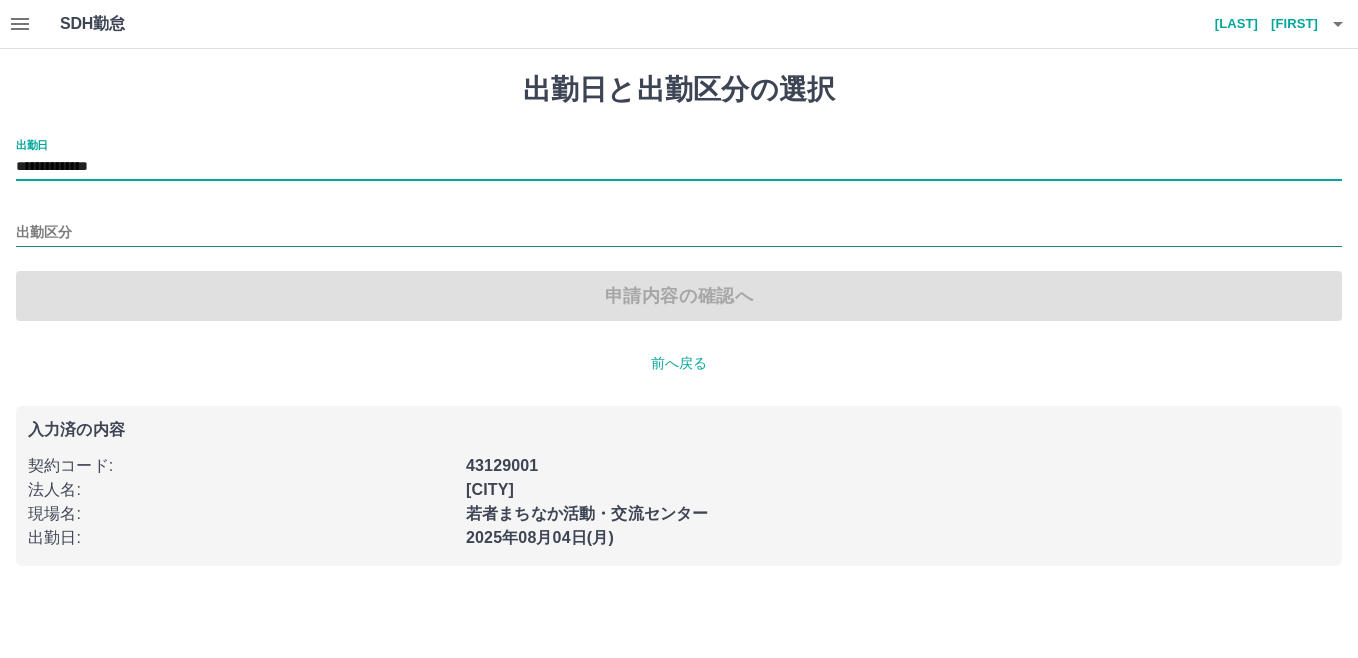 click on "出勤区分" at bounding box center [679, 233] 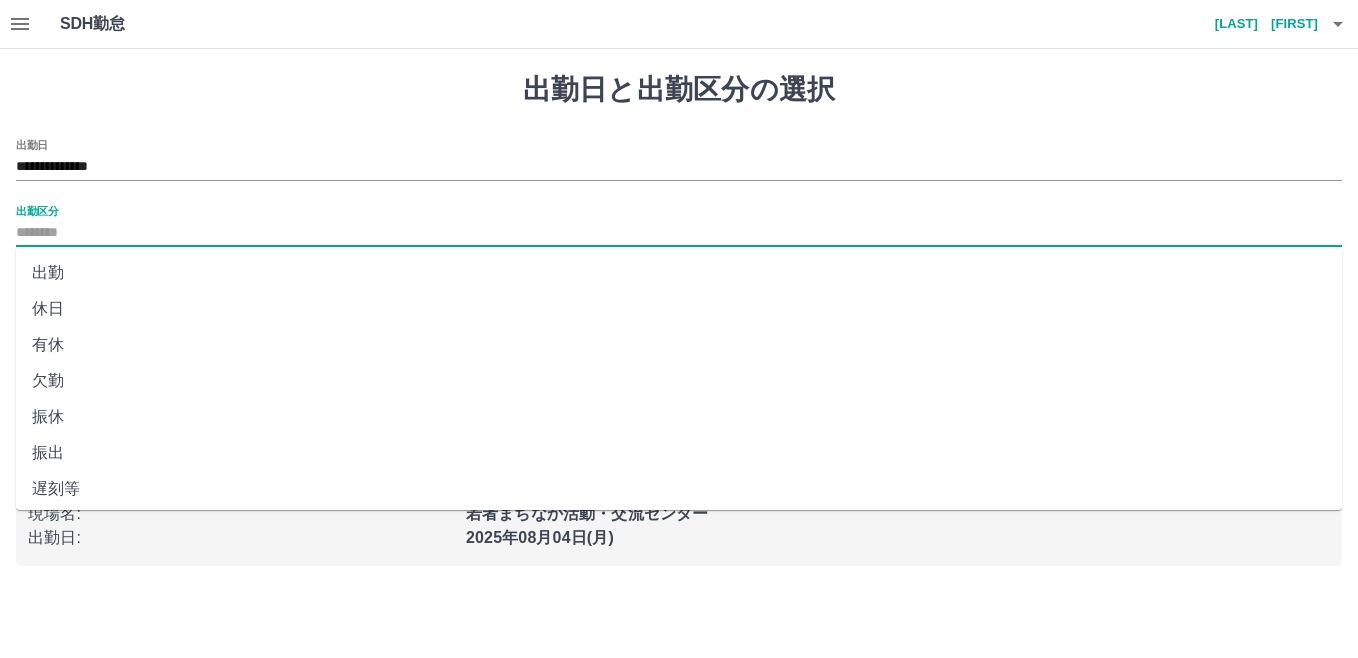 click on "休日" at bounding box center [679, 309] 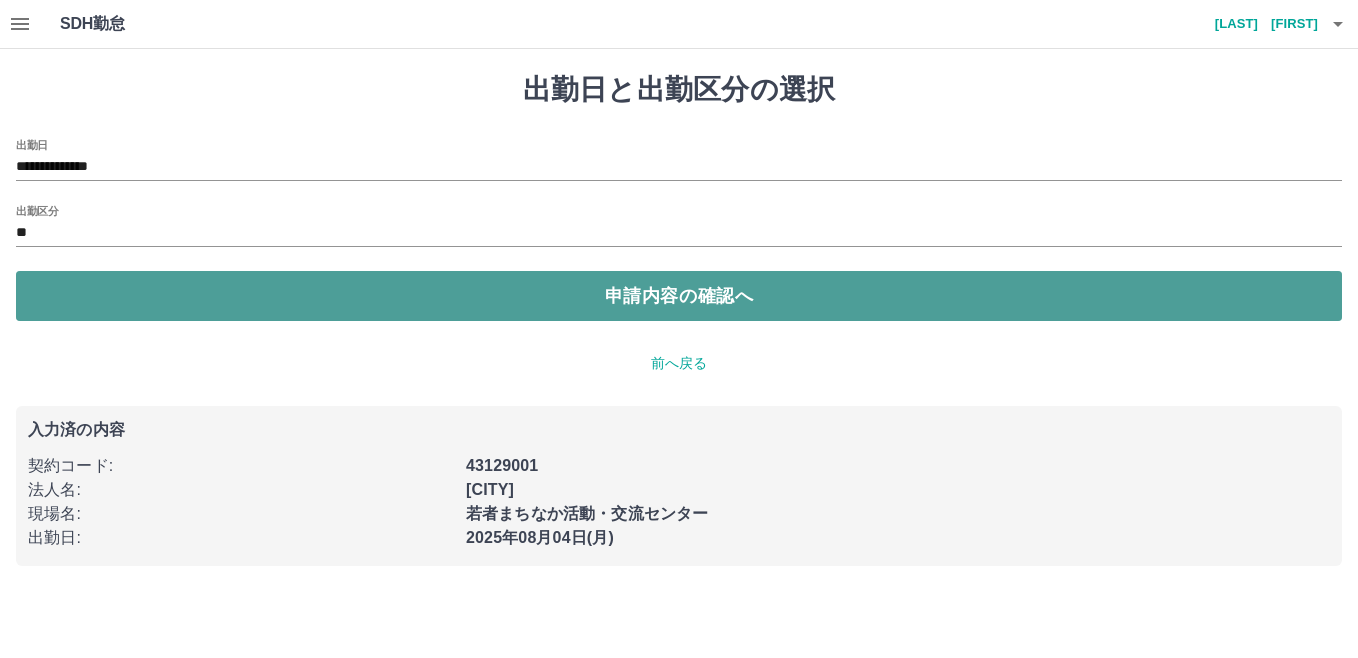 click on "申請内容の確認へ" at bounding box center (679, 296) 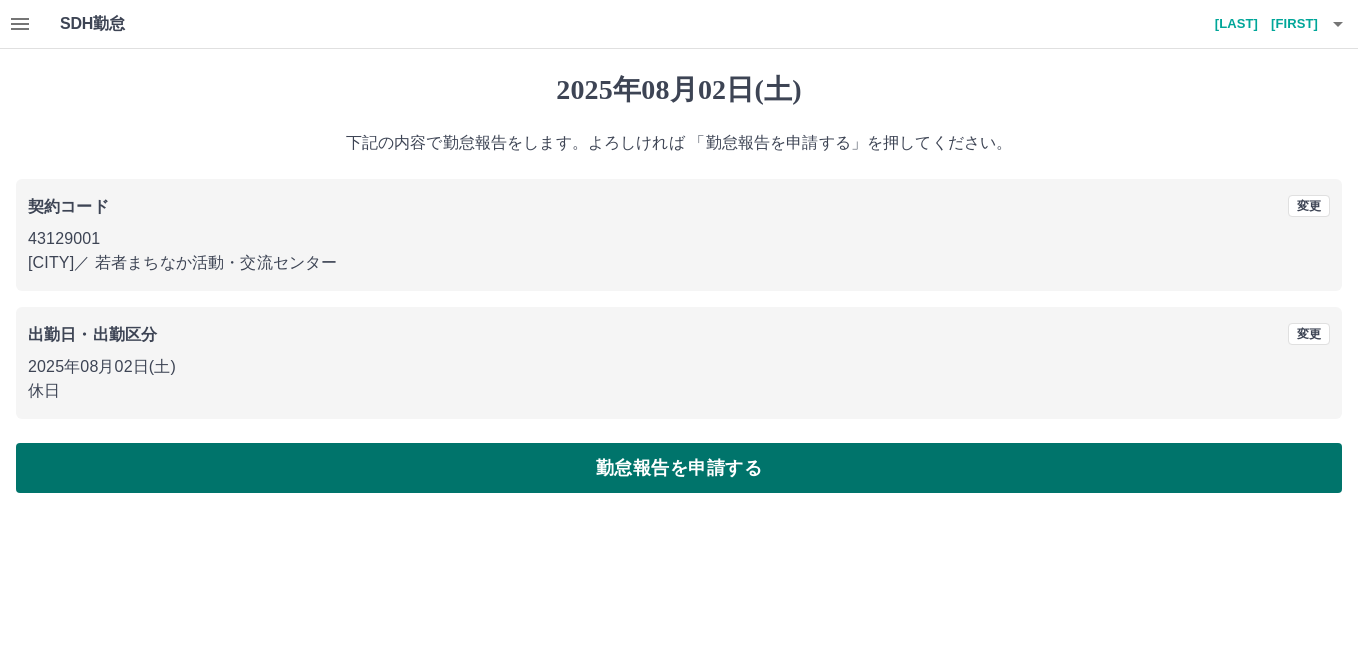 click on "勤怠報告を申請する" at bounding box center [679, 468] 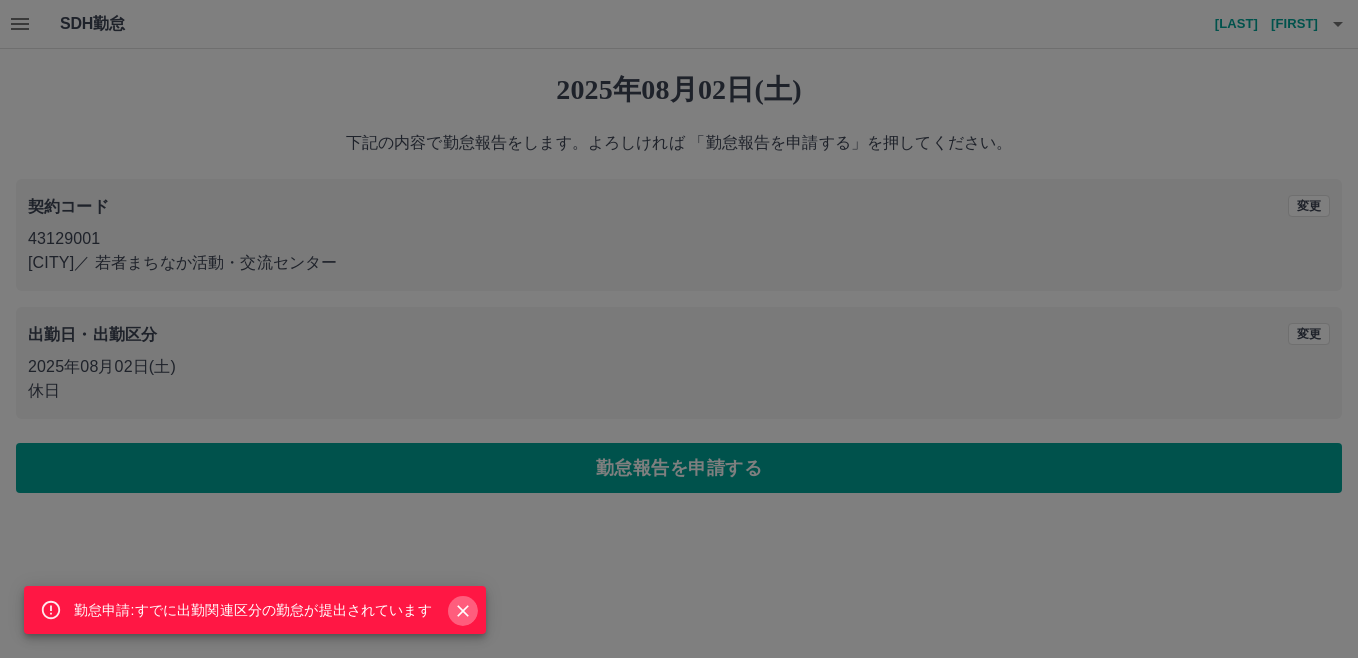 click 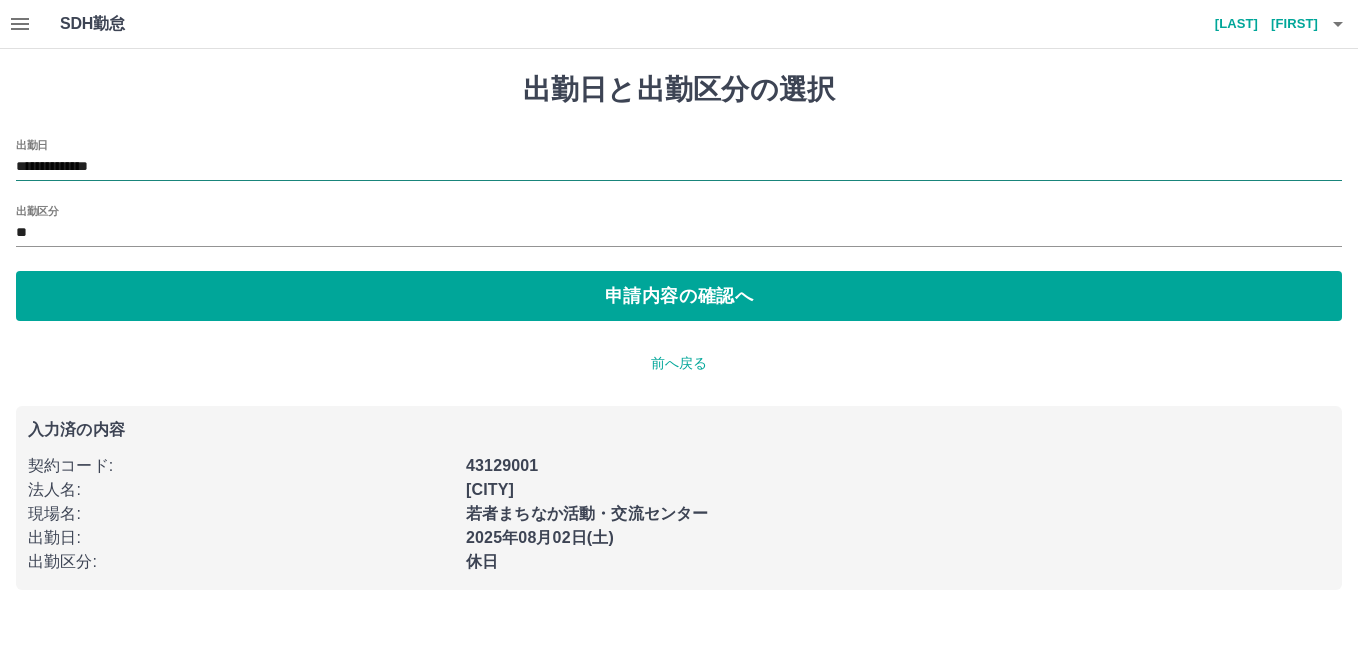 click on "**********" at bounding box center (679, 167) 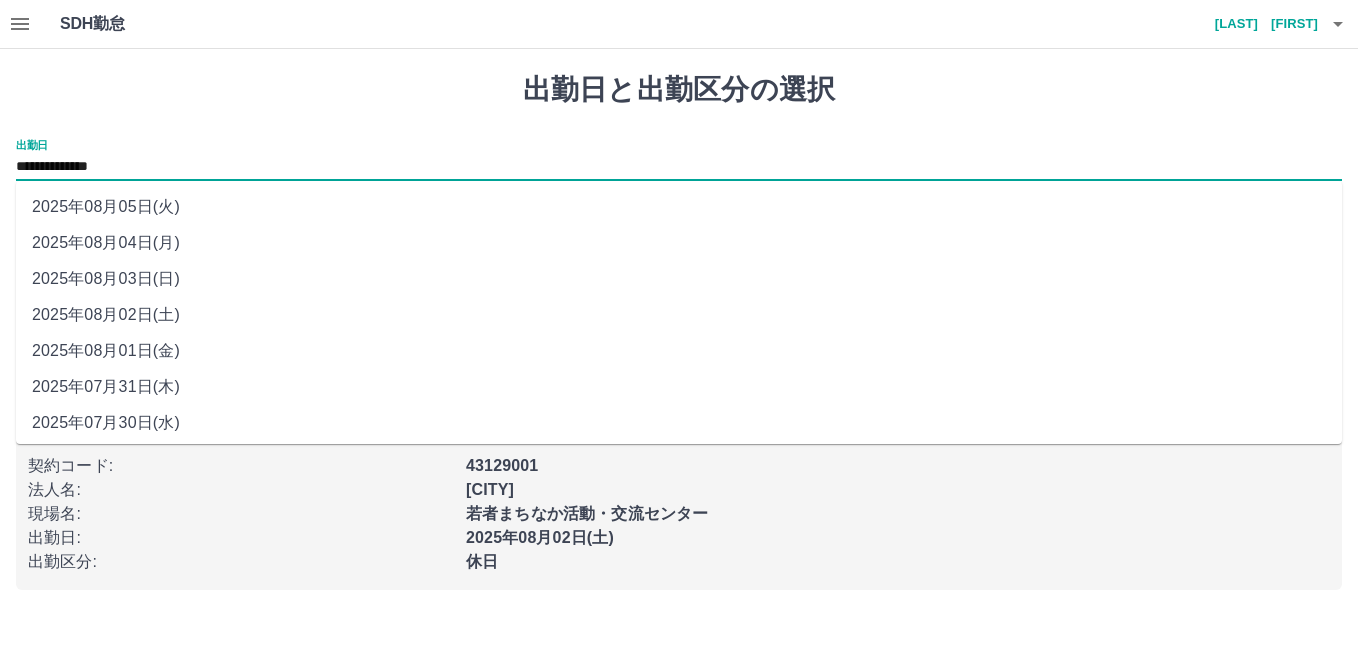 drag, startPoint x: 219, startPoint y: 168, endPoint x: 163, endPoint y: 279, distance: 124.32619 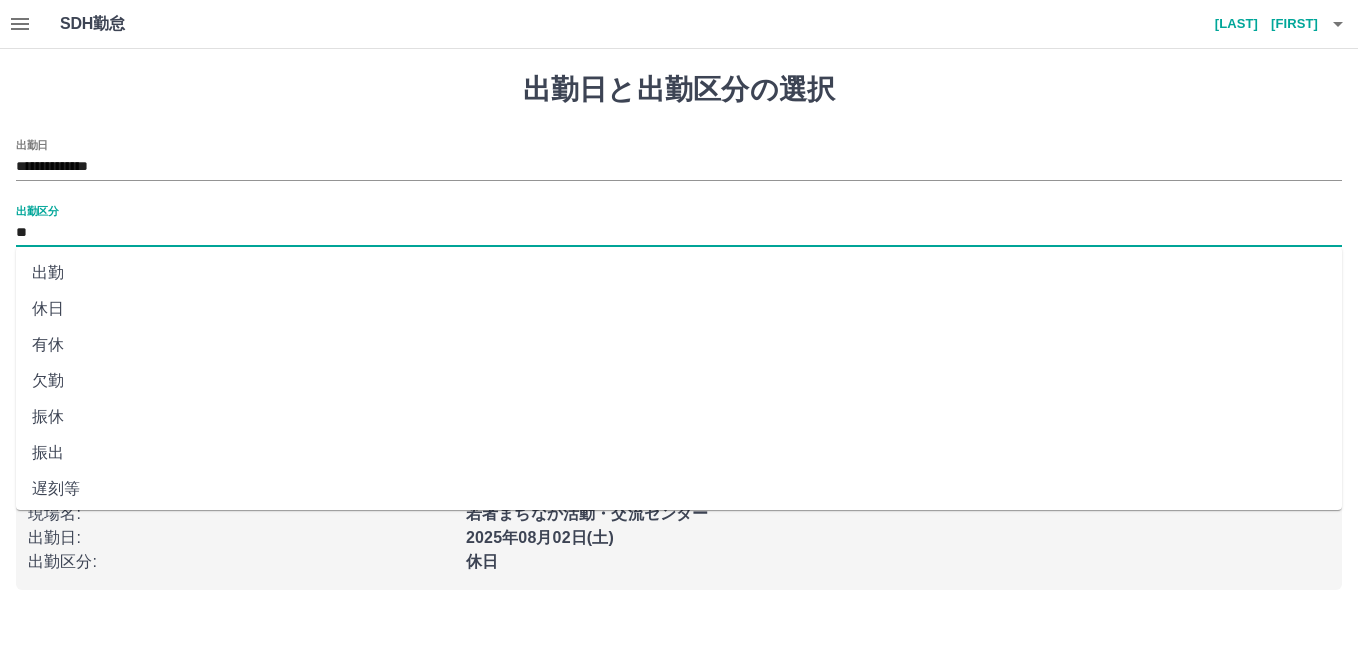 click on "**" at bounding box center [679, 233] 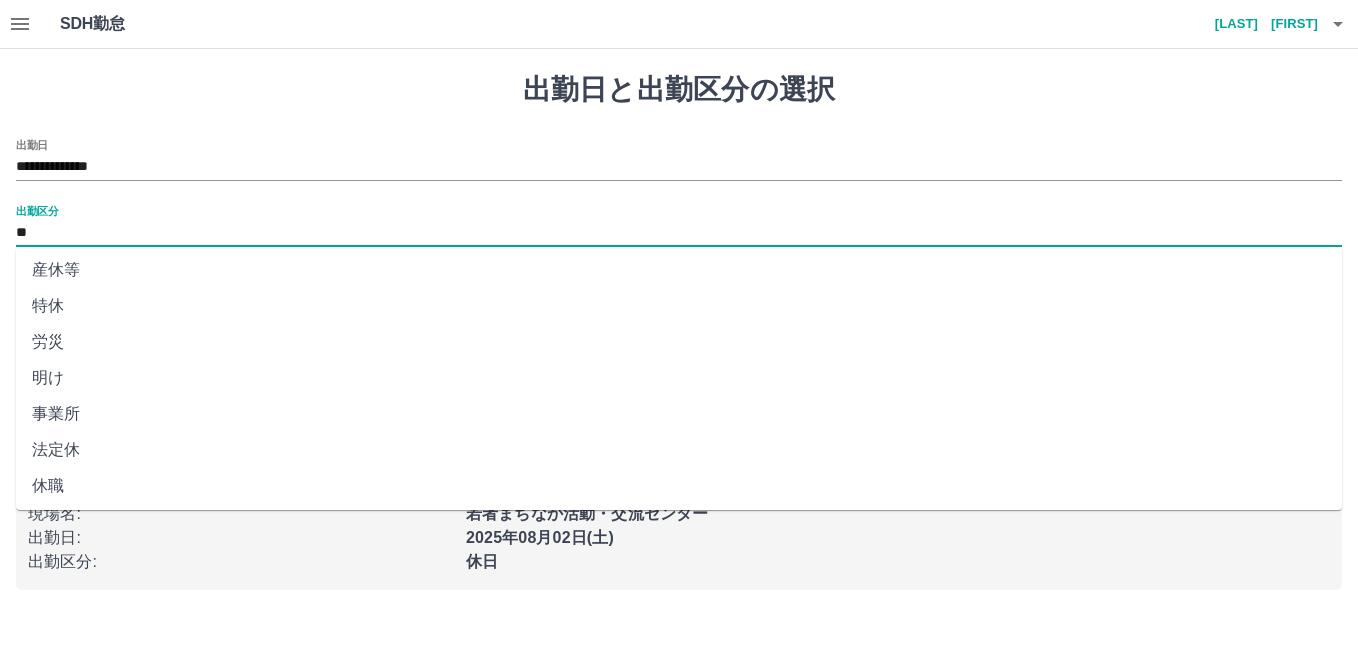 scroll, scrollTop: 401, scrollLeft: 0, axis: vertical 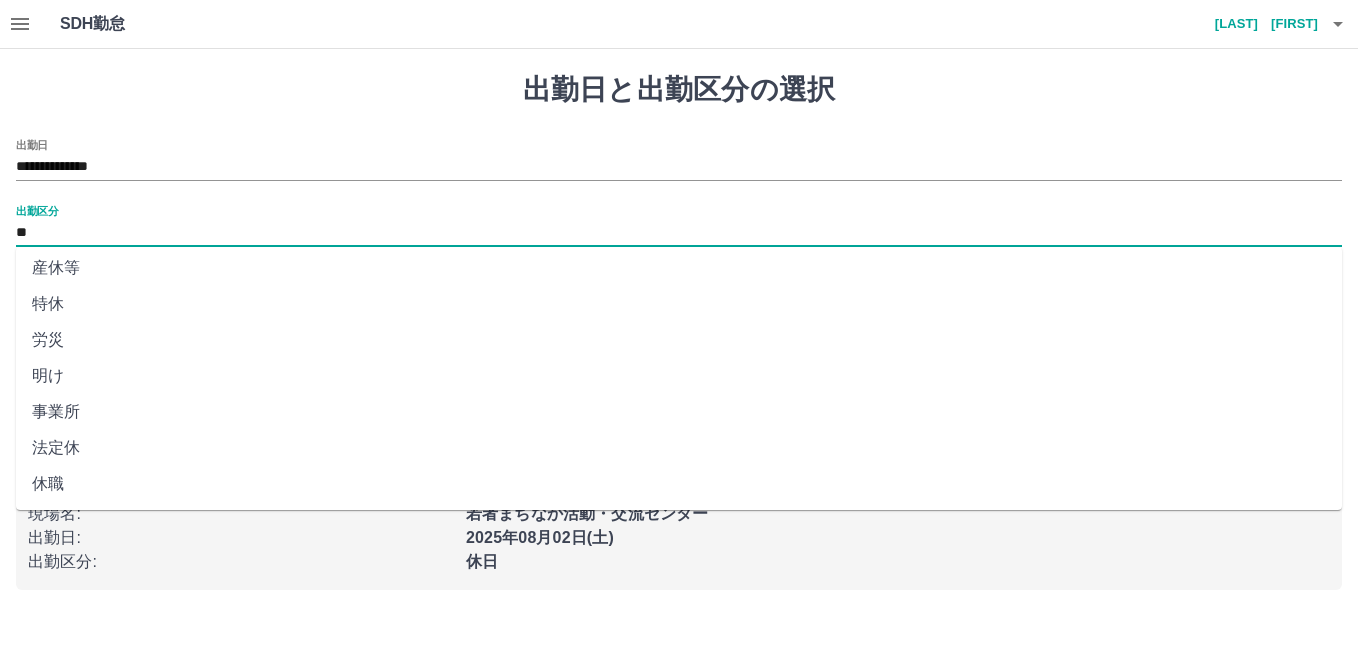 click on "法定休" at bounding box center [679, 448] 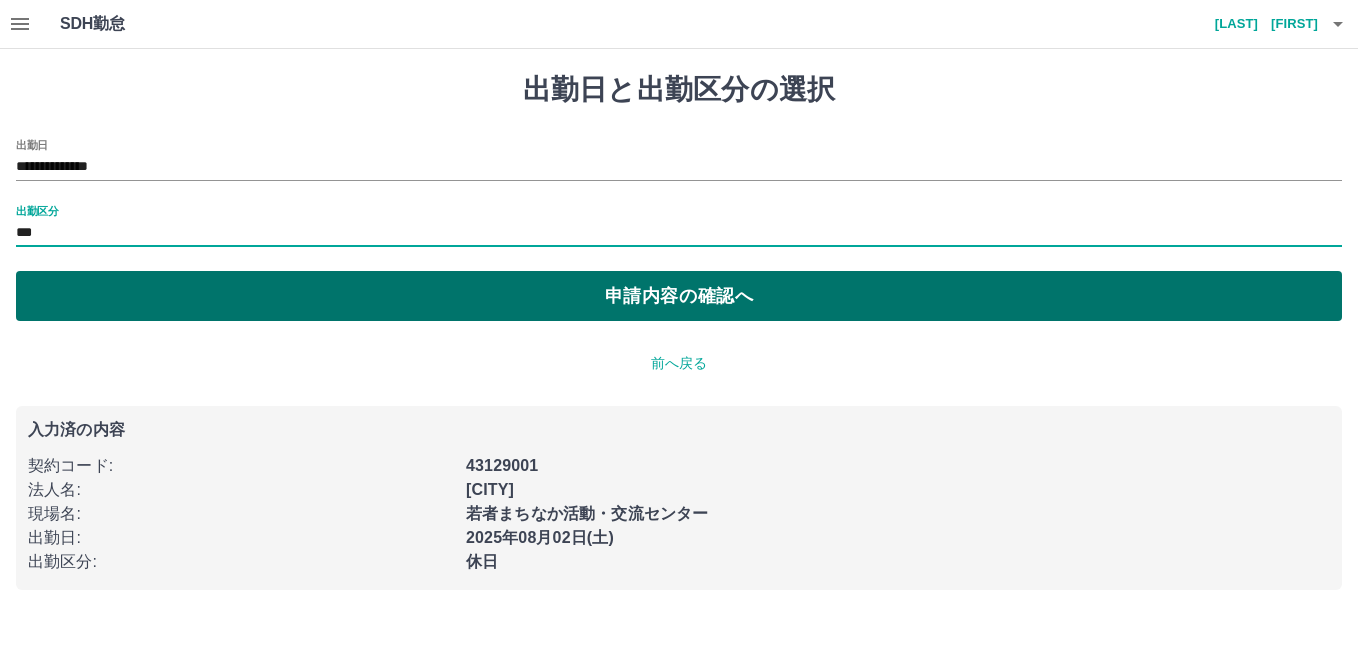 click on "申請内容の確認へ" at bounding box center [679, 296] 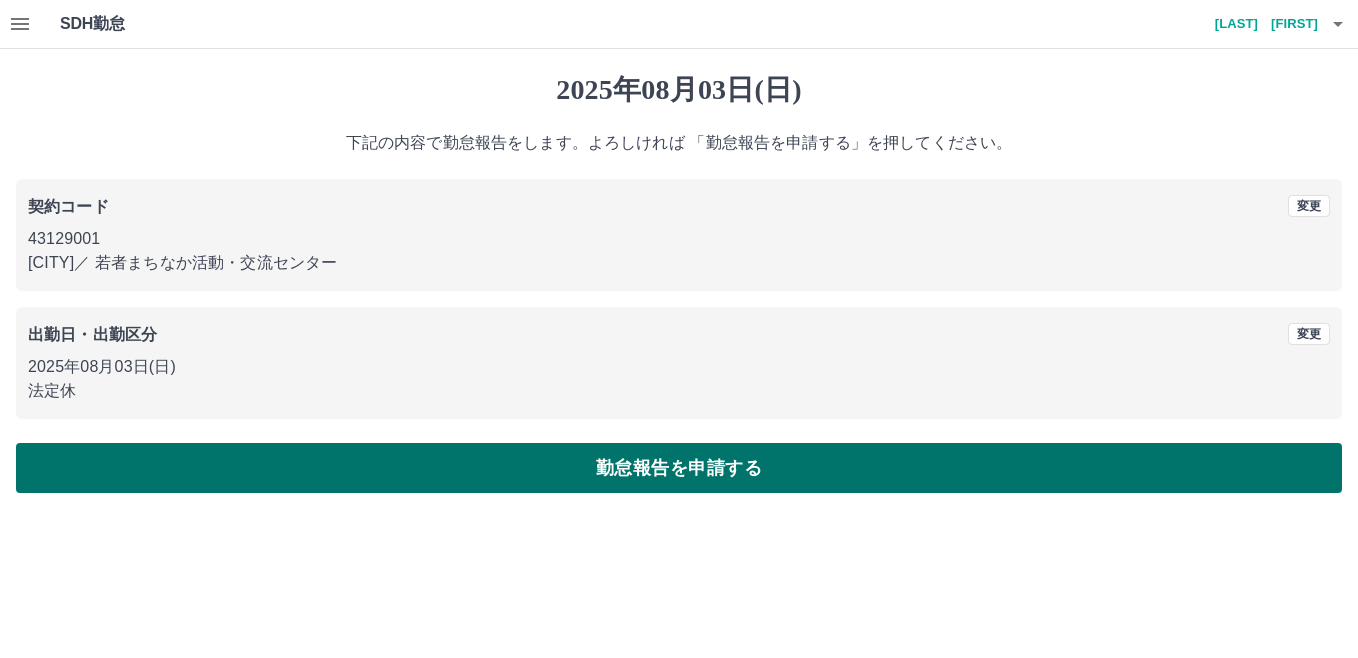 click on "勤怠報告を申請する" at bounding box center (679, 468) 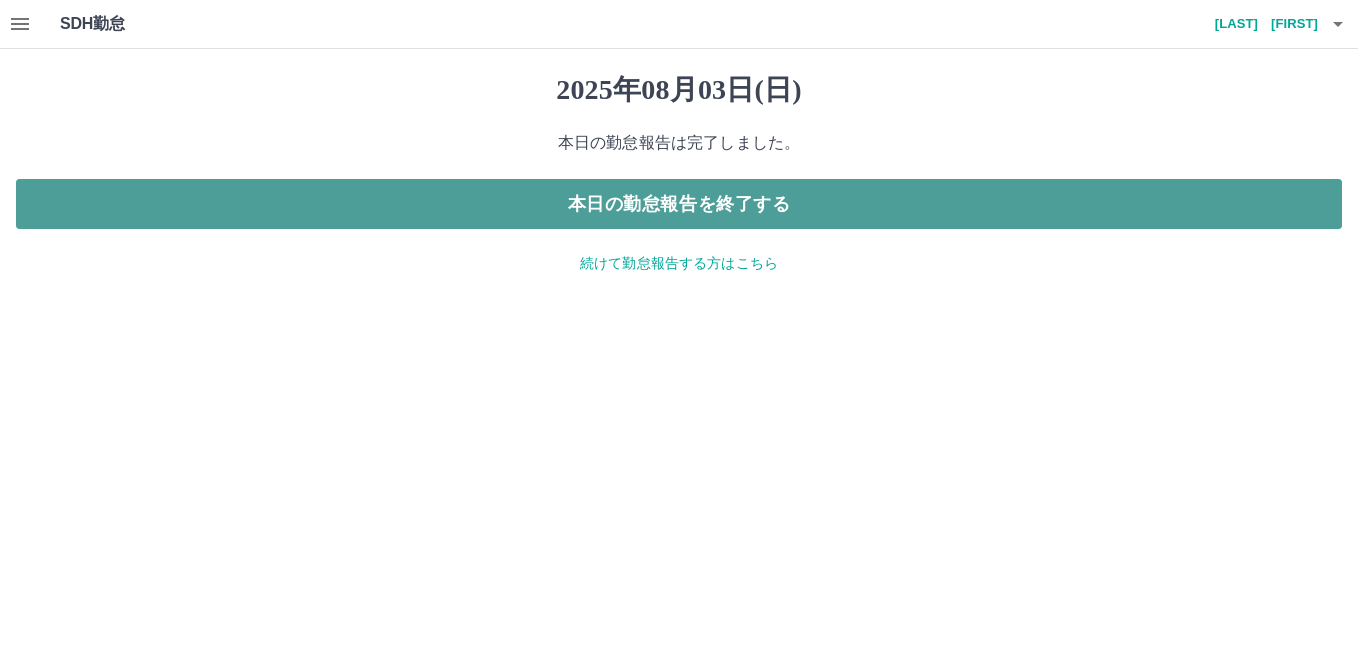 click on "本日の勤怠報告を終了する" at bounding box center [679, 204] 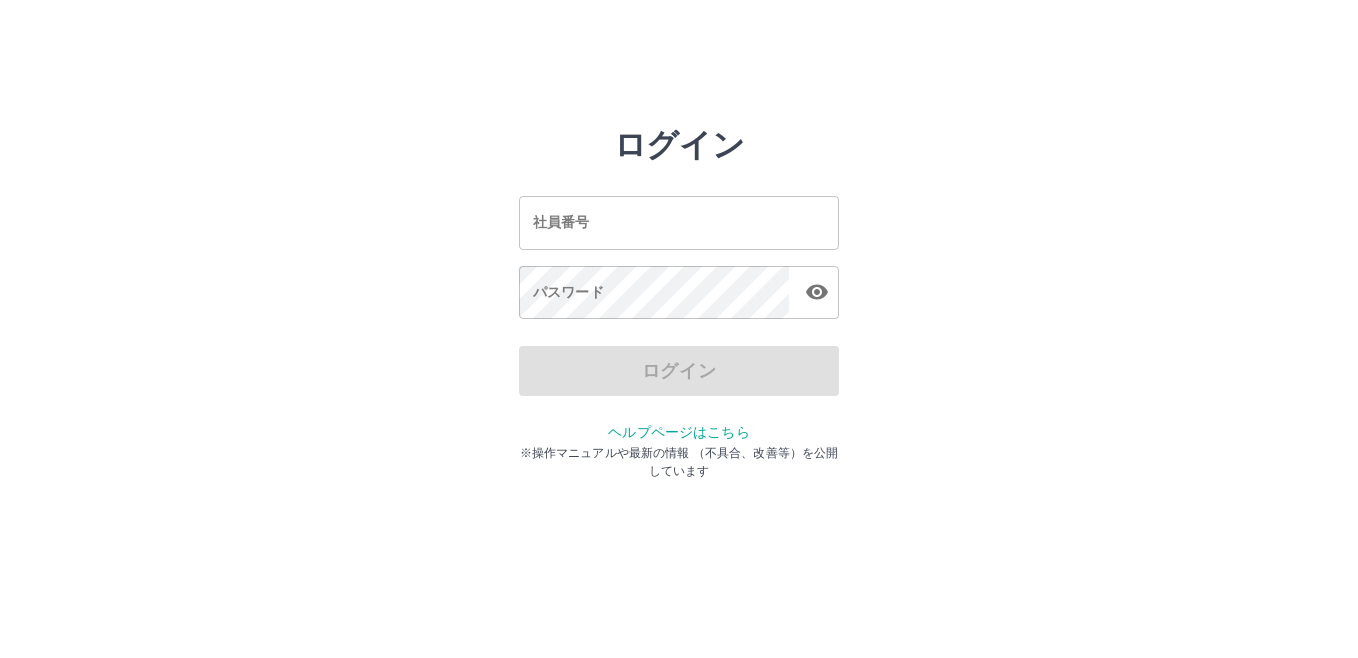 scroll, scrollTop: 0, scrollLeft: 0, axis: both 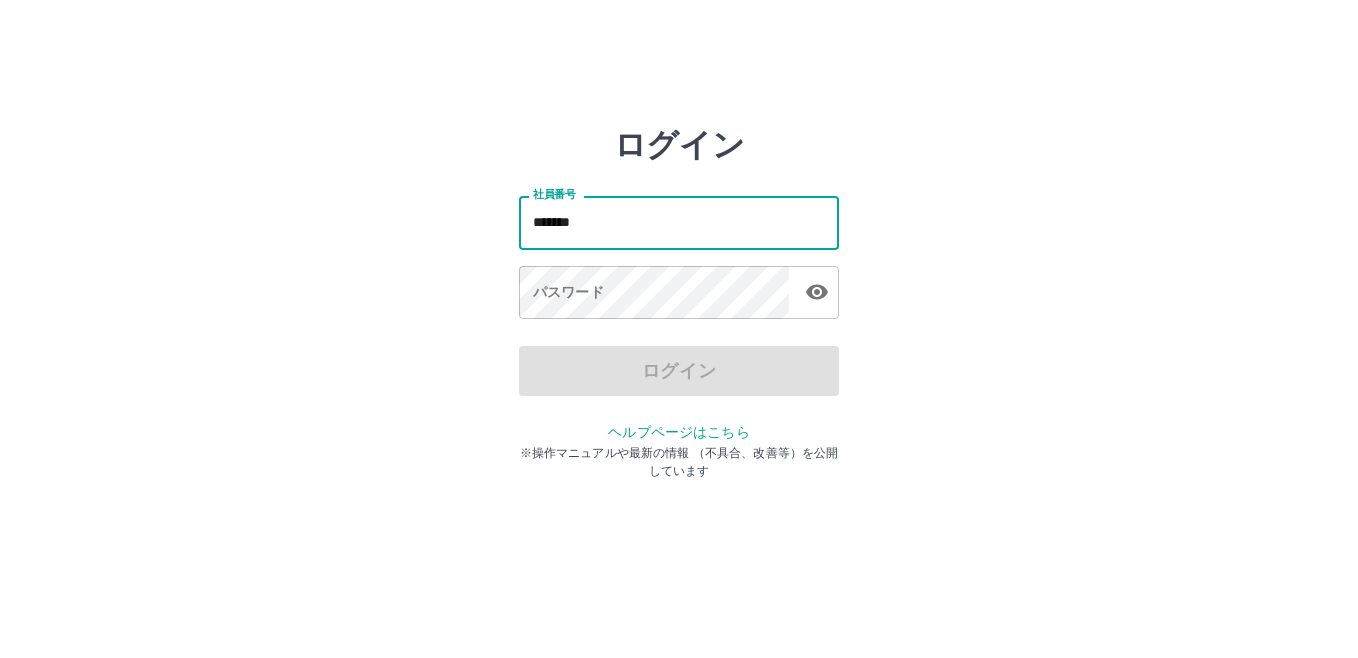 type on "*******" 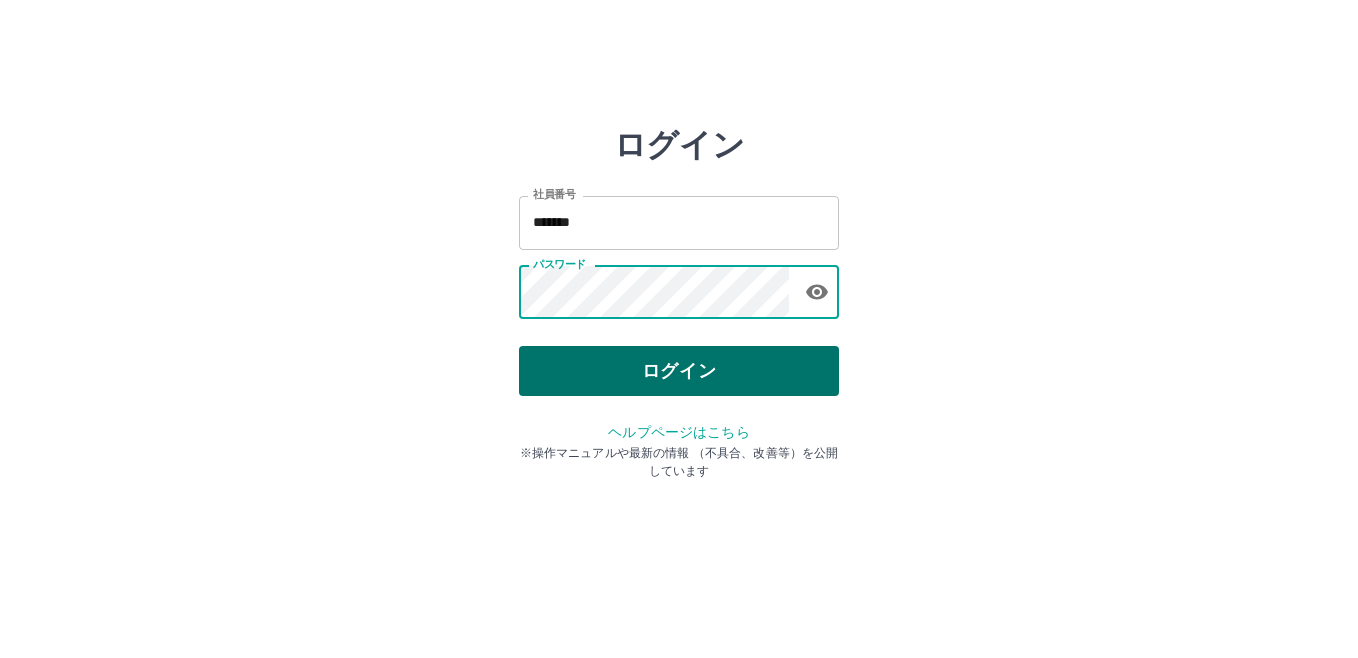 click on "ログイン" at bounding box center [679, 371] 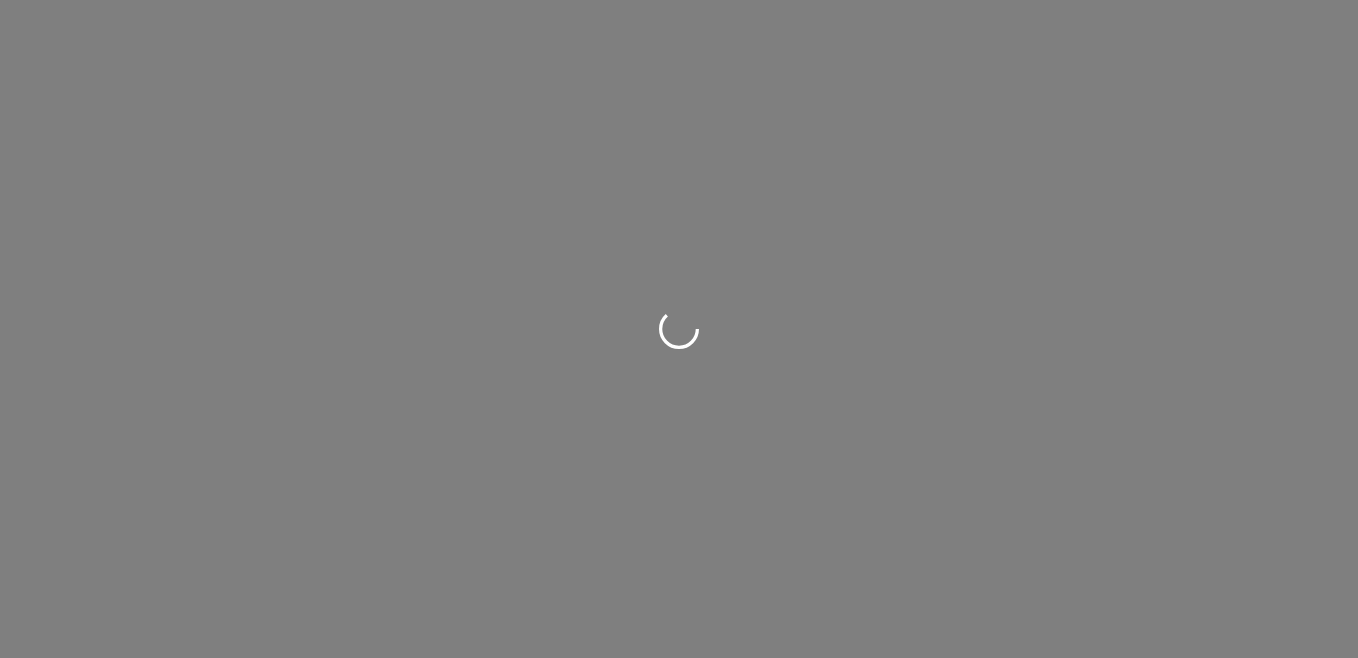scroll, scrollTop: 0, scrollLeft: 0, axis: both 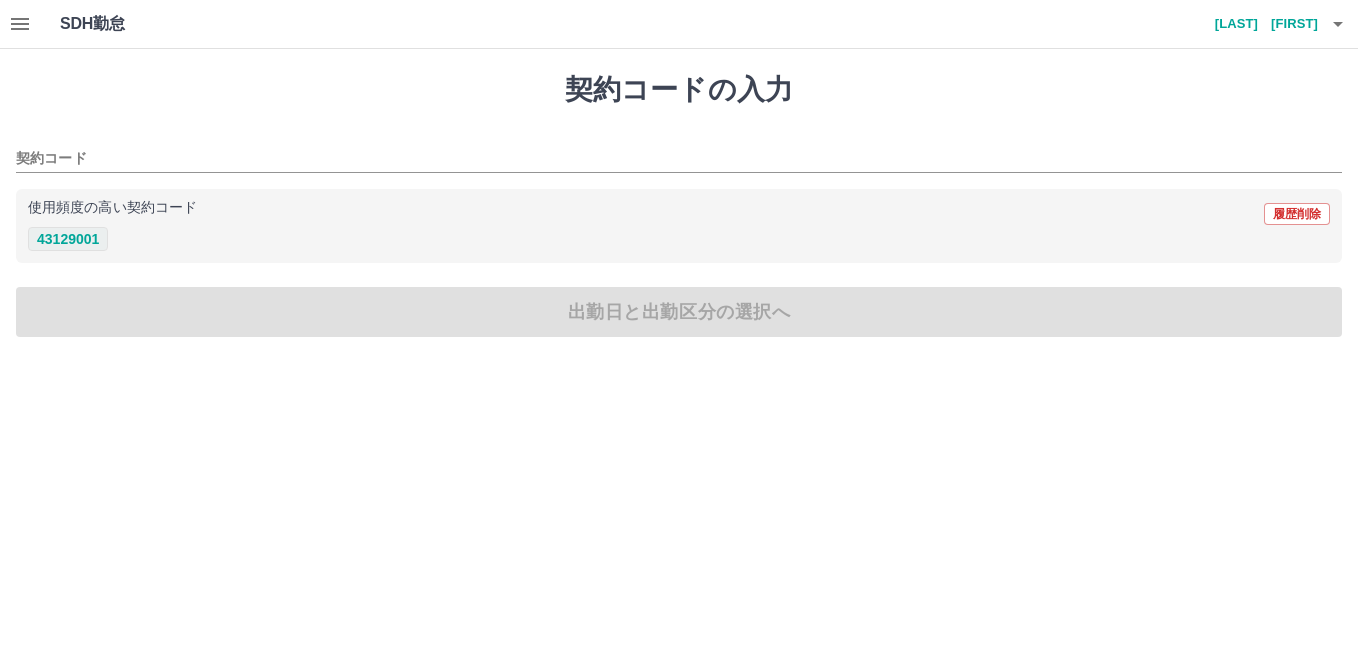 click on "43129001" at bounding box center [68, 239] 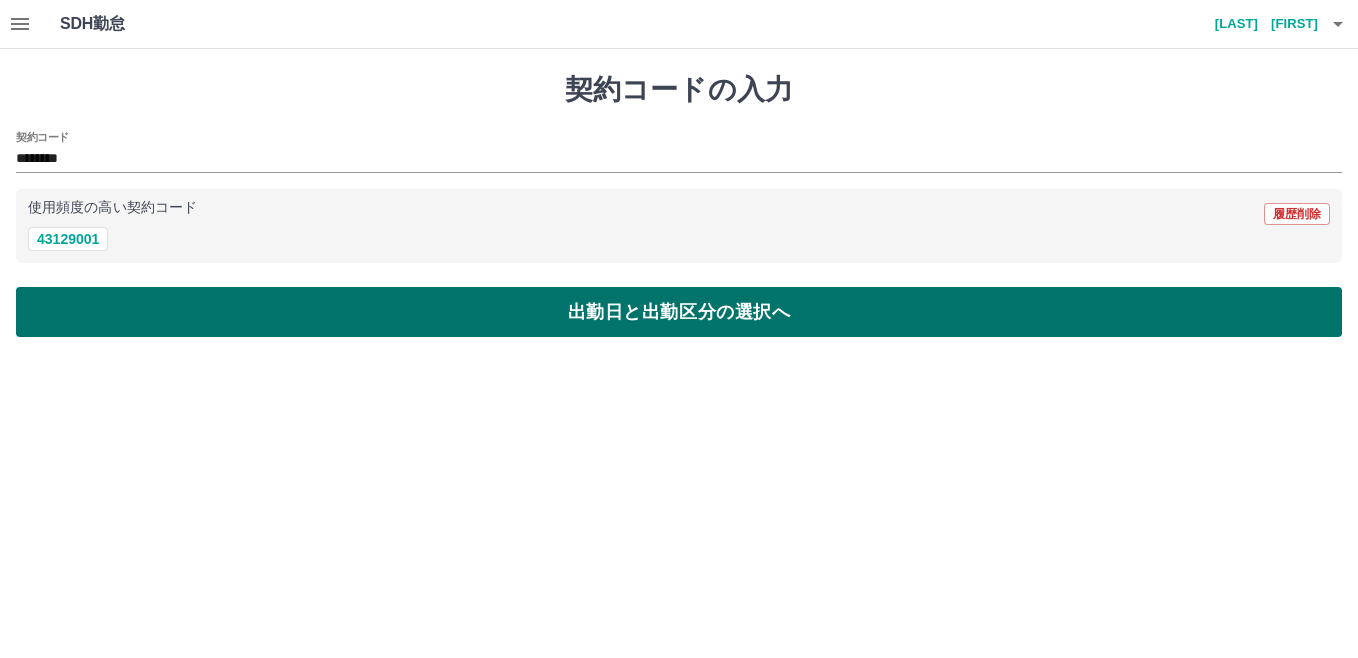 click on "出勤日と出勤区分の選択へ" at bounding box center (679, 312) 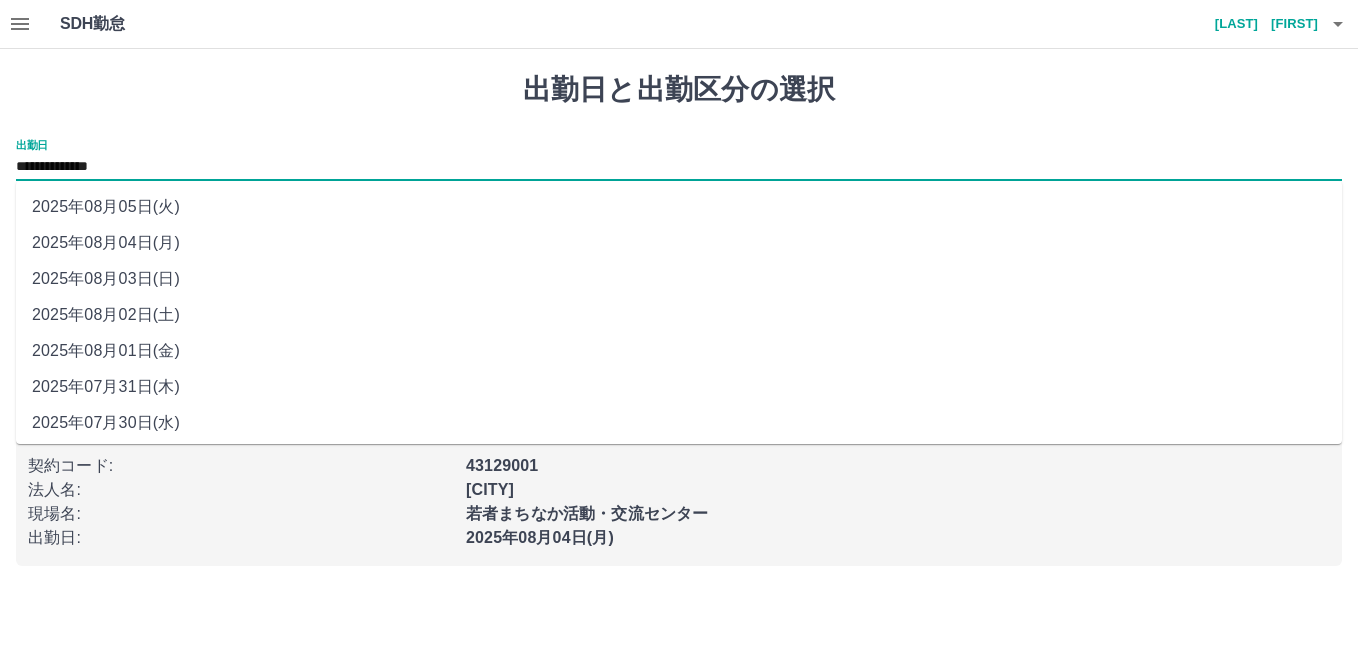 click on "**********" at bounding box center [679, 167] 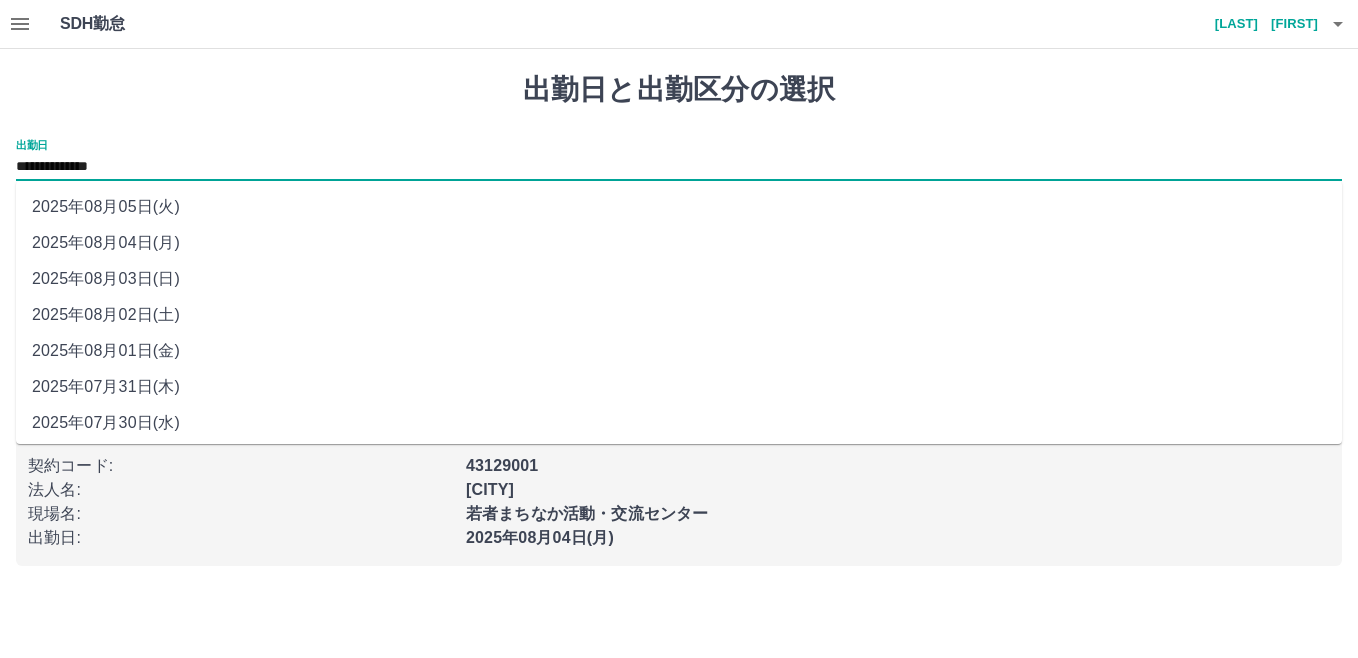 click on "2025年08月02日(土)" at bounding box center [679, 315] 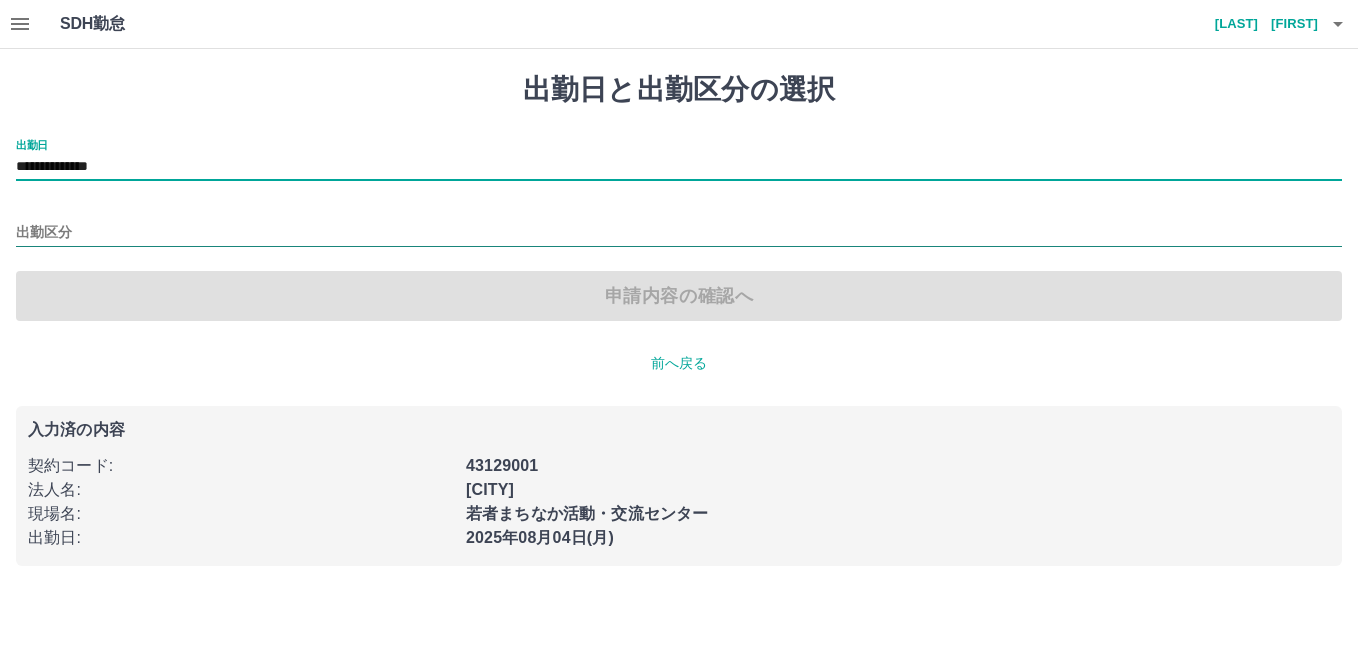 click on "出勤区分" at bounding box center [679, 233] 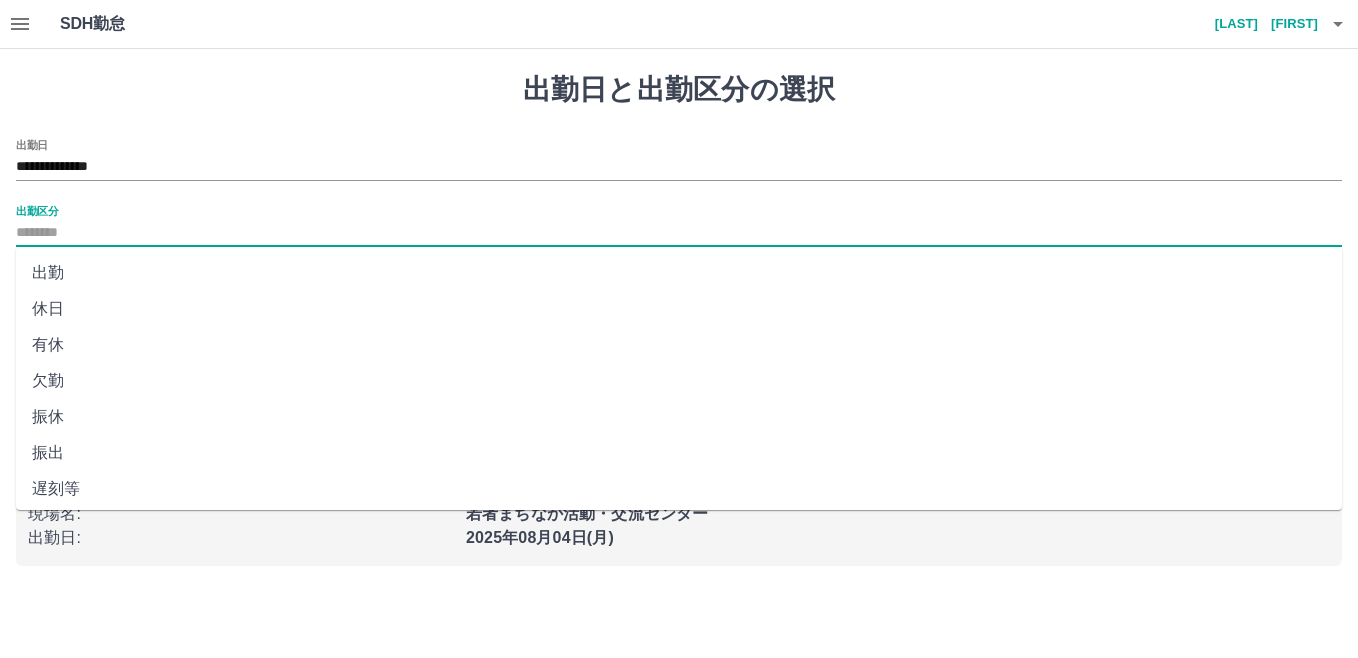 click on "休日" at bounding box center (679, 309) 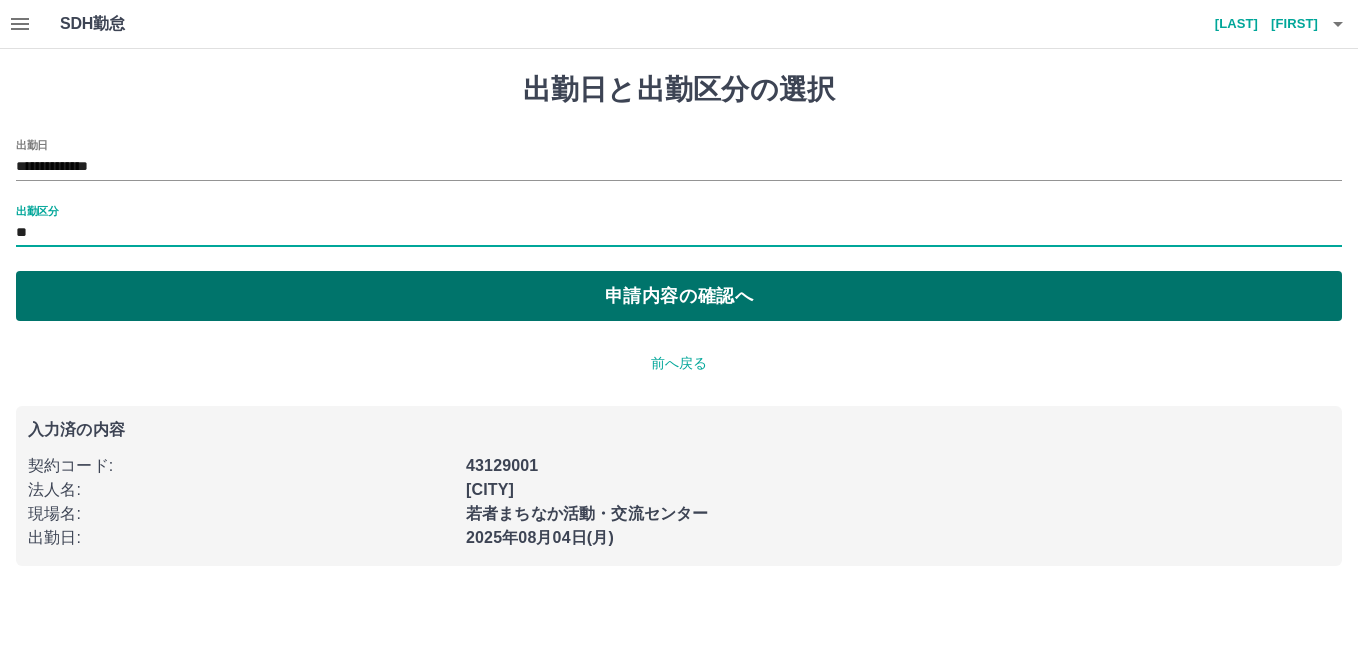 click on "申請内容の確認へ" at bounding box center (679, 296) 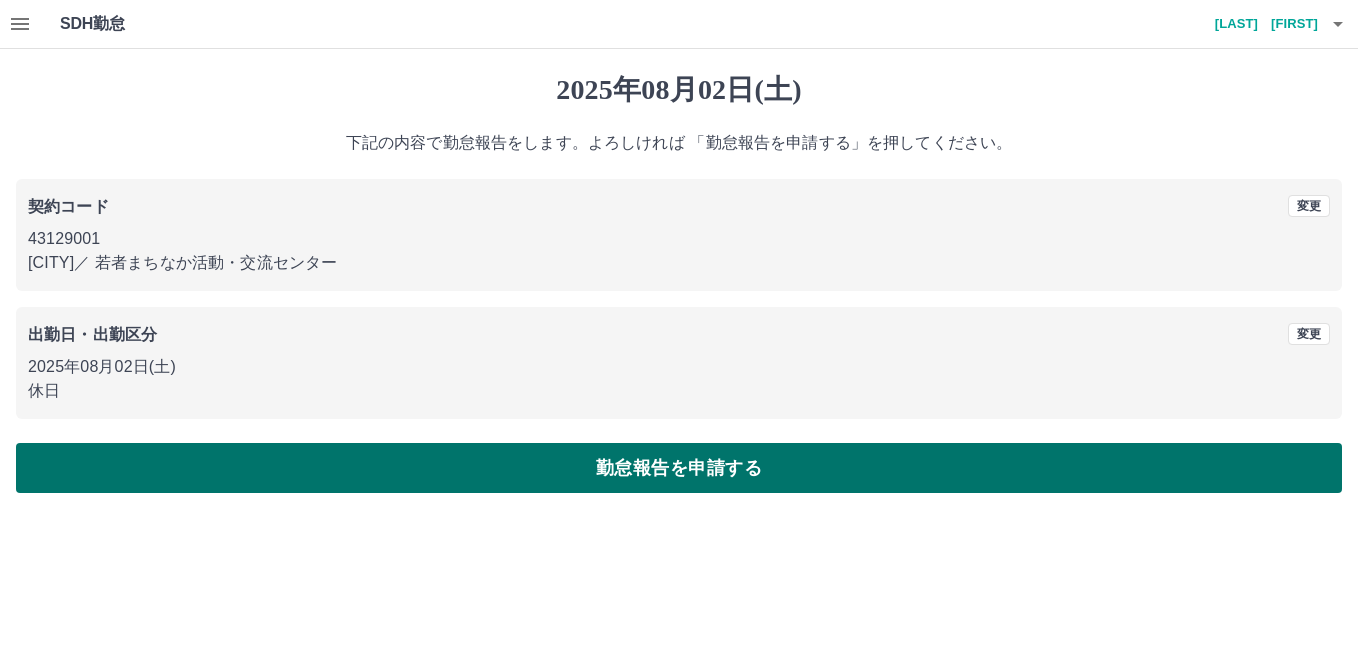 click on "勤怠報告を申請する" at bounding box center (679, 468) 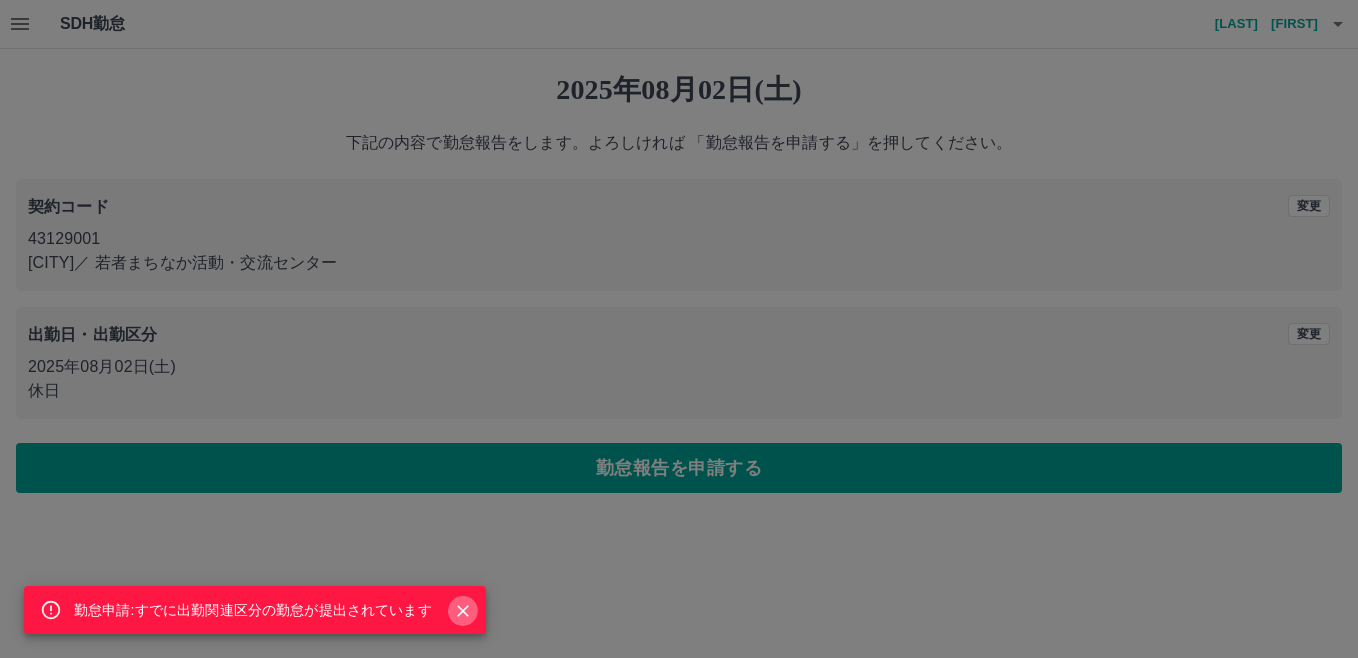 click 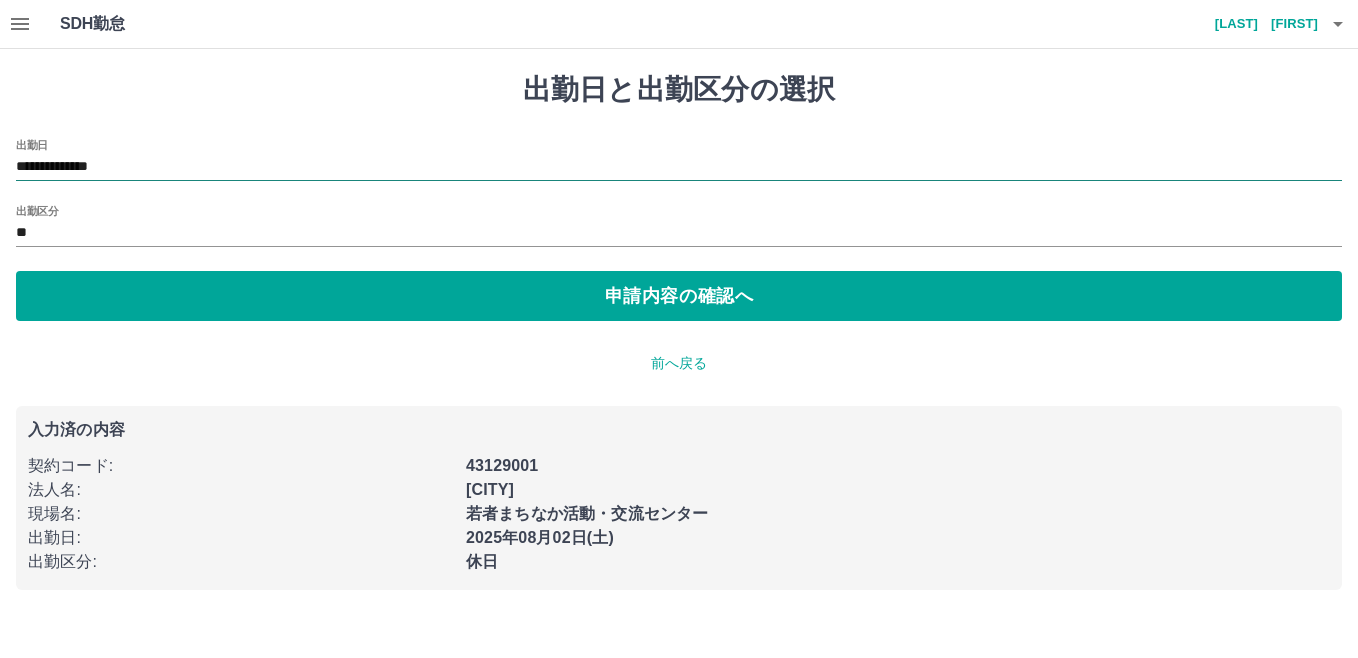 click on "**********" at bounding box center [679, 167] 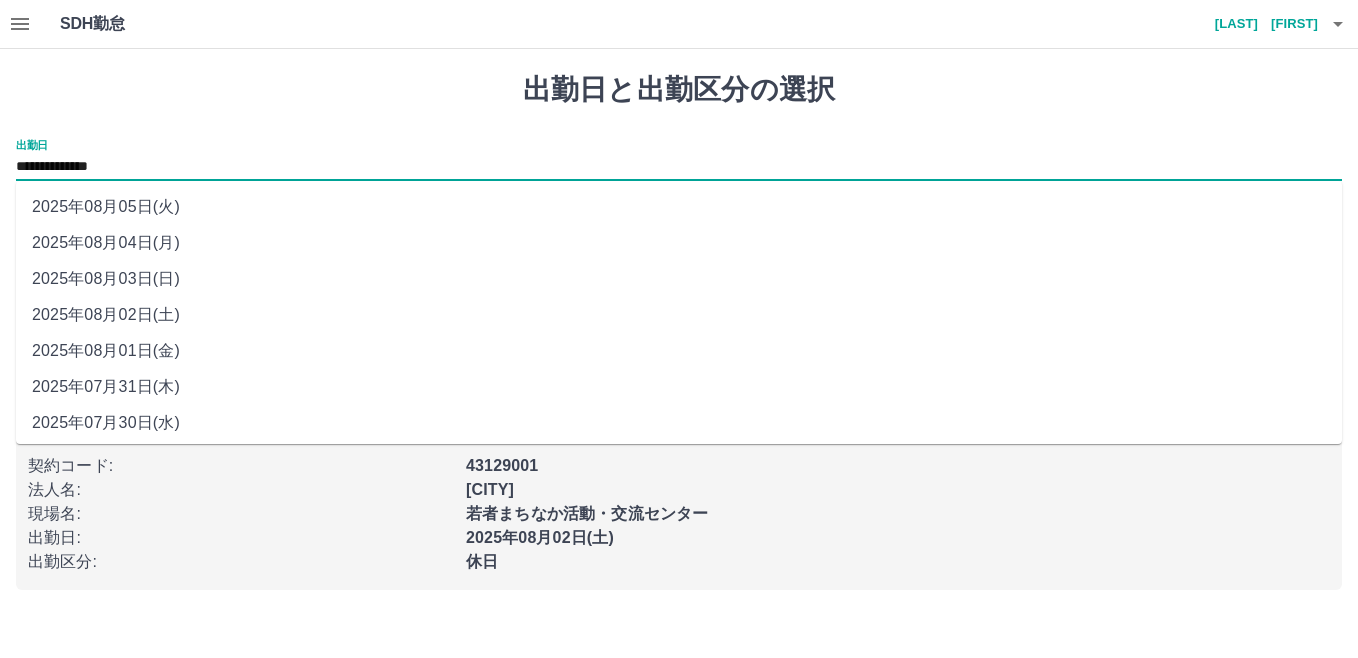 drag, startPoint x: 194, startPoint y: 165, endPoint x: 151, endPoint y: 280, distance: 122.77622 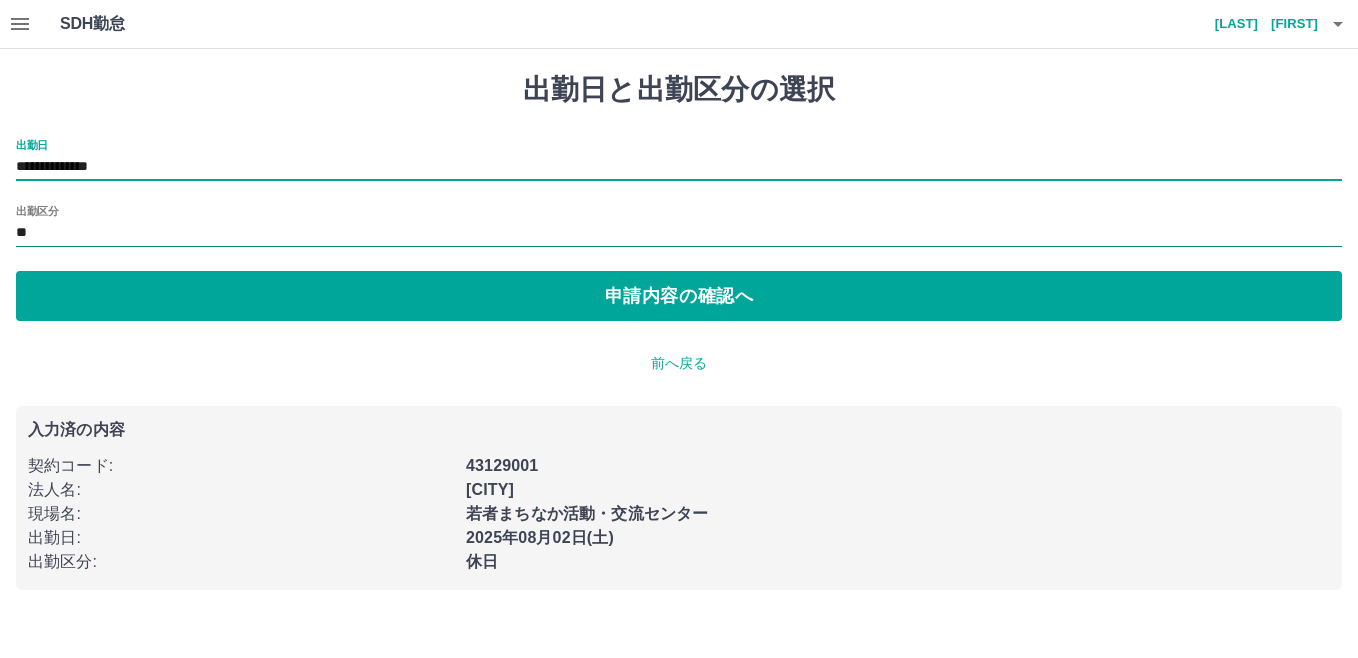 click on "**" at bounding box center (679, 233) 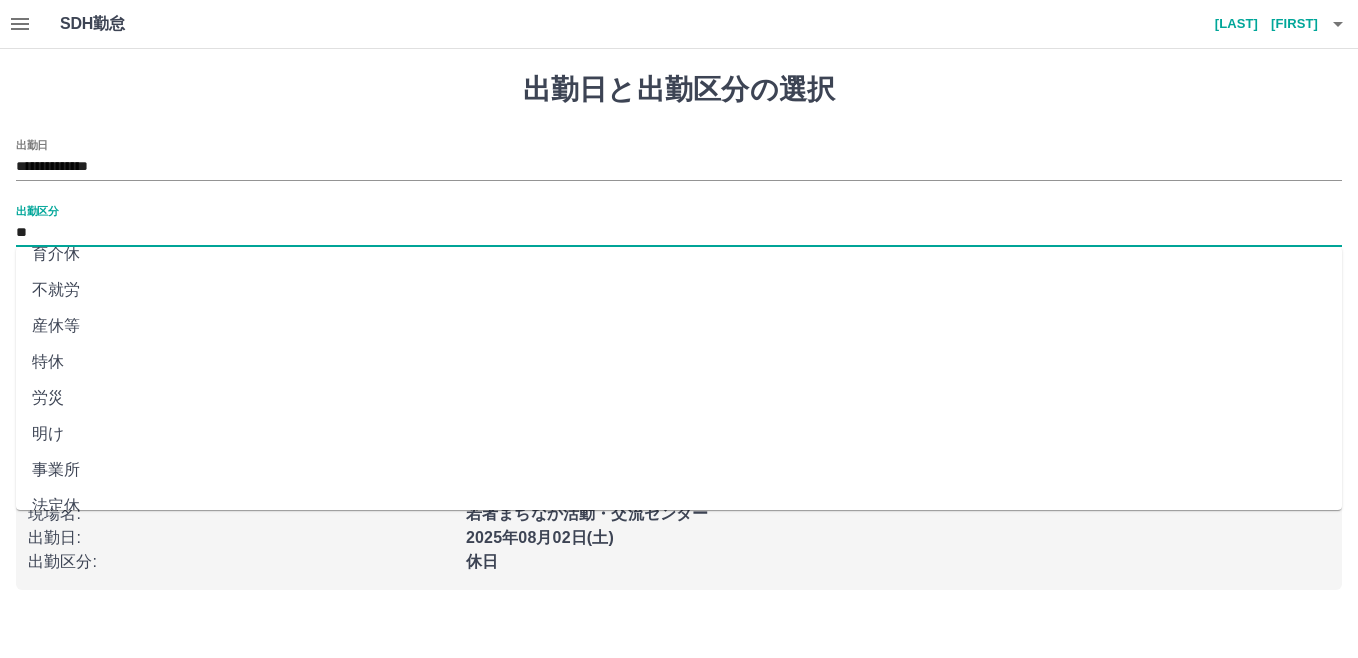 scroll, scrollTop: 401, scrollLeft: 0, axis: vertical 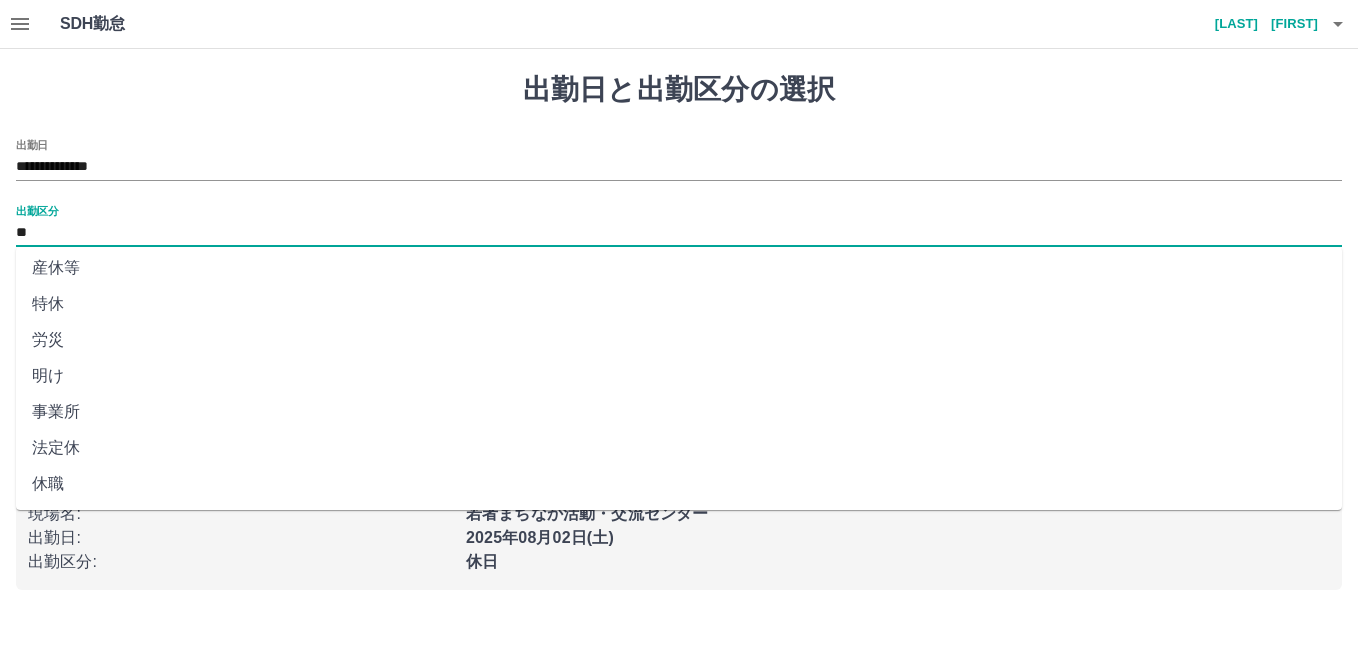 click on "法定休" at bounding box center [679, 448] 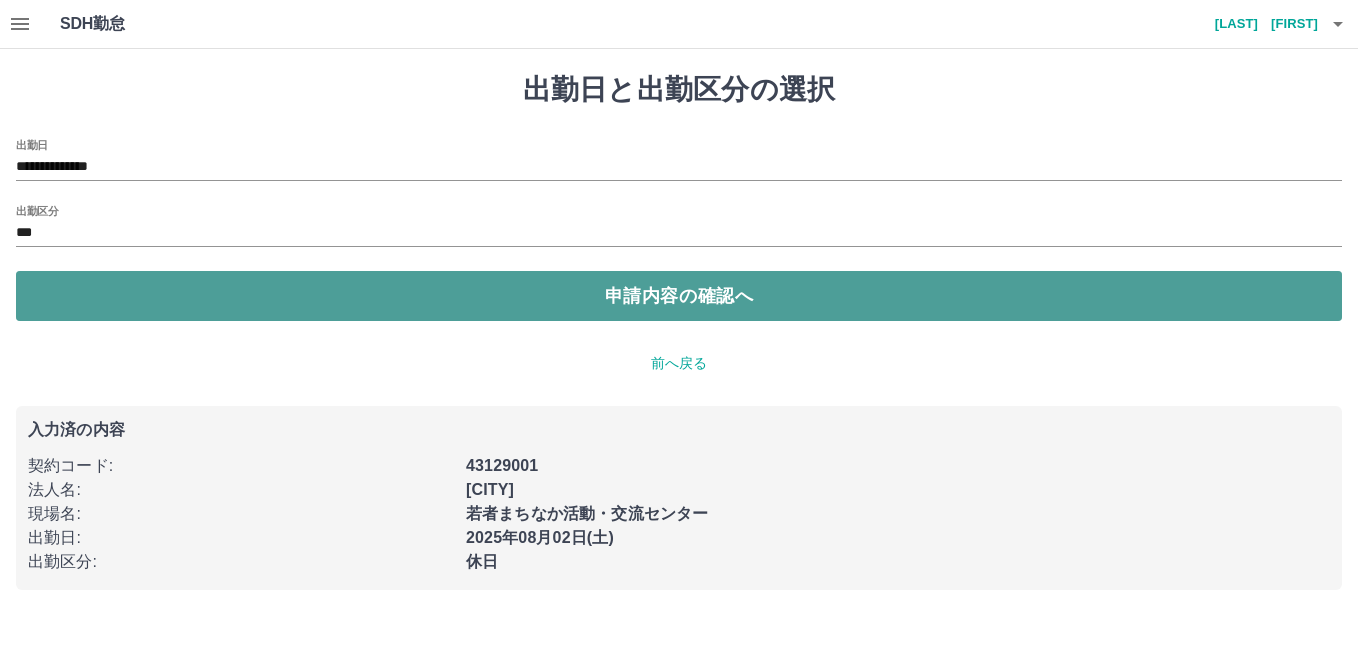 click on "申請内容の確認へ" at bounding box center (679, 296) 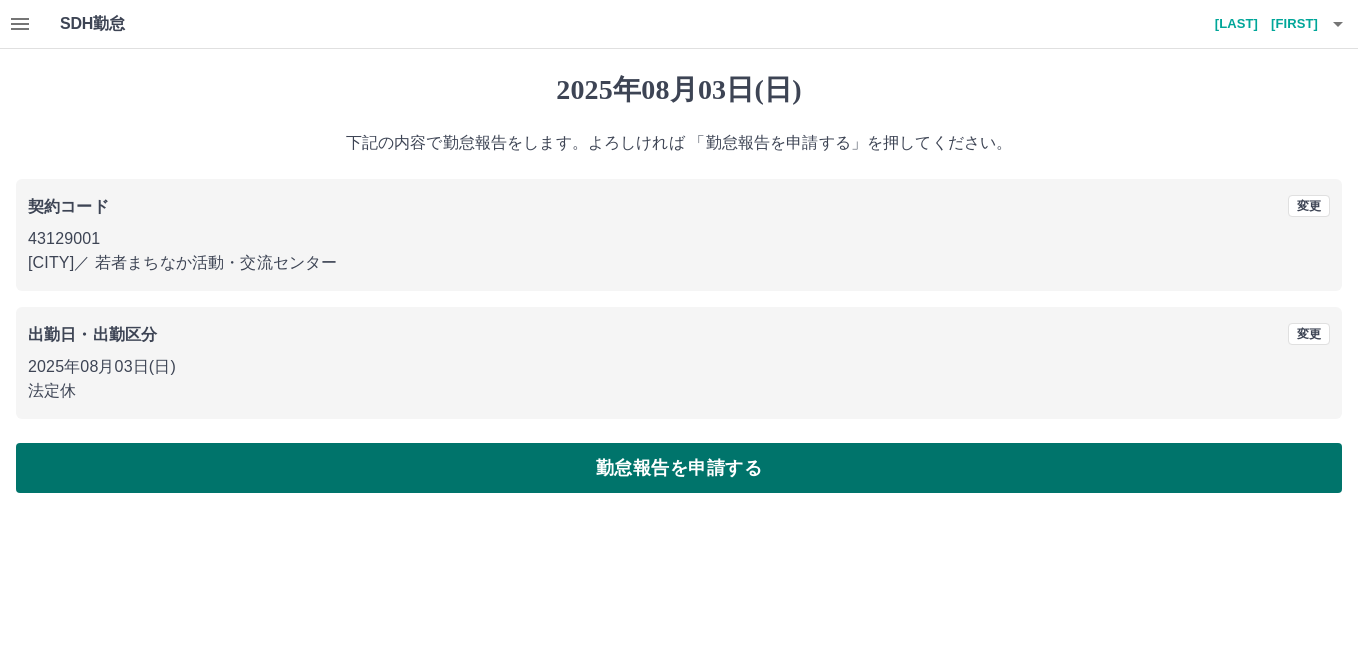 click on "勤怠報告を申請する" at bounding box center (679, 468) 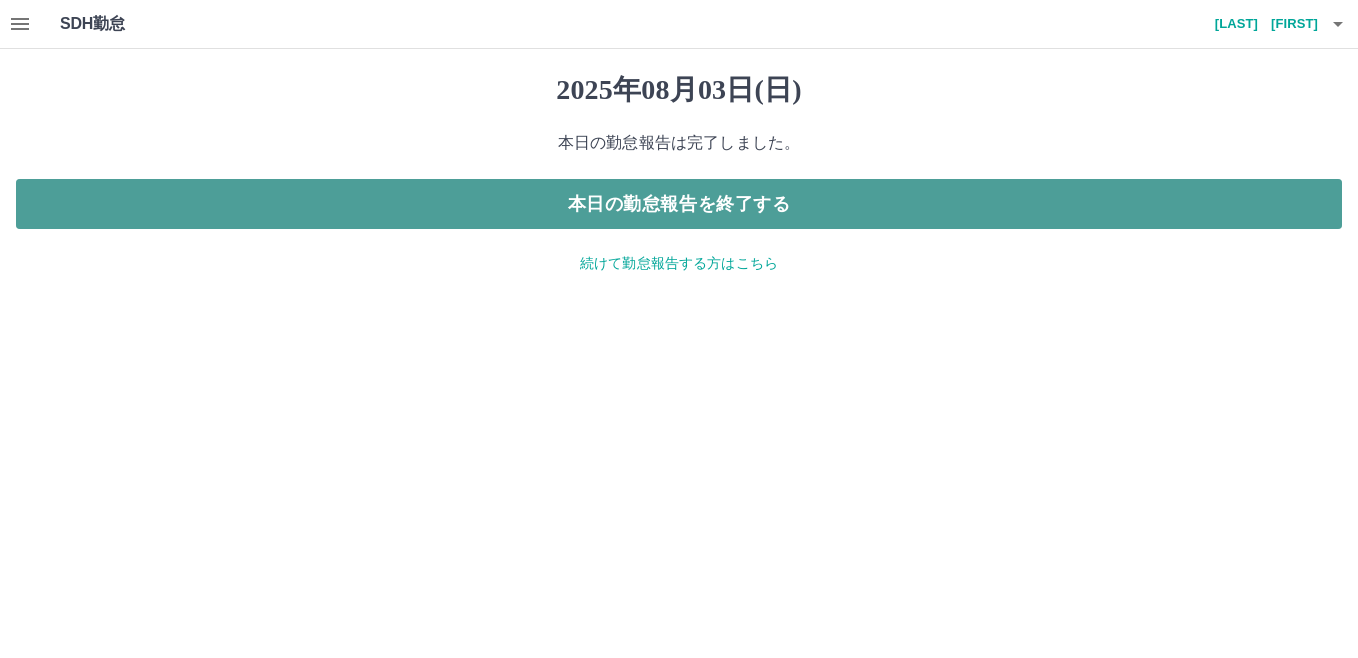 click on "本日の勤怠報告を終了する" at bounding box center (679, 204) 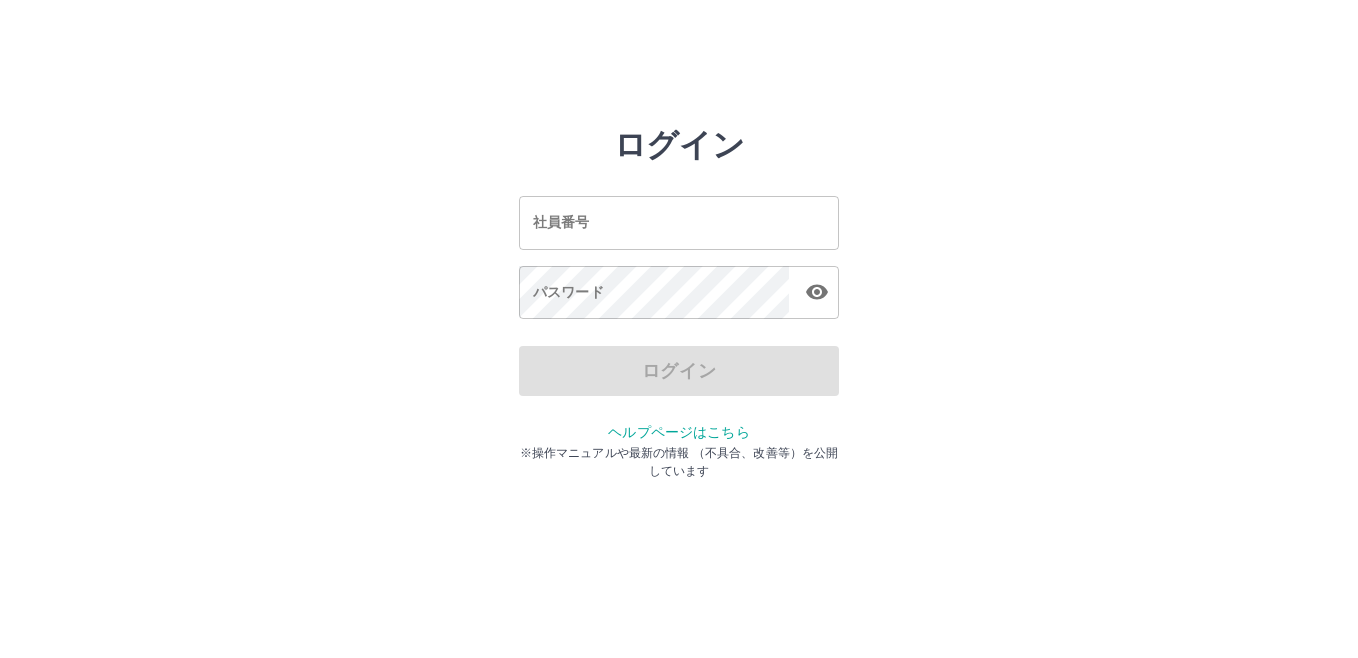 scroll, scrollTop: 0, scrollLeft: 0, axis: both 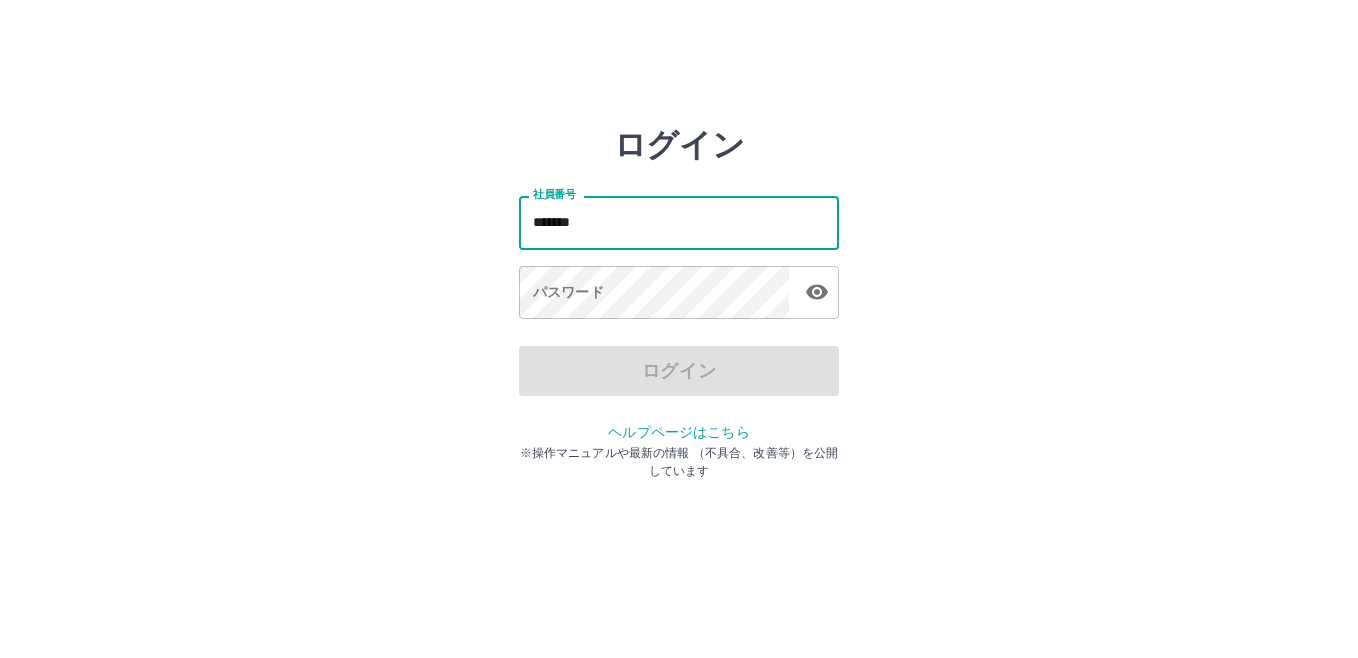 type on "*******" 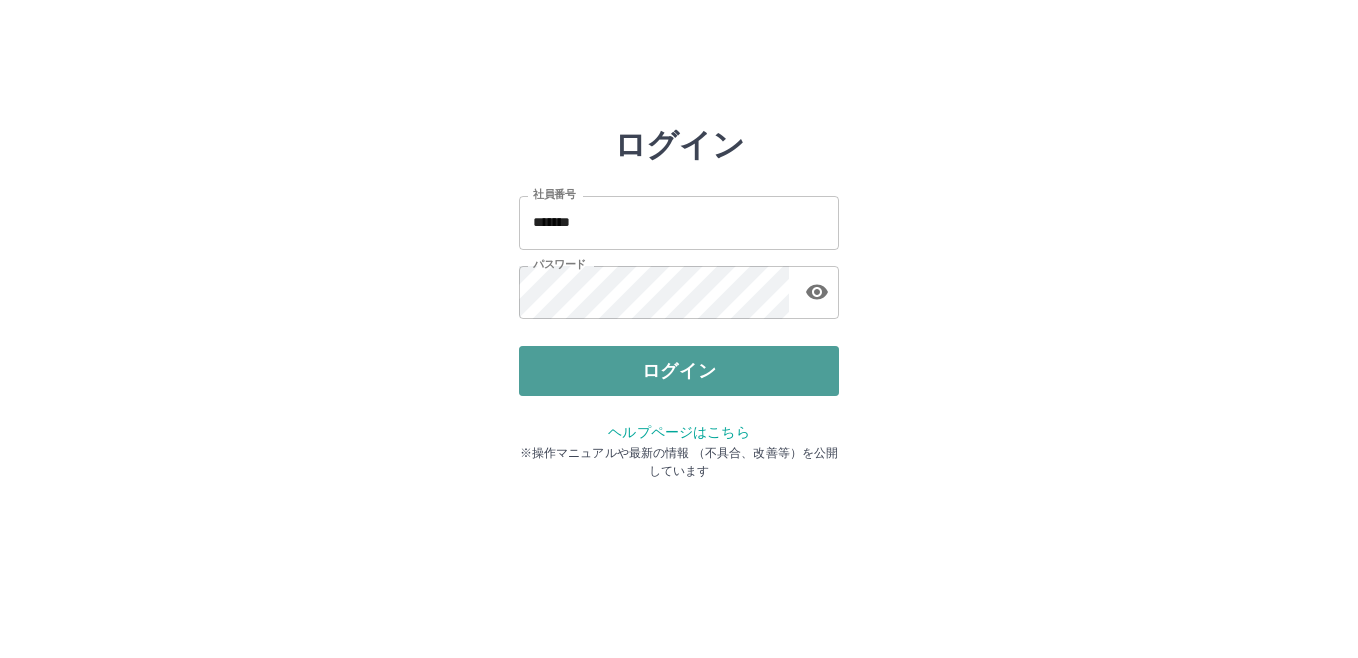 click on "ログイン" at bounding box center [679, 371] 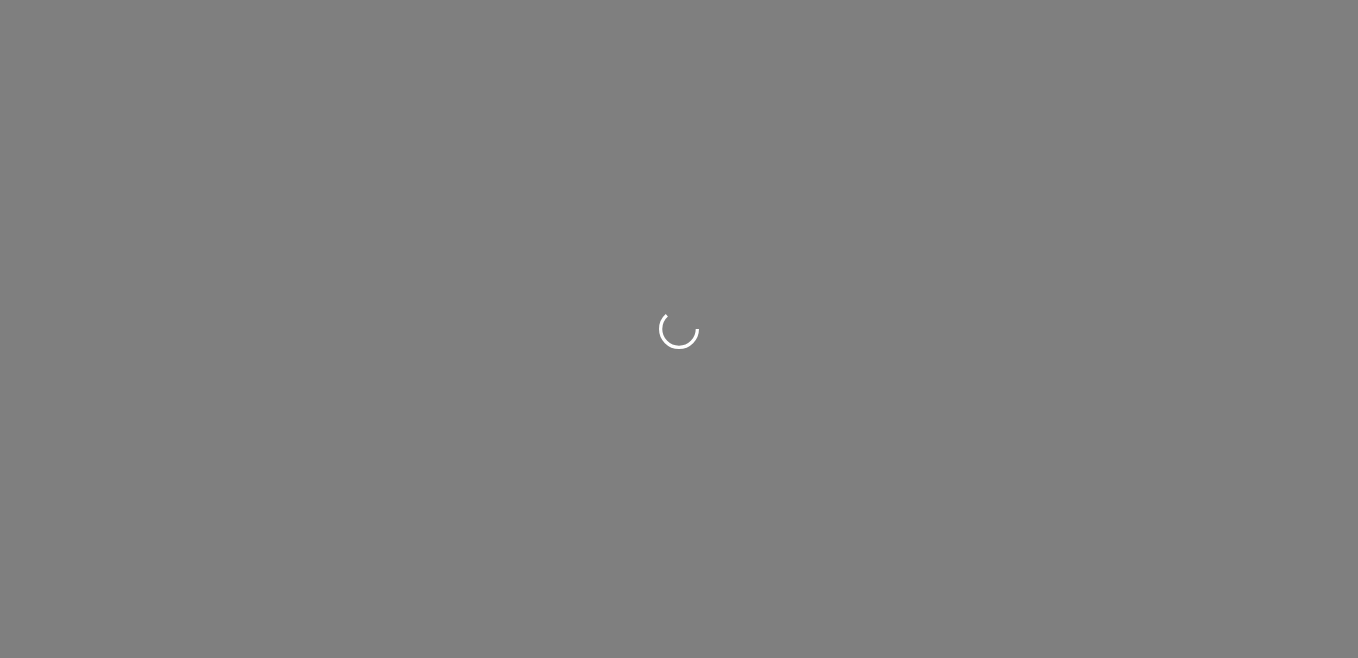 scroll, scrollTop: 0, scrollLeft: 0, axis: both 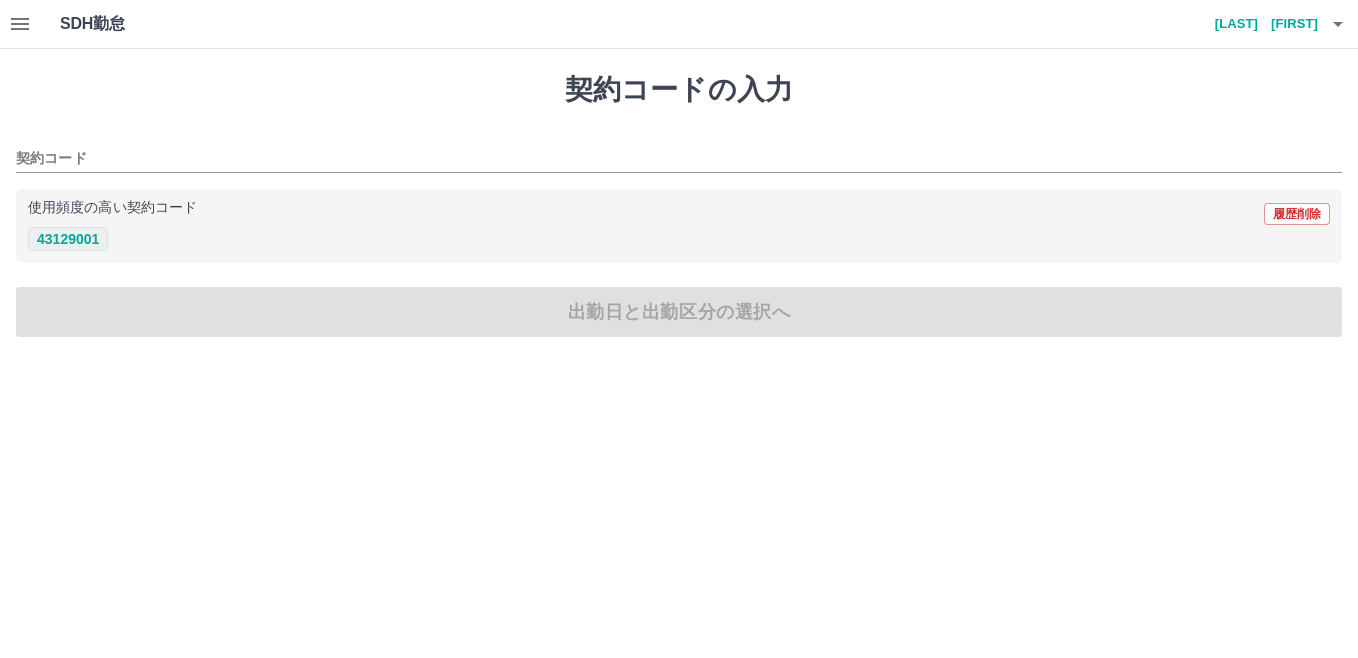 click on "43129001" at bounding box center (68, 239) 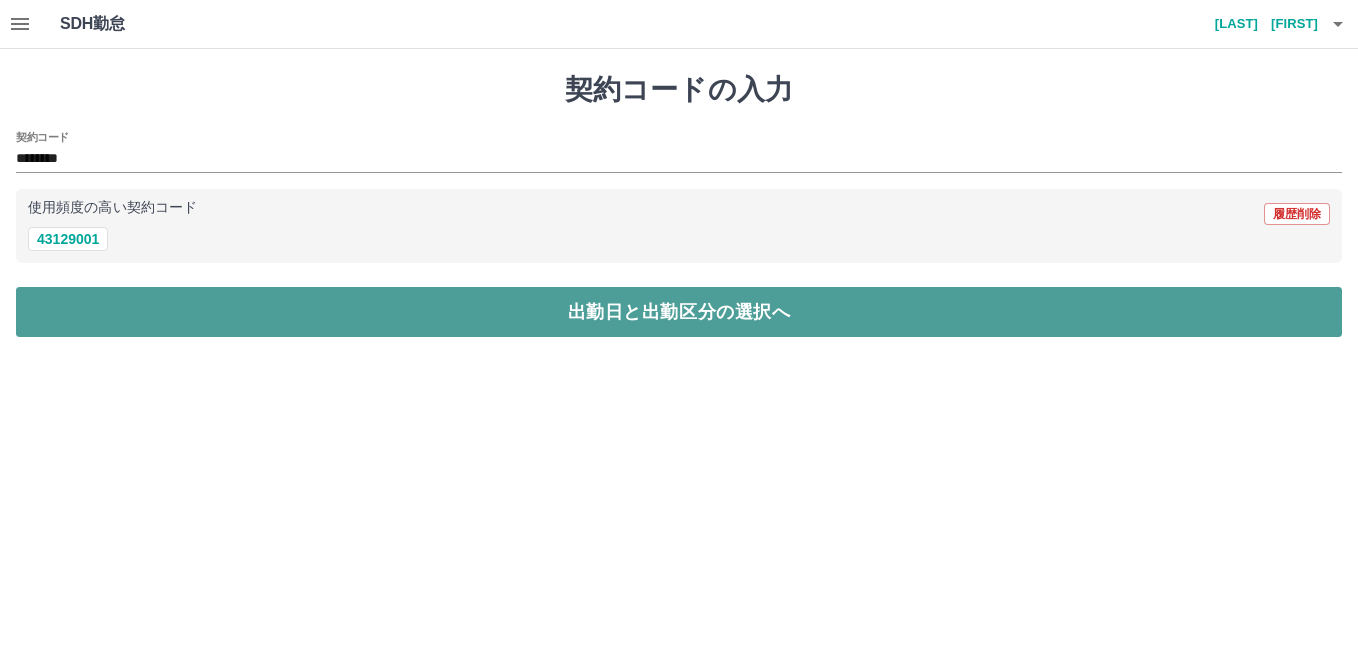 click on "出勤日と出勤区分の選択へ" at bounding box center [679, 312] 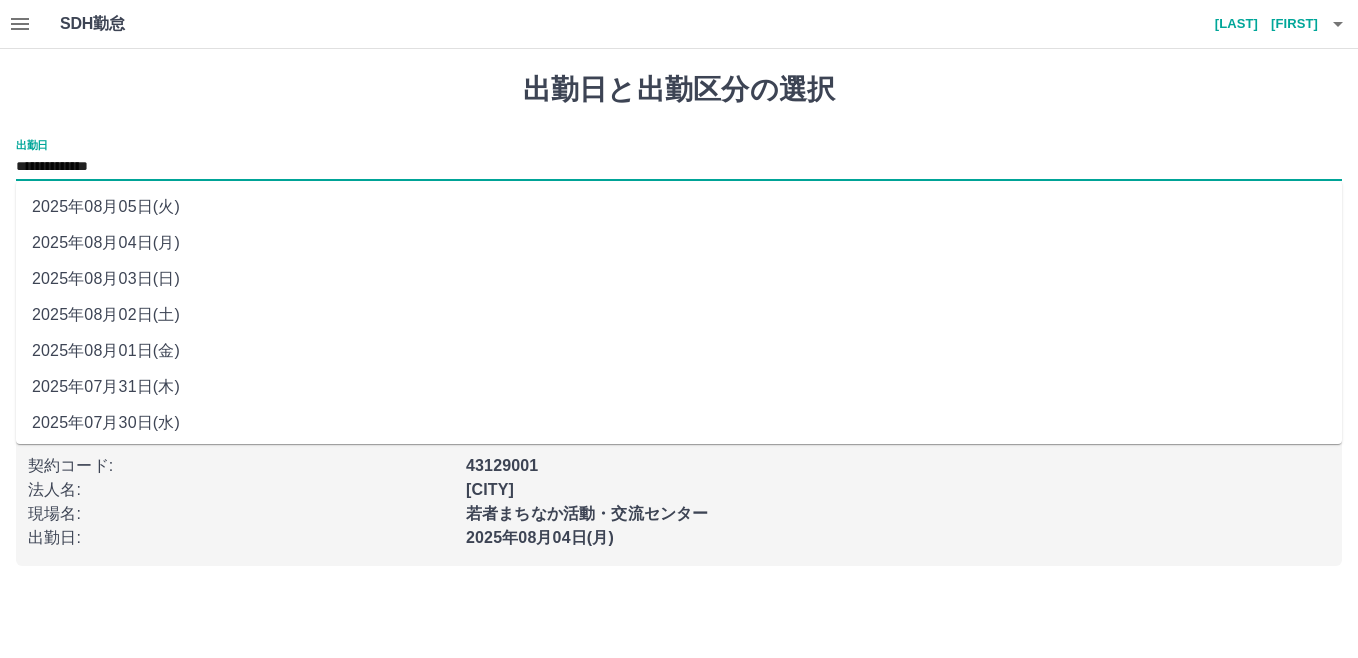 click on "**********" at bounding box center (679, 167) 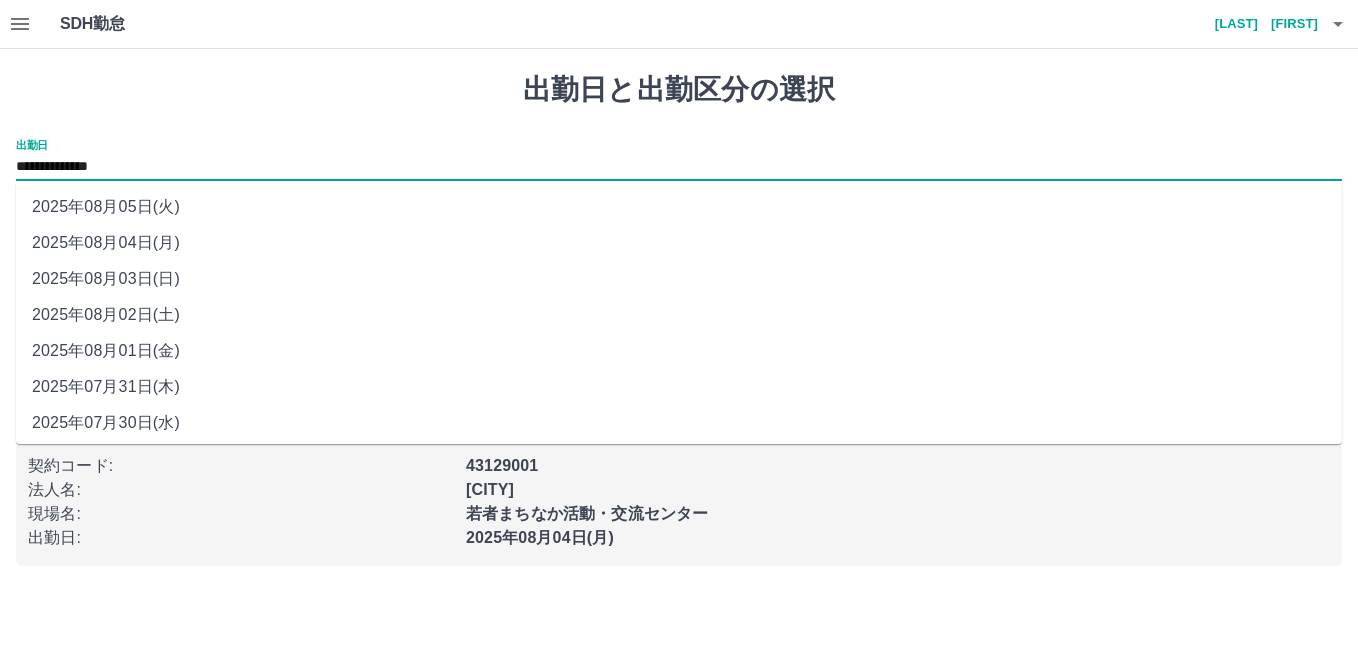 click on "2025年08月02日(土)" at bounding box center (679, 315) 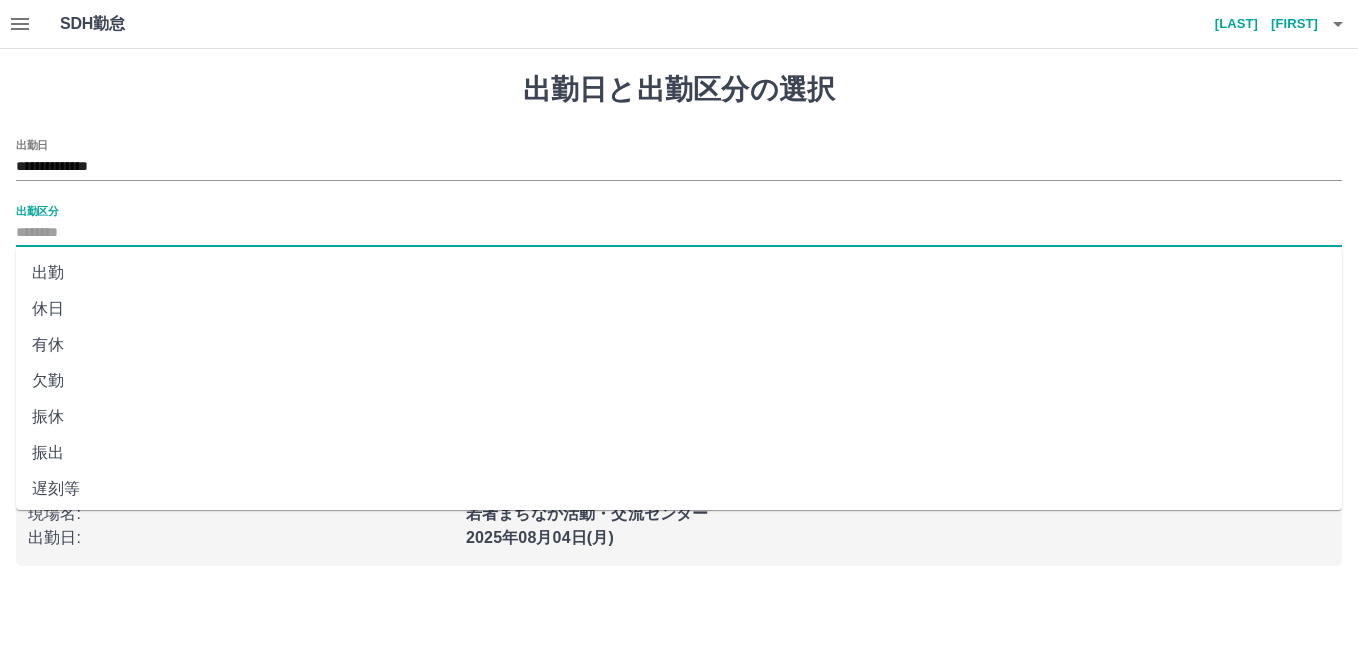 click on "出勤区分" at bounding box center (679, 233) 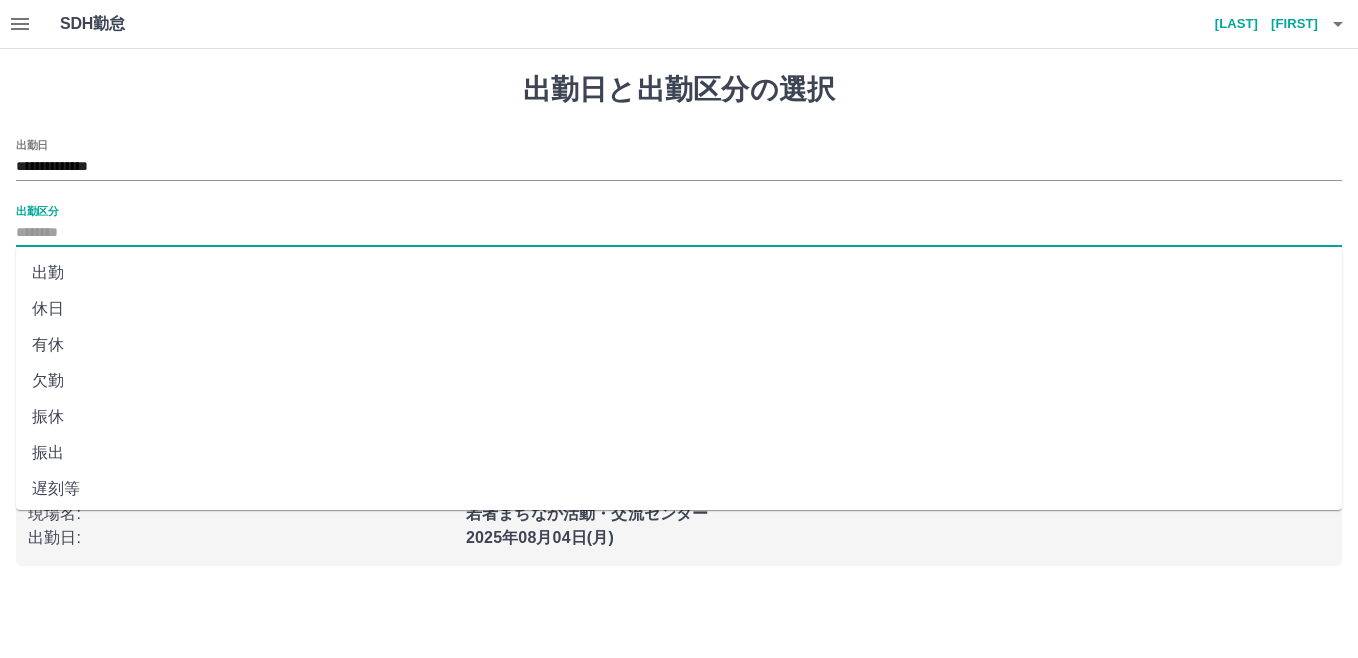 click on "休日" at bounding box center [679, 309] 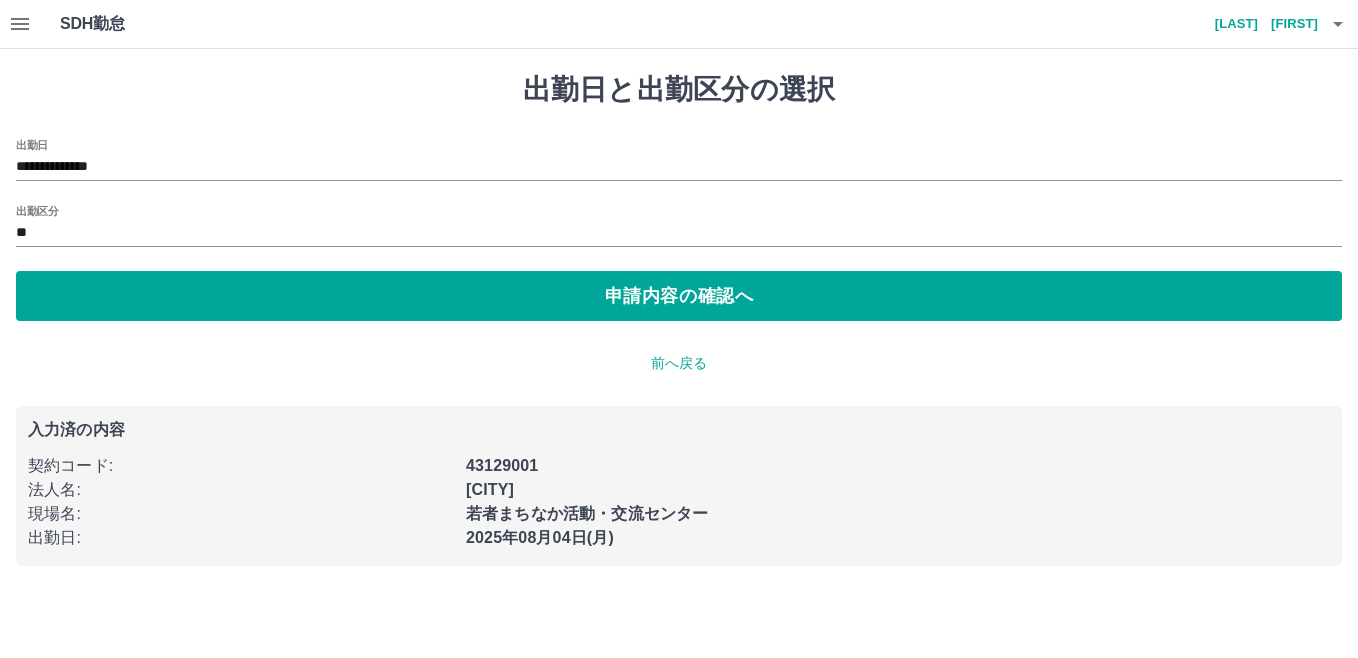 click on "**********" at bounding box center [679, 319] 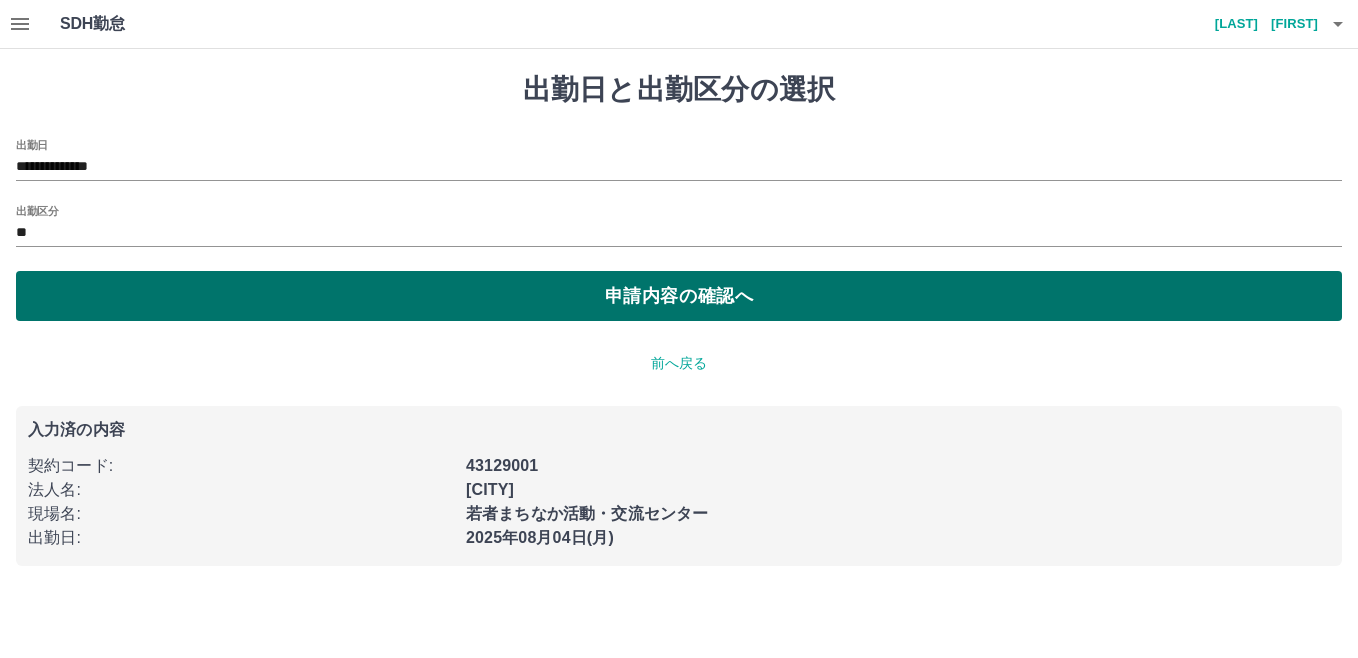 click on "申請内容の確認へ" at bounding box center (679, 296) 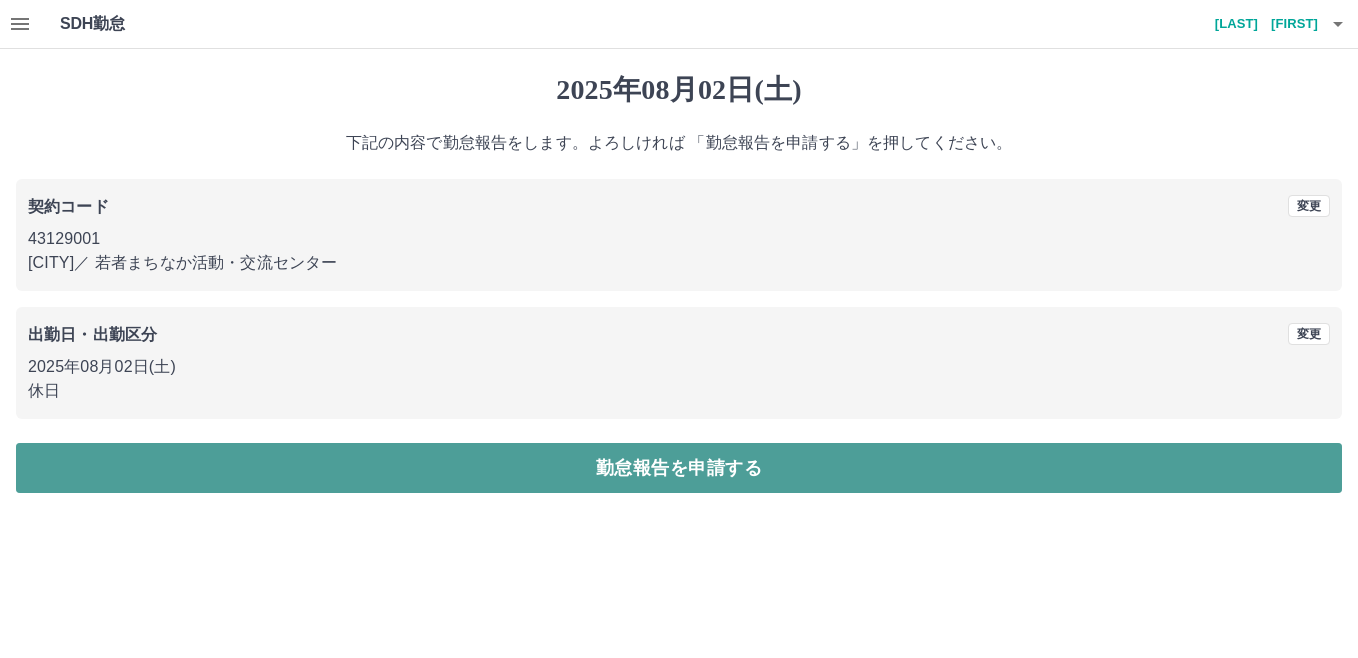 click on "勤怠報告を申請する" at bounding box center [679, 468] 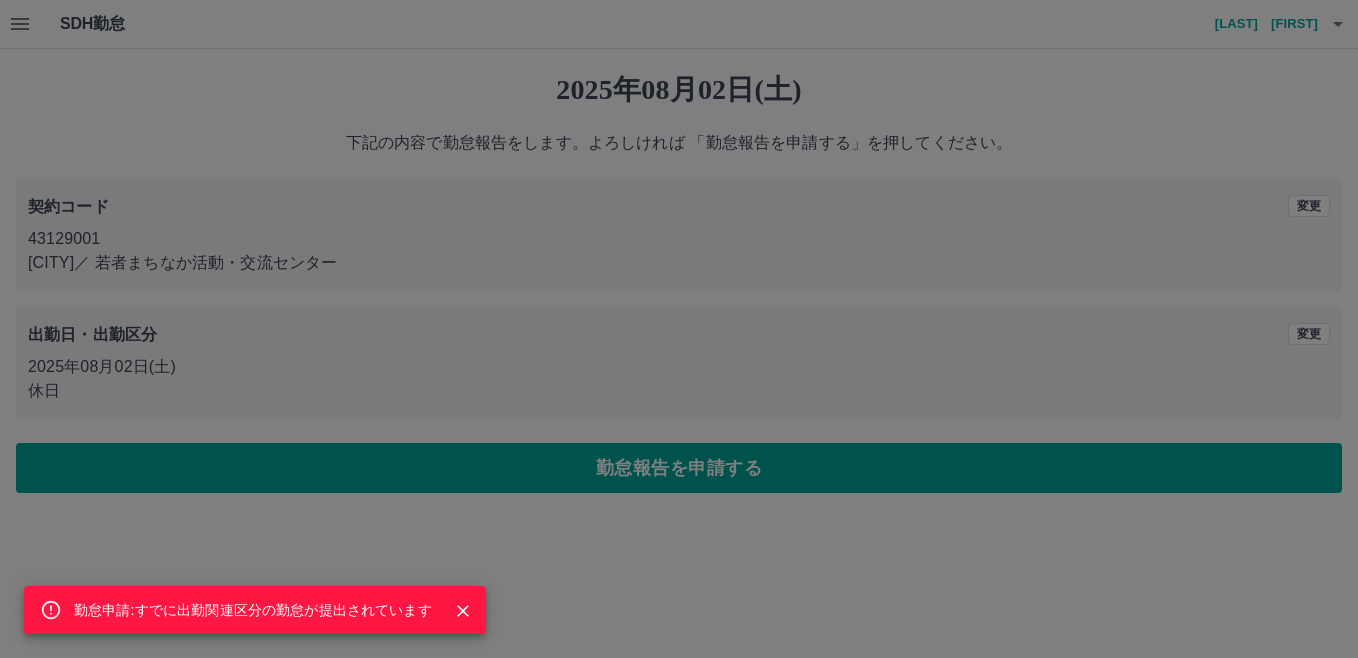 click 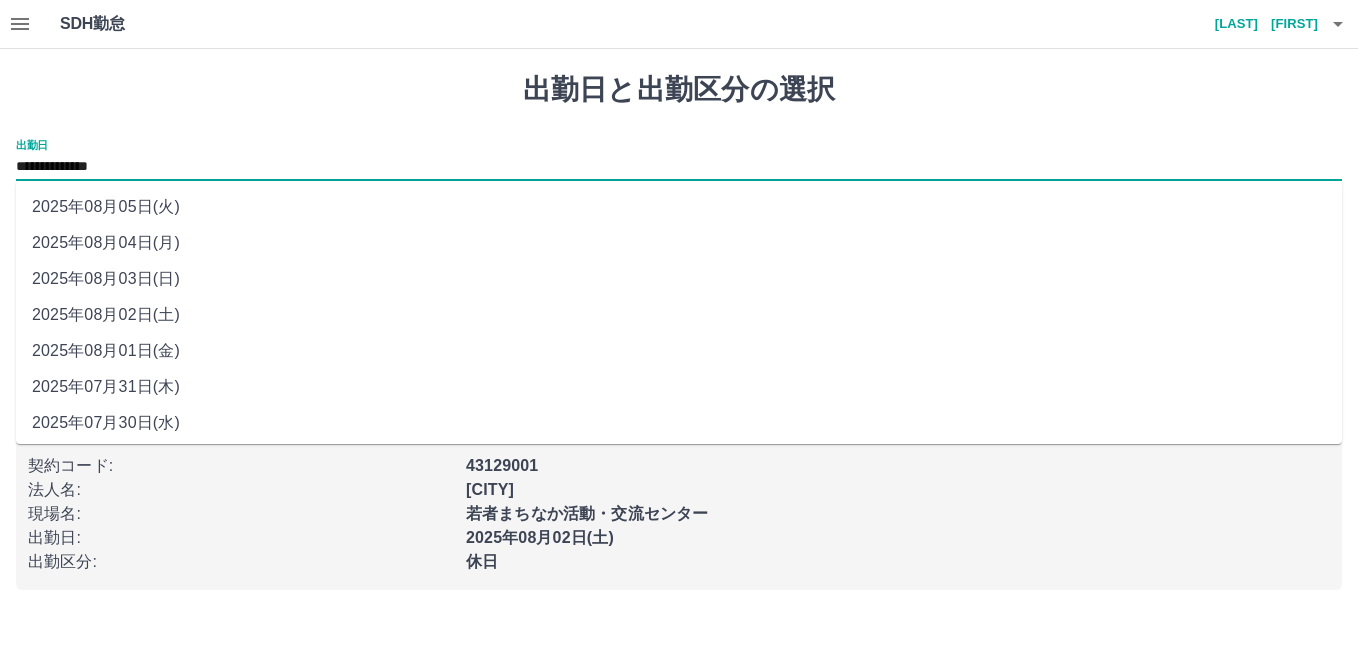 click on "**********" at bounding box center (679, 167) 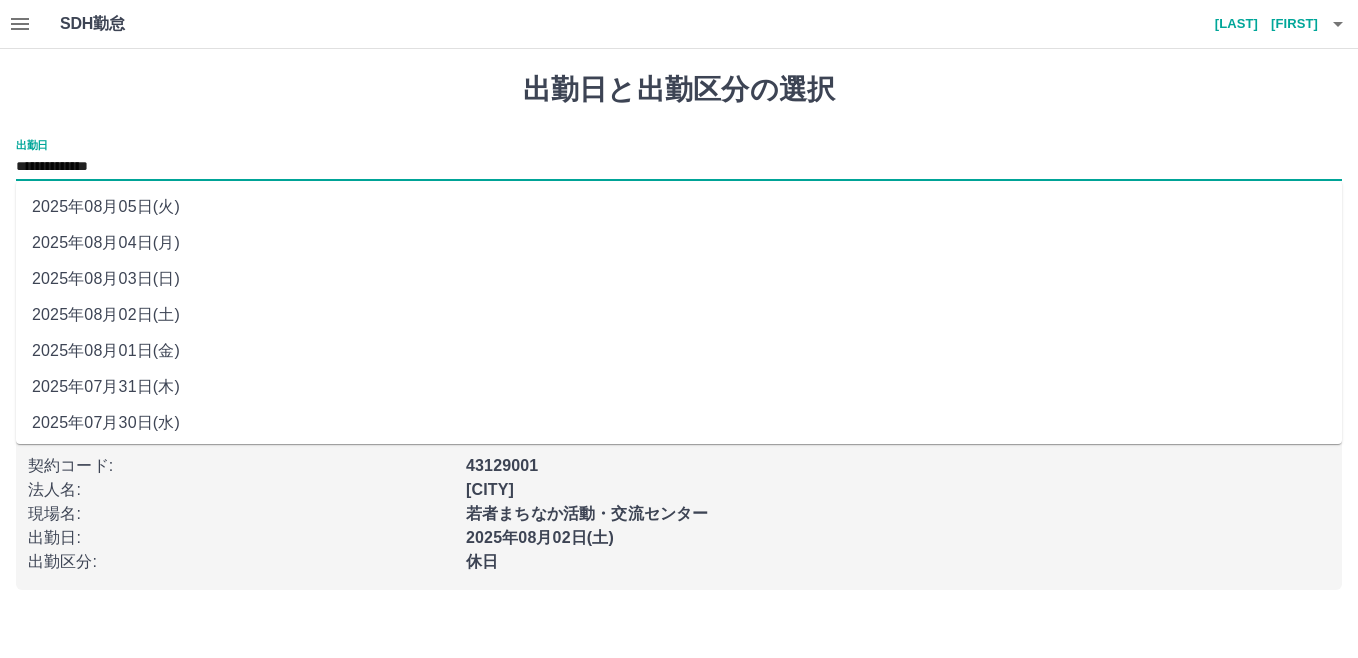 drag, startPoint x: 163, startPoint y: 177, endPoint x: 158, endPoint y: 277, distance: 100.12492 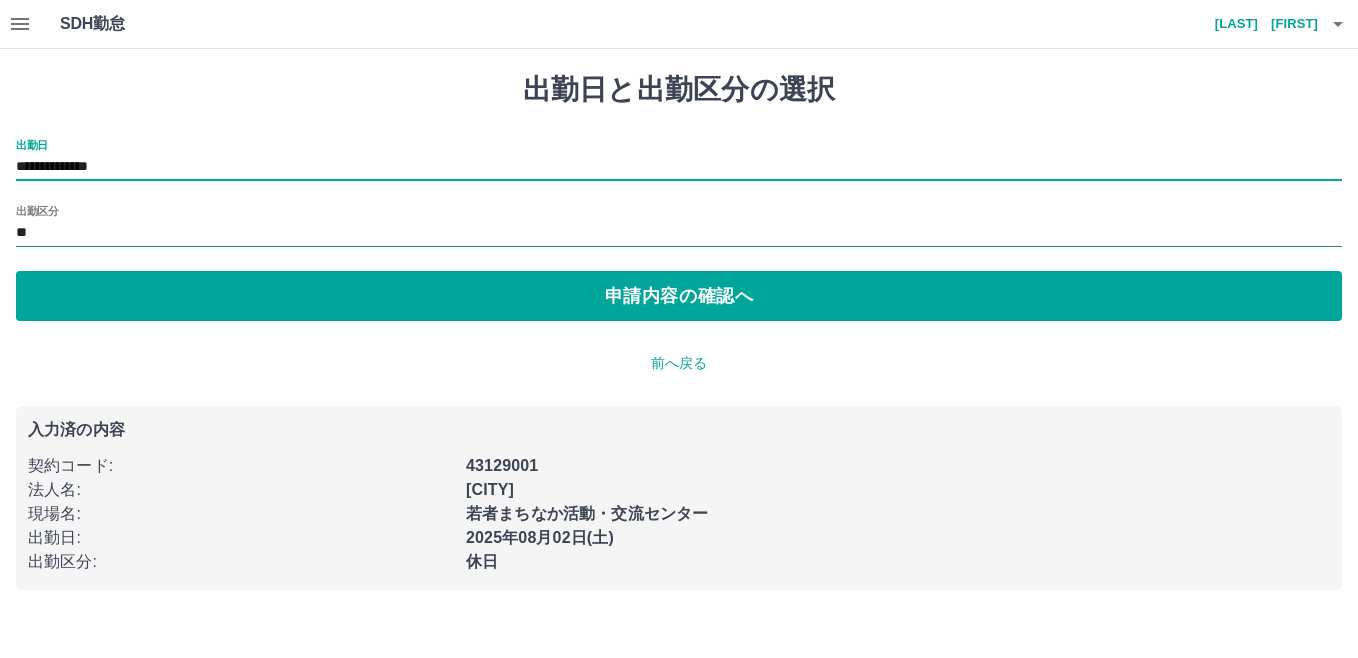 click on "**" at bounding box center (679, 233) 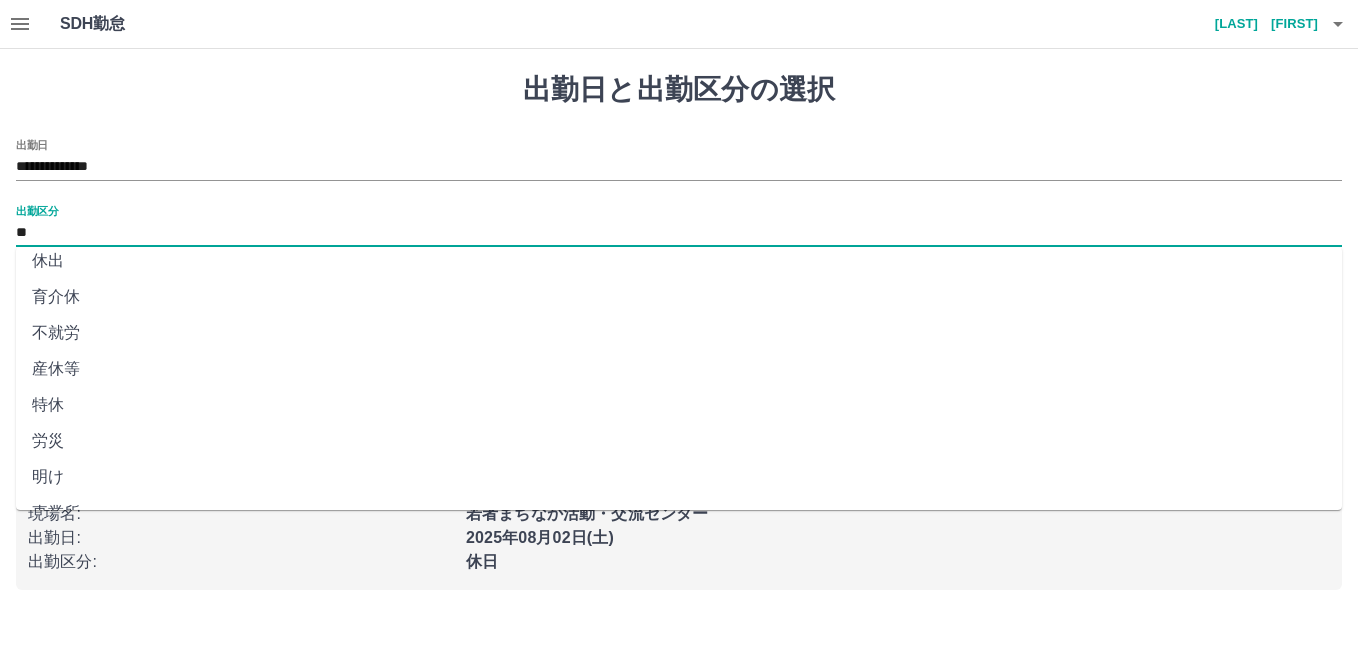 scroll, scrollTop: 401, scrollLeft: 0, axis: vertical 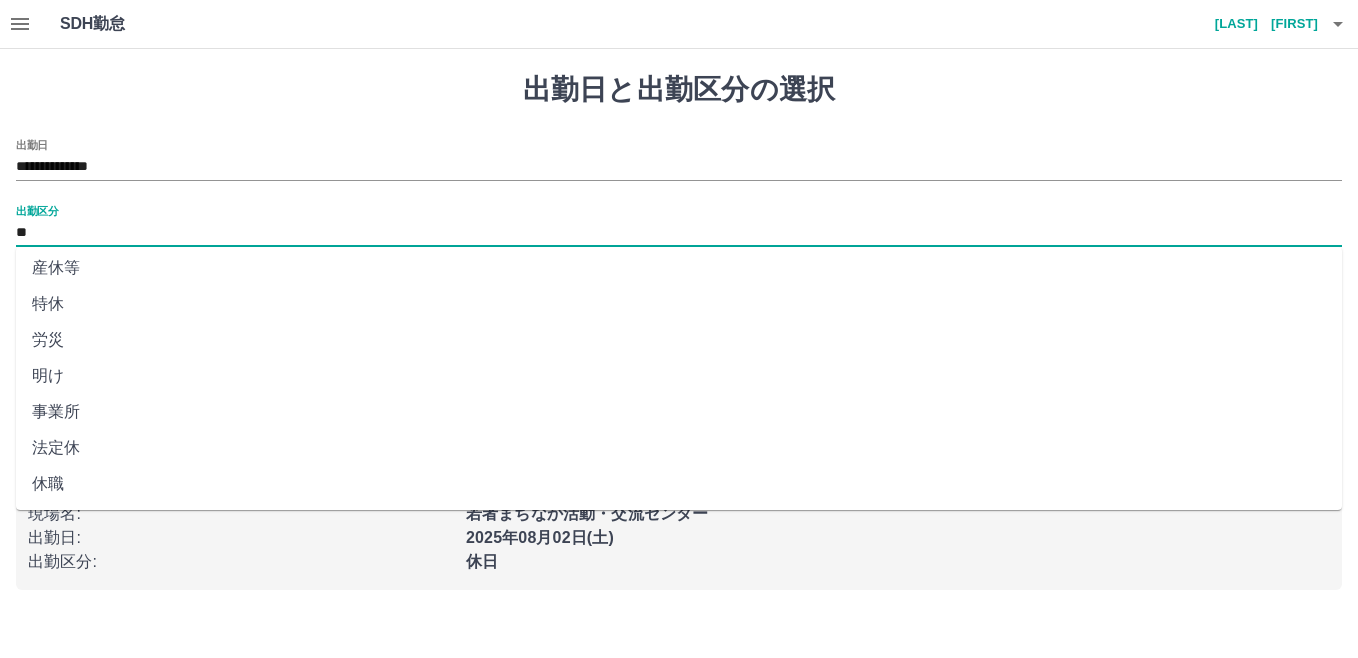 click on "法定休" at bounding box center (679, 448) 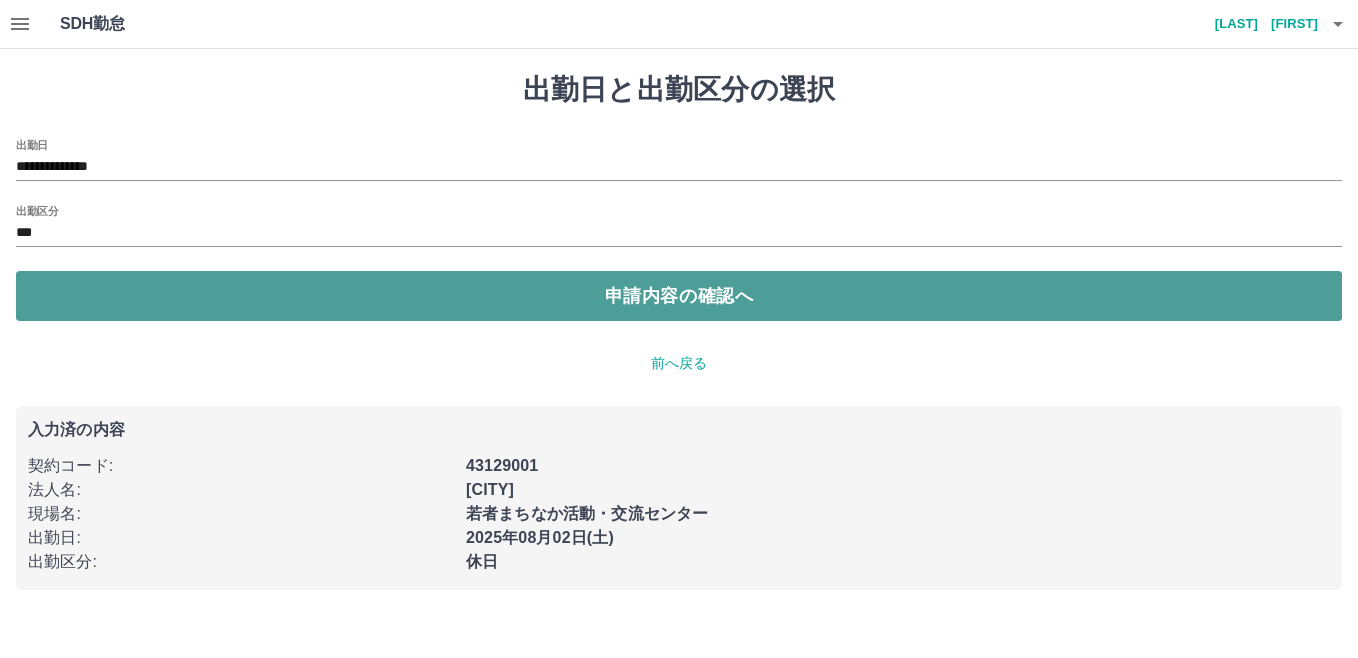 click on "申請内容の確認へ" at bounding box center (679, 296) 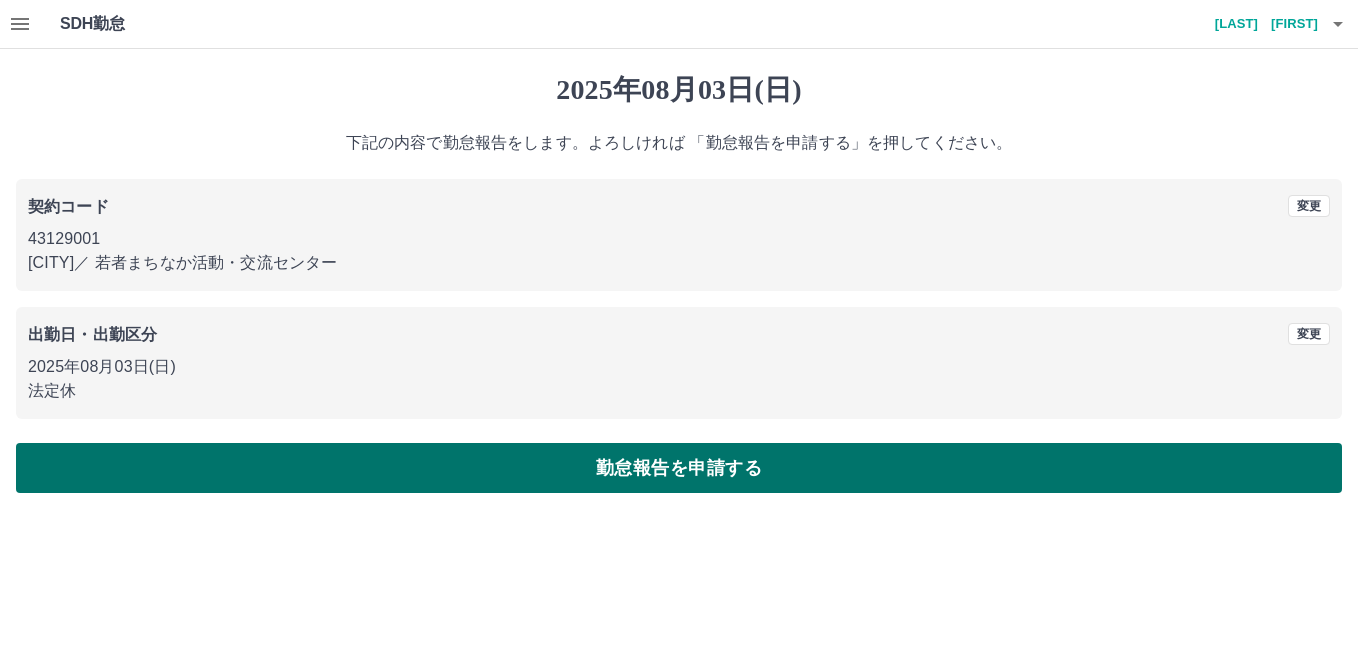 click on "勤怠報告を申請する" at bounding box center (679, 468) 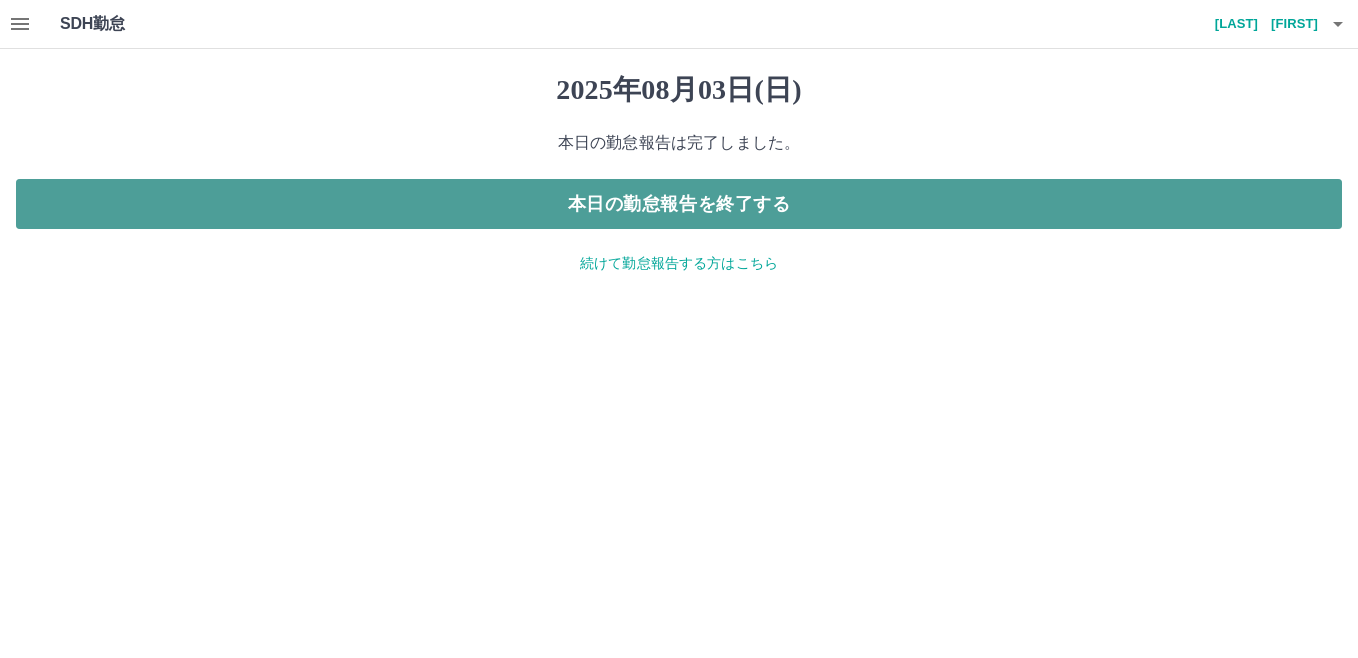 click on "本日の勤怠報告を終了する" at bounding box center (679, 204) 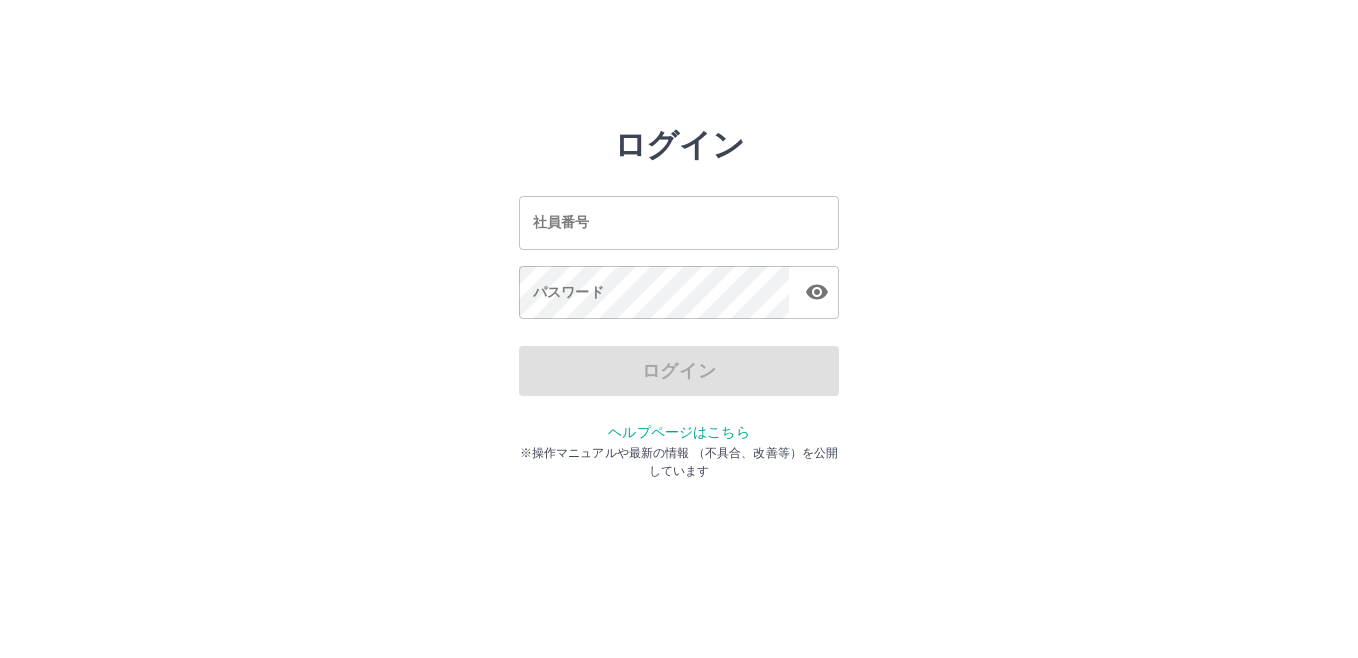 scroll, scrollTop: 0, scrollLeft: 0, axis: both 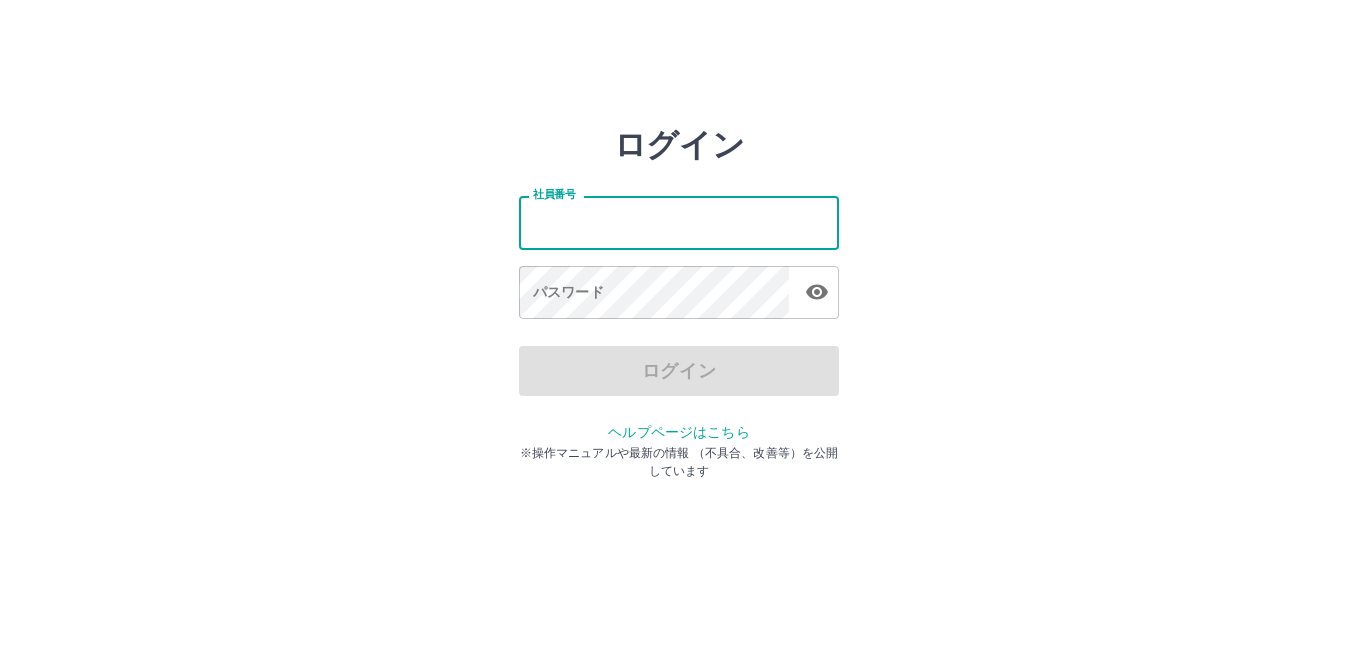 click on "社員番号" at bounding box center [679, 222] 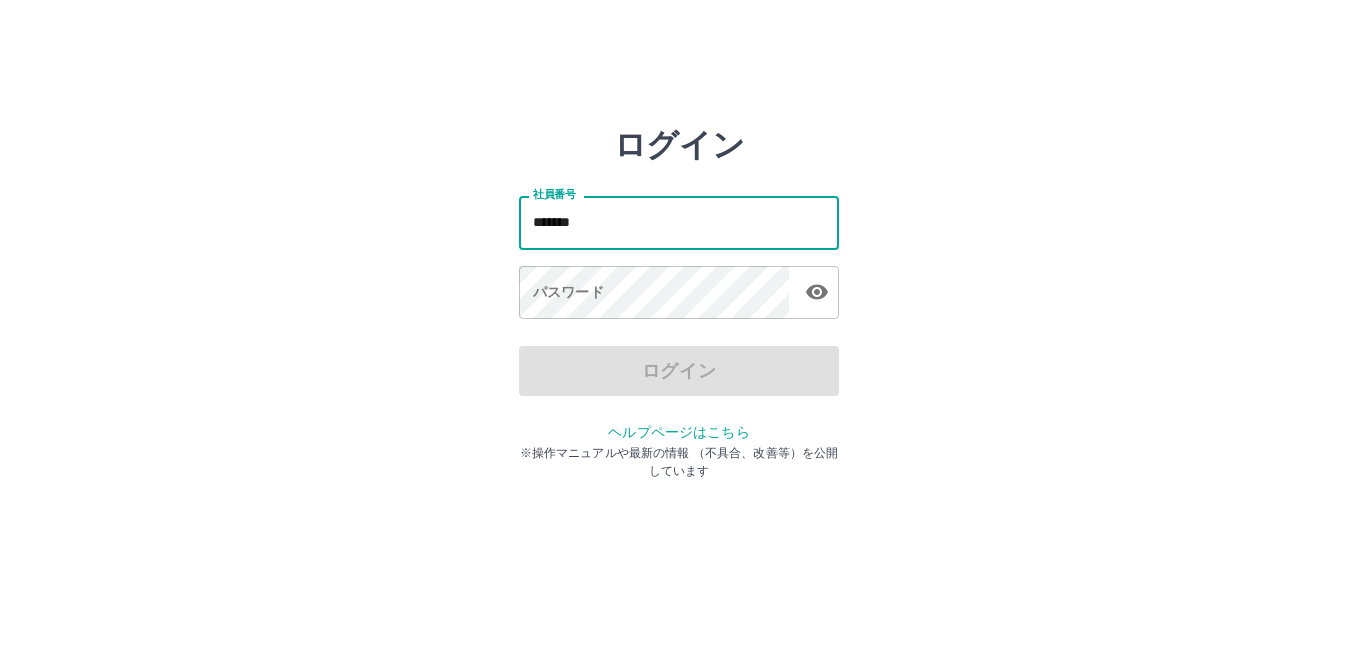 type on "*******" 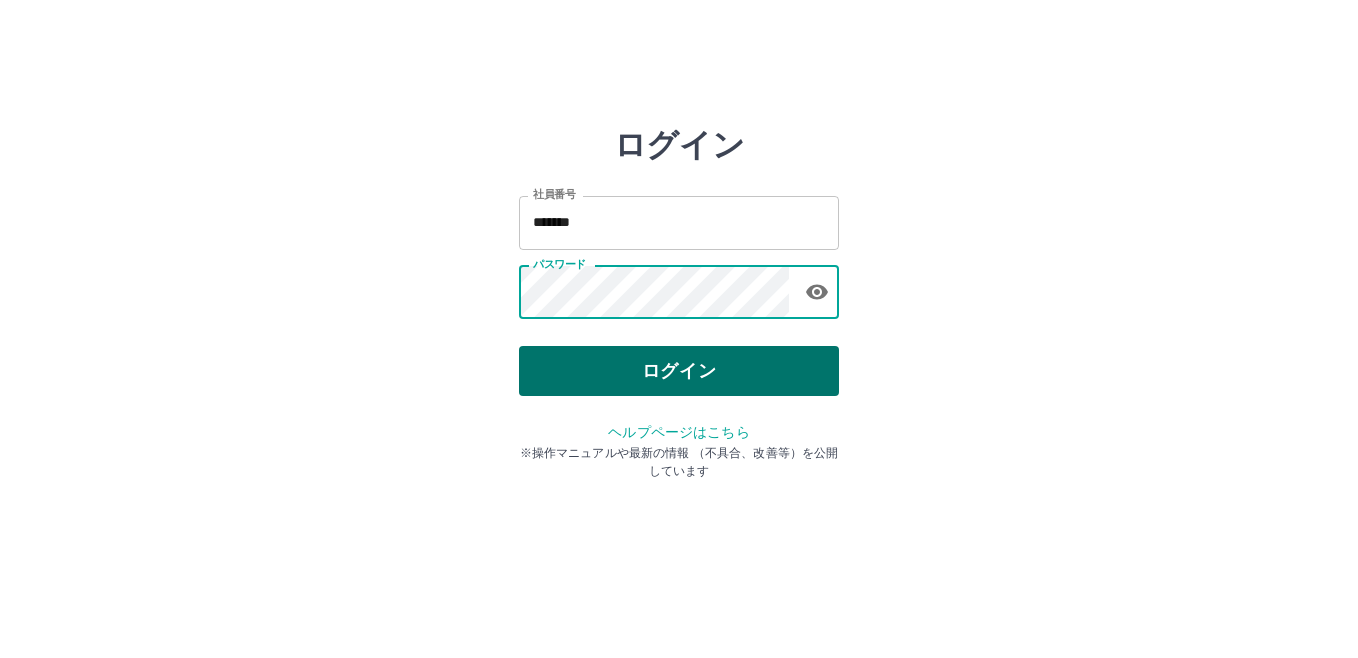click on "ログイン" at bounding box center (679, 371) 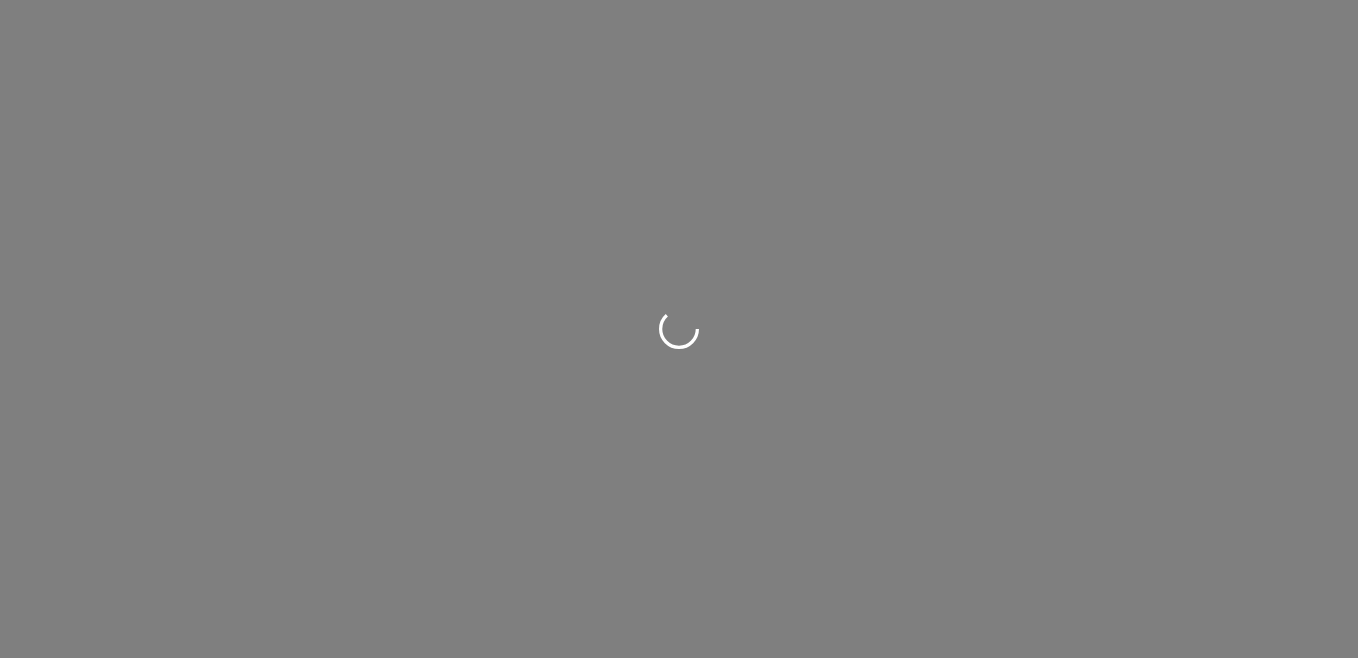 scroll, scrollTop: 0, scrollLeft: 0, axis: both 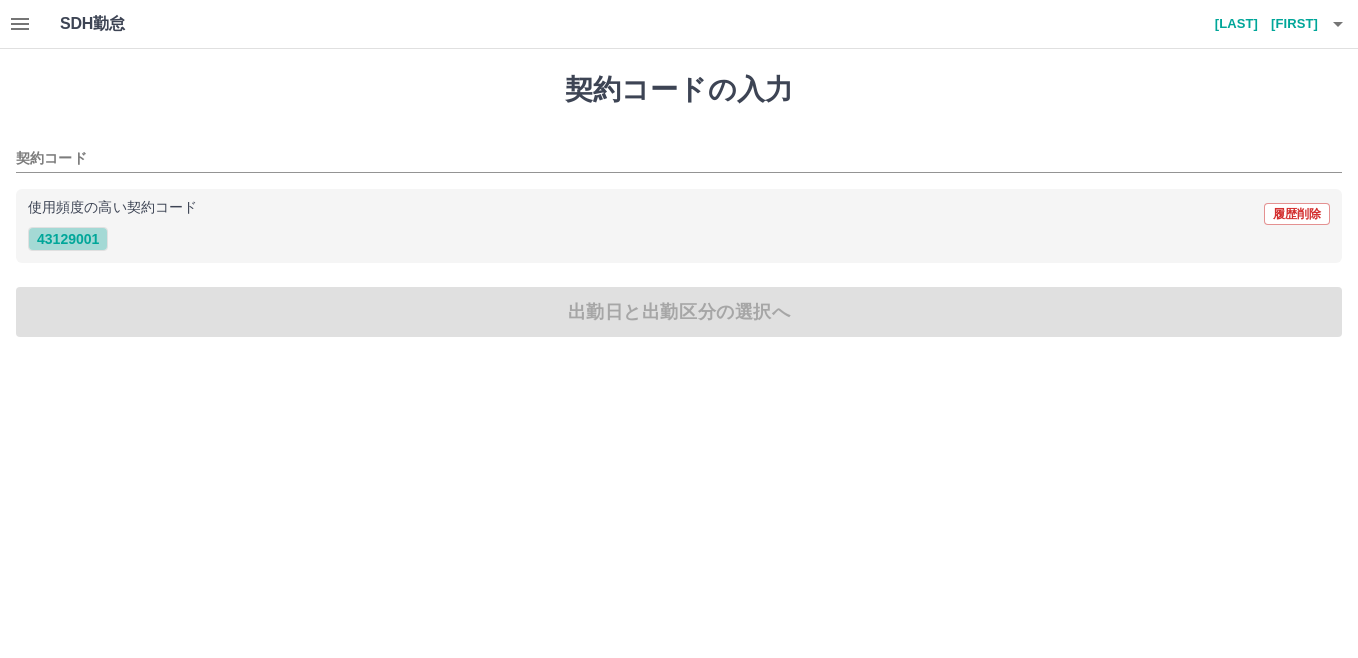 click on "43129001" at bounding box center (68, 239) 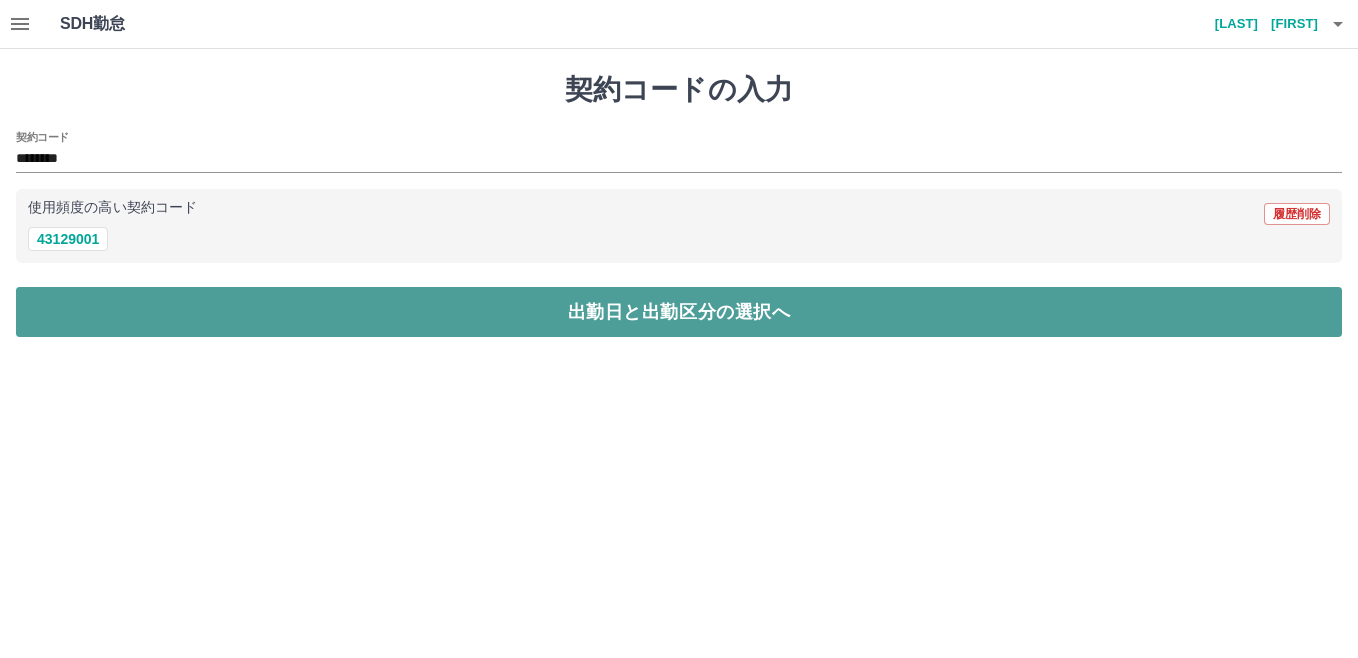 click on "出勤日と出勤区分の選択へ" at bounding box center (679, 312) 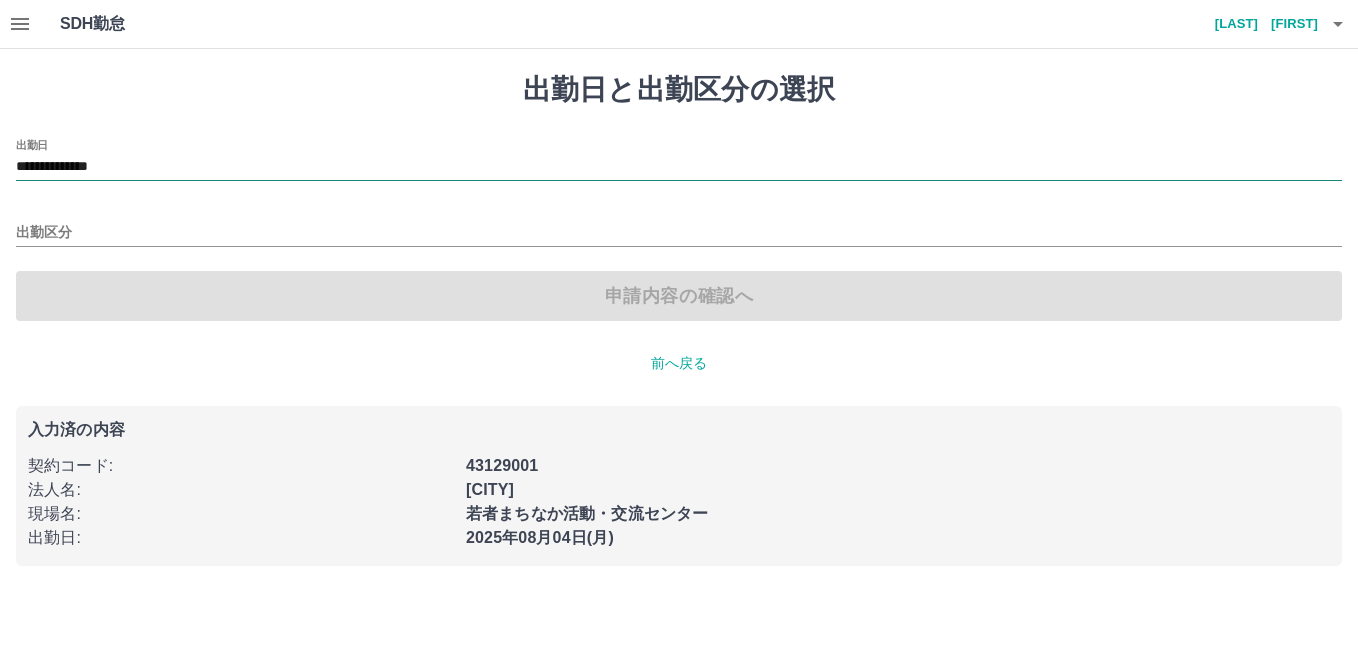 click on "**********" at bounding box center (679, 167) 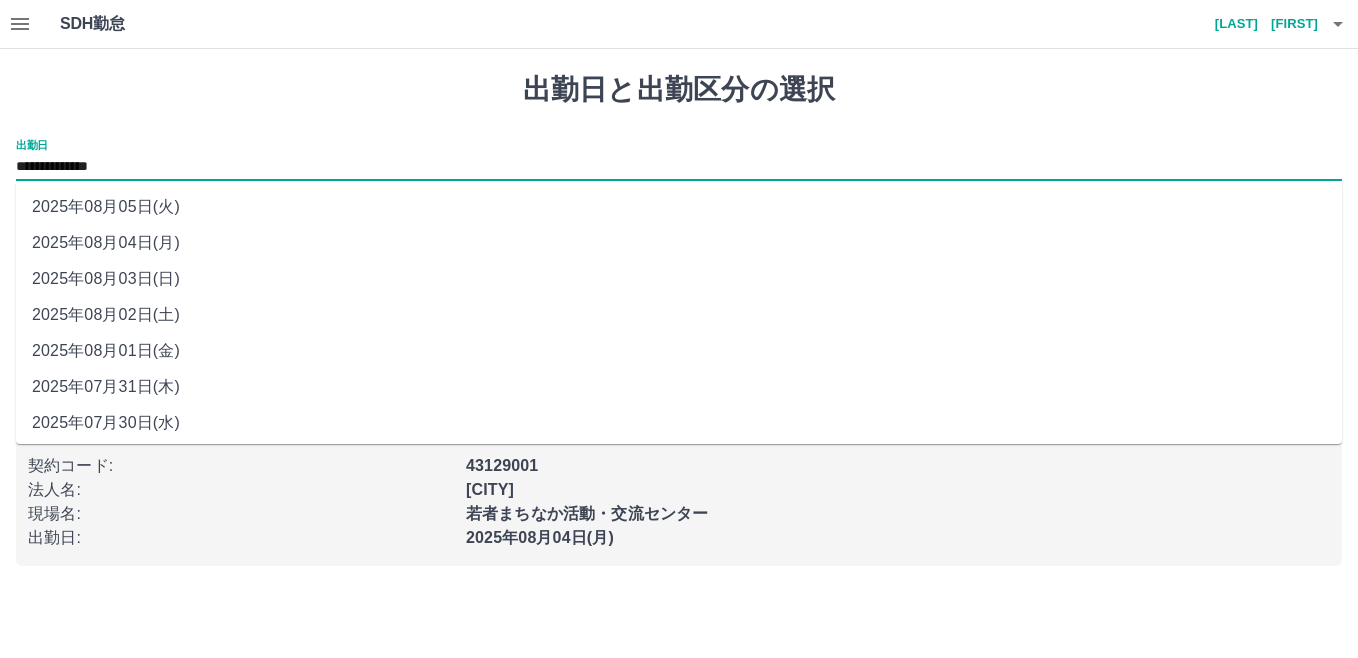click on "2025年08月01日(金)" at bounding box center [679, 351] 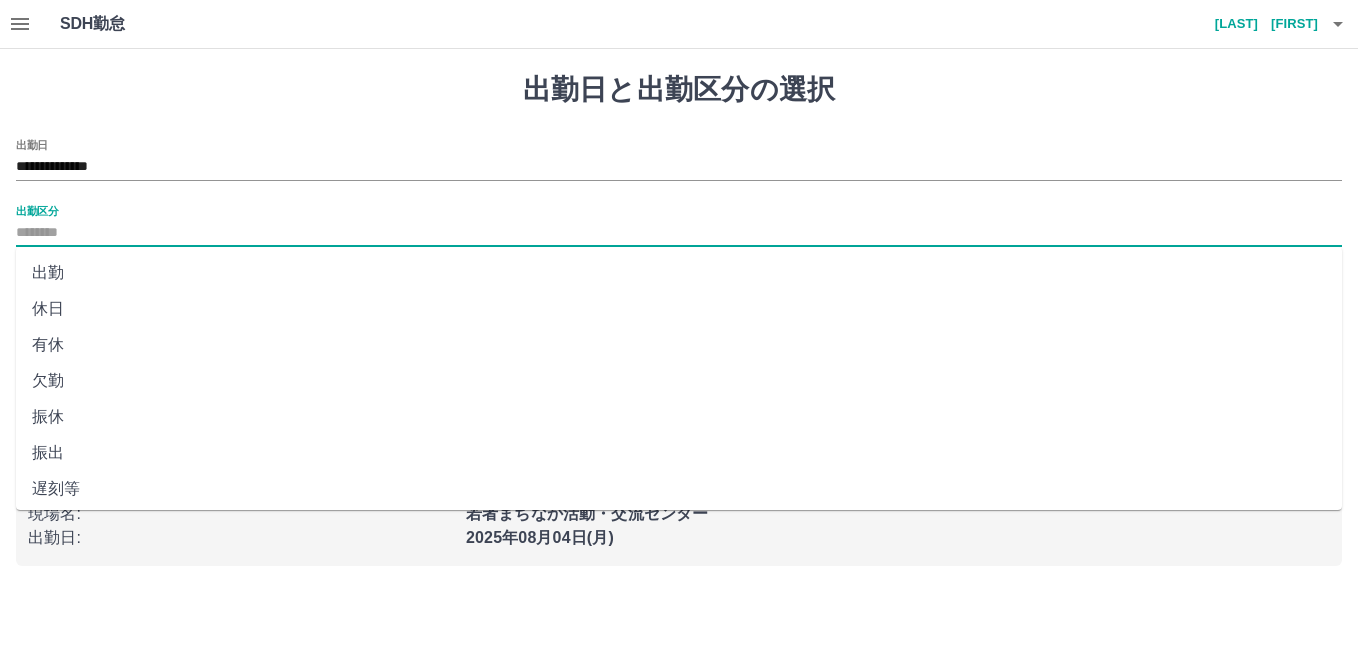 click on "出勤区分" at bounding box center [679, 233] 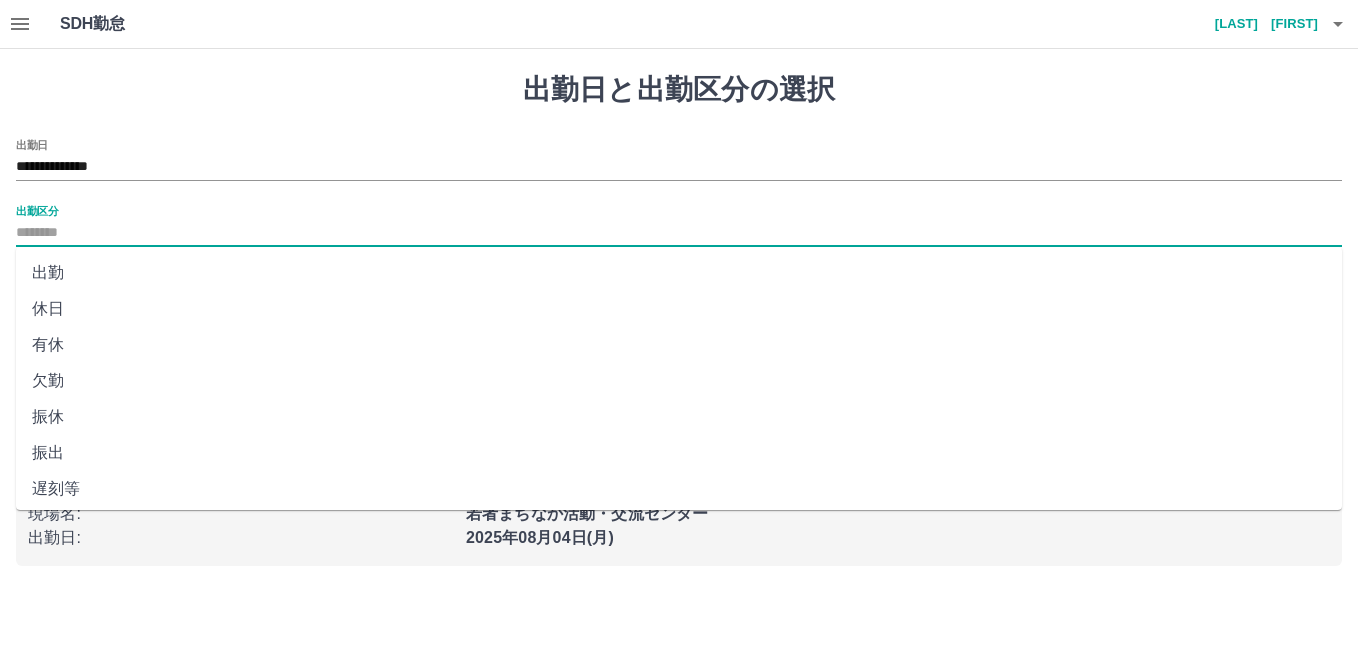click on "休日" at bounding box center [679, 309] 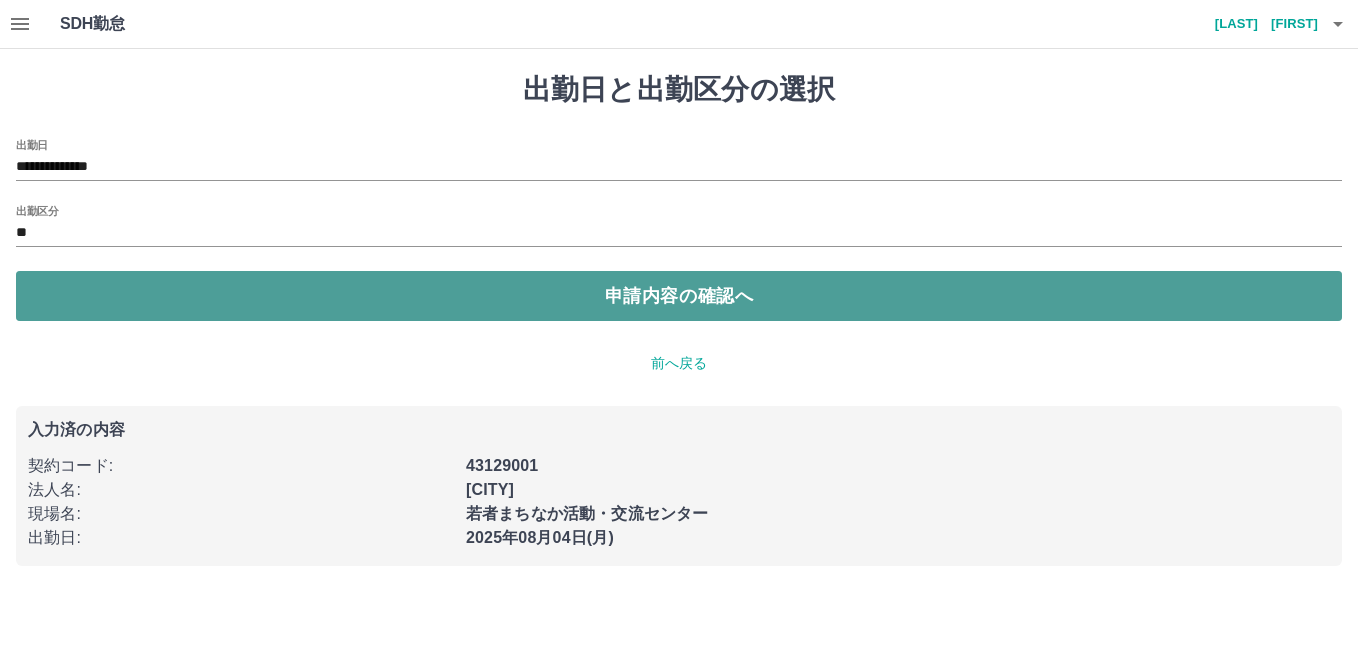 click on "申請内容の確認へ" at bounding box center [679, 296] 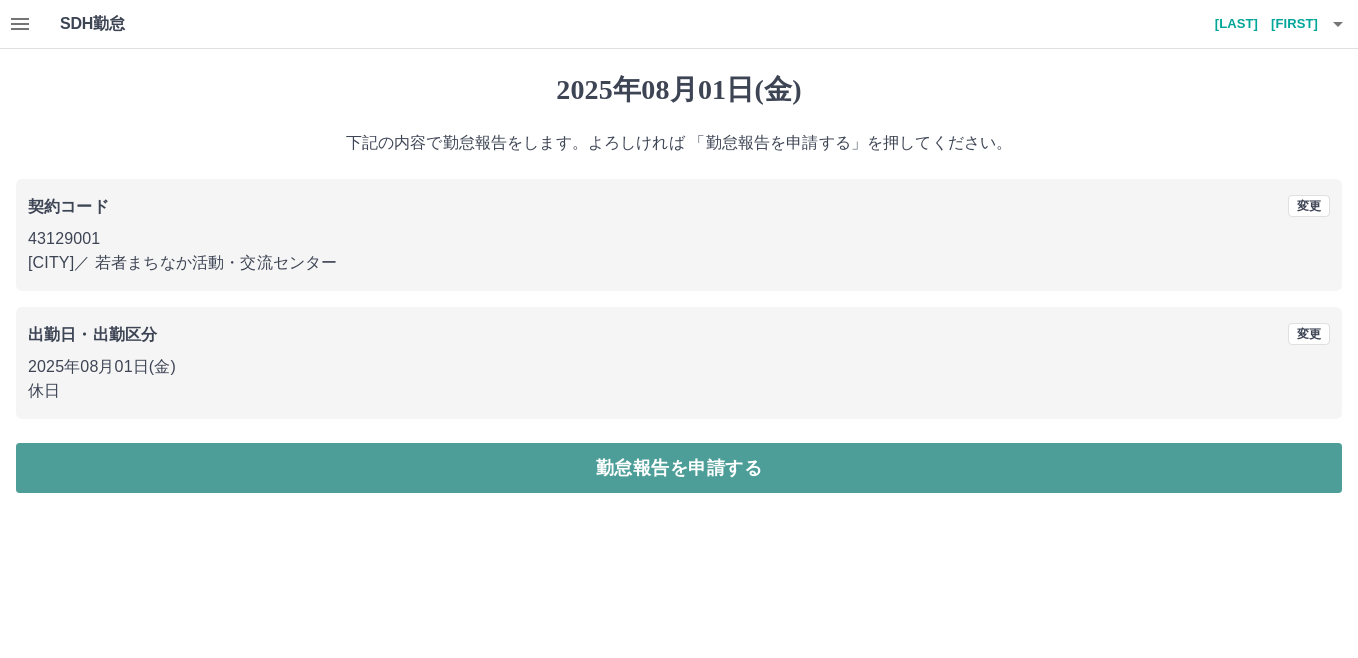 click on "勤怠報告を申請する" at bounding box center (679, 468) 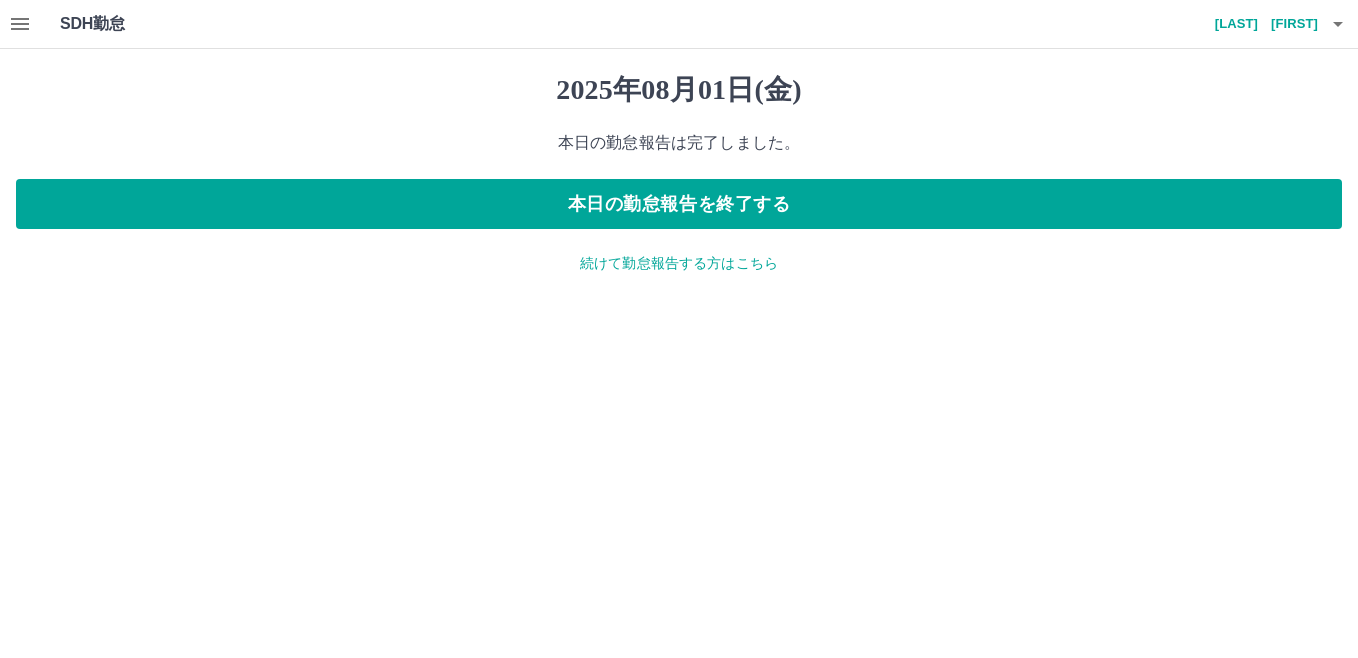 click on "続けて勤怠報告する方はこちら" at bounding box center [679, 263] 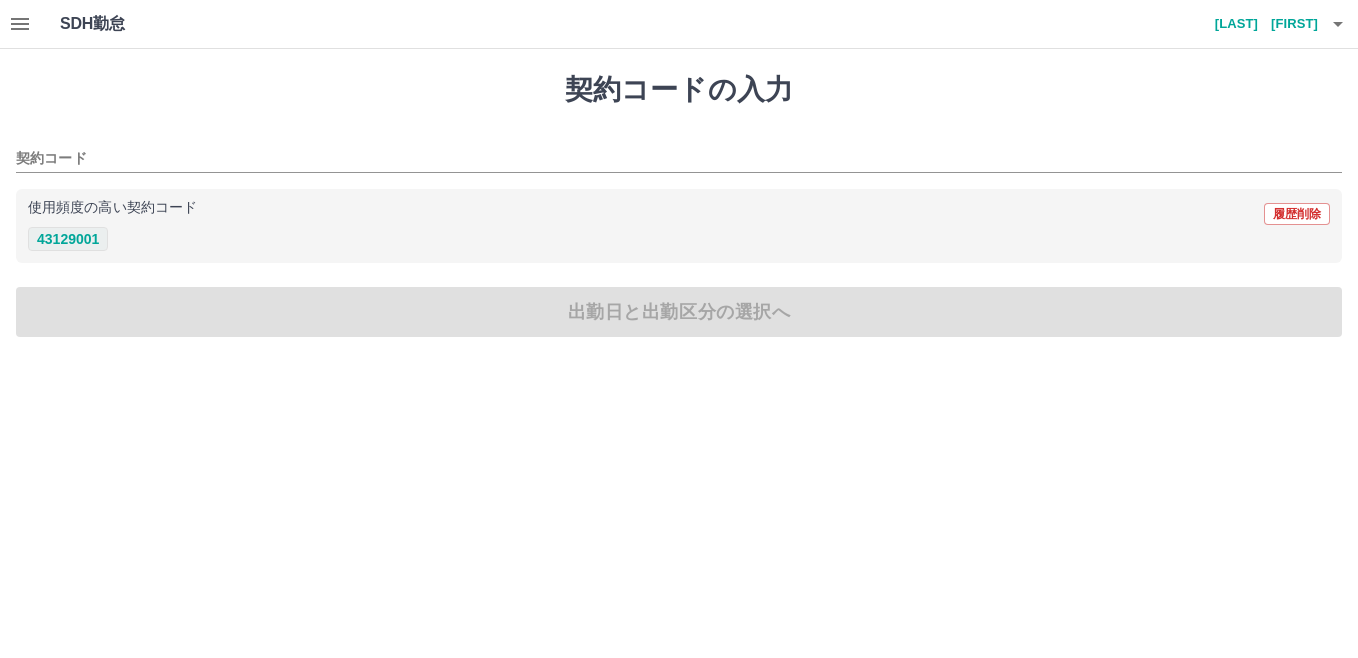 click on "43129001" at bounding box center (68, 239) 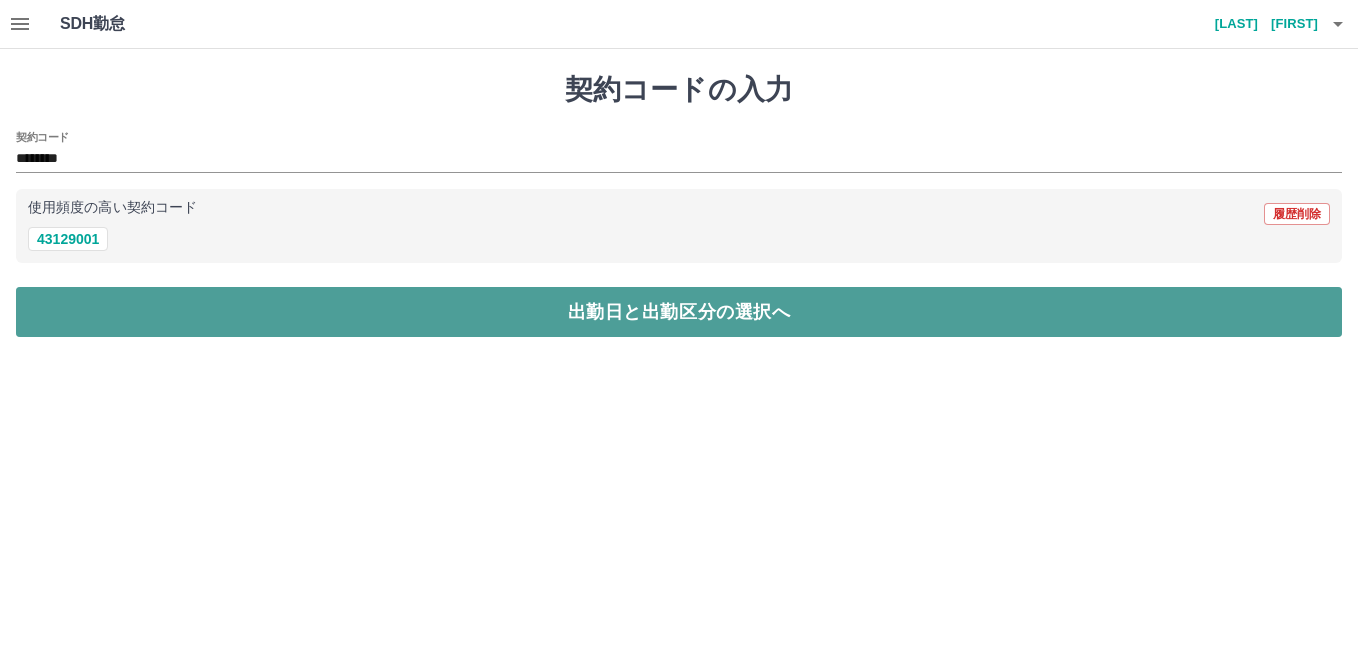 click on "出勤日と出勤区分の選択へ" at bounding box center (679, 312) 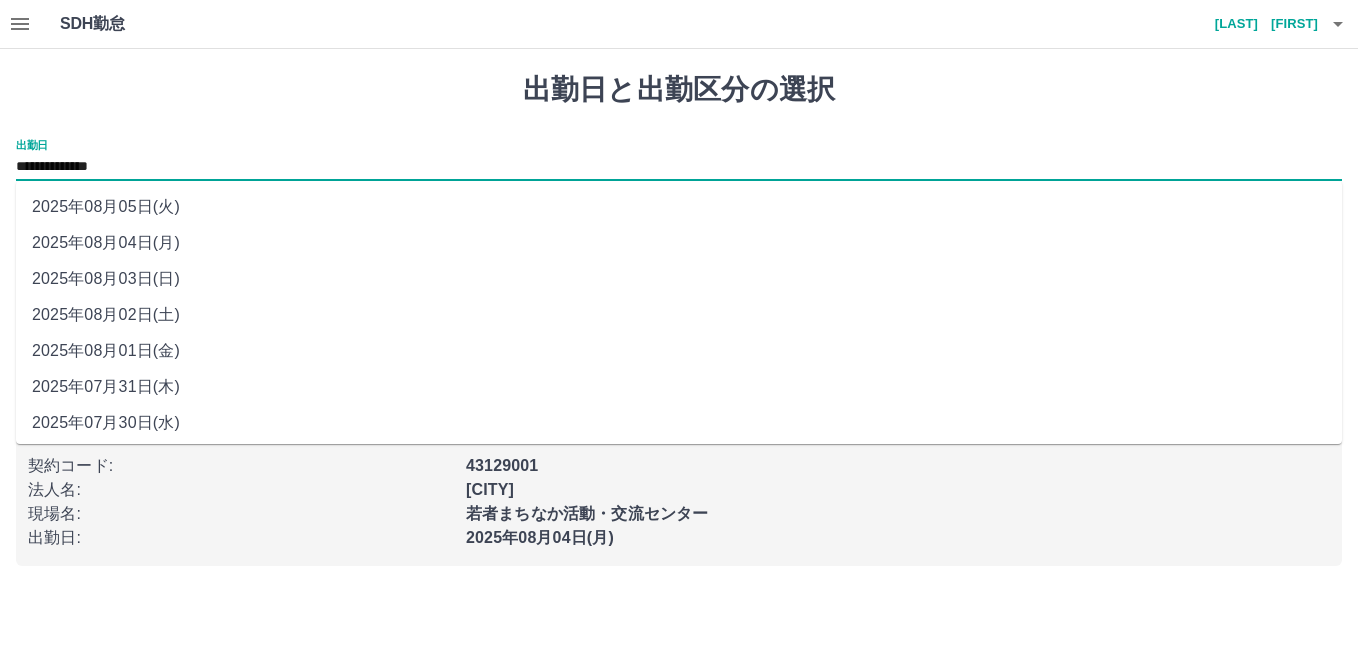 click on "**********" at bounding box center [679, 167] 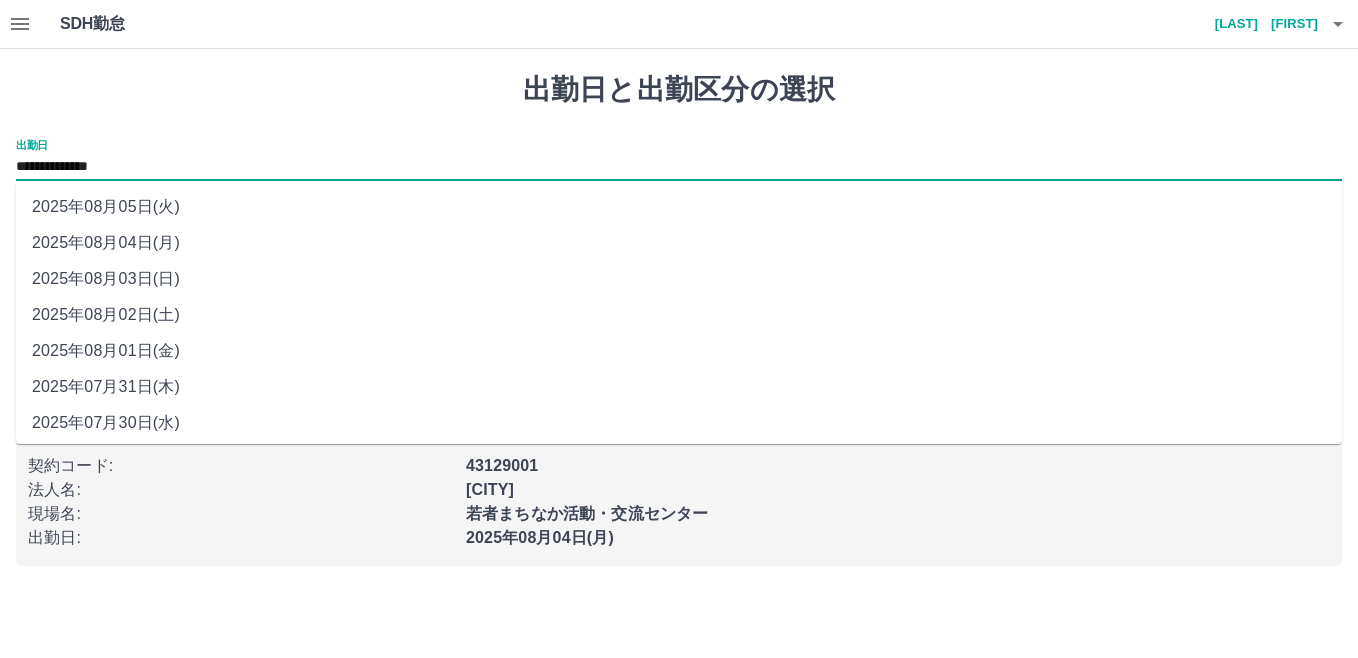 drag, startPoint x: 171, startPoint y: 171, endPoint x: 132, endPoint y: 316, distance: 150.15326 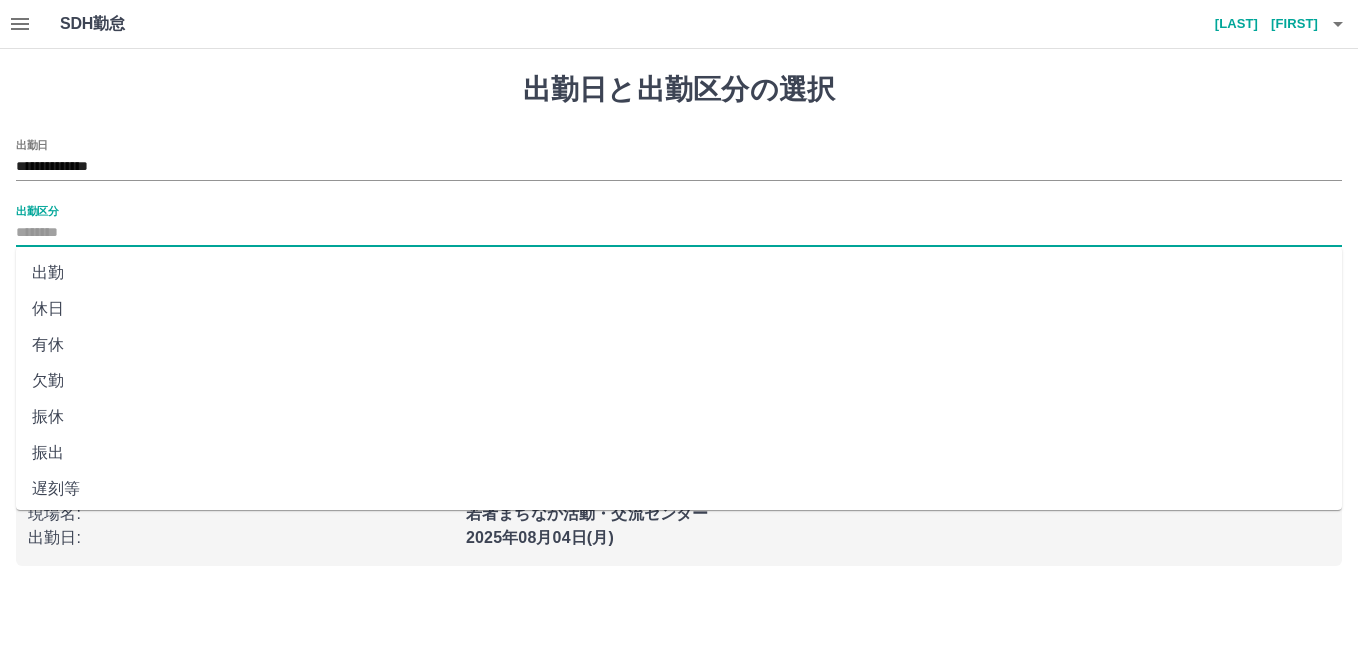 click on "出勤区分" at bounding box center [679, 233] 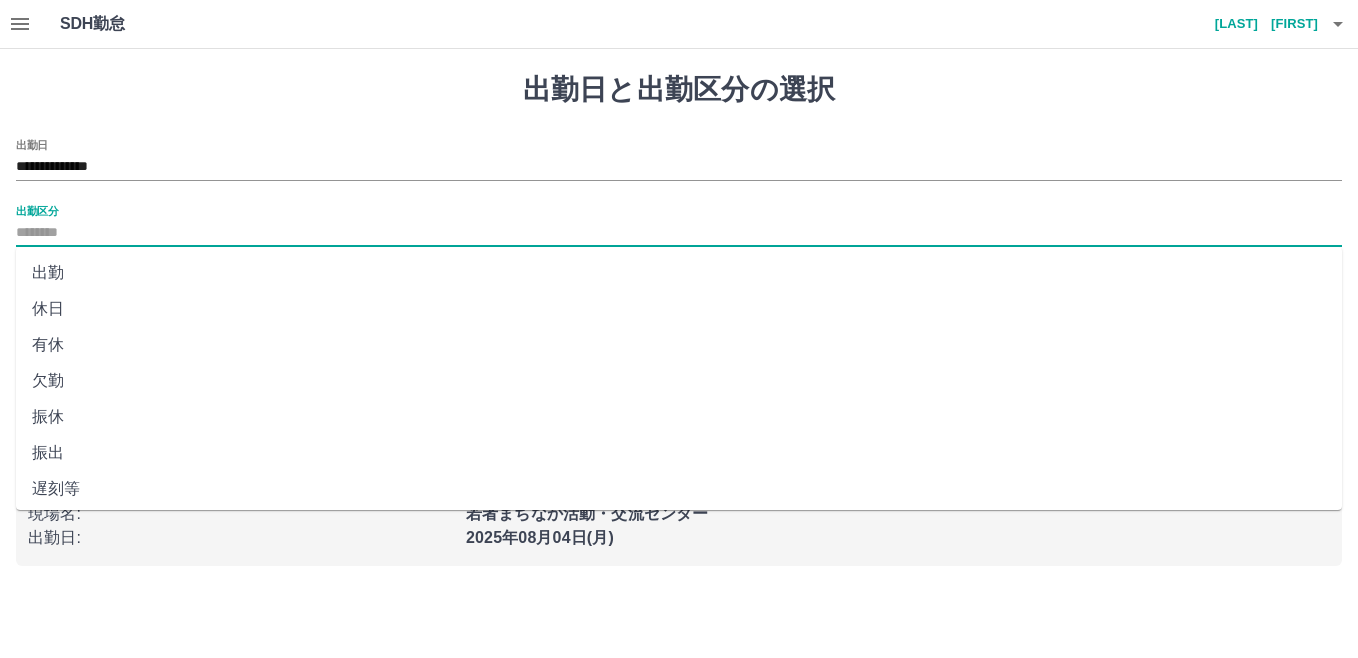 click on "休日" at bounding box center (679, 309) 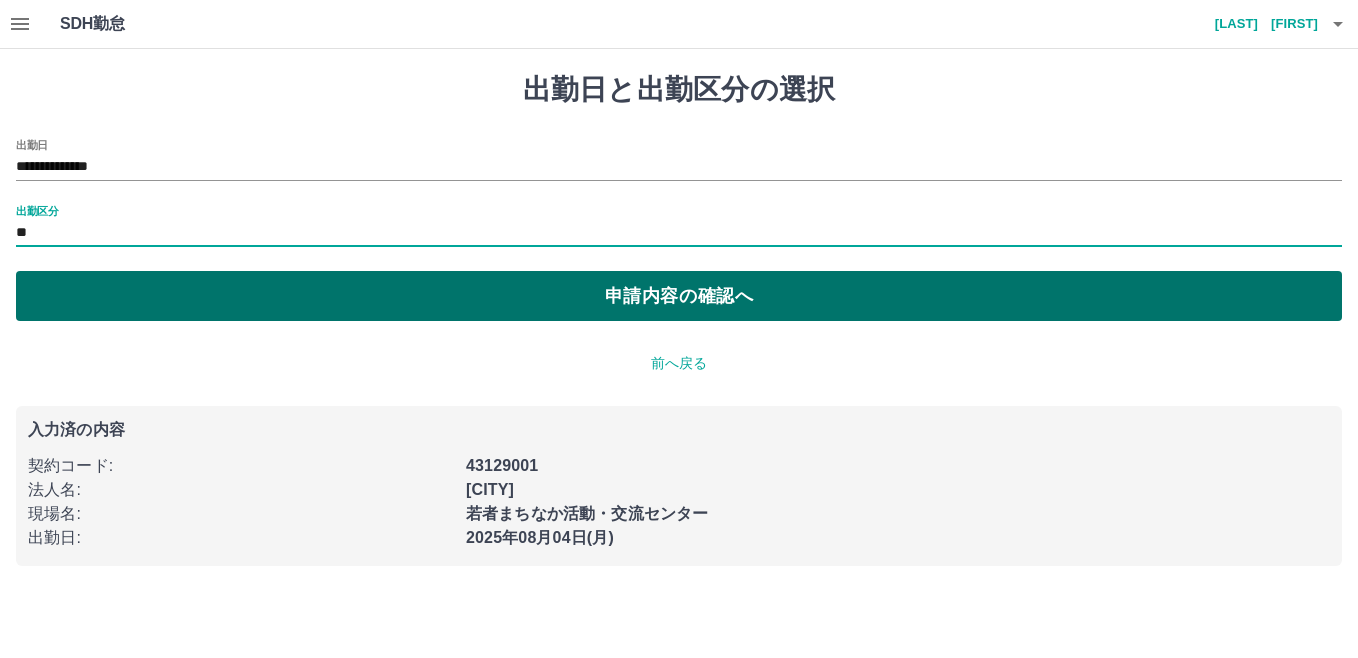click on "申請内容の確認へ" at bounding box center [679, 296] 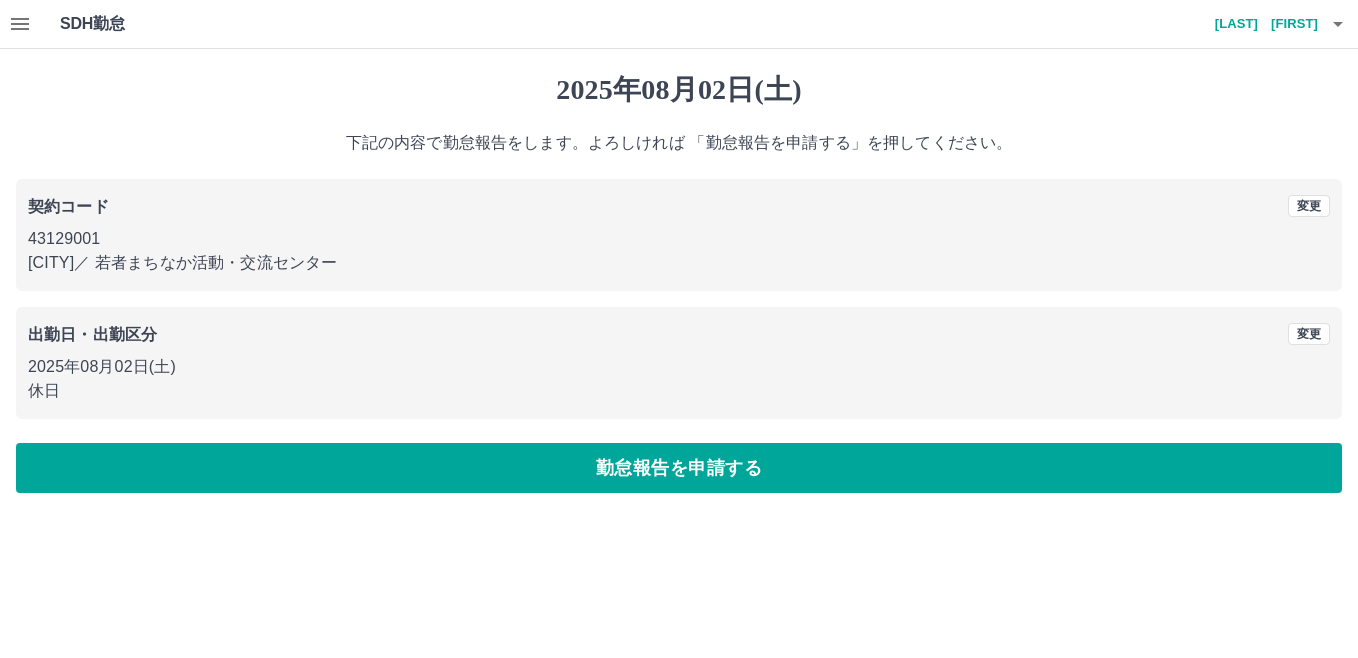 click on "勤怠報告を申請する" at bounding box center (679, 468) 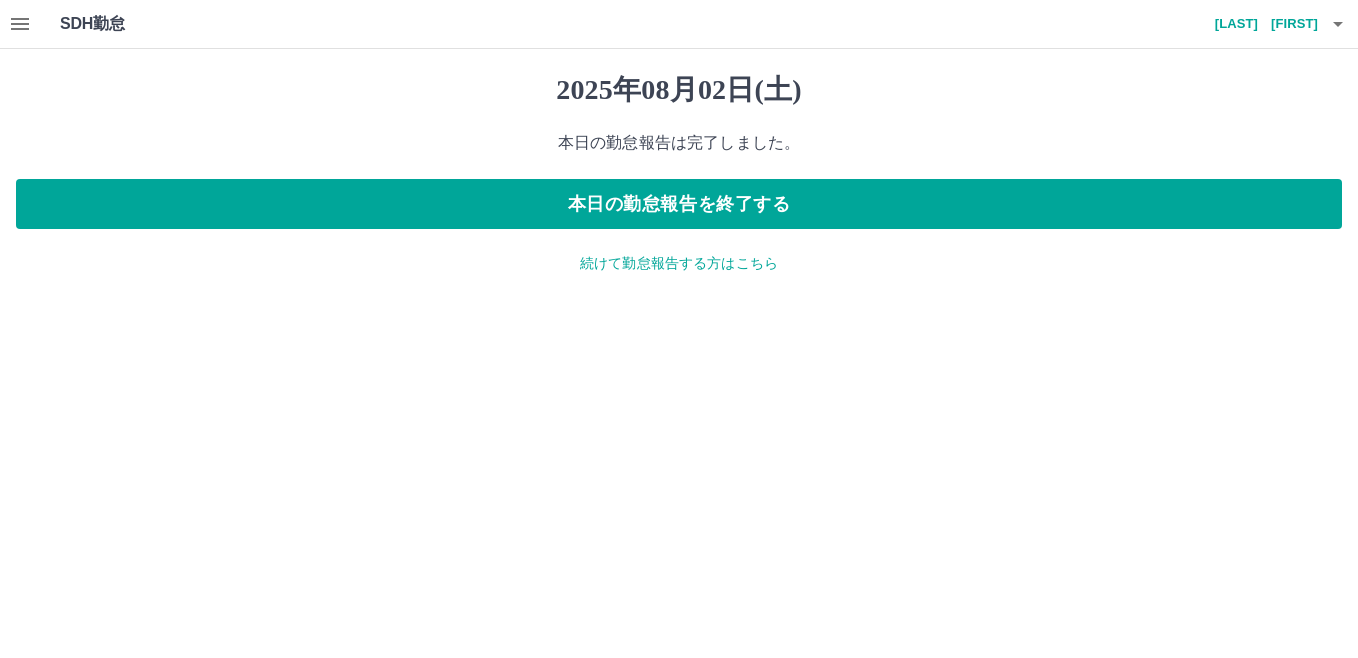 click on "続けて勤怠報告する方はこちら" at bounding box center (679, 263) 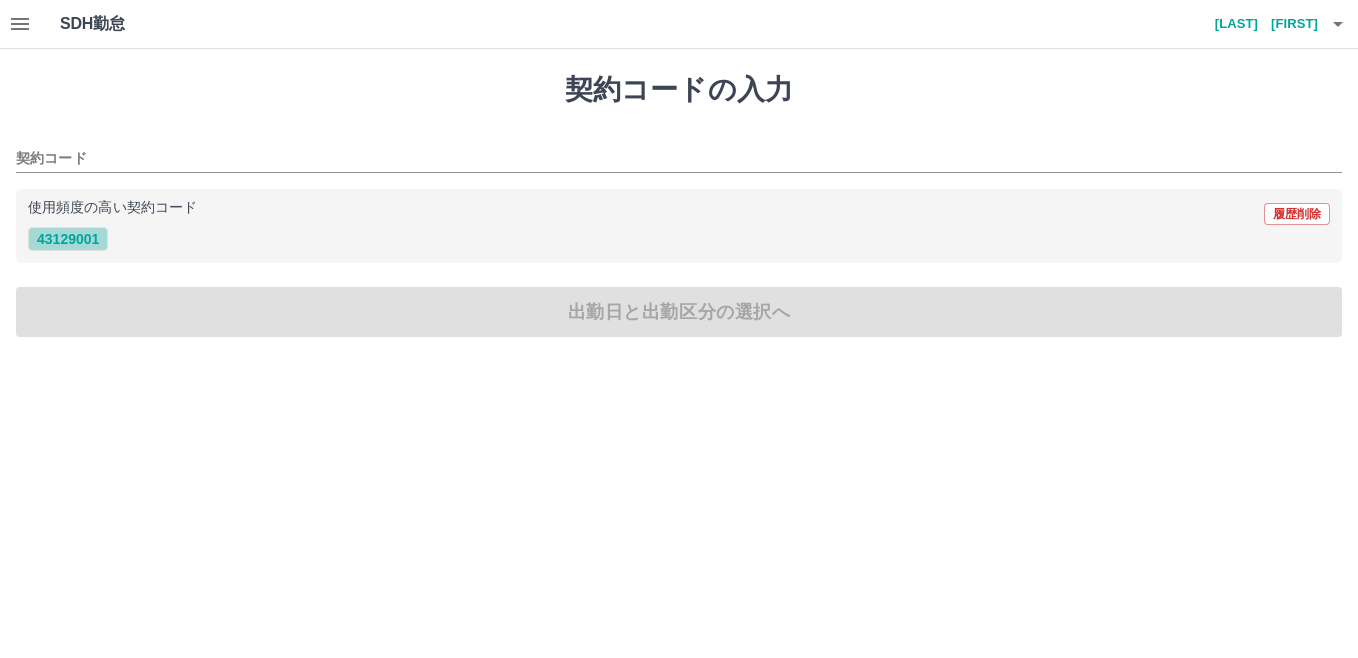 click on "43129001" at bounding box center [68, 239] 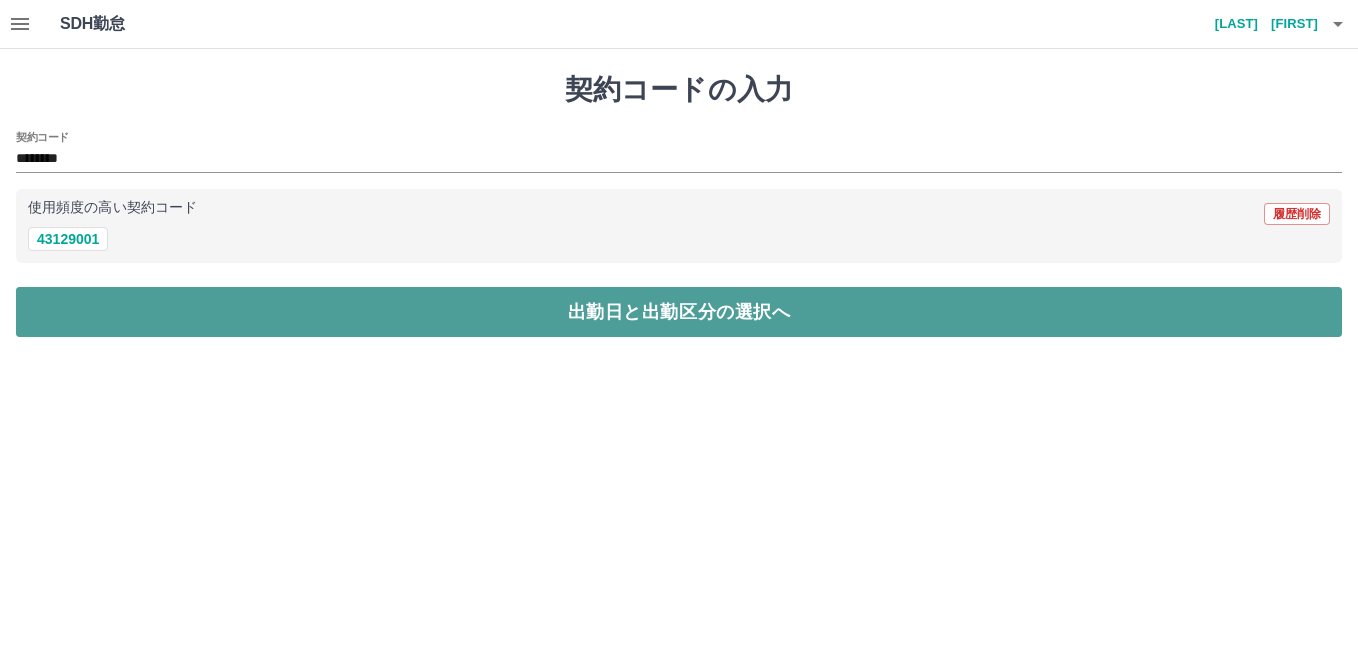 click on "出勤日と出勤区分の選択へ" at bounding box center (679, 312) 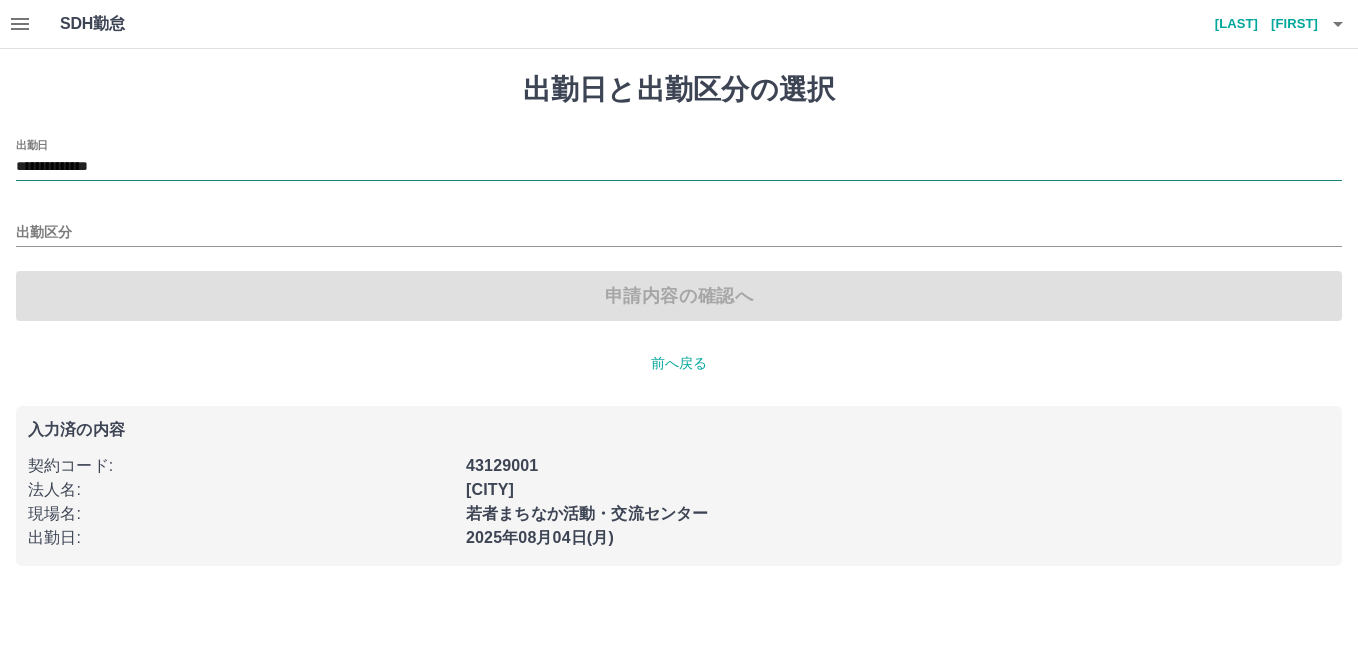 click on "**********" at bounding box center [679, 167] 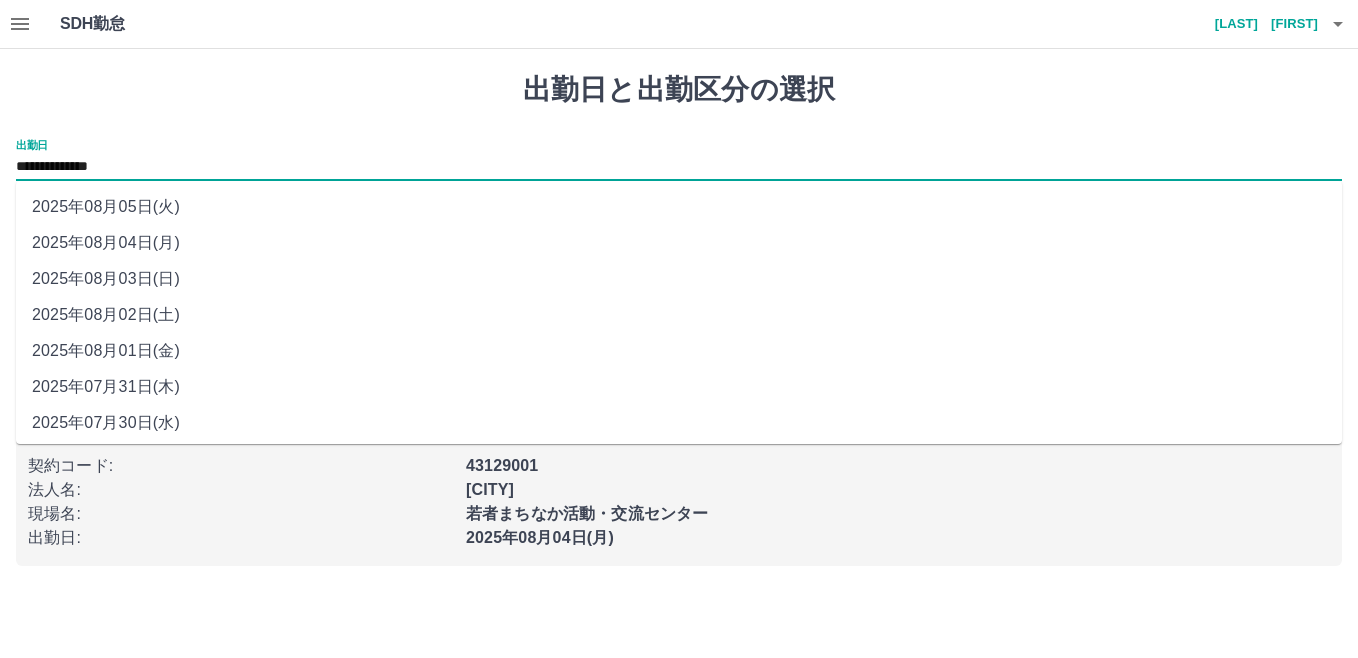 drag, startPoint x: 170, startPoint y: 160, endPoint x: 148, endPoint y: 280, distance: 122 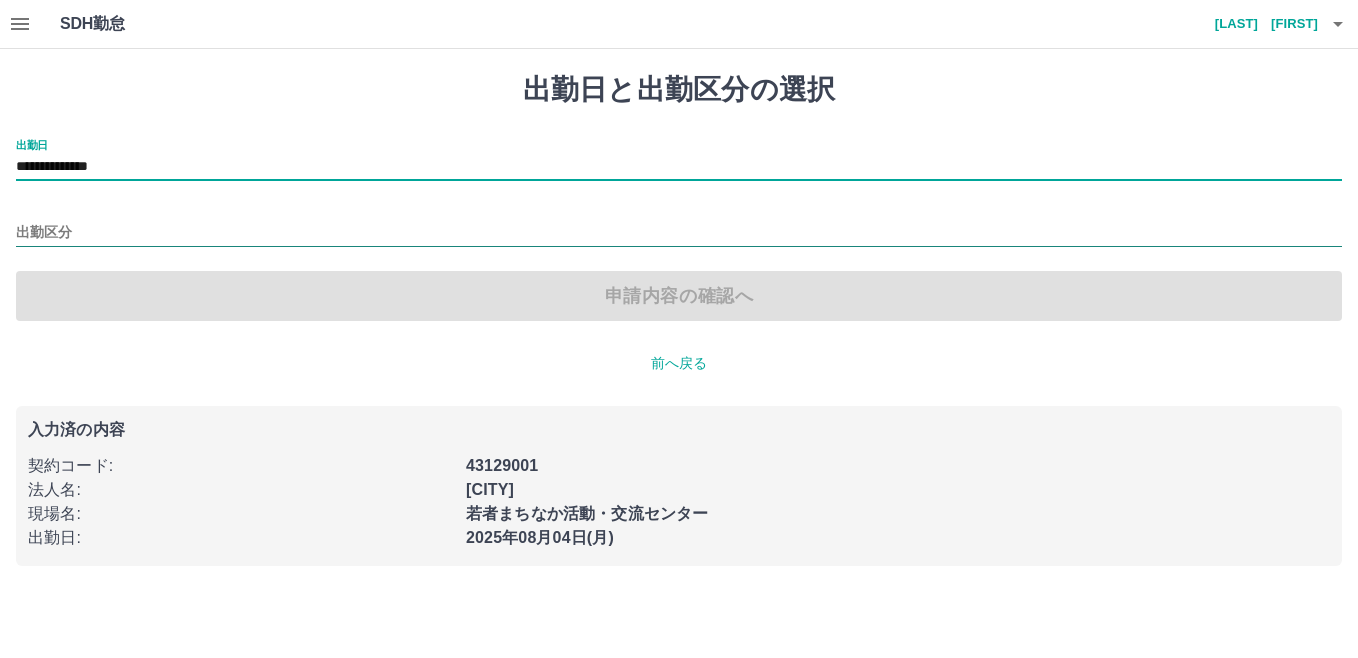 click on "出勤区分" at bounding box center [679, 233] 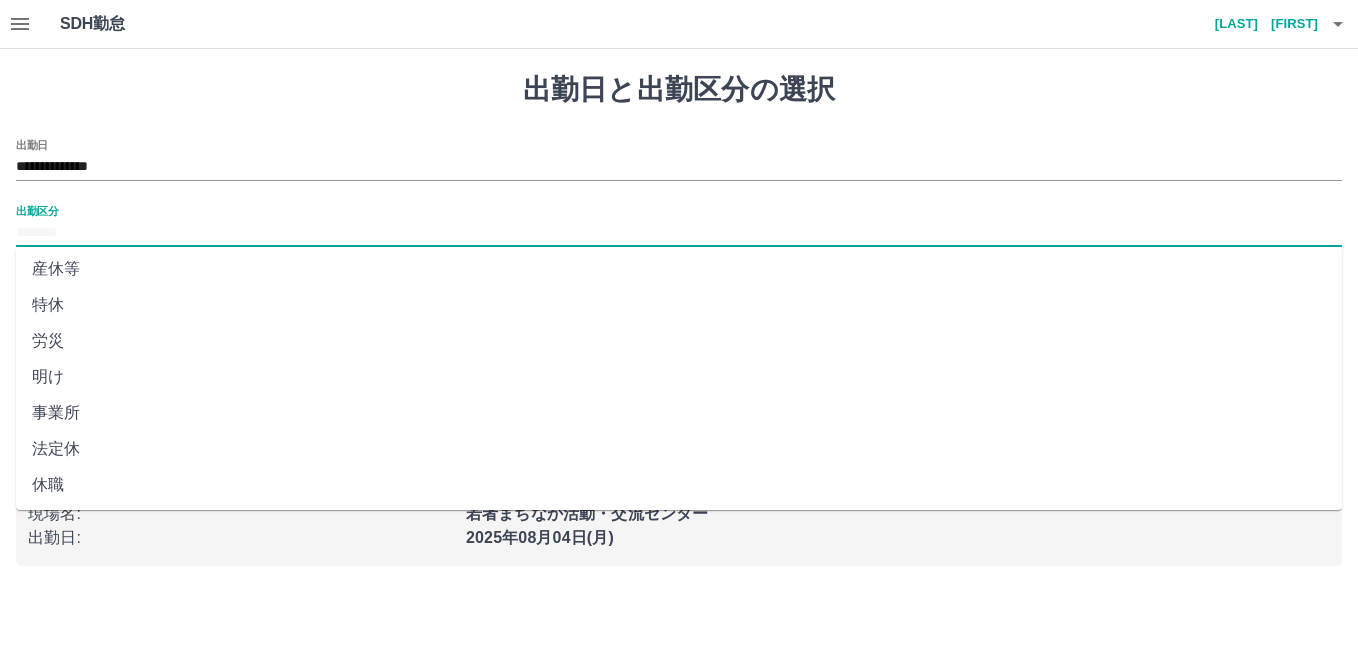 scroll, scrollTop: 401, scrollLeft: 0, axis: vertical 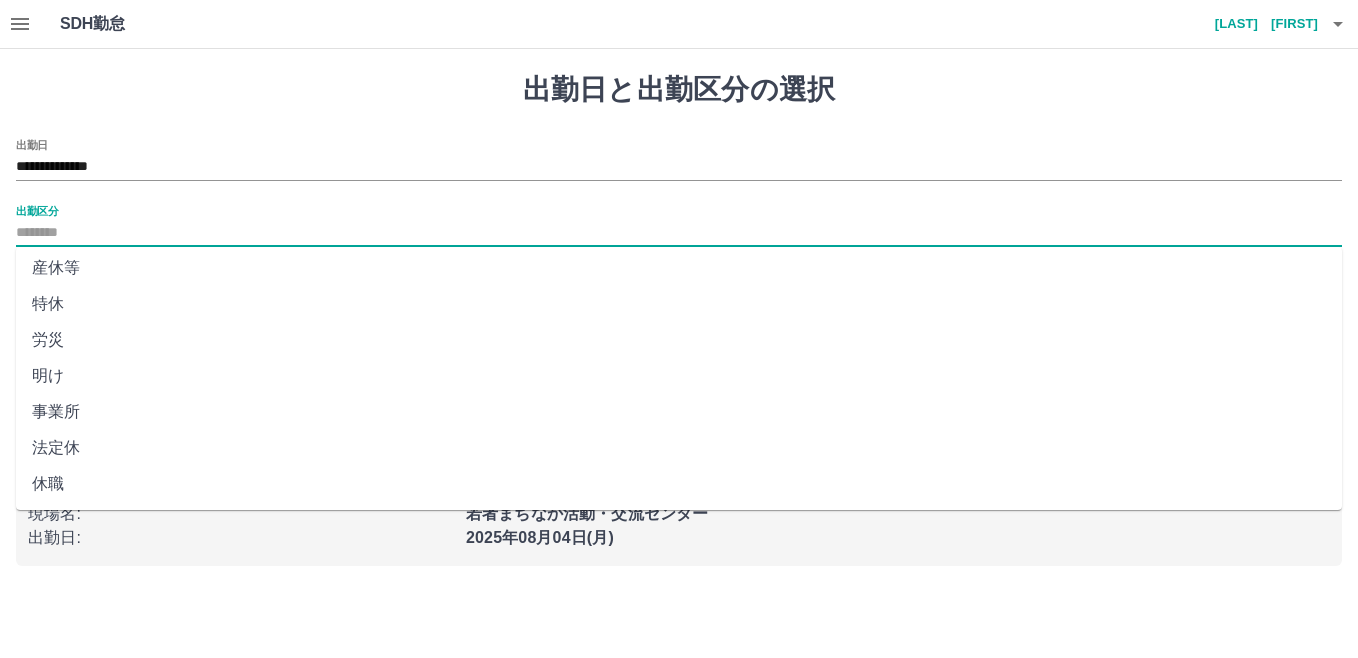 click on "法定休" at bounding box center [679, 448] 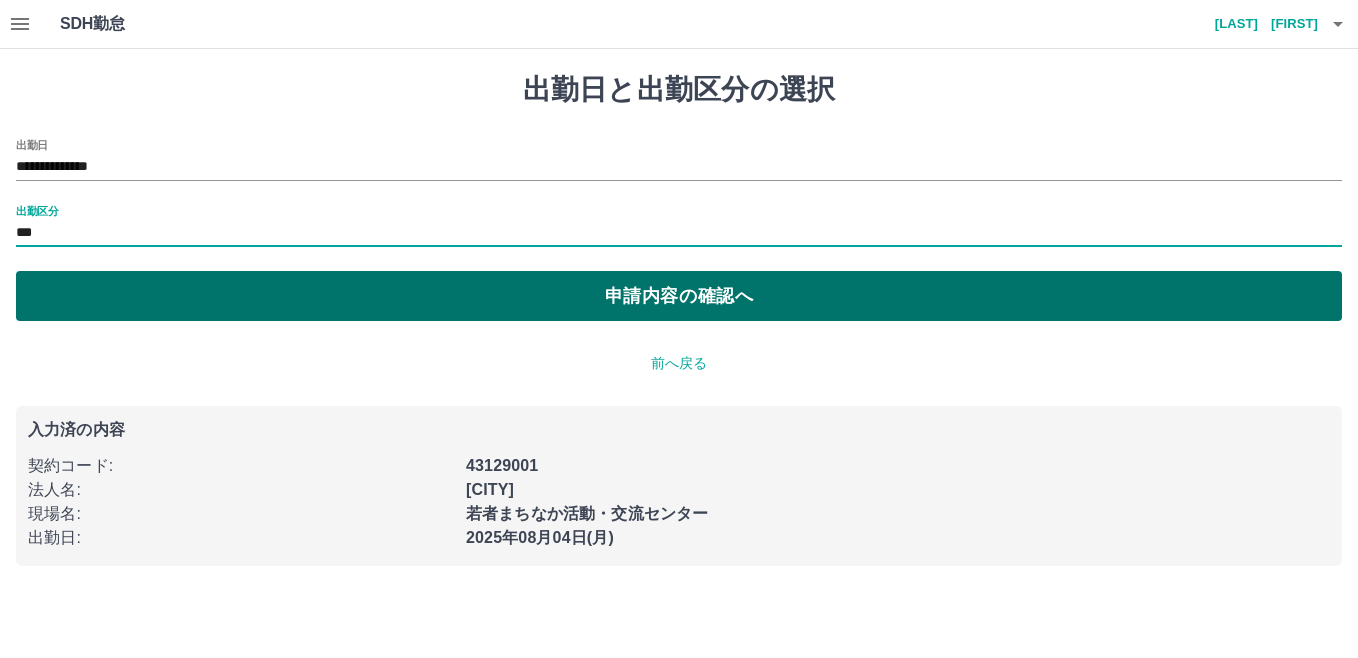 click on "申請内容の確認へ" at bounding box center [679, 296] 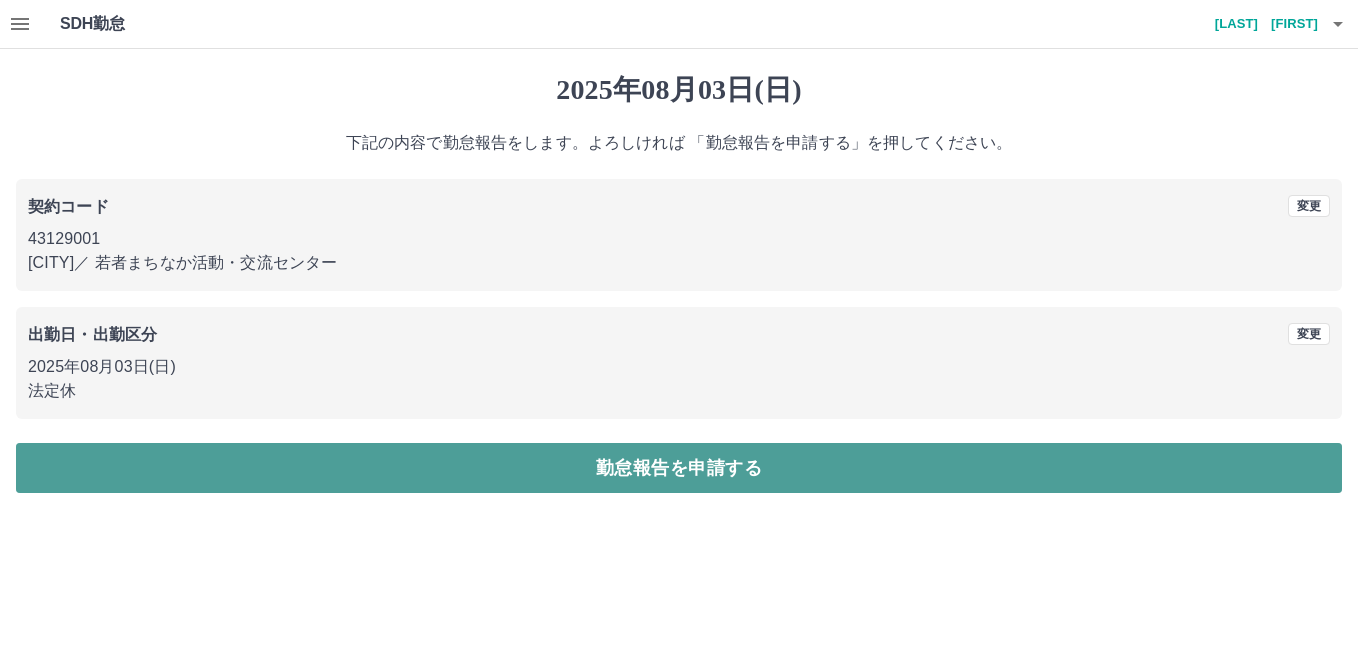 click on "勤怠報告を申請する" at bounding box center [679, 468] 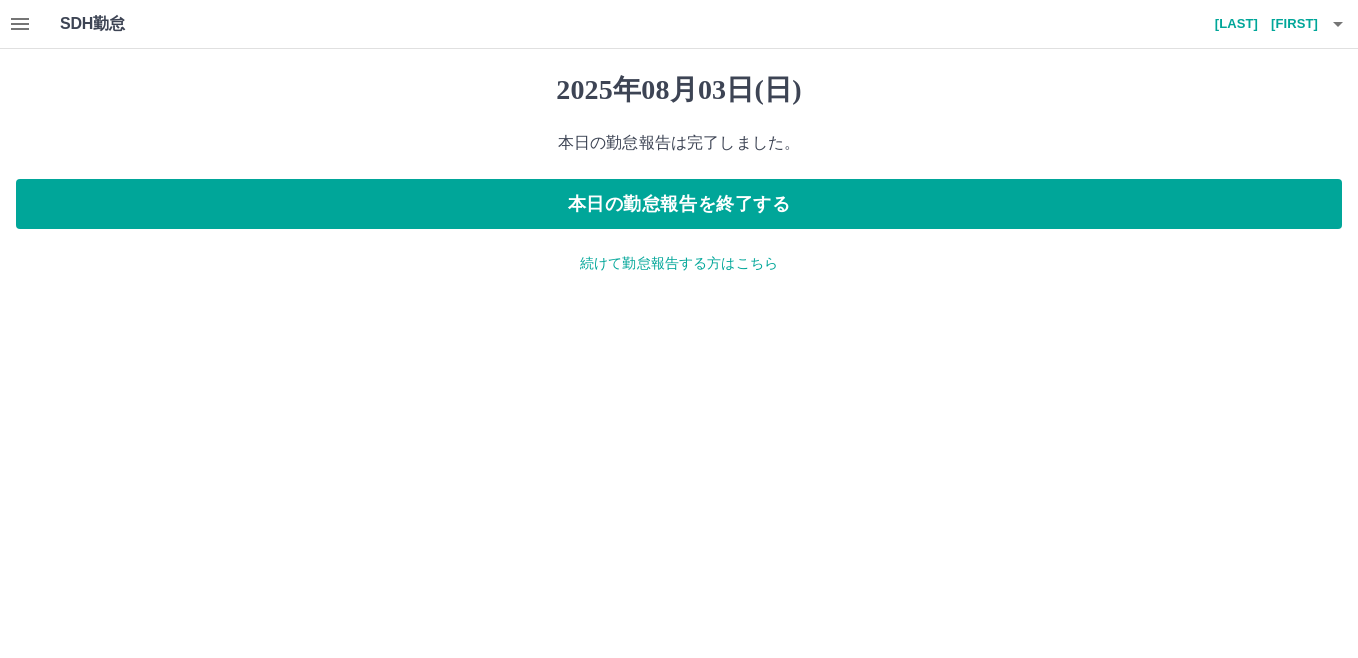 click on "続けて勤怠報告する方はこちら" at bounding box center (679, 263) 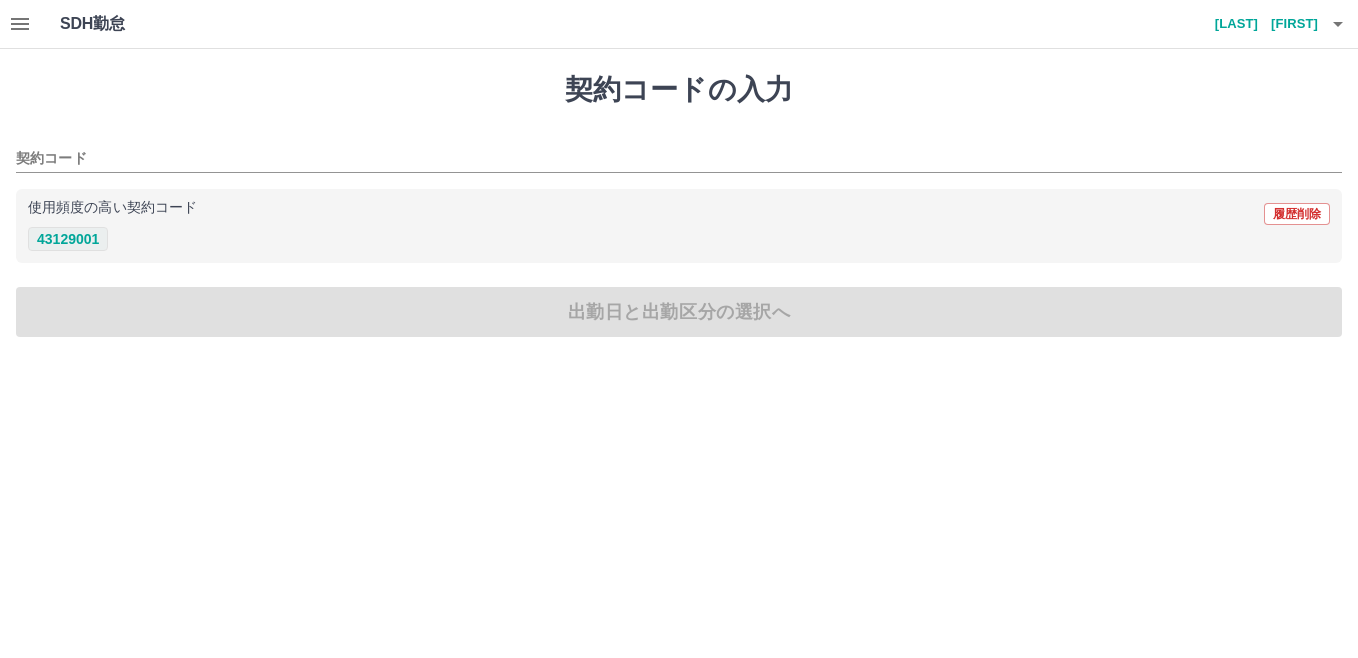click on "43129001" at bounding box center [68, 239] 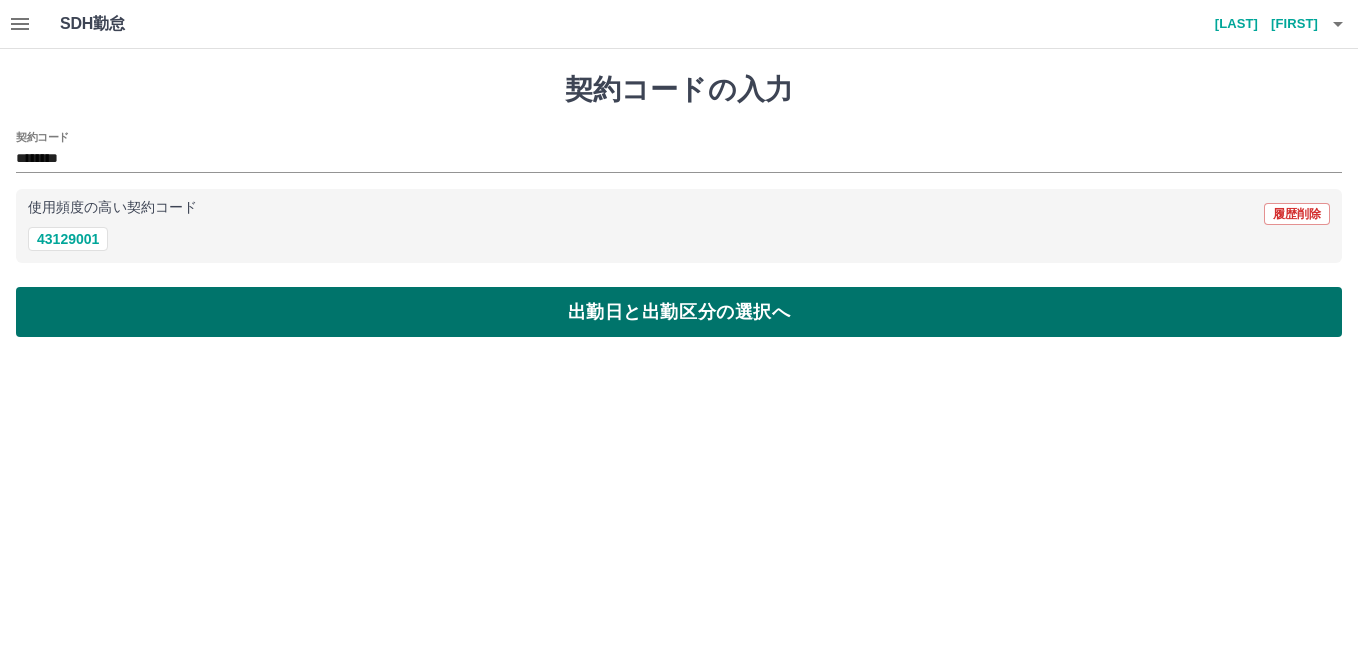 click on "出勤日と出勤区分の選択へ" at bounding box center [679, 312] 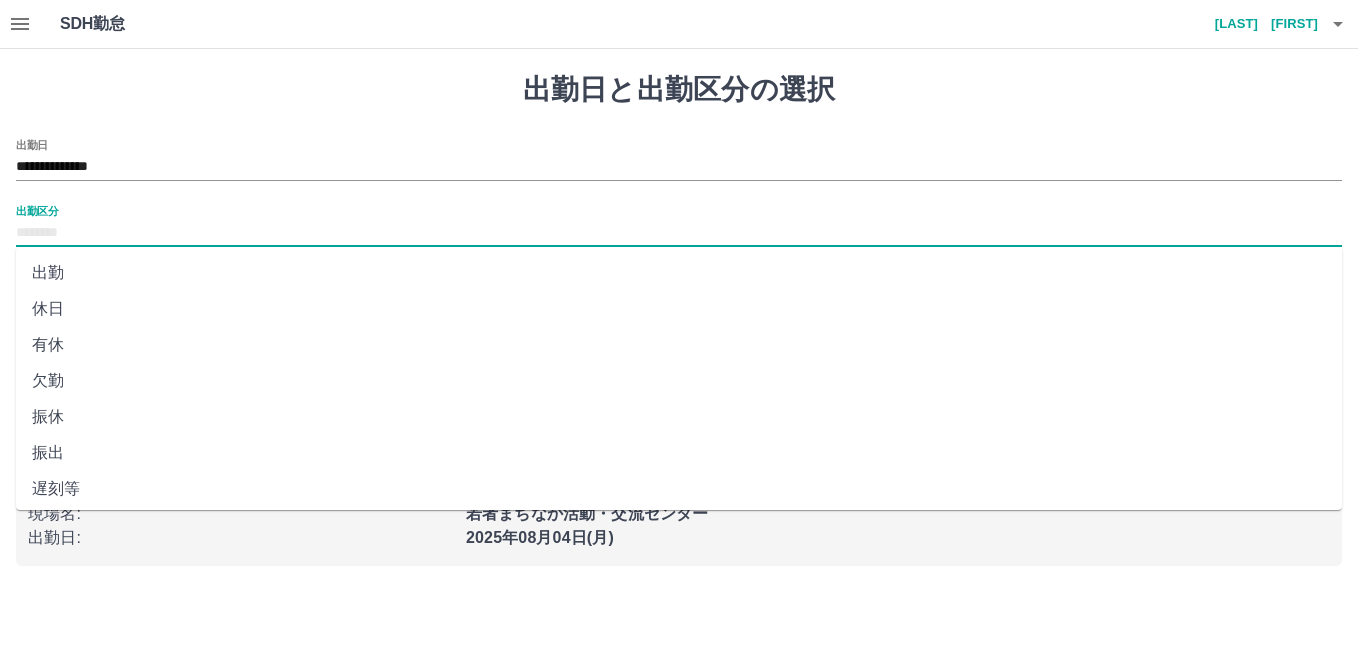 click on "出勤区分" at bounding box center [679, 233] 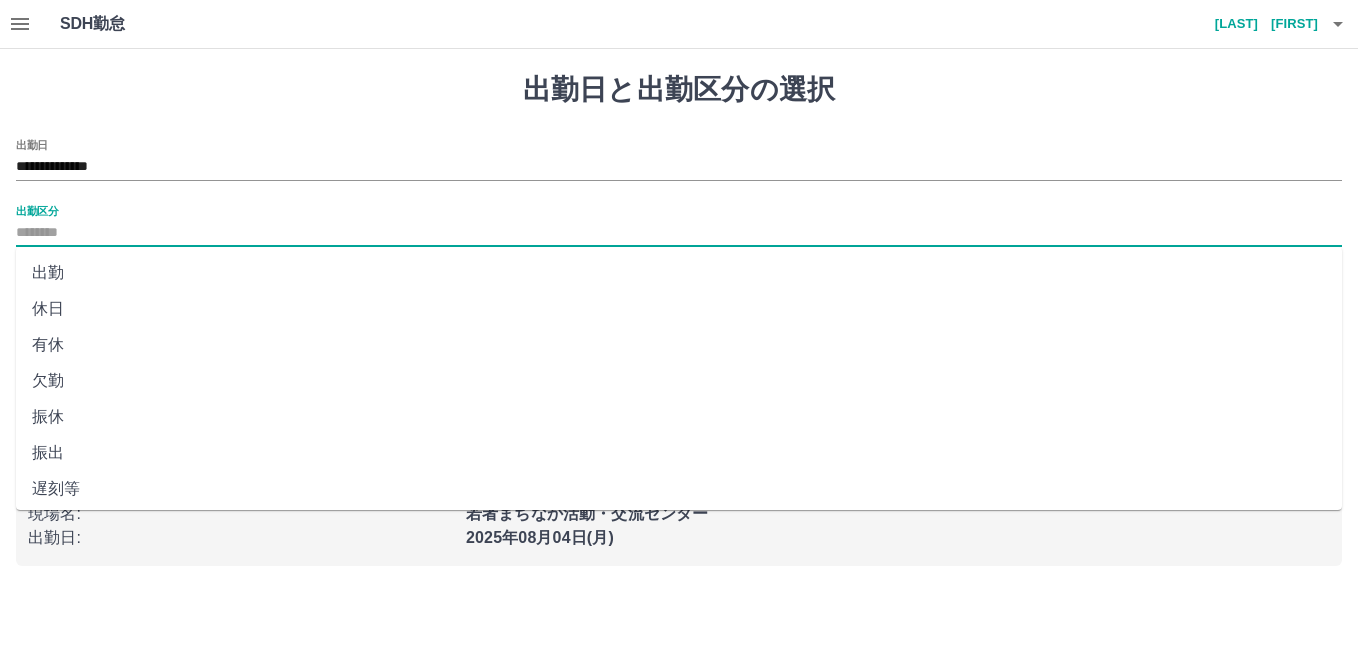 drag, startPoint x: 38, startPoint y: 306, endPoint x: 147, endPoint y: 279, distance: 112.29426 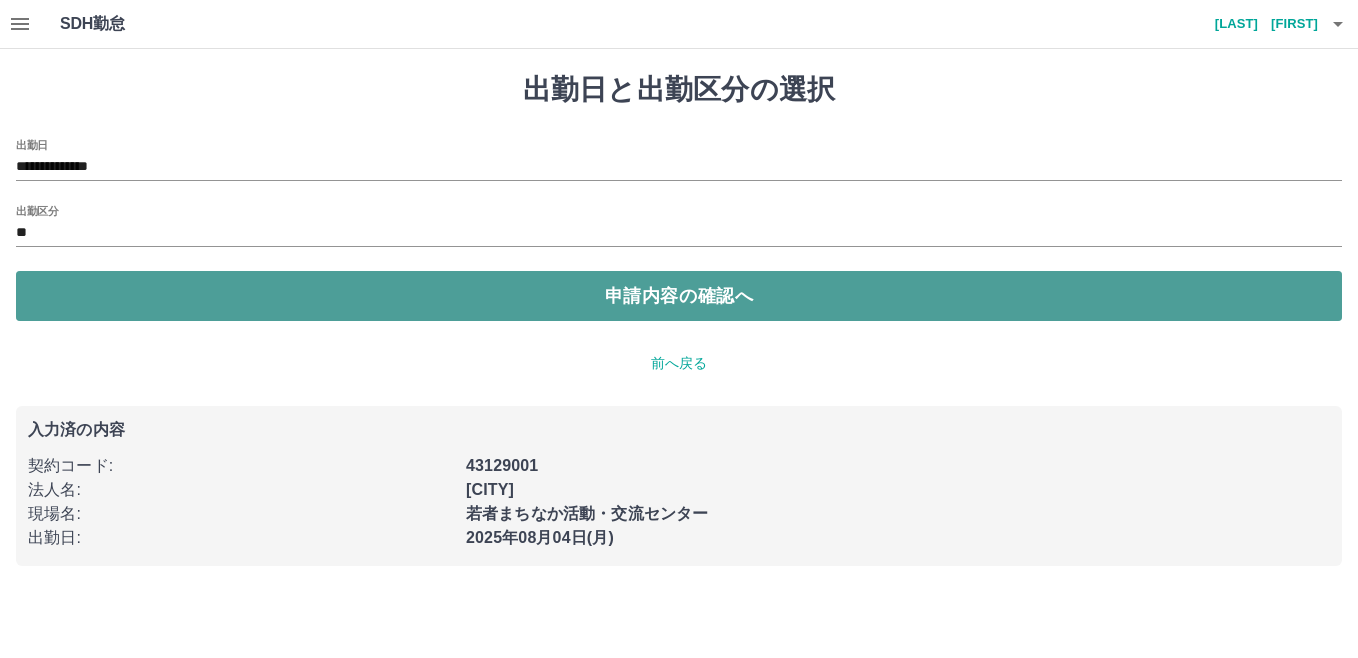 click on "申請内容の確認へ" at bounding box center [679, 296] 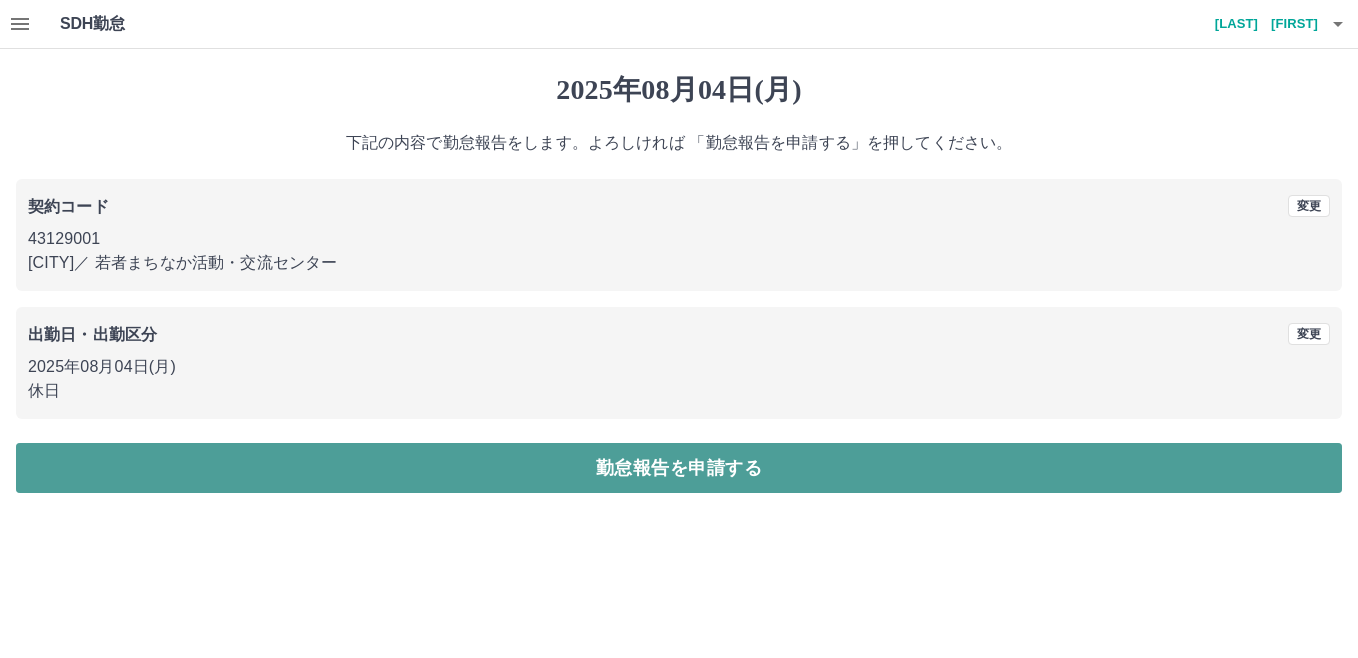 click on "勤怠報告を申請する" at bounding box center (679, 468) 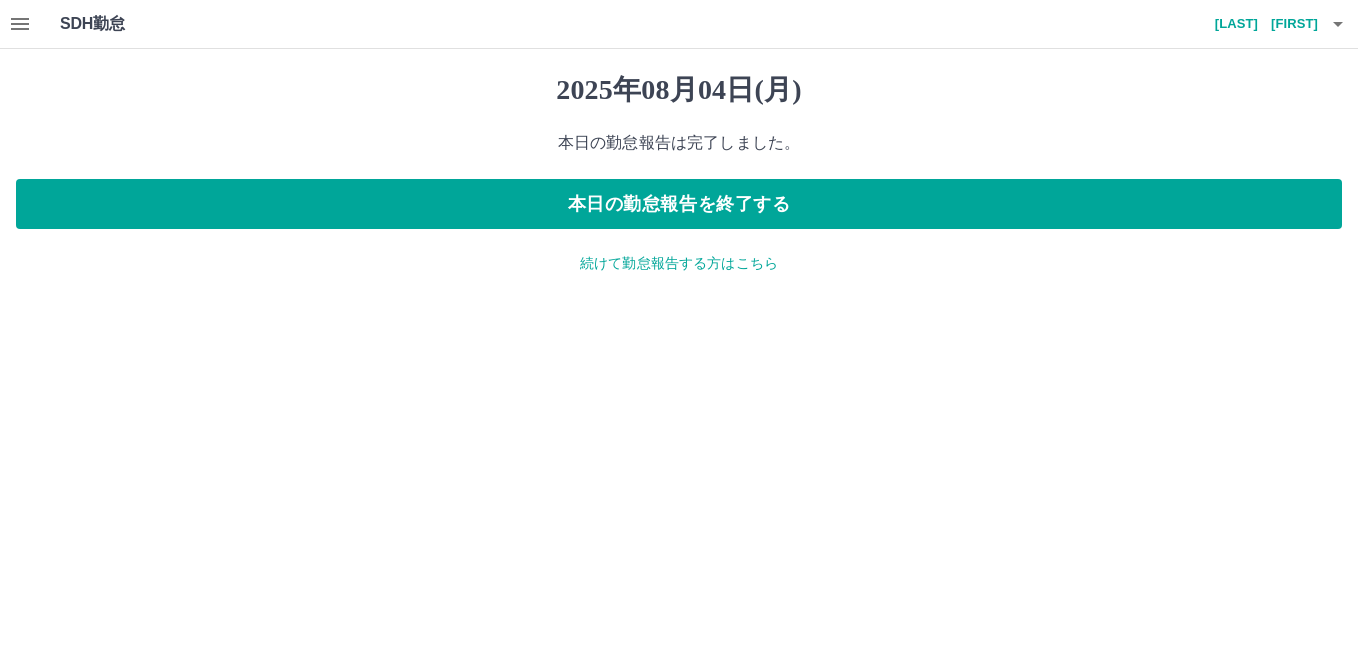 click on "続けて勤怠報告する方はこちら" at bounding box center (679, 263) 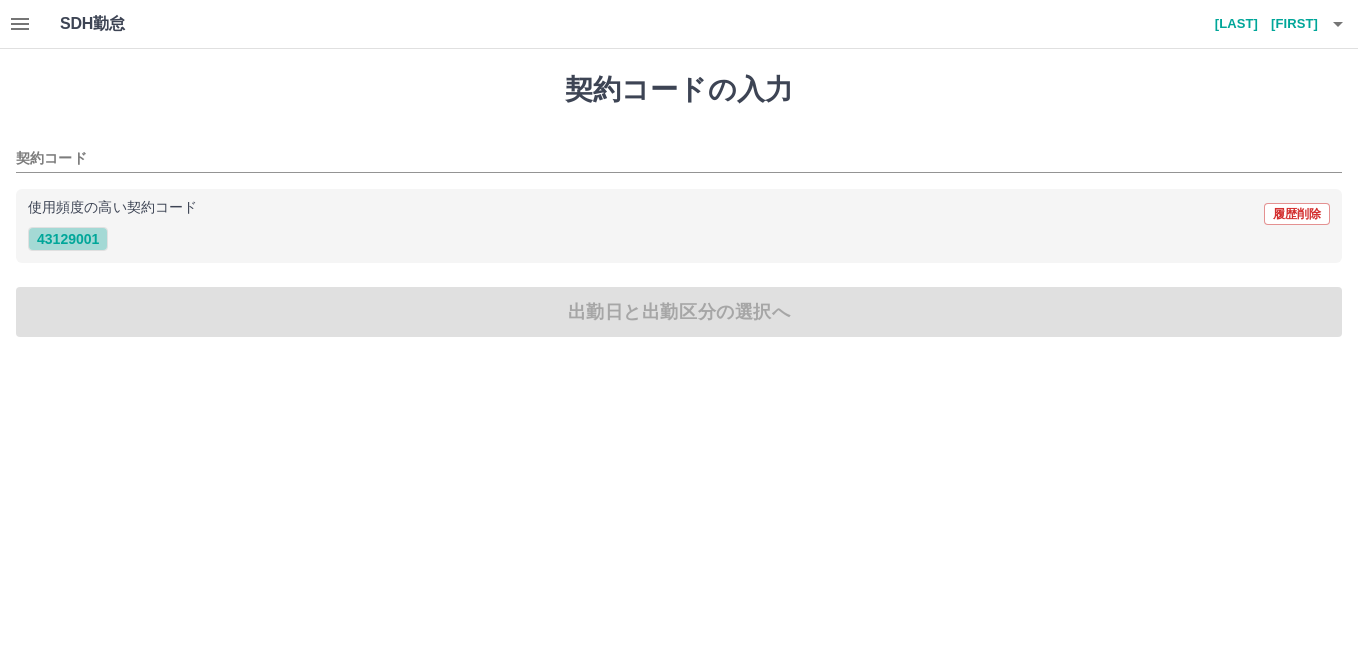 click on "43129001" at bounding box center [68, 239] 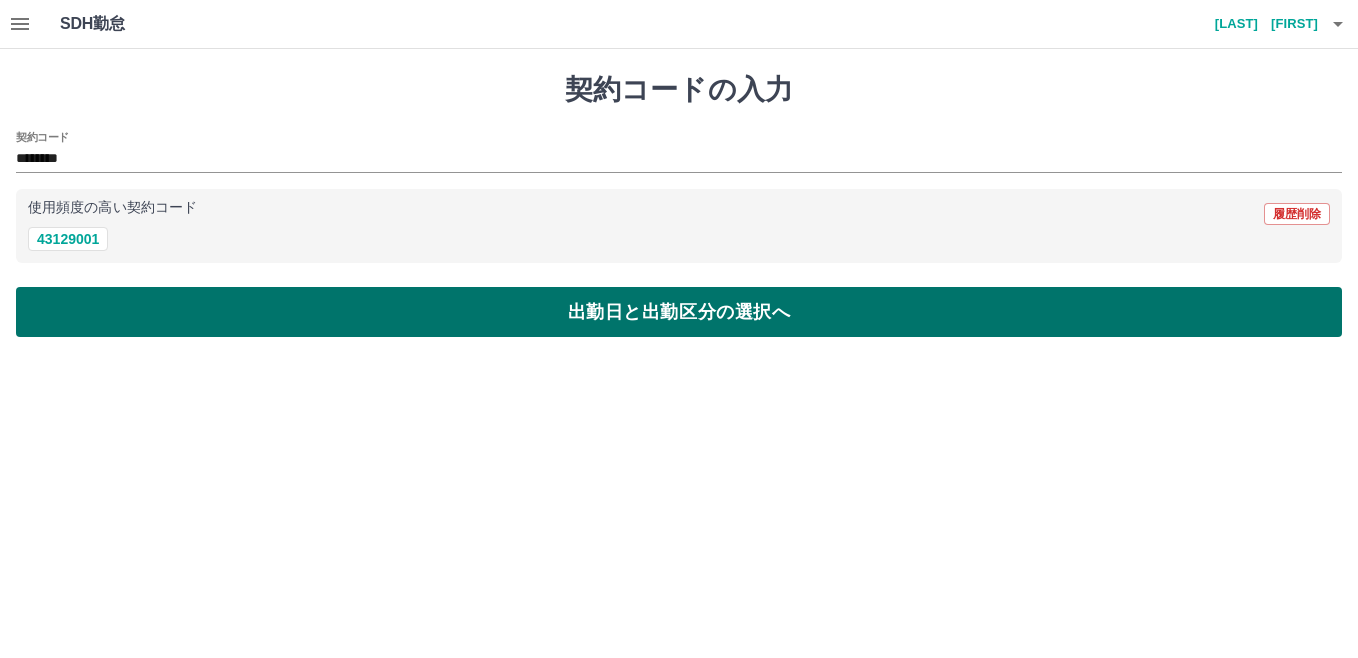 click on "出勤日と出勤区分の選択へ" at bounding box center [679, 312] 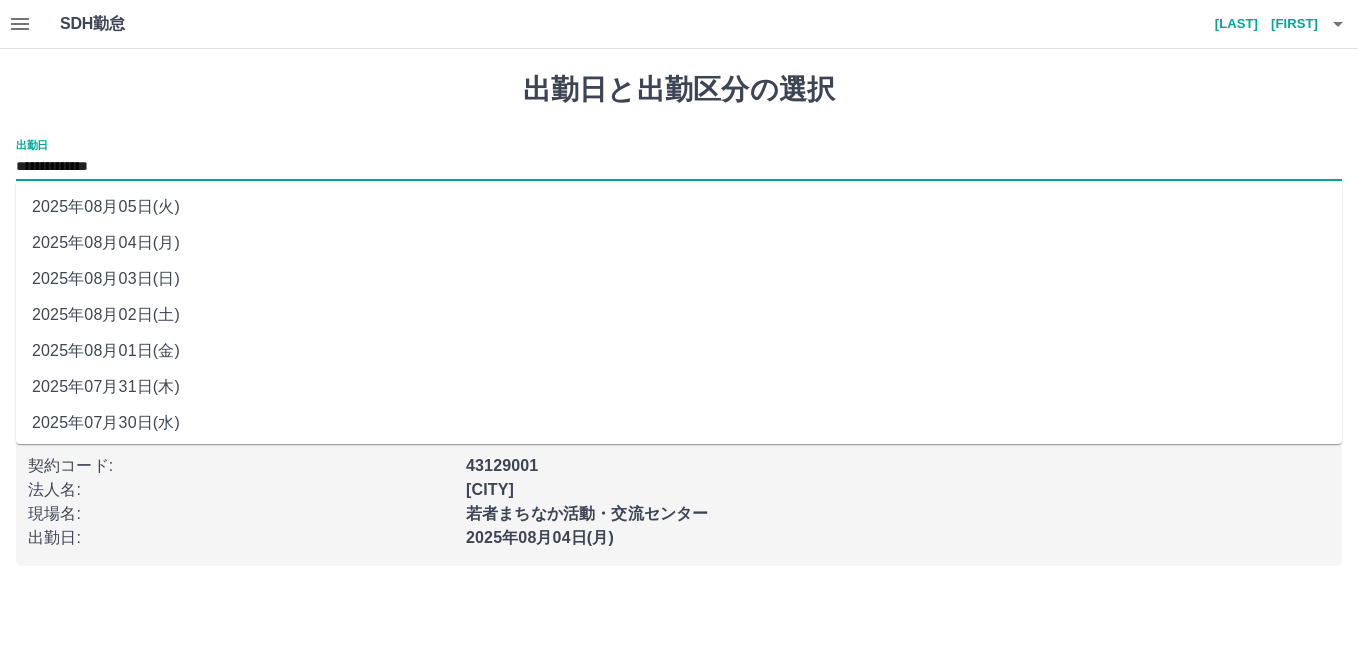click on "**********" at bounding box center [679, 167] 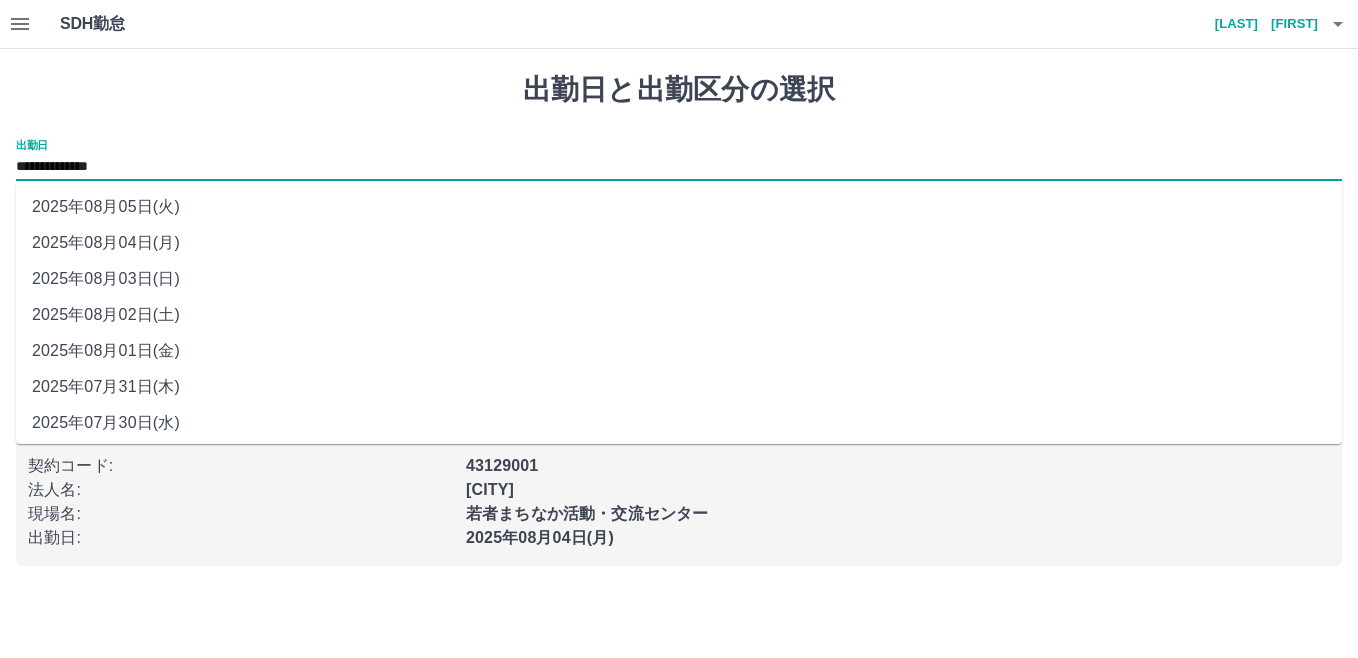 drag, startPoint x: 222, startPoint y: 177, endPoint x: 150, endPoint y: 208, distance: 78.39005 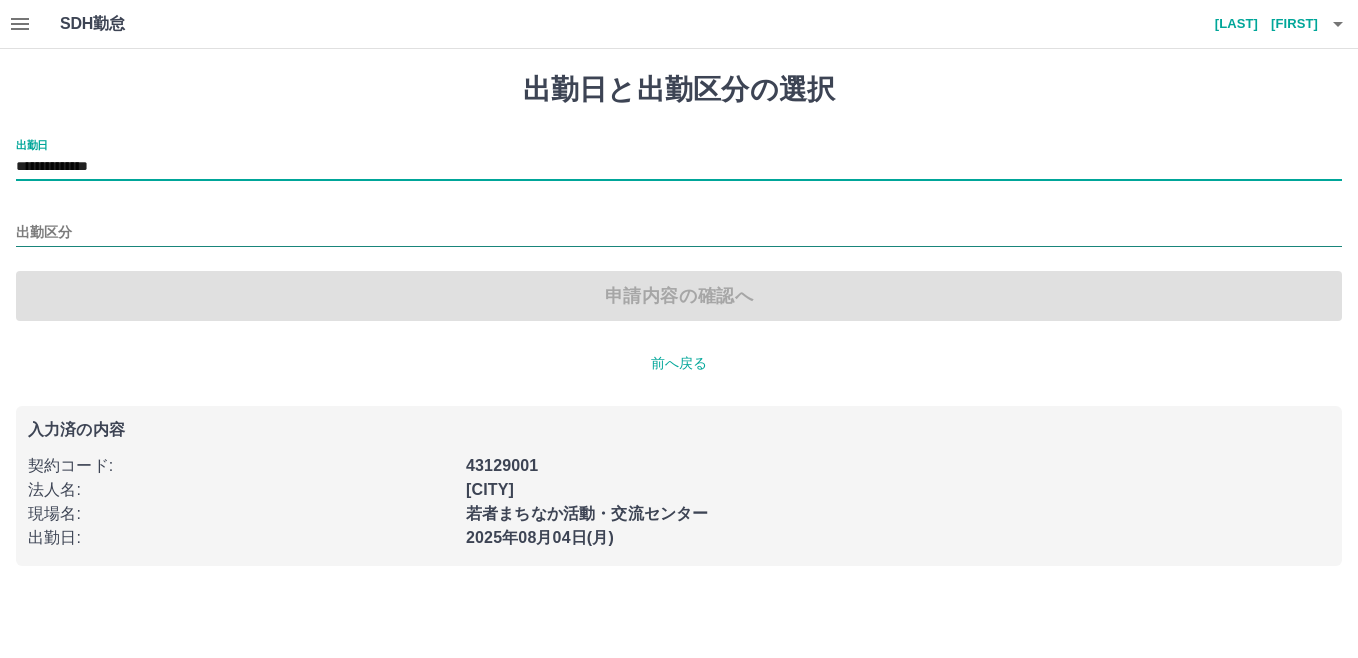 click on "出勤区分" at bounding box center [679, 233] 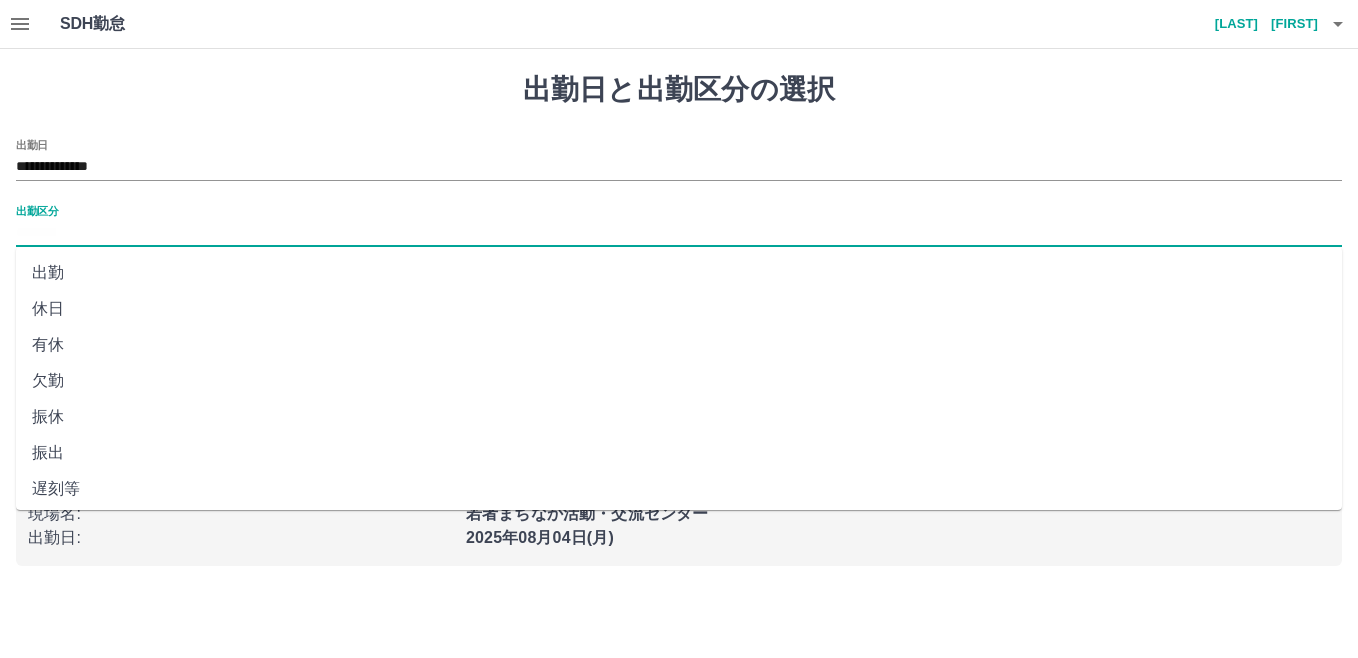 click on "休日" at bounding box center [679, 309] 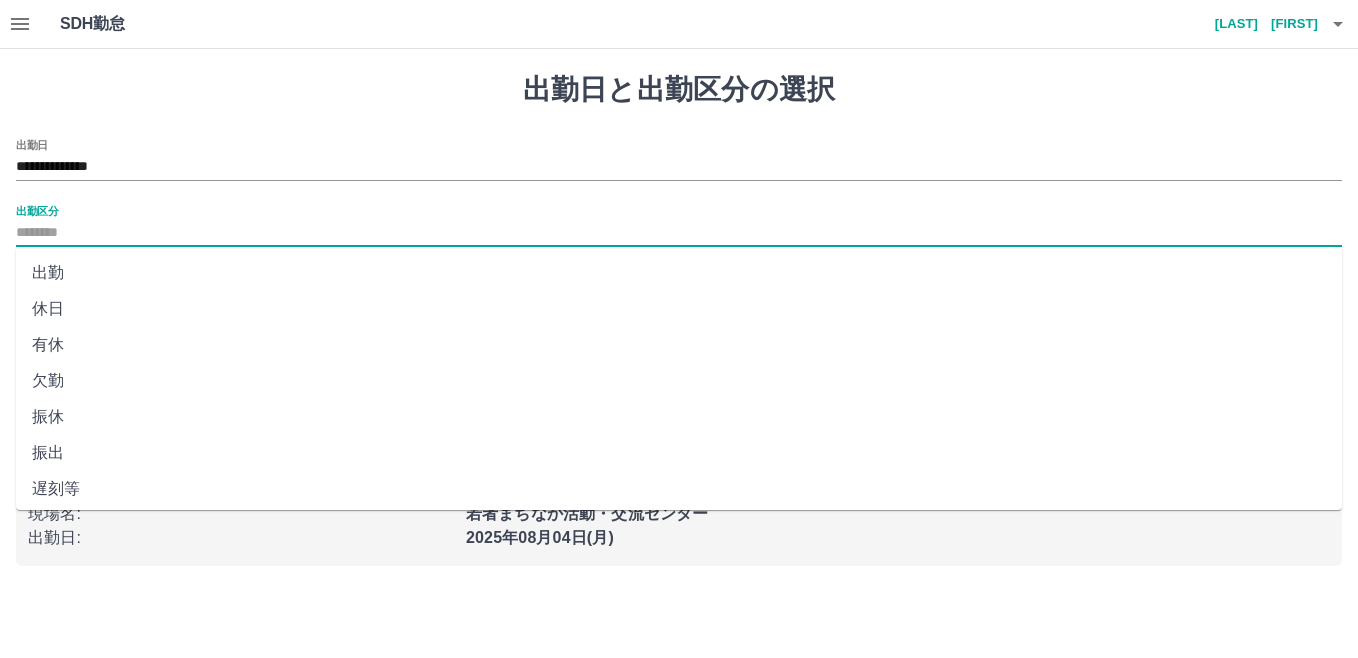 type on "**" 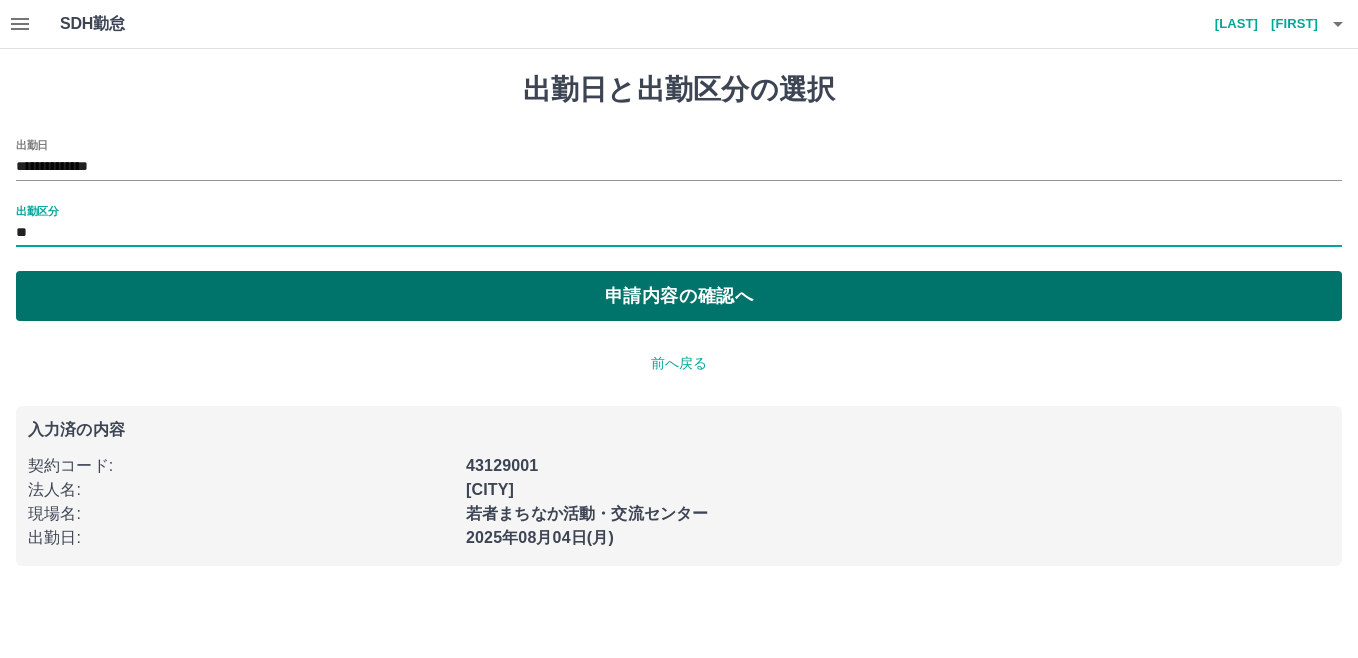 click on "申請内容の確認へ" at bounding box center [679, 296] 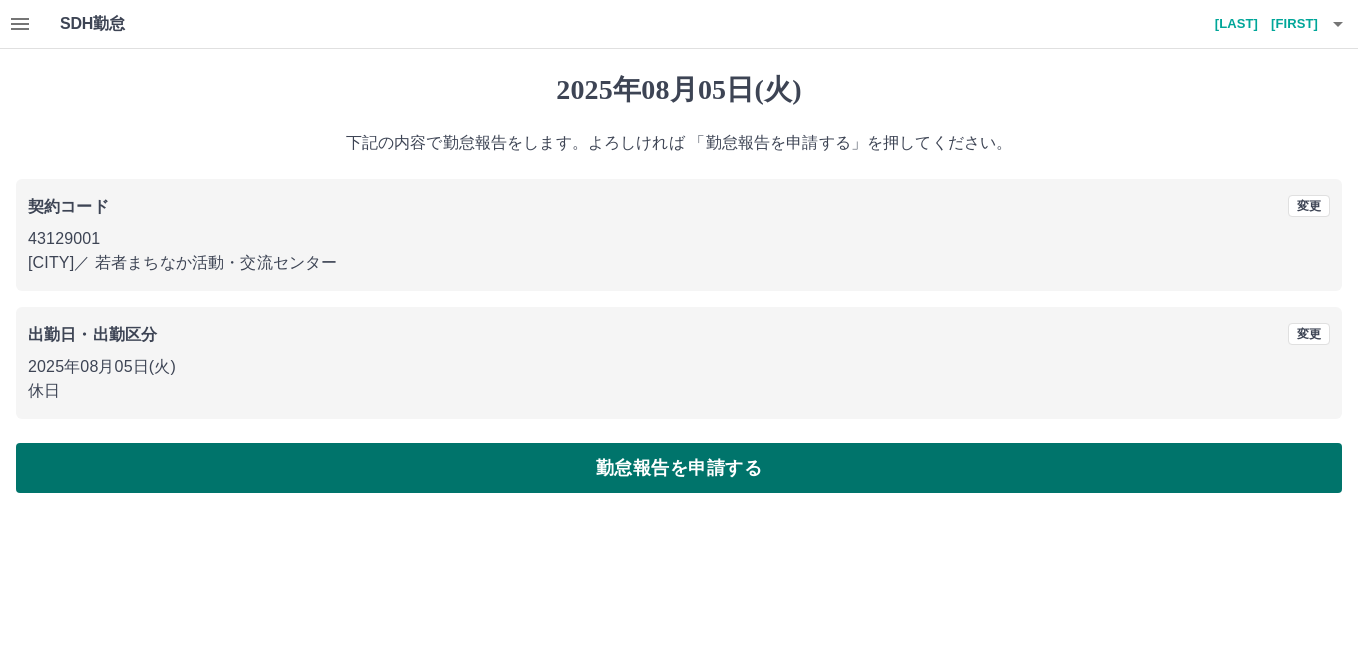 click on "勤怠報告を申請する" at bounding box center [679, 468] 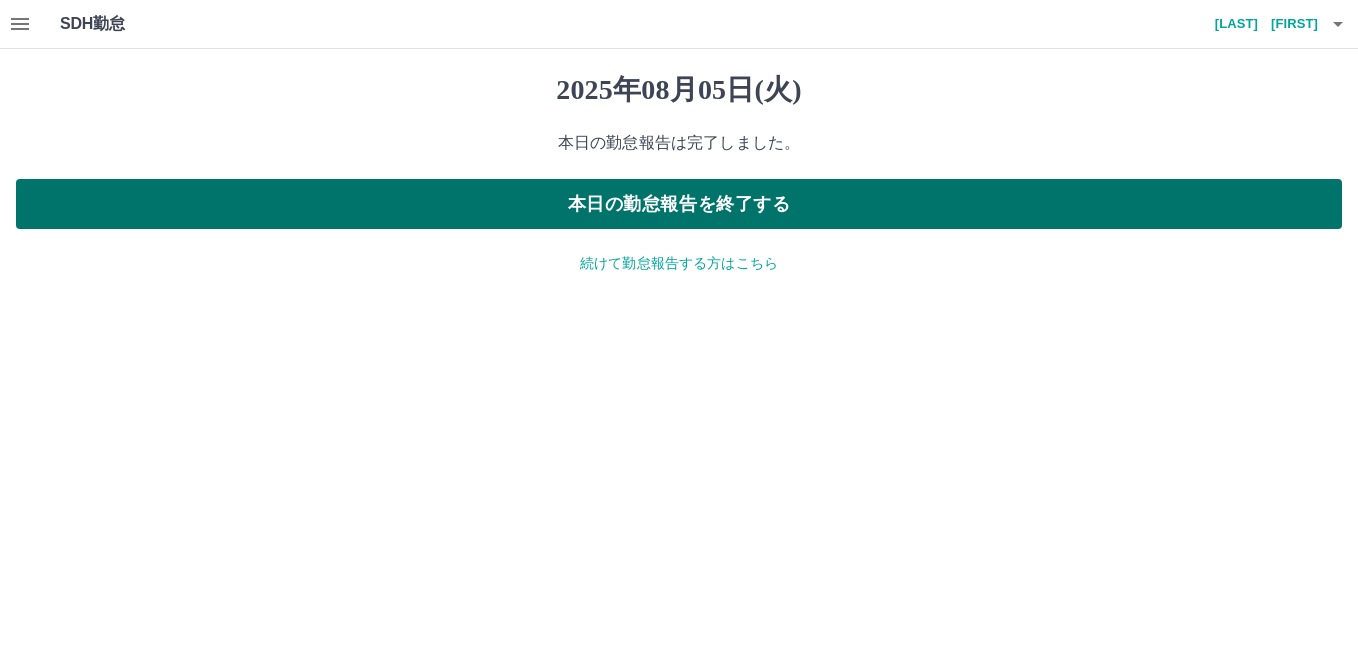 click on "本日の勤怠報告を終了する" at bounding box center [679, 204] 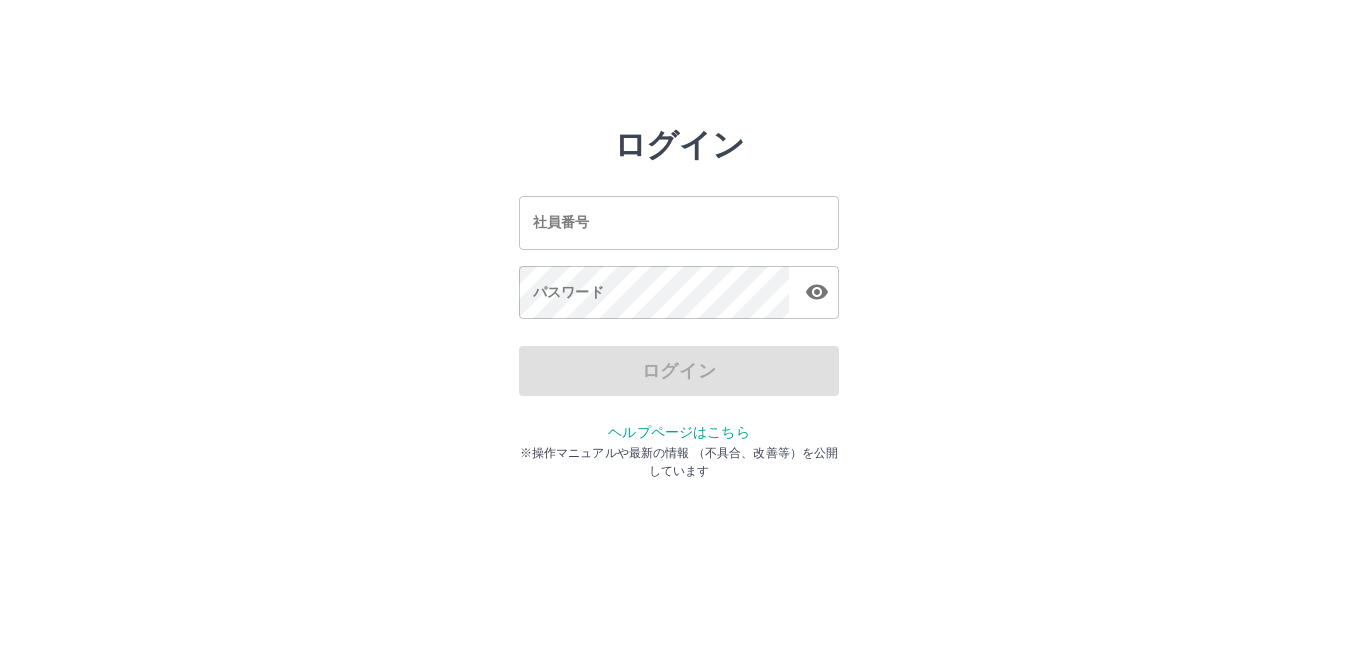 scroll, scrollTop: 0, scrollLeft: 0, axis: both 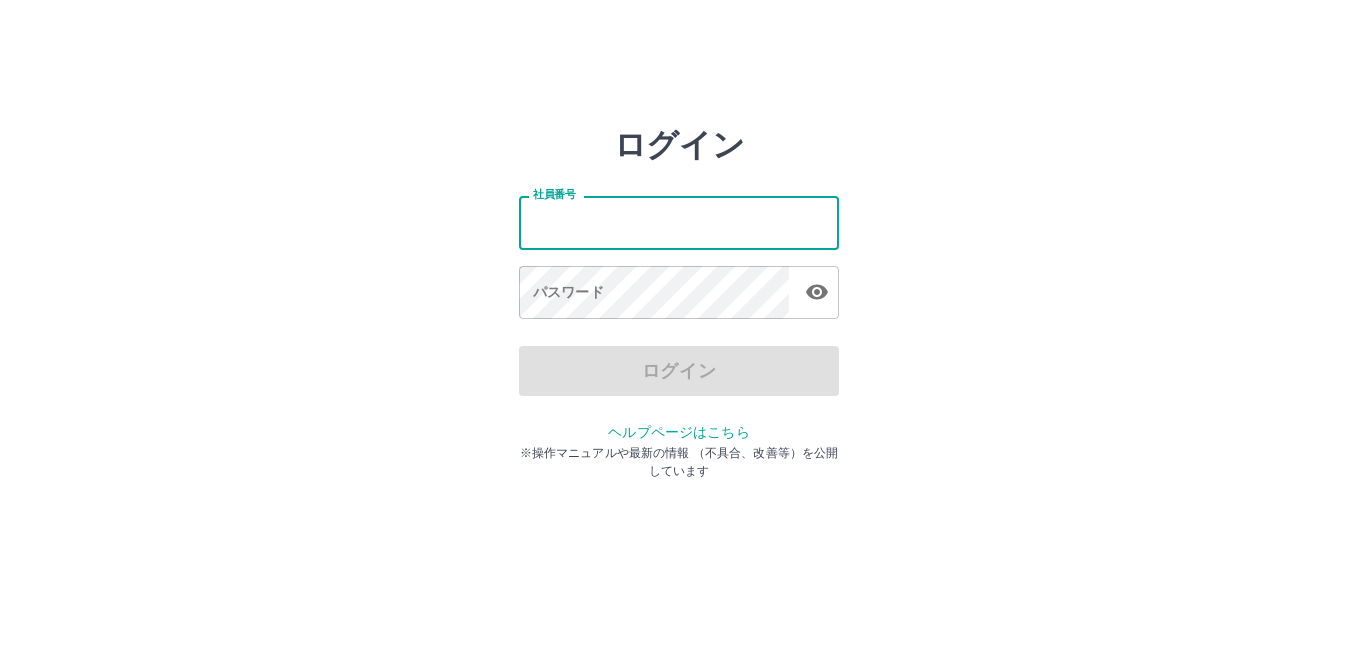click on "社員番号" at bounding box center [679, 222] 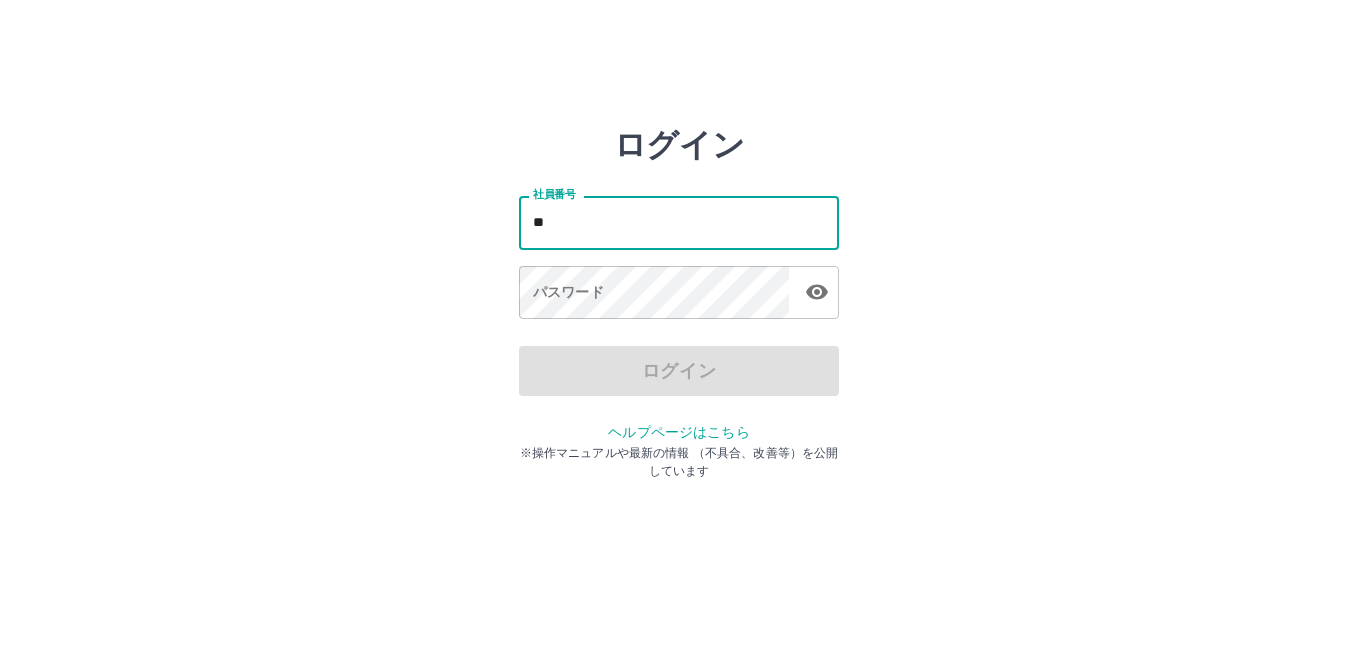 type on "*" 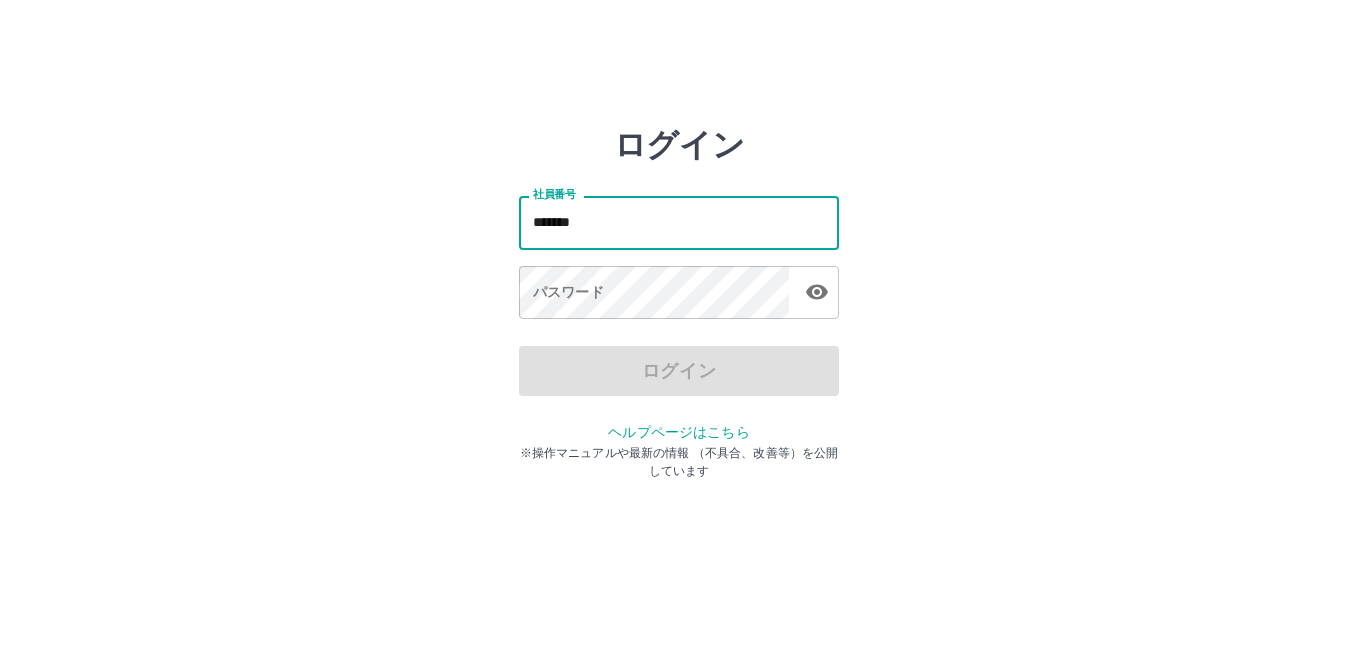 type on "*******" 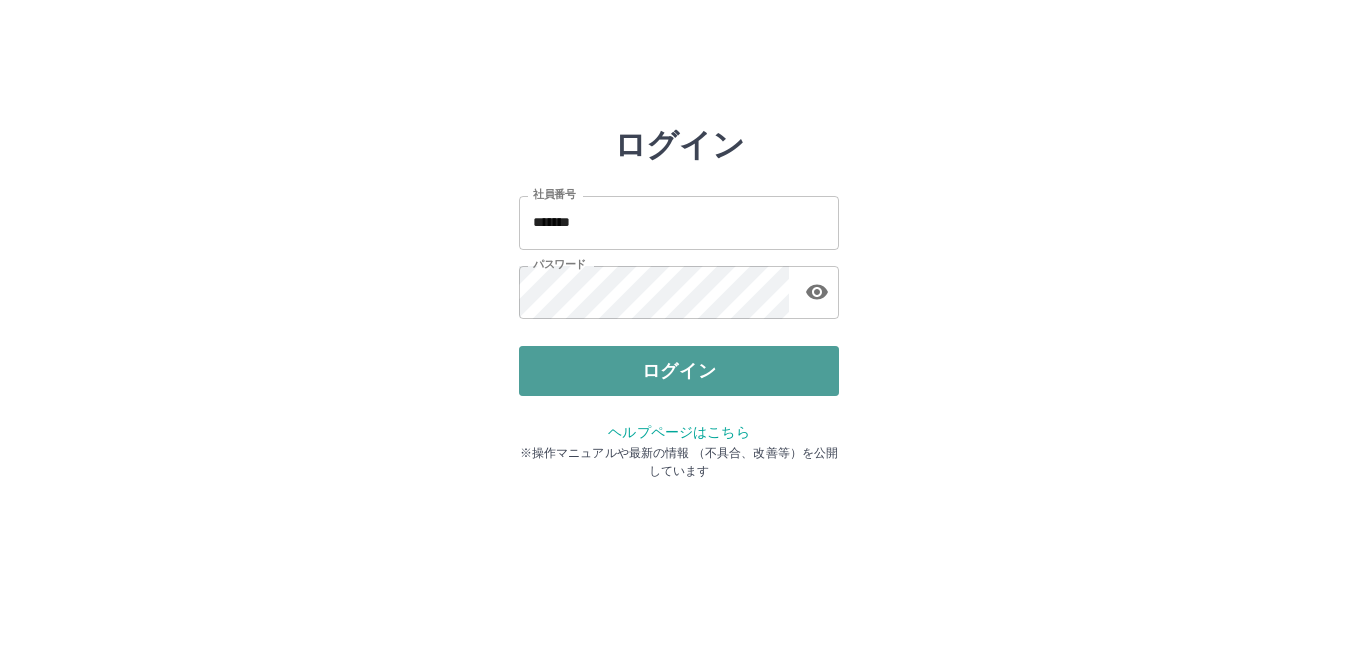 click on "ログイン" at bounding box center [679, 371] 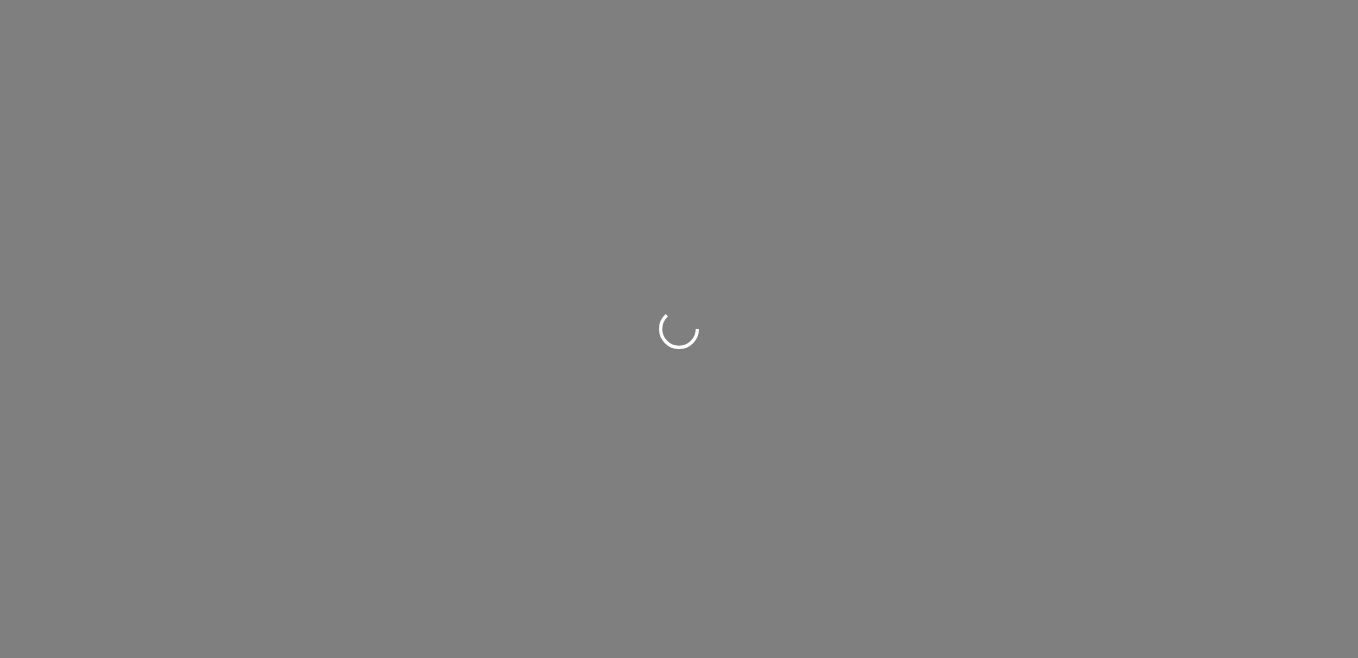 scroll, scrollTop: 0, scrollLeft: 0, axis: both 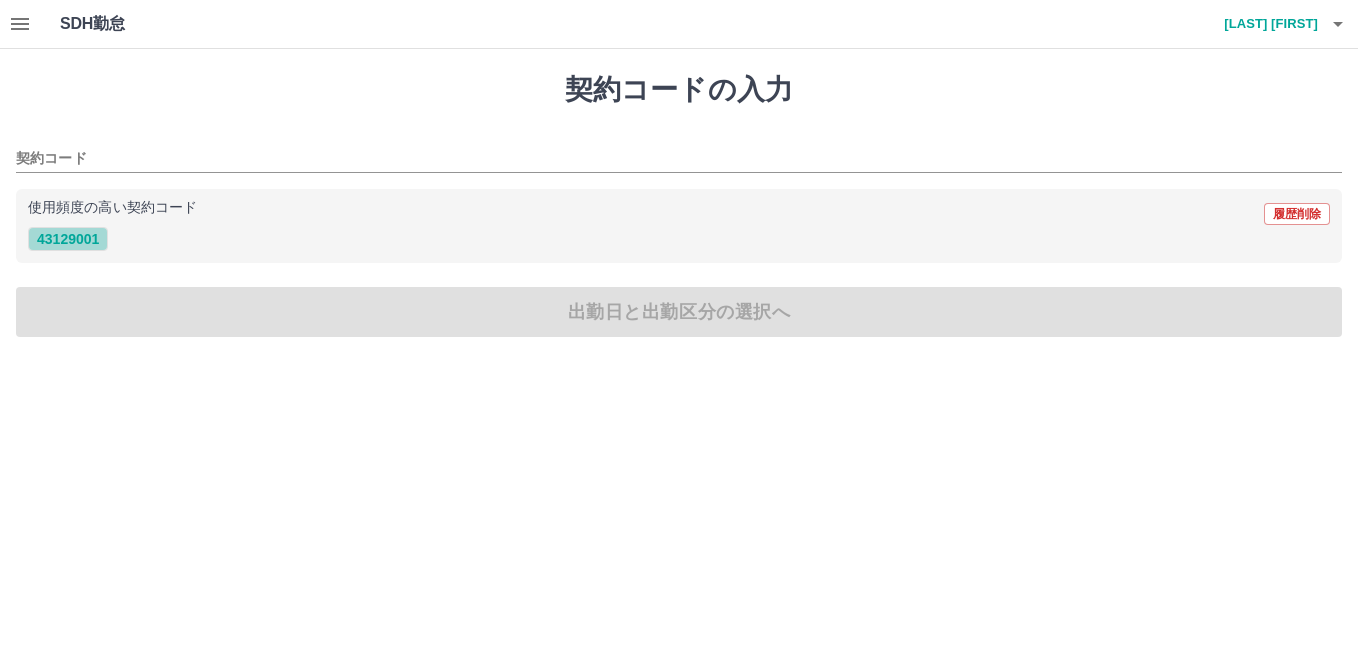 click on "43129001" at bounding box center [68, 239] 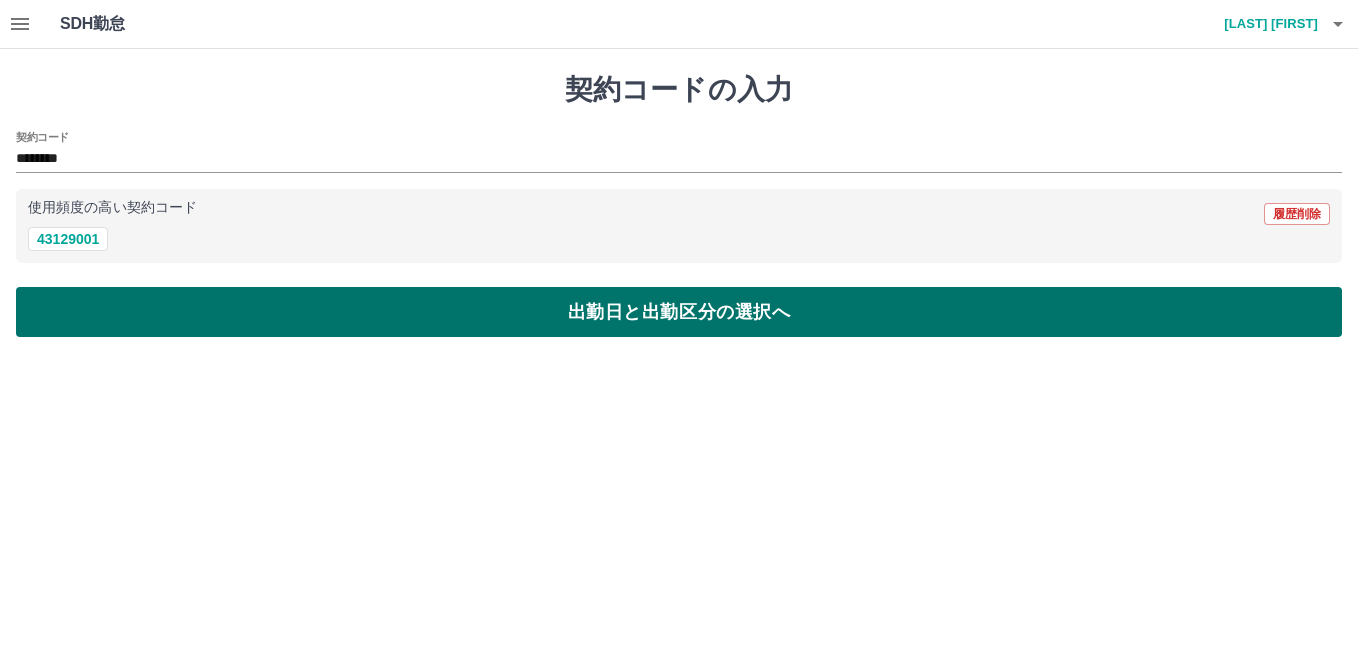 click on "出勤日と出勤区分の選択へ" at bounding box center (679, 312) 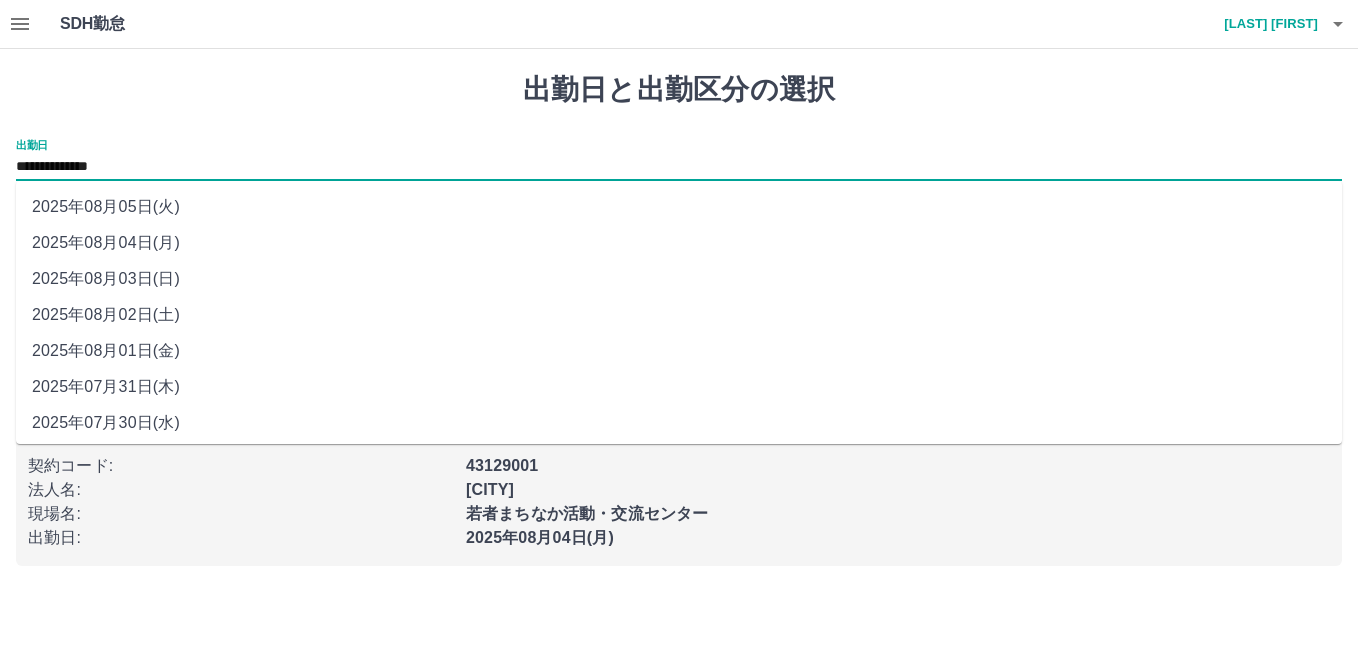 click on "**********" at bounding box center [679, 167] 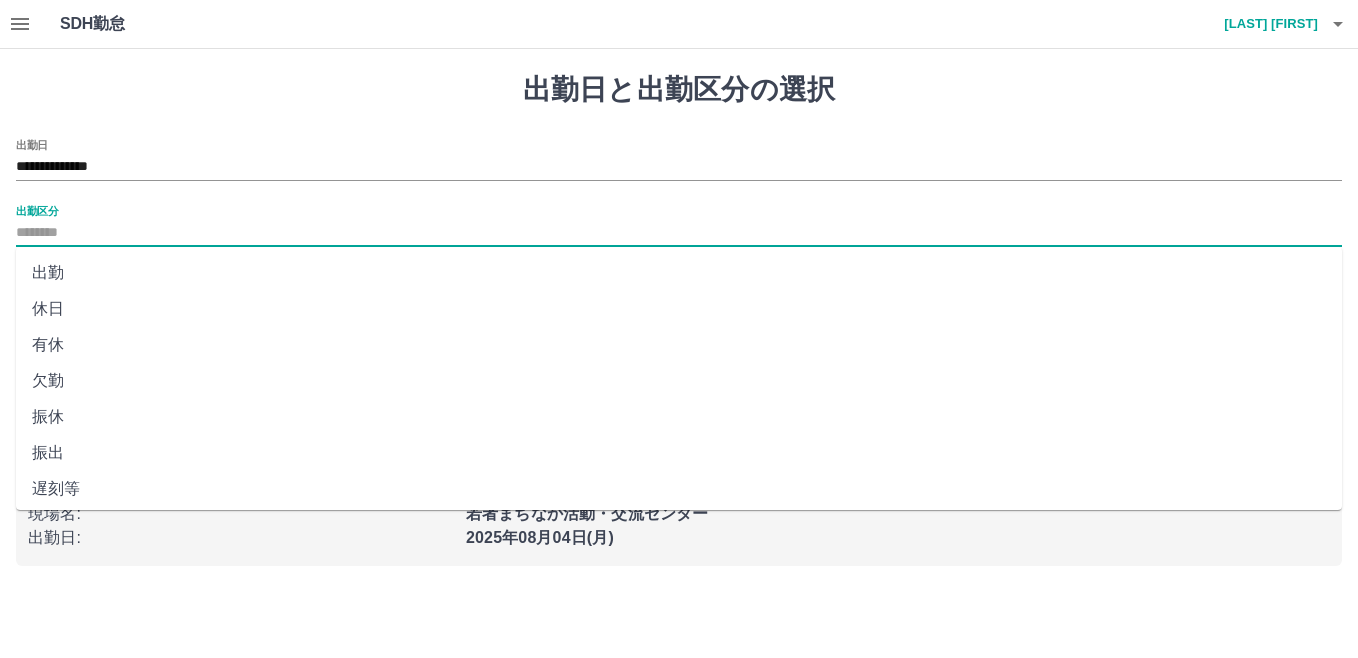 click on "出勤区分" at bounding box center (679, 233) 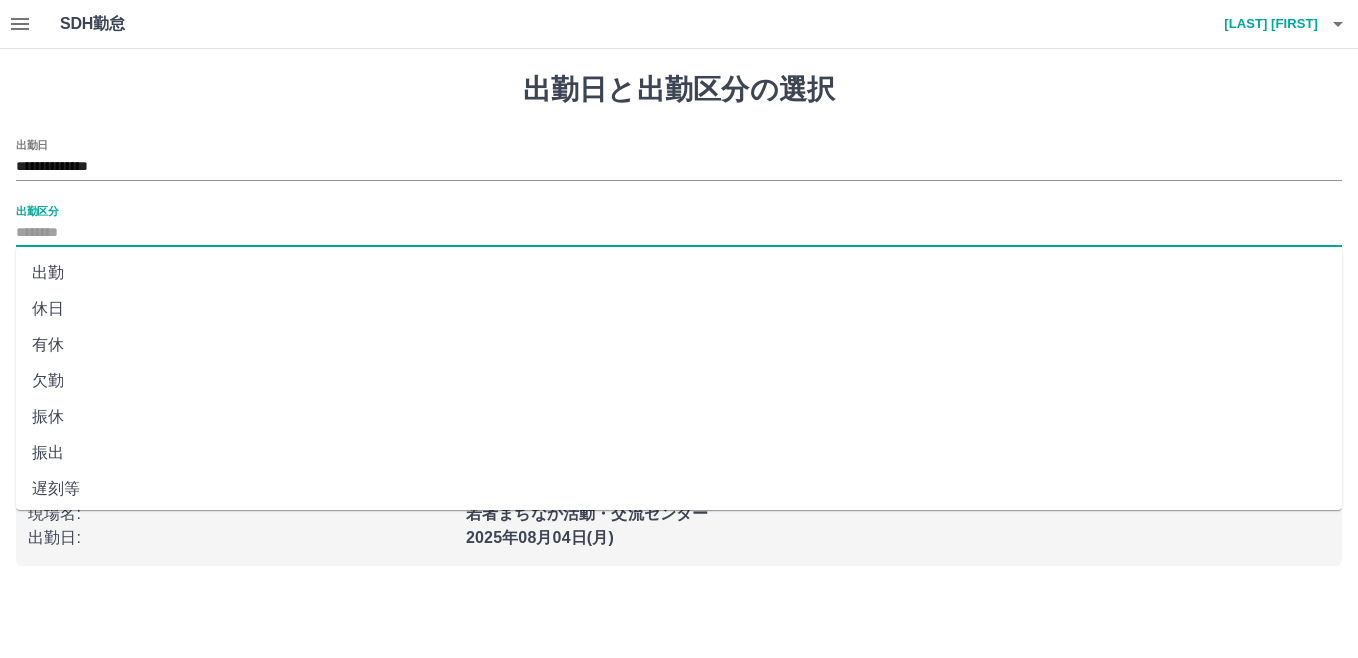 click on "休日" at bounding box center [679, 309] 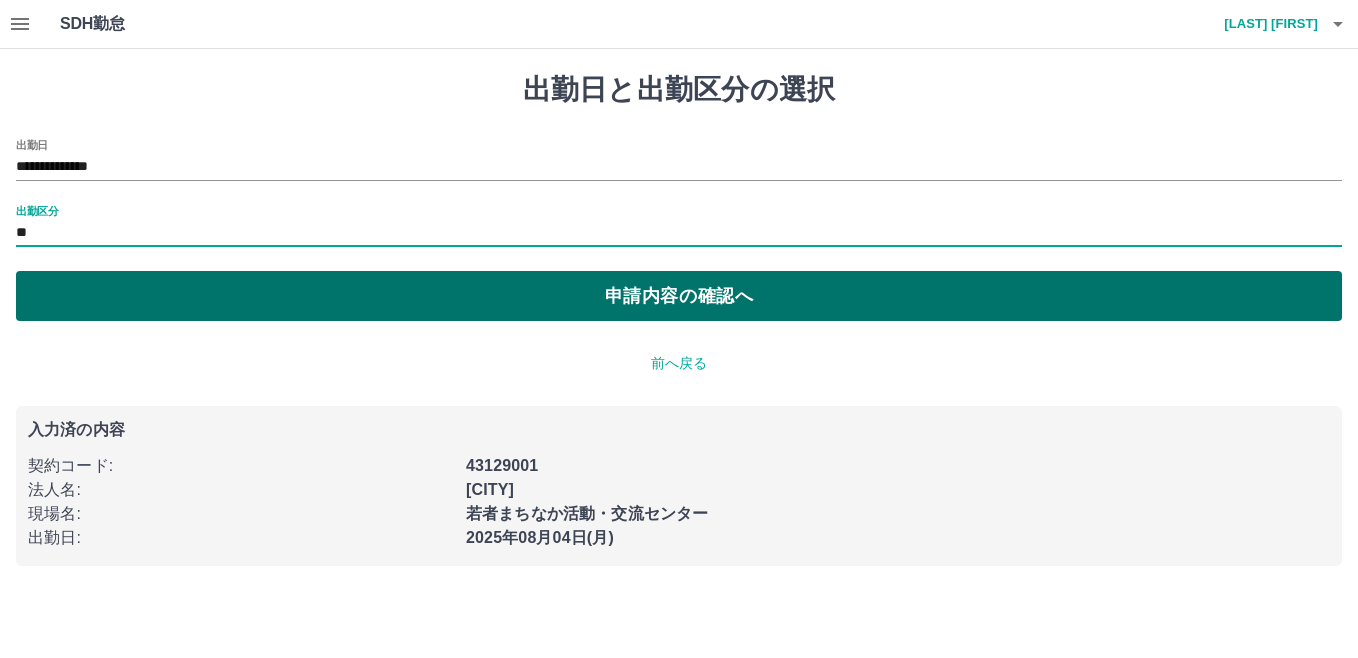 click on "申請内容の確認へ" at bounding box center [679, 296] 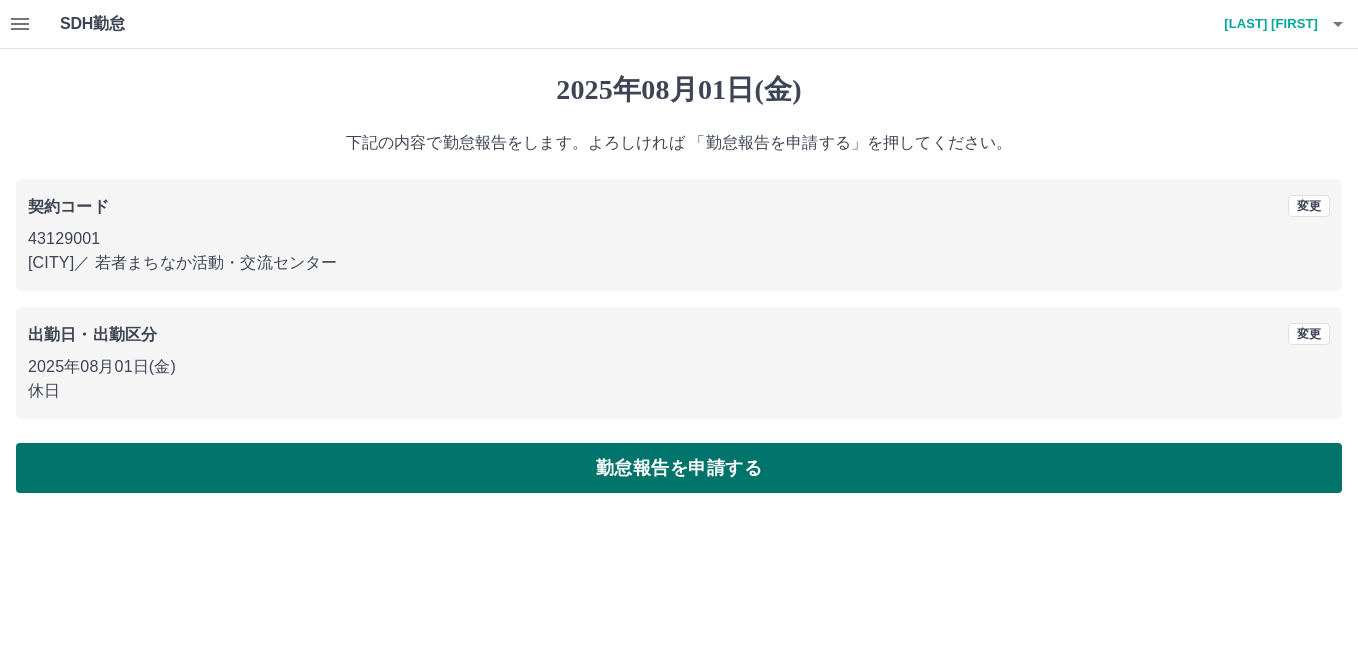 click on "勤怠報告を申請する" at bounding box center [679, 468] 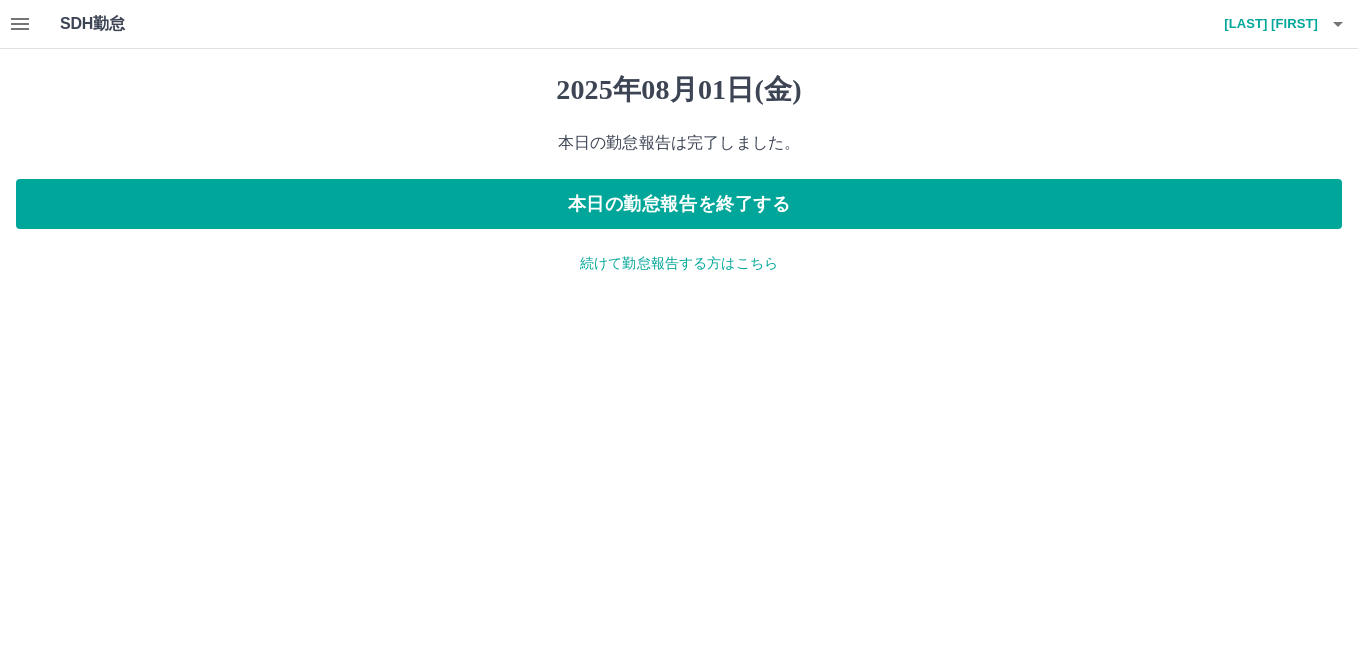 click on "続けて勤怠報告する方はこちら" at bounding box center [679, 263] 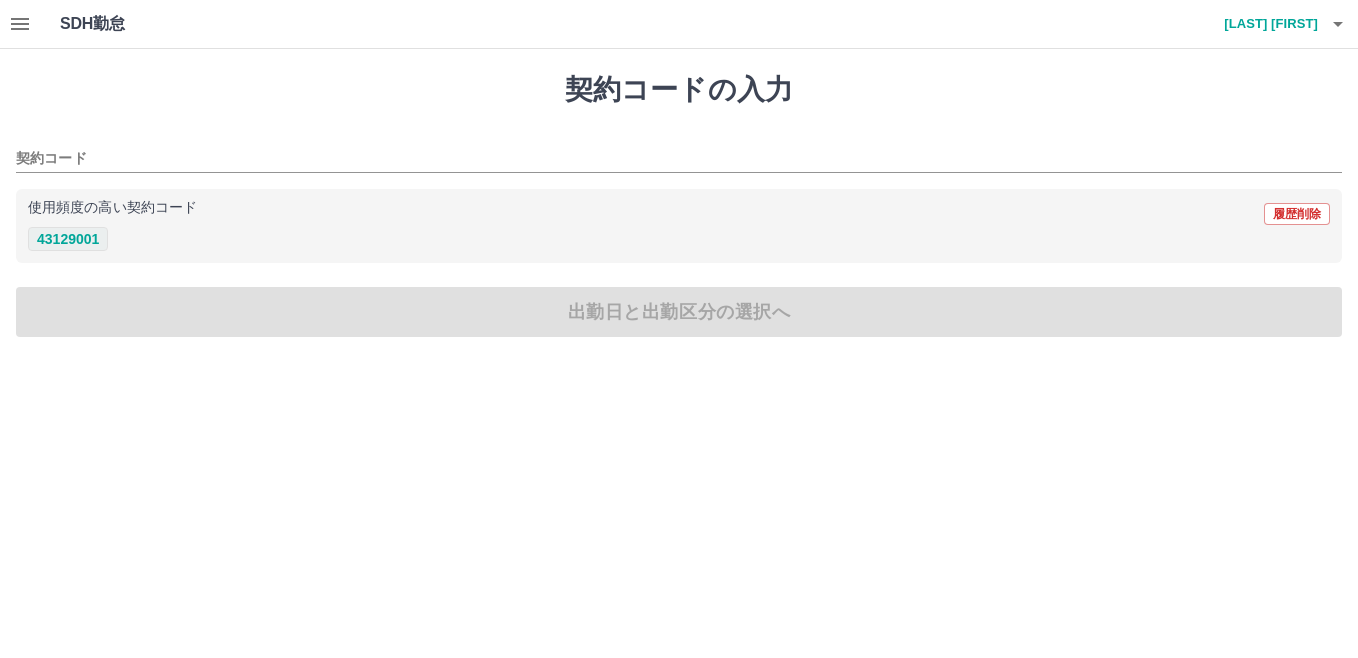 click on "43129001" at bounding box center [68, 239] 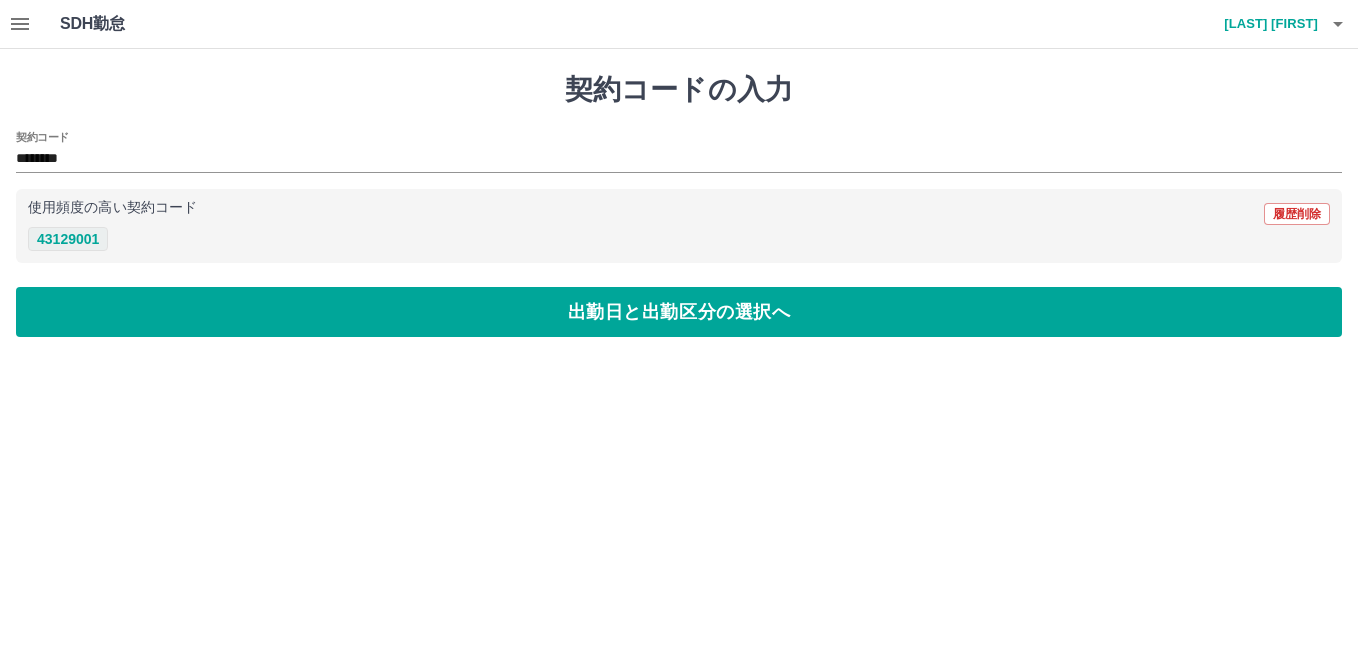 type on "********" 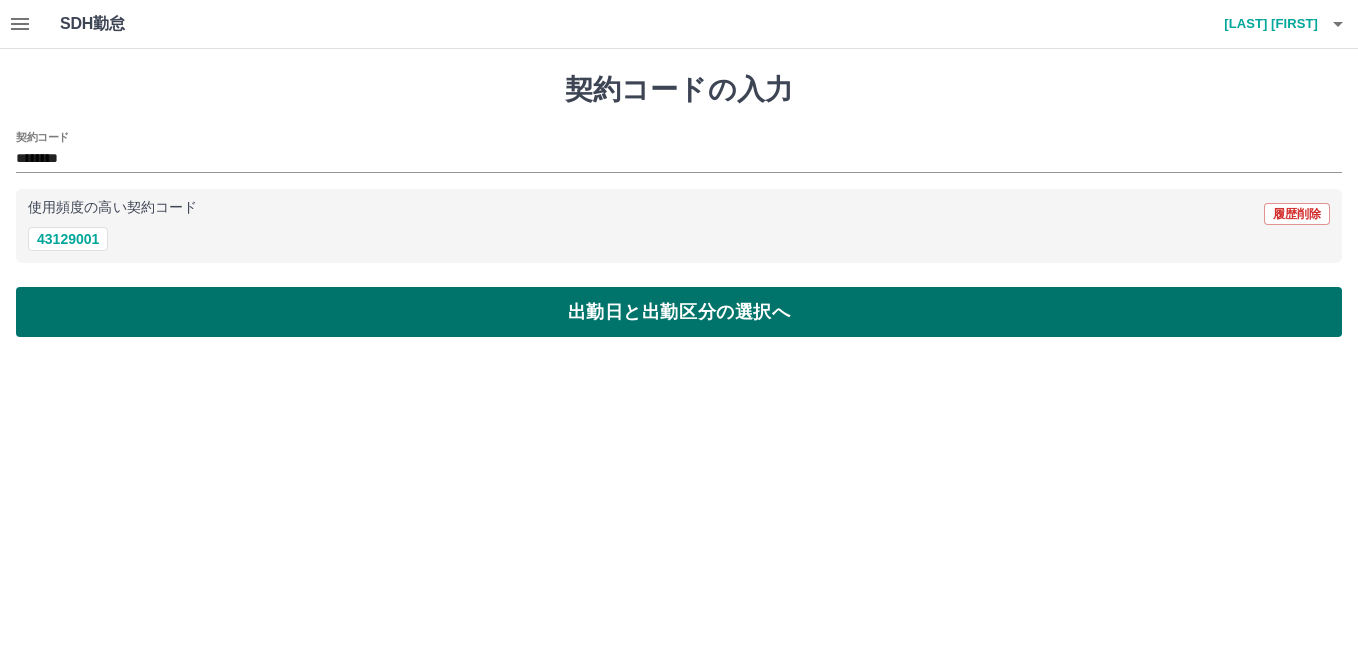 click on "出勤日と出勤区分の選択へ" at bounding box center (679, 312) 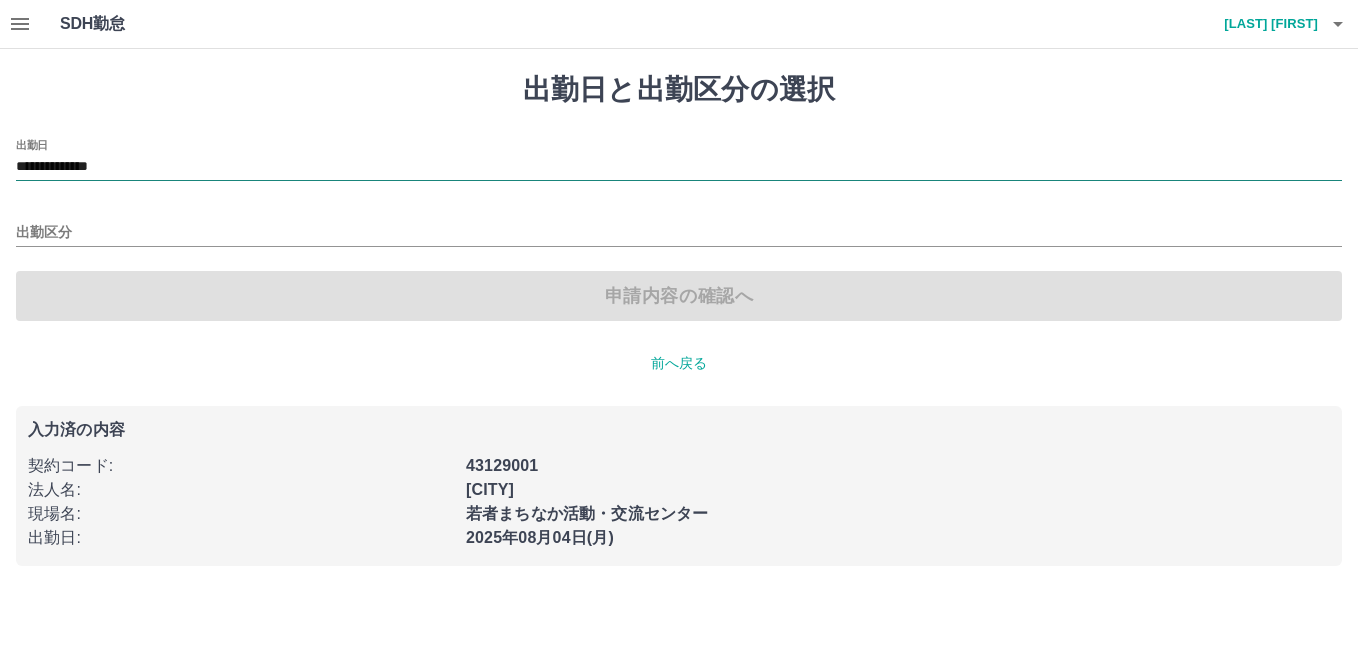 click on "**********" at bounding box center (679, 167) 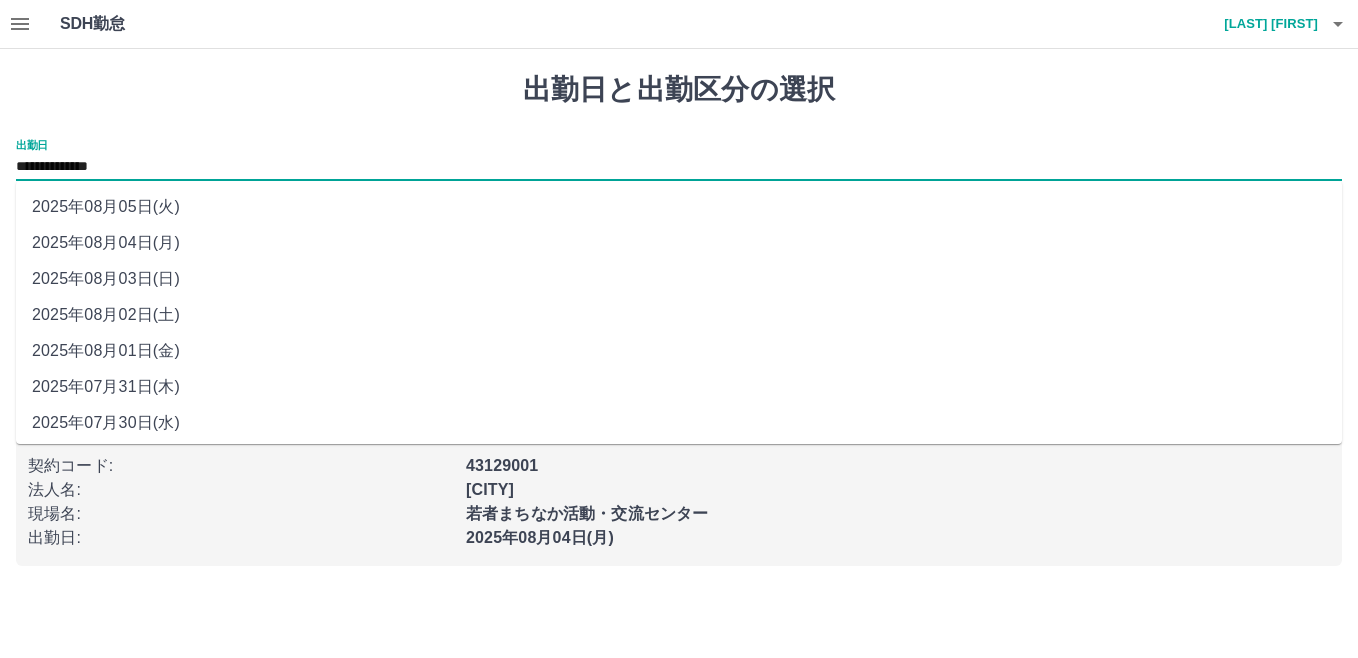 drag, startPoint x: 221, startPoint y: 177, endPoint x: 161, endPoint y: 303, distance: 139.55644 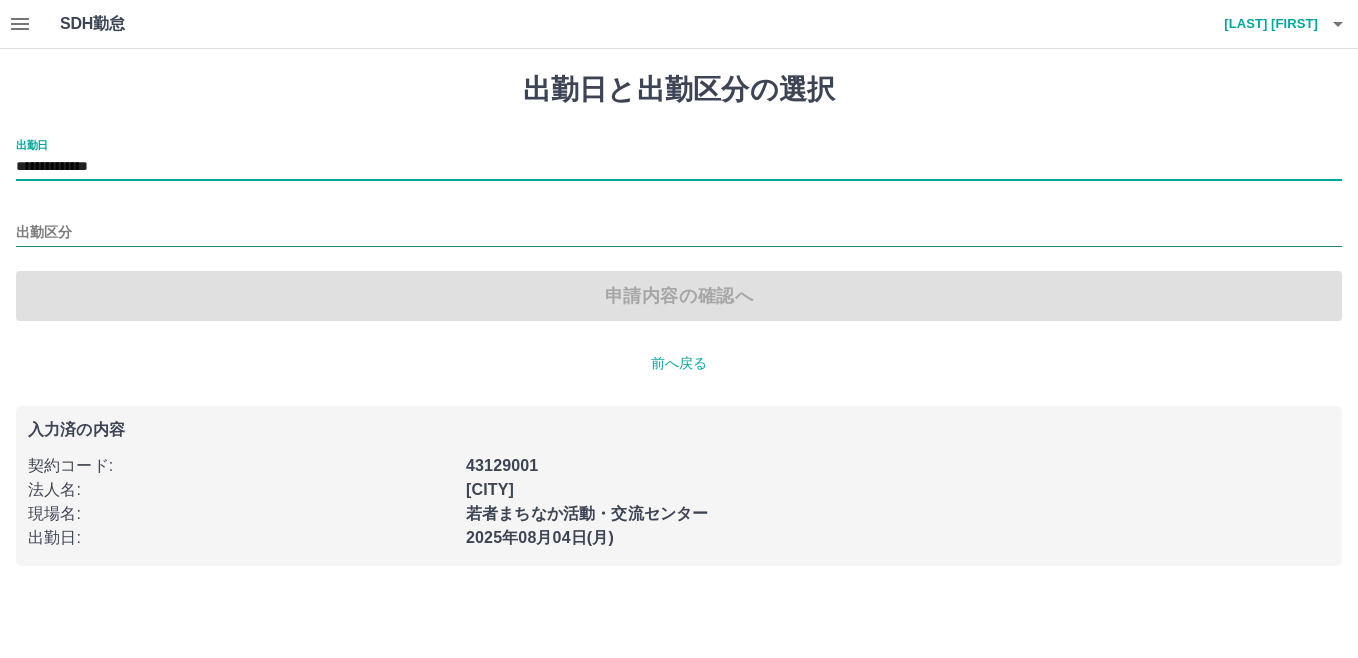 click on "出勤区分" at bounding box center [679, 233] 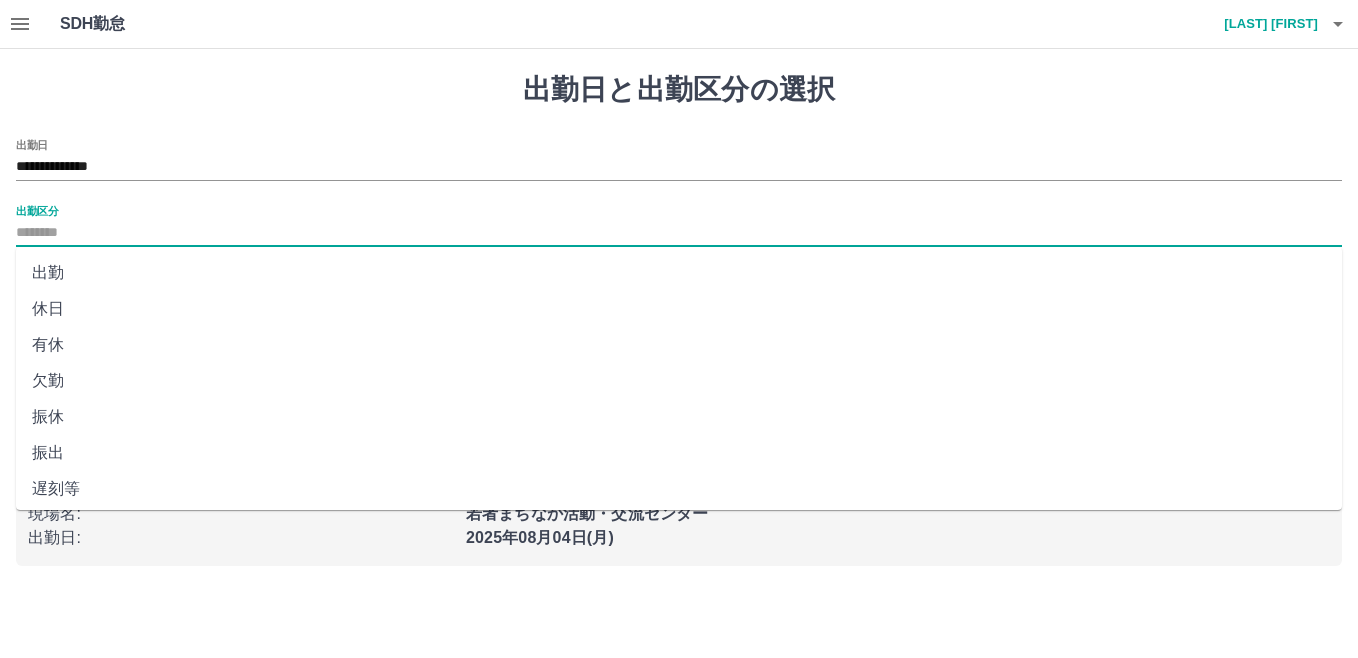drag, startPoint x: 39, startPoint y: 314, endPoint x: 59, endPoint y: 312, distance: 20.09975 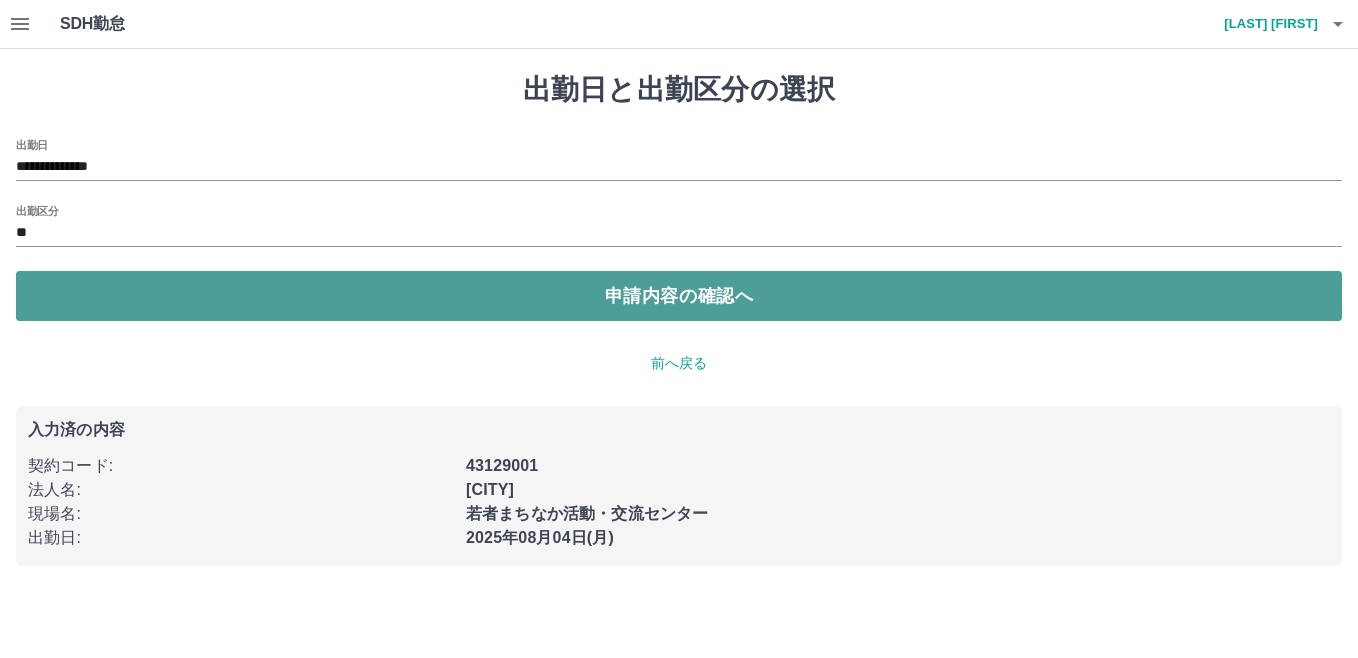 click on "申請内容の確認へ" at bounding box center [679, 296] 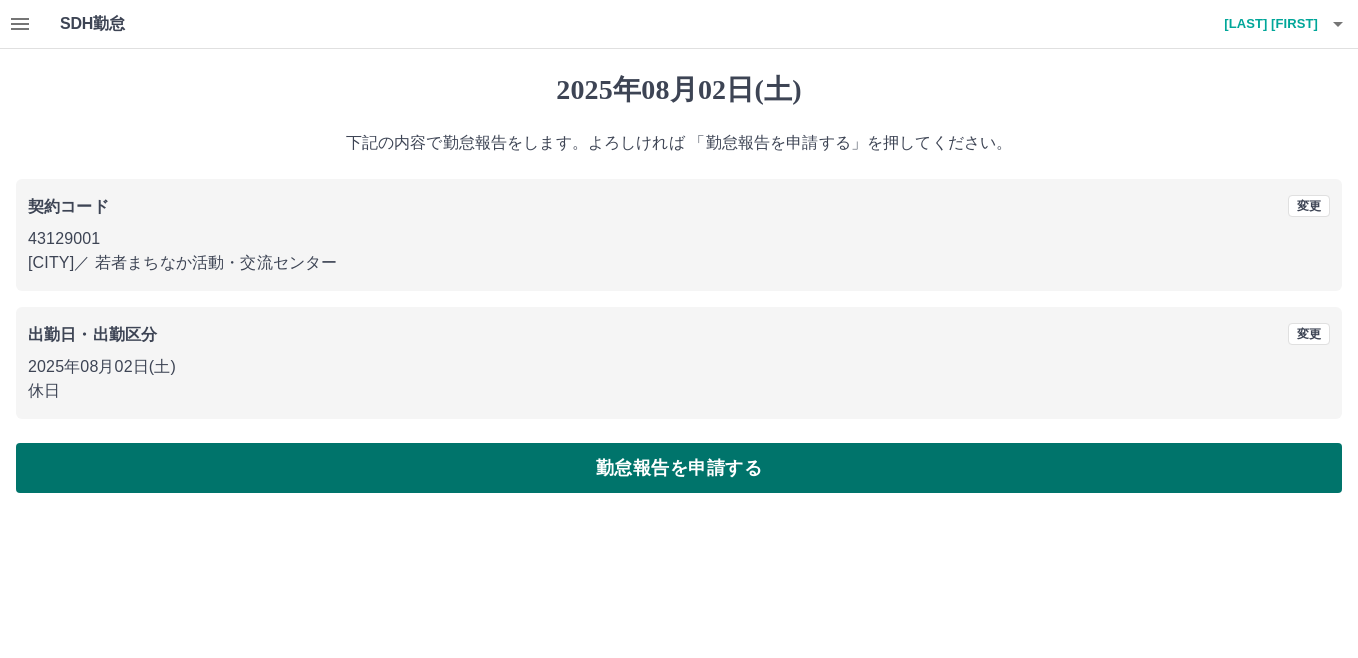 click on "勤怠報告を申請する" at bounding box center [679, 468] 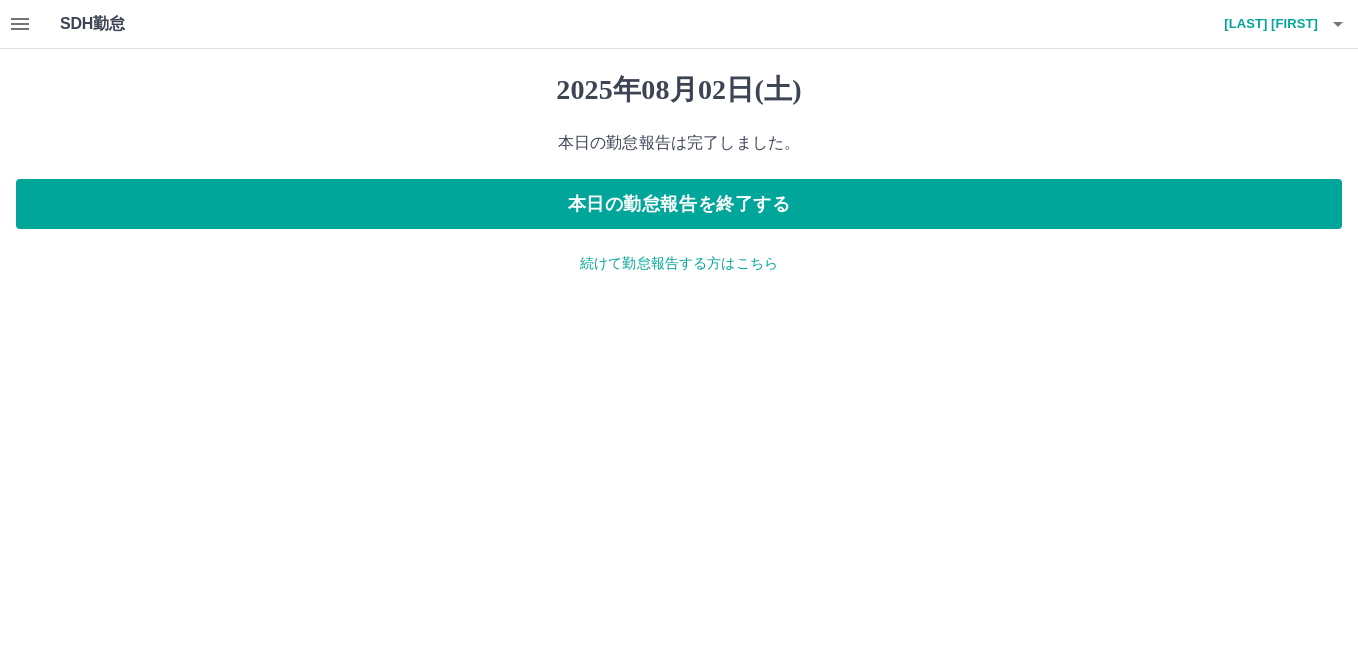 click on "続けて勤怠報告する方はこちら" at bounding box center [679, 263] 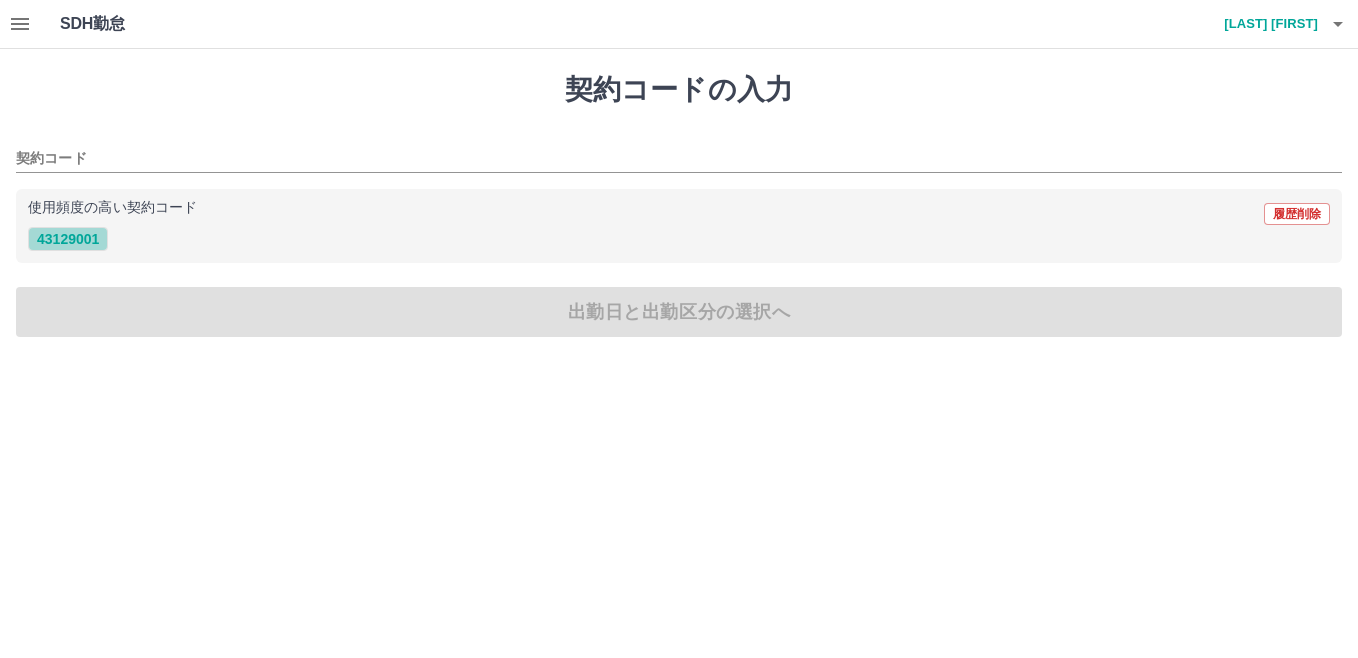 click on "43129001" at bounding box center [68, 239] 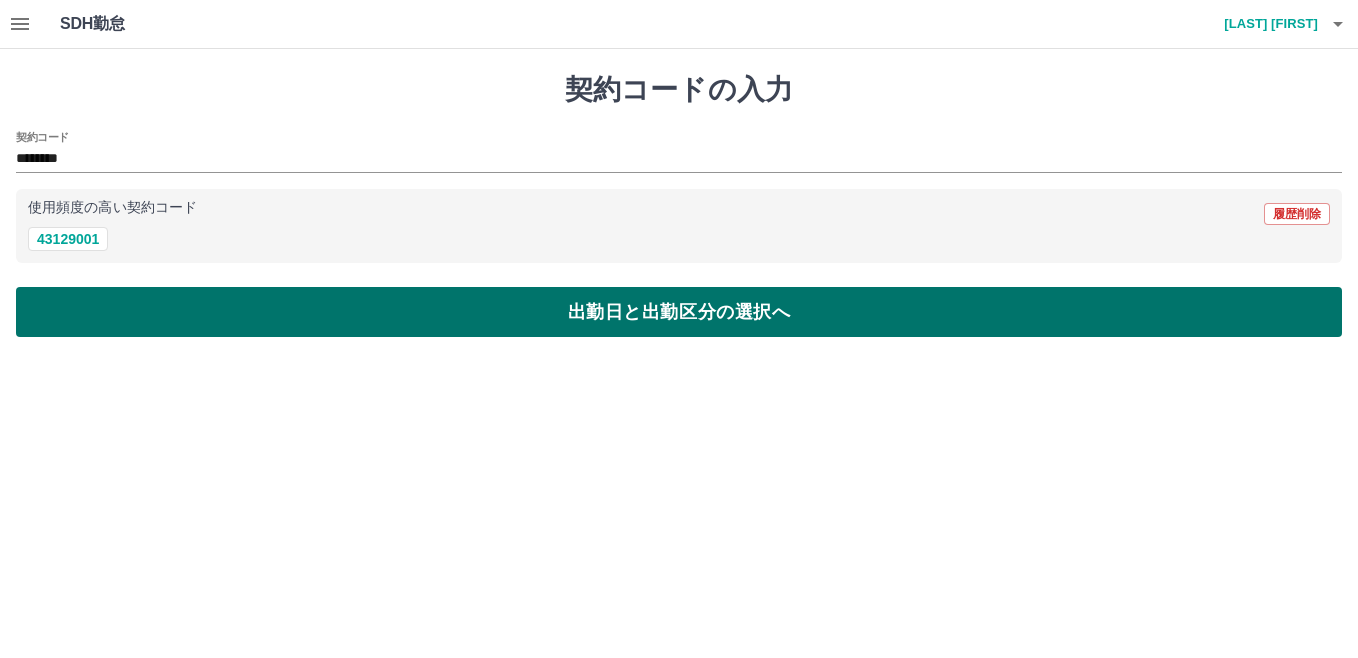 click on "出勤日と出勤区分の選択へ" at bounding box center [679, 312] 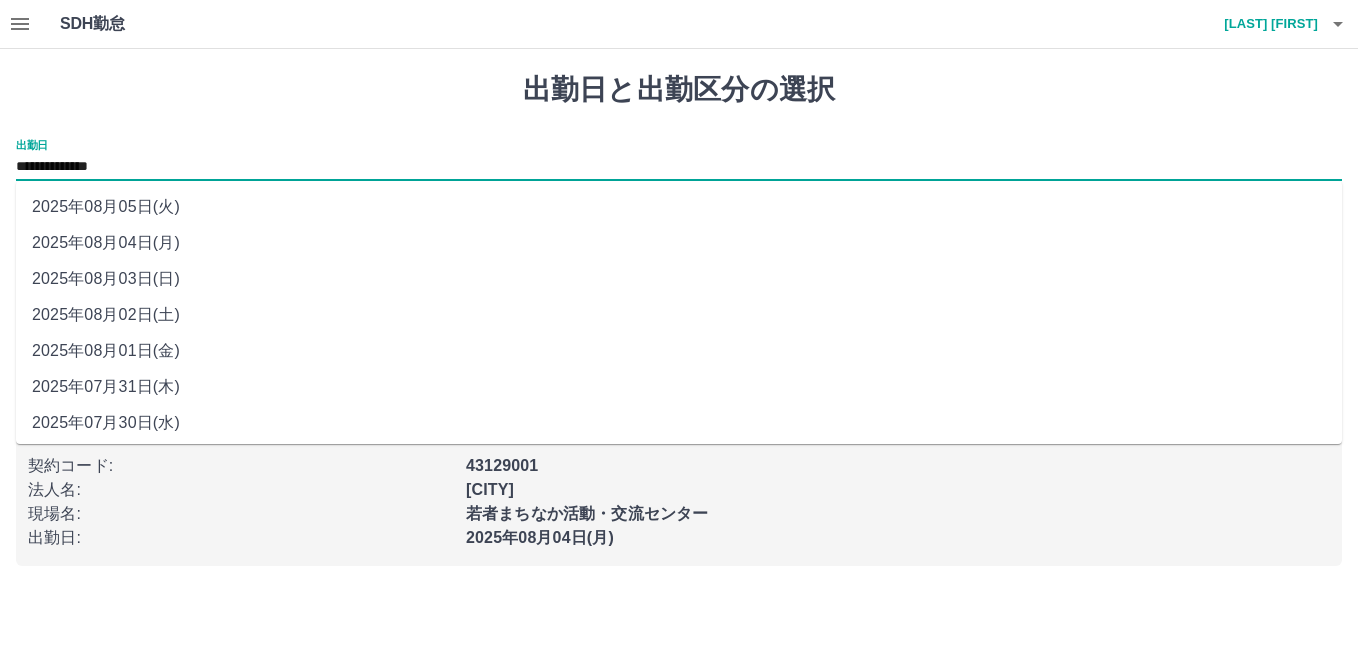 click on "**********" at bounding box center [679, 167] 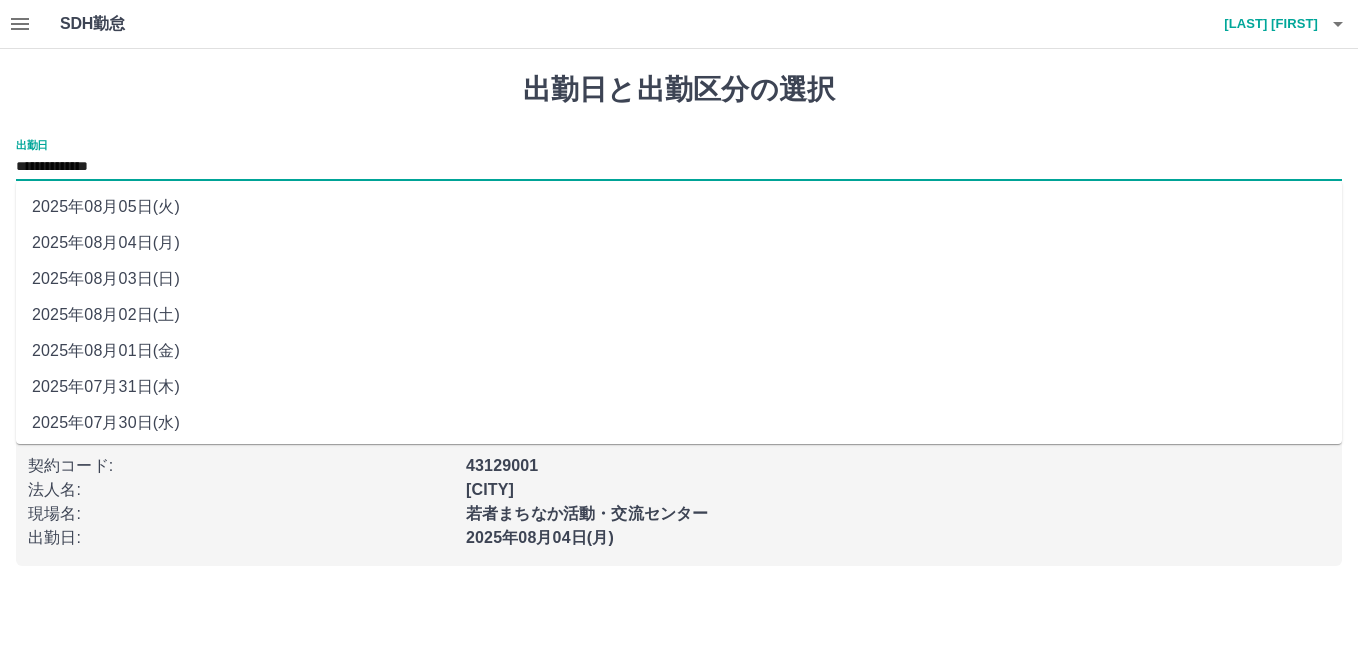 drag, startPoint x: 243, startPoint y: 176, endPoint x: 154, endPoint y: 282, distance: 138.40881 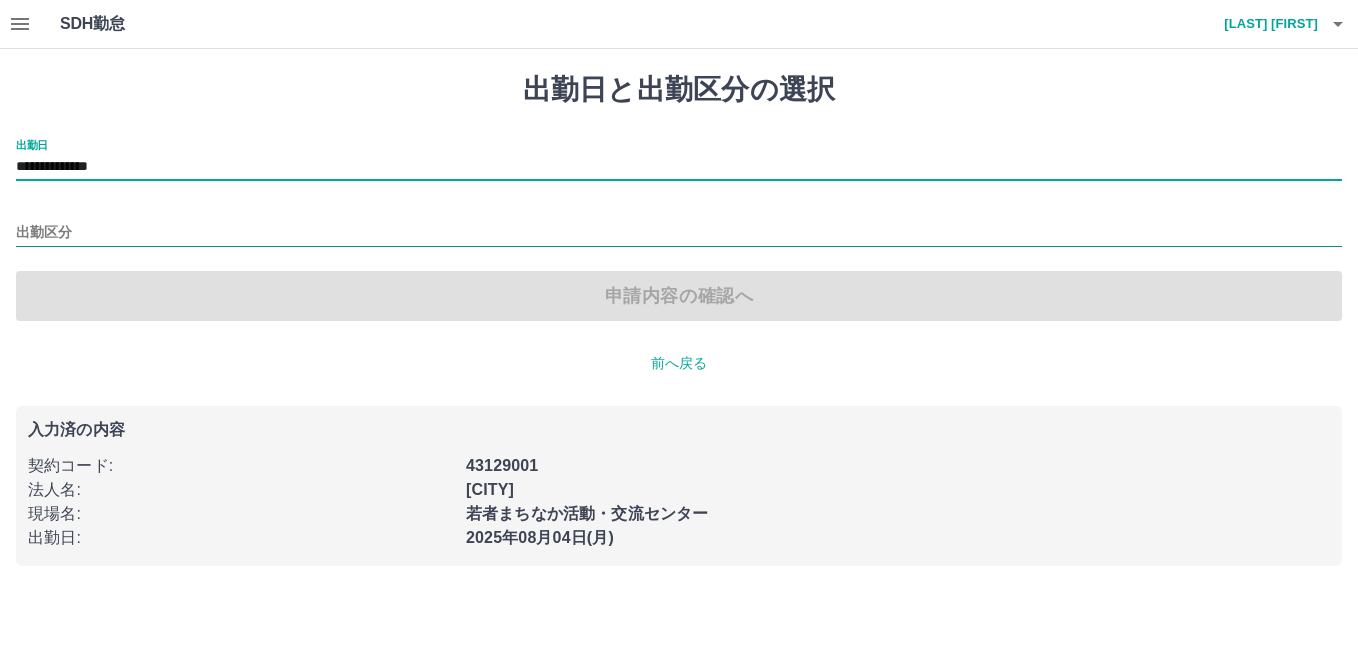 click on "出勤区分" at bounding box center (679, 233) 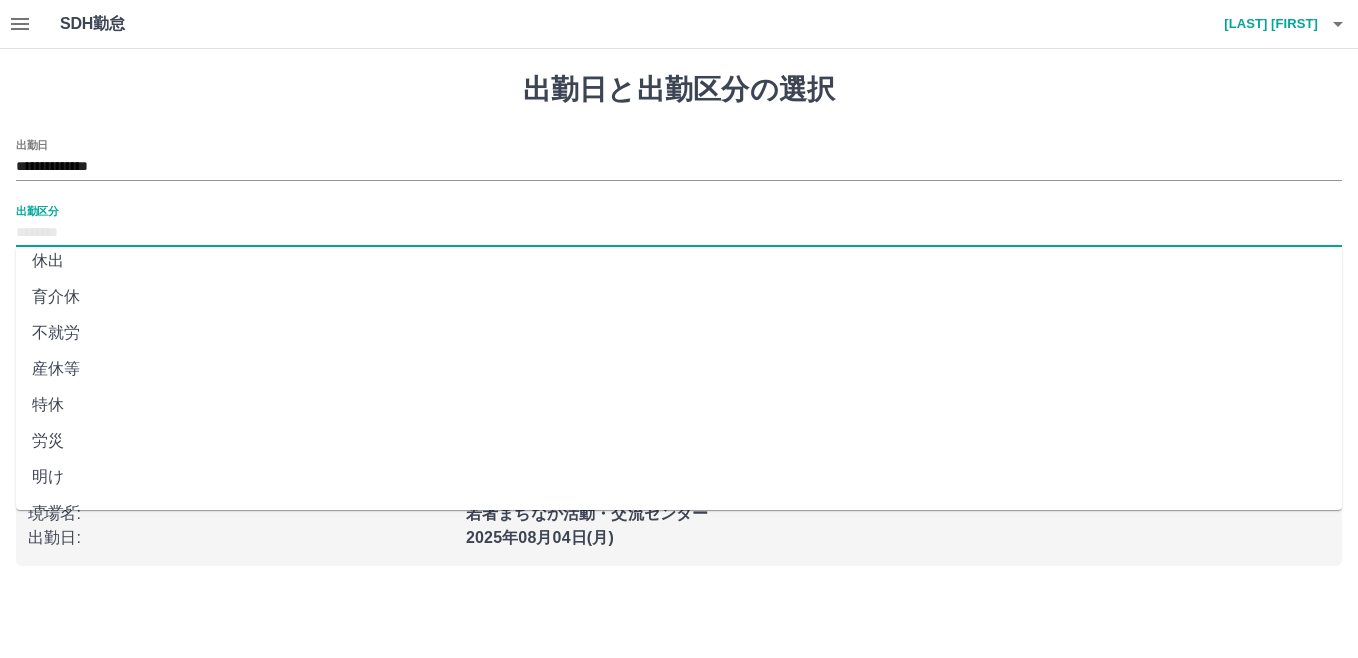 scroll, scrollTop: 401, scrollLeft: 0, axis: vertical 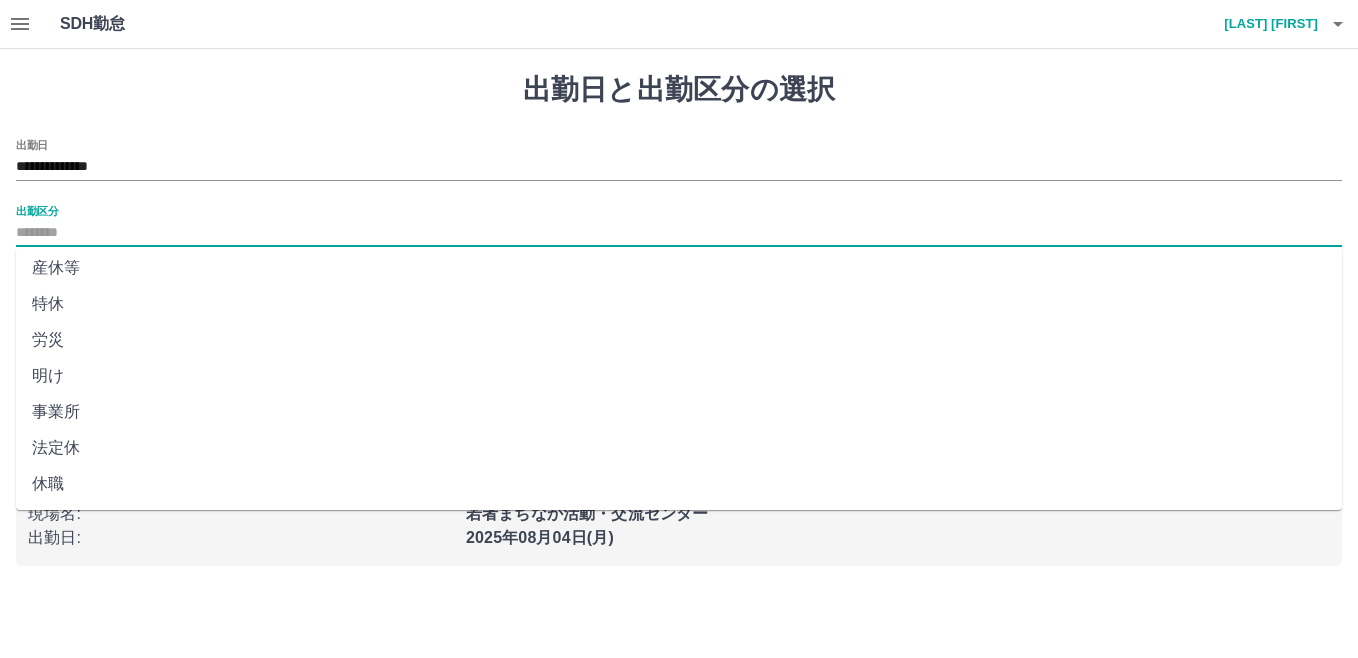 click on "法定休" at bounding box center (679, 448) 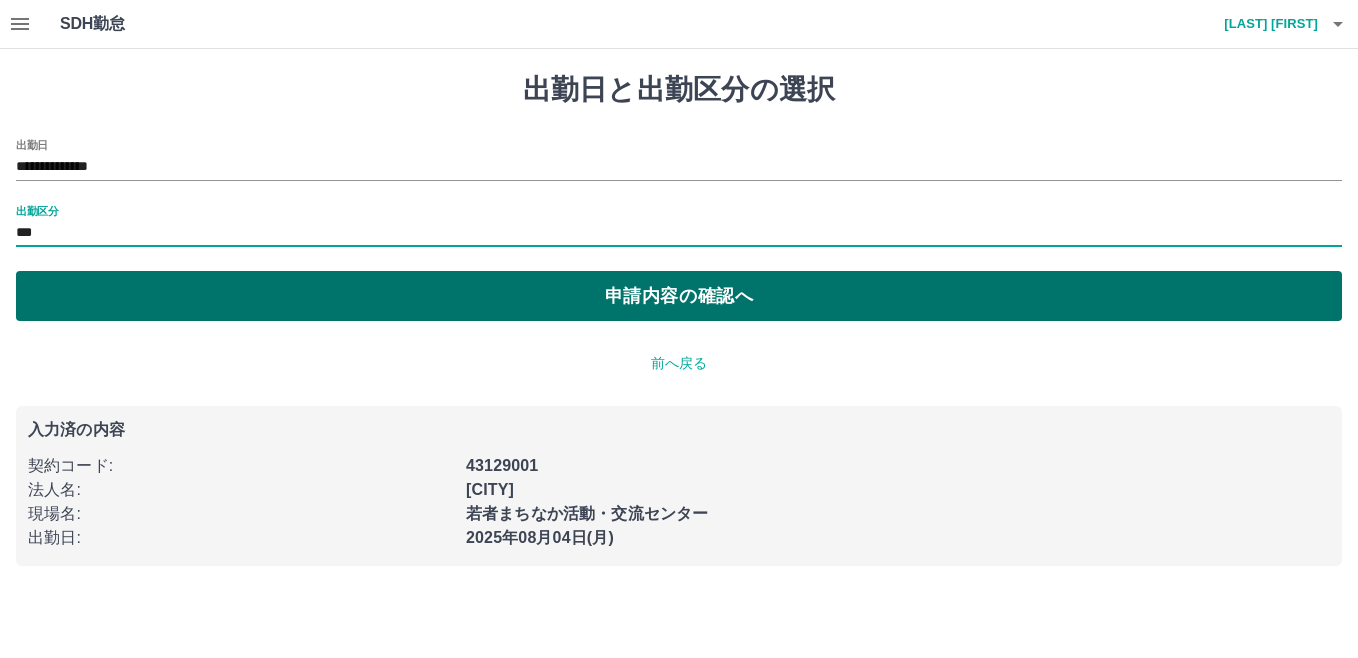 click on "申請内容の確認へ" at bounding box center (679, 296) 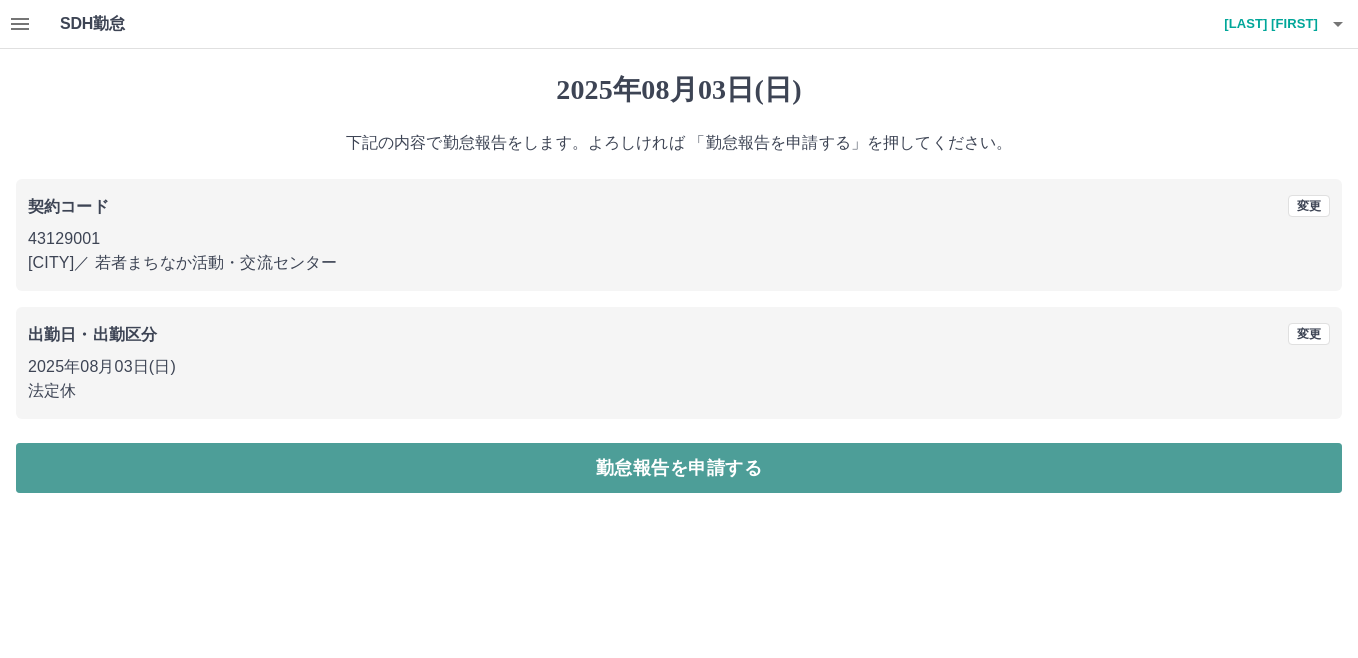 click on "勤怠報告を申請する" at bounding box center [679, 468] 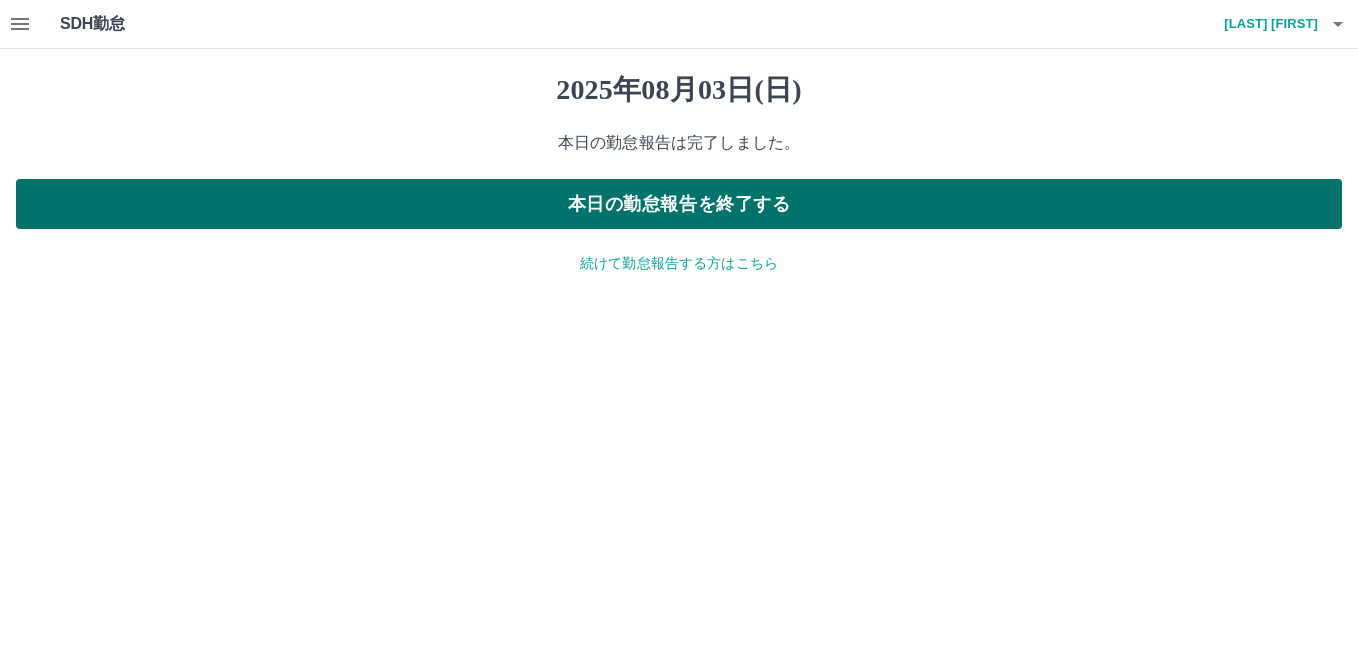 click on "本日の勤怠報告を終了する" at bounding box center (679, 204) 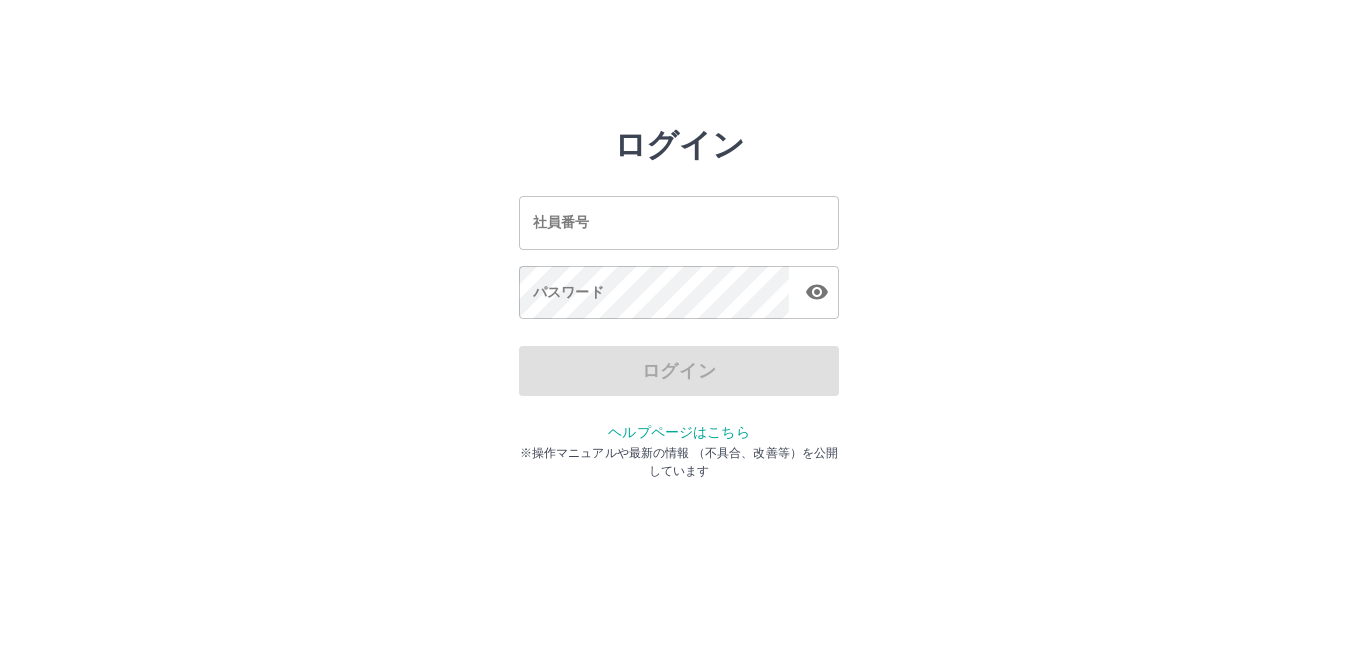 scroll, scrollTop: 0, scrollLeft: 0, axis: both 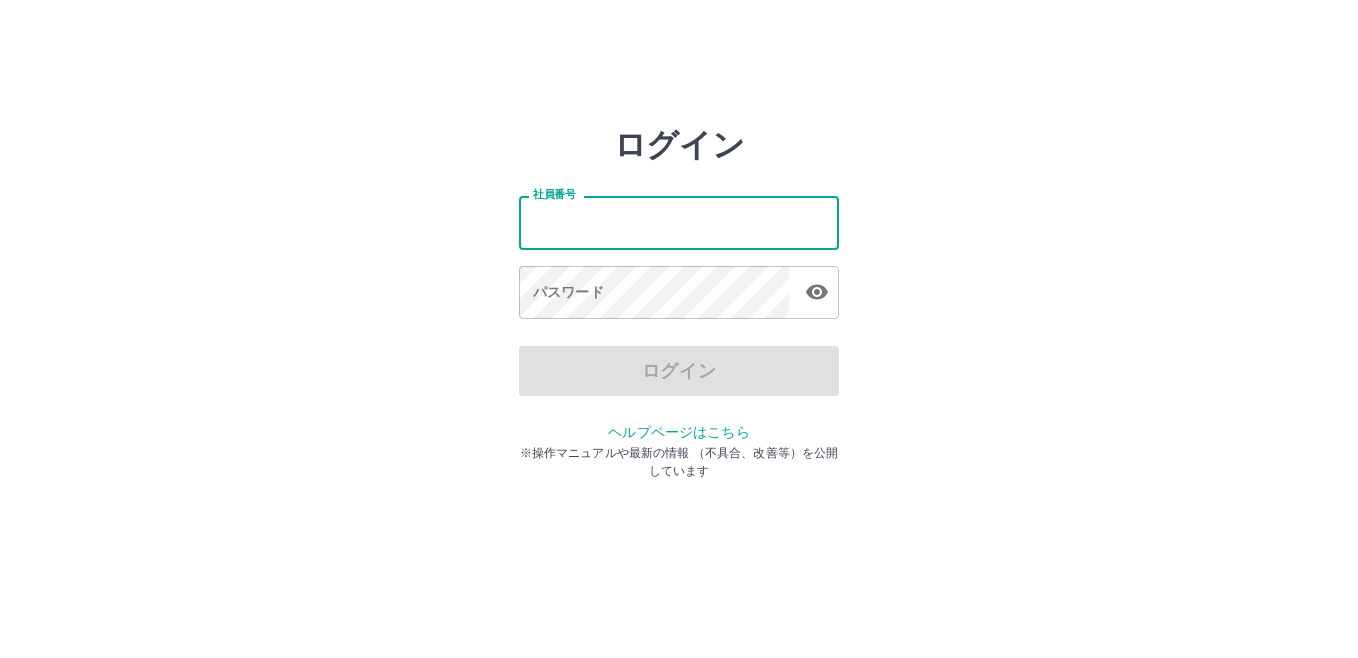 click on "社員番号" at bounding box center [679, 222] 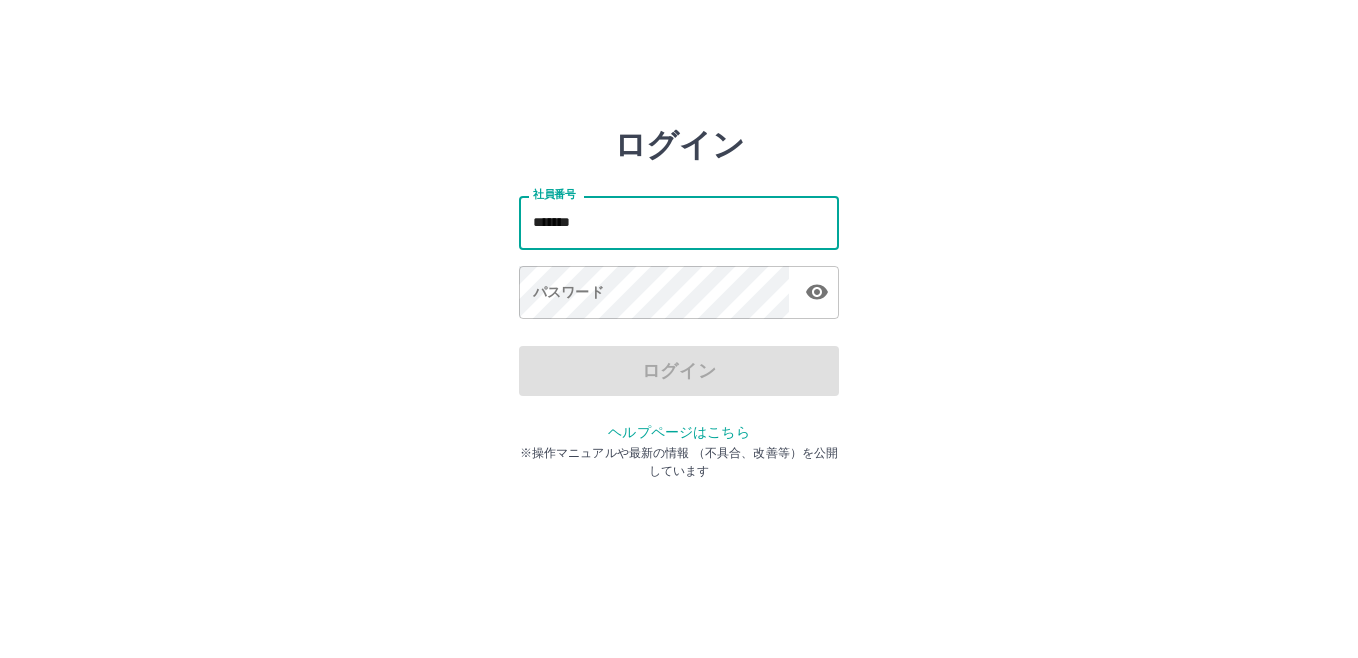 type on "*******" 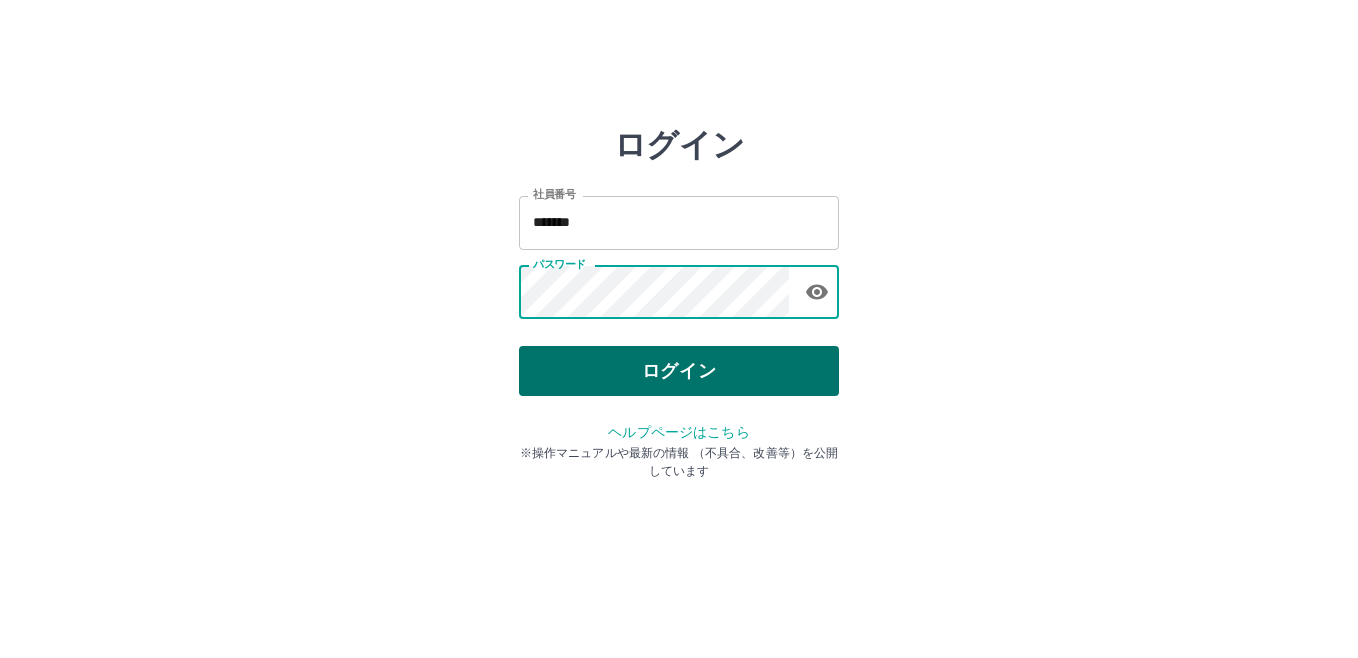 click on "ログイン" at bounding box center (679, 371) 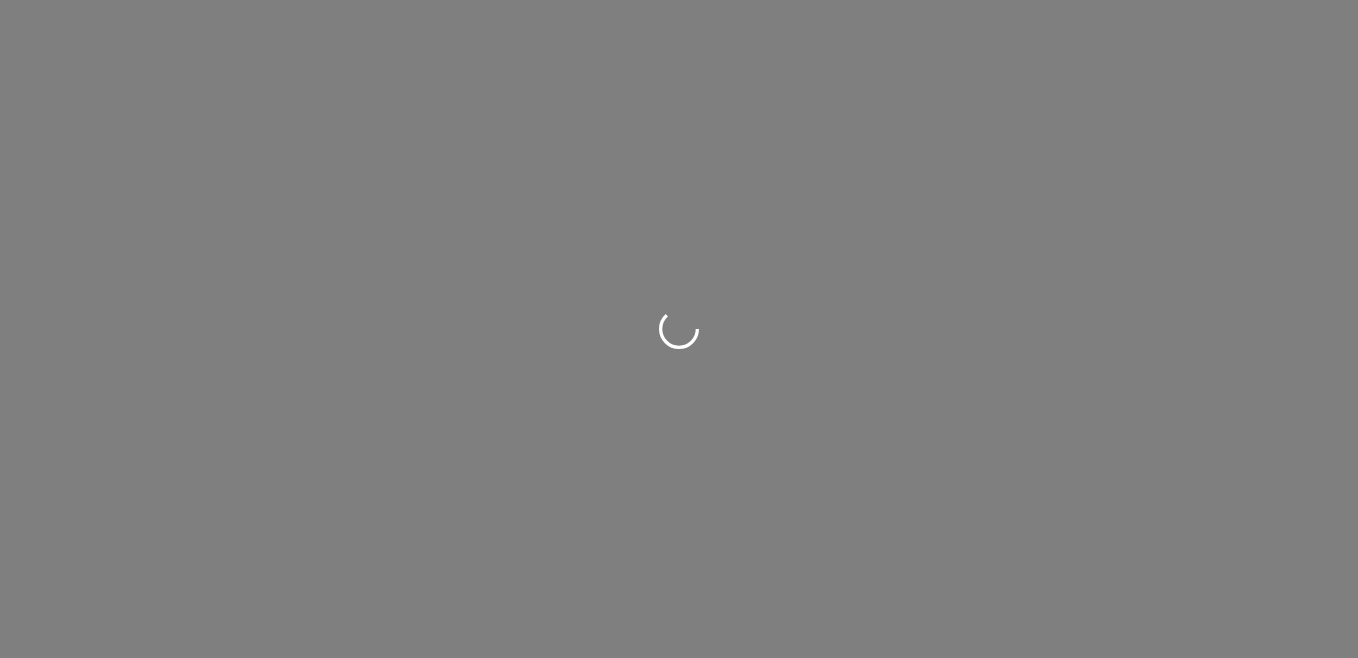 scroll, scrollTop: 0, scrollLeft: 0, axis: both 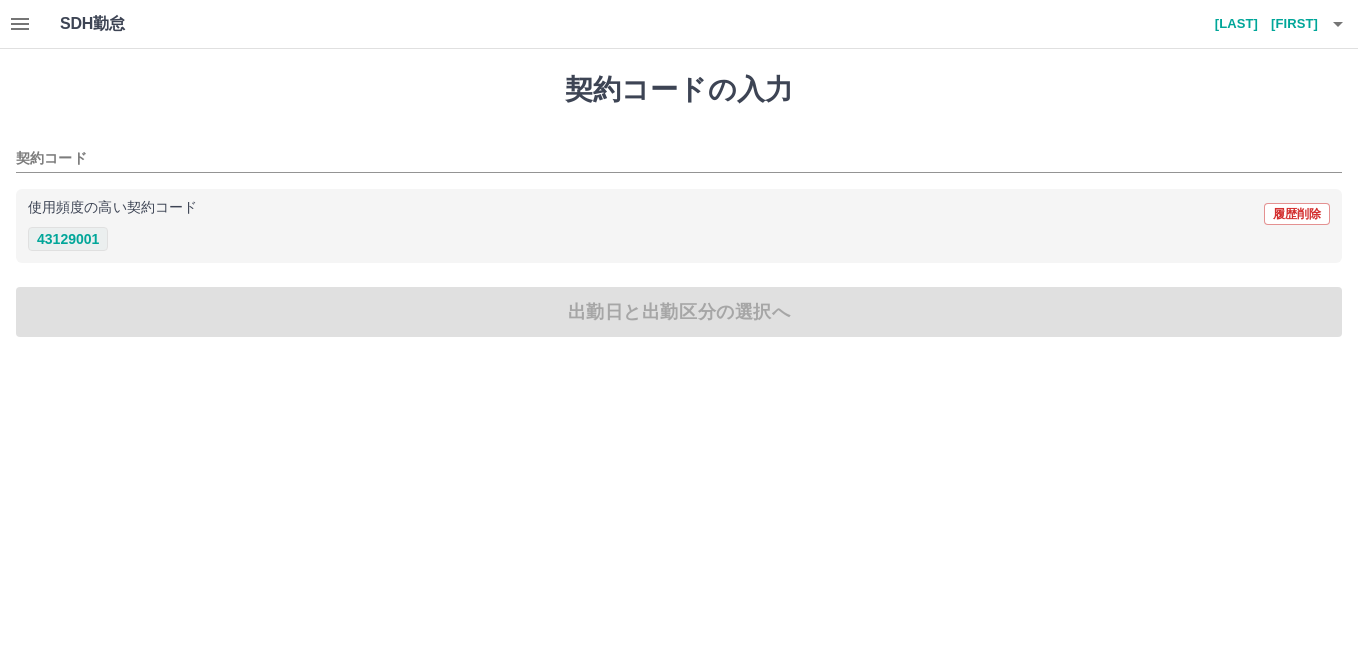 click on "43129001" at bounding box center [68, 239] 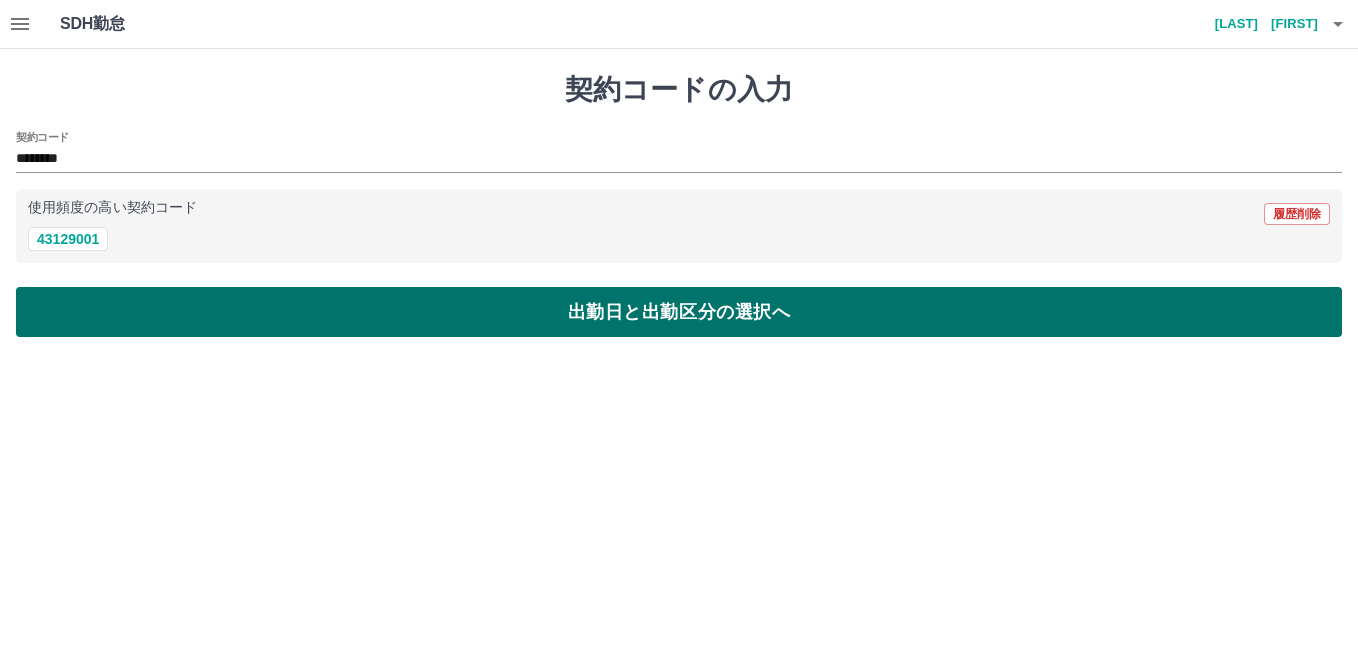 click on "出勤日と出勤区分の選択へ" at bounding box center [679, 312] 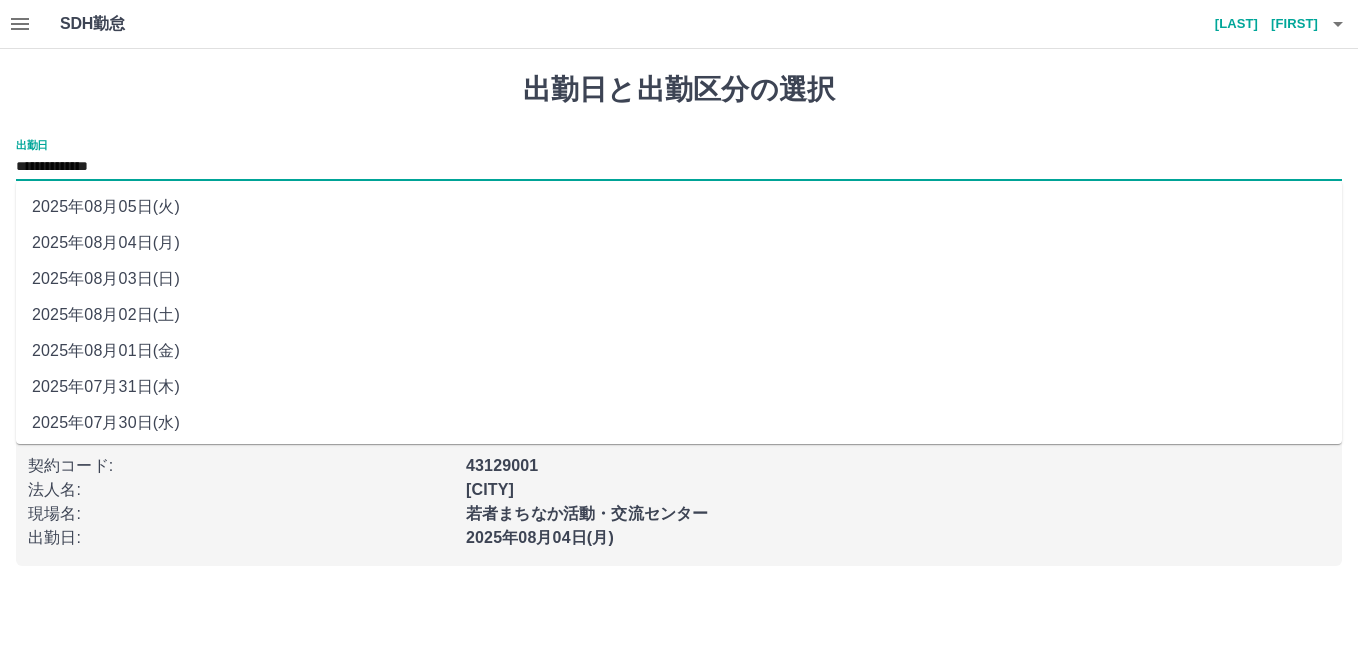 click on "**********" at bounding box center [679, 167] 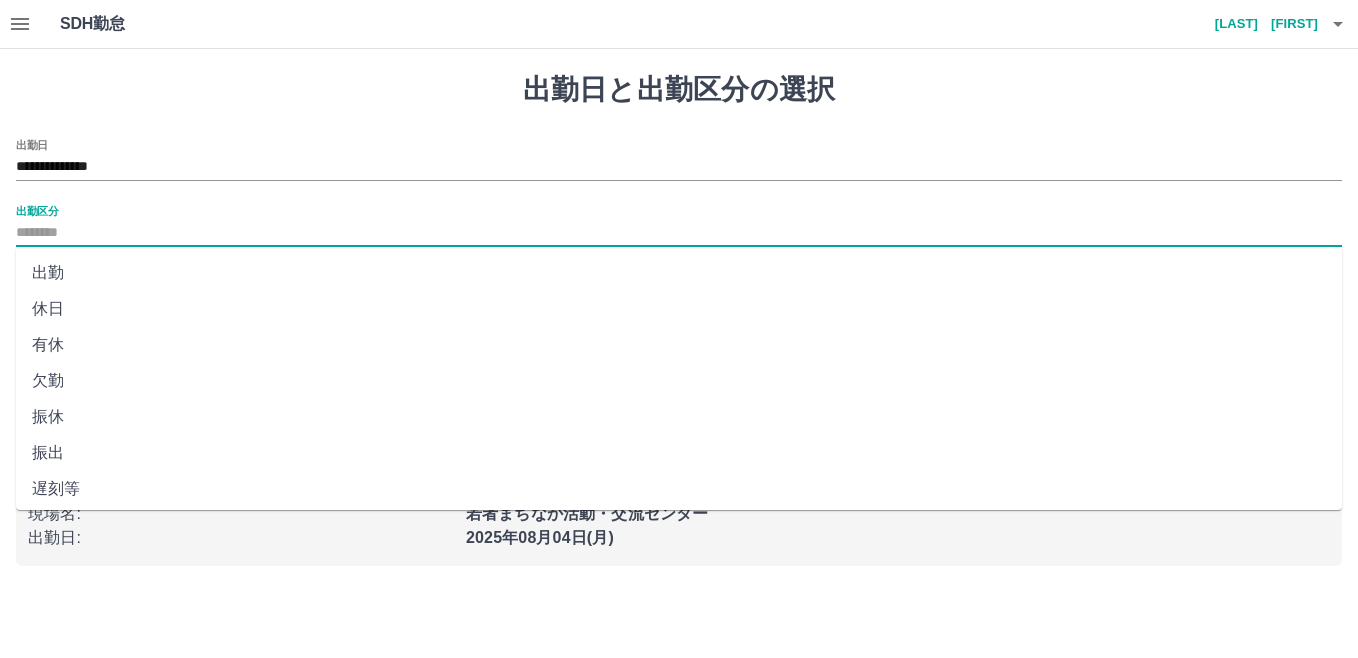 click on "出勤区分" at bounding box center (679, 233) 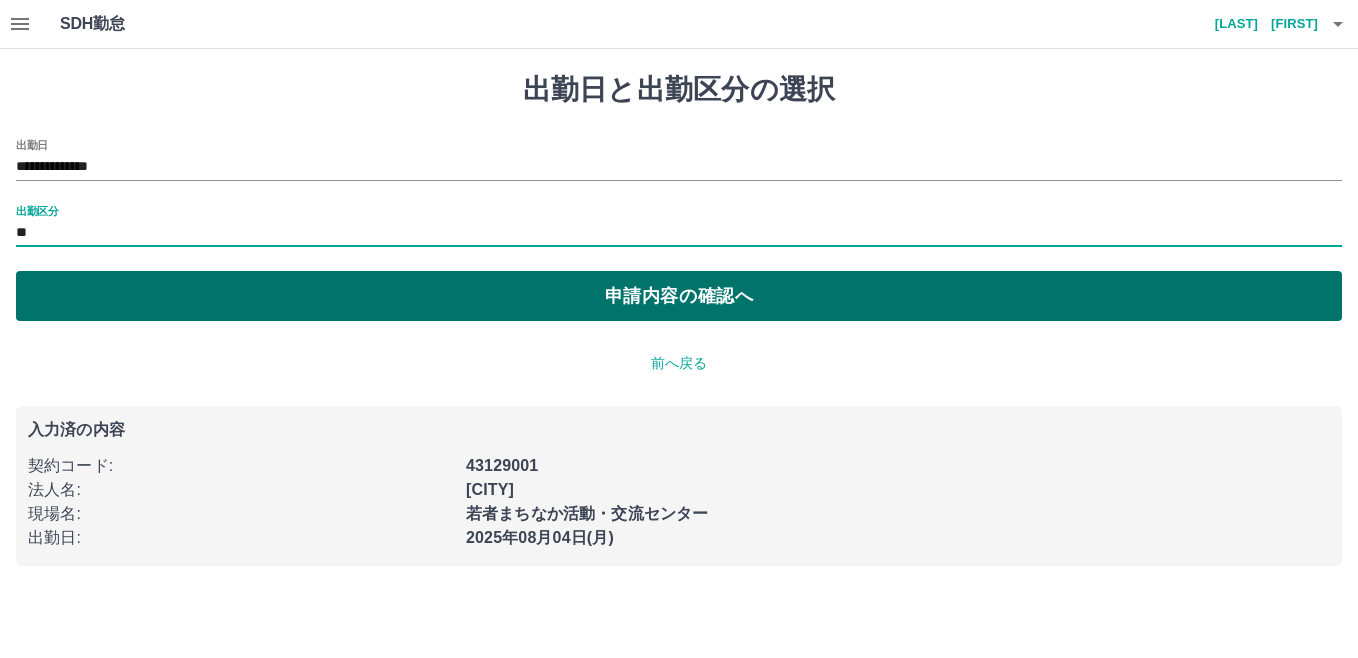 click on "申請内容の確認へ" at bounding box center [679, 296] 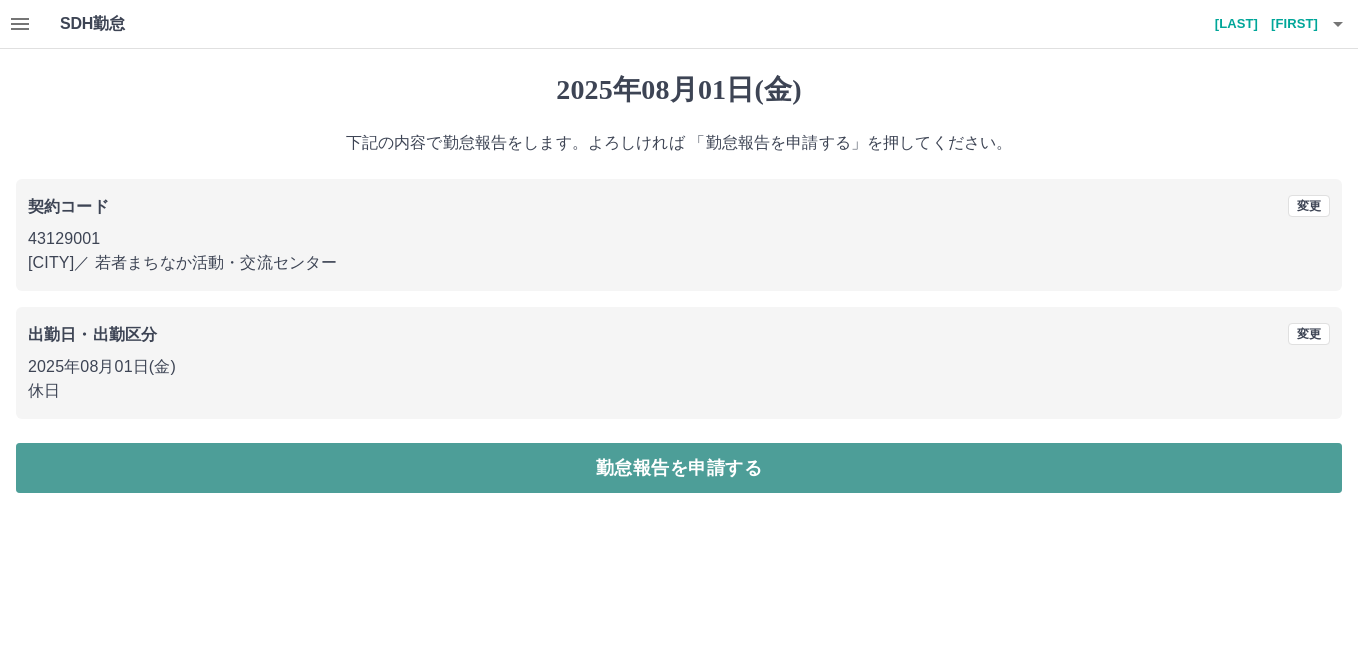 click on "勤怠報告を申請する" at bounding box center (679, 468) 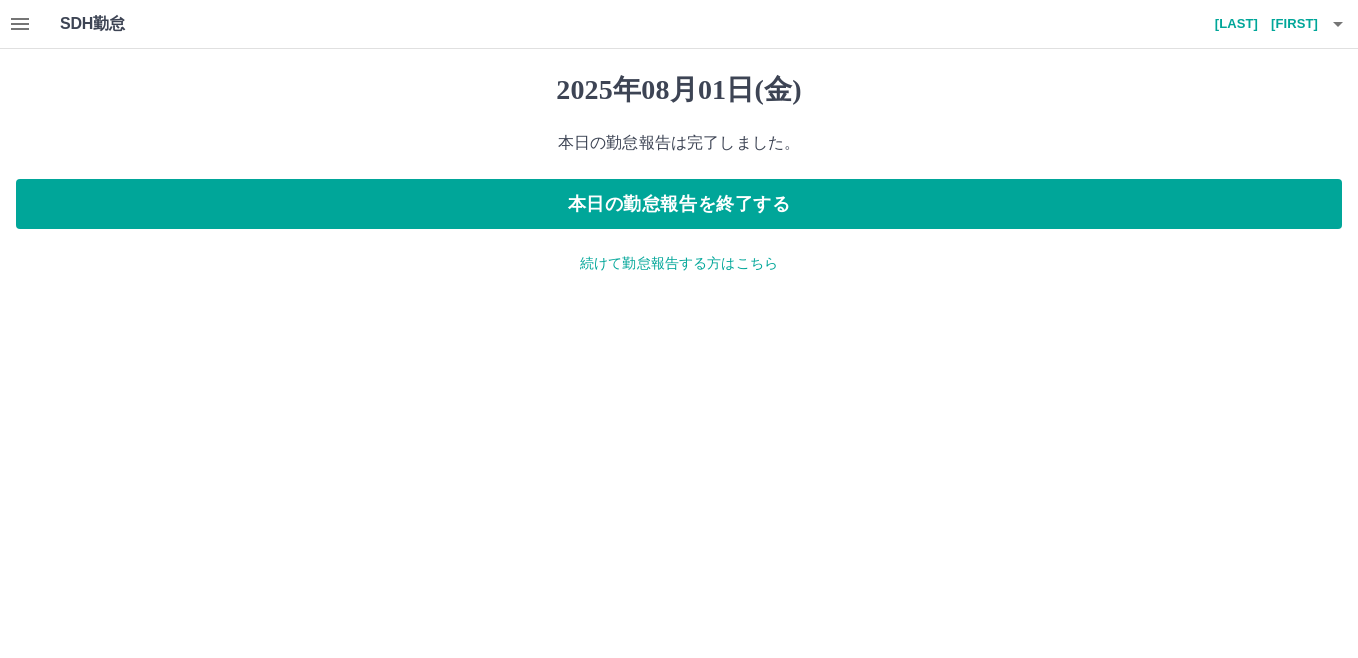 click on "続けて勤怠報告する方はこちら" at bounding box center (679, 263) 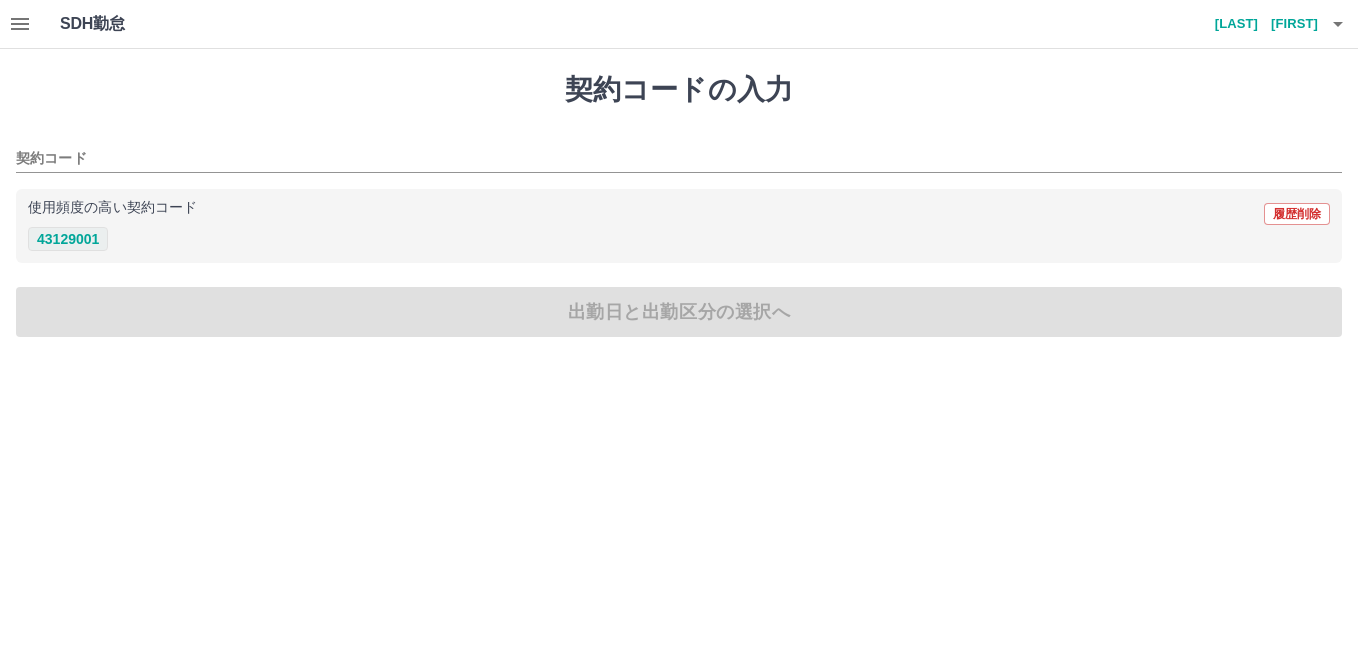 click on "43129001" at bounding box center (68, 239) 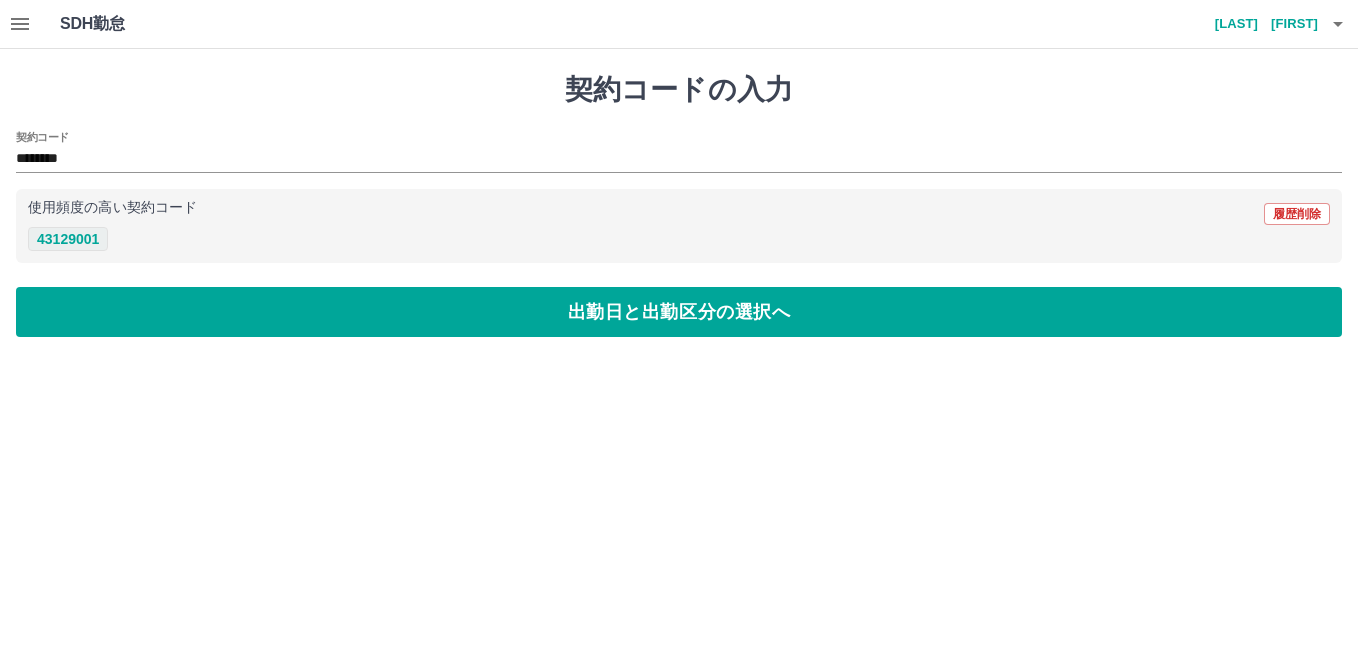 type on "********" 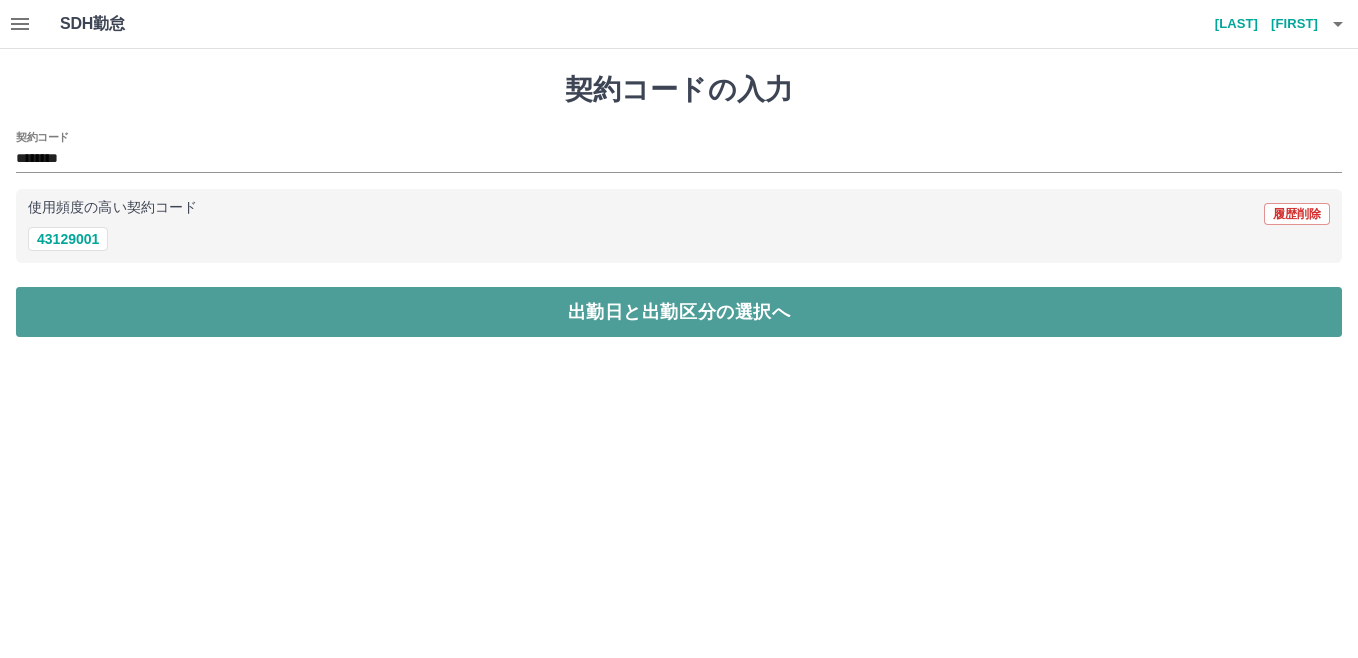 click on "出勤日と出勤区分の選択へ" at bounding box center [679, 312] 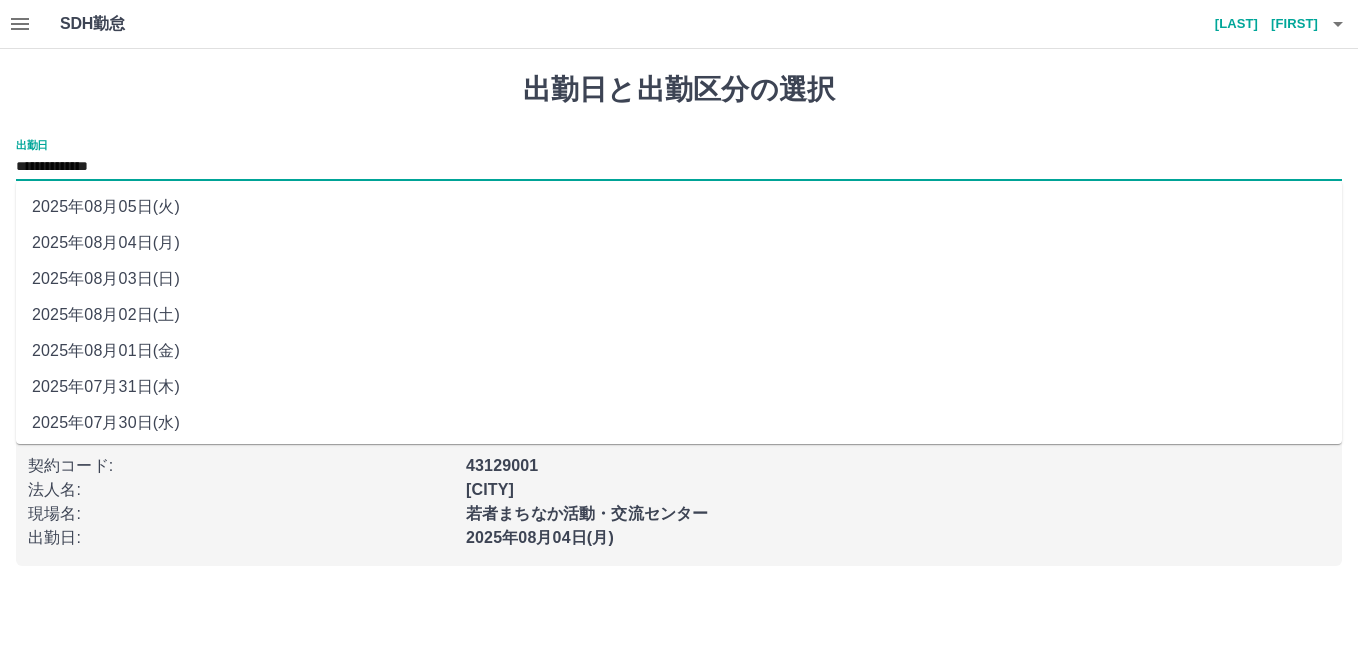 click on "**********" at bounding box center (679, 167) 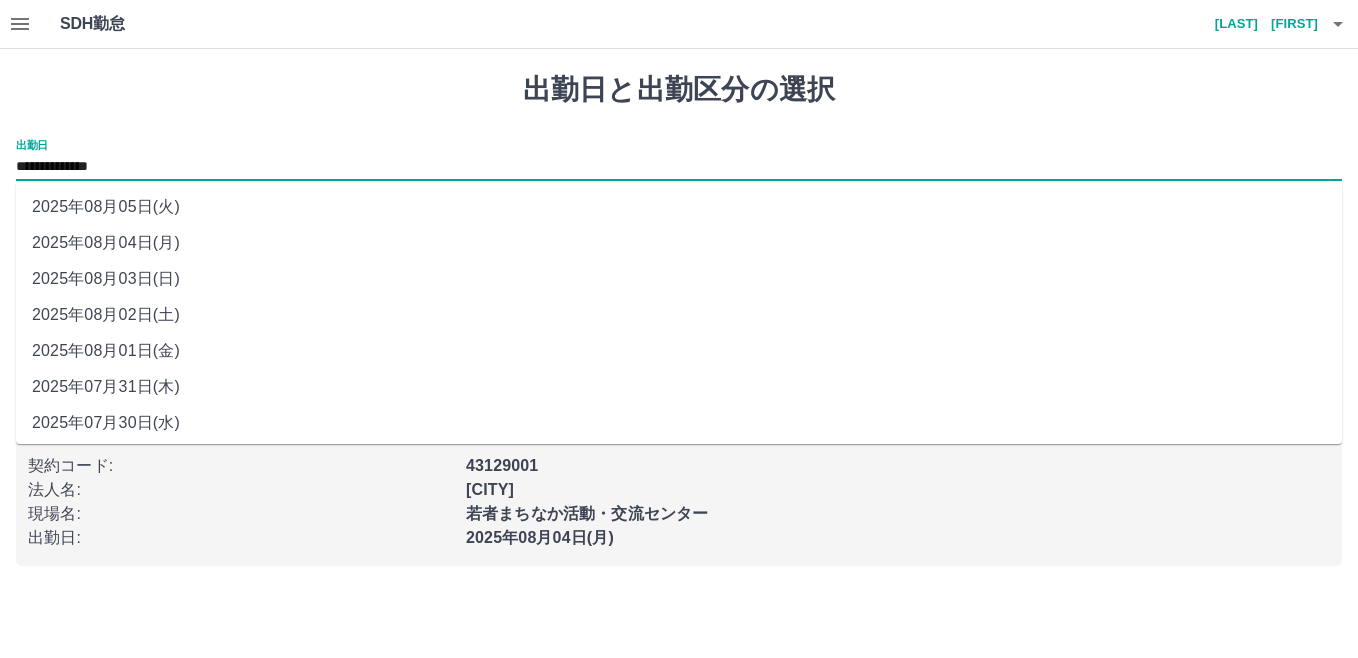 drag, startPoint x: 207, startPoint y: 170, endPoint x: 156, endPoint y: 320, distance: 158.43295 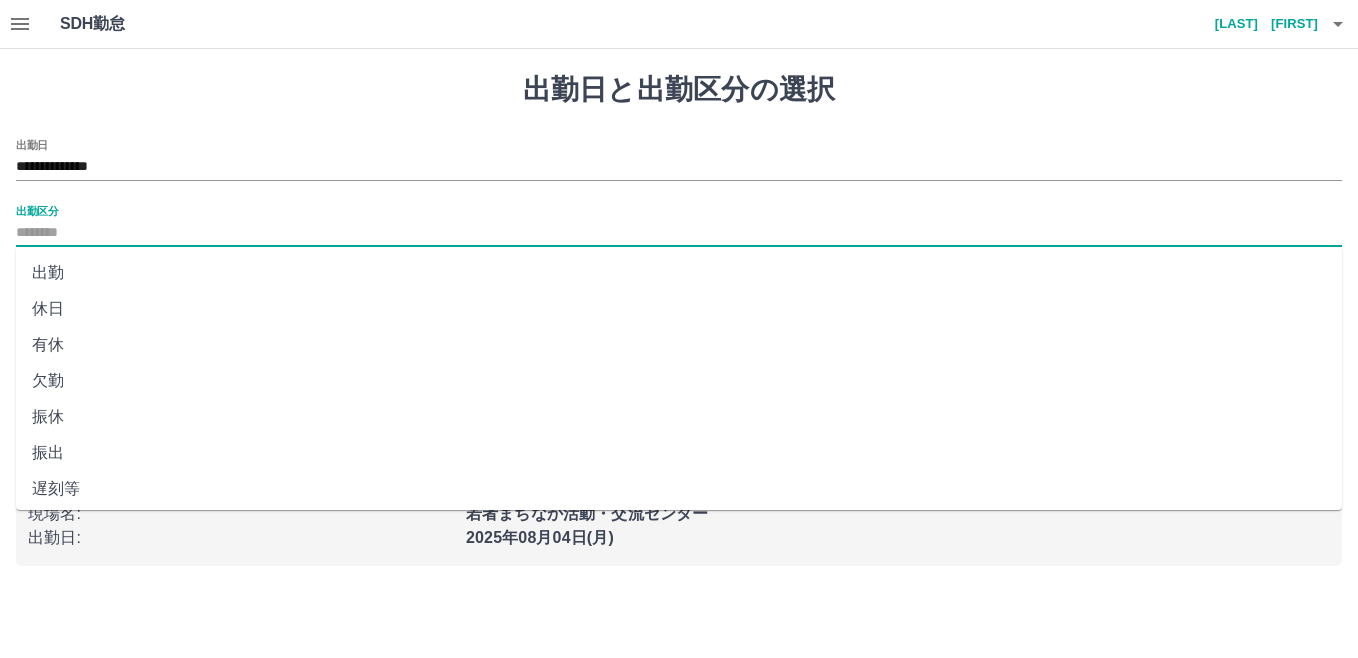 click on "出勤区分" at bounding box center (679, 233) 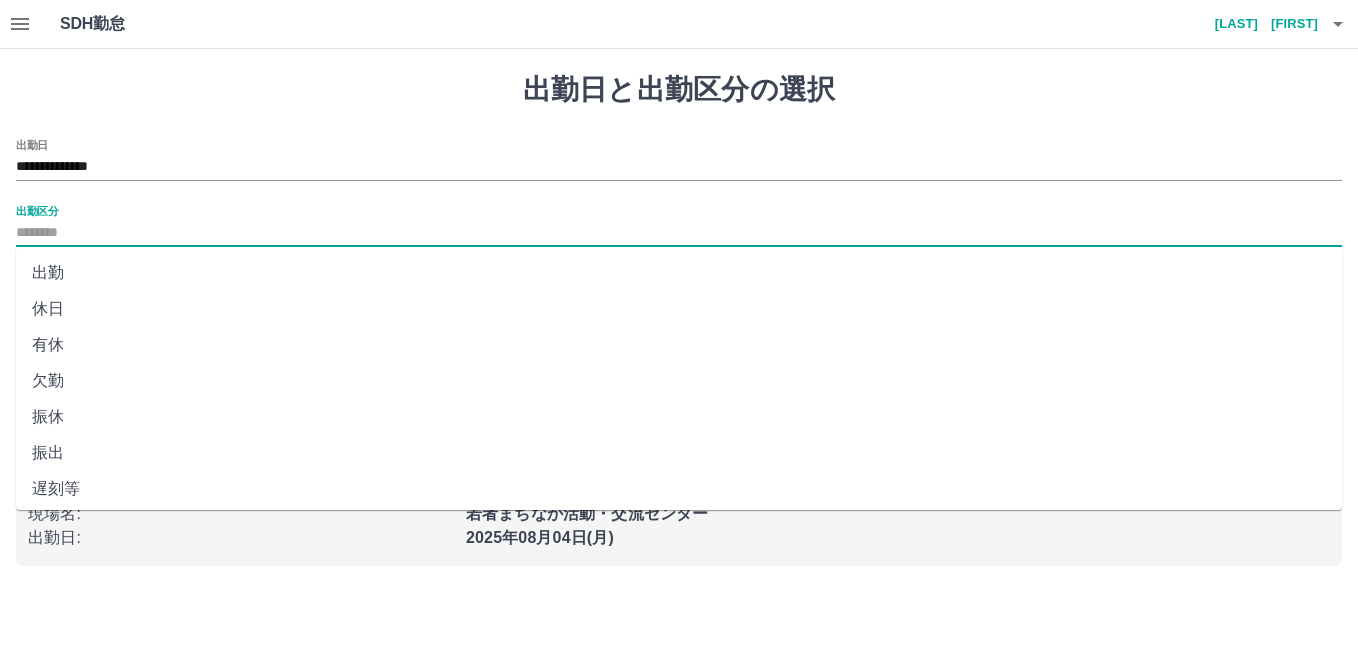 click on "休日" at bounding box center (679, 309) 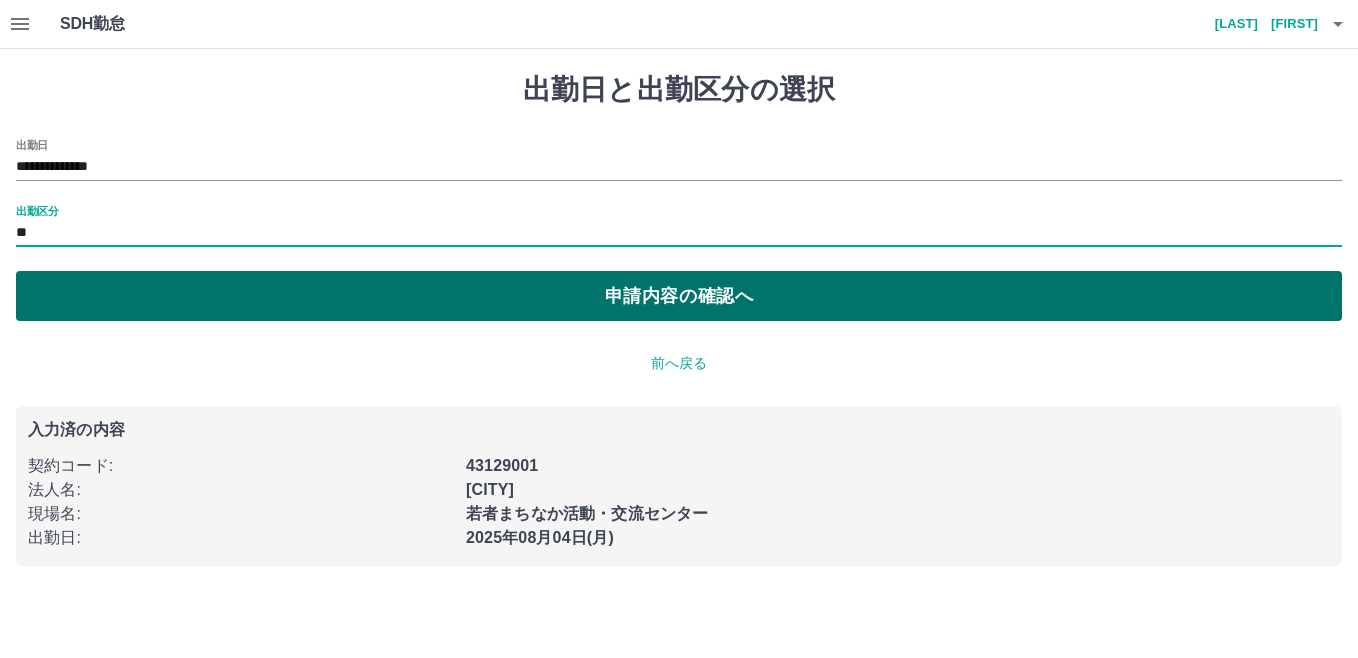 click on "申請内容の確認へ" at bounding box center (679, 296) 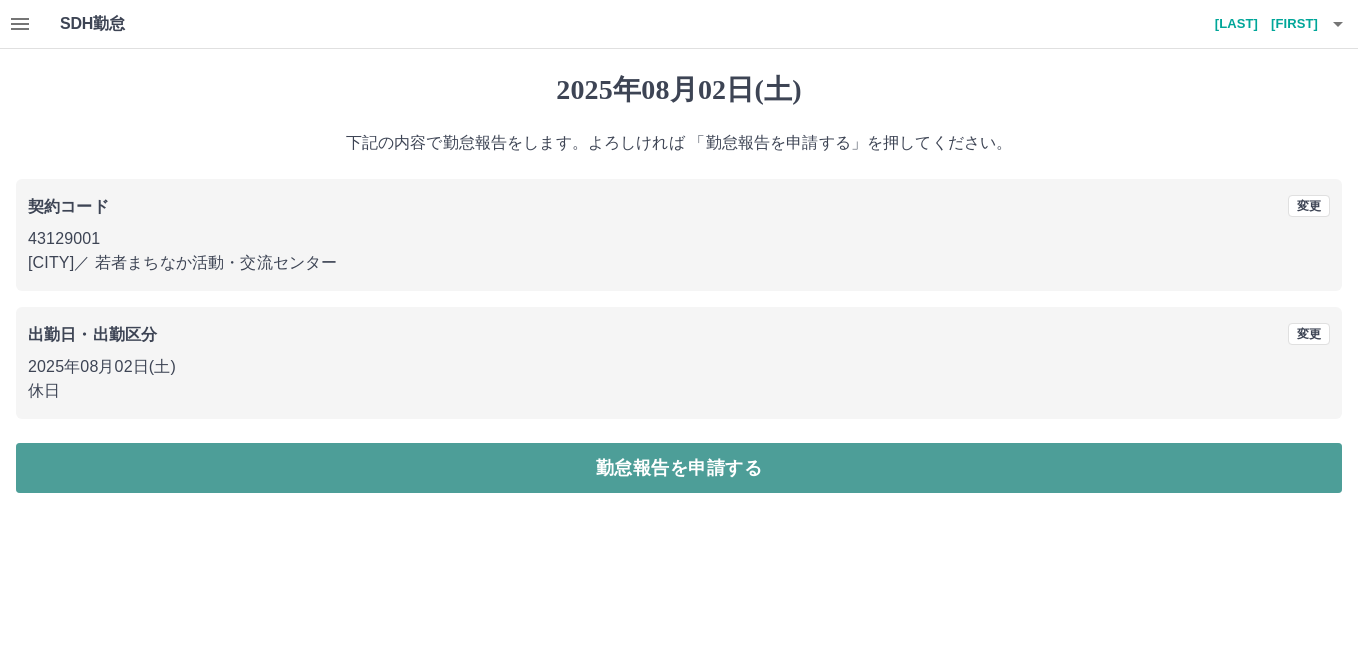 click on "勤怠報告を申請する" at bounding box center [679, 468] 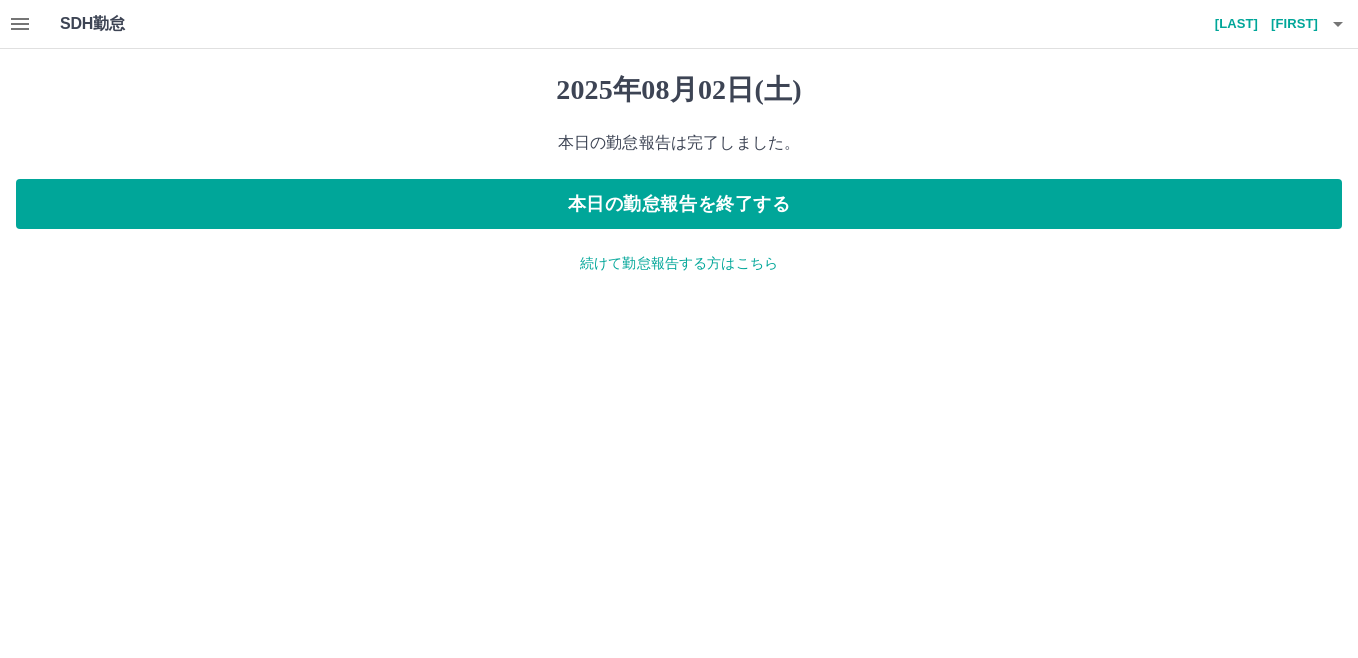 click on "続けて勤怠報告する方はこちら" at bounding box center (679, 263) 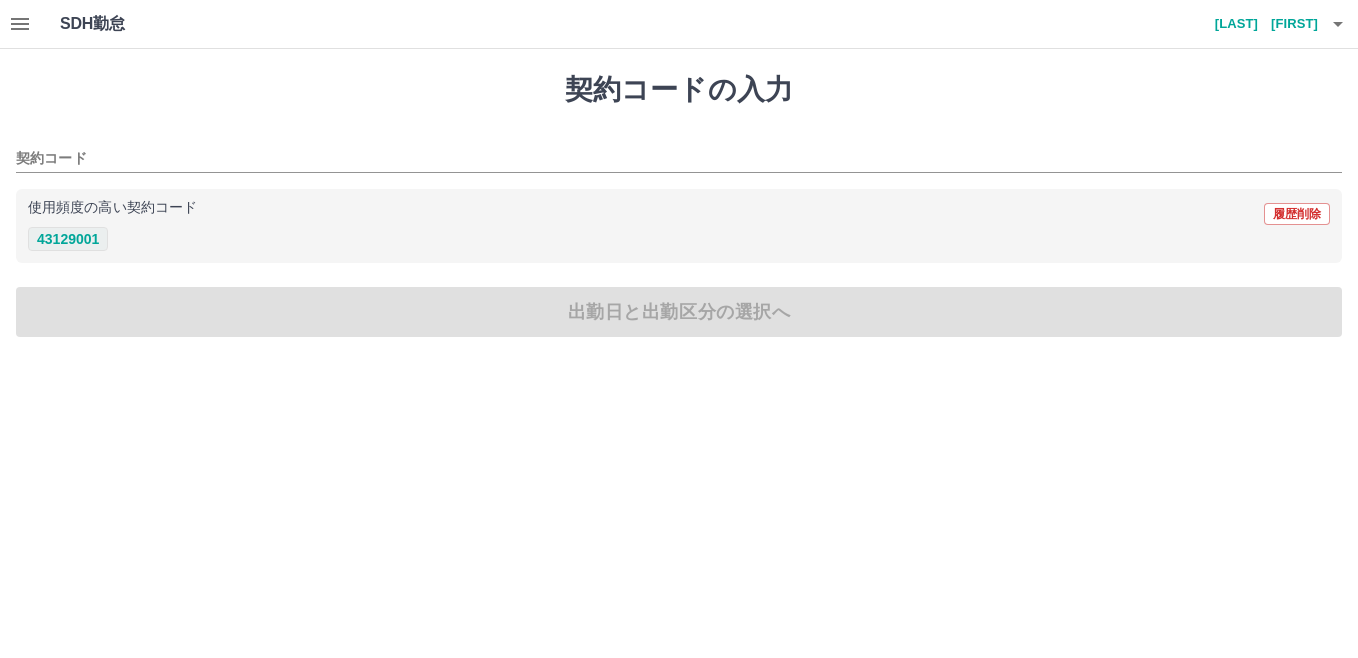 click on "43129001" at bounding box center [68, 239] 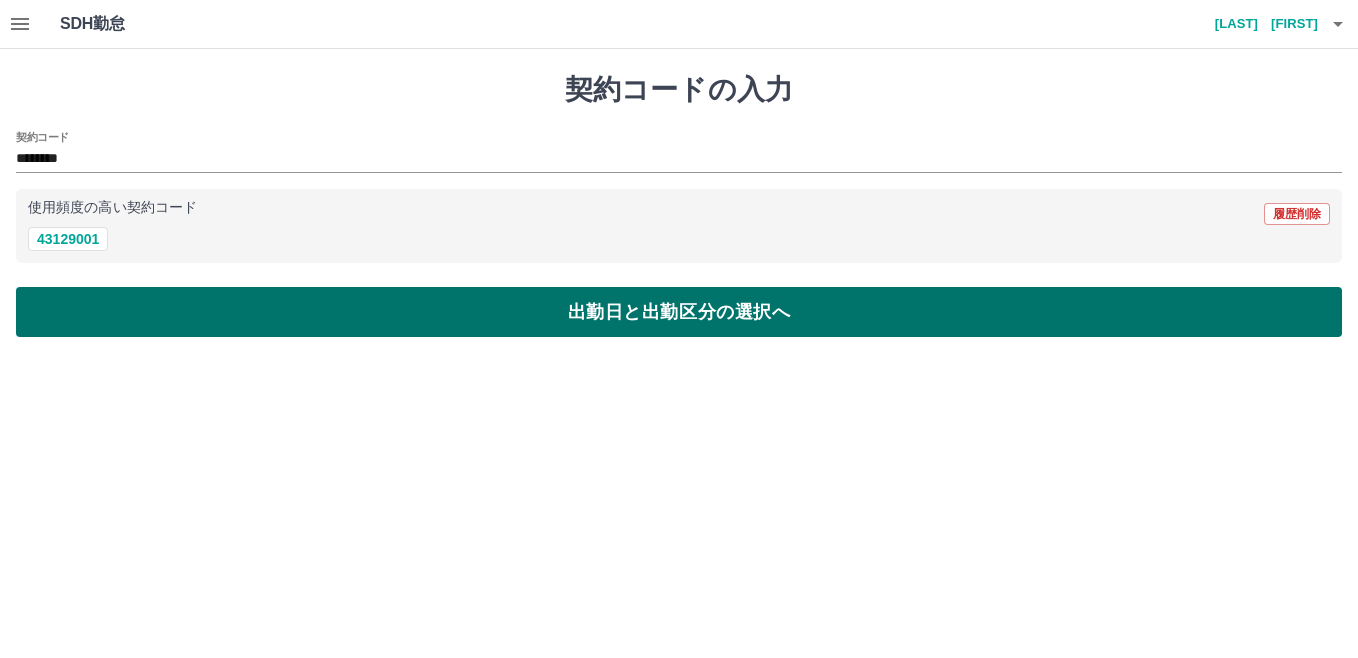 click on "出勤日と出勤区分の選択へ" at bounding box center [679, 312] 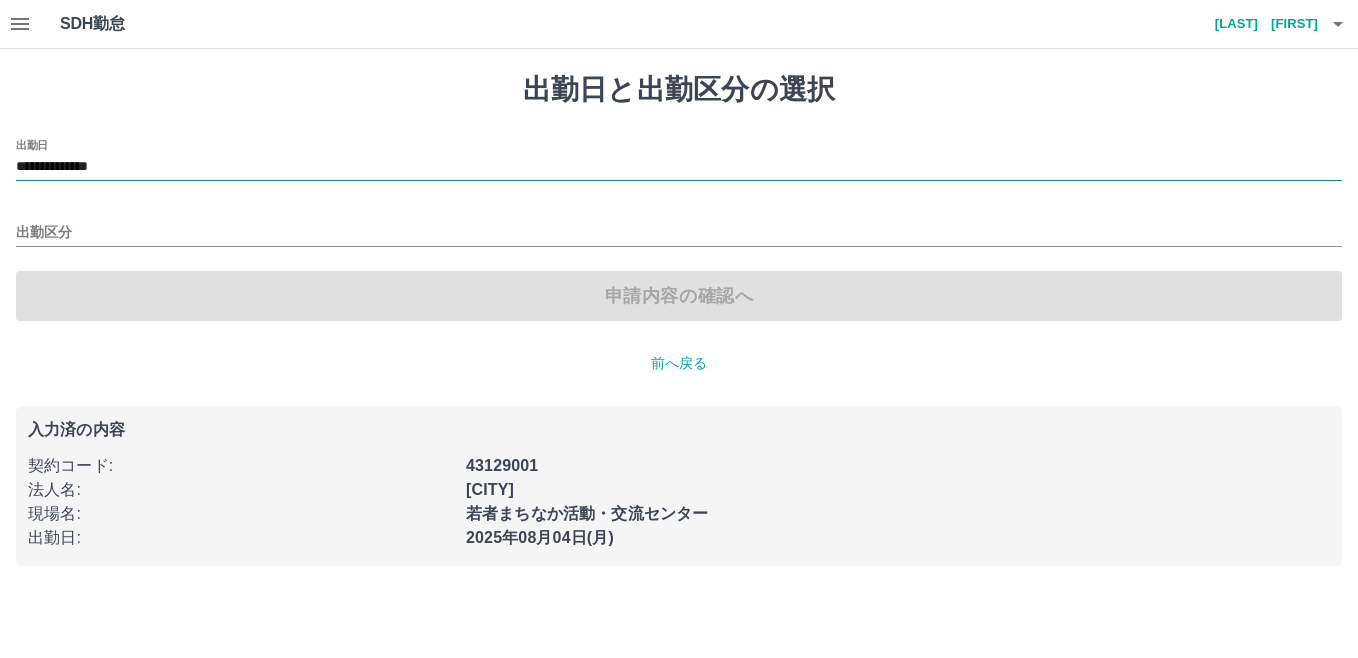 click on "**********" at bounding box center [679, 167] 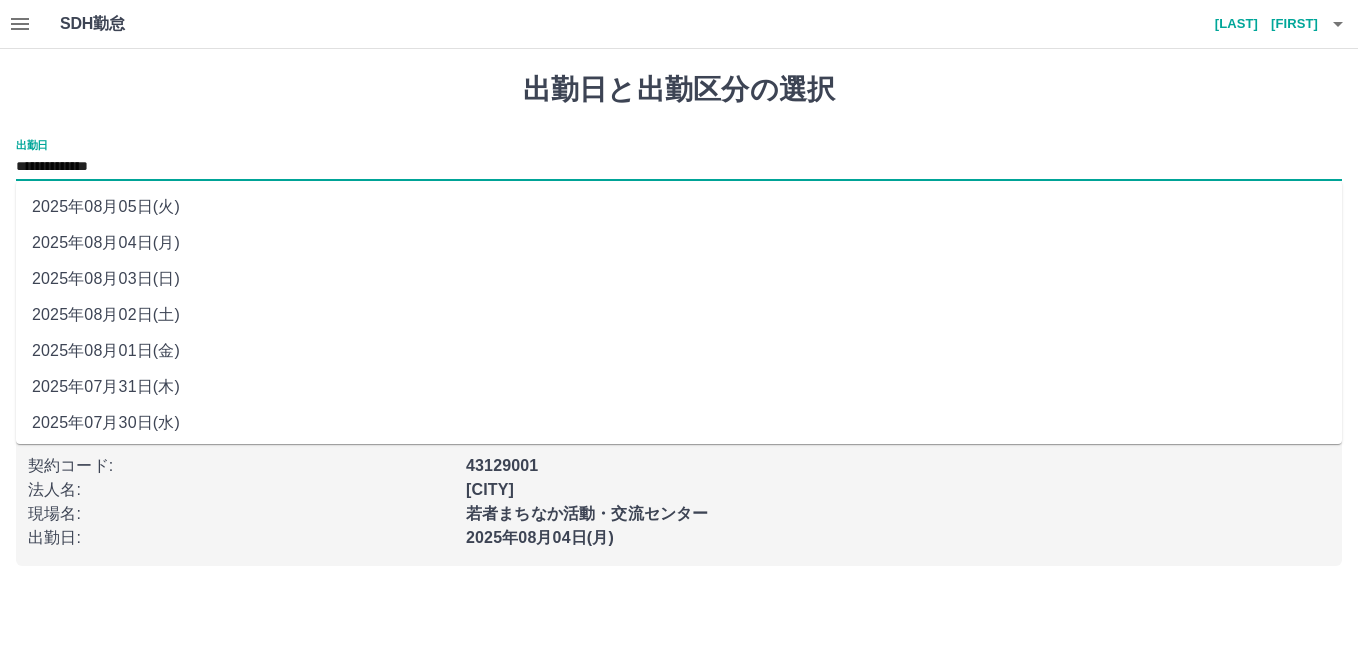 drag, startPoint x: 244, startPoint y: 165, endPoint x: 156, endPoint y: 282, distance: 146.40013 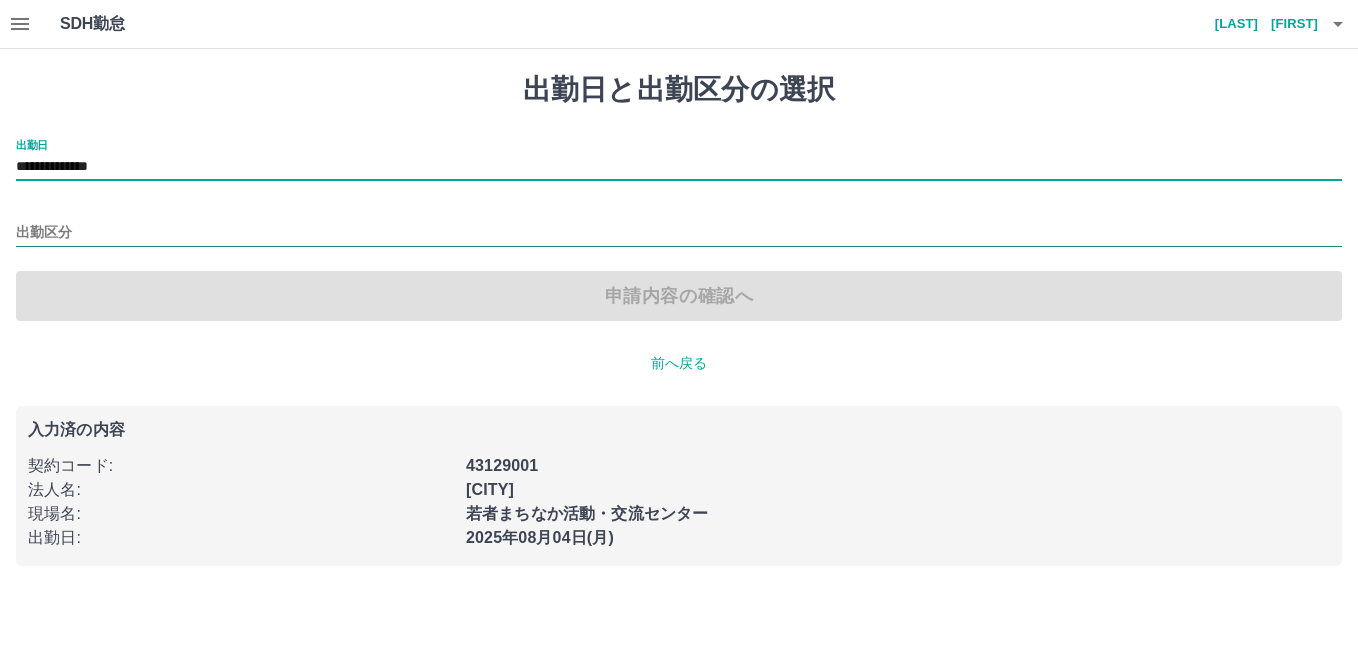 click on "出勤区分" at bounding box center (679, 233) 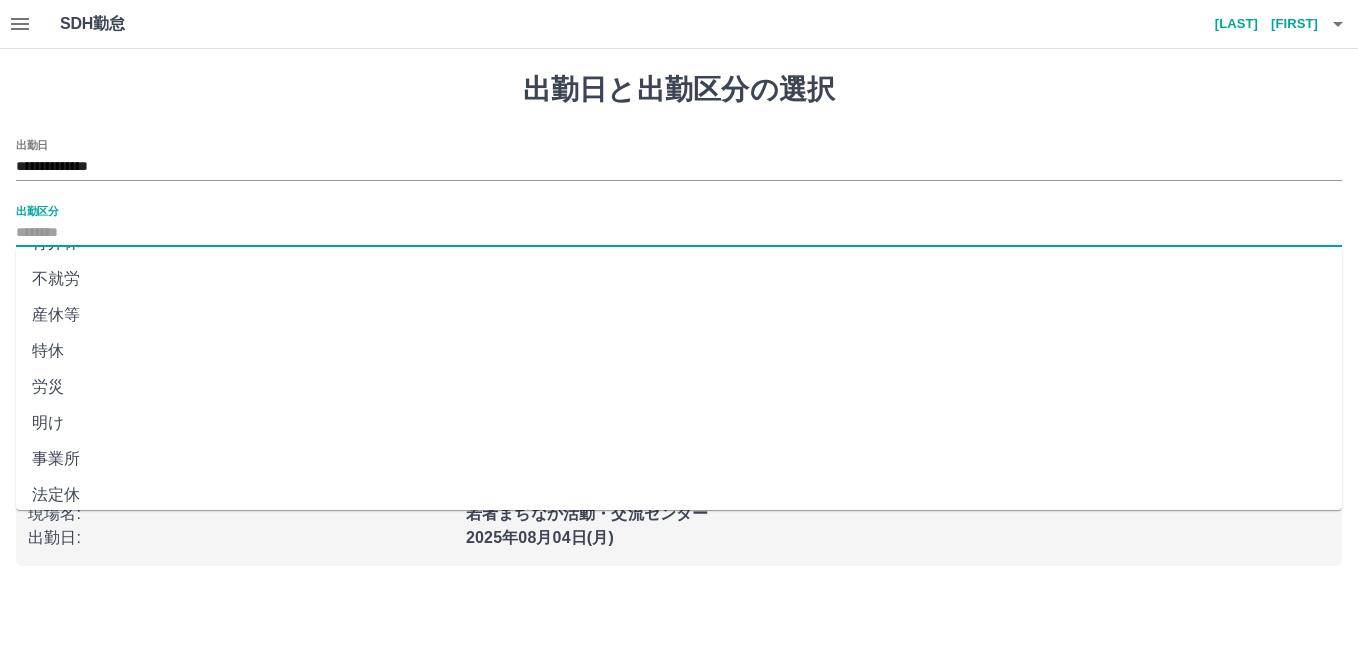 scroll, scrollTop: 401, scrollLeft: 0, axis: vertical 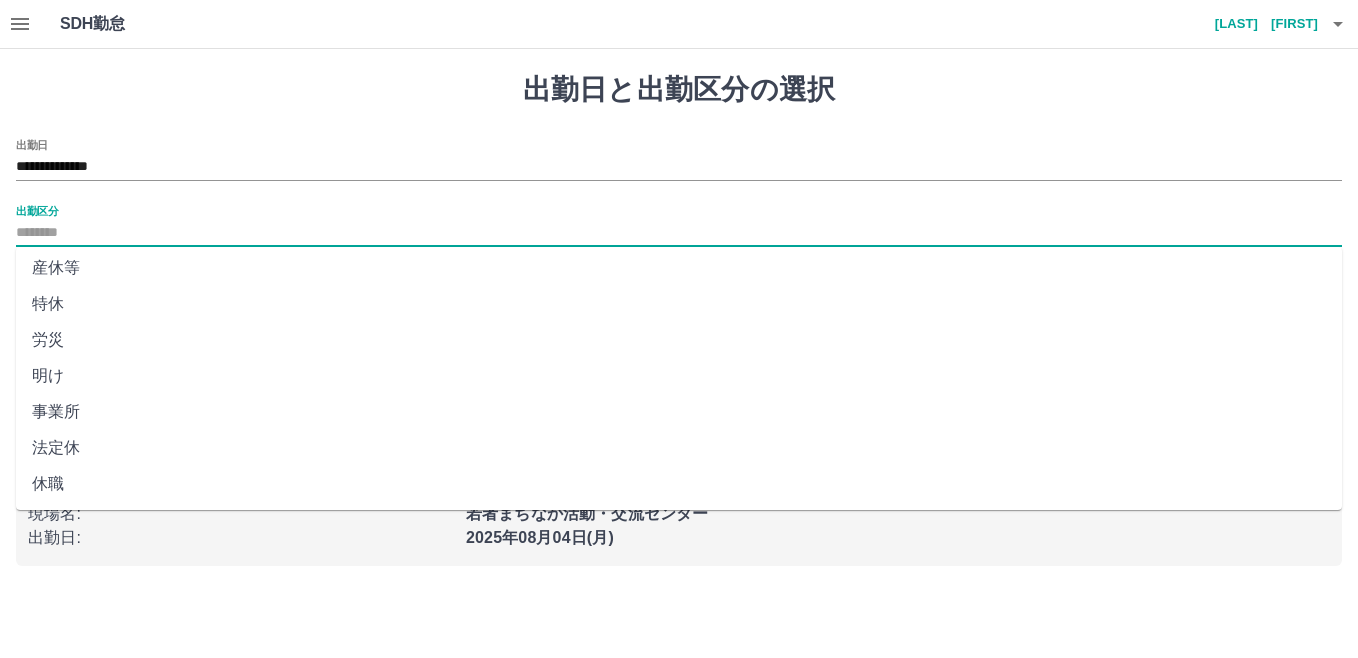 click on "法定休" at bounding box center [679, 448] 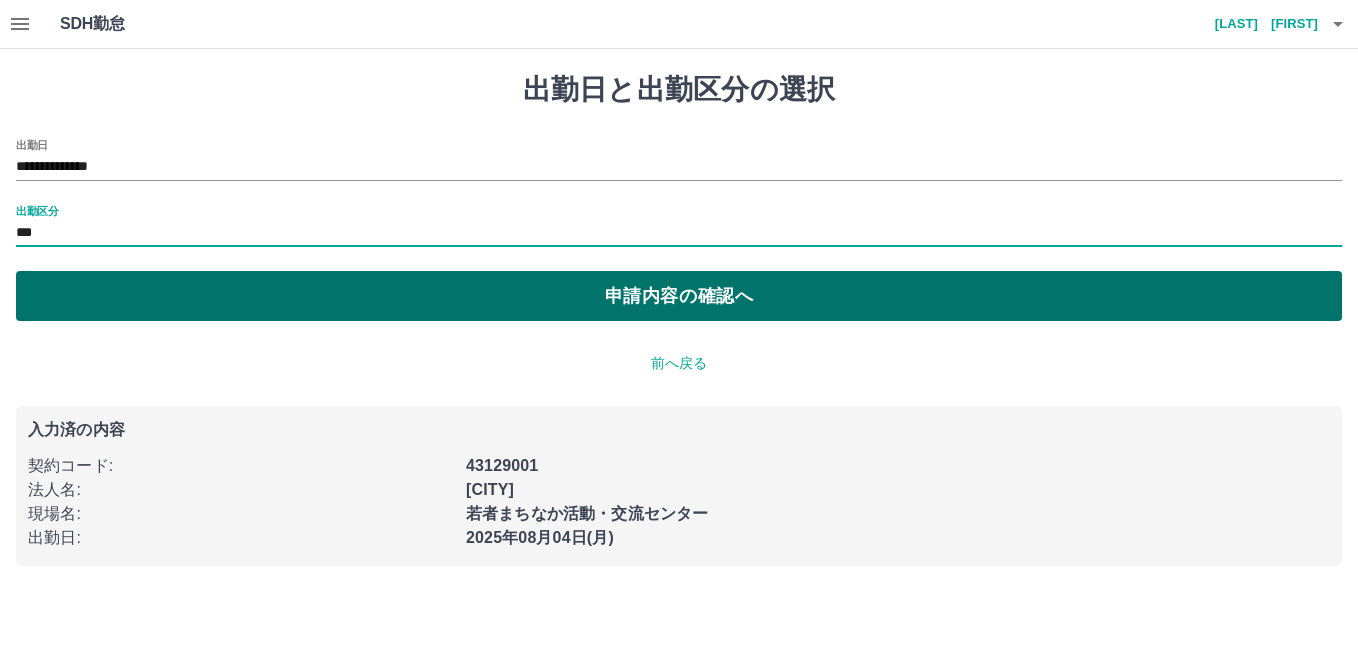 click on "申請内容の確認へ" at bounding box center [679, 296] 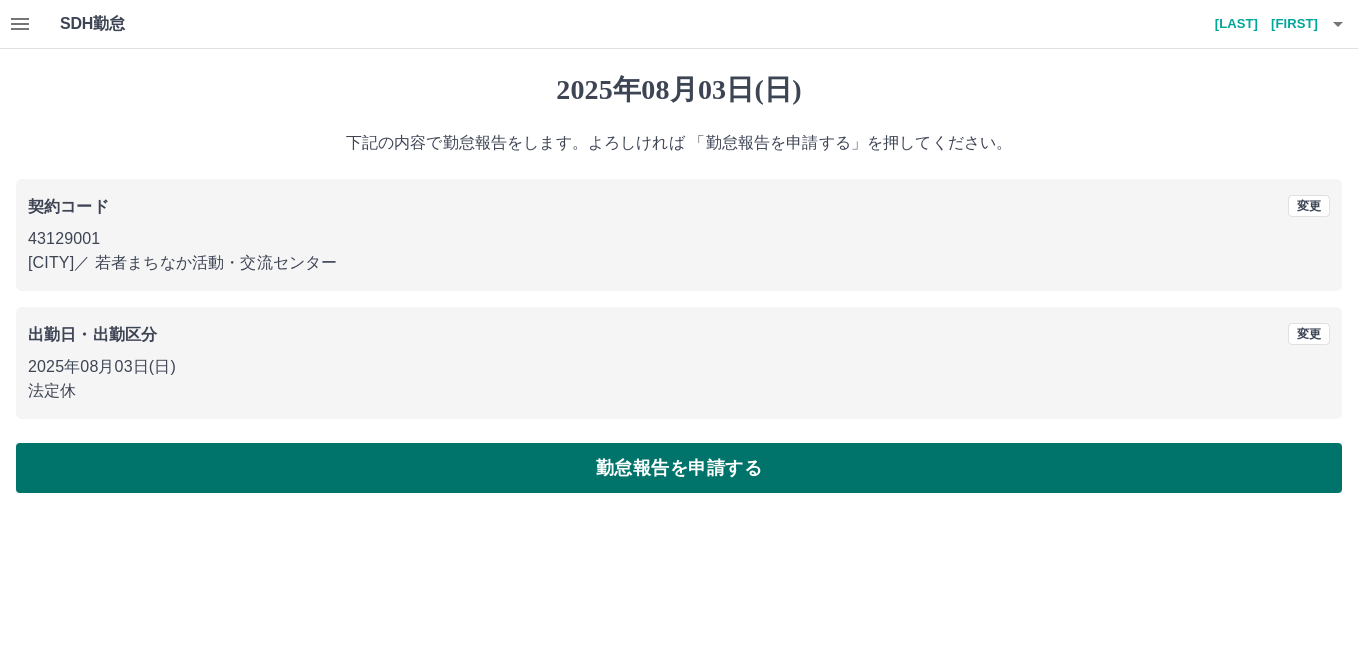 click on "勤怠報告を申請する" at bounding box center (679, 468) 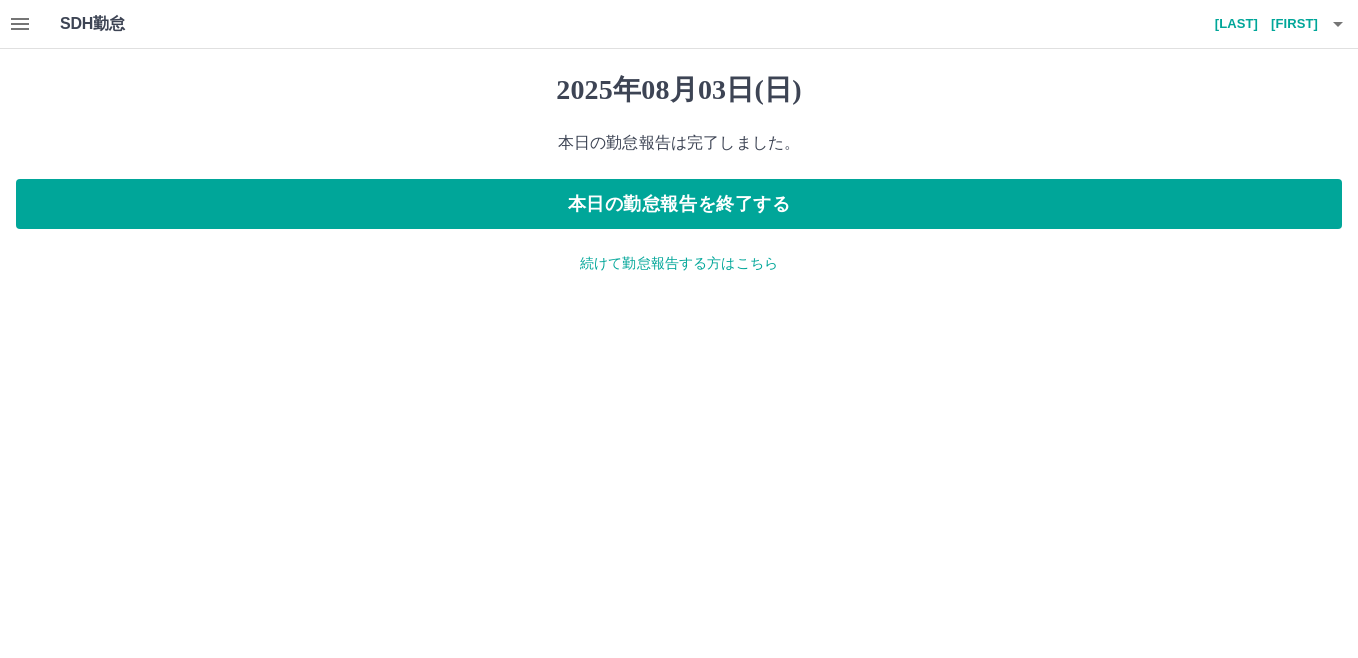 click on "続けて勤怠報告する方はこちら" at bounding box center (679, 263) 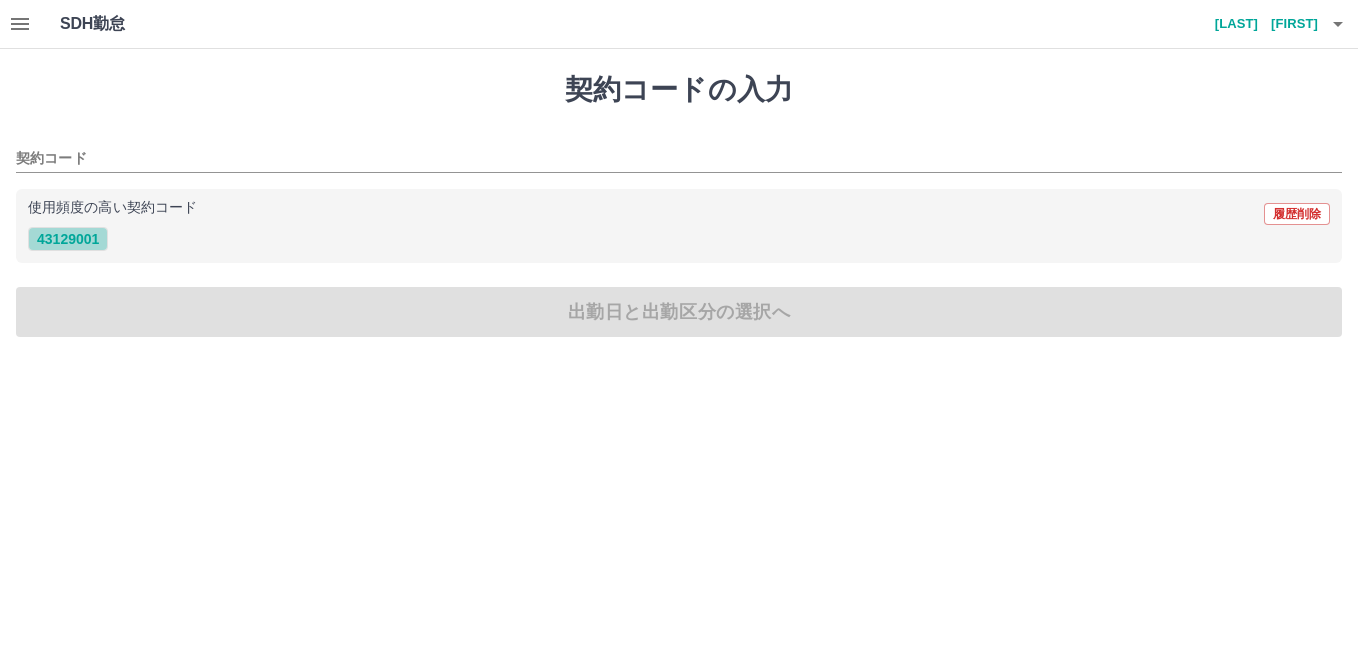click on "43129001" at bounding box center (68, 239) 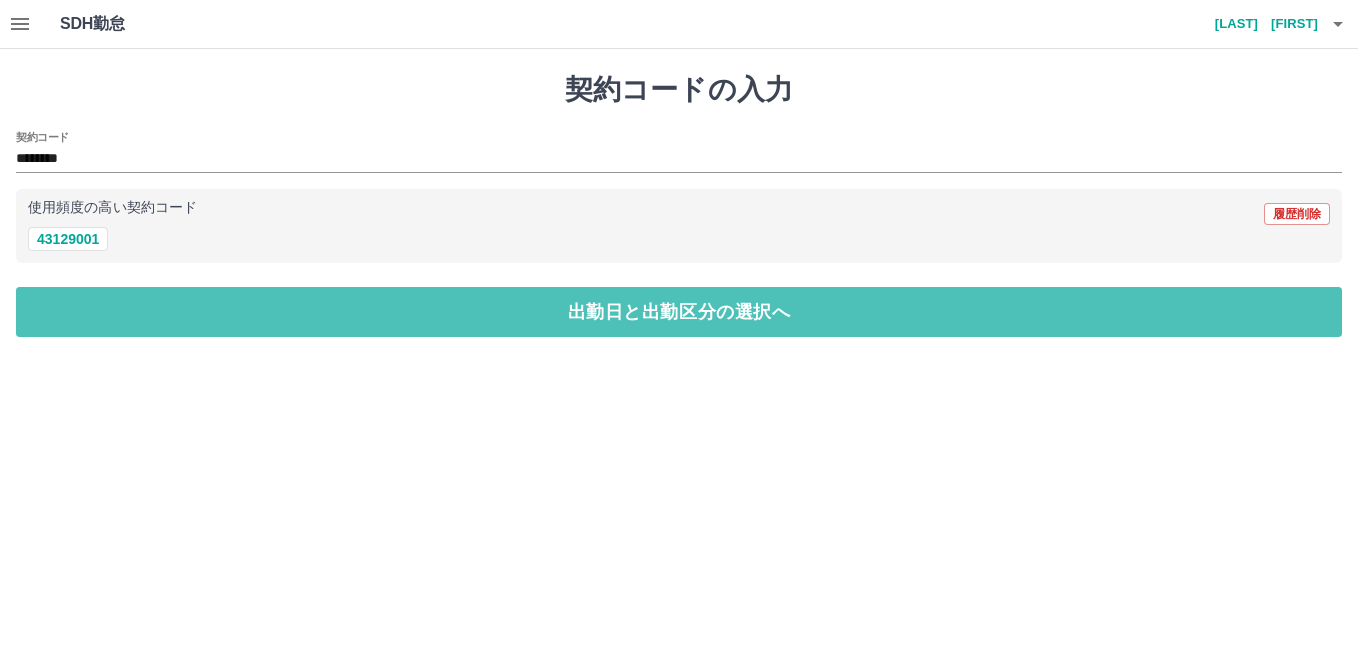 drag, startPoint x: 166, startPoint y: 295, endPoint x: 183, endPoint y: 295, distance: 17 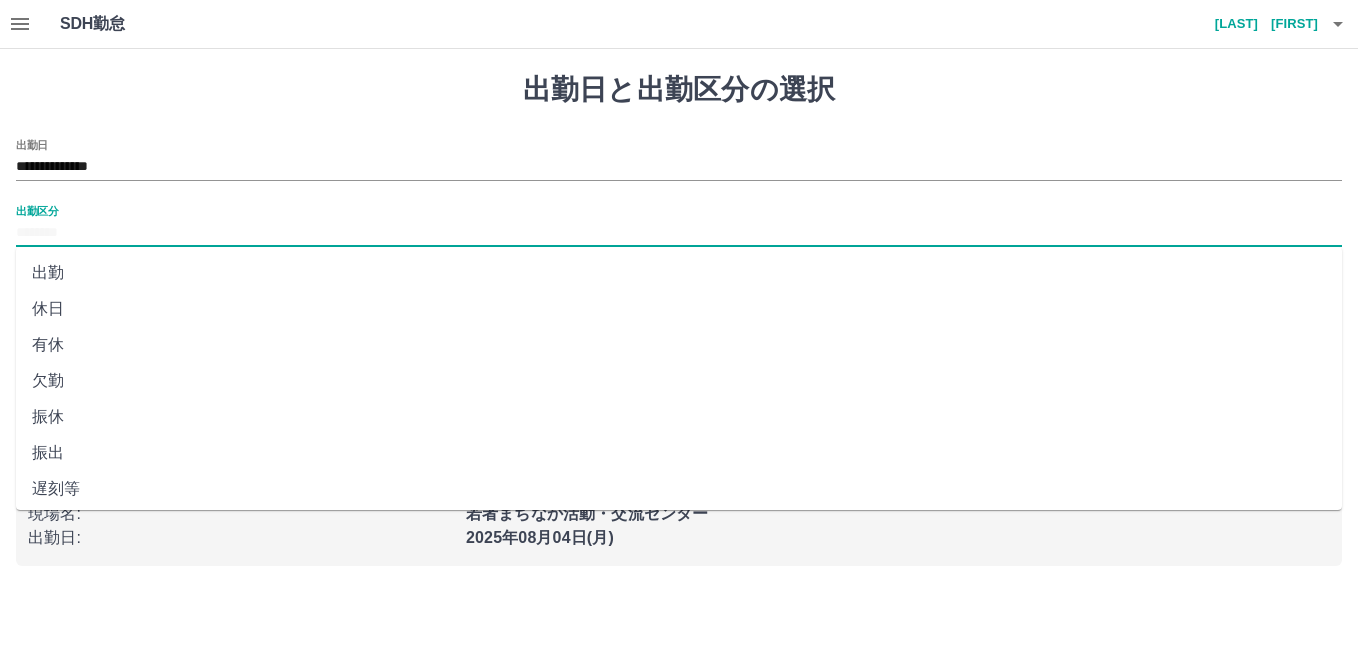 click on "出勤区分" at bounding box center [679, 233] 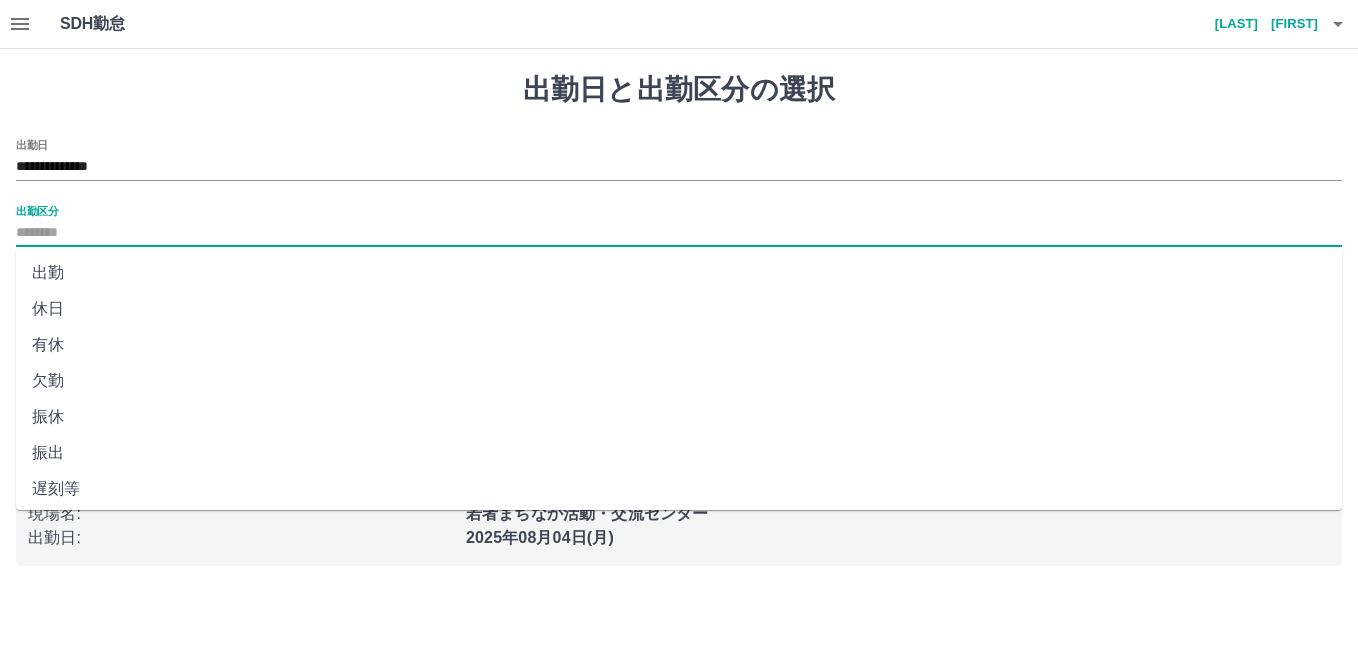 click on "休日" at bounding box center [679, 309] 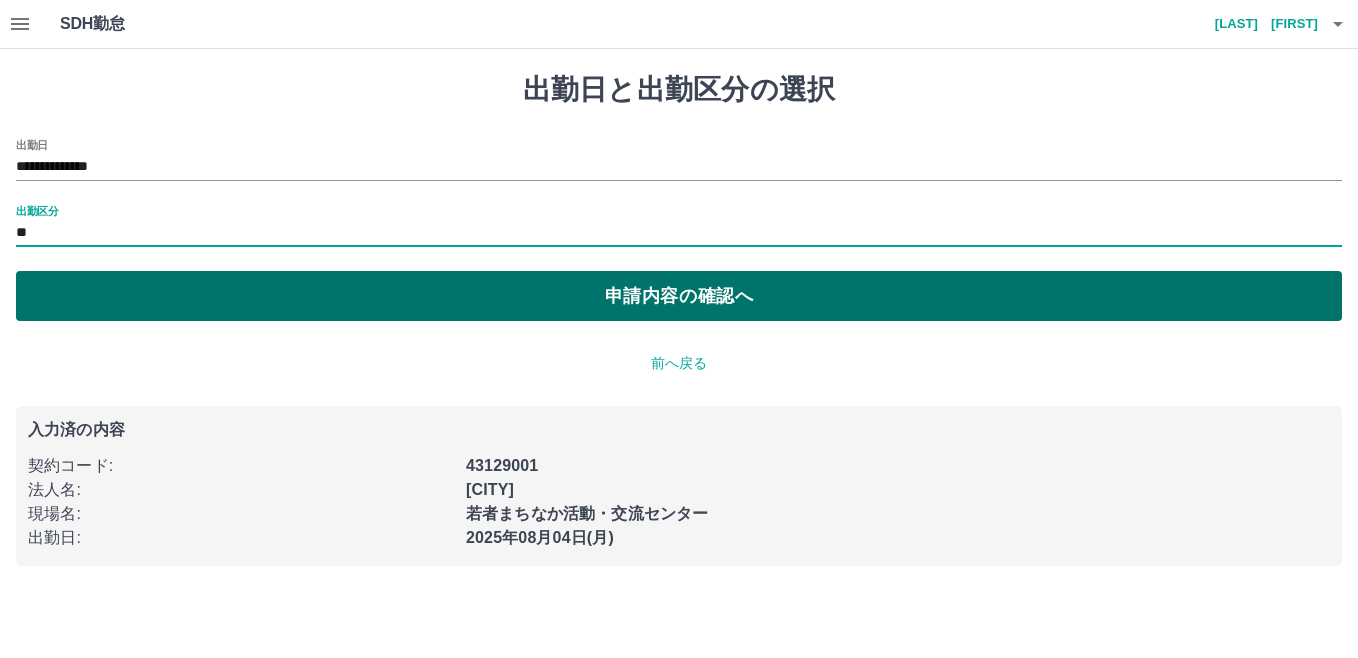 click on "申請内容の確認へ" at bounding box center (679, 296) 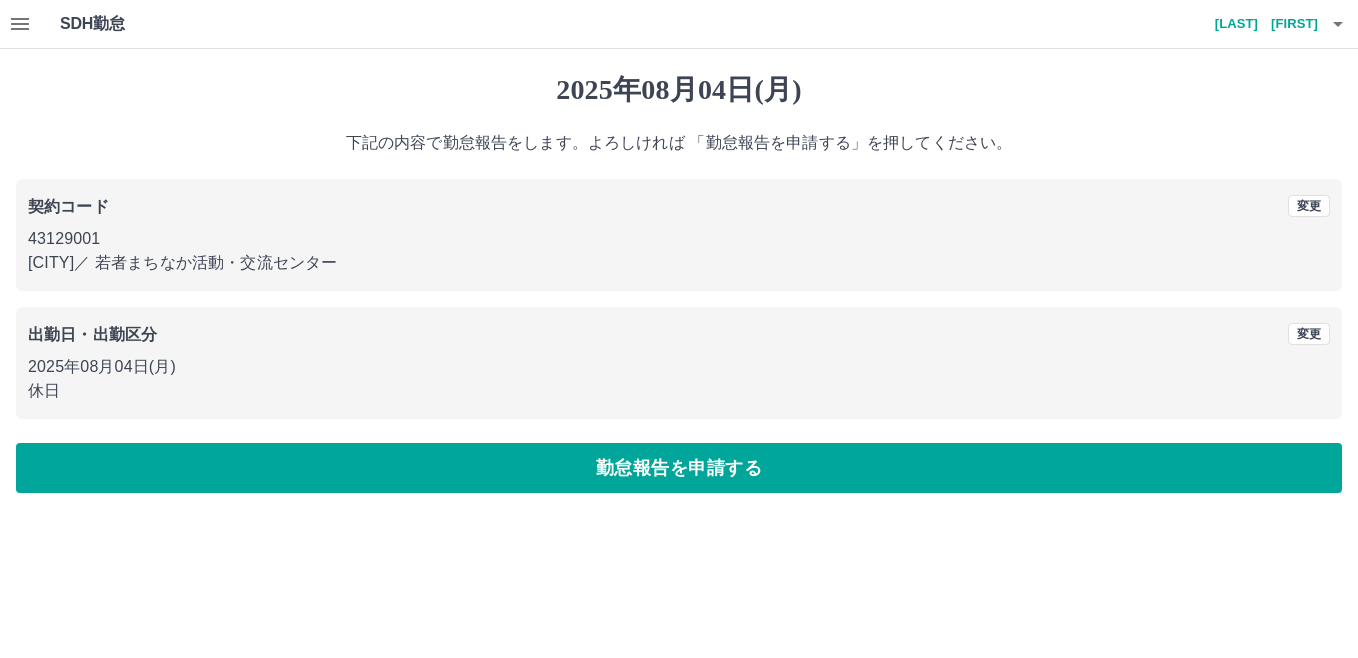 click on "勤怠報告を申請する" at bounding box center (679, 468) 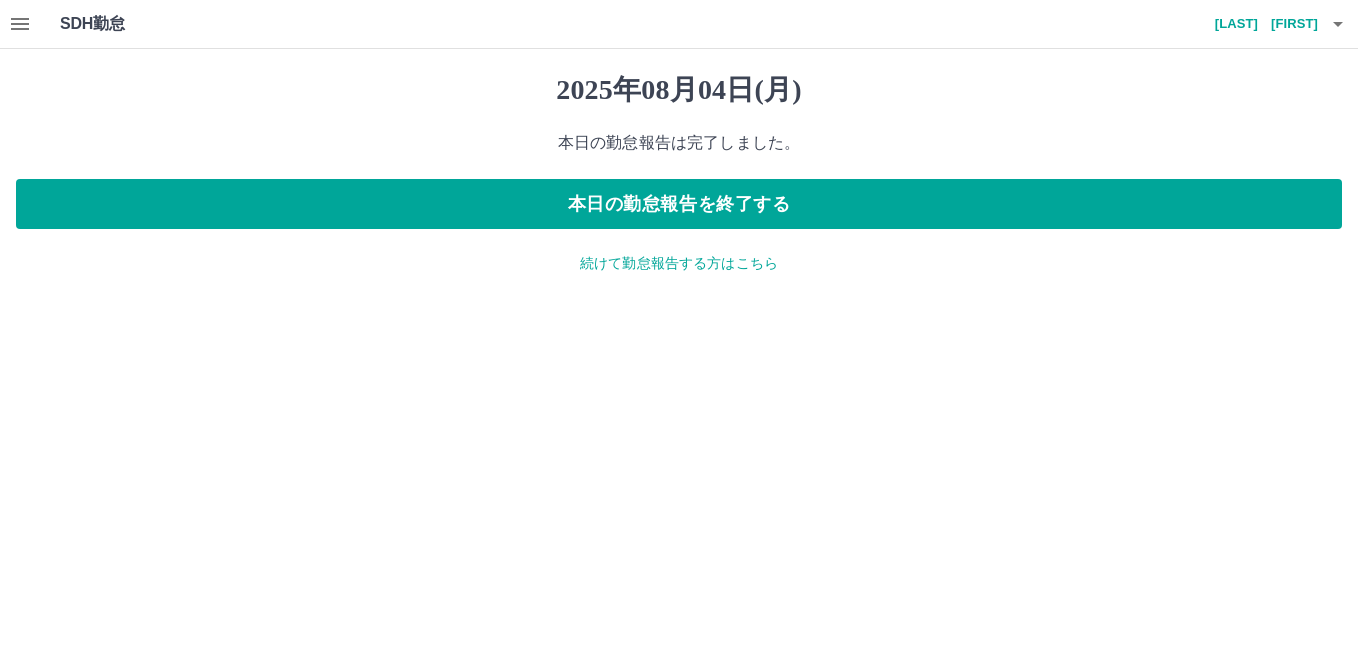 click on "続けて勤怠報告する方はこちら" at bounding box center [679, 263] 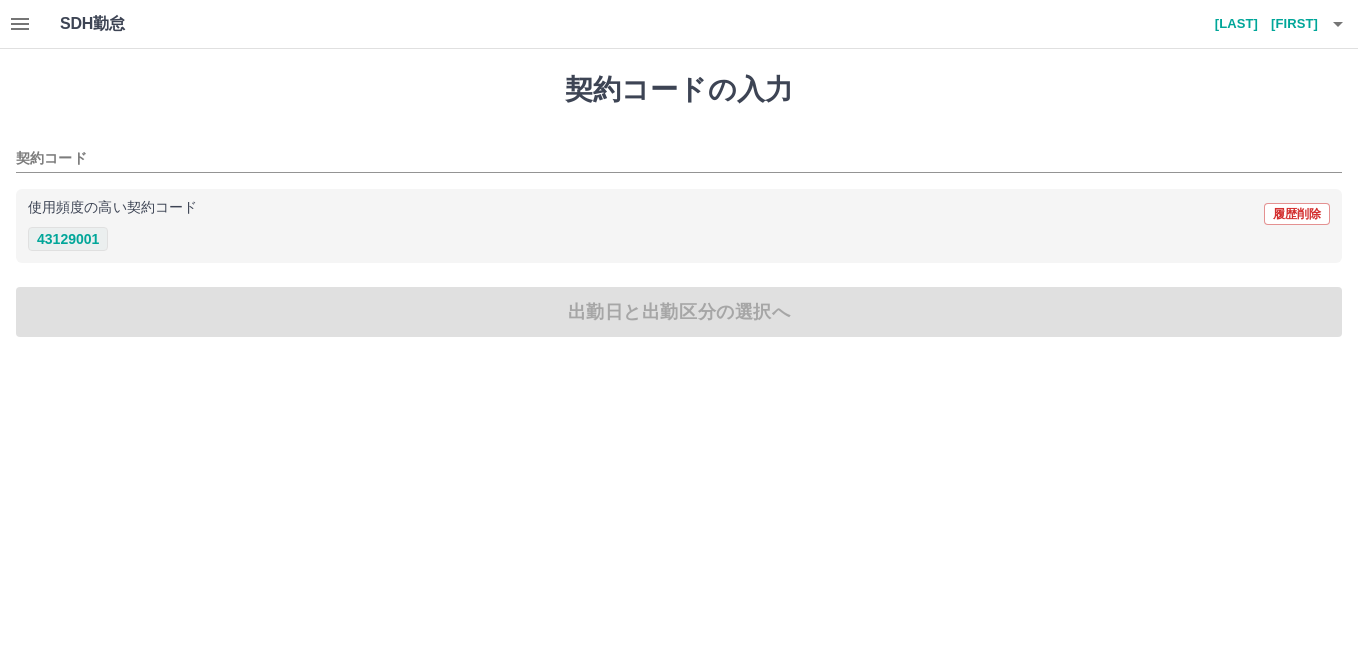 click on "43129001" at bounding box center [68, 239] 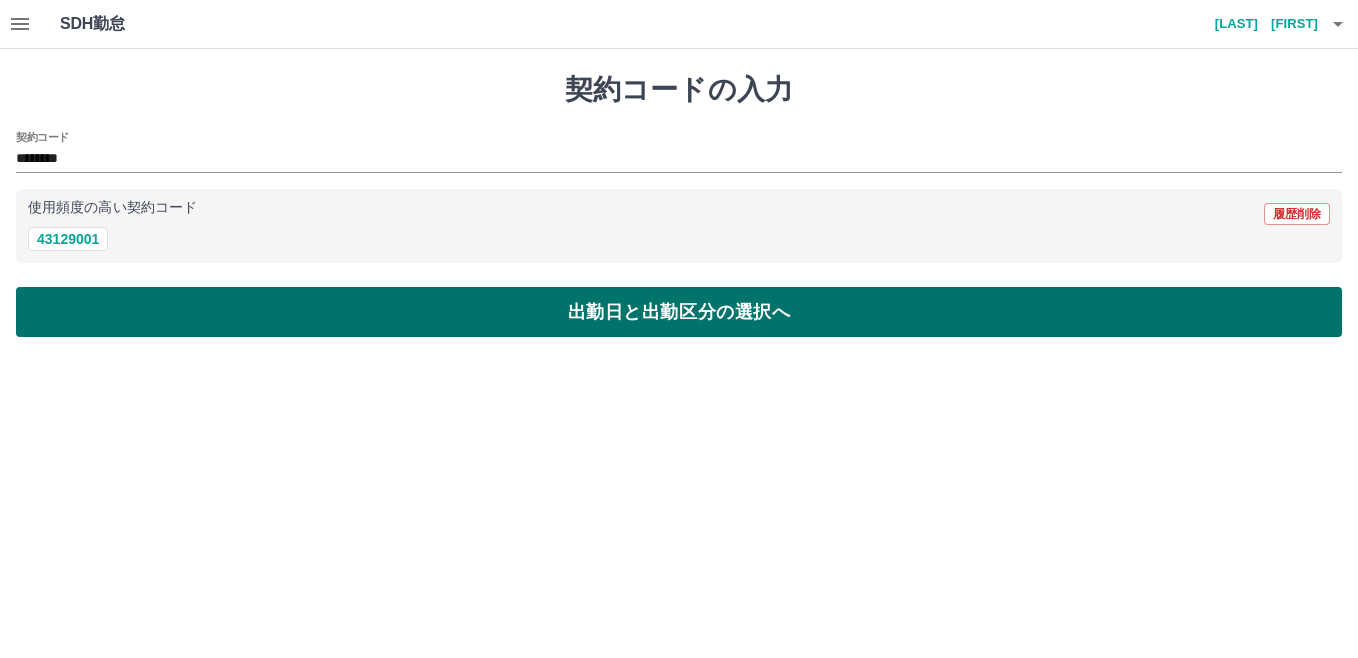 click on "出勤日と出勤区分の選択へ" at bounding box center (679, 312) 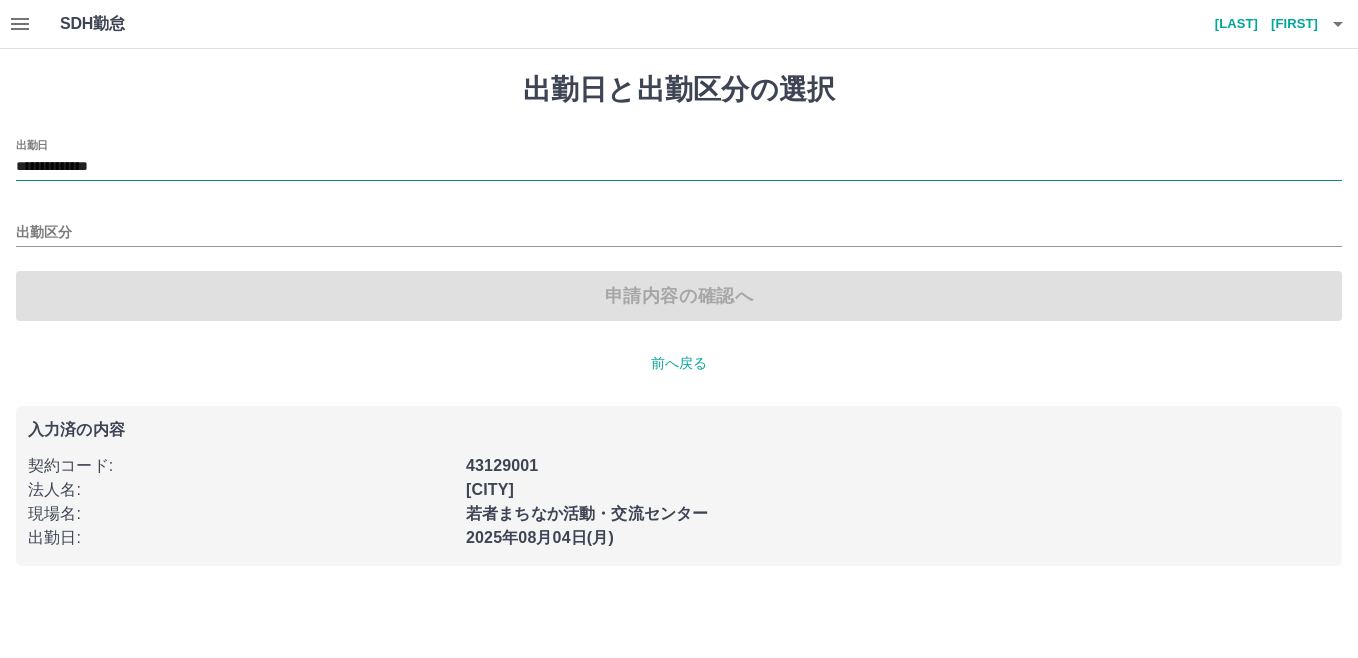 click on "**********" at bounding box center [679, 167] 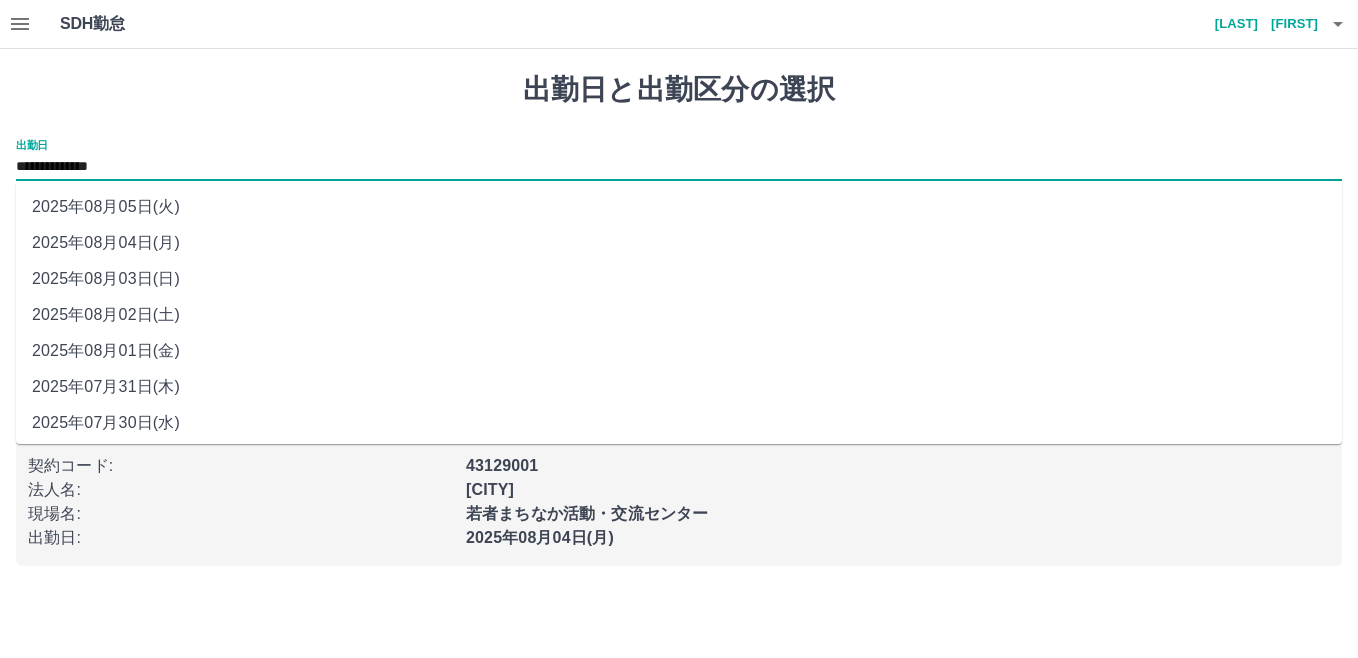 drag, startPoint x: 255, startPoint y: 168, endPoint x: 161, endPoint y: 209, distance: 102.55243 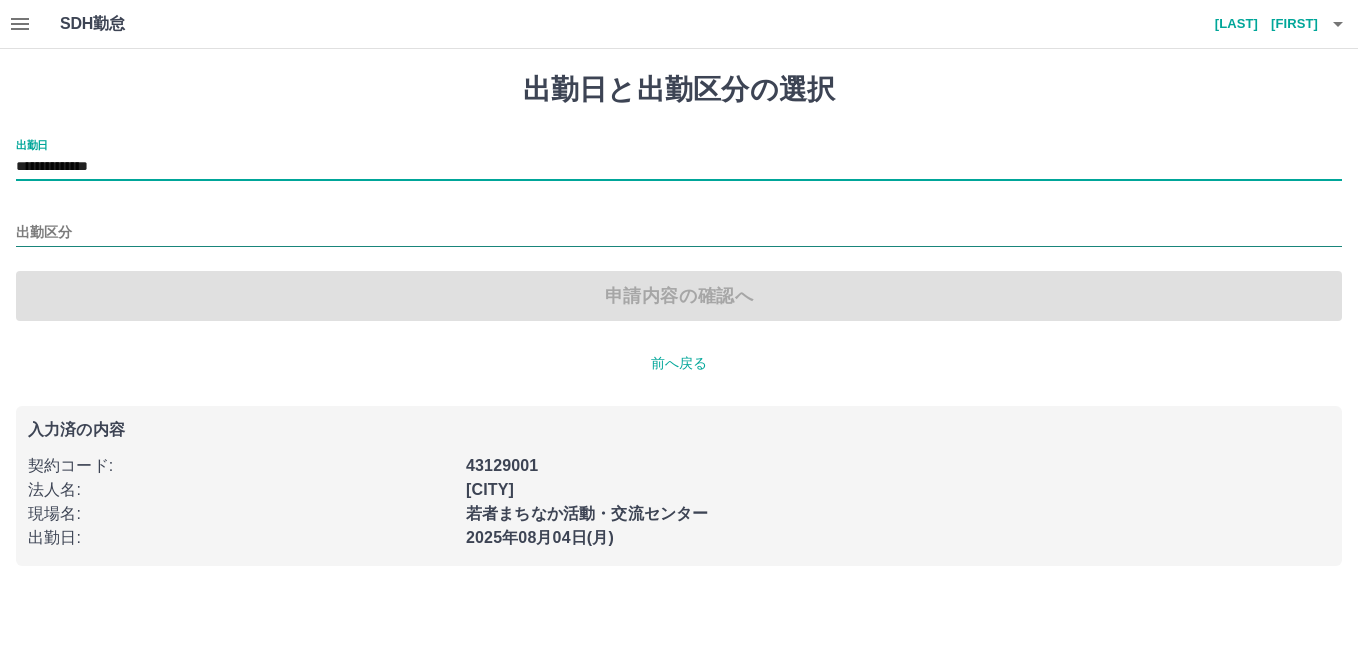 drag, startPoint x: 156, startPoint y: 207, endPoint x: 155, endPoint y: 232, distance: 25.019993 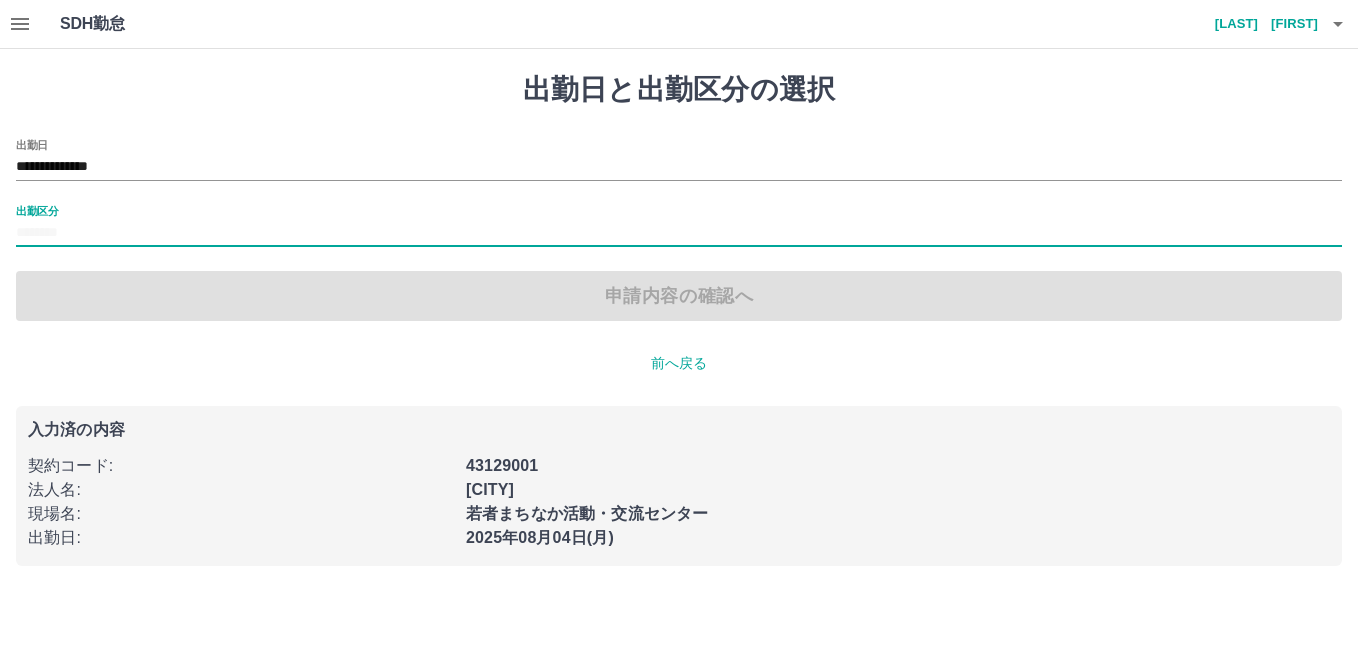 click on "出勤区分" at bounding box center (679, 233) 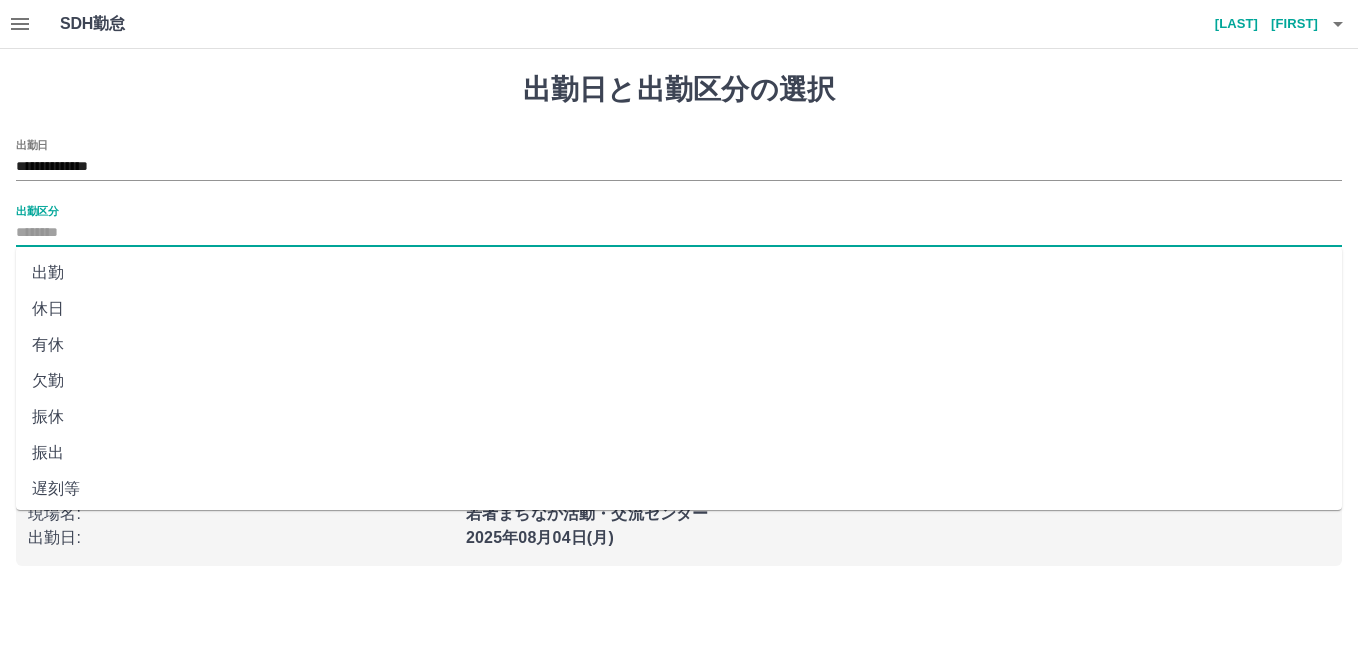 drag, startPoint x: 44, startPoint y: 312, endPoint x: 61, endPoint y: 308, distance: 17.464249 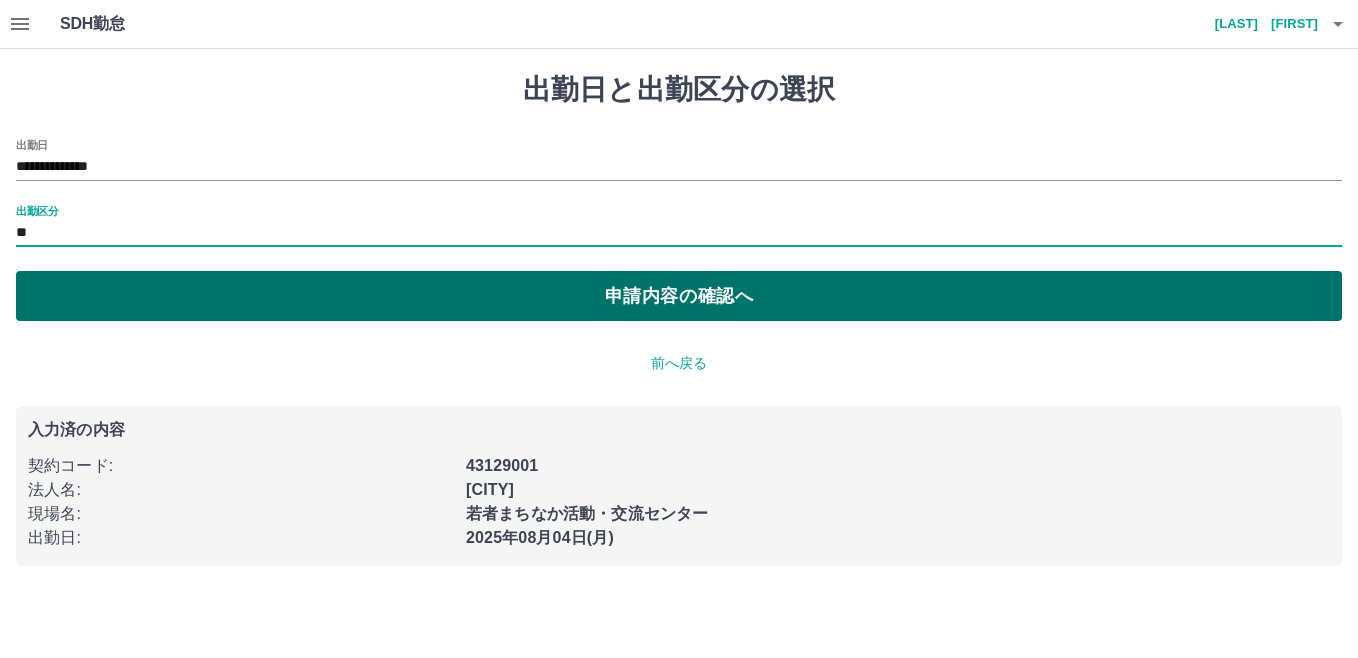 click on "申請内容の確認へ" at bounding box center (679, 296) 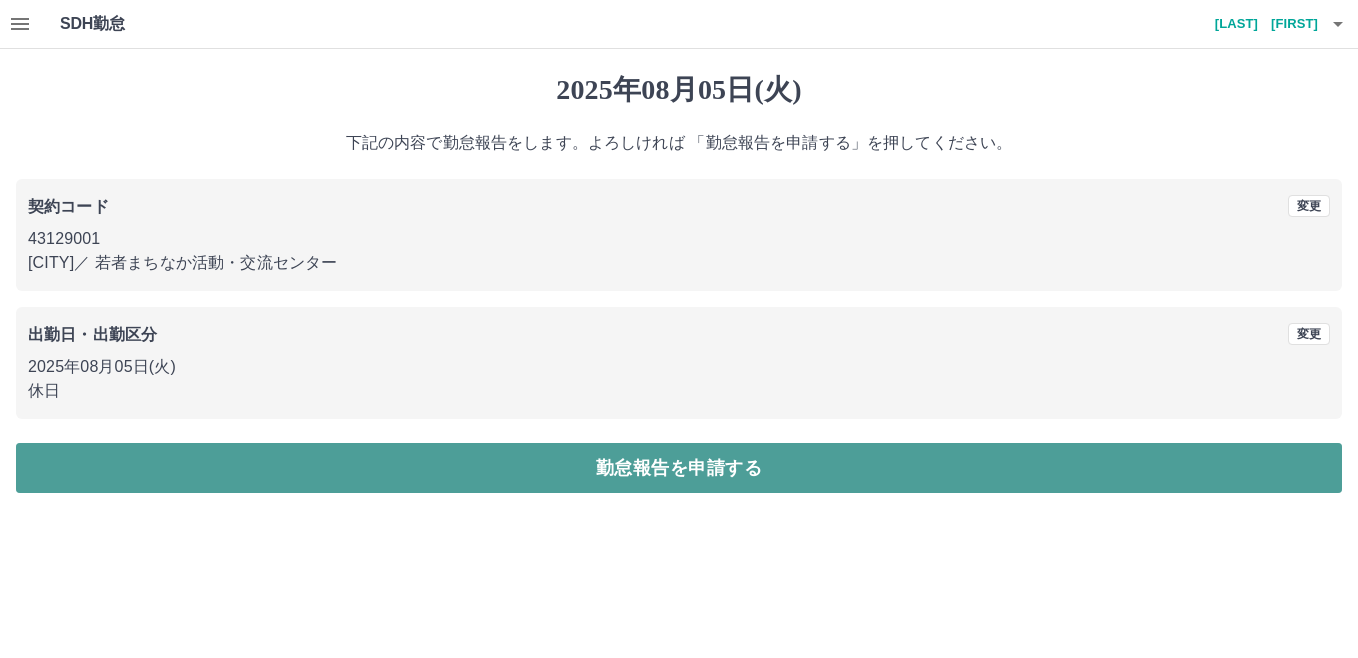 click on "勤怠報告を申請する" at bounding box center (679, 468) 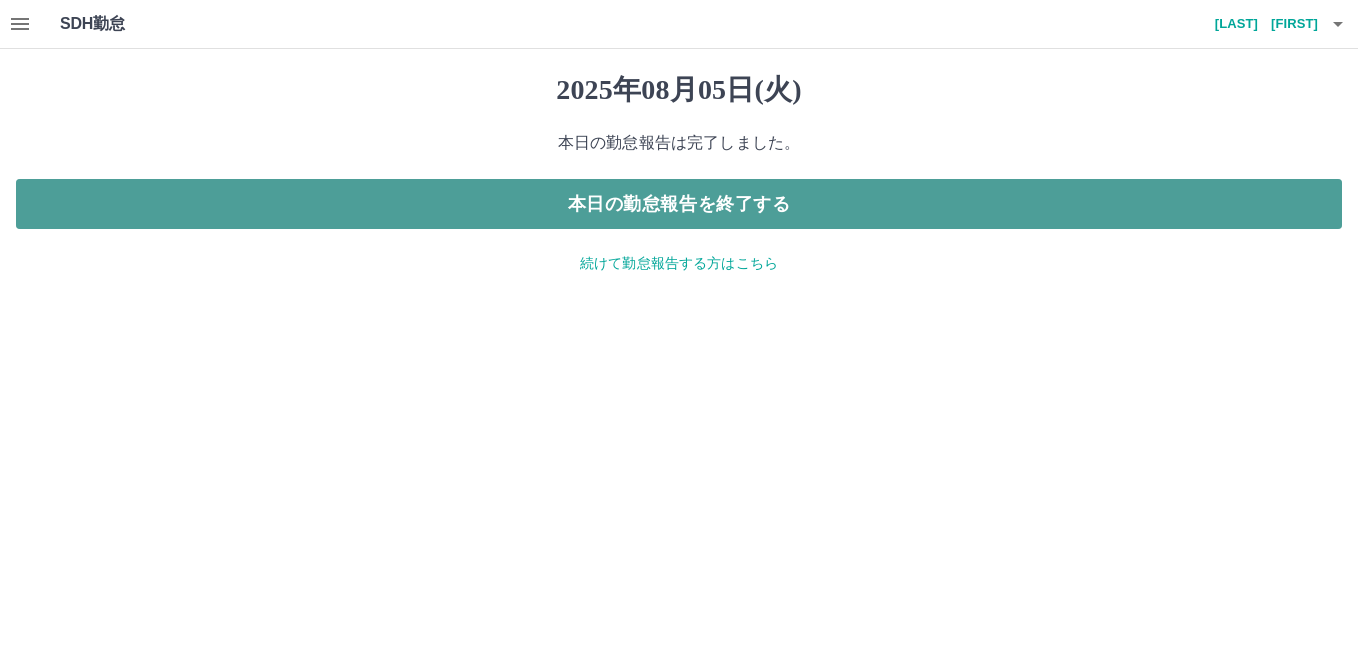 click on "本日の勤怠報告を終了する" at bounding box center [679, 204] 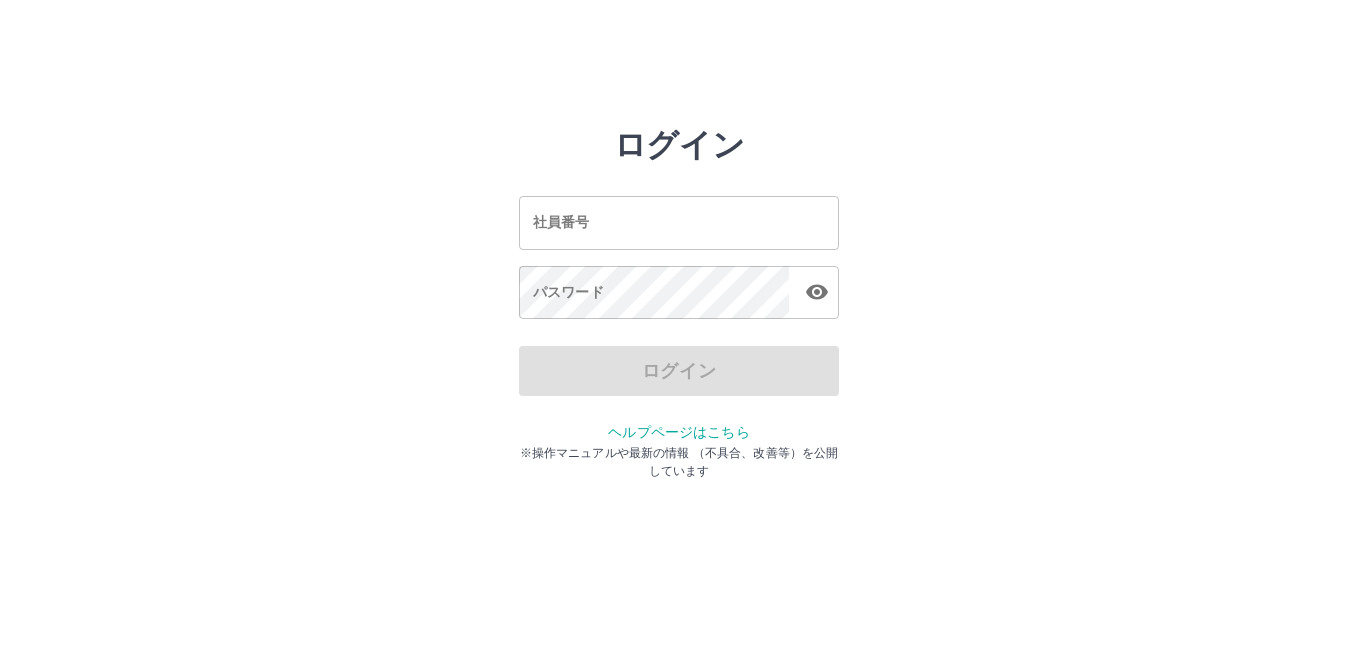 scroll, scrollTop: 0, scrollLeft: 0, axis: both 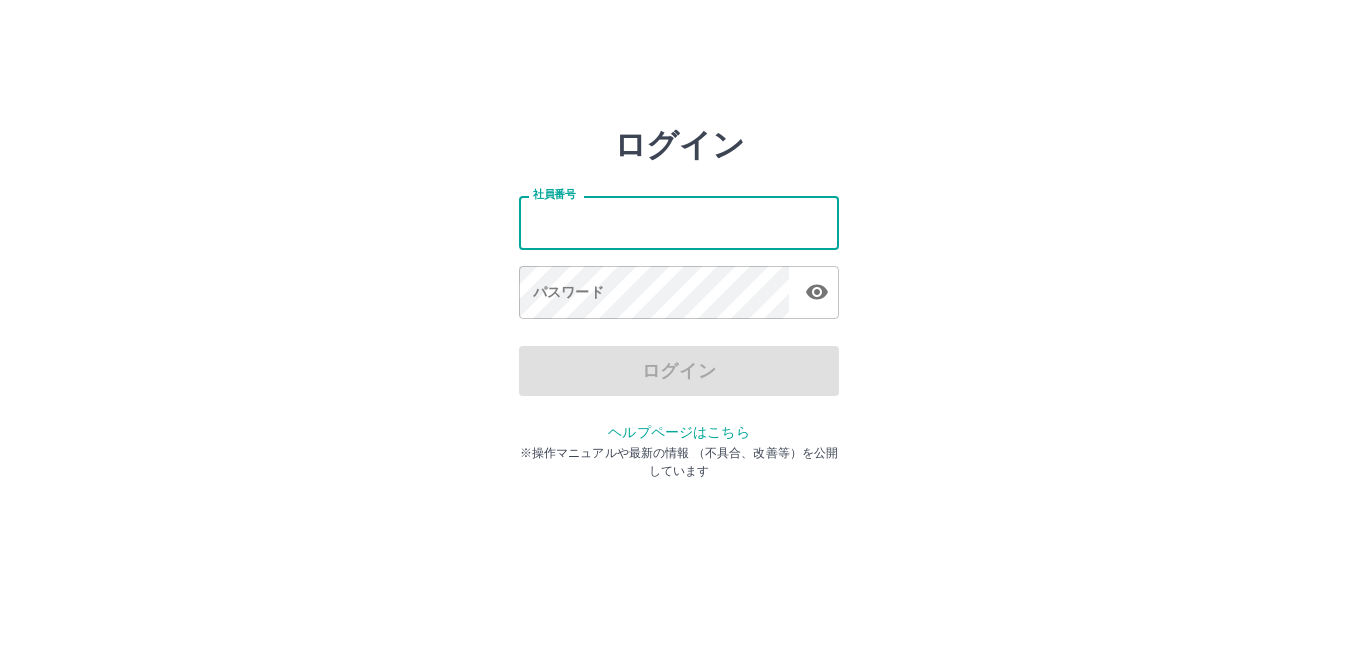 click on "社員番号" at bounding box center [679, 222] 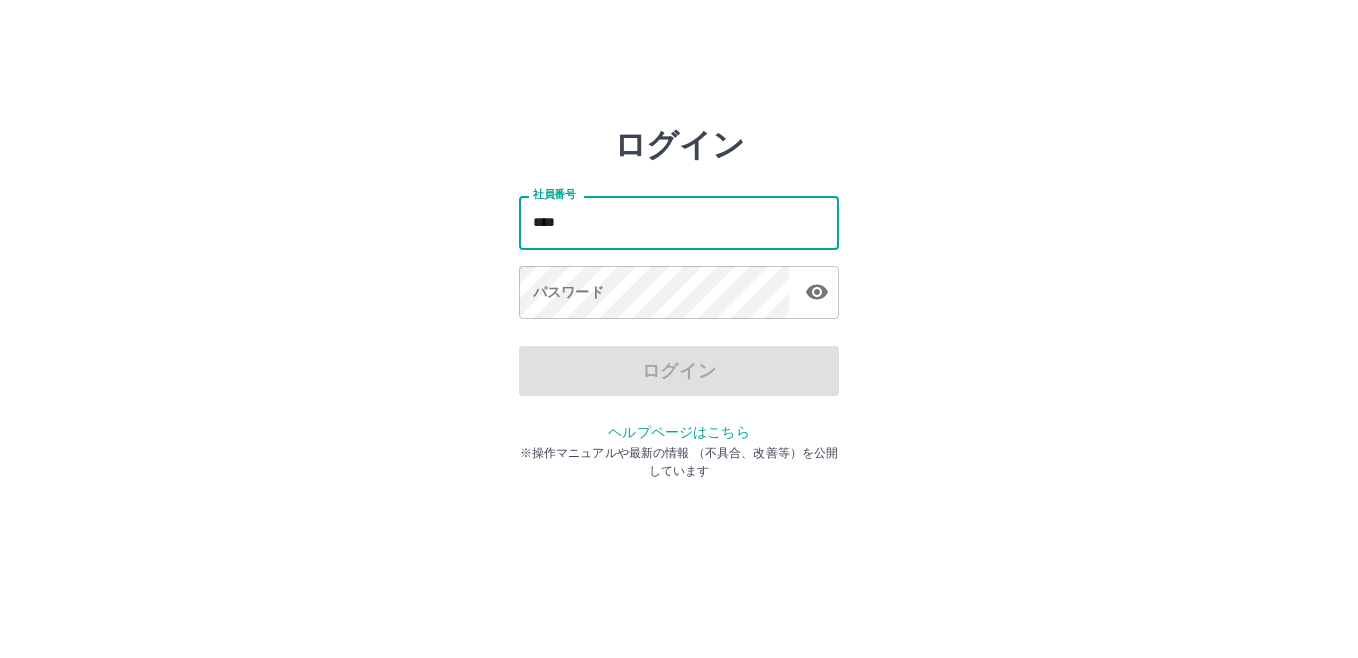 type on "*******" 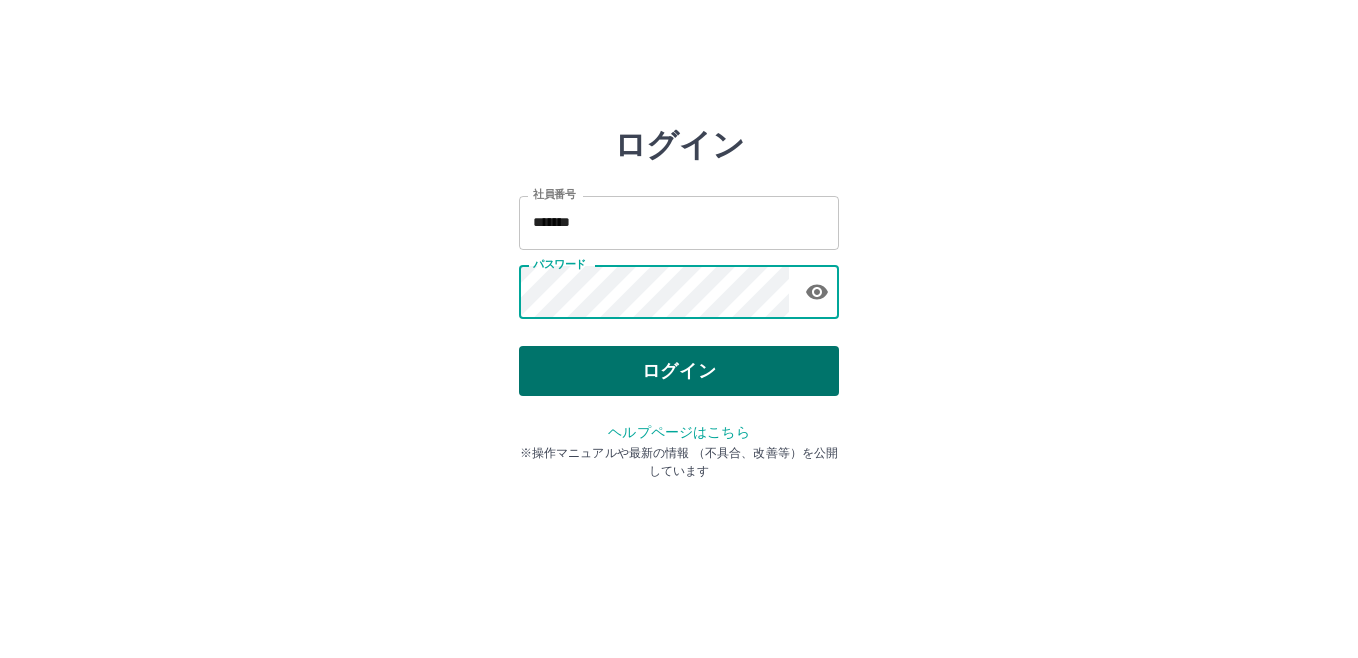 click on "ログイン" at bounding box center (679, 371) 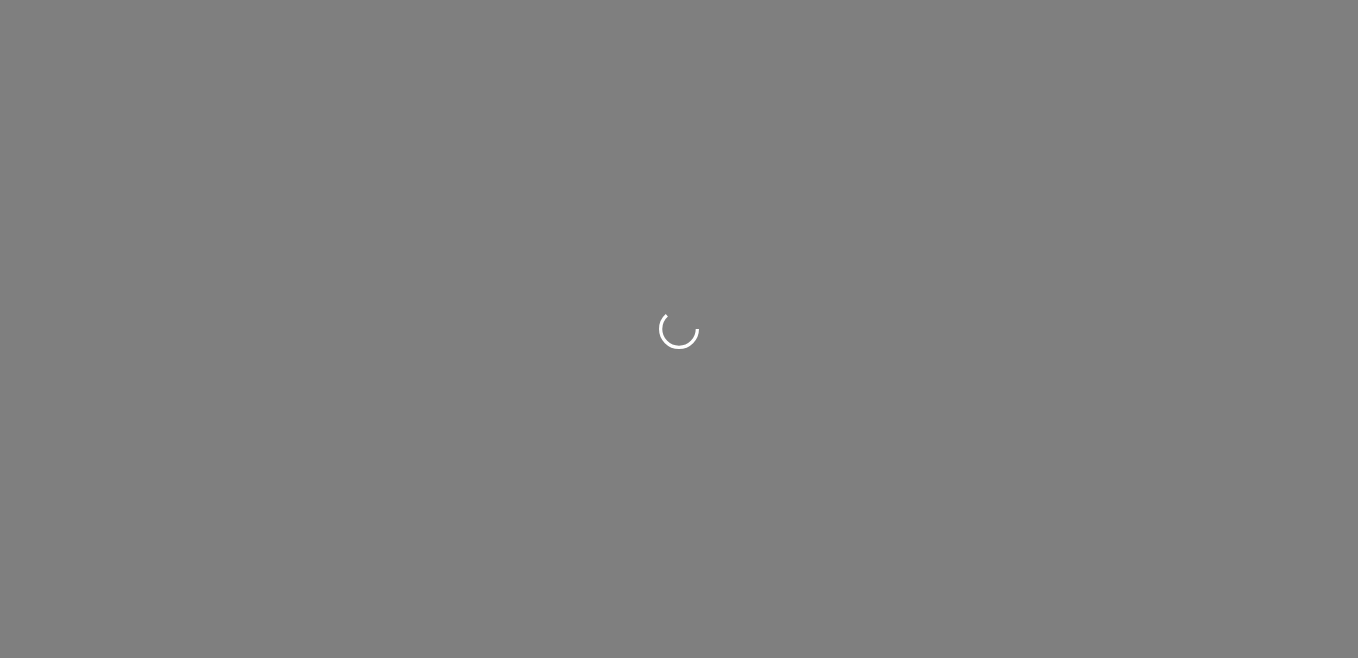 scroll, scrollTop: 0, scrollLeft: 0, axis: both 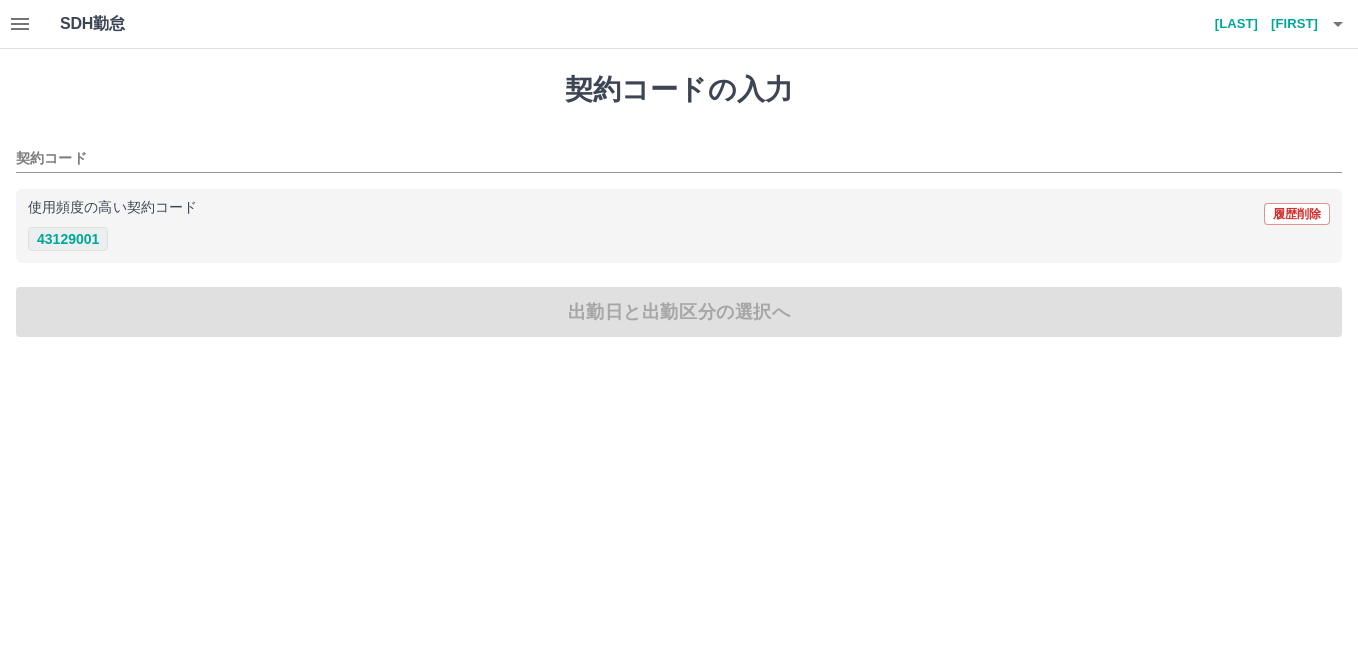 click on "43129001" at bounding box center (68, 239) 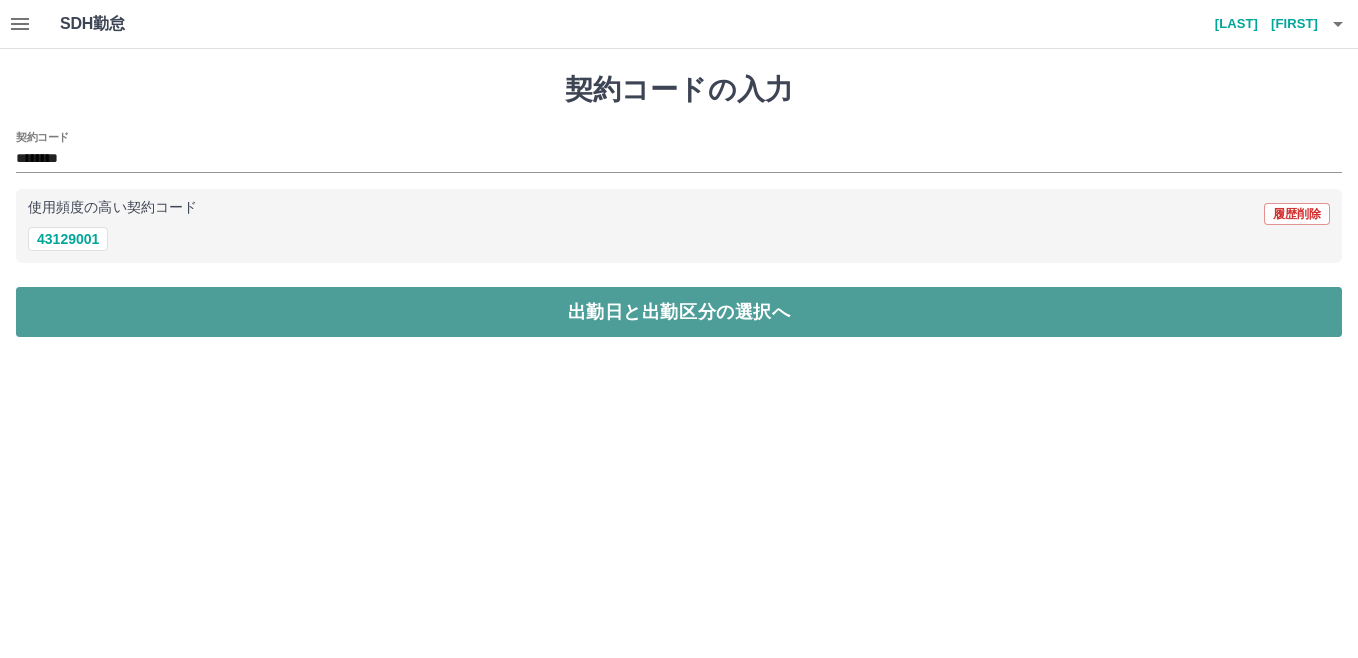 click on "出勤日と出勤区分の選択へ" at bounding box center (679, 312) 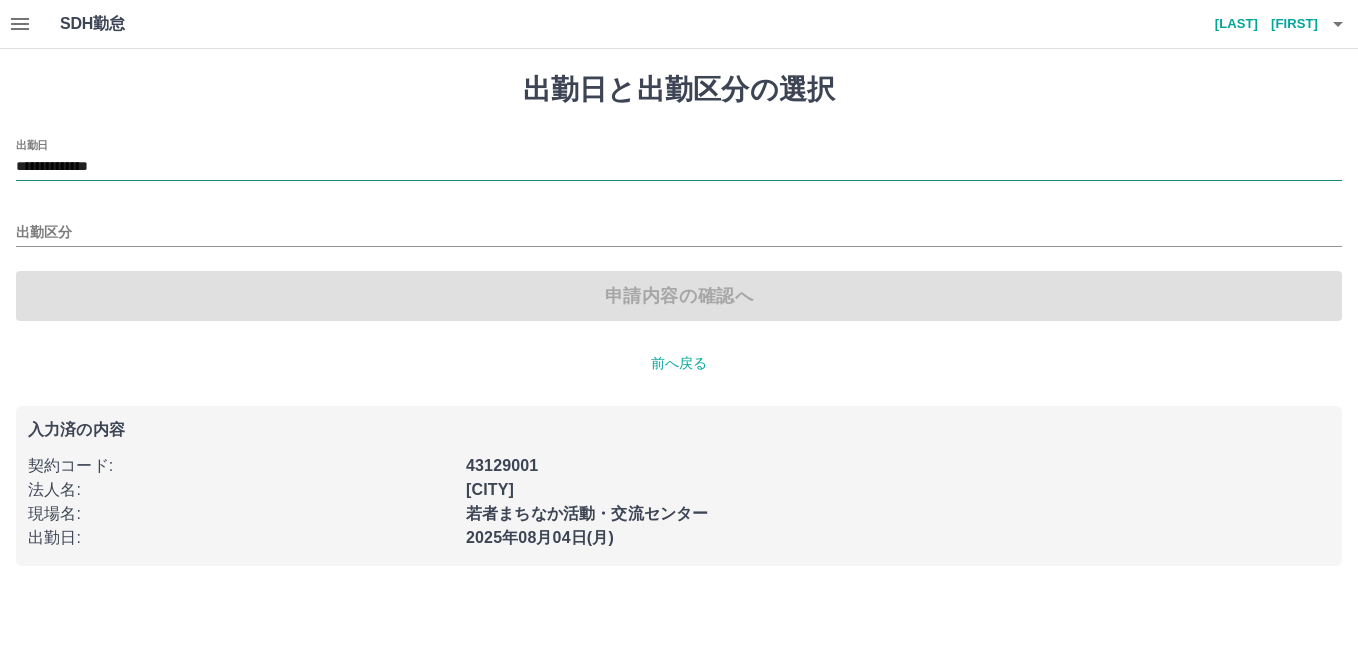 click on "**********" at bounding box center (679, 167) 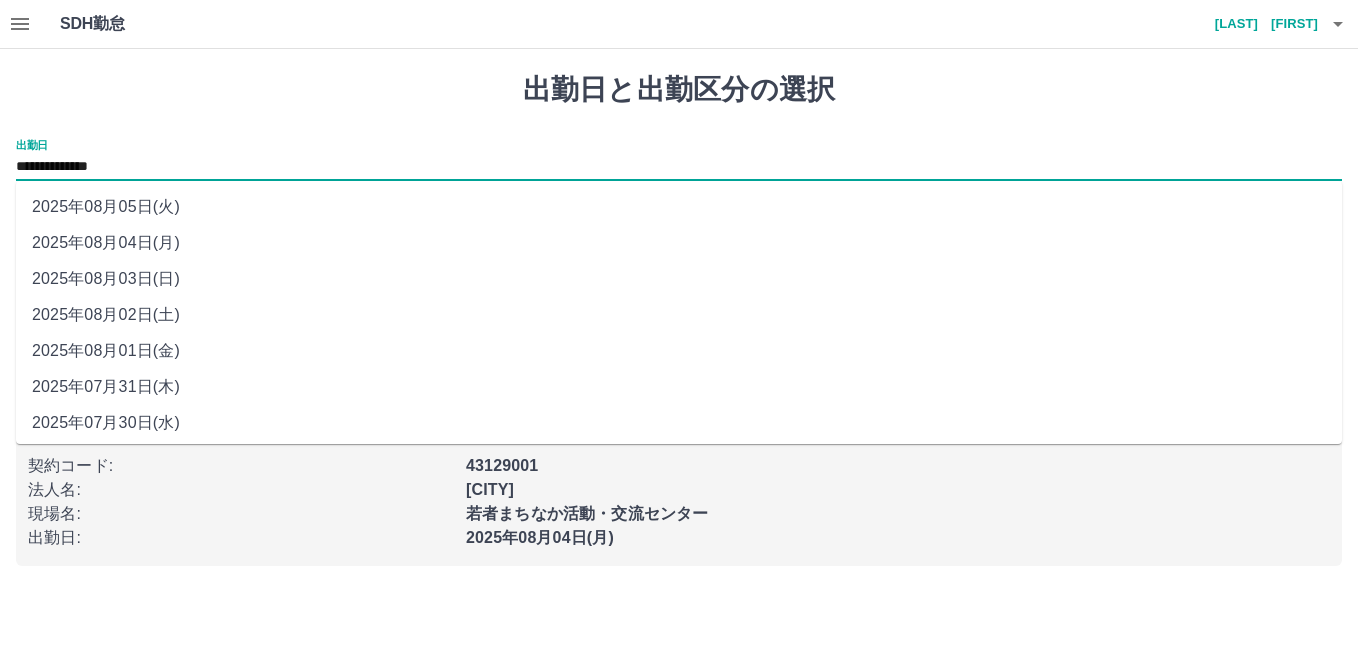click on "2025年08月01日(金)" at bounding box center (679, 351) 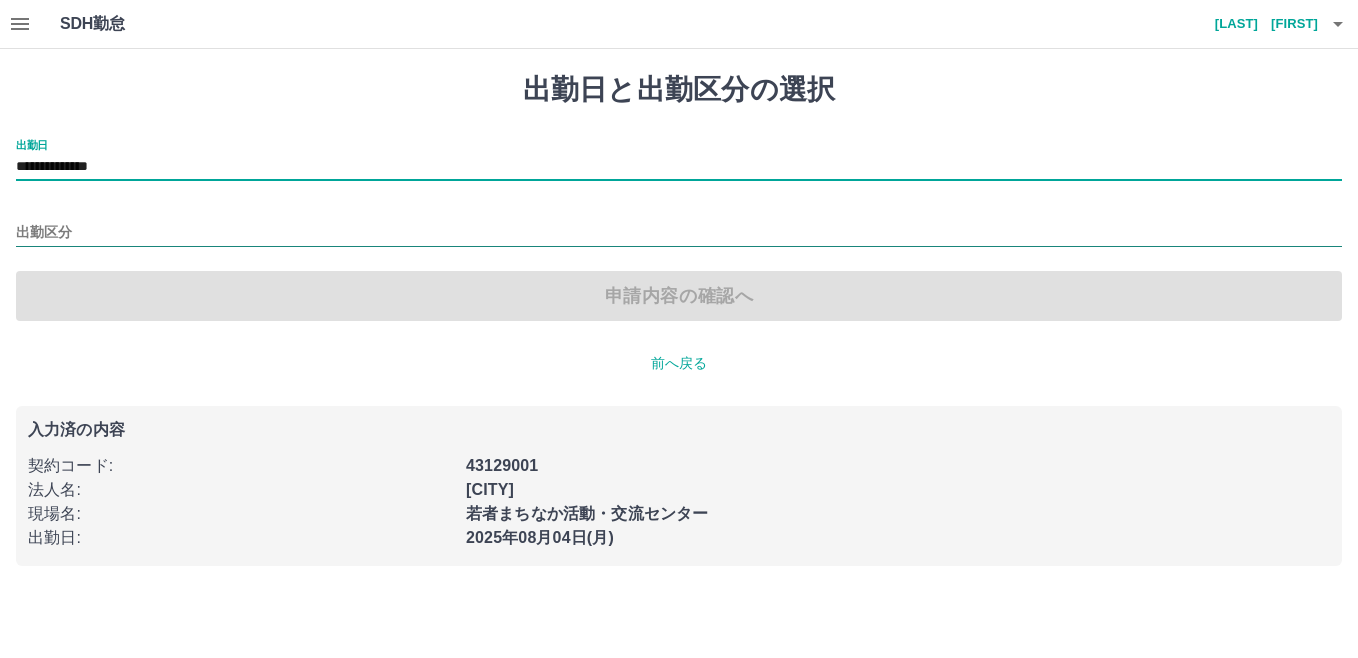click on "出勤区分" at bounding box center (679, 233) 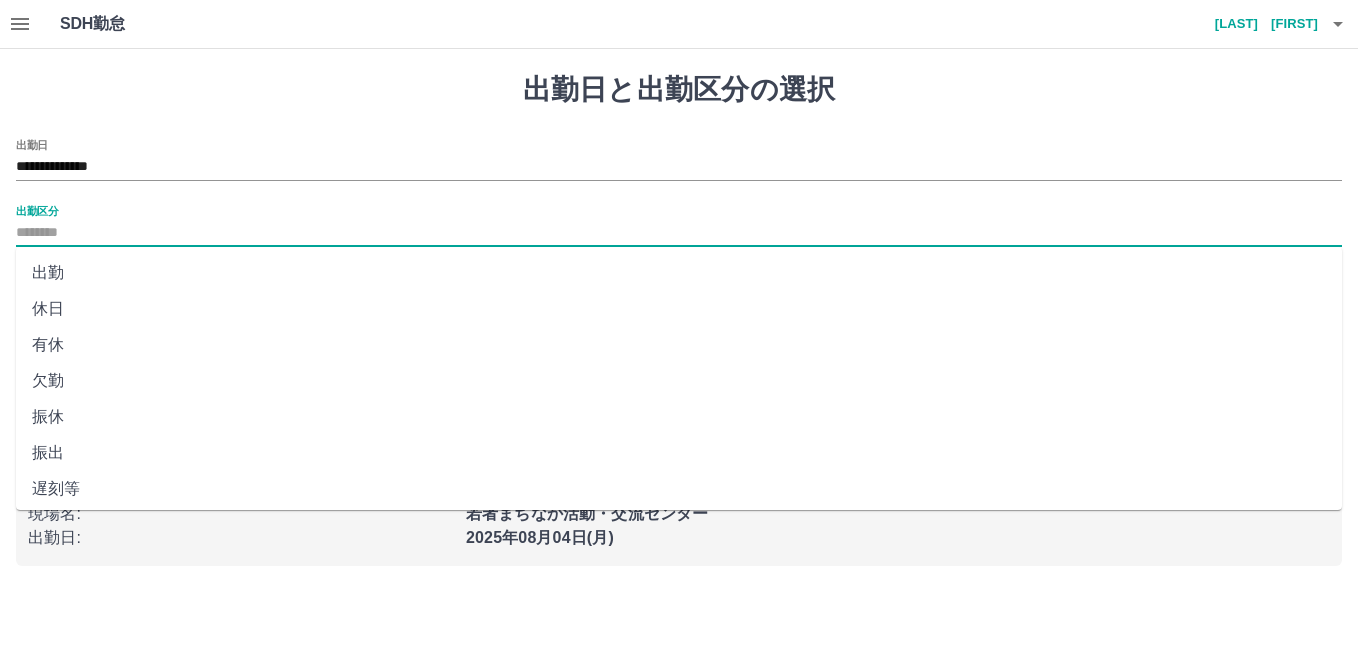 click on "休日" at bounding box center [679, 309] 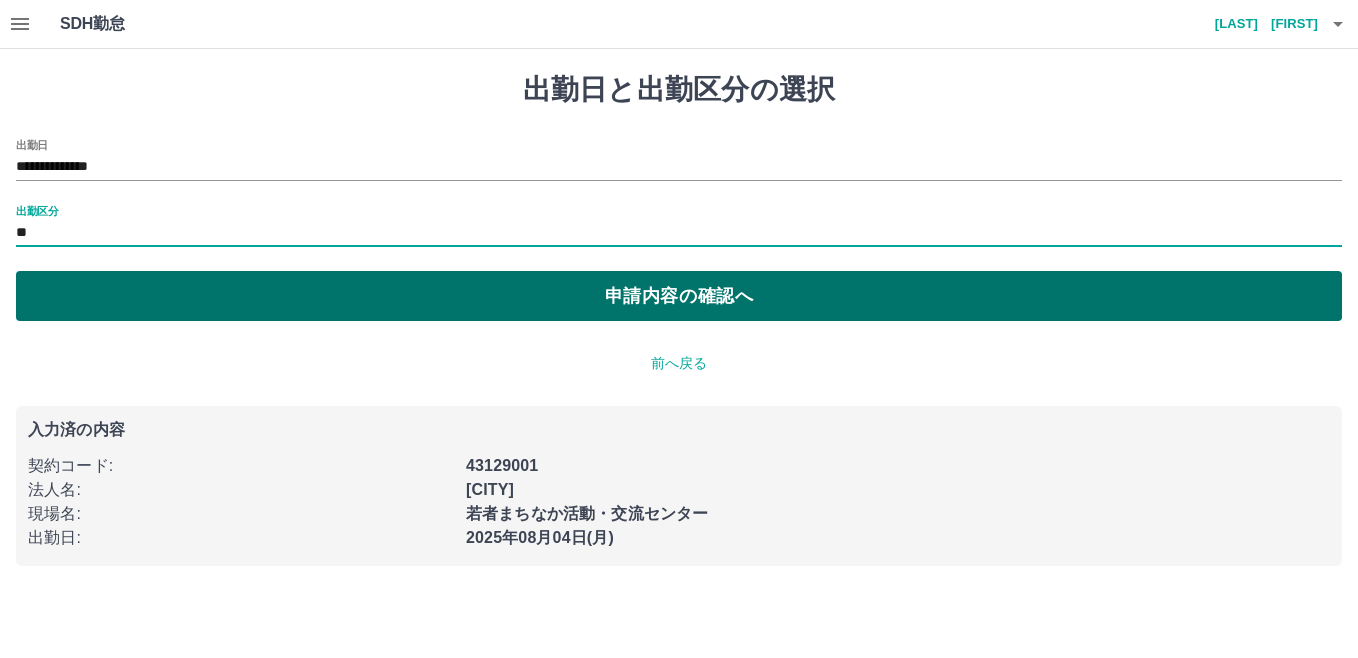 click on "申請内容の確認へ" at bounding box center (679, 296) 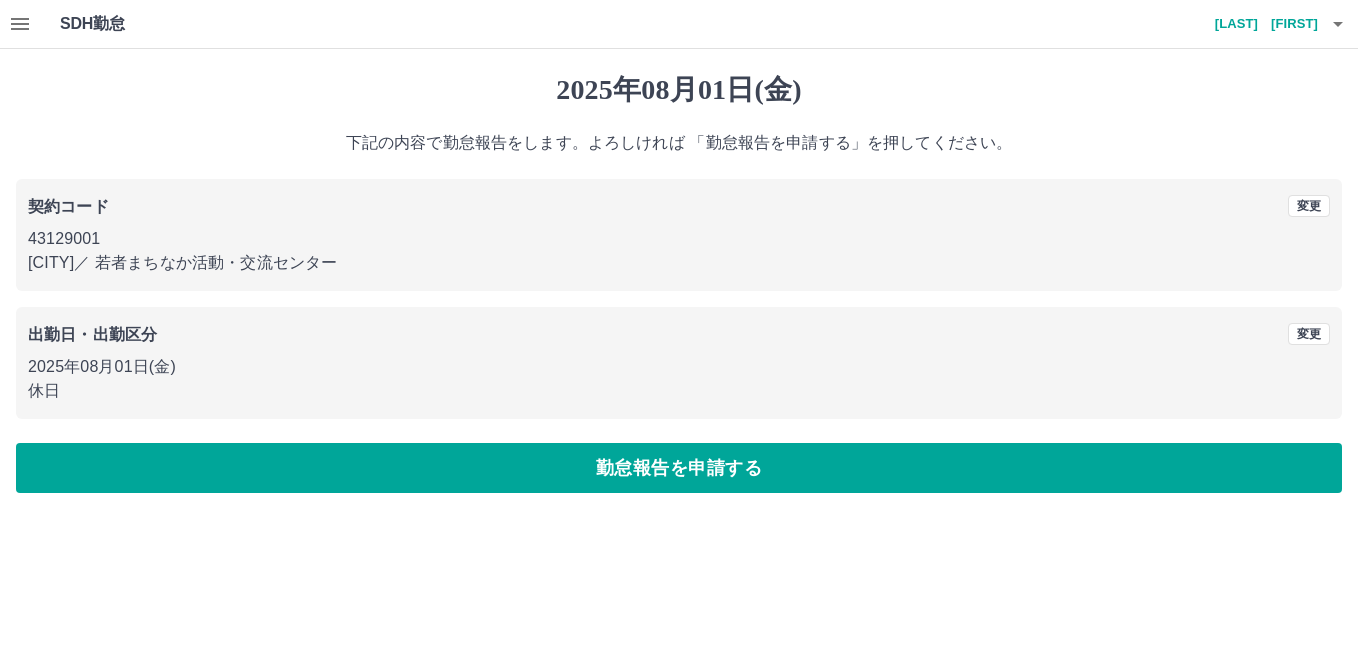 click on "勤怠報告を申請する" at bounding box center [679, 468] 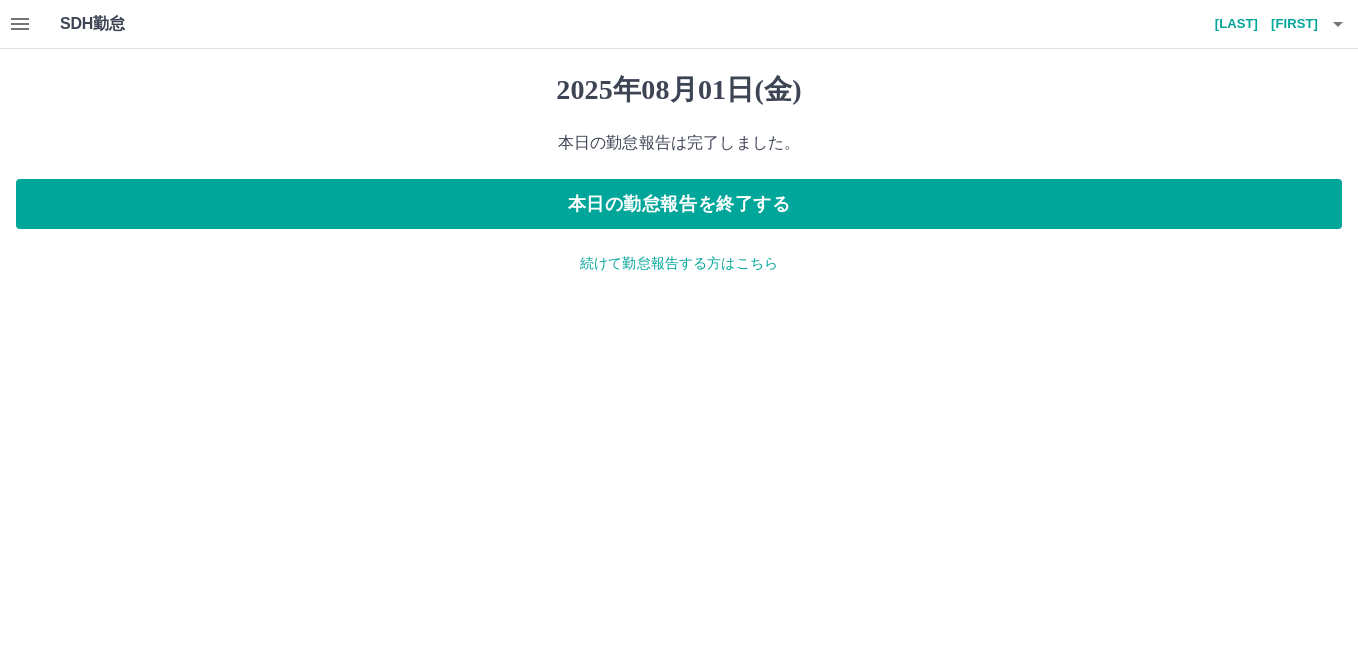 click on "続けて勤怠報告する方はこちら" at bounding box center [679, 263] 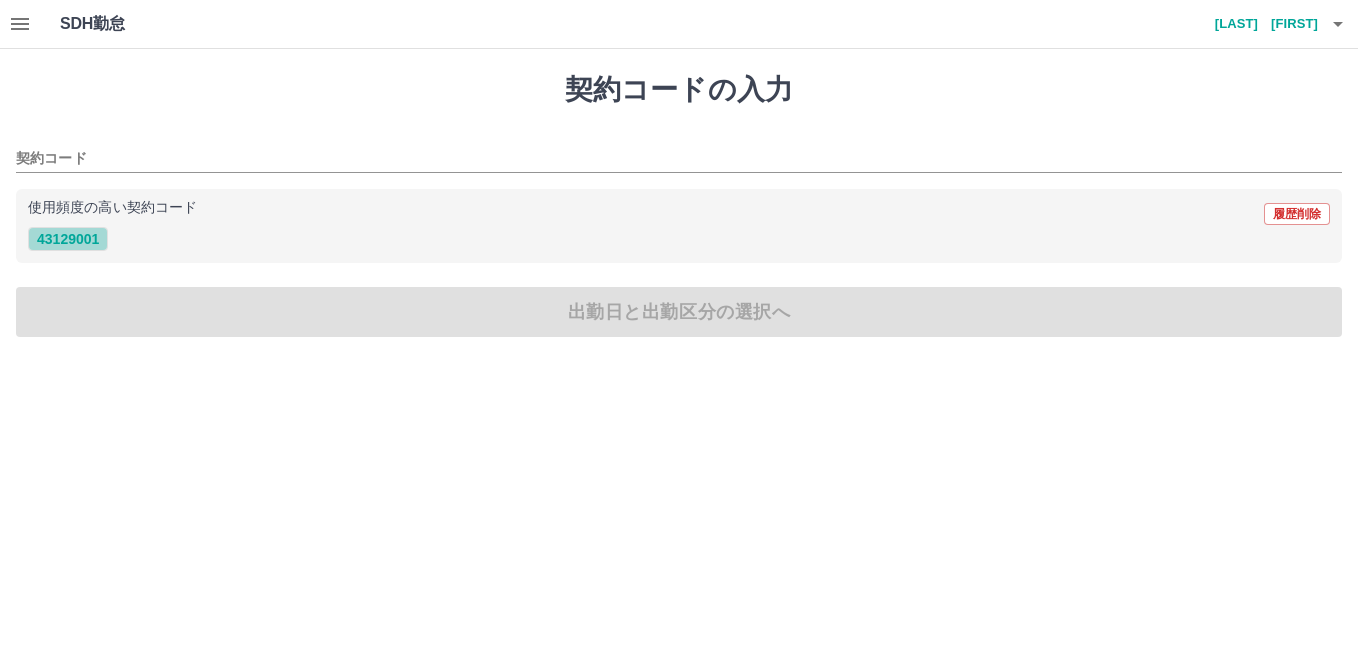 click on "43129001" at bounding box center [68, 239] 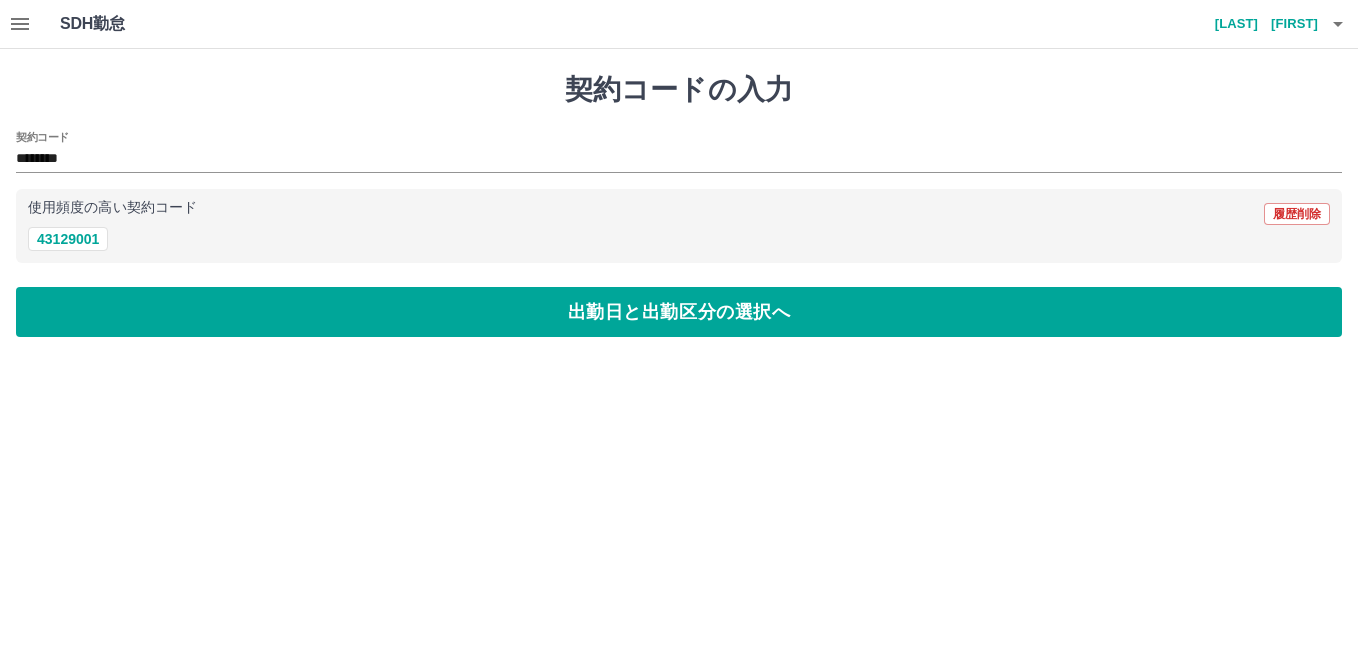 click on "契約コードの入力 契約コード ******** 使用頻度の高い契約コード 履歴削除 43129001 出勤日と出勤区分の選択へ" at bounding box center (679, 205) 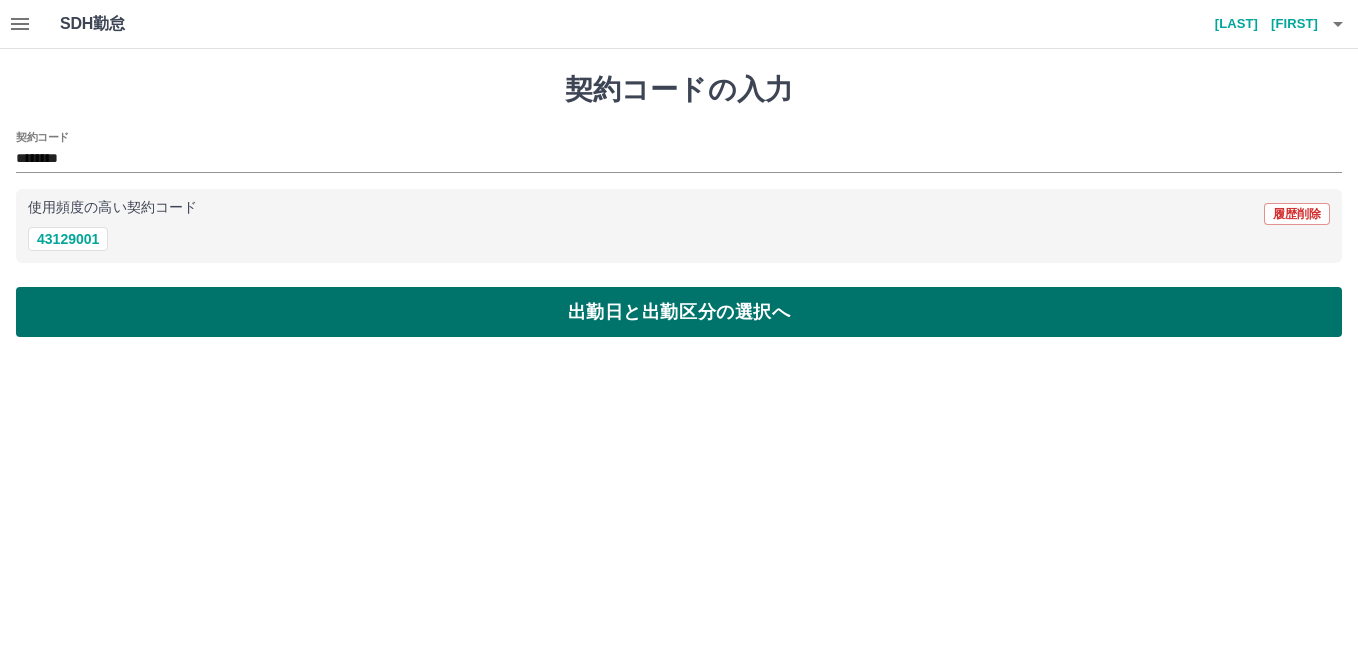 click on "出勤日と出勤区分の選択へ" at bounding box center [679, 312] 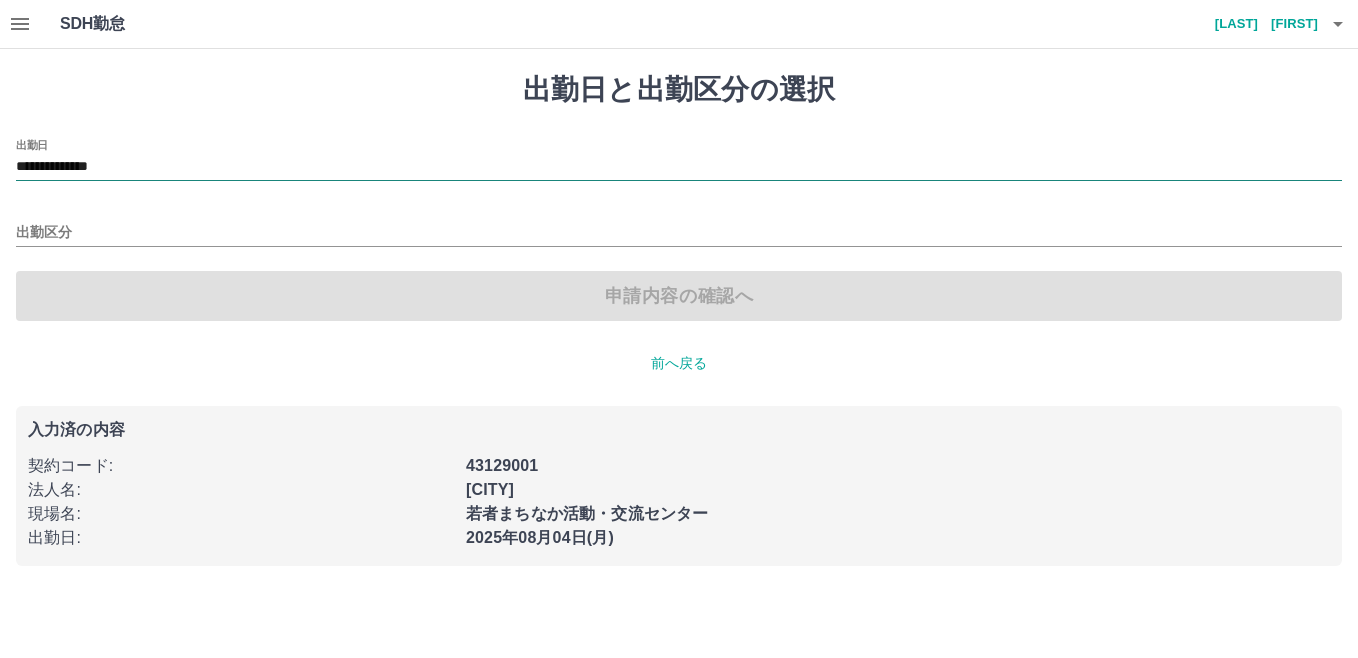 click on "**********" at bounding box center (679, 167) 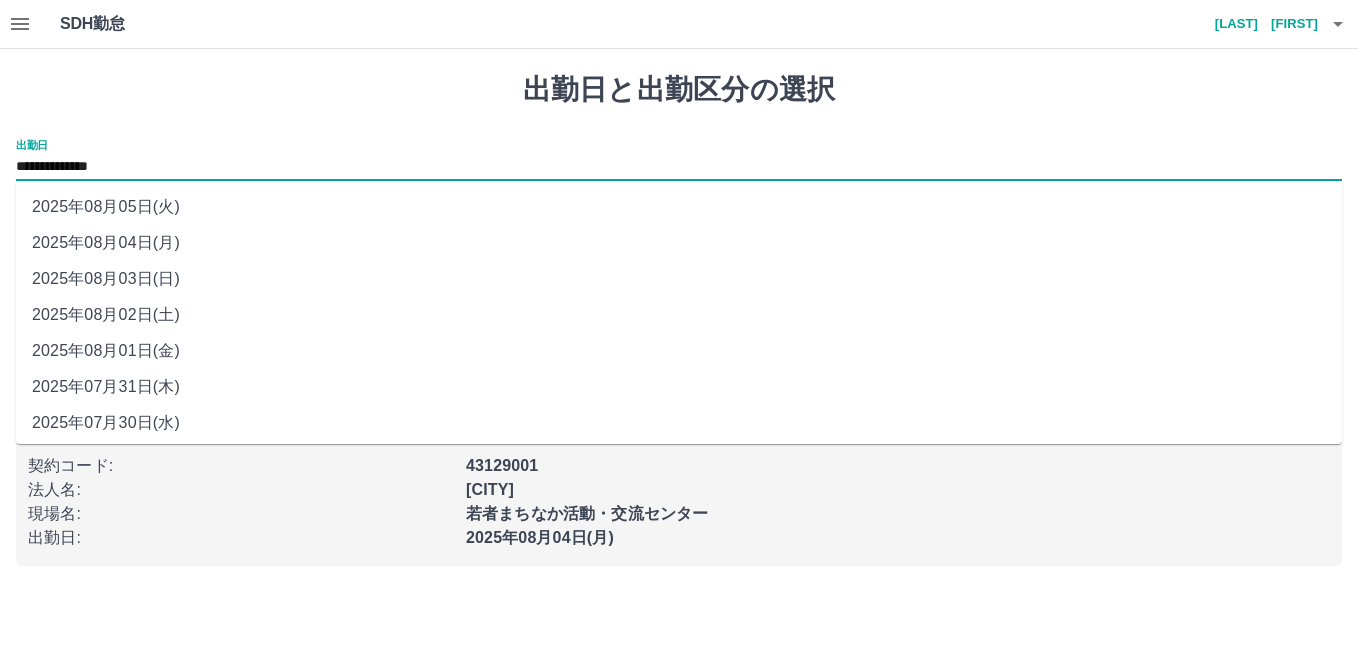 drag, startPoint x: 172, startPoint y: 169, endPoint x: 152, endPoint y: 312, distance: 144.39183 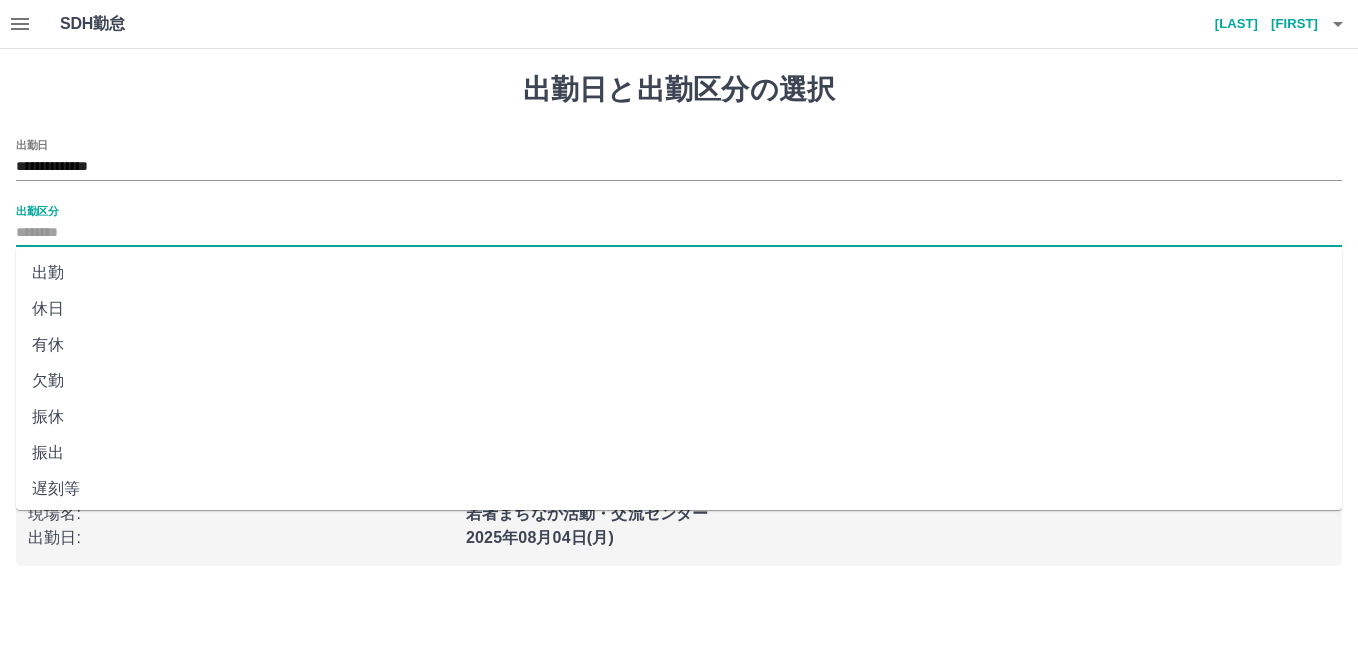 click on "出勤区分" at bounding box center (679, 233) 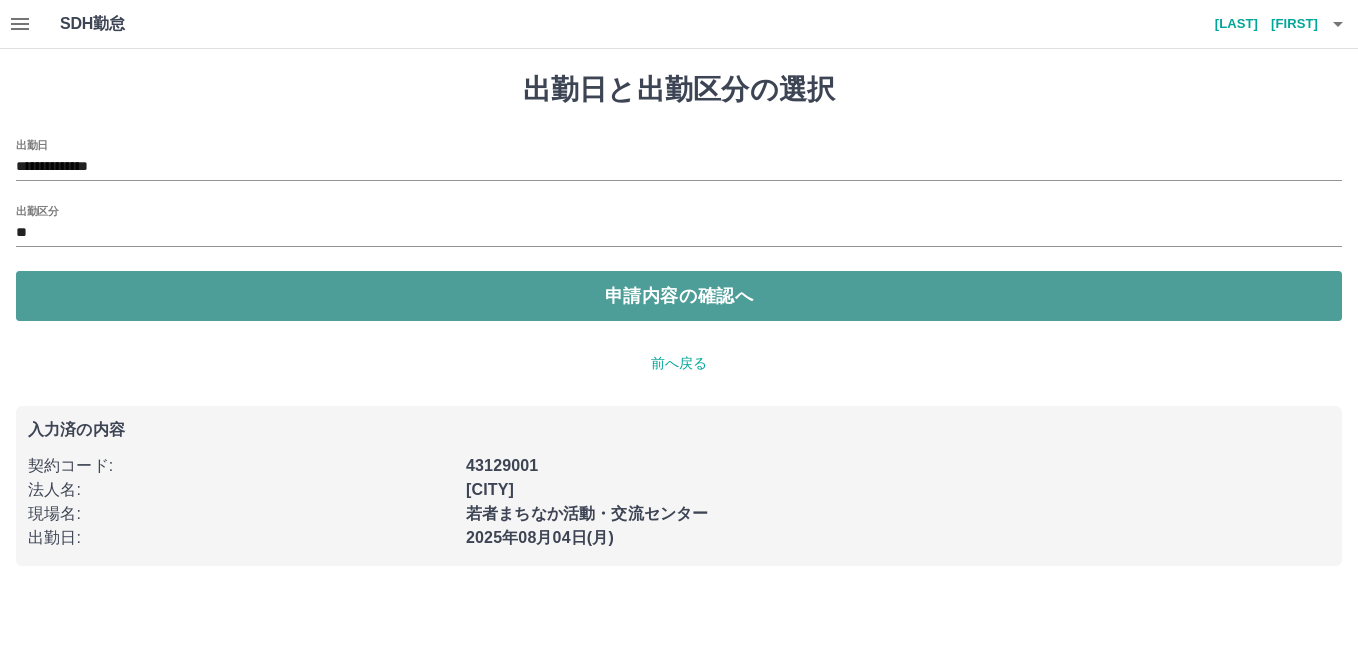 drag, startPoint x: 337, startPoint y: 307, endPoint x: 354, endPoint y: 298, distance: 19.235384 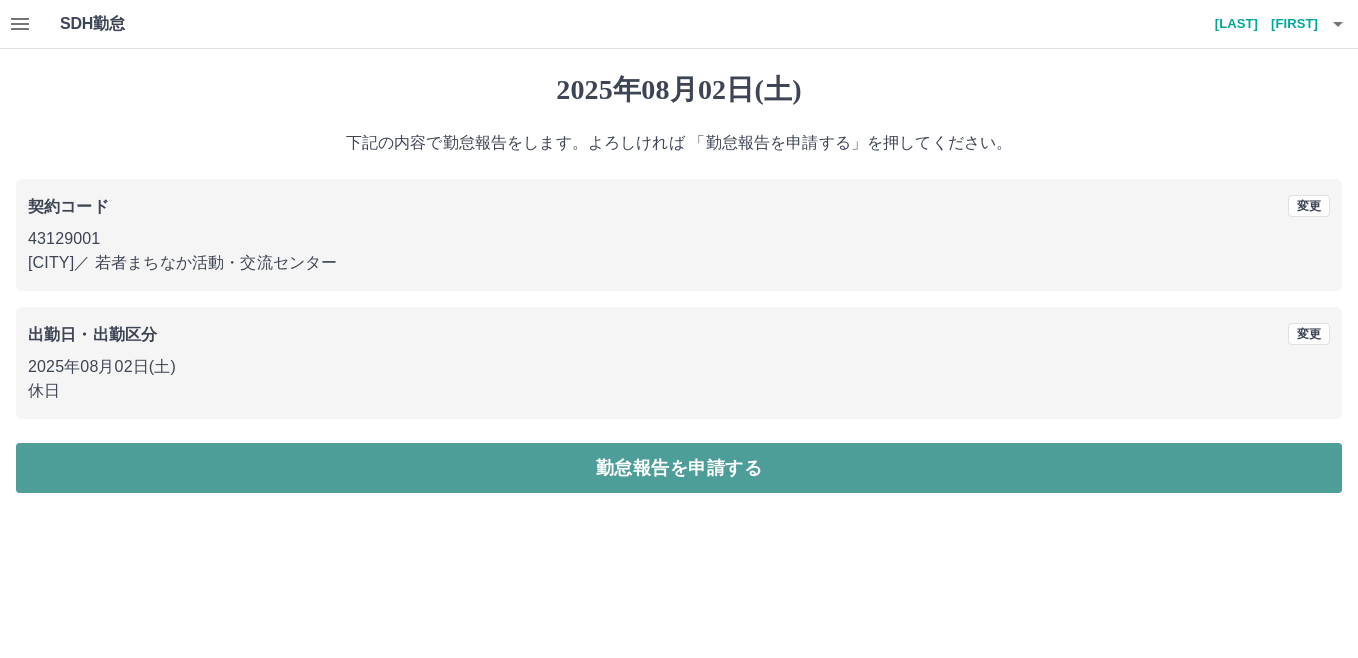 click on "勤怠報告を申請する" at bounding box center [679, 468] 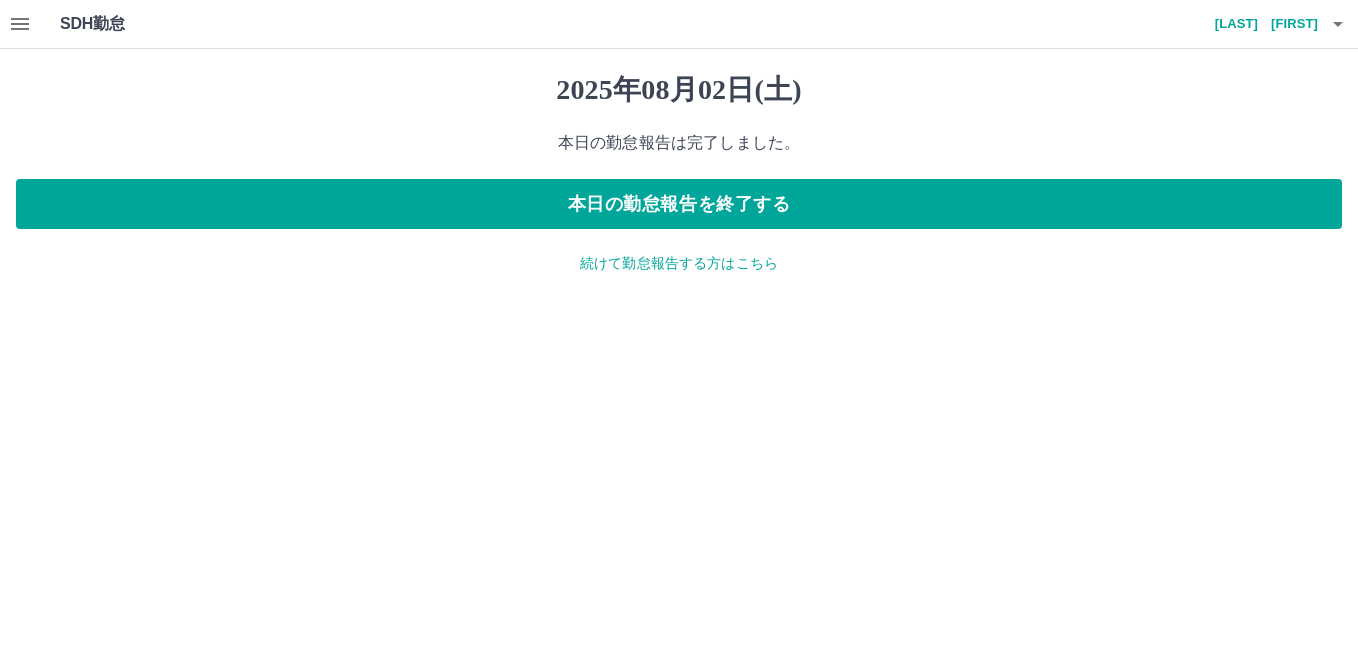 click on "続けて勤怠報告する方はこちら" at bounding box center (679, 263) 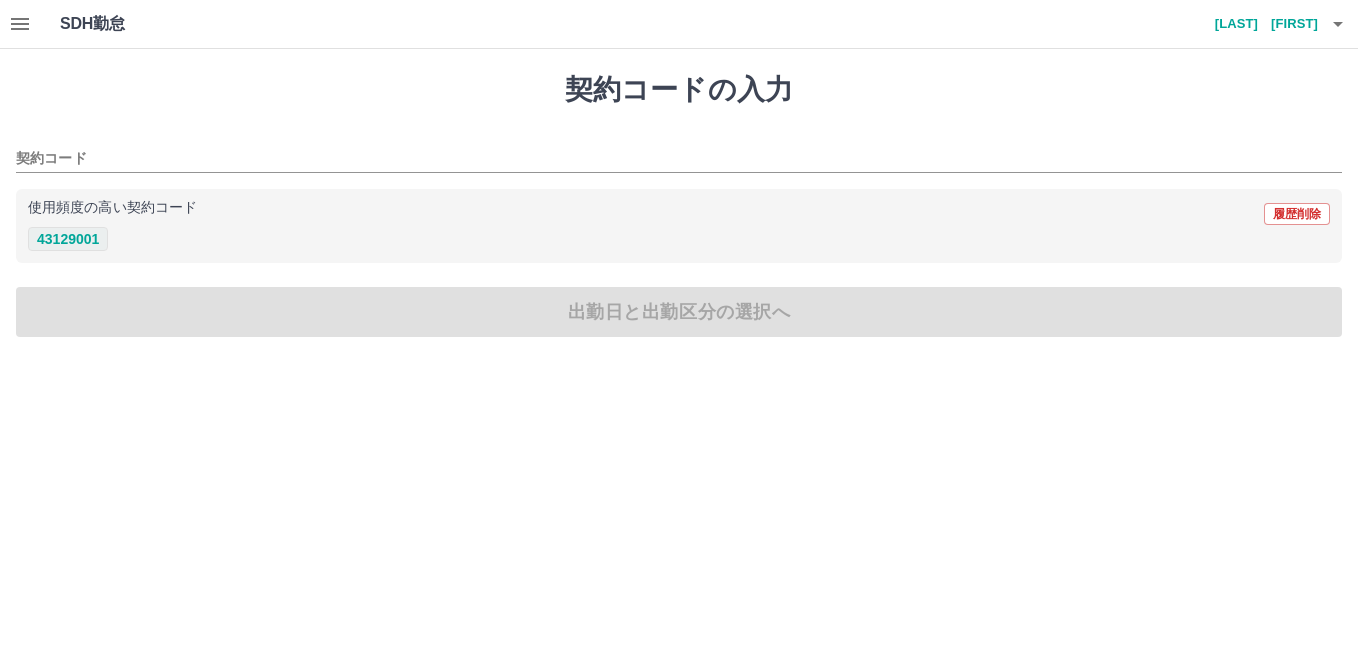 click on "43129001" at bounding box center [68, 239] 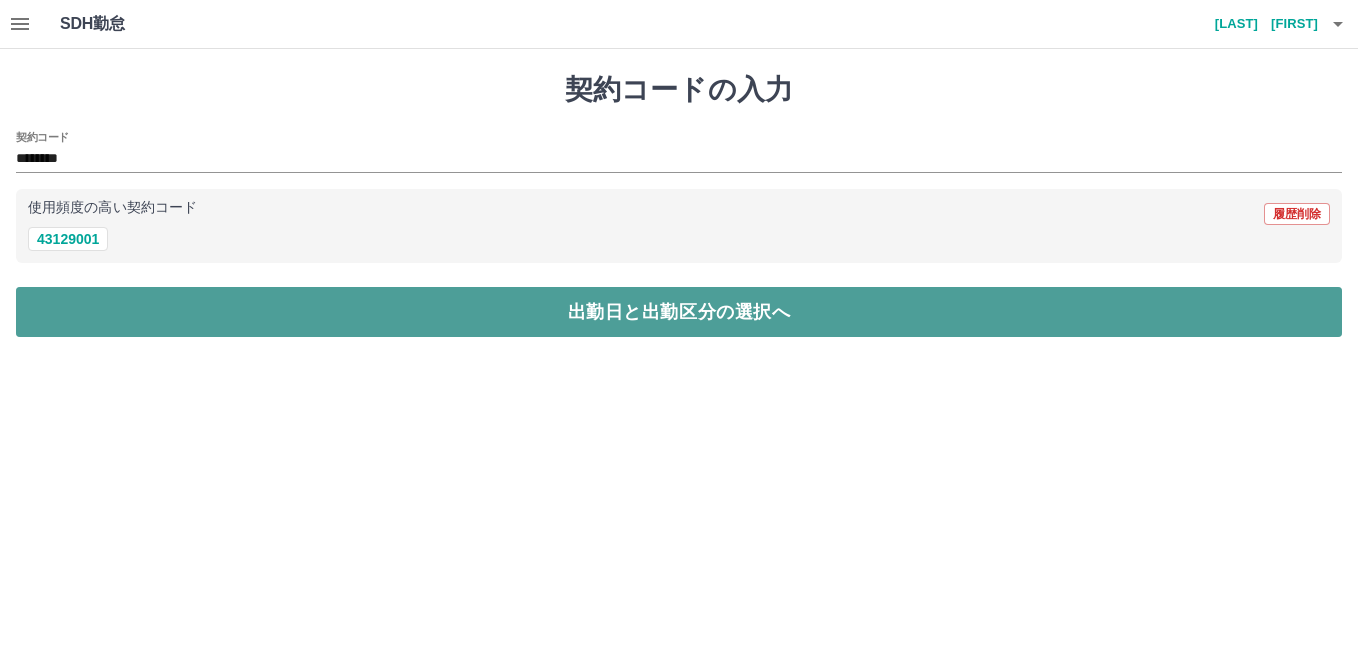 click on "出勤日と出勤区分の選択へ" at bounding box center [679, 312] 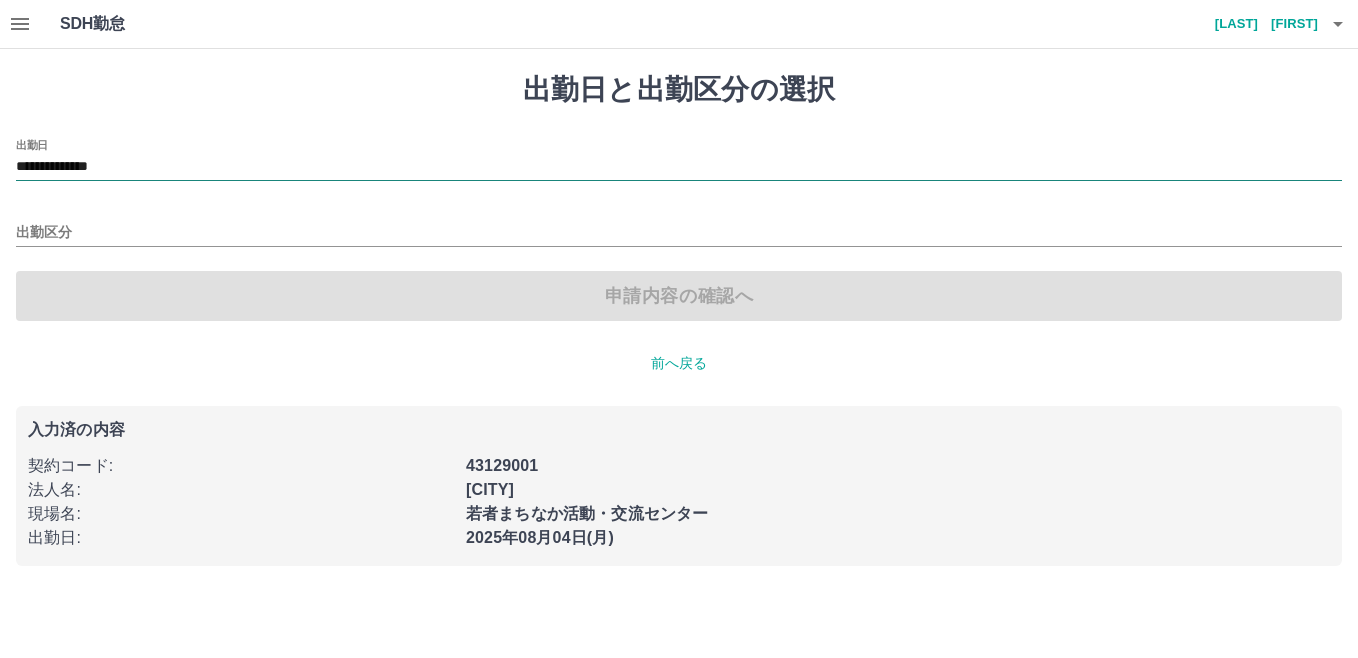 click on "**********" at bounding box center (679, 167) 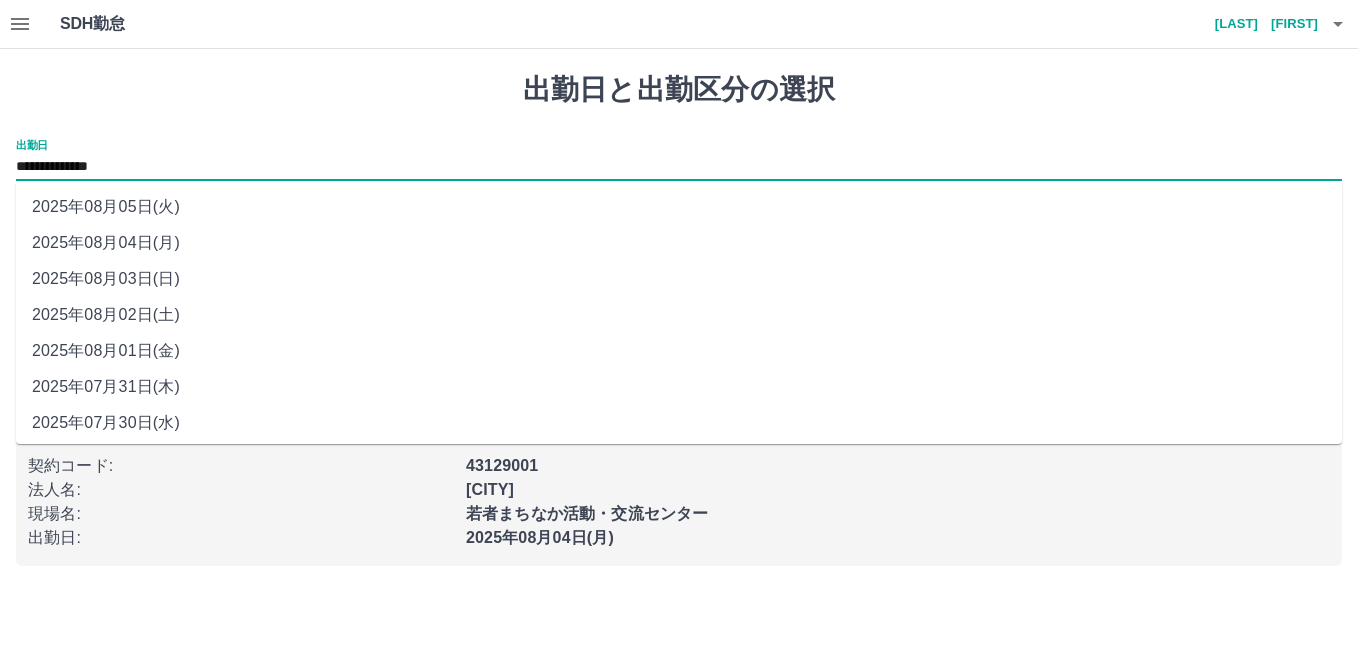 drag, startPoint x: 230, startPoint y: 173, endPoint x: 151, endPoint y: 276, distance: 129.80756 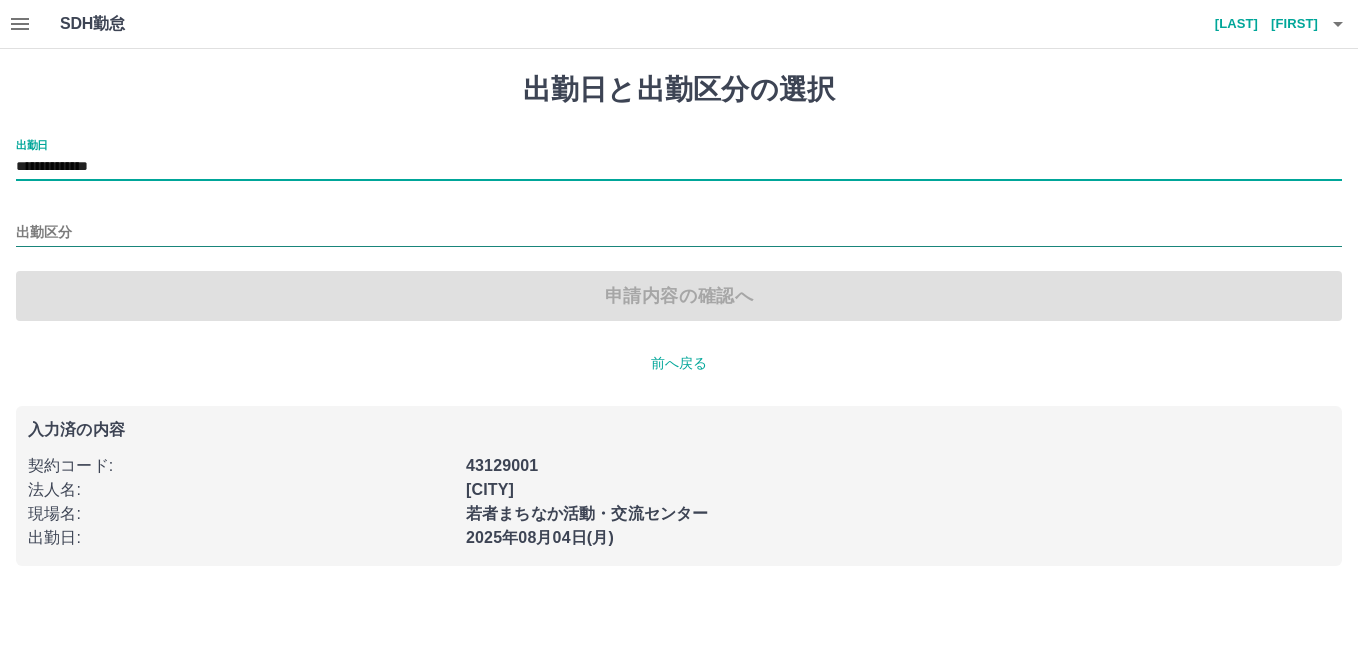click on "出勤区分" at bounding box center (679, 233) 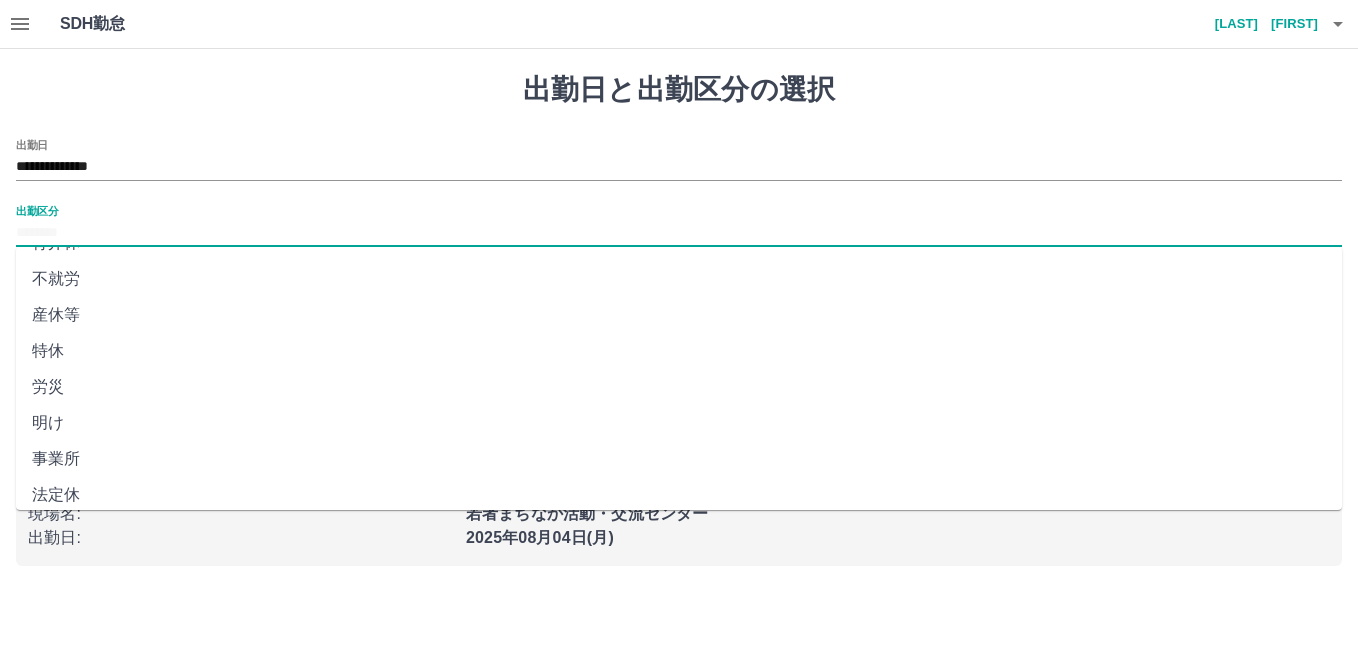 scroll, scrollTop: 401, scrollLeft: 0, axis: vertical 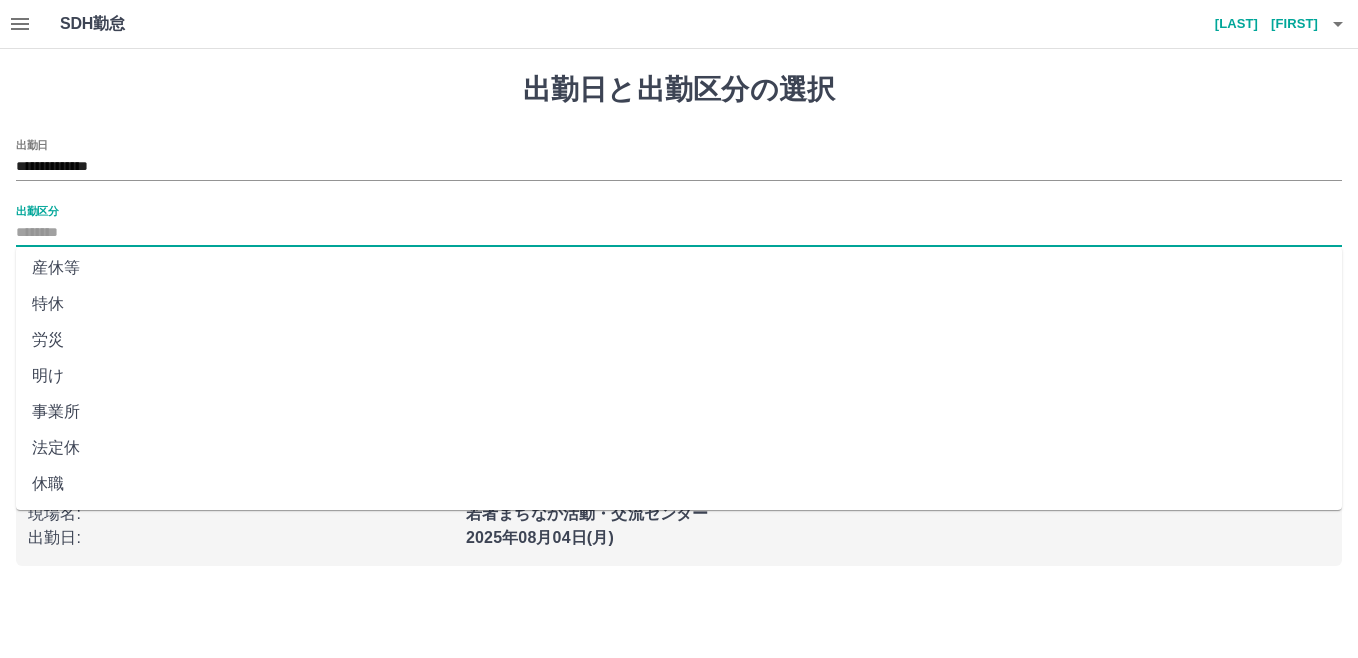 click on "法定休" at bounding box center (679, 448) 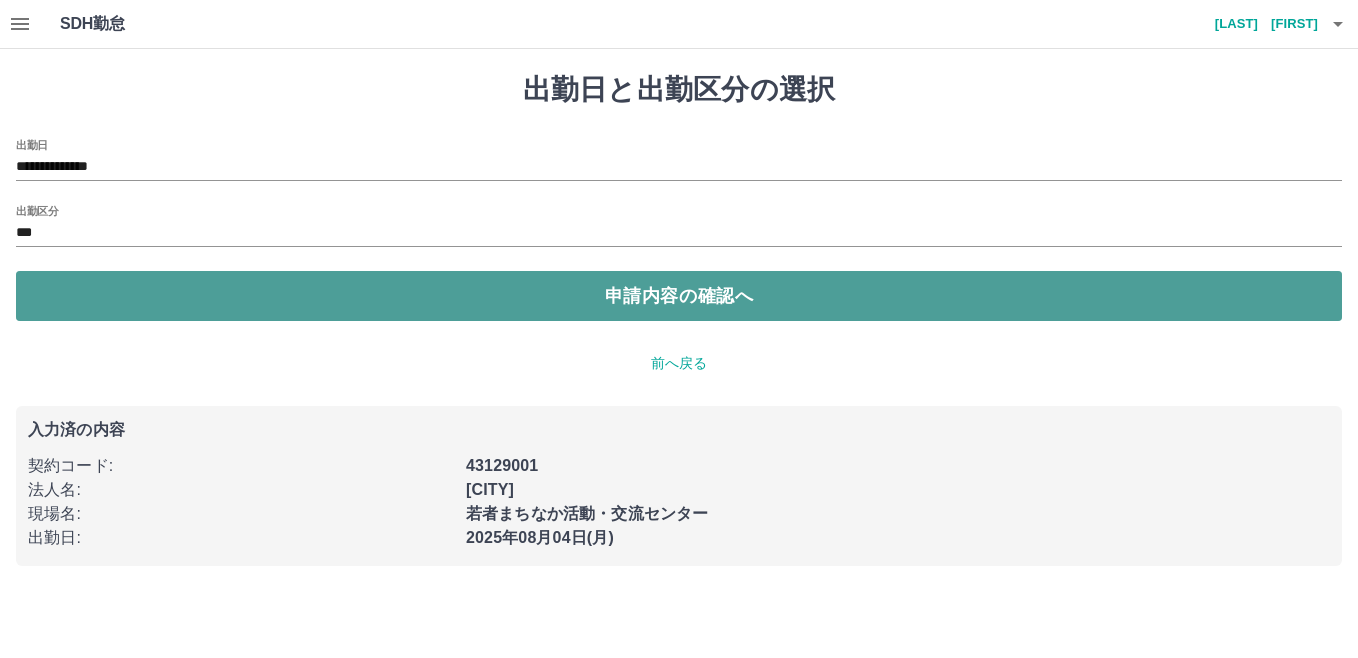 click on "申請内容の確認へ" at bounding box center (679, 296) 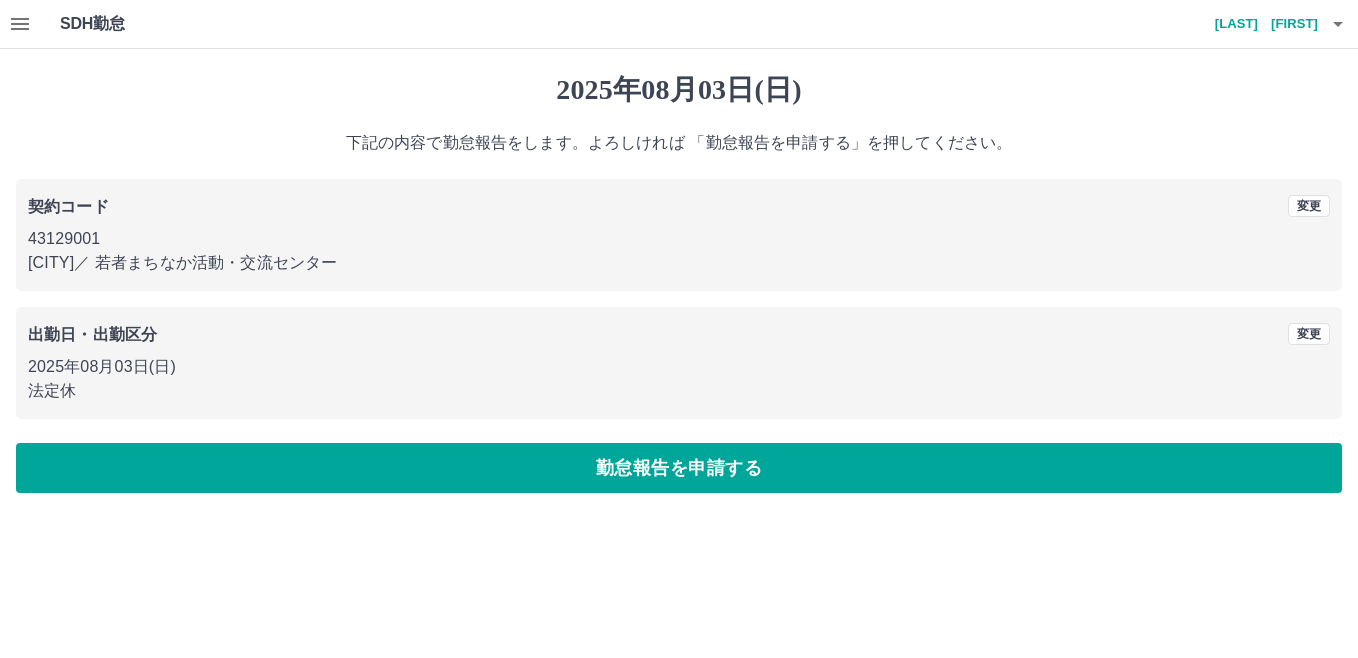 click on "勤怠報告を申請する" at bounding box center (679, 468) 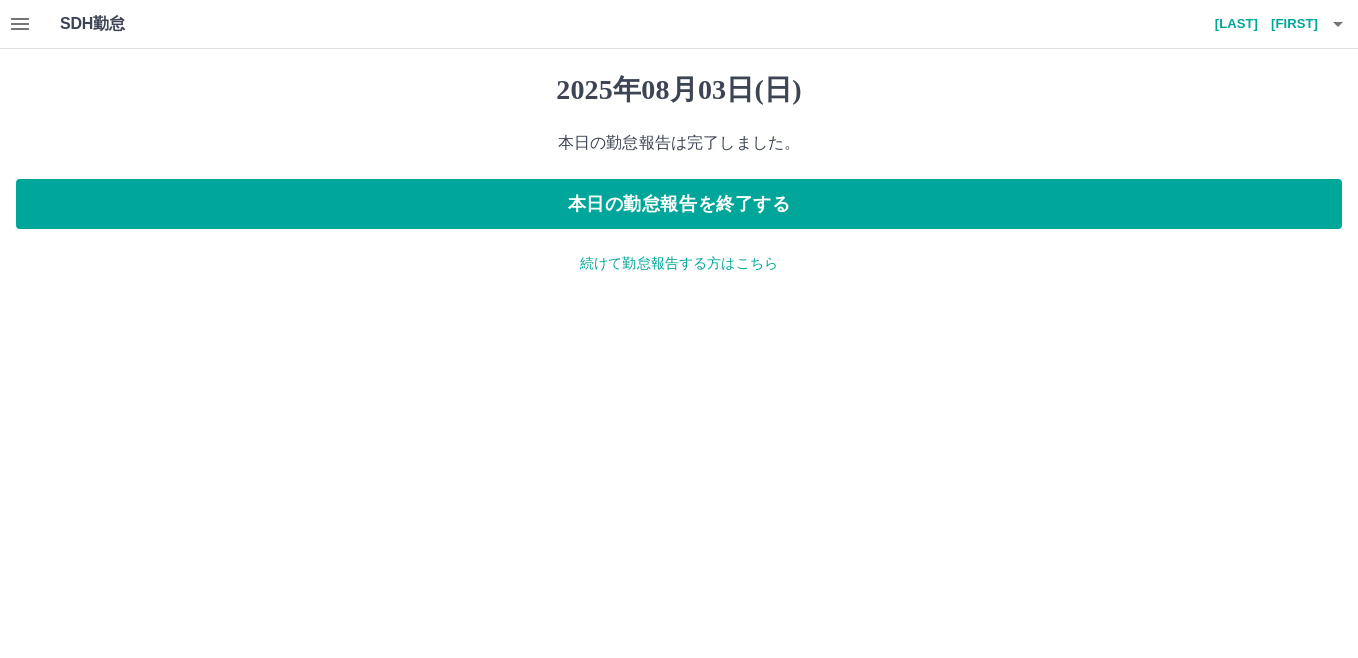 click on "続けて勤怠報告する方はこちら" at bounding box center (679, 263) 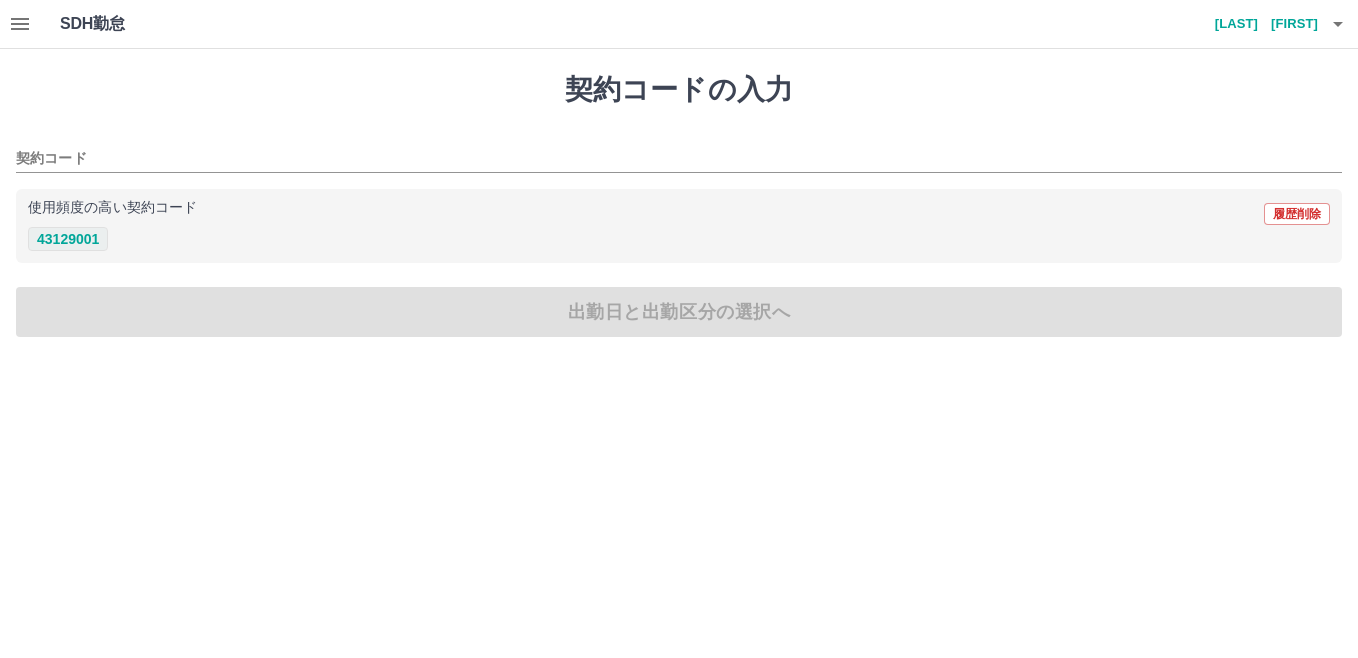 click on "43129001" at bounding box center (68, 239) 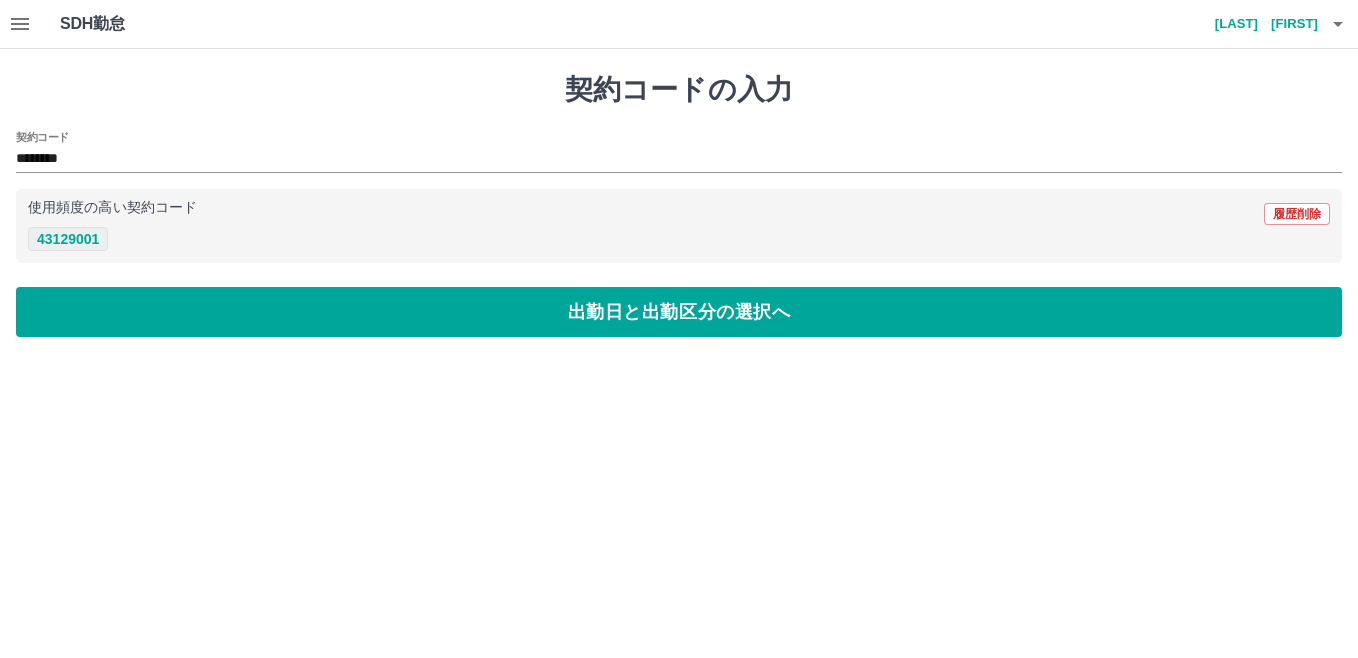 type on "********" 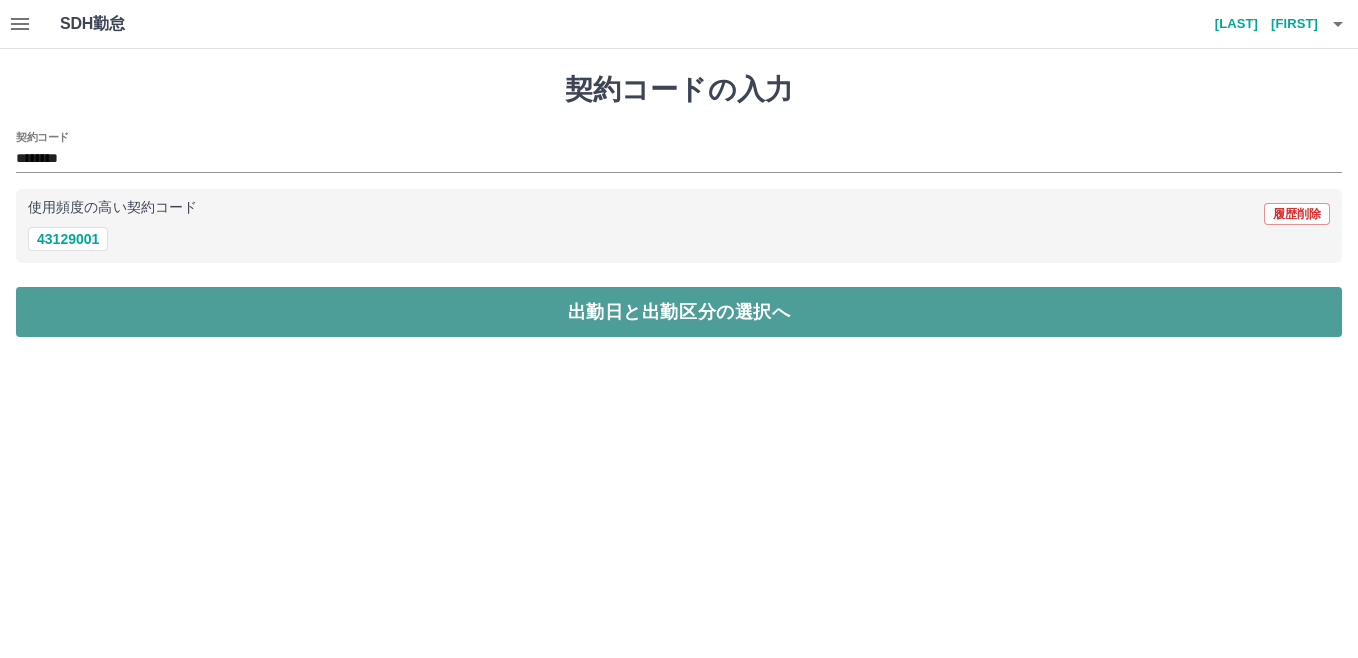 click on "出勤日と出勤区分の選択へ" at bounding box center (679, 312) 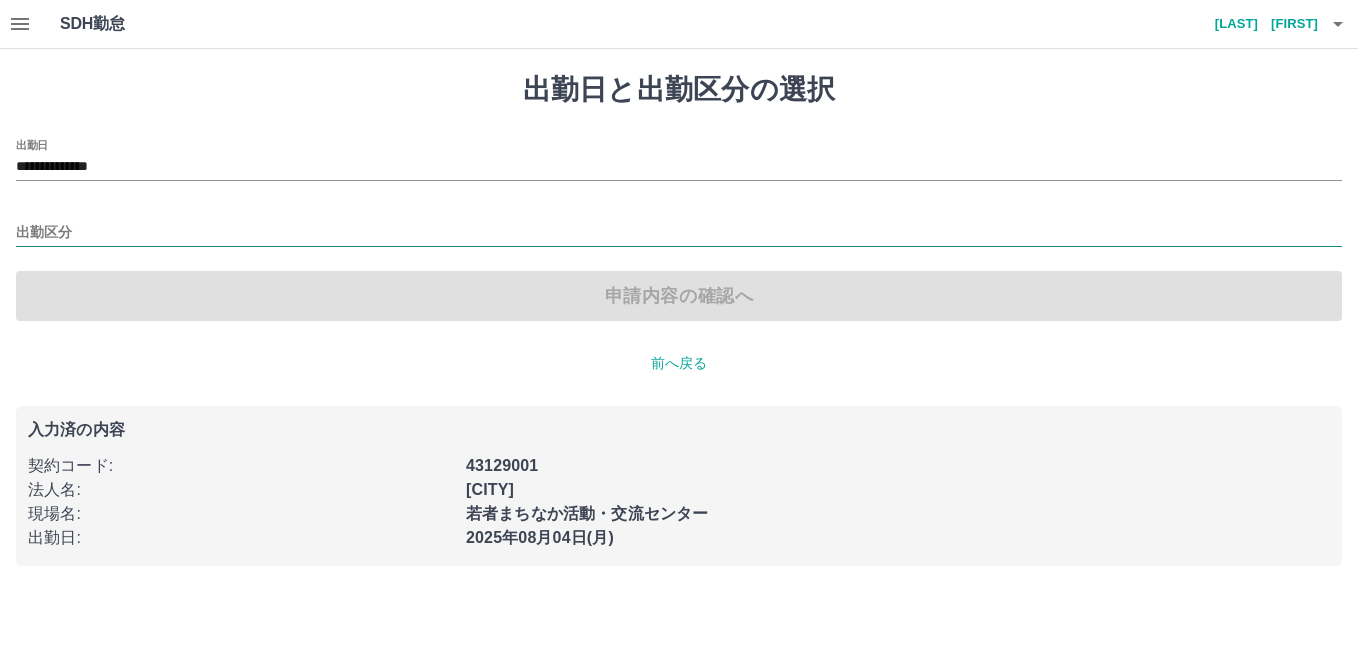 click on "出勤区分" at bounding box center (679, 233) 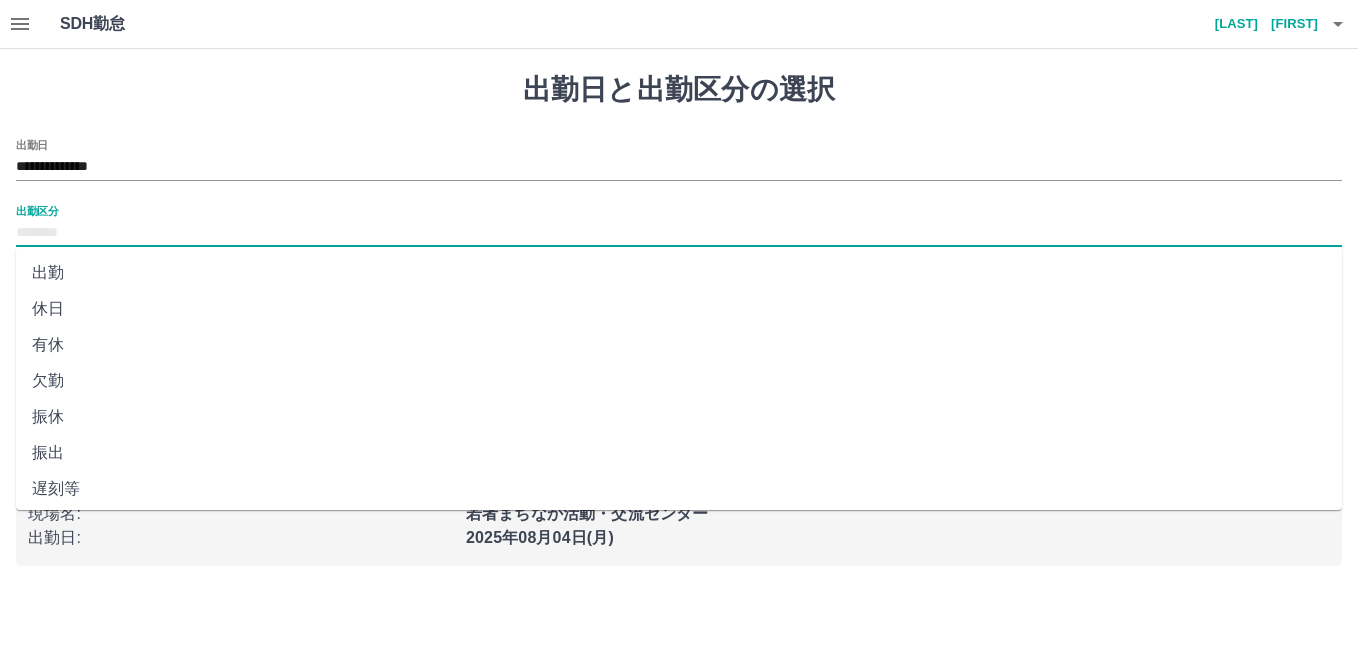 click on "休日" at bounding box center [679, 309] 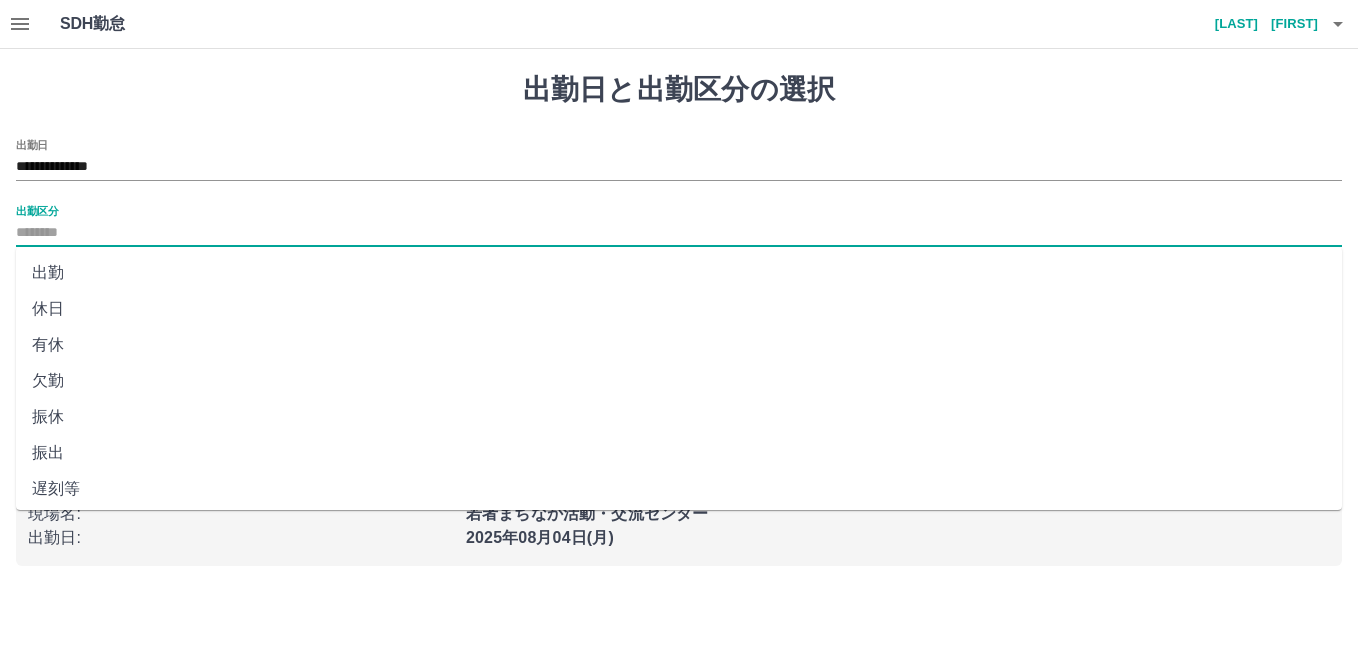 type on "**" 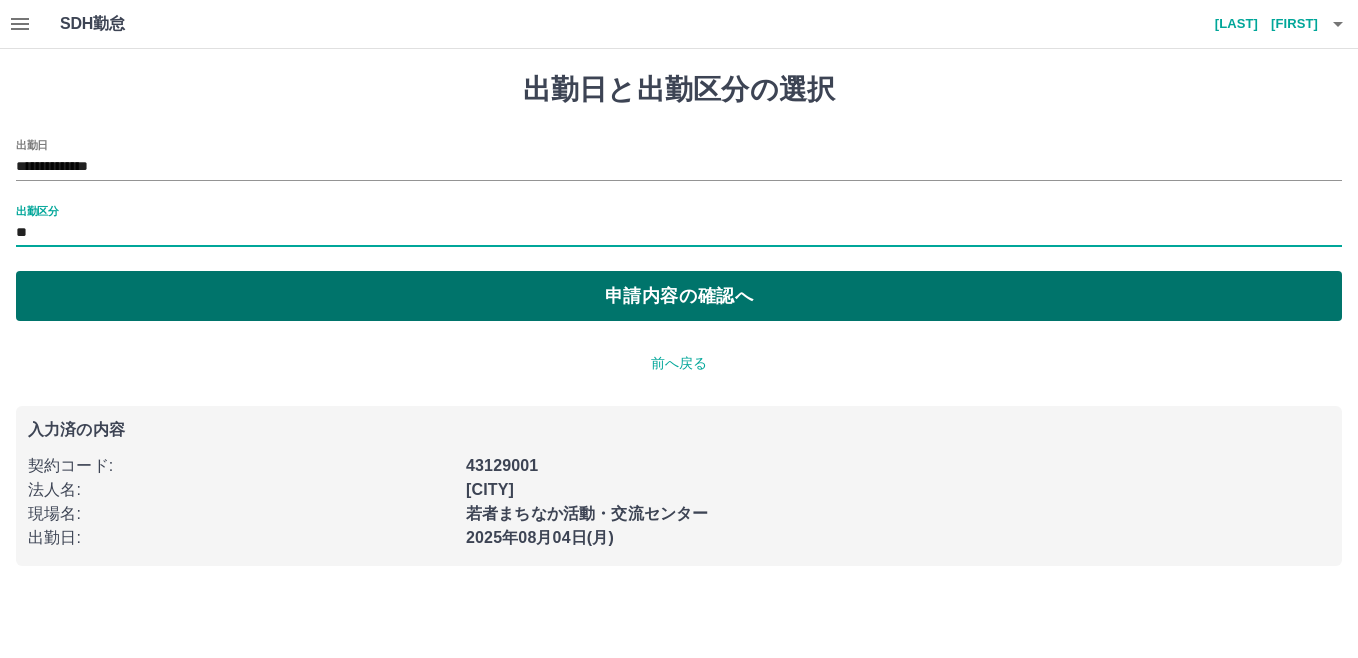 click on "申請内容の確認へ" at bounding box center [679, 296] 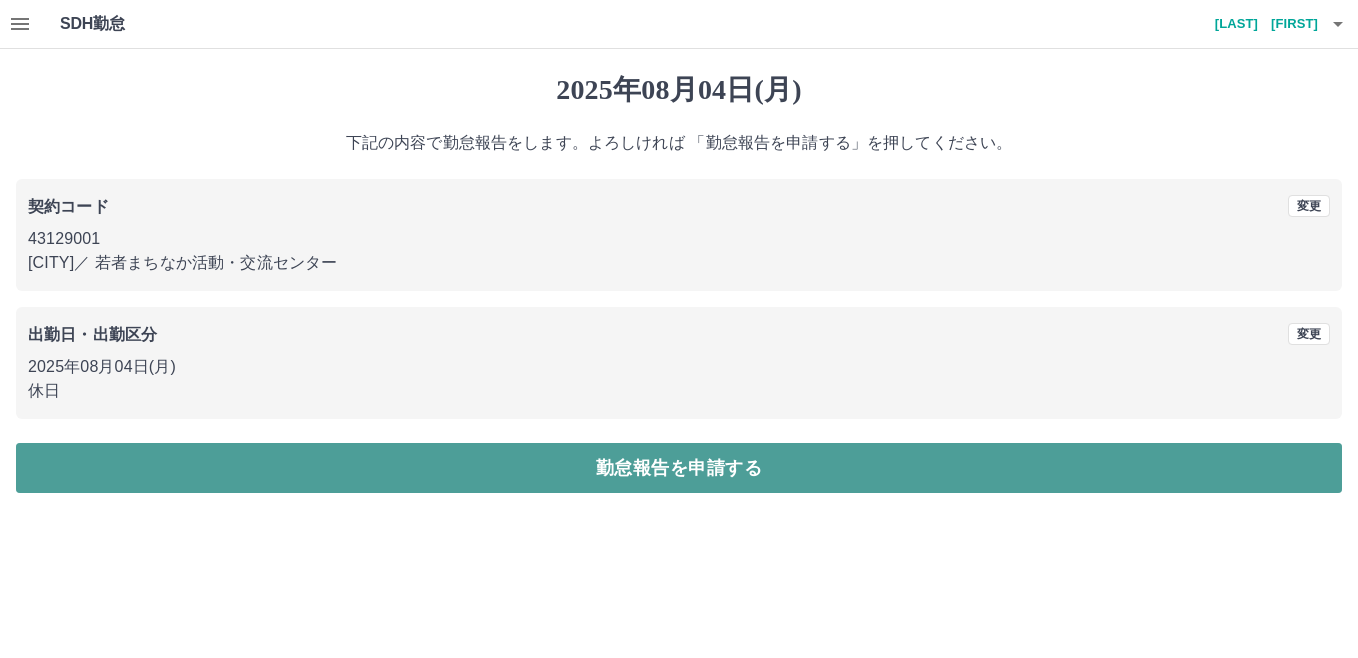 click on "勤怠報告を申請する" at bounding box center [679, 468] 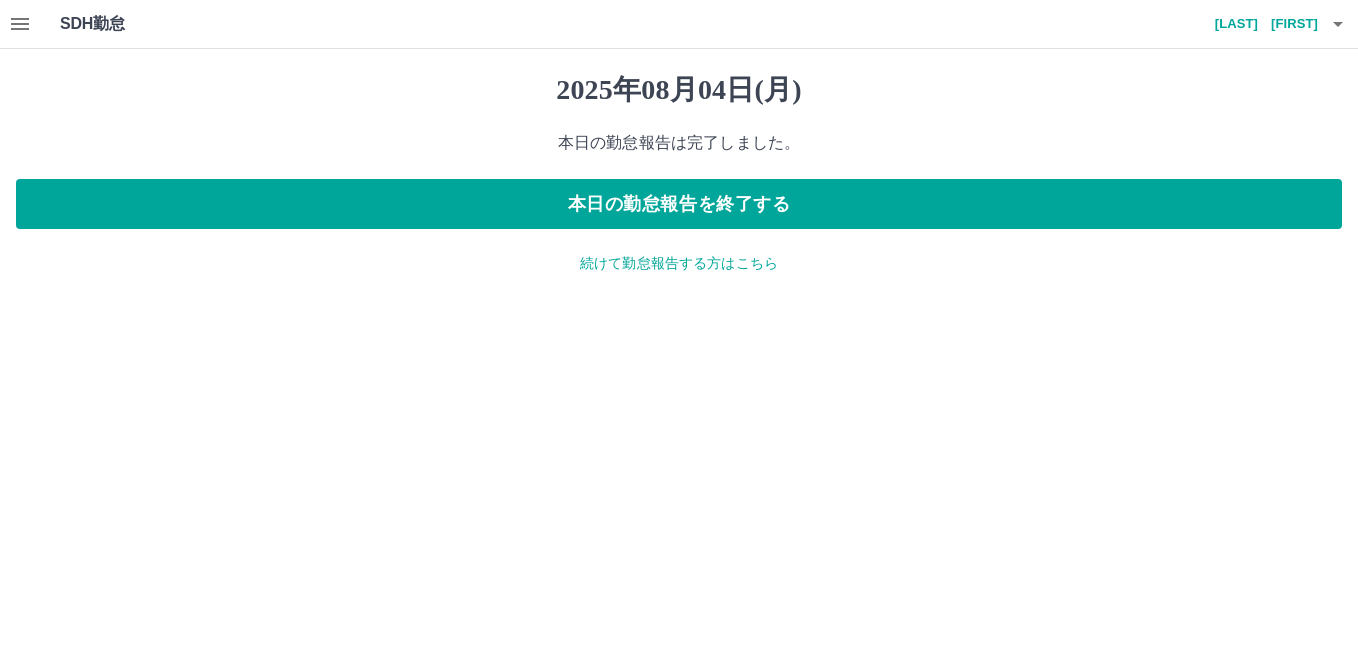 click on "続けて勤怠報告する方はこちら" at bounding box center (679, 263) 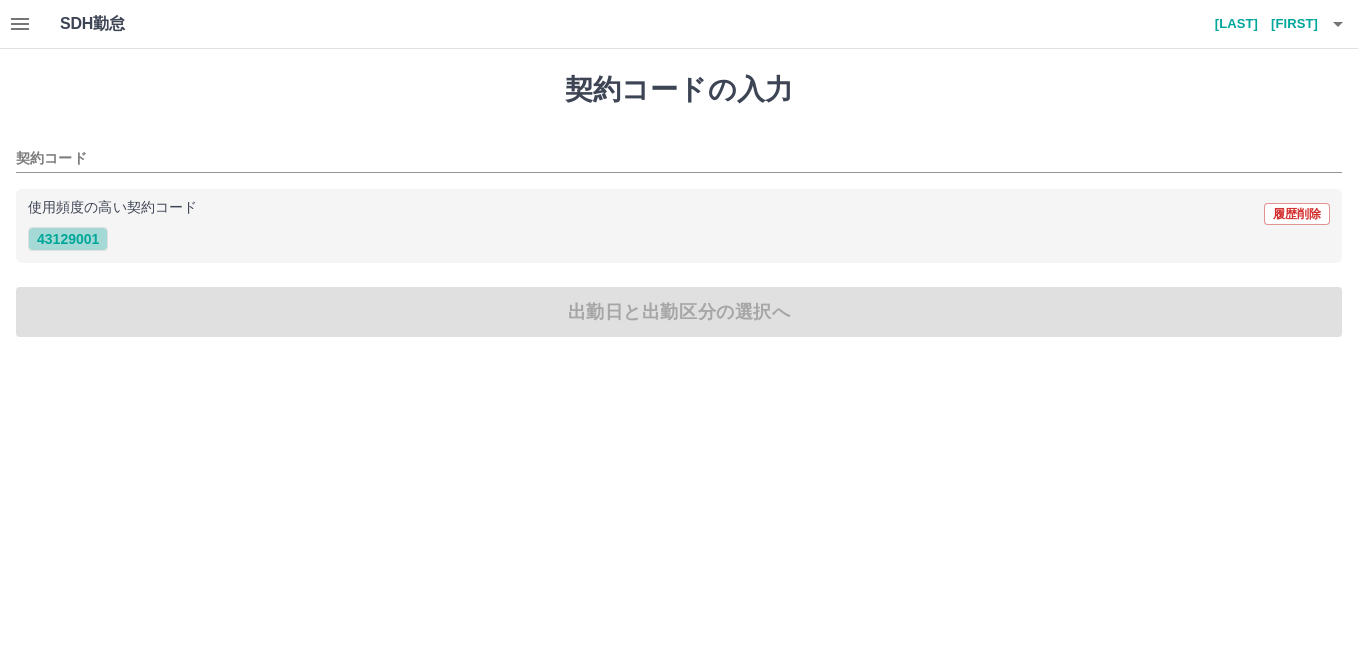 click on "43129001" at bounding box center (68, 239) 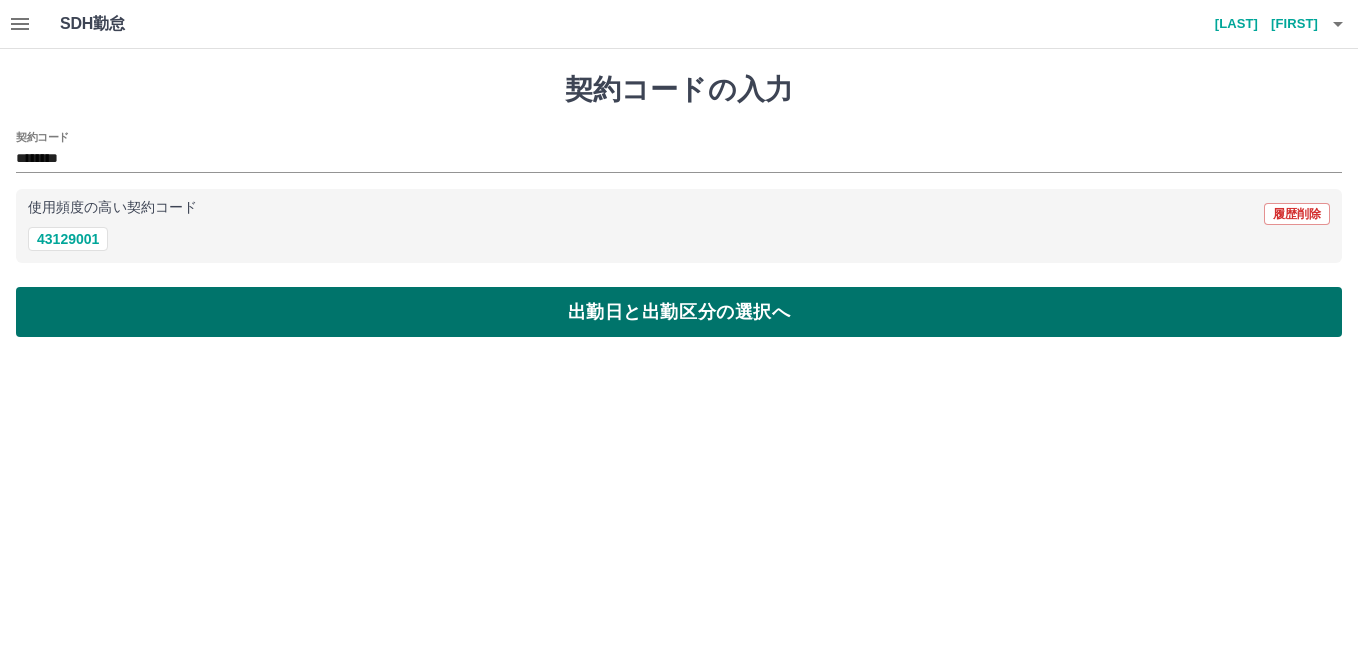 click on "出勤日と出勤区分の選択へ" at bounding box center [679, 312] 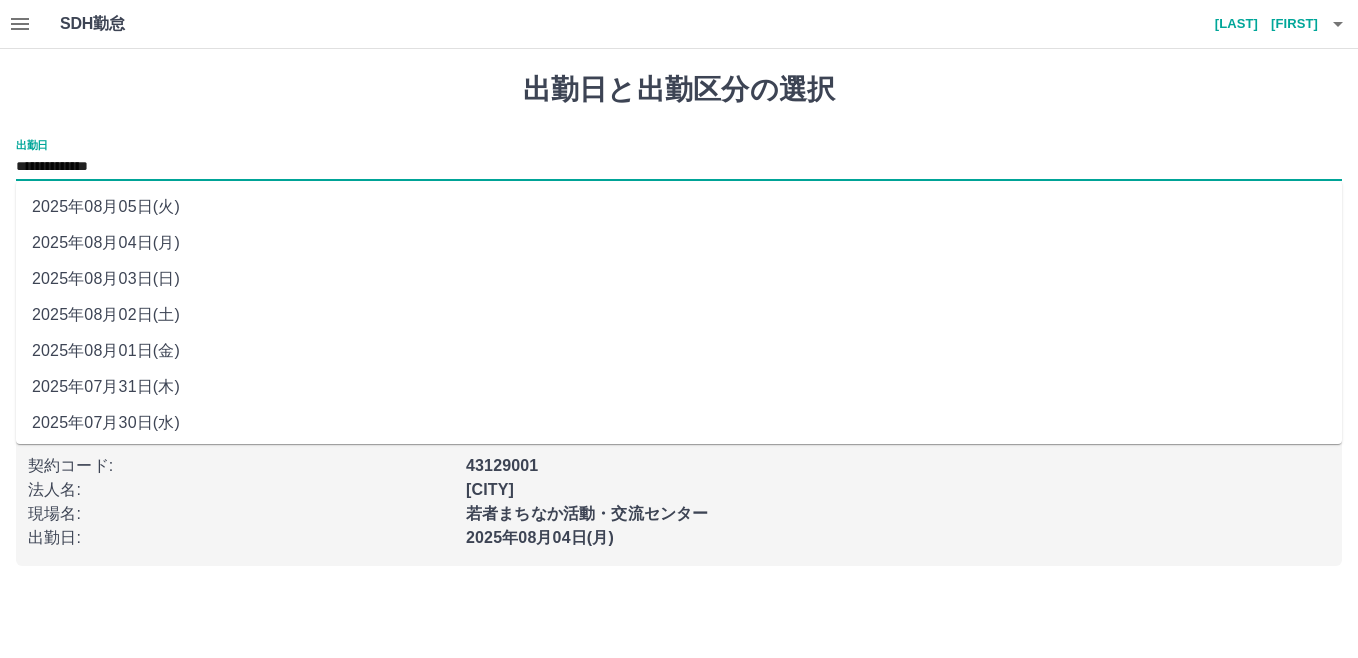 click on "**********" at bounding box center [679, 167] 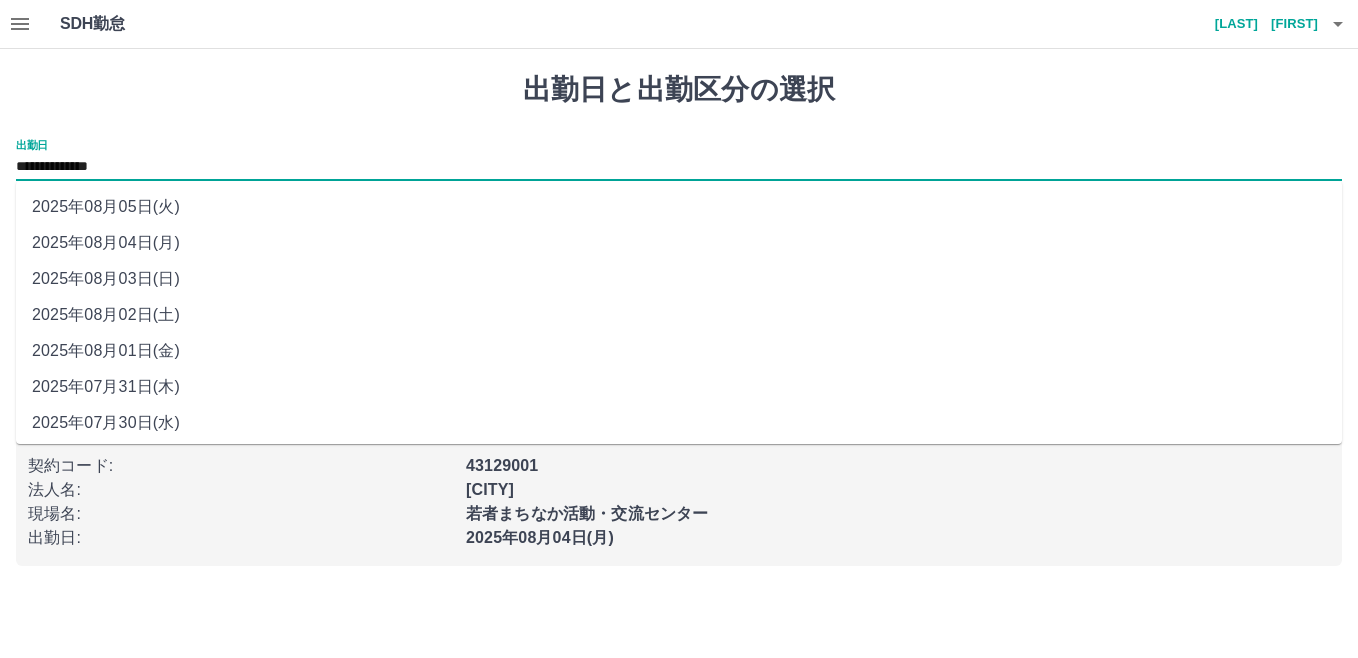 drag, startPoint x: 286, startPoint y: 174, endPoint x: 149, endPoint y: 207, distance: 140.91841 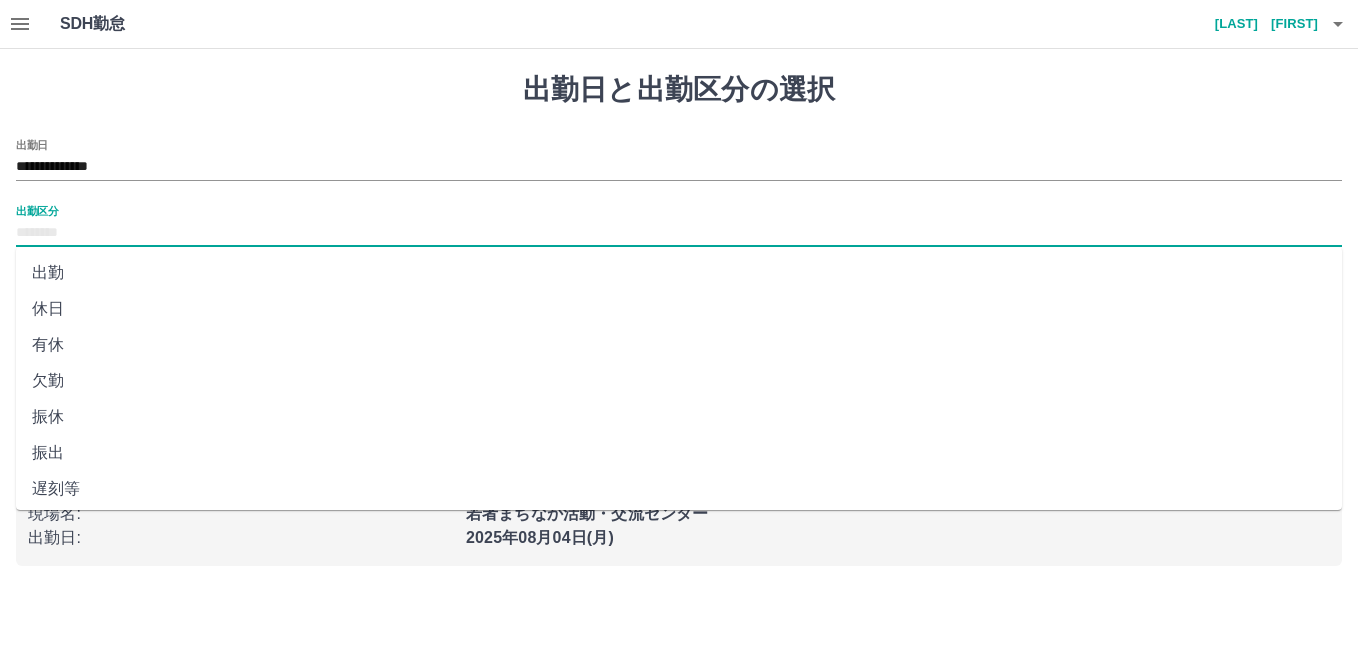 click on "出勤区分" at bounding box center (679, 233) 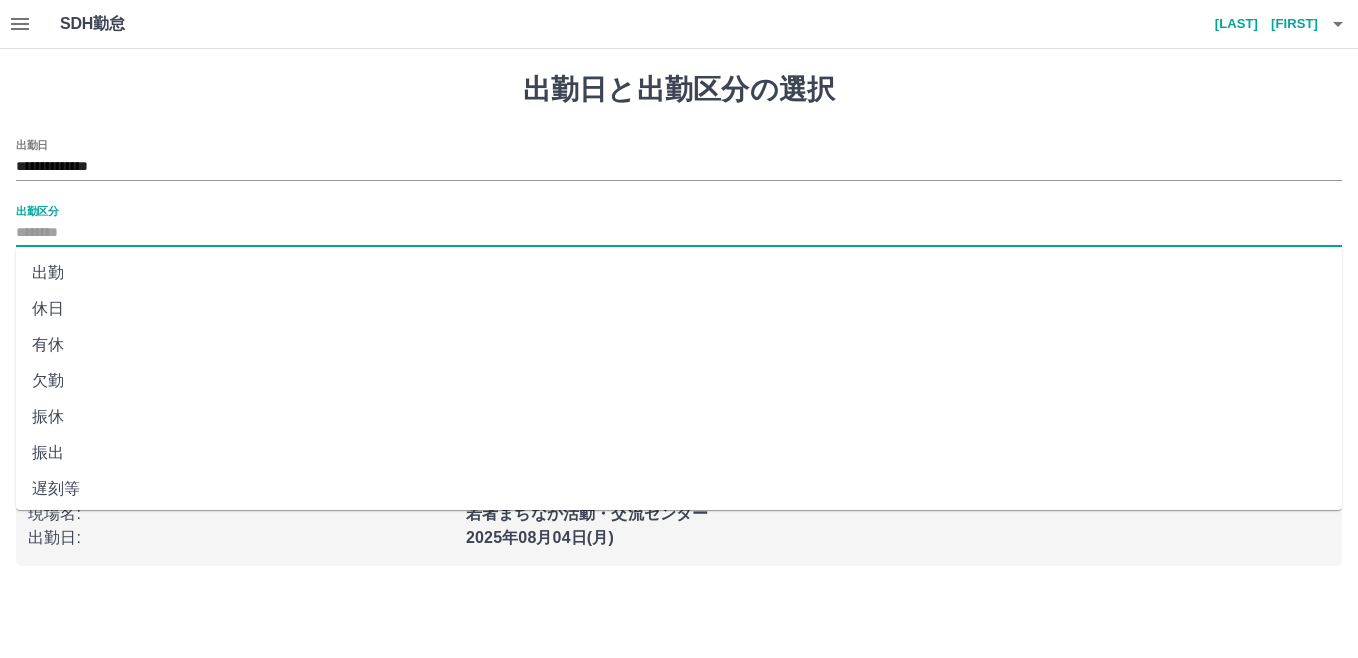 click on "休日" at bounding box center (679, 309) 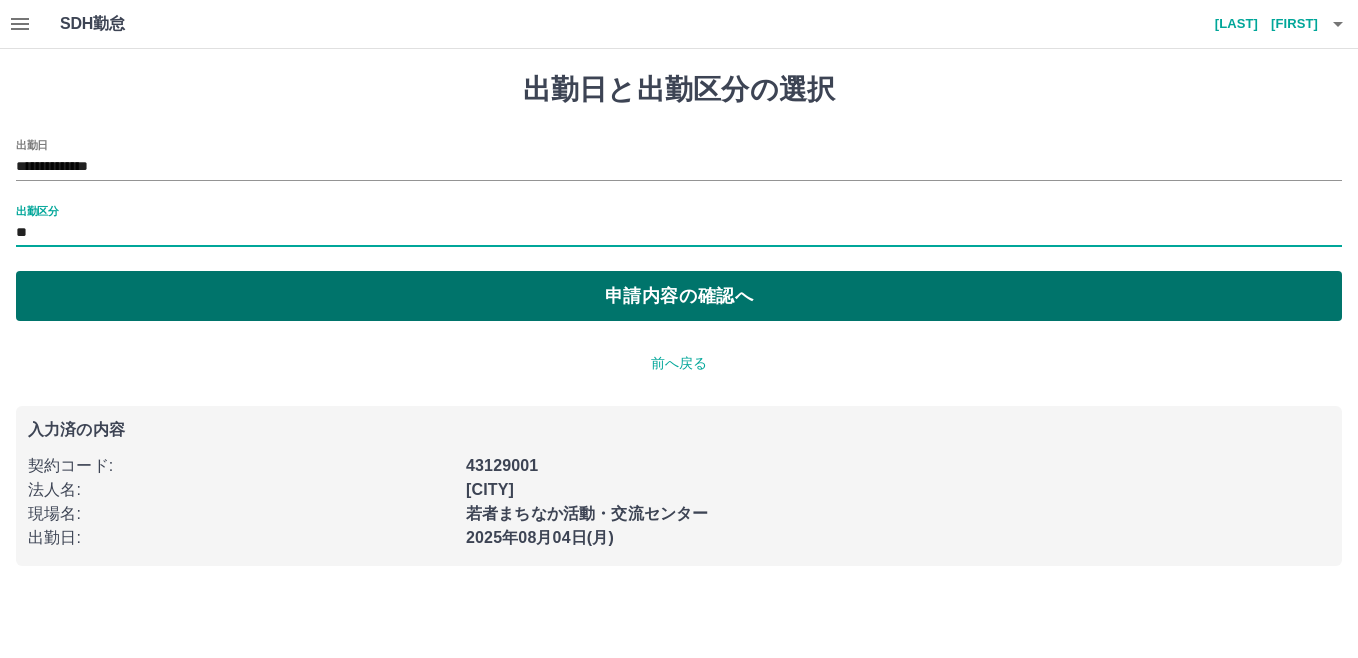 click on "申請内容の確認へ" at bounding box center (679, 296) 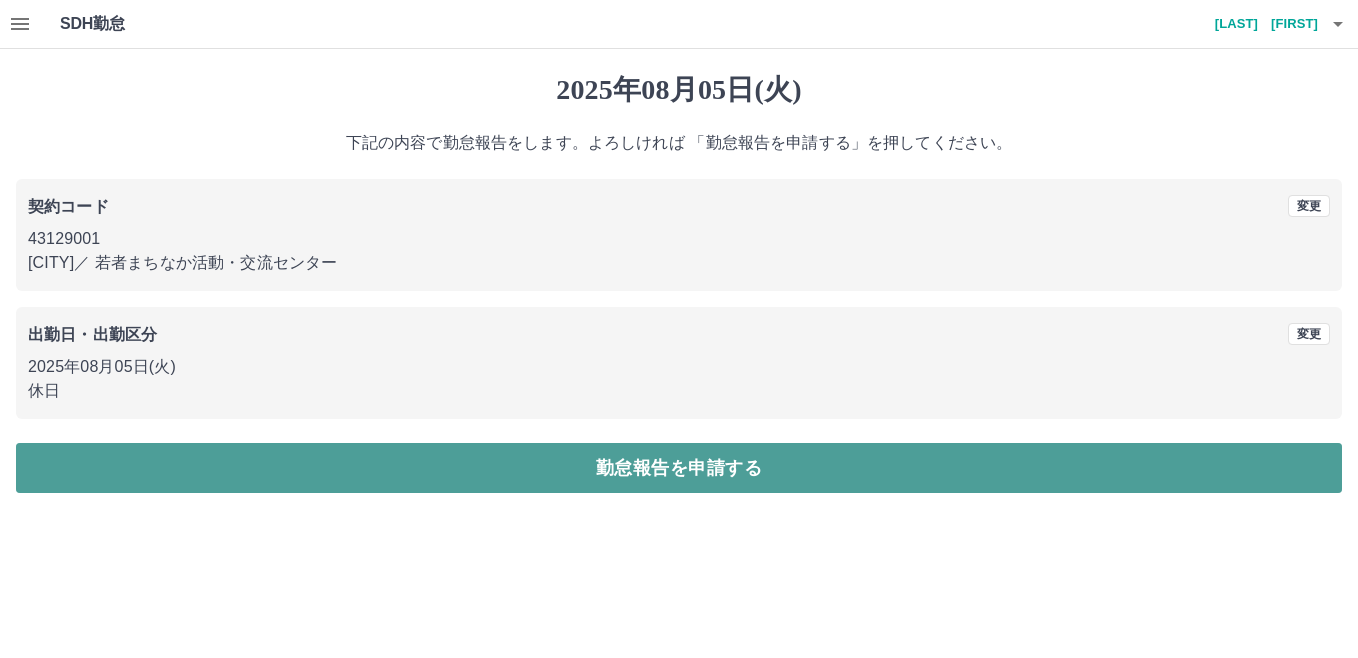click on "勤怠報告を申請する" at bounding box center (679, 468) 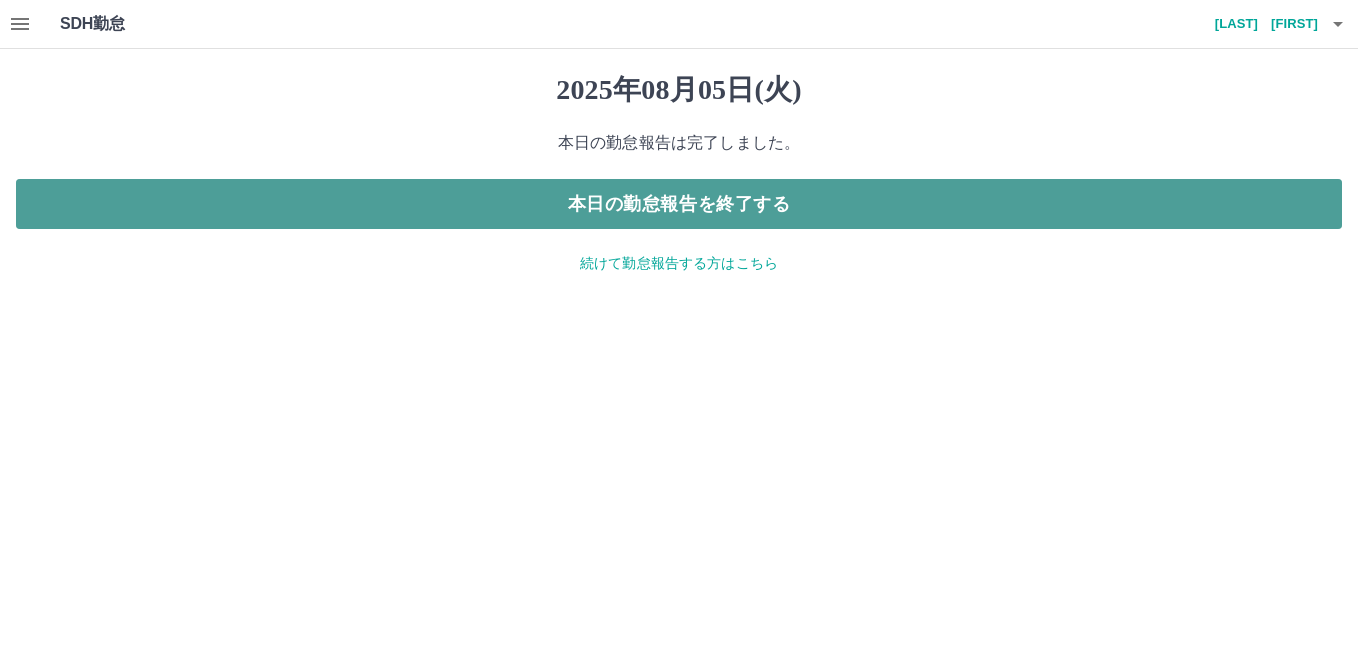 click on "本日の勤怠報告を終了する" at bounding box center (679, 204) 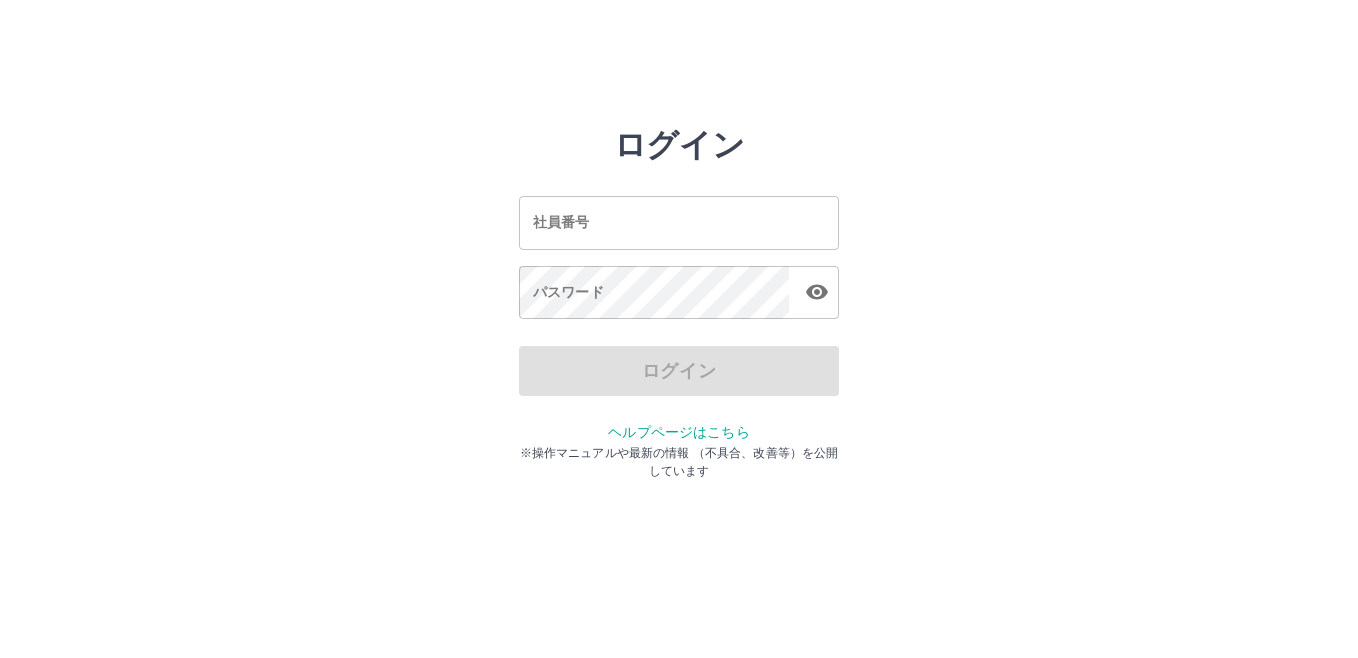 scroll, scrollTop: 0, scrollLeft: 0, axis: both 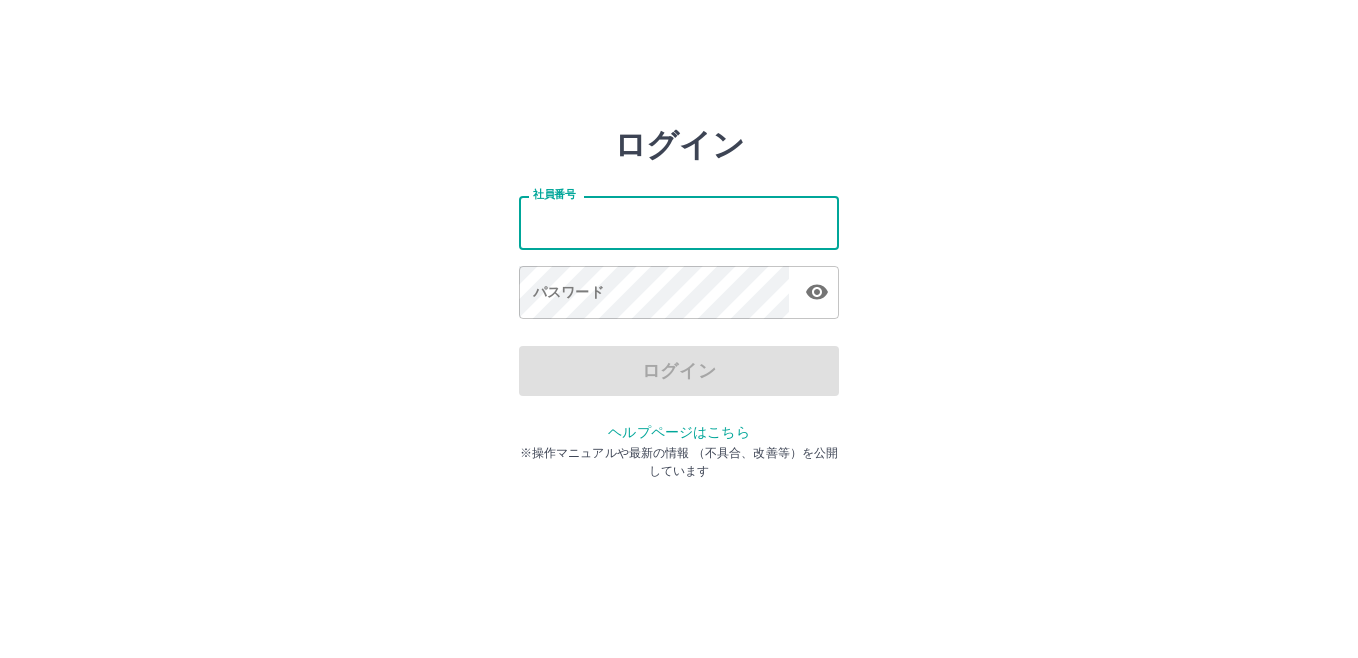 click on "社員番号" at bounding box center [679, 222] 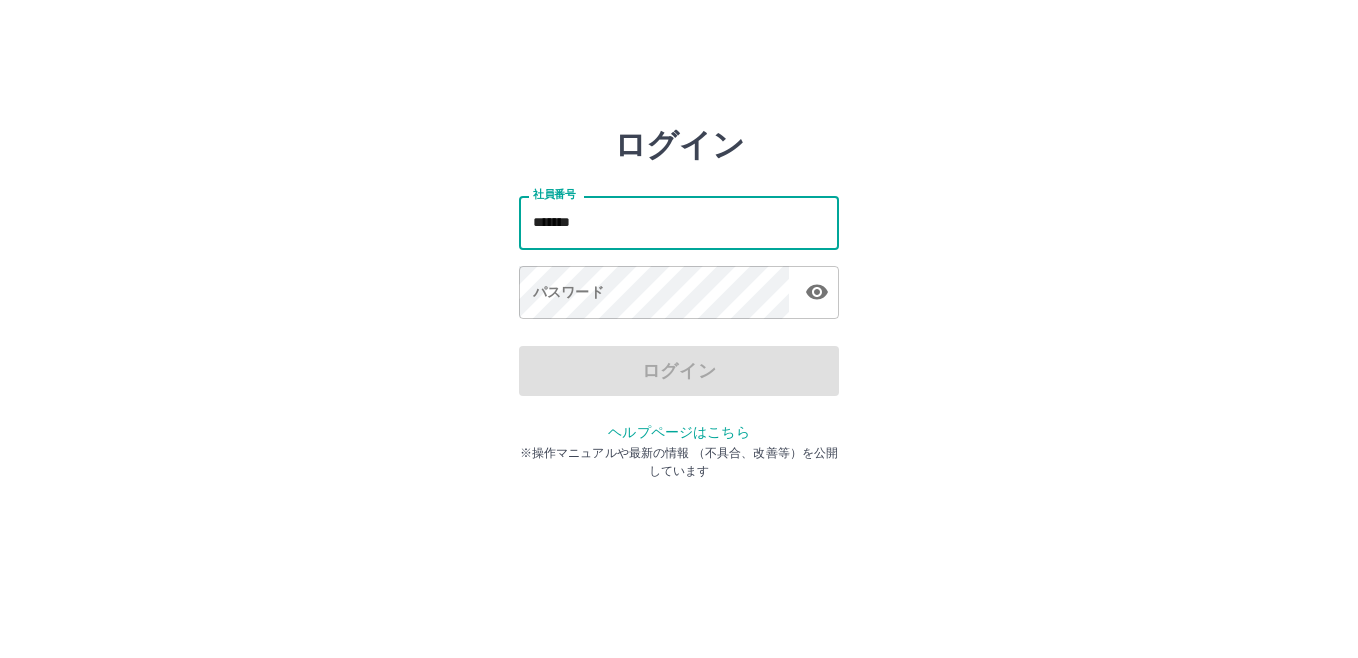 type on "*******" 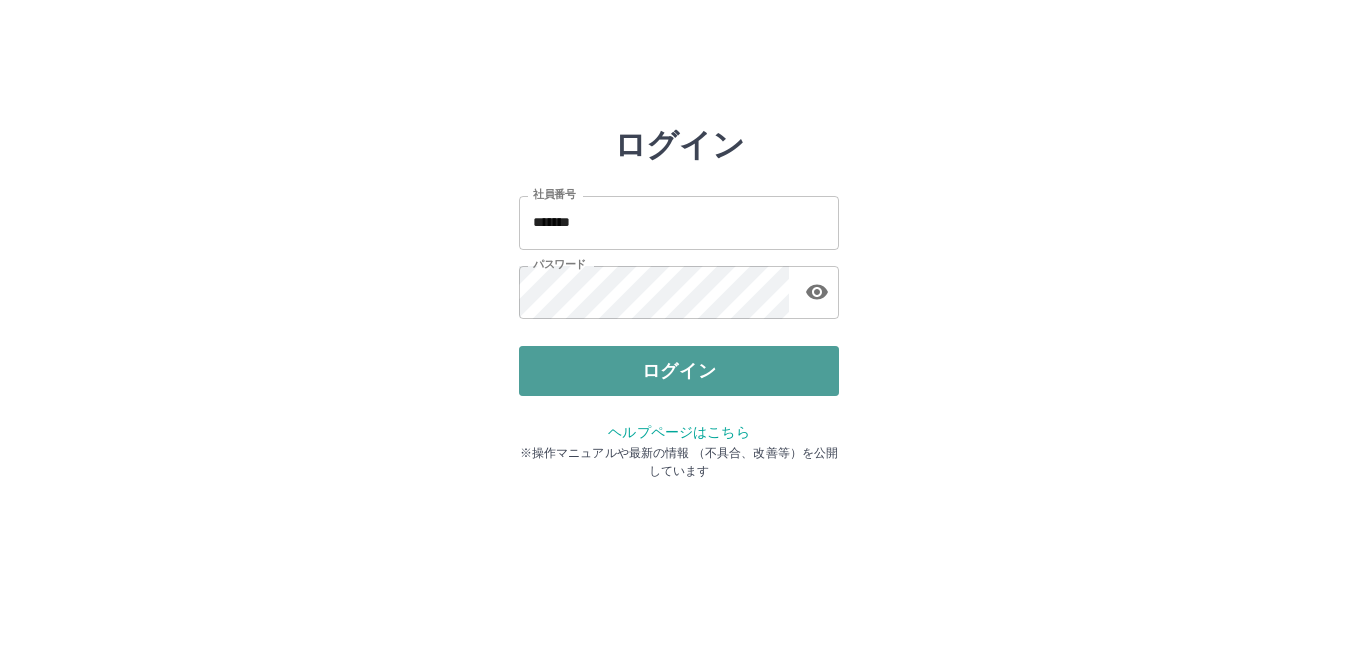 click on "ログイン" at bounding box center [679, 371] 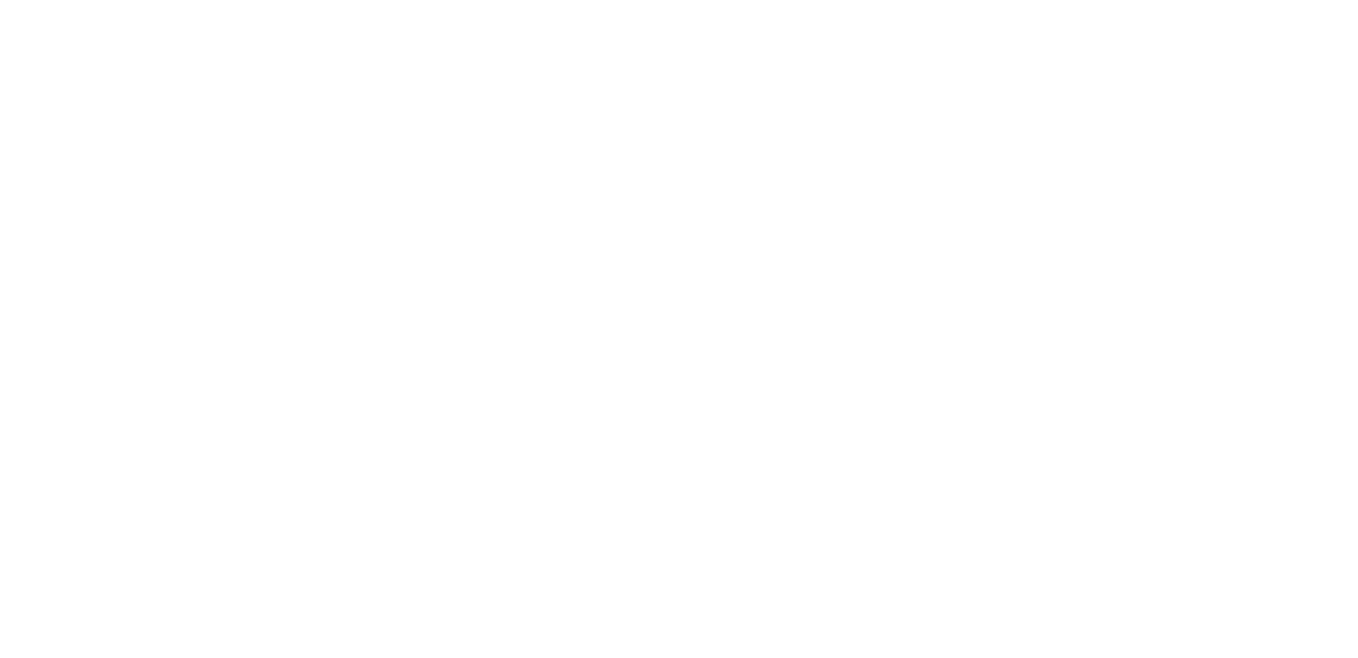 scroll, scrollTop: 0, scrollLeft: 0, axis: both 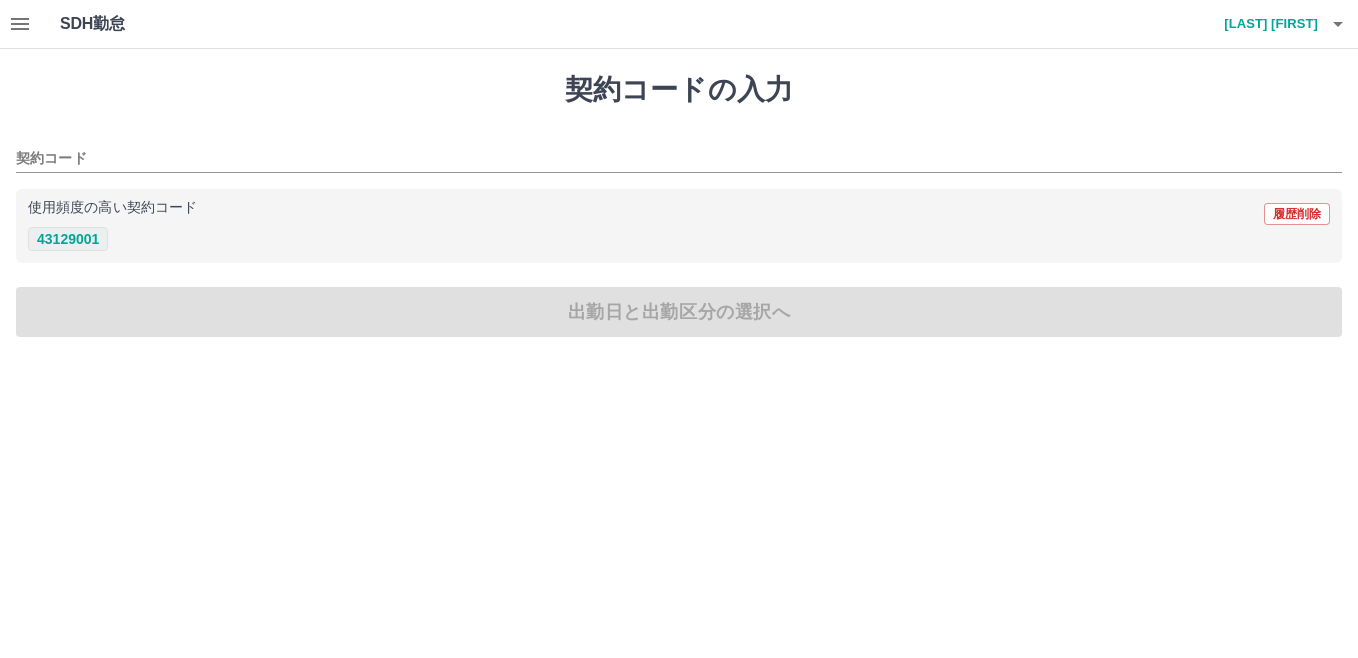 click on "43129001" at bounding box center [68, 239] 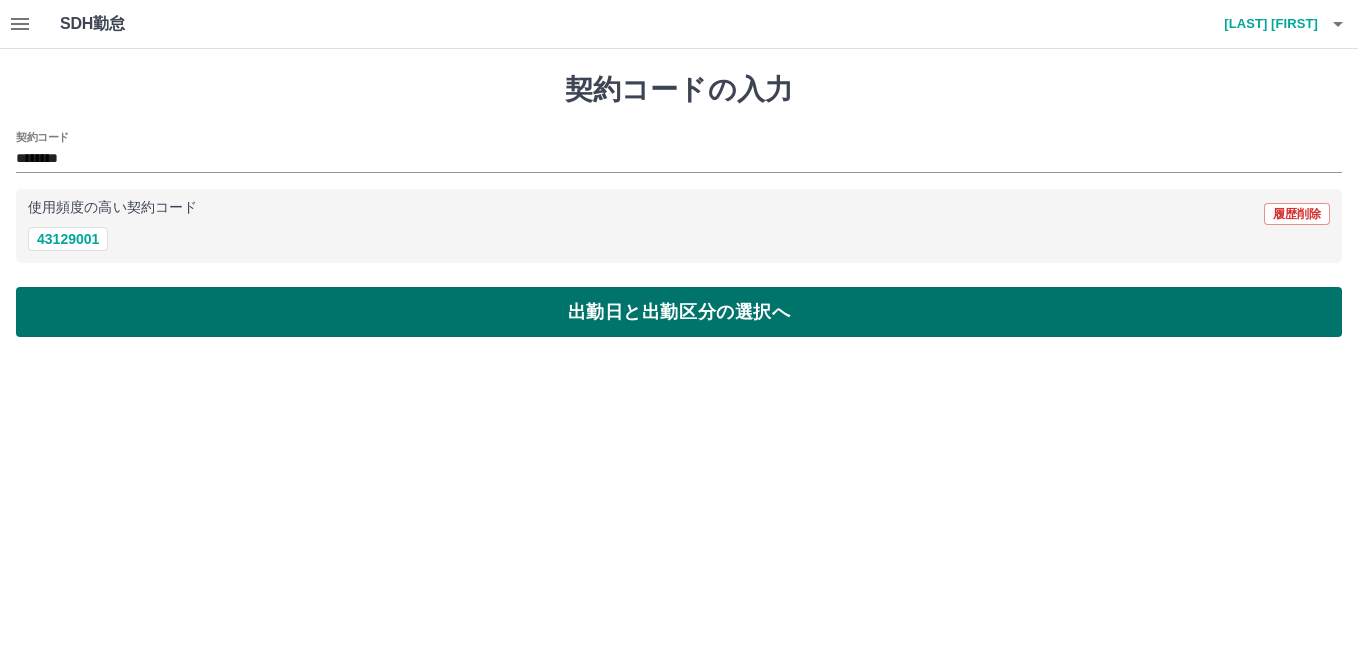 click on "出勤日と出勤区分の選択へ" at bounding box center (679, 312) 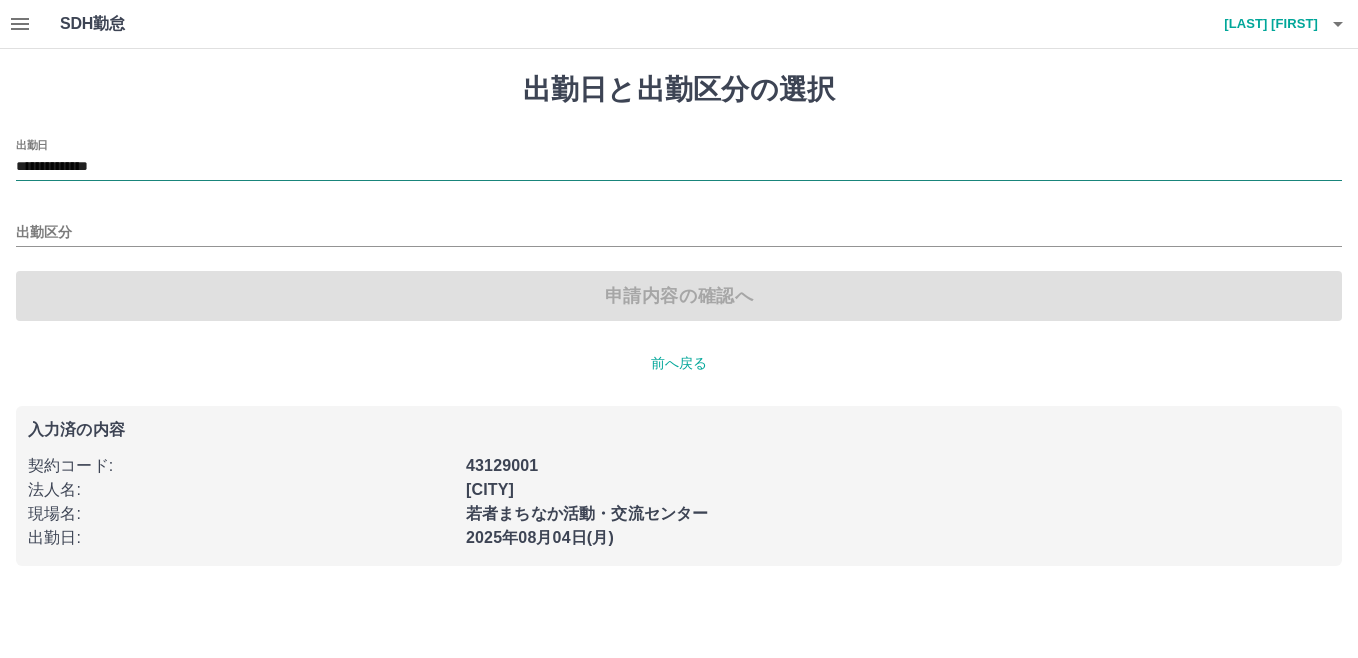 click on "**********" at bounding box center [679, 167] 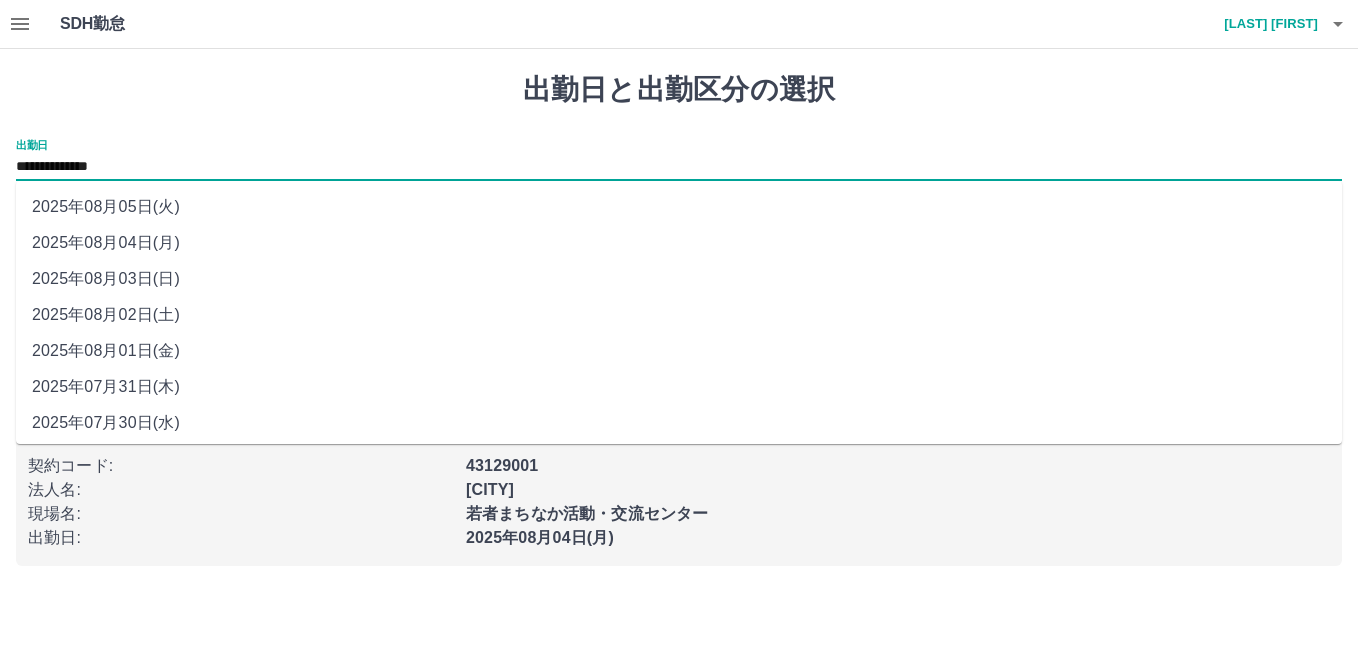 click on "2025年08月01日(金)" at bounding box center (679, 351) 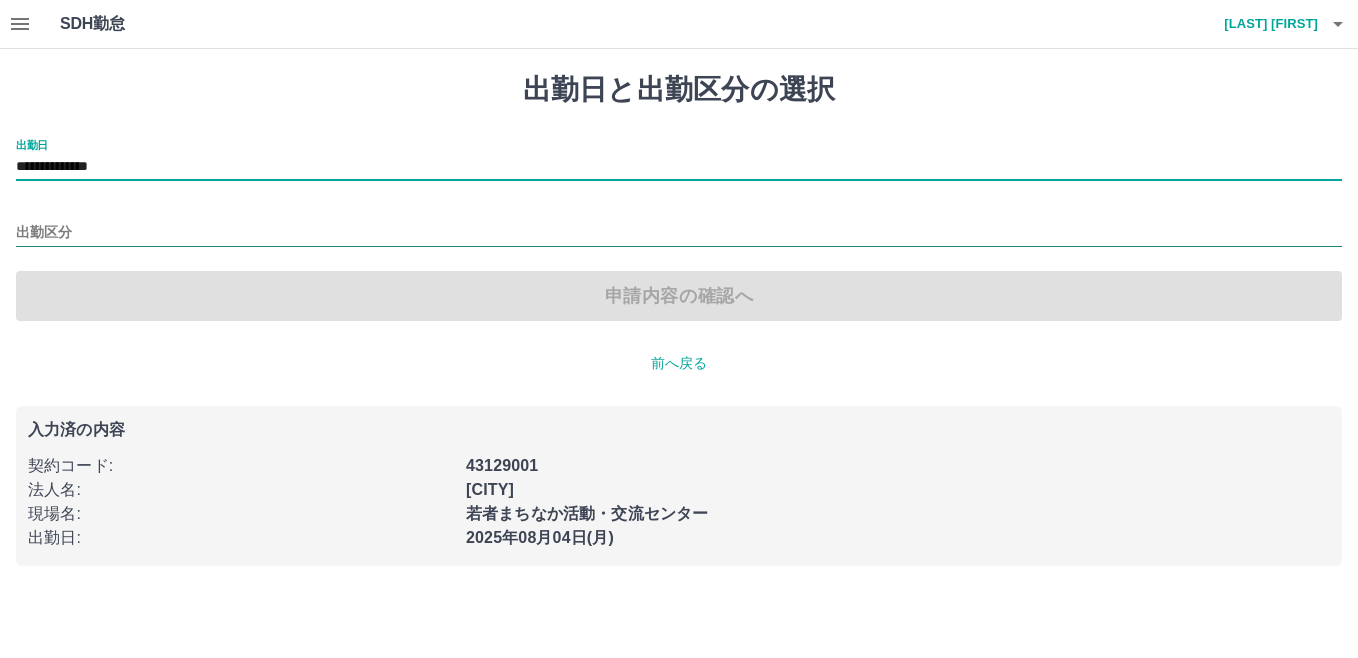 click on "出勤区分" at bounding box center [679, 233] 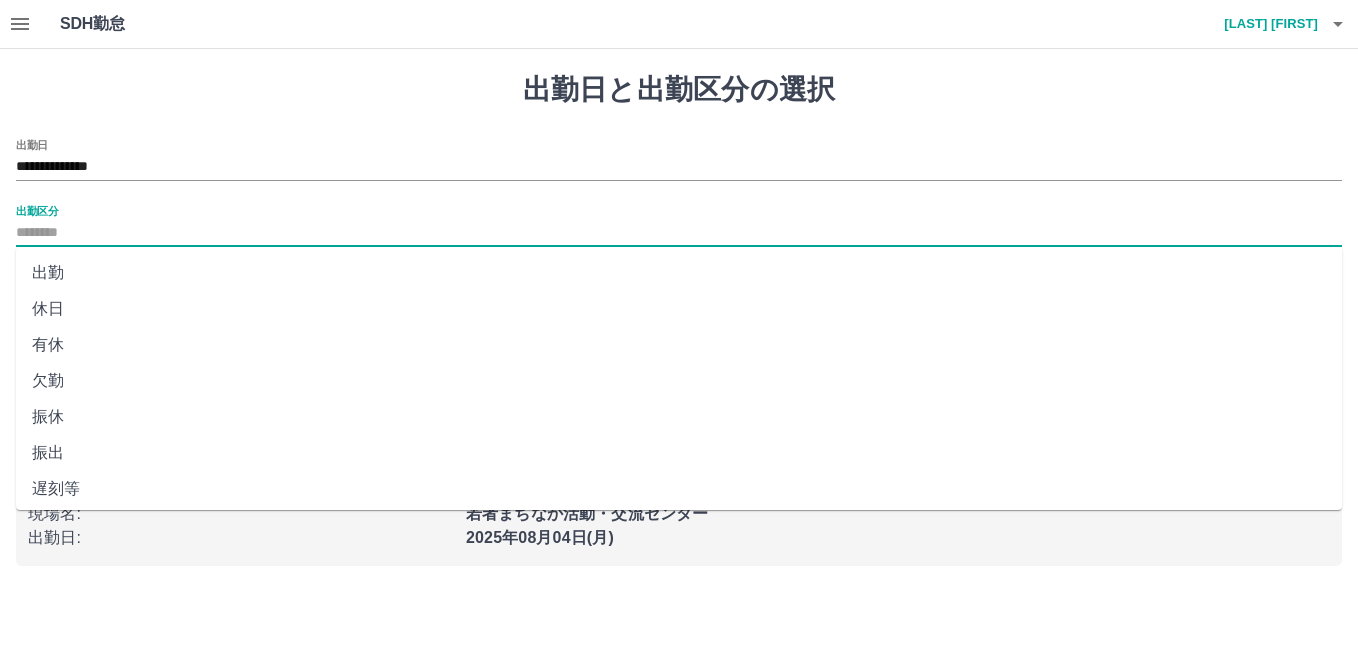 click on "休日" at bounding box center [679, 309] 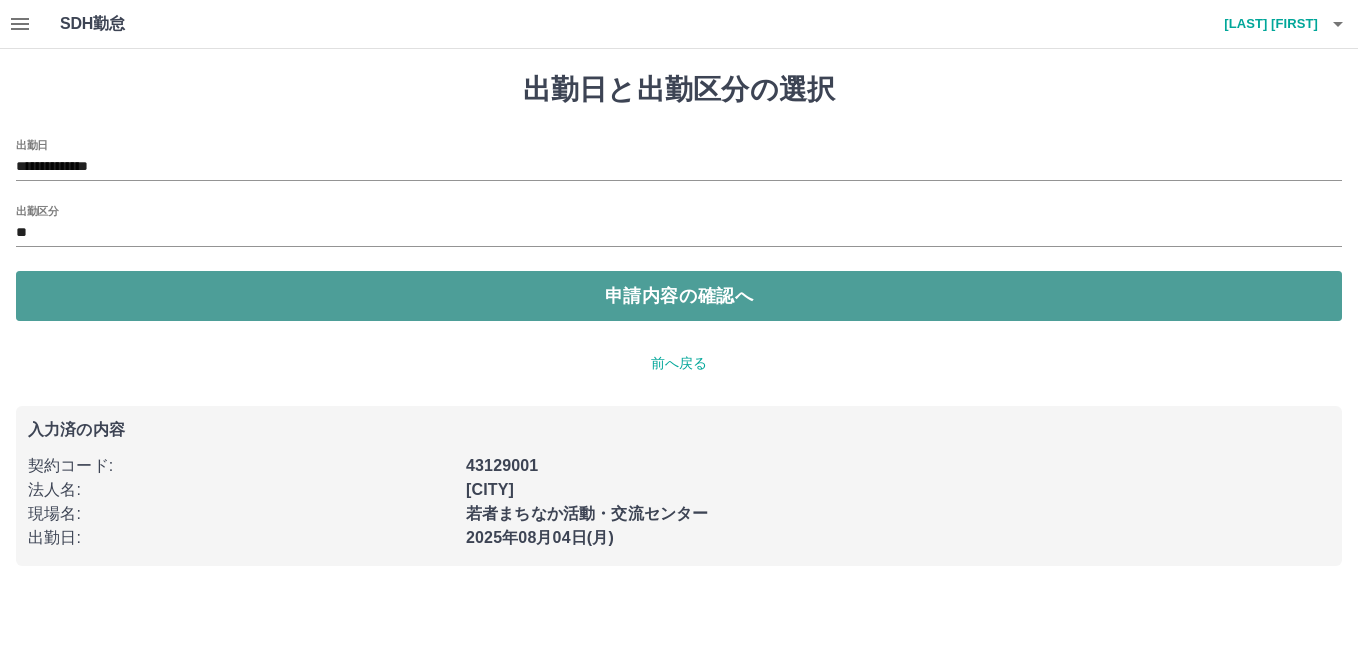 click on "申請内容の確認へ" at bounding box center [679, 296] 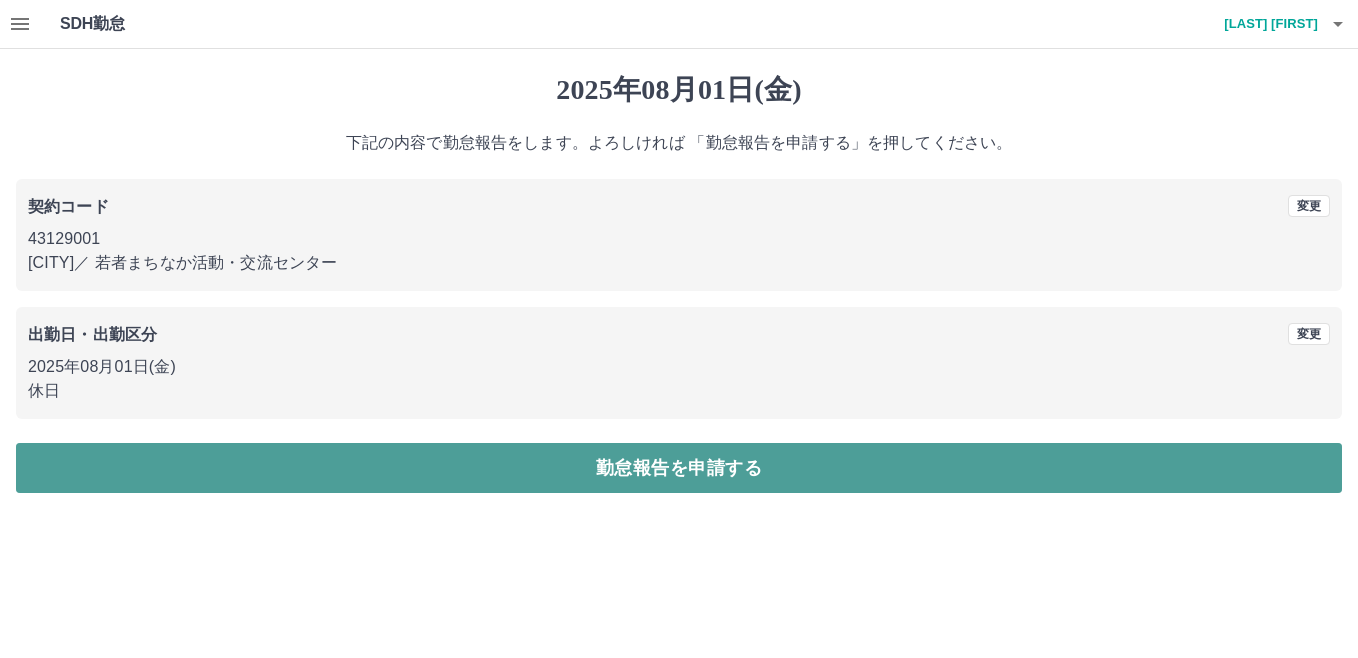 click on "勤怠報告を申請する" at bounding box center [679, 468] 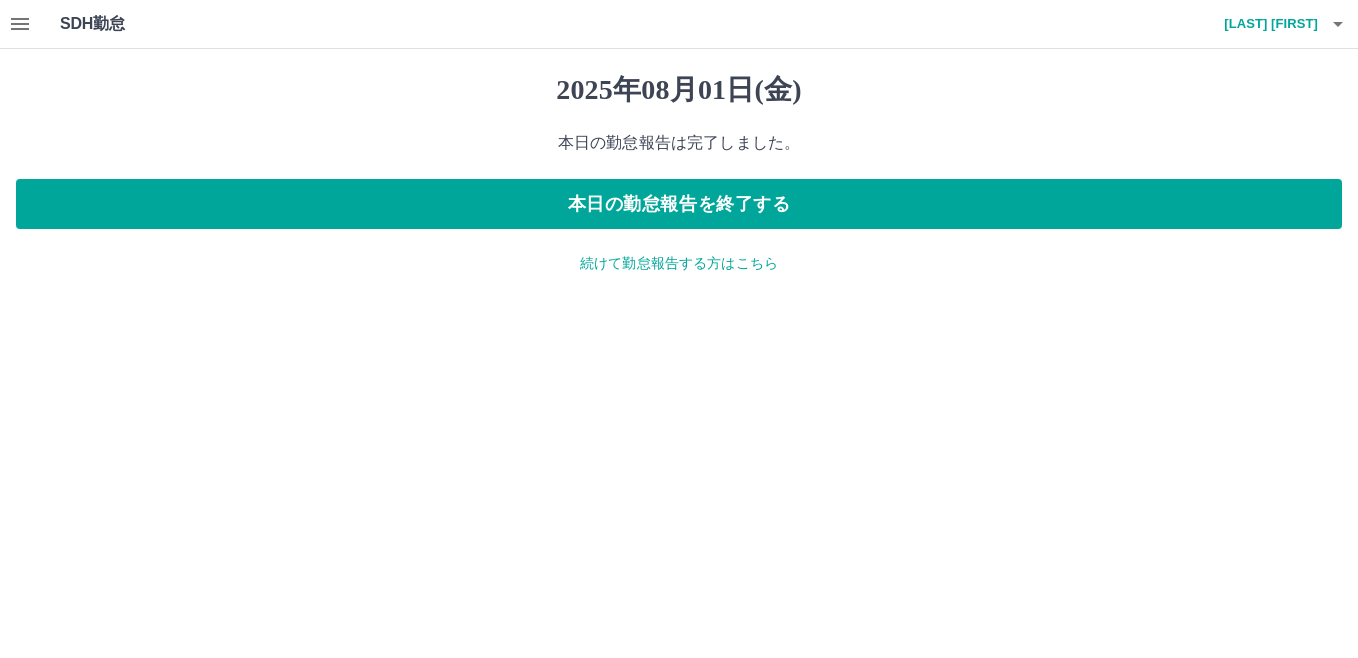 click on "続けて勤怠報告する方はこちら" at bounding box center [679, 263] 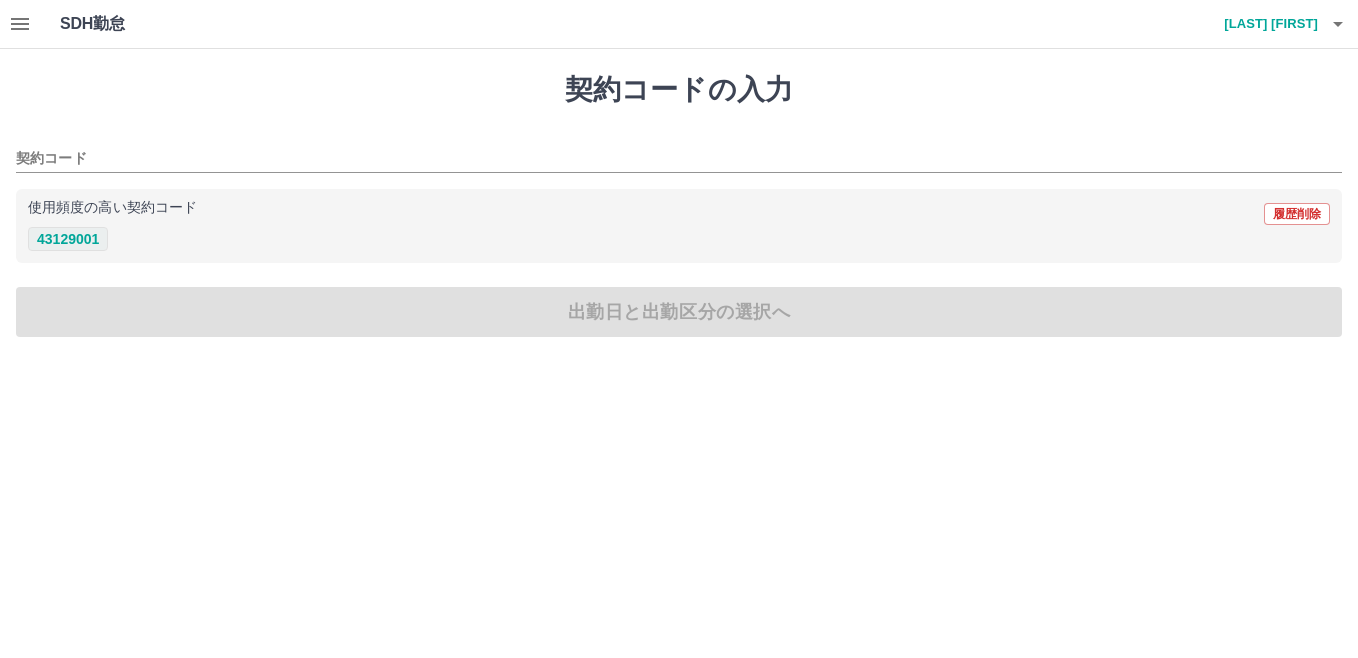 click on "43129001" at bounding box center (68, 239) 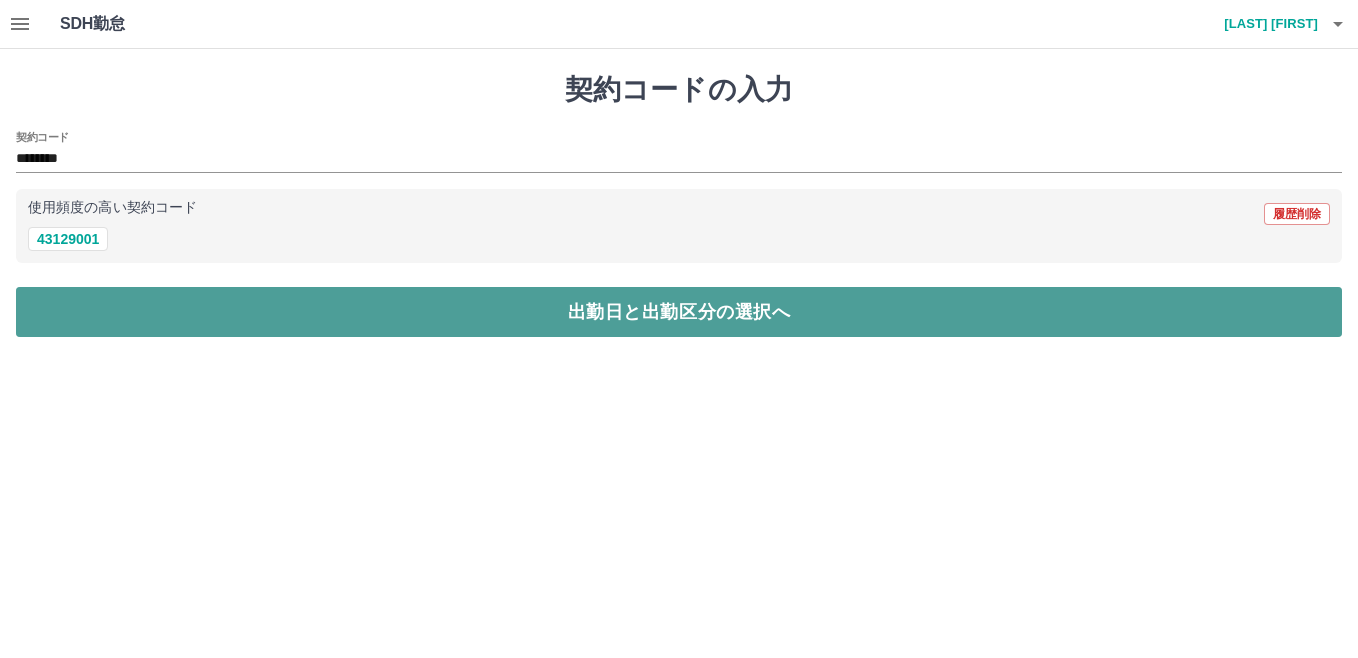 click on "出勤日と出勤区分の選択へ" at bounding box center (679, 312) 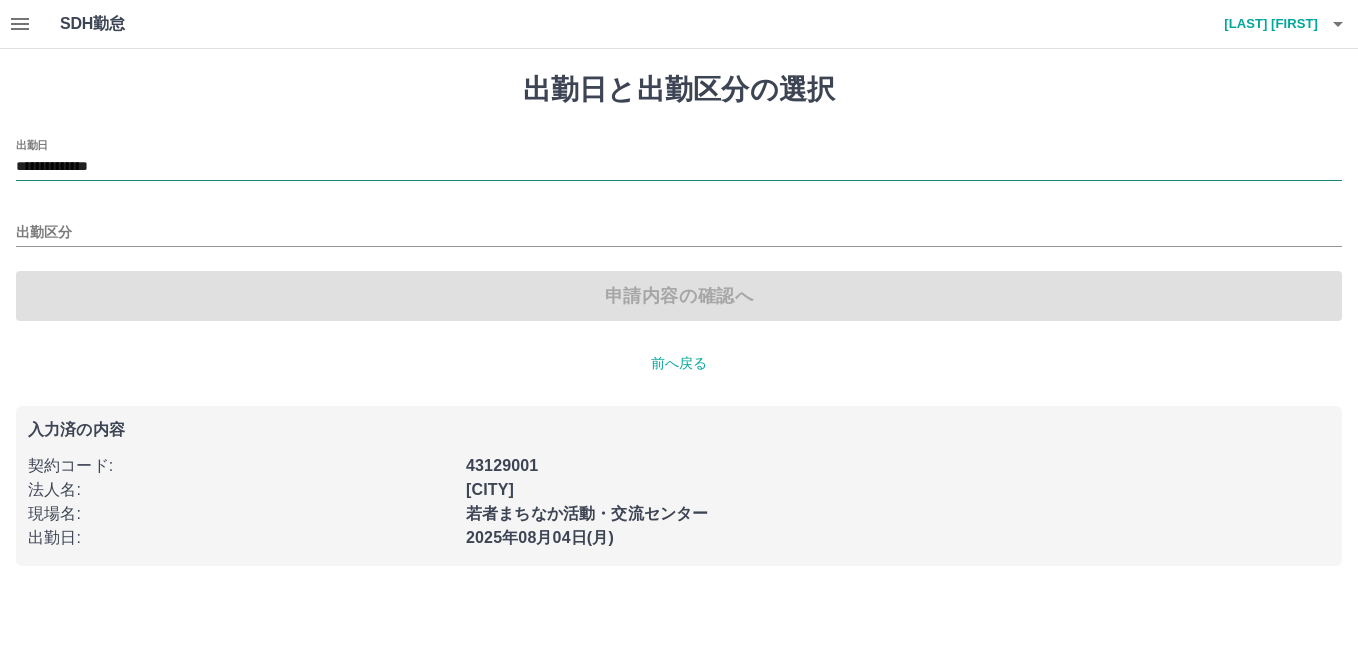 click on "**********" at bounding box center [679, 167] 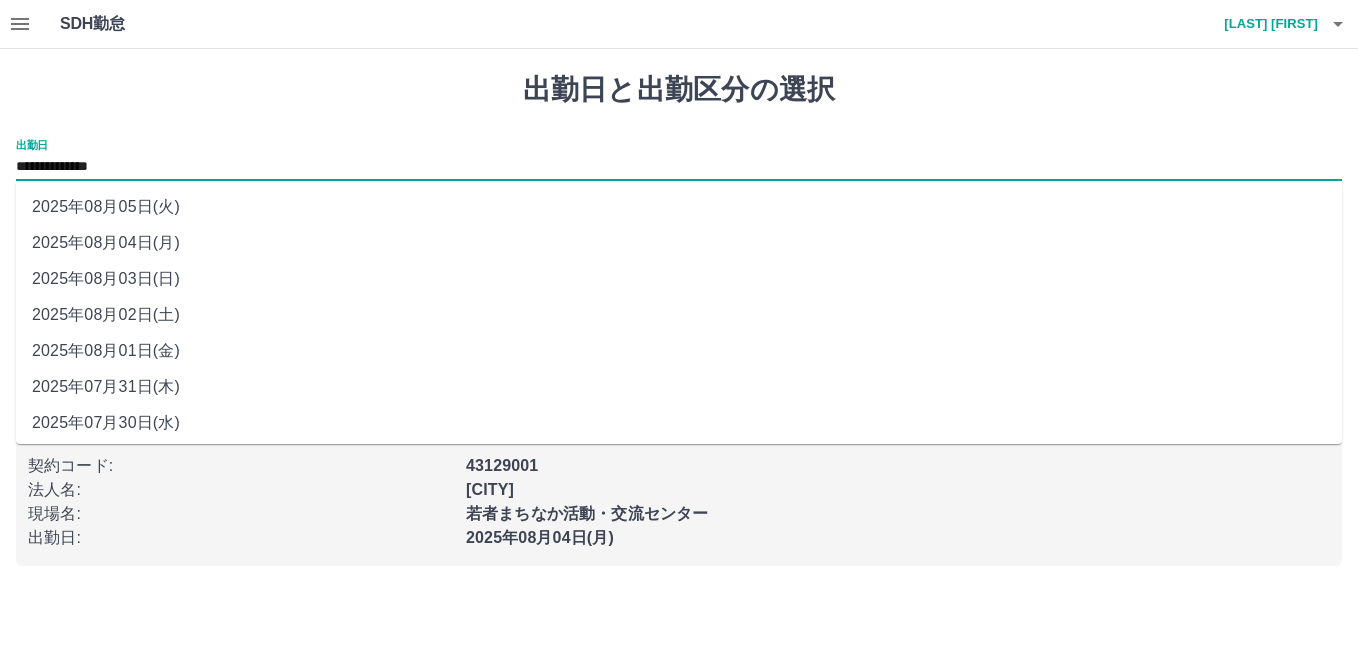 drag, startPoint x: 180, startPoint y: 163, endPoint x: 151, endPoint y: 321, distance: 160.63934 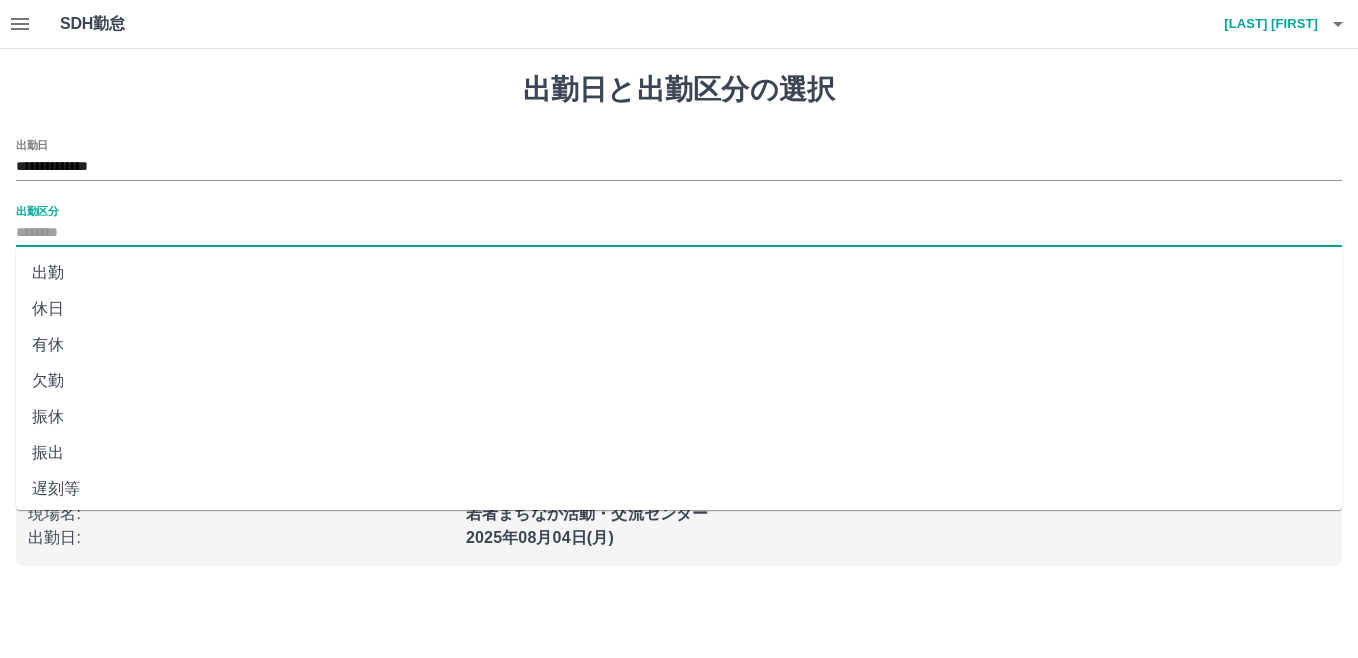 click on "出勤区分" at bounding box center (679, 233) 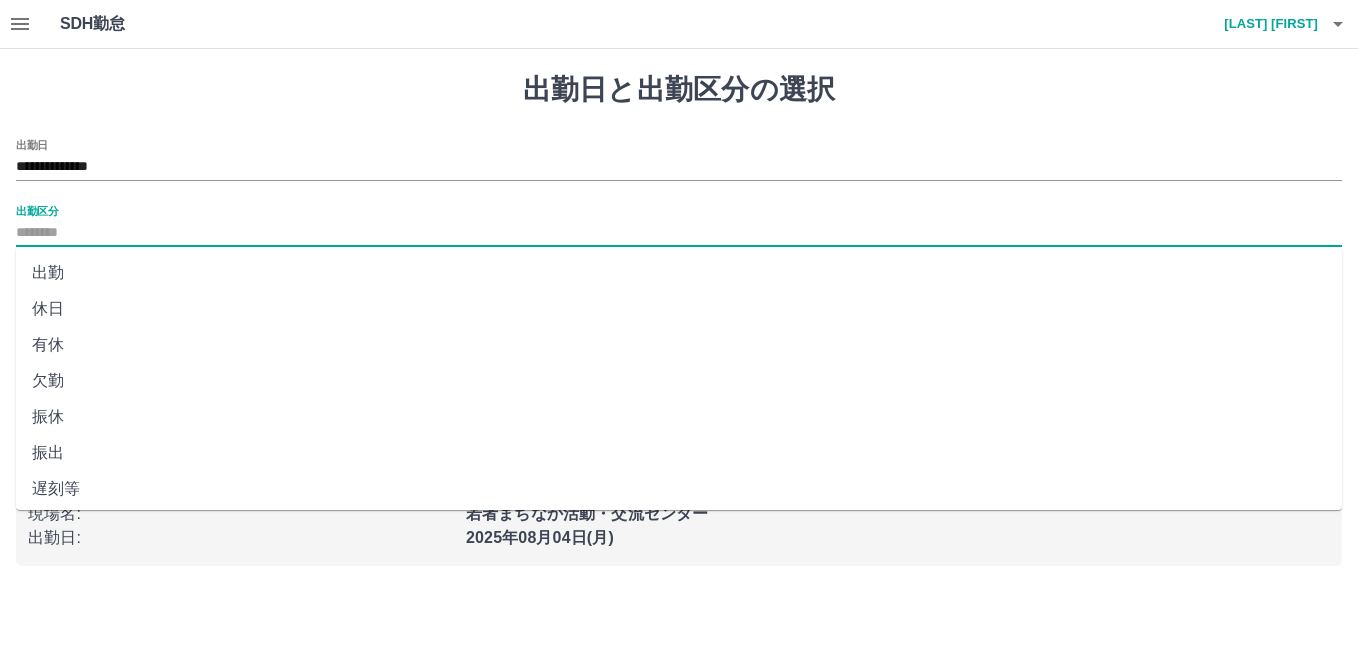 click on "休日" at bounding box center (679, 309) 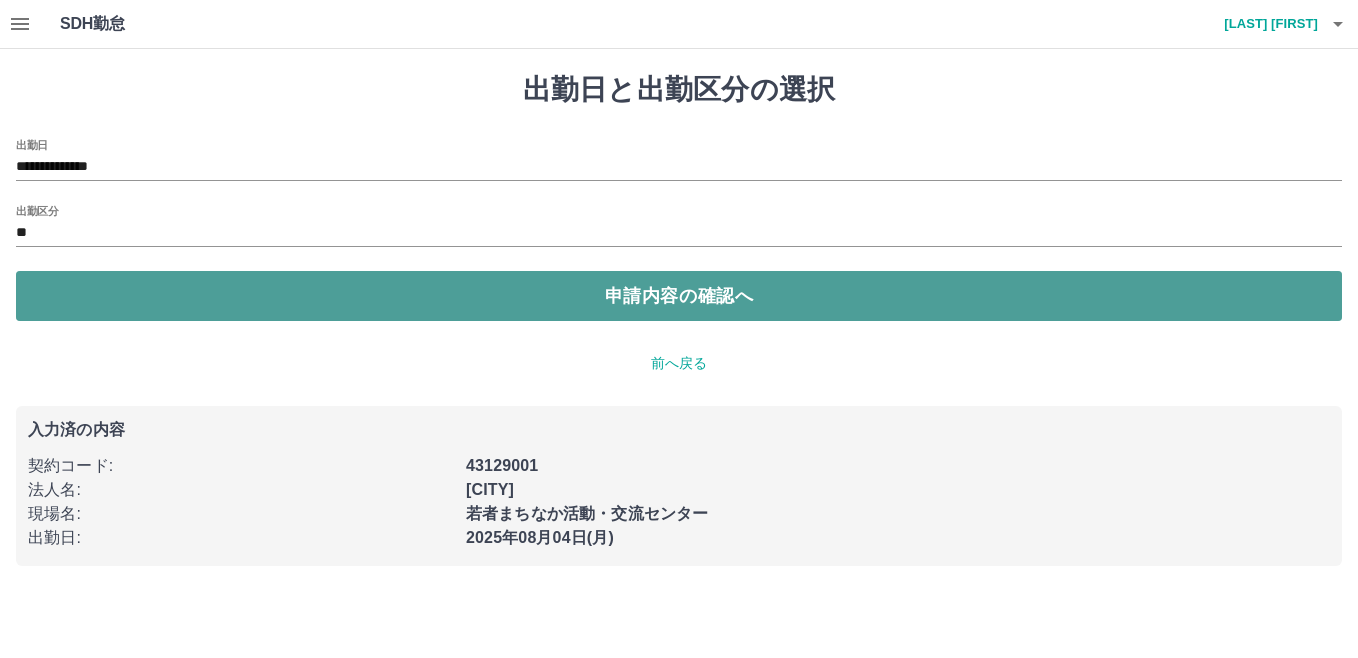 click on "申請内容の確認へ" at bounding box center [679, 296] 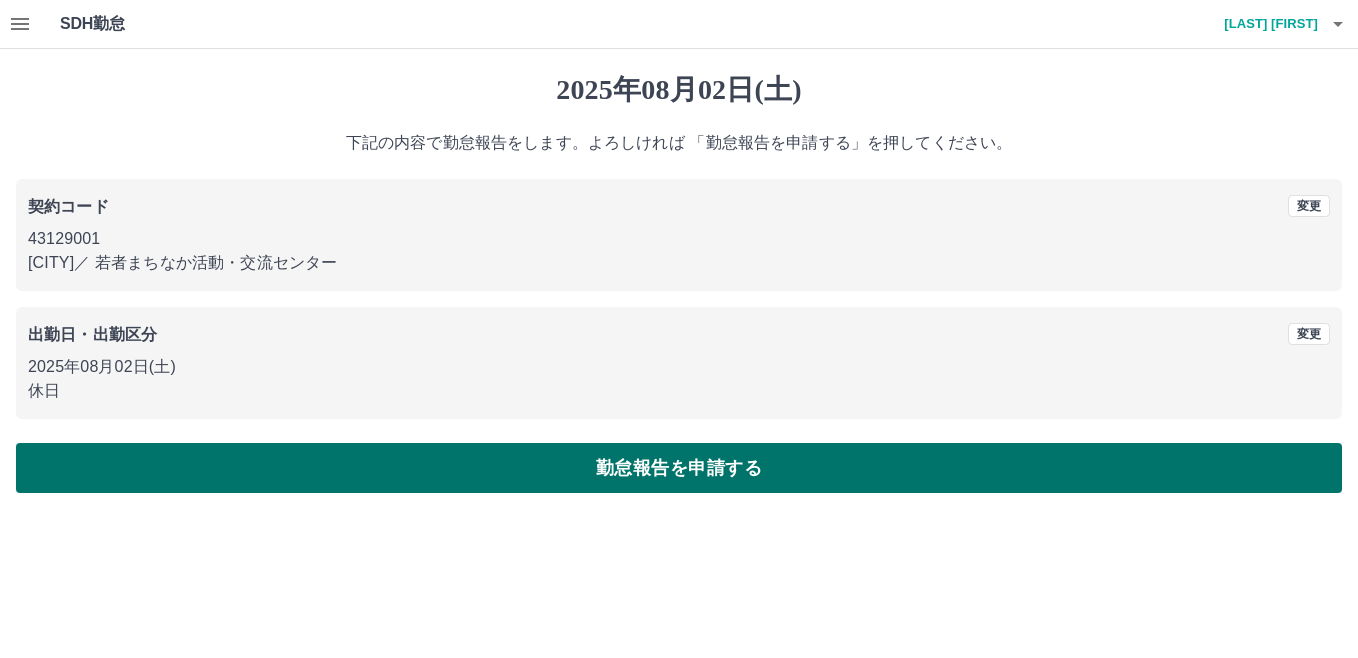 click on "勤怠報告を申請する" at bounding box center (679, 468) 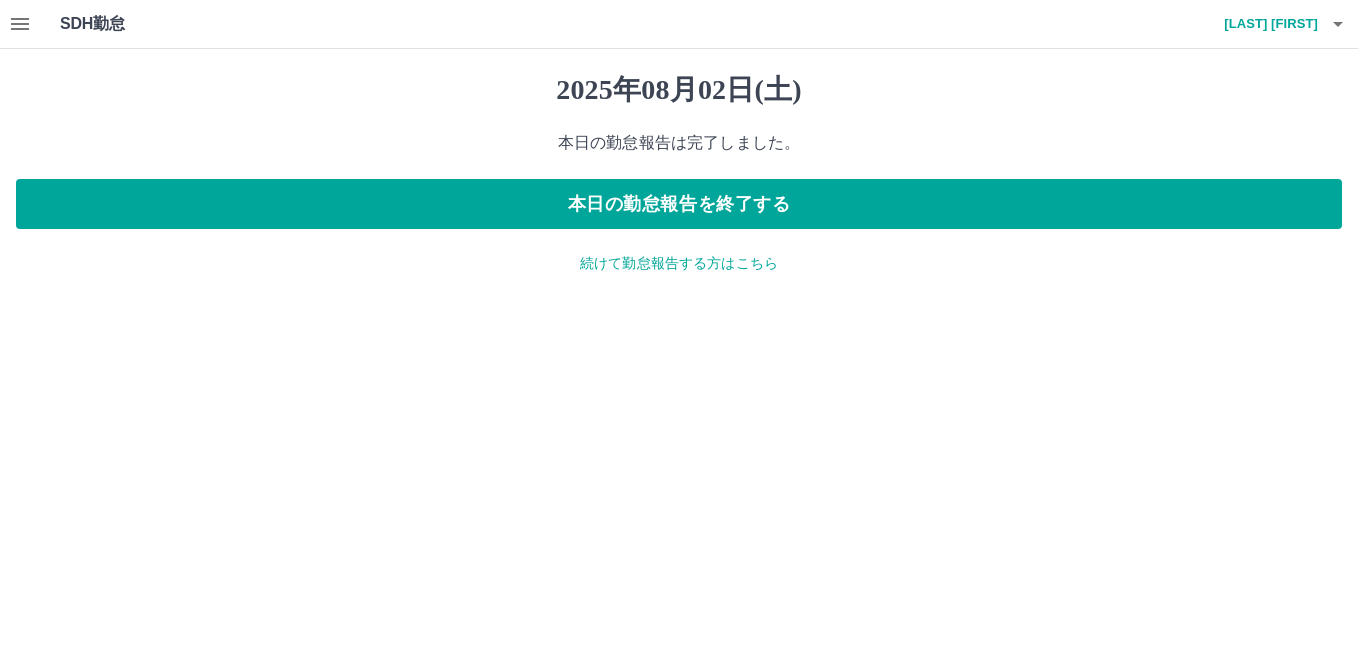 click on "続けて勤怠報告する方はこちら" at bounding box center (679, 263) 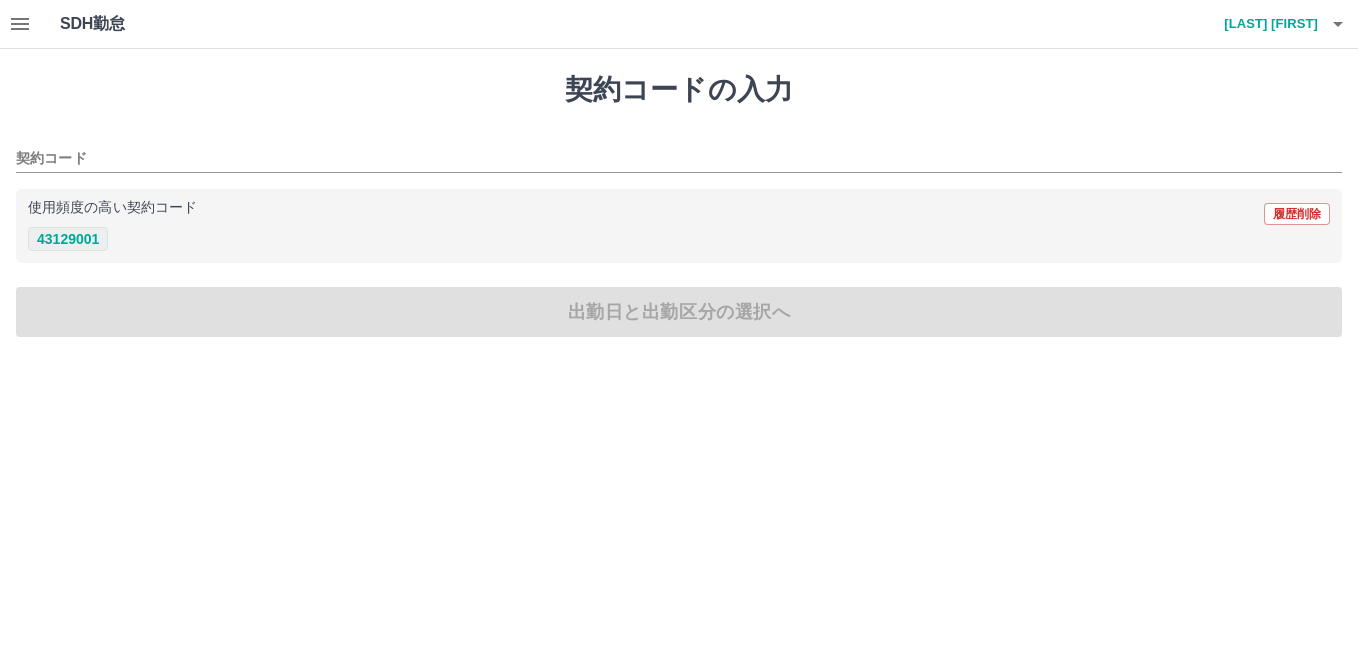 click on "43129001" at bounding box center (68, 239) 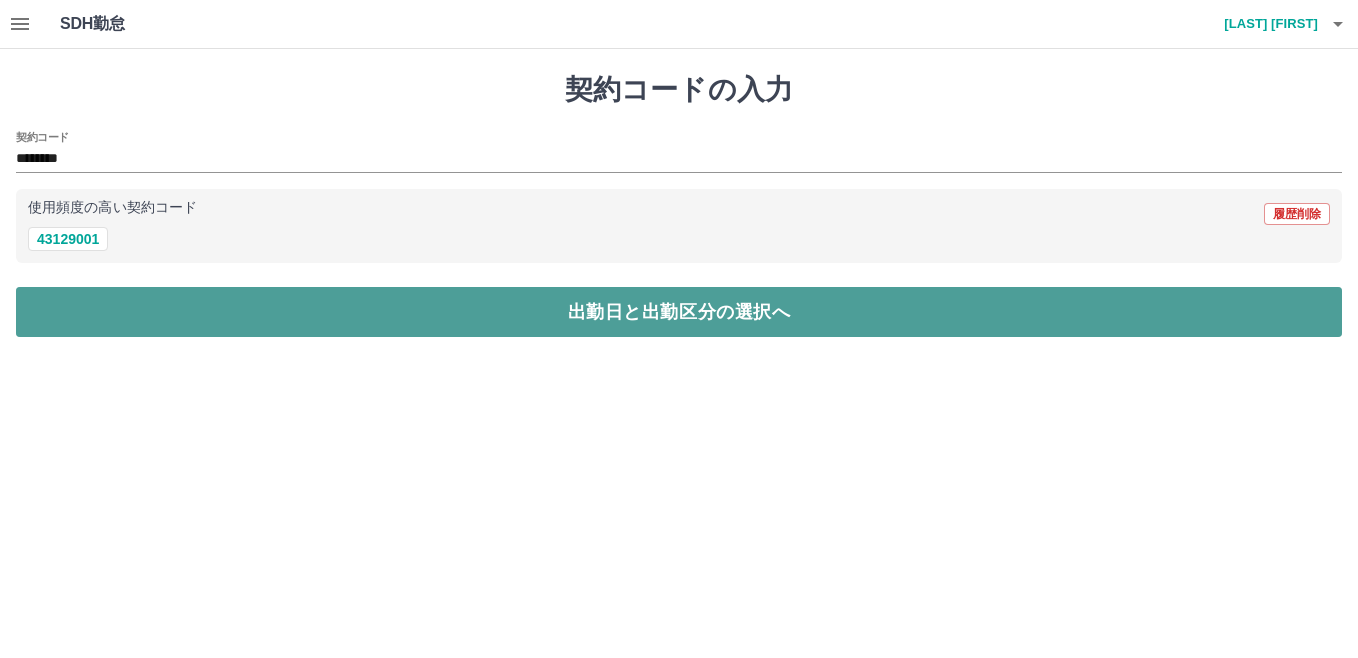 click on "出勤日と出勤区分の選択へ" at bounding box center (679, 312) 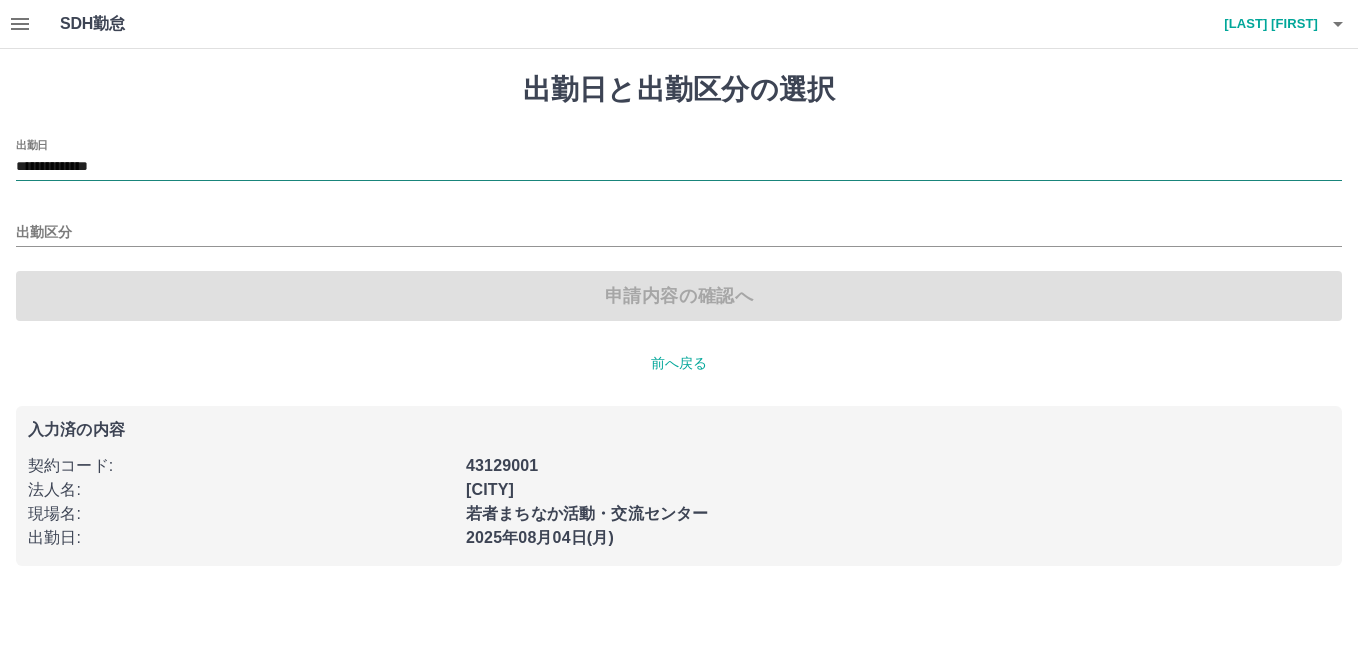 drag, startPoint x: 118, startPoint y: 298, endPoint x: 217, endPoint y: 163, distance: 167.40968 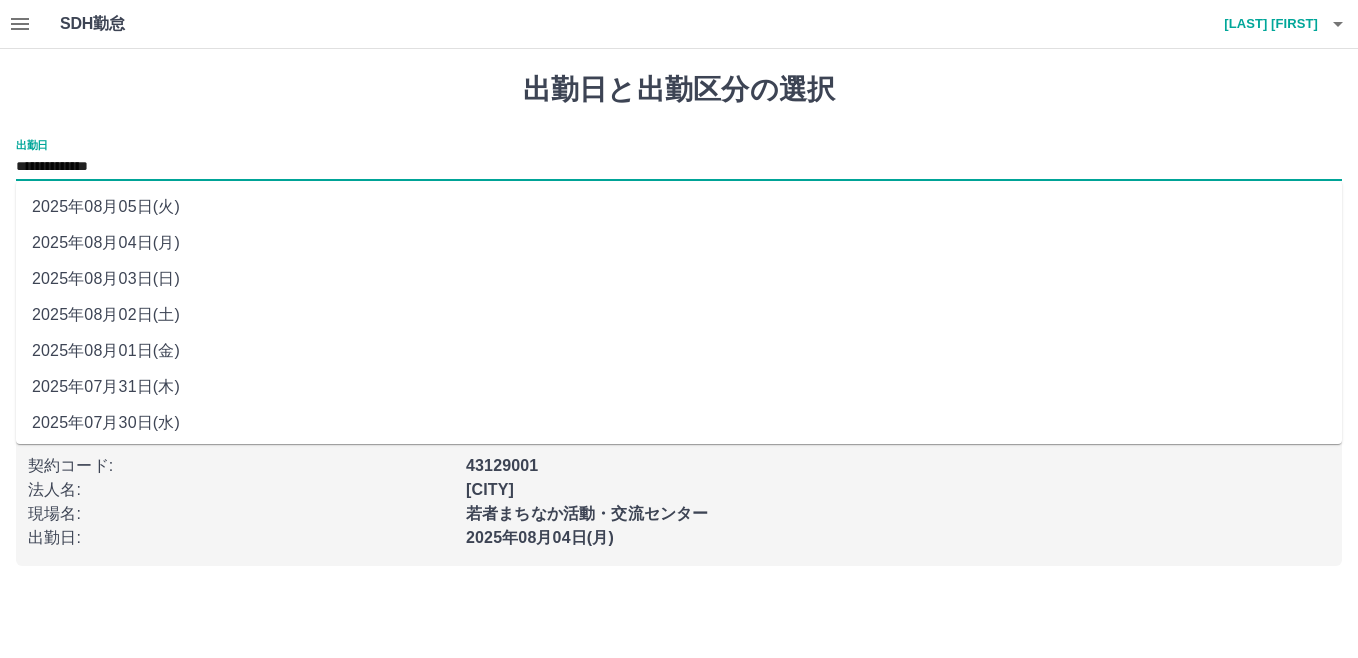 drag, startPoint x: 217, startPoint y: 163, endPoint x: 146, endPoint y: 271, distance: 129.24782 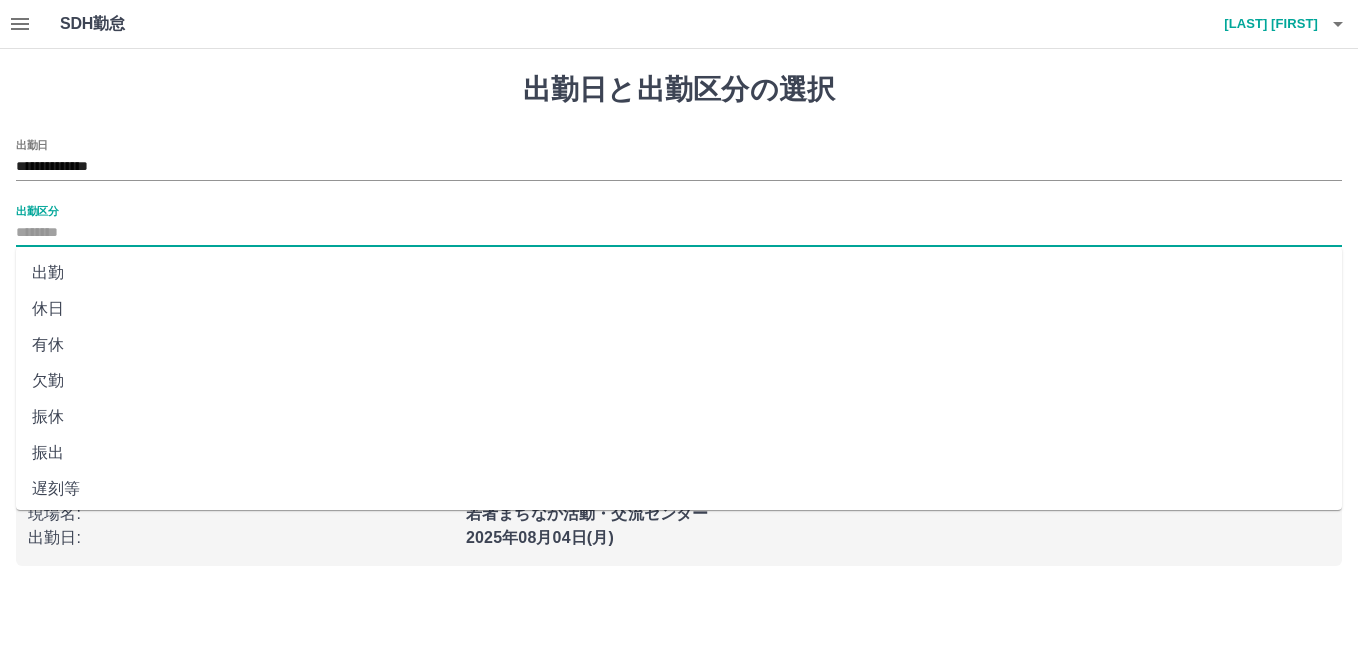 drag, startPoint x: 153, startPoint y: 234, endPoint x: 155, endPoint y: 249, distance: 15.132746 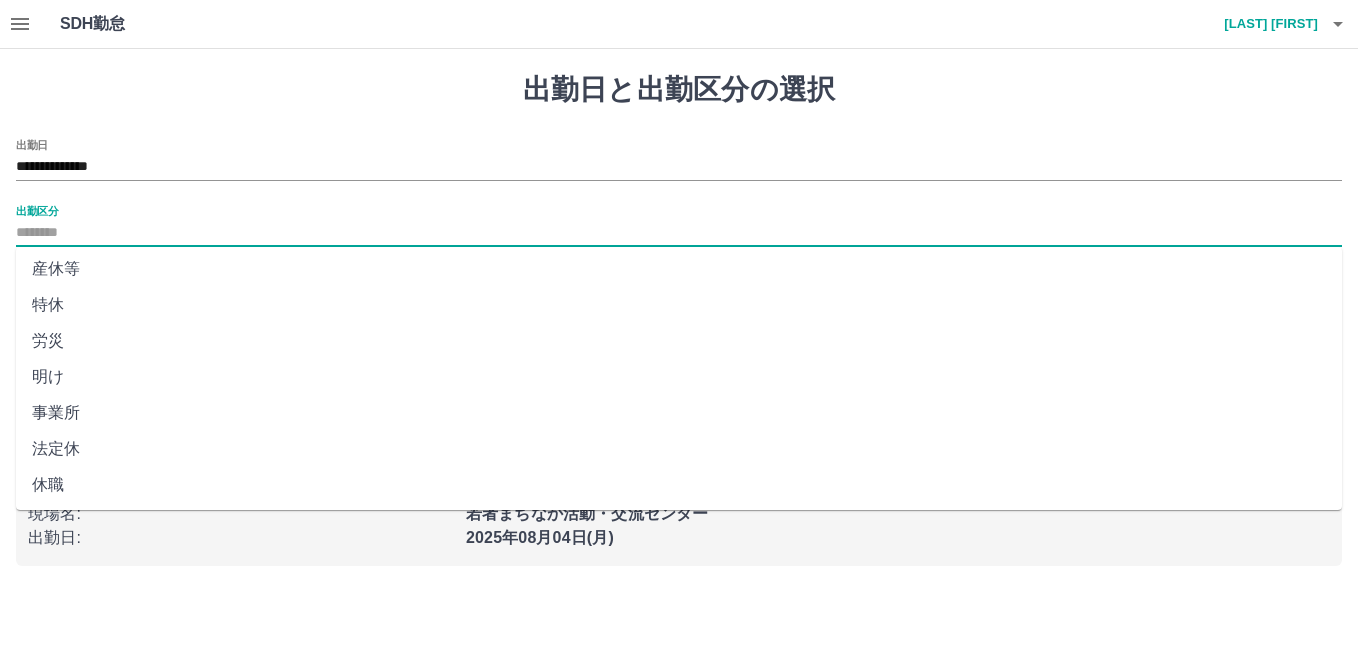 scroll, scrollTop: 401, scrollLeft: 0, axis: vertical 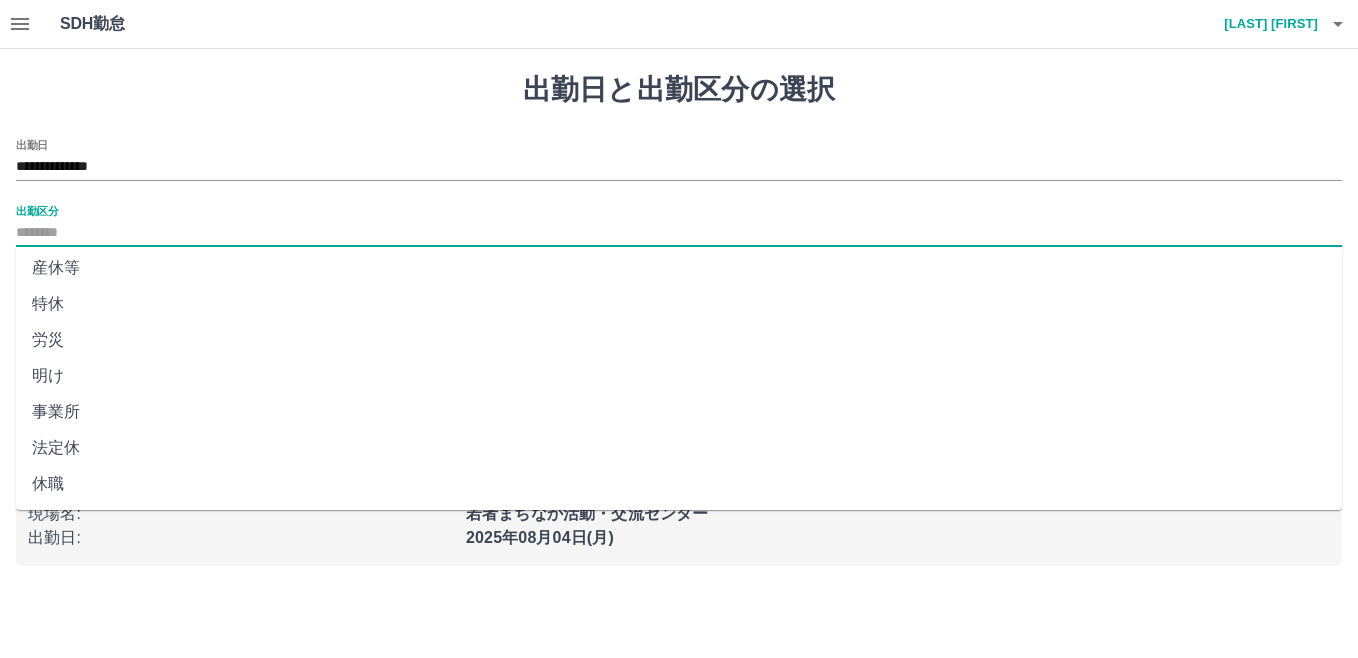 click on "法定休" at bounding box center (679, 448) 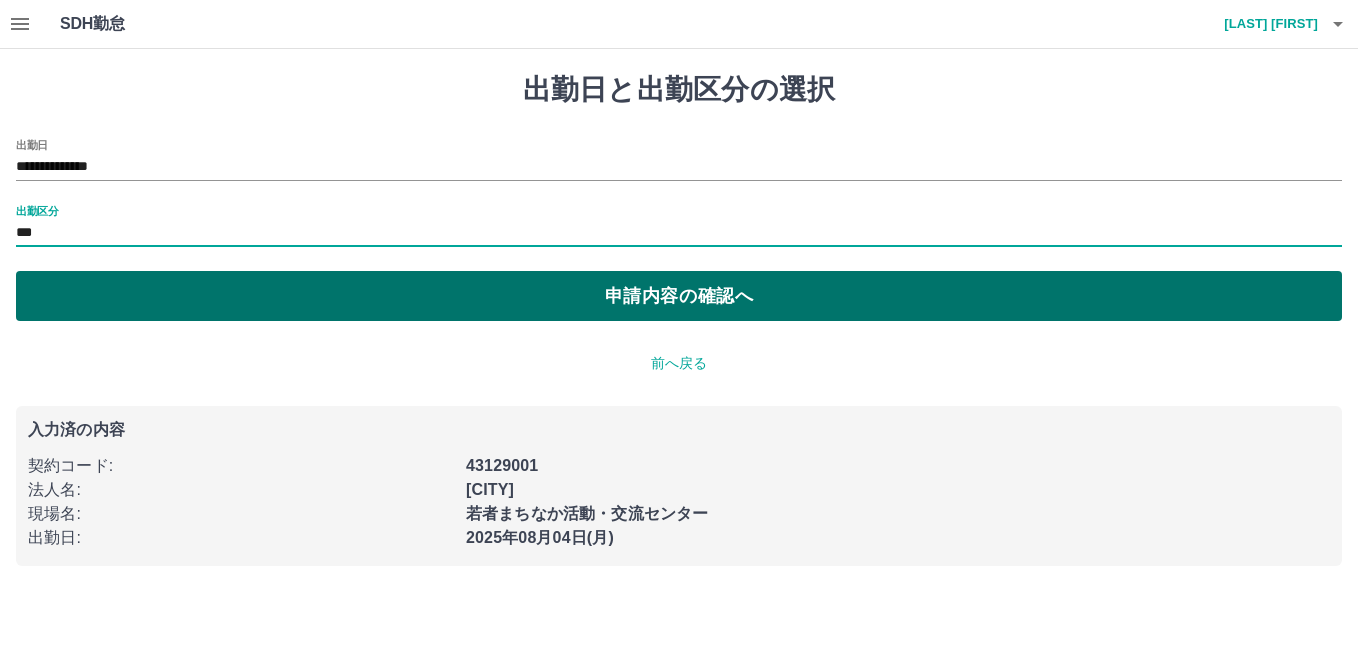 click on "申請内容の確認へ" at bounding box center (679, 296) 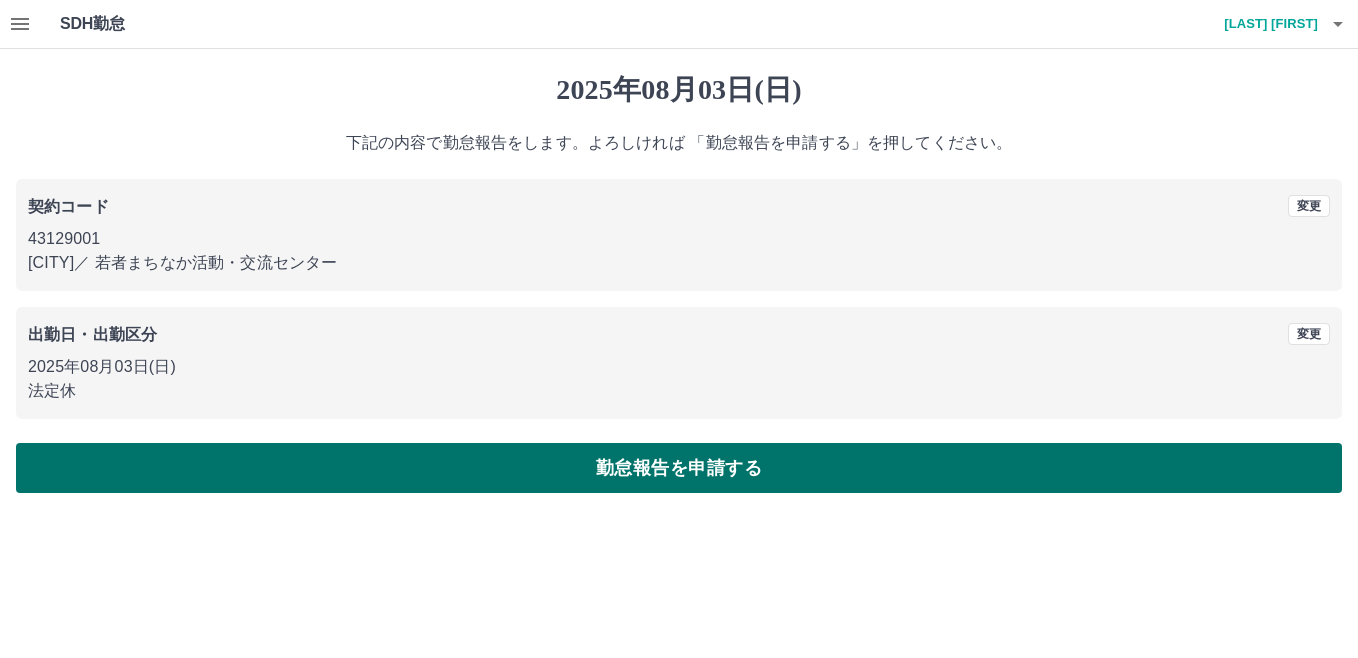 click on "勤怠報告を申請する" at bounding box center (679, 468) 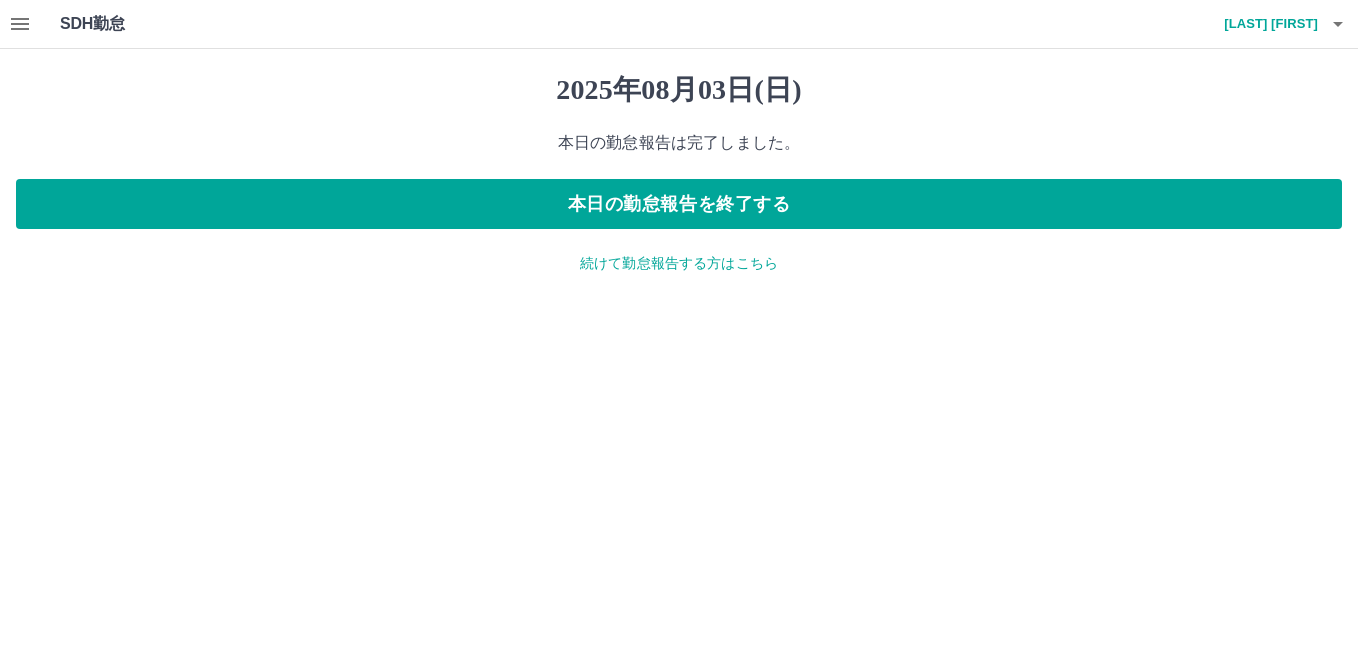 click on "続けて勤怠報告する方はこちら" at bounding box center (679, 263) 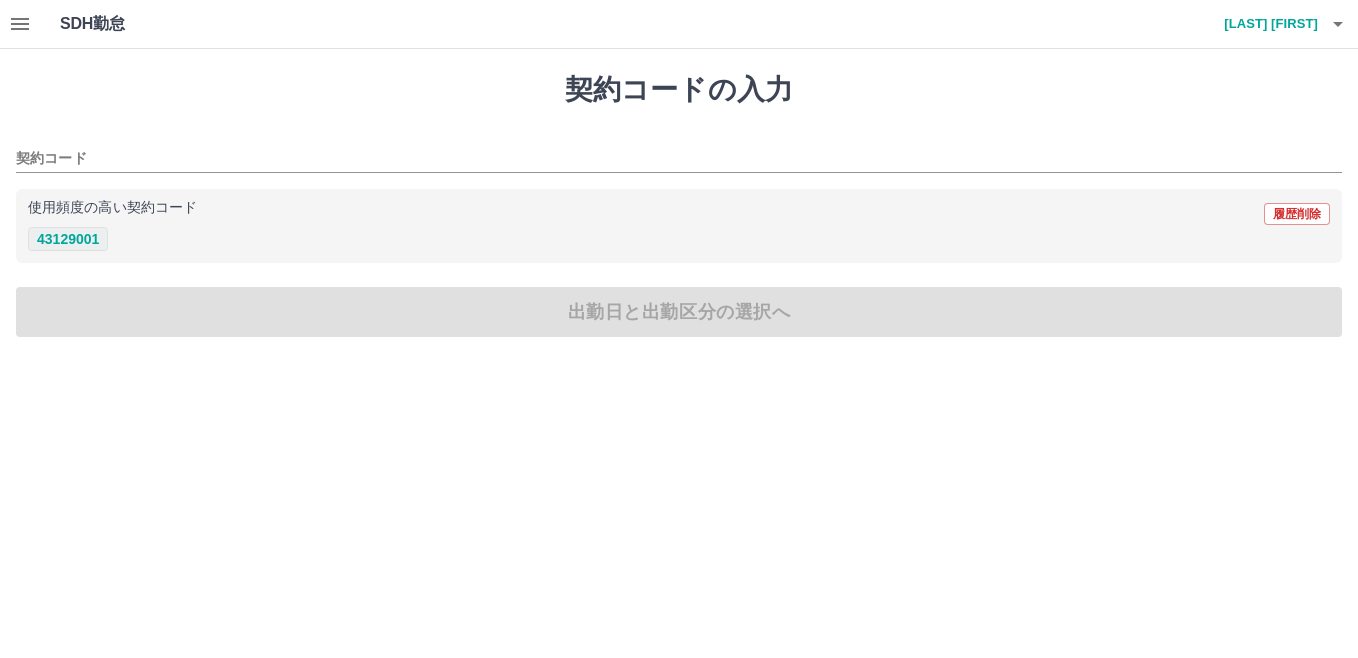 click on "43129001" at bounding box center [68, 239] 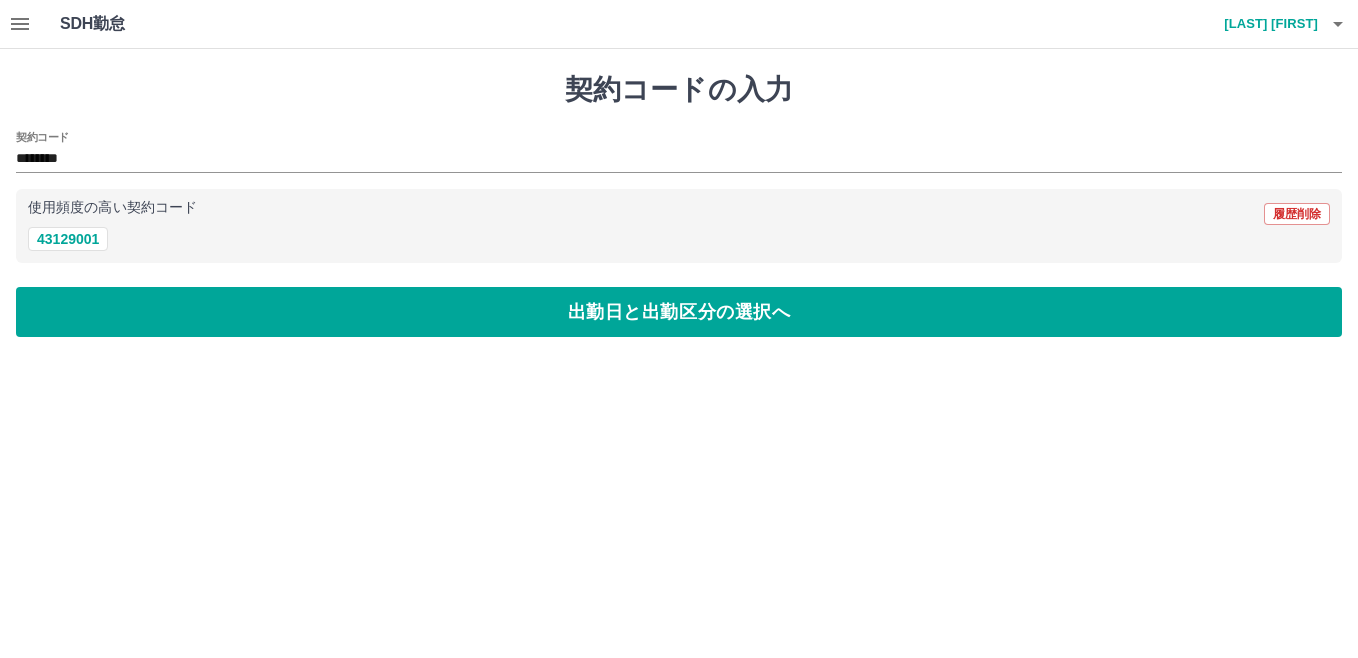 click on "出勤日と出勤区分の選択へ" at bounding box center [679, 312] 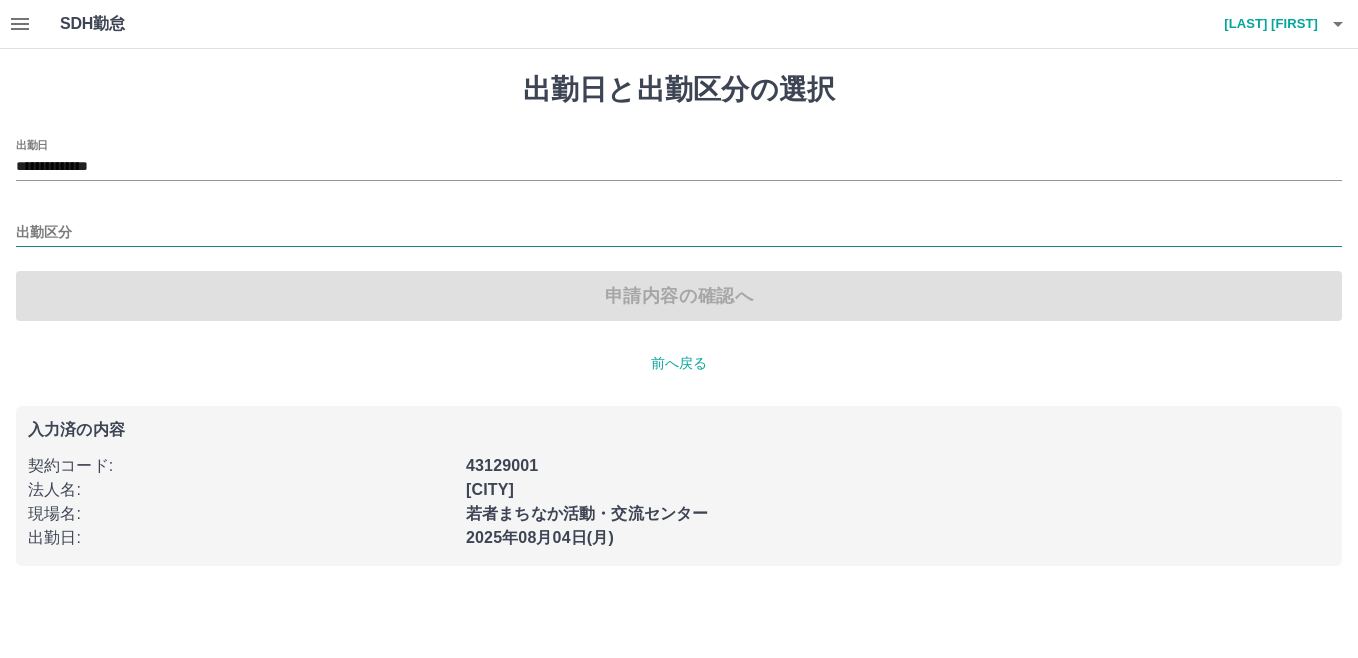 click on "出勤区分" at bounding box center (679, 233) 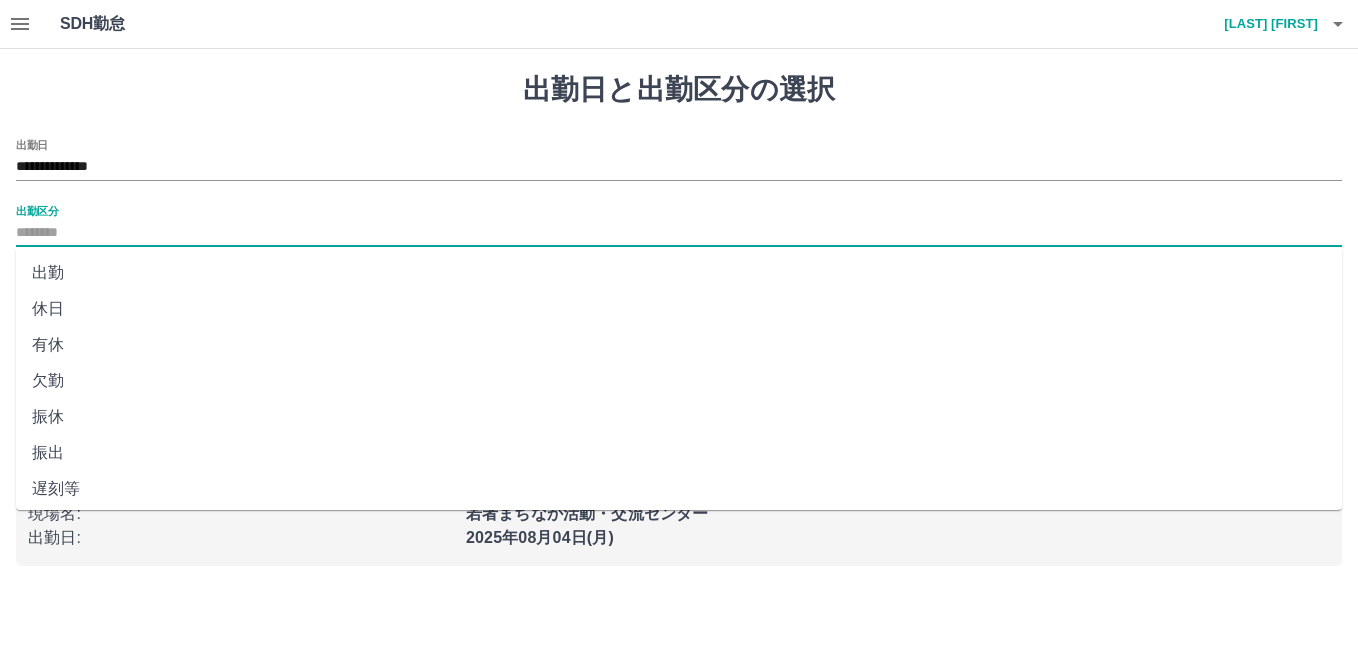 click on "休日" at bounding box center [679, 309] 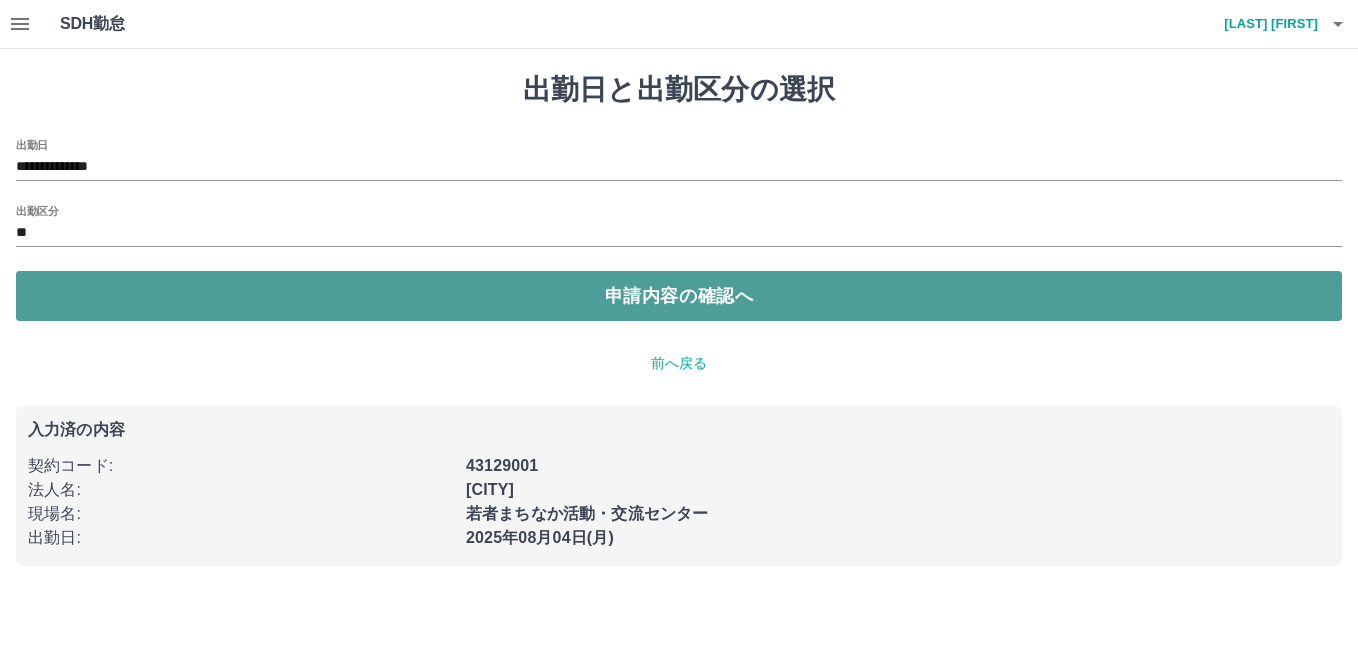 click on "申請内容の確認へ" at bounding box center [679, 296] 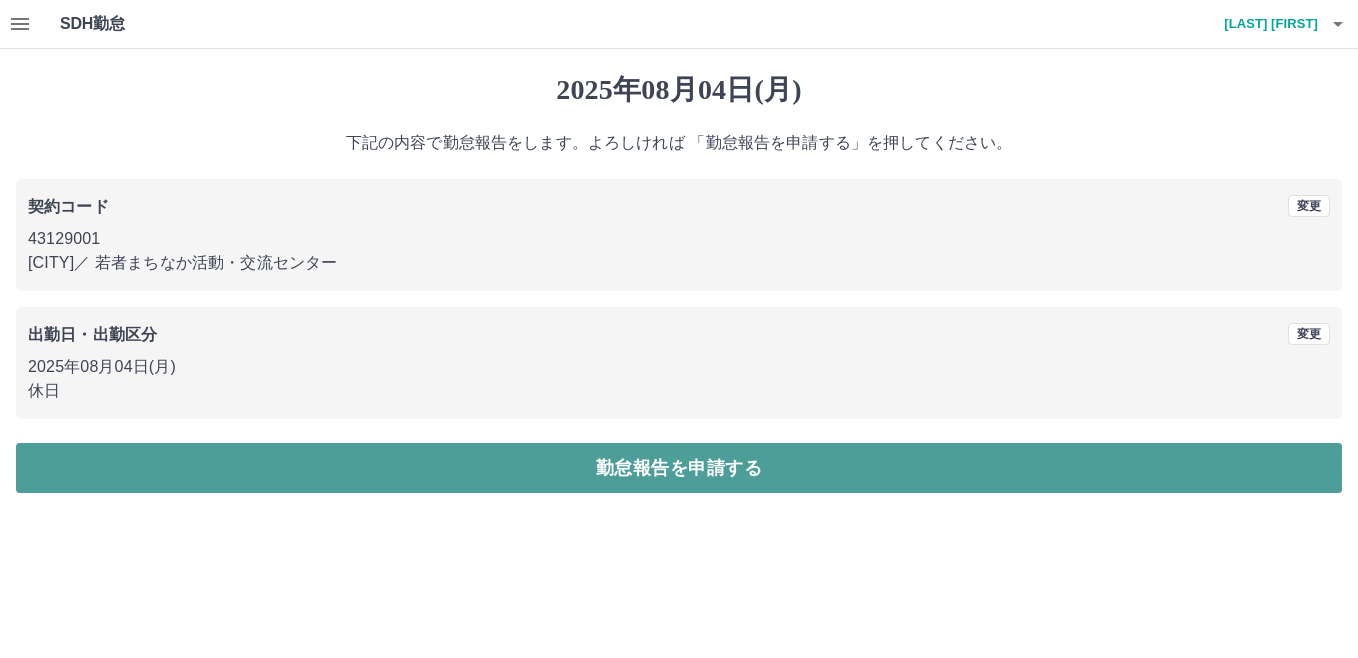 click on "勤怠報告を申請する" at bounding box center (679, 468) 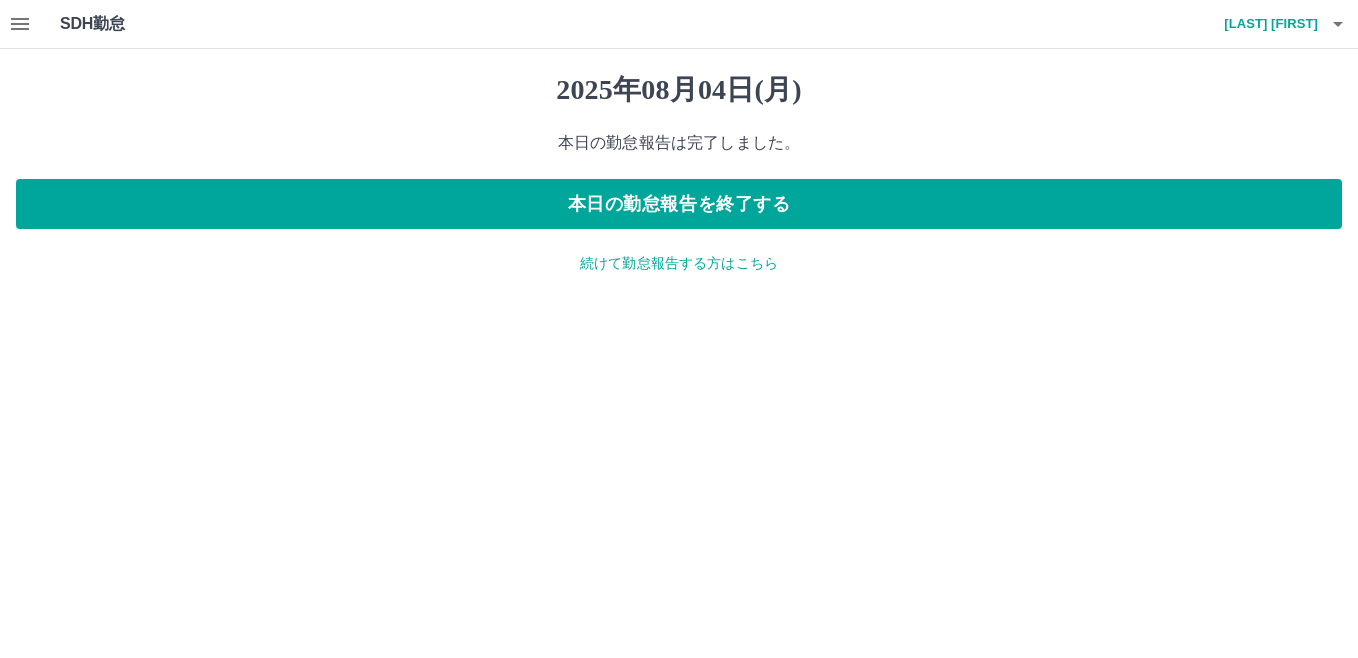click on "続けて勤怠報告する方はこちら" at bounding box center [679, 263] 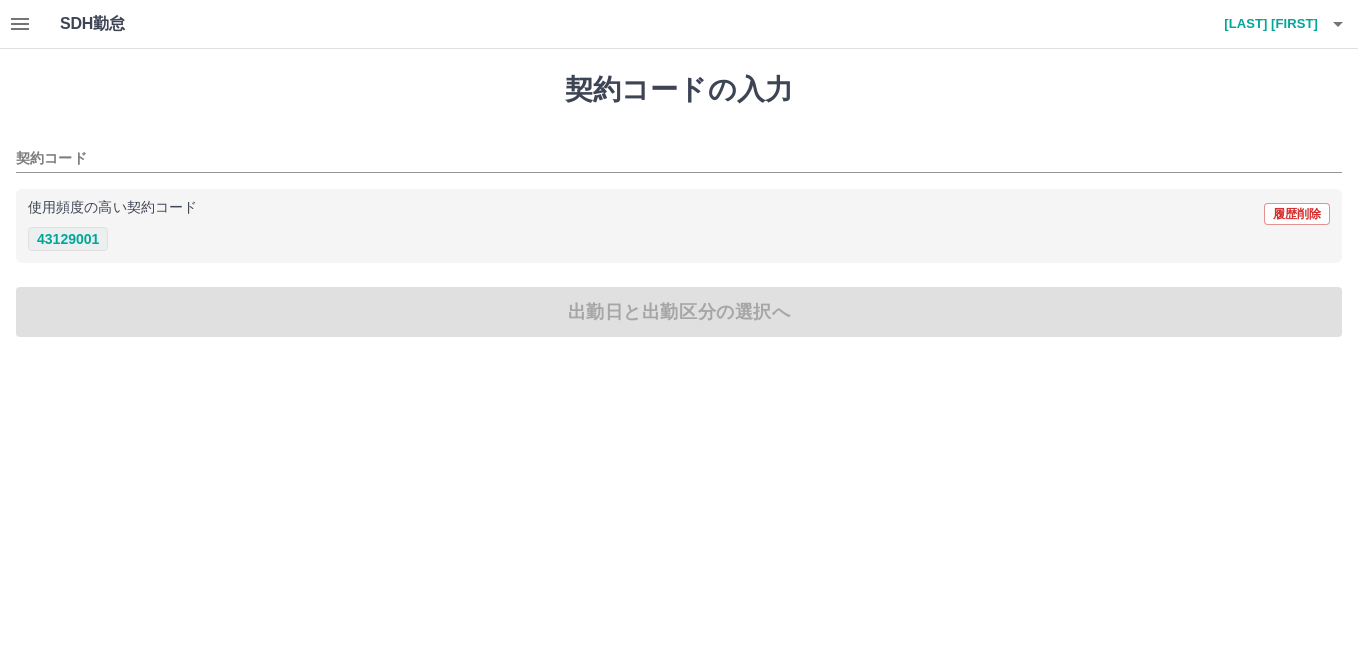 click on "43129001" at bounding box center [68, 239] 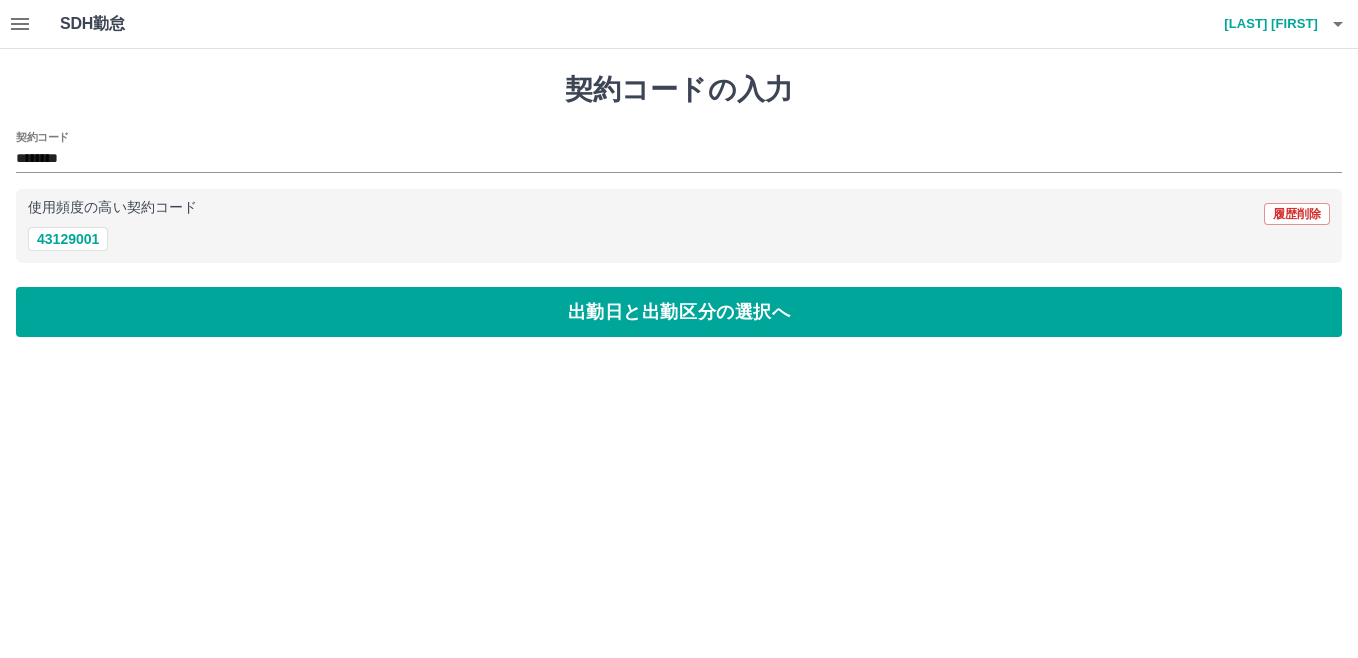 click on "契約コードの入力 契約コード ******** 使用頻度の高い契約コード 履歴削除 43129001 出勤日と出勤区分の選択へ" at bounding box center (679, 205) 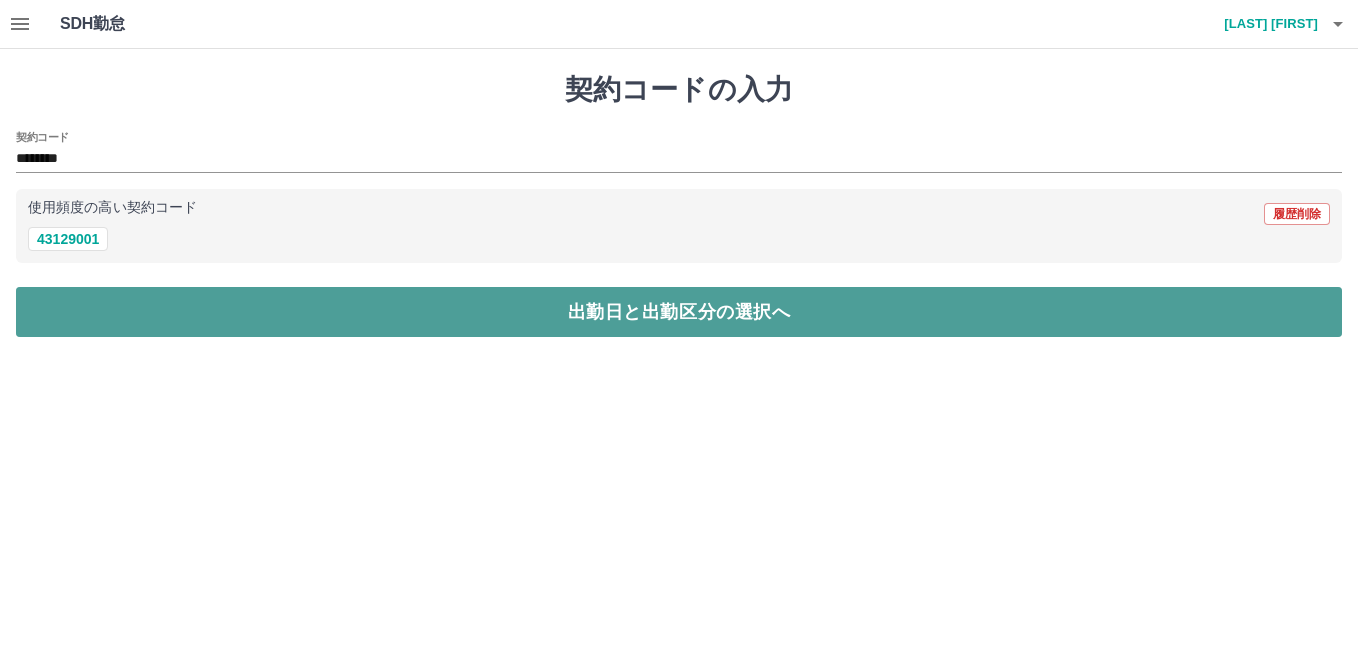 click on "出勤日と出勤区分の選択へ" at bounding box center (679, 312) 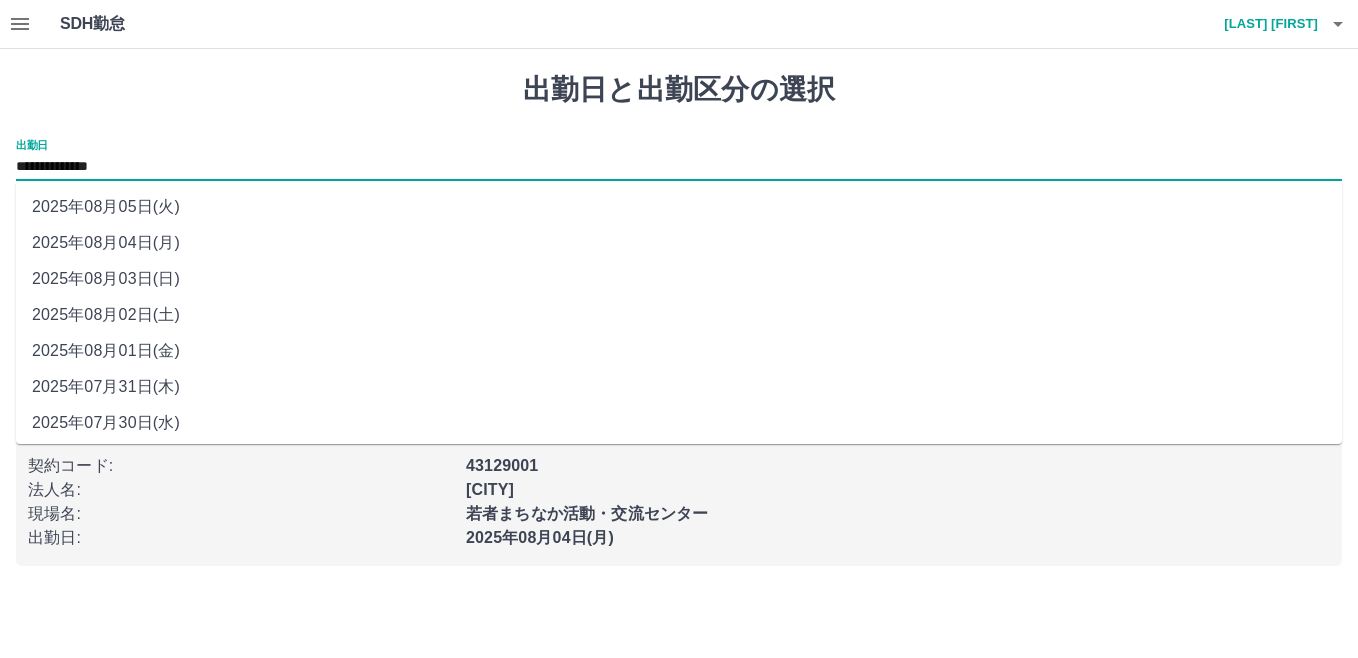 click on "**********" at bounding box center [679, 167] 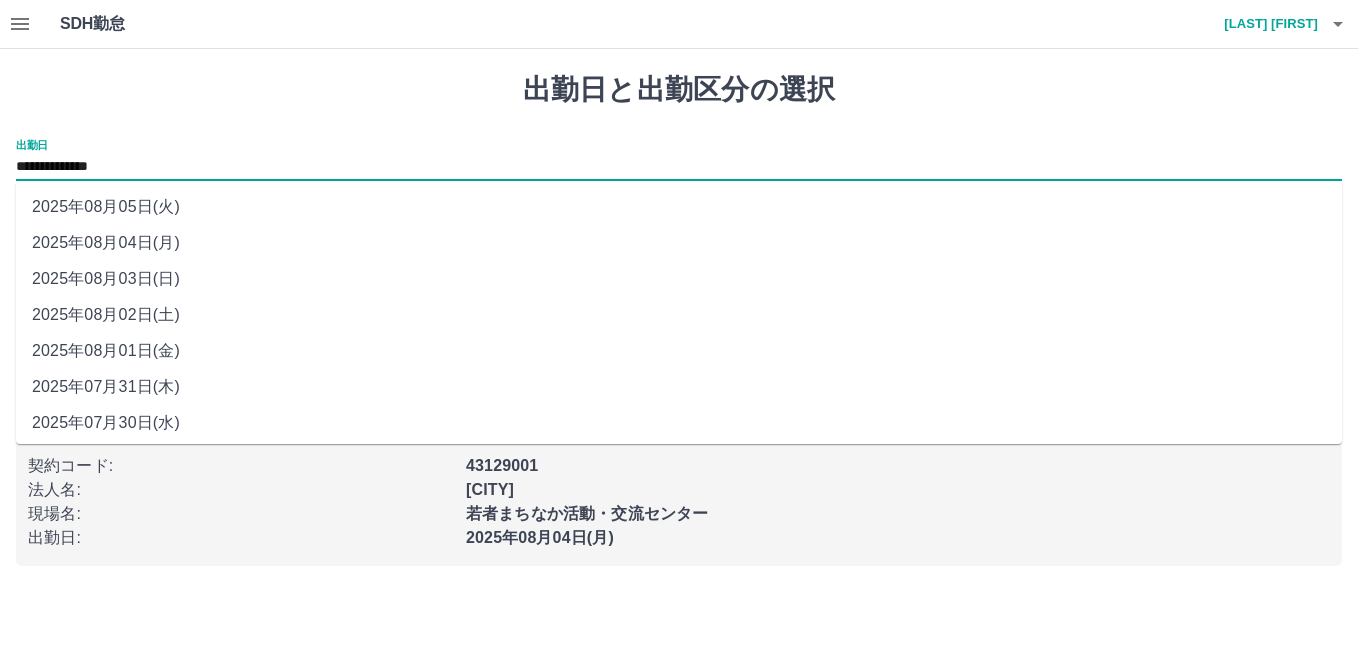 drag, startPoint x: 301, startPoint y: 172, endPoint x: 157, endPoint y: 219, distance: 151.47607 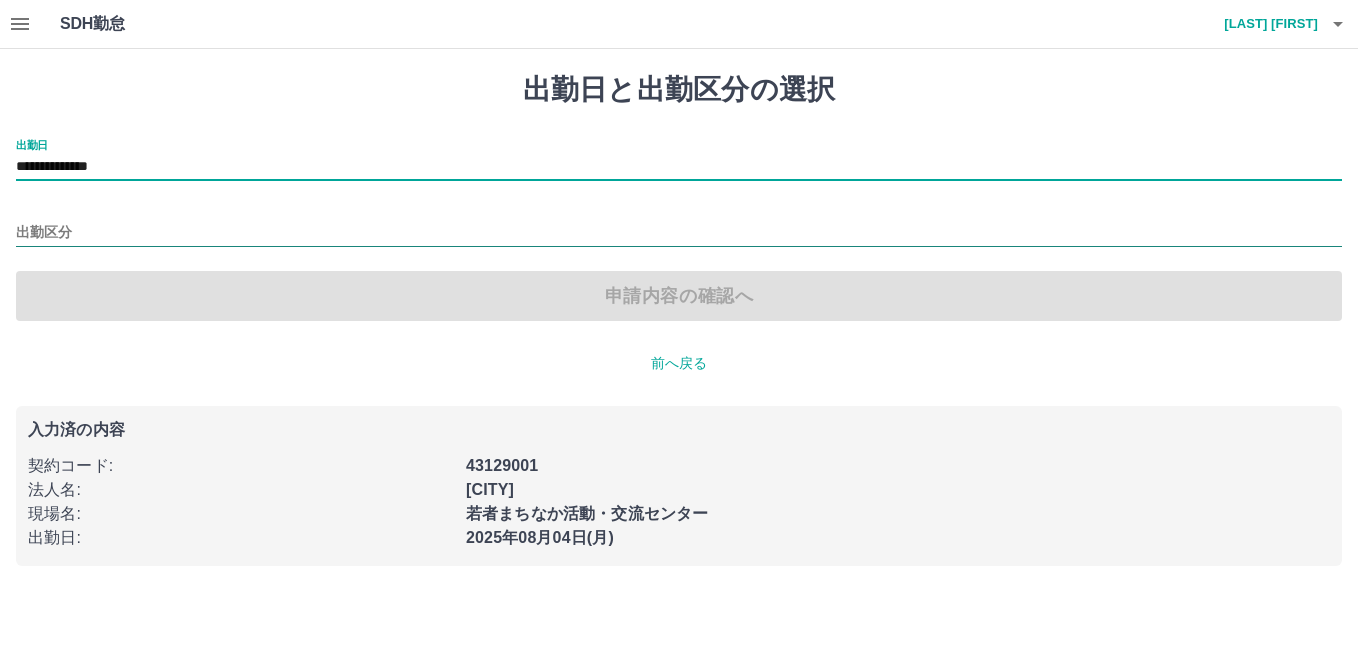 click on "出勤区分" at bounding box center (679, 233) 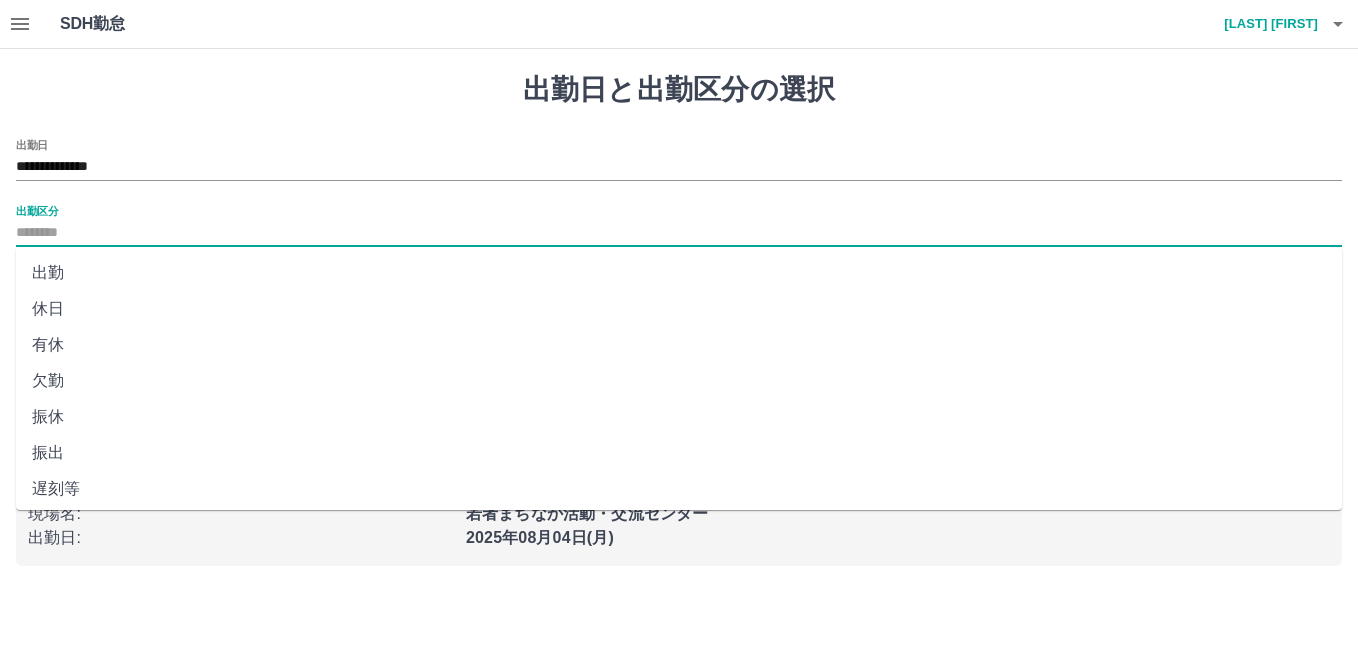 click on "休日" at bounding box center (679, 309) 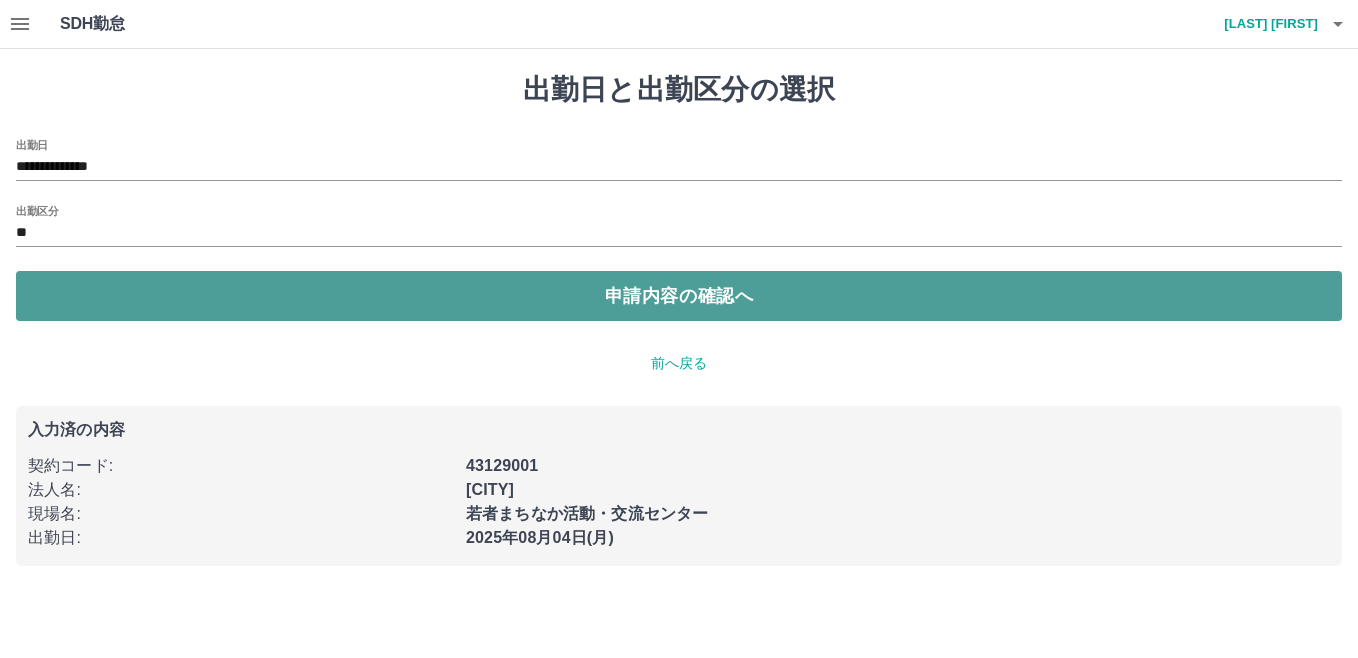 click on "申請内容の確認へ" at bounding box center (679, 296) 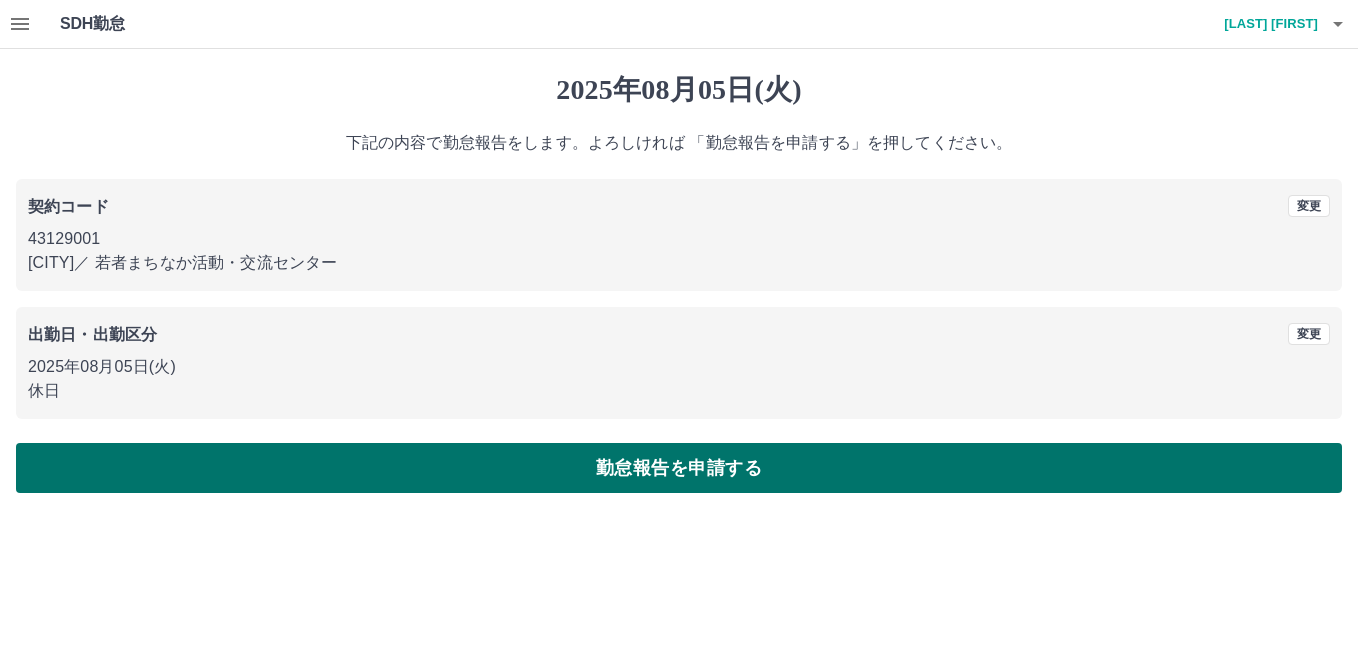 click on "勤怠報告を申請する" at bounding box center (679, 468) 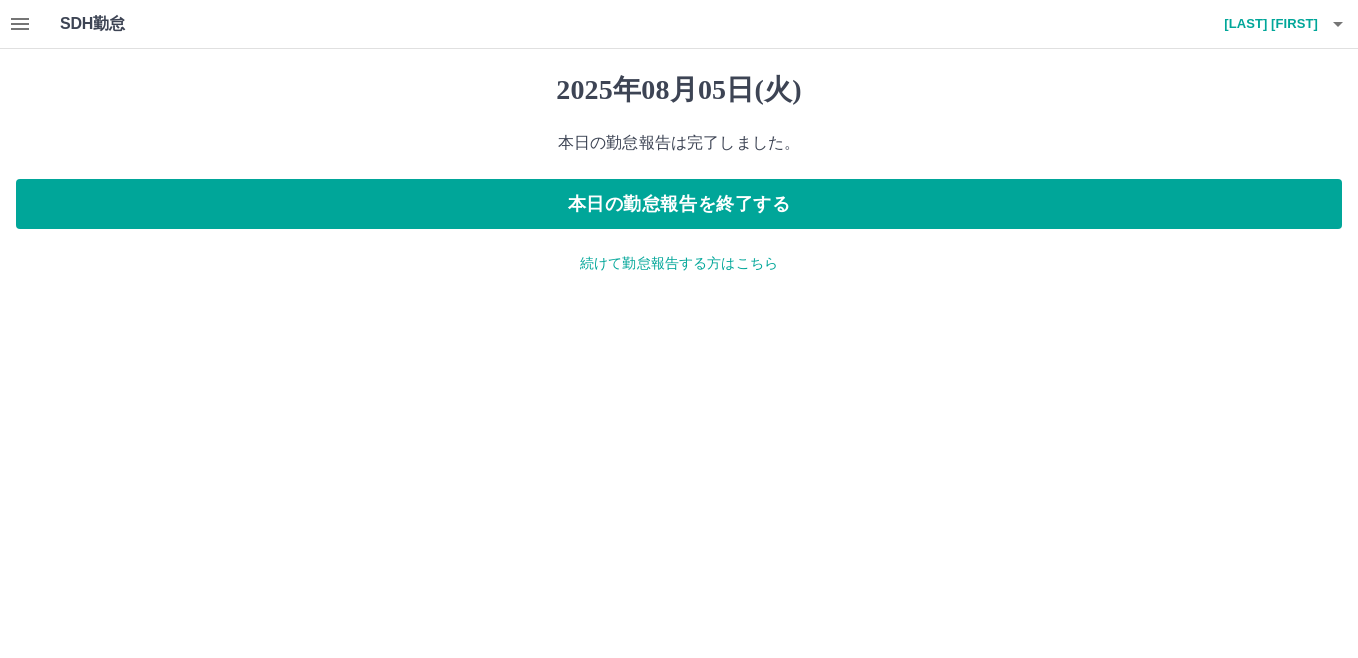 click on "続けて勤怠報告する方はこちら" at bounding box center [679, 263] 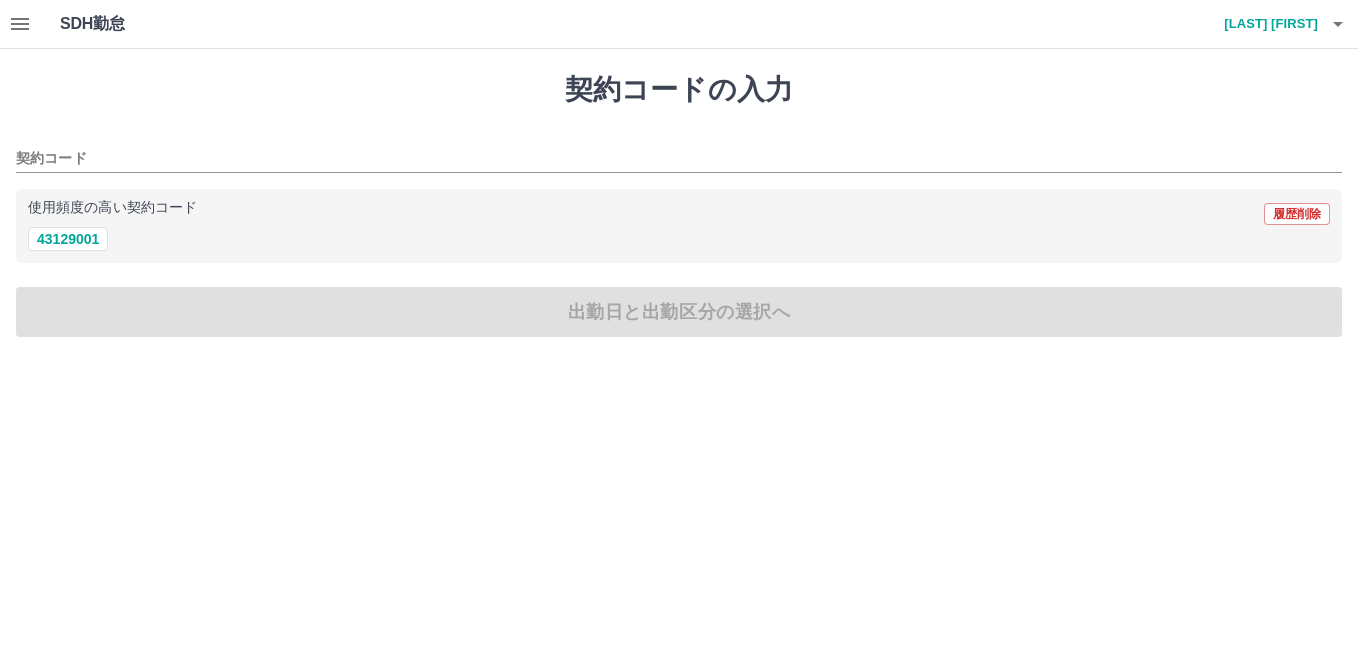 click on "[LAST]　[FIRST]" at bounding box center (1258, 24) 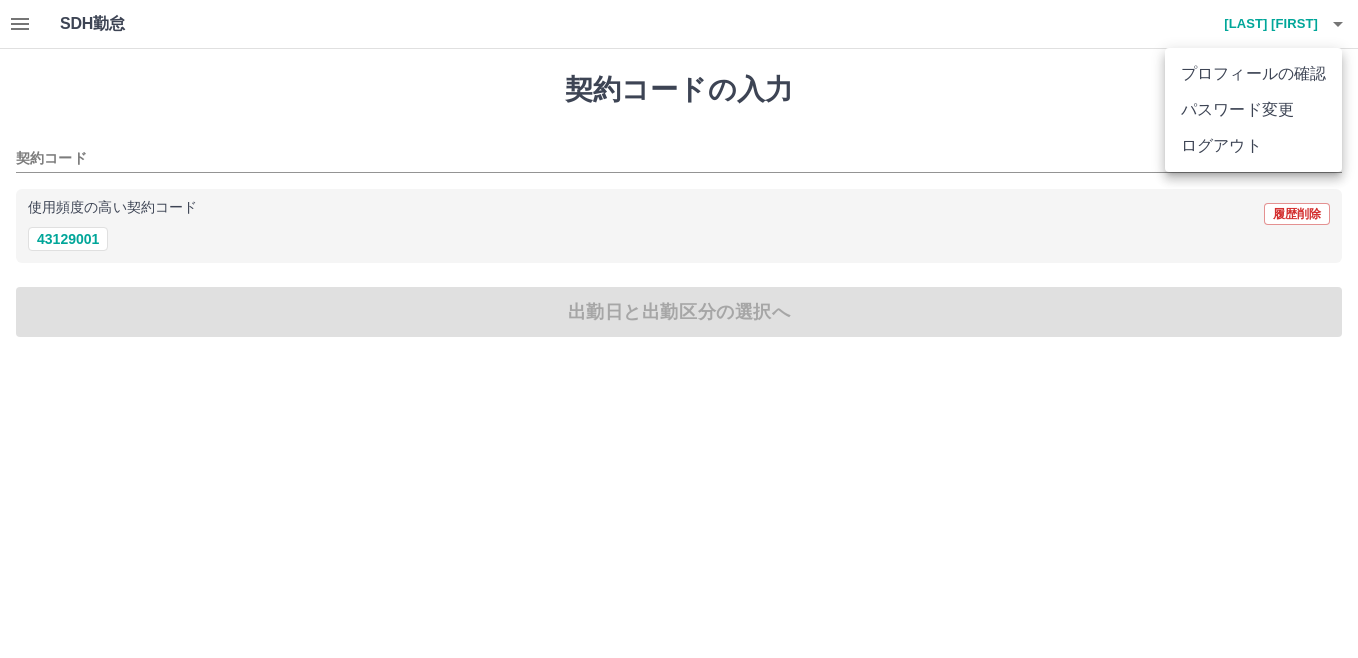 click on "ログアウト" at bounding box center [1253, 146] 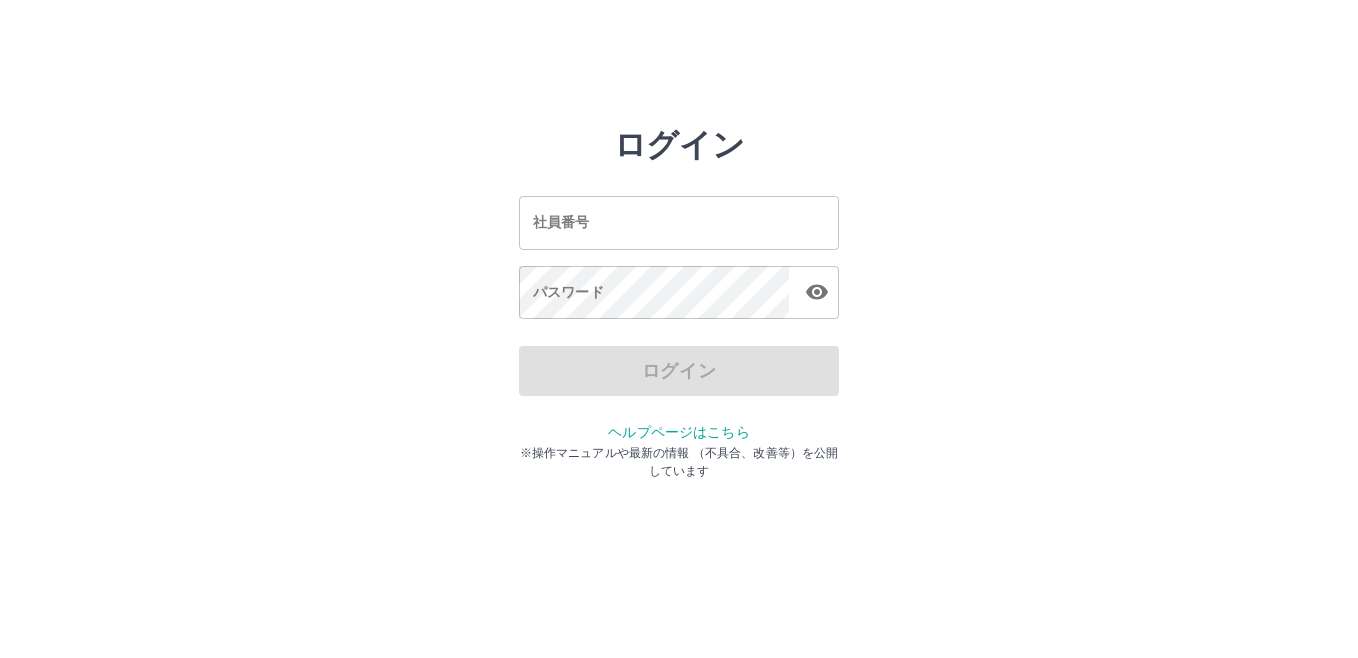 scroll, scrollTop: 0, scrollLeft: 0, axis: both 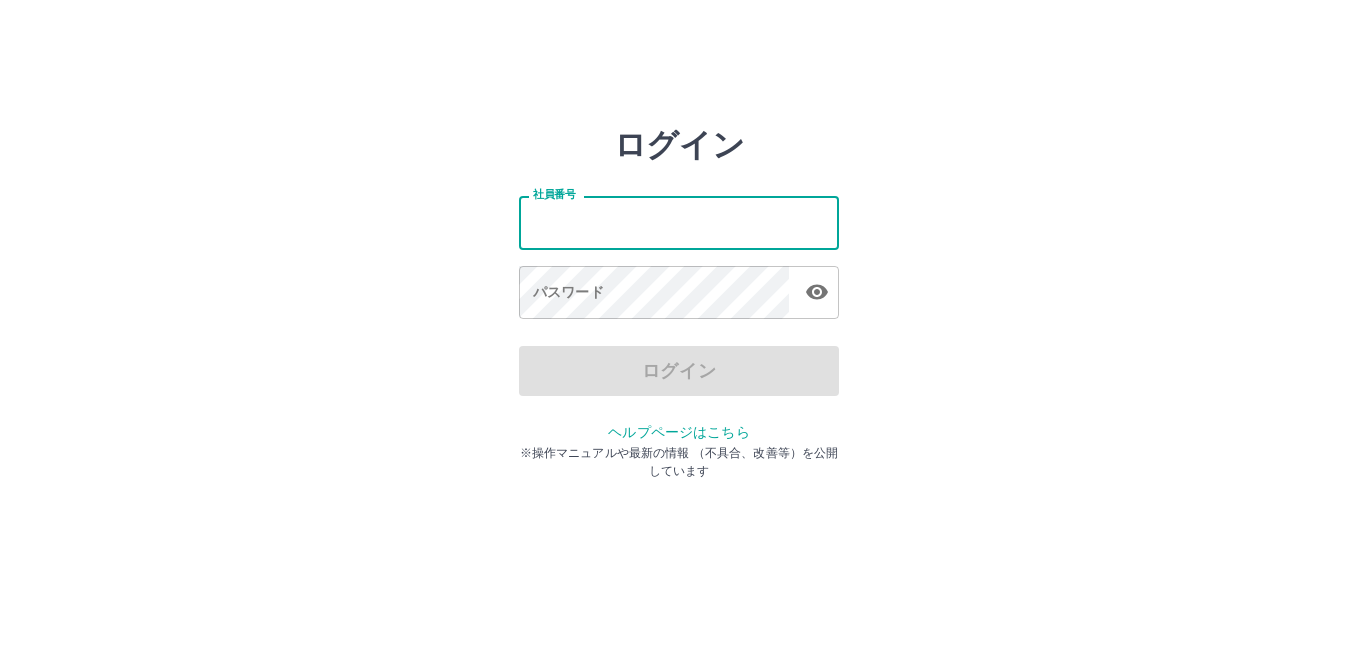 click on "社員番号" at bounding box center (679, 222) 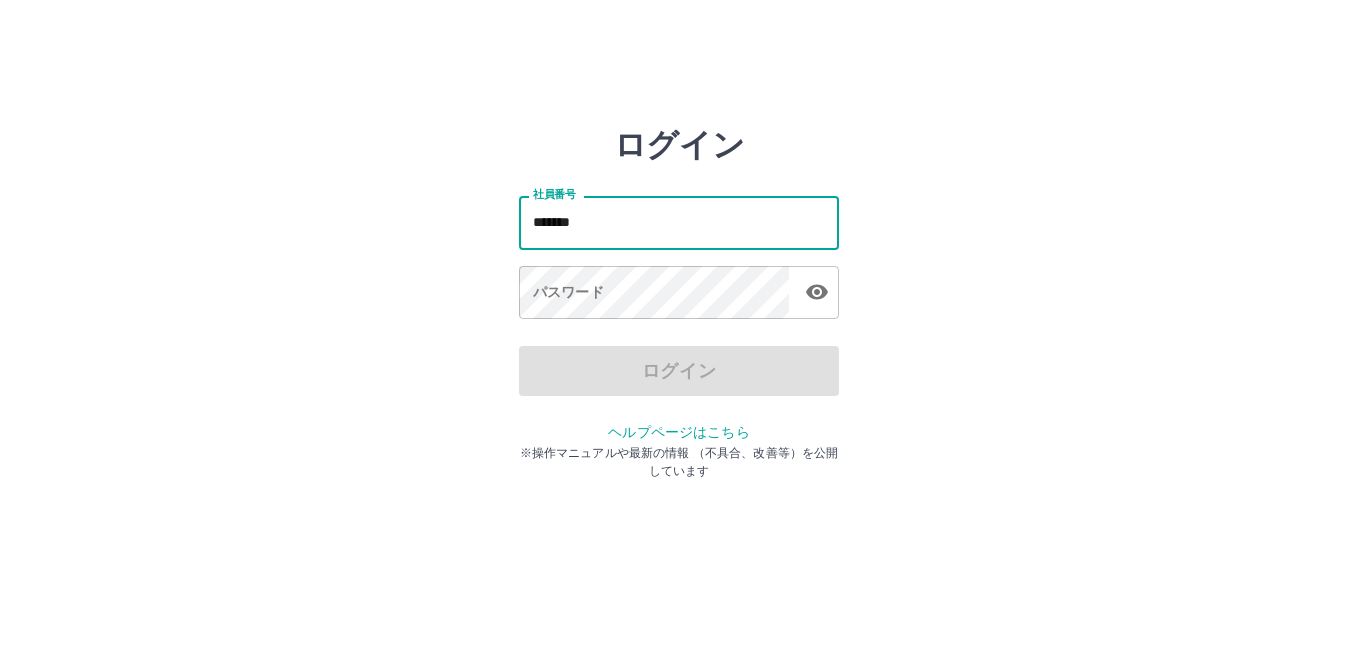 type on "*******" 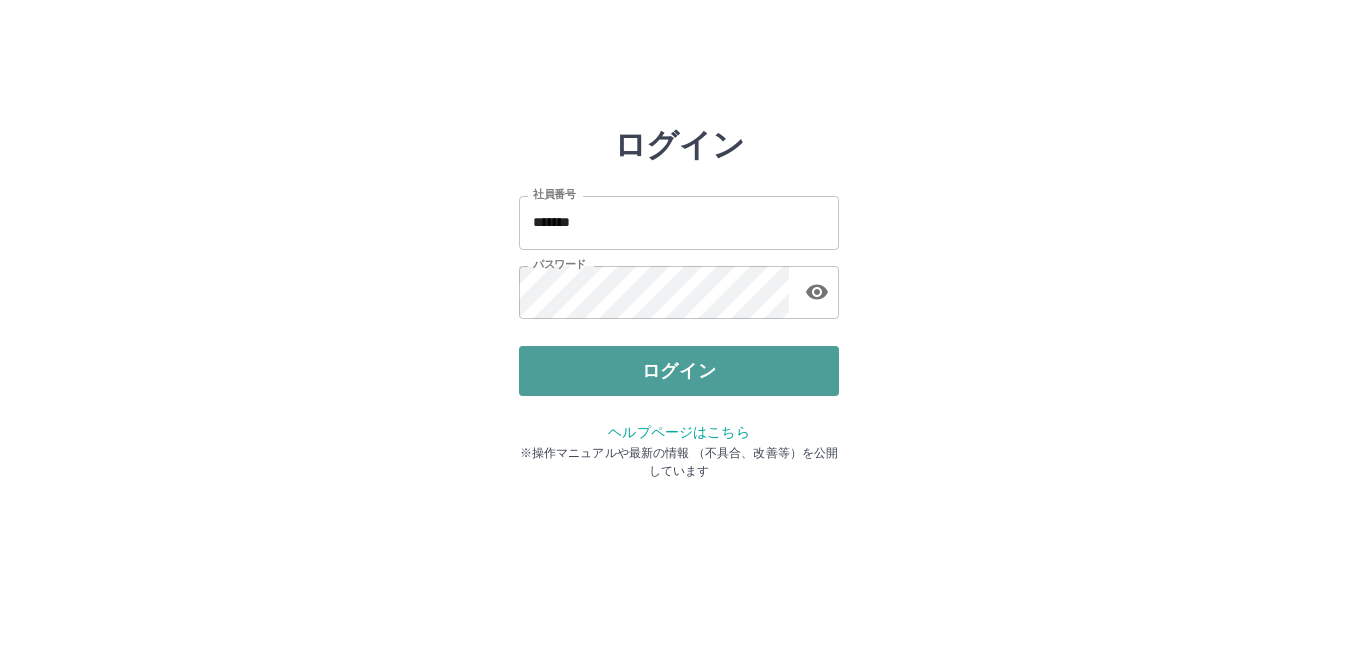 click on "ログイン" at bounding box center [679, 371] 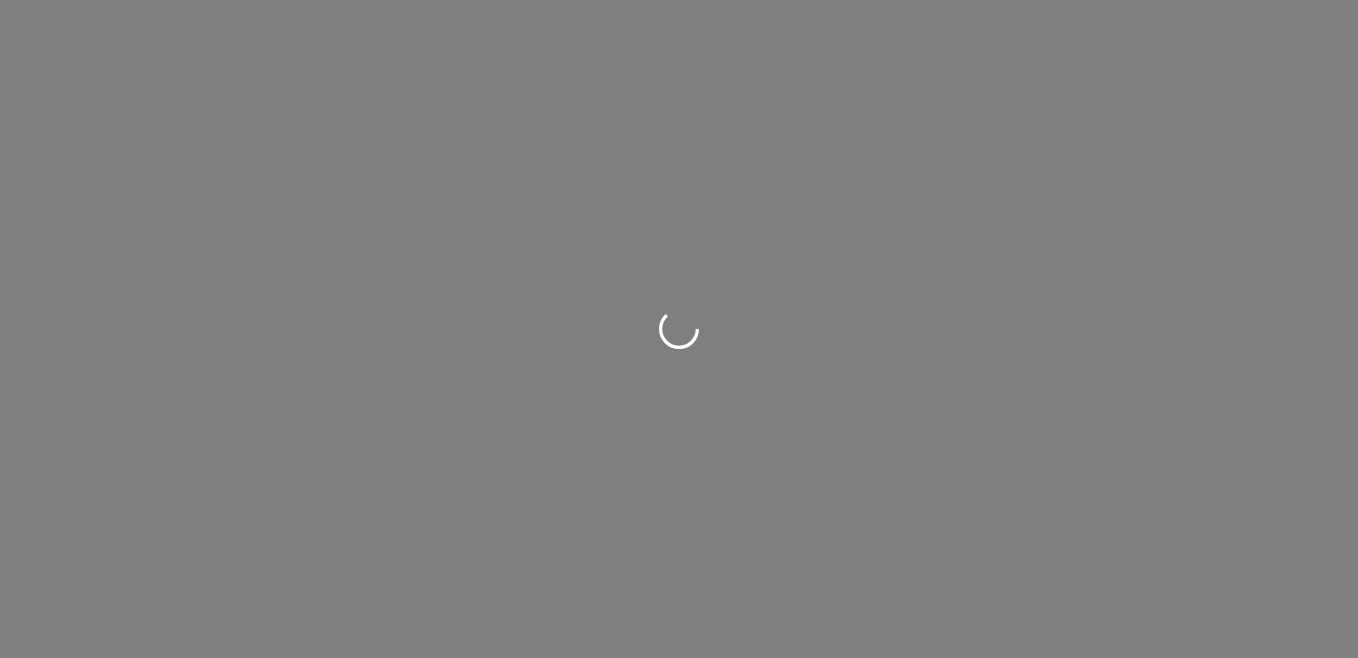 scroll, scrollTop: 0, scrollLeft: 0, axis: both 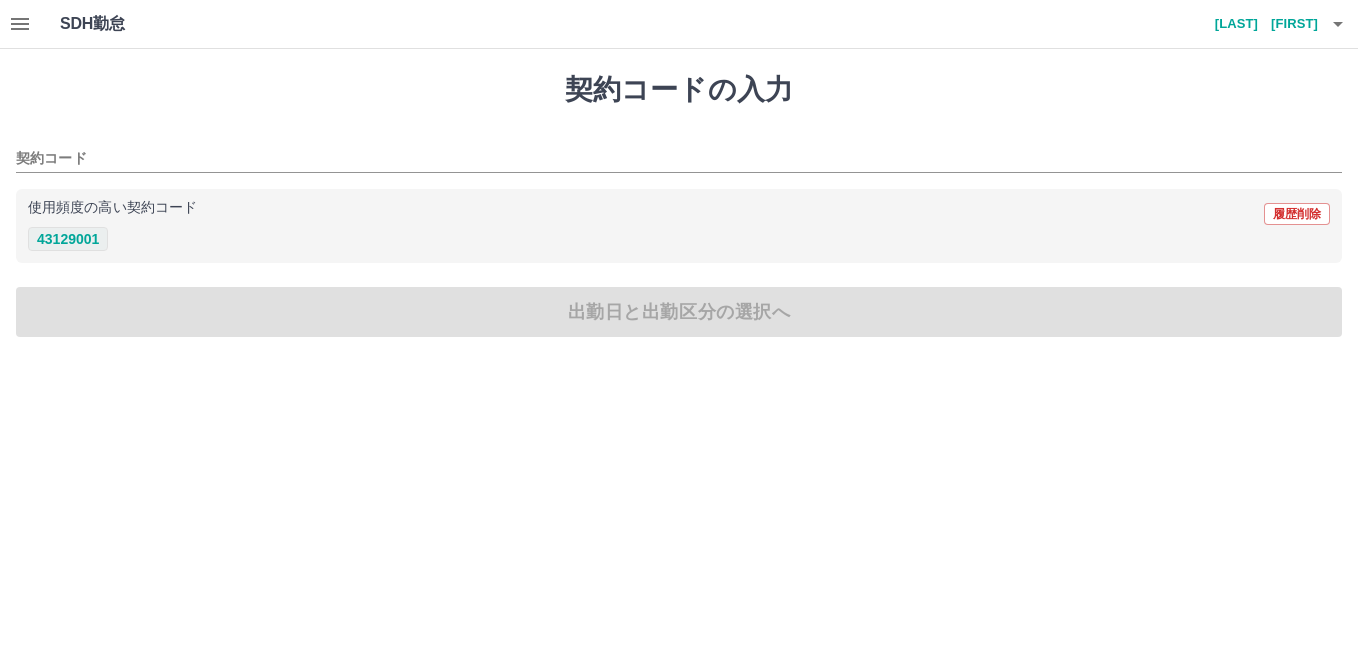 click on "43129001" at bounding box center [68, 239] 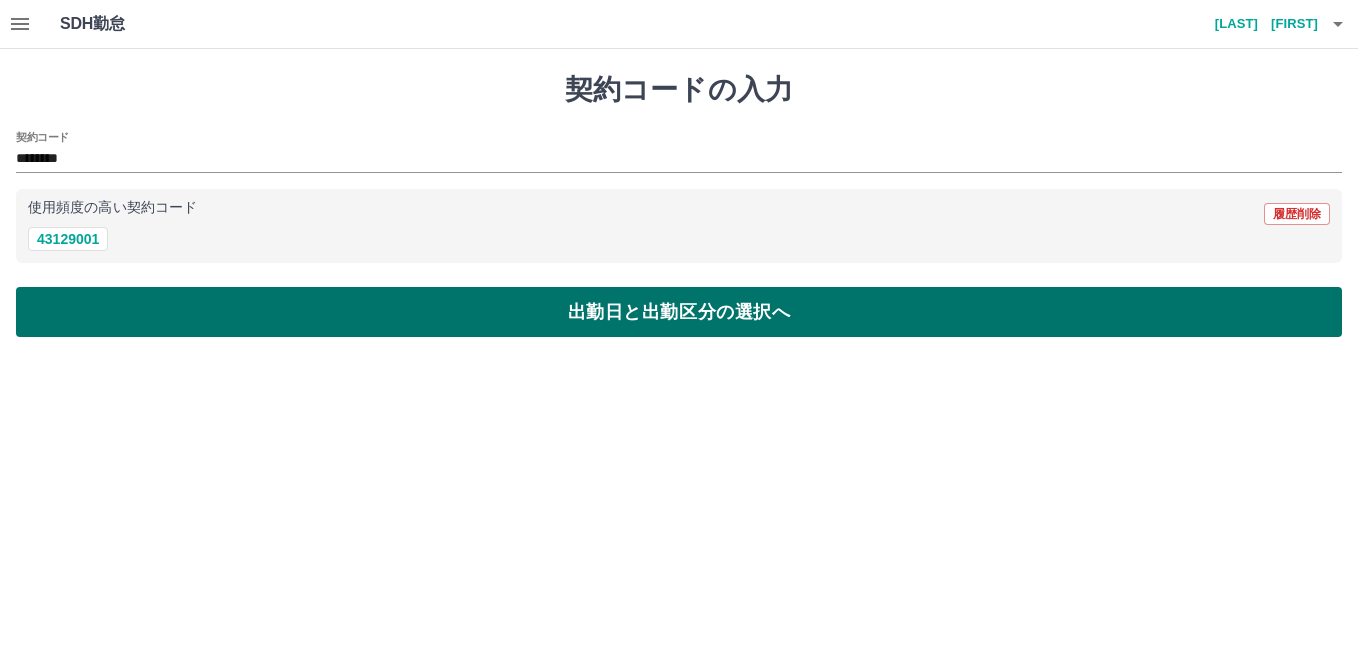click on "出勤日と出勤区分の選択へ" at bounding box center [679, 312] 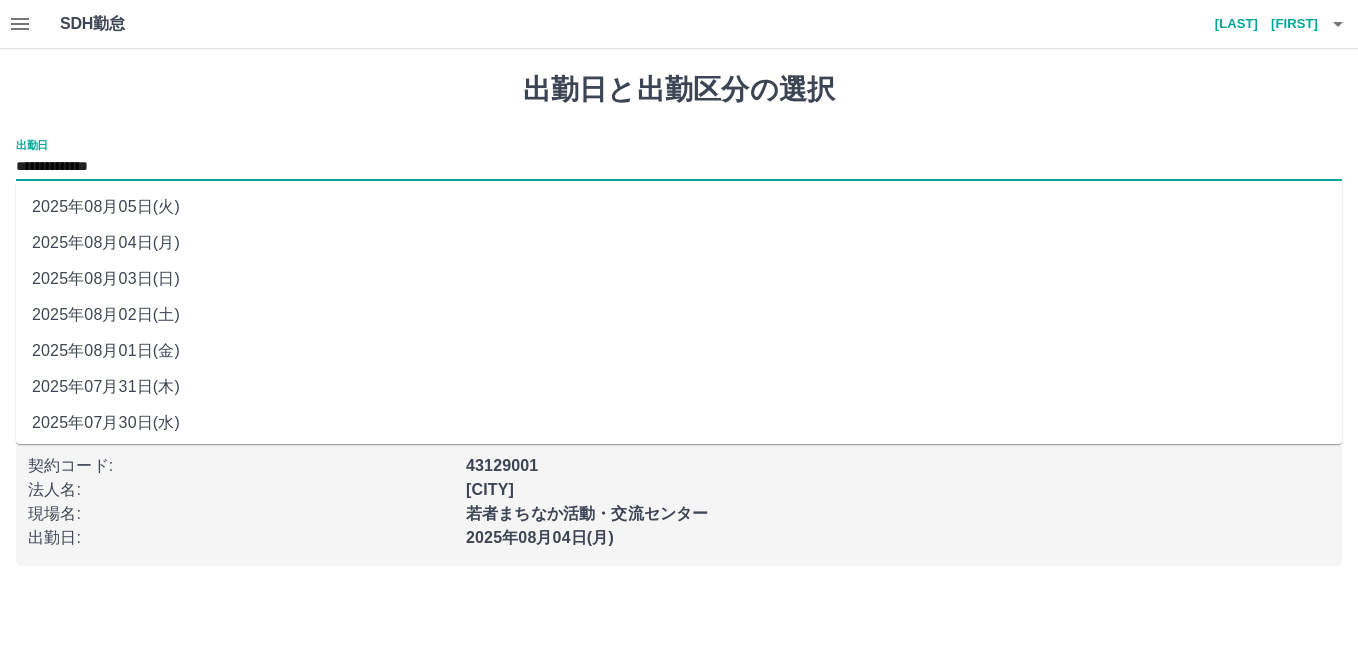 click on "**********" at bounding box center [679, 167] 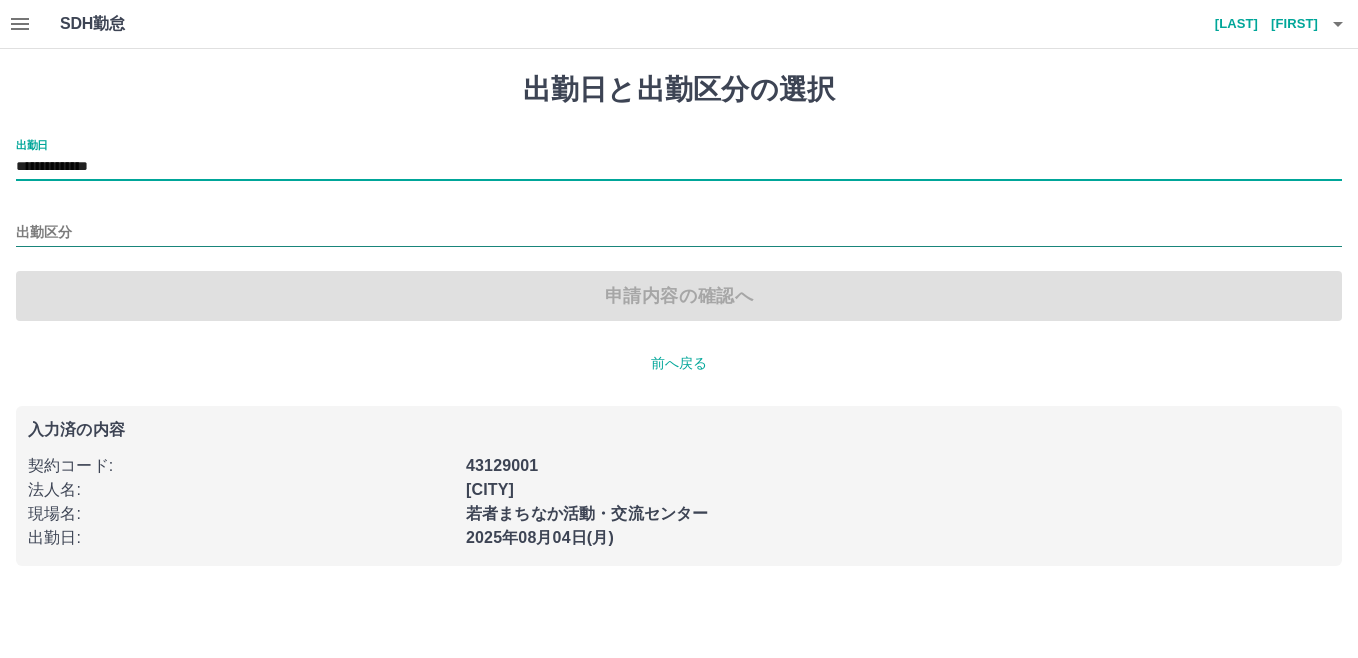 click on "出勤区分" at bounding box center (679, 233) 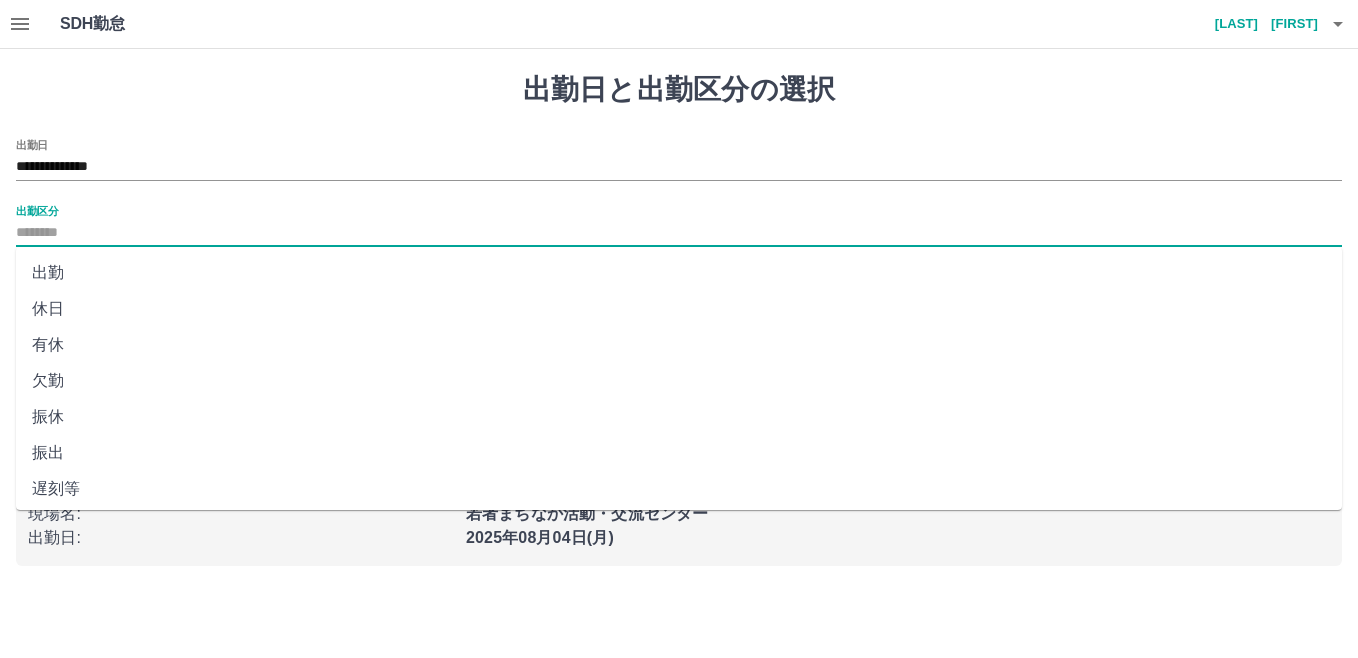 click on "休日" at bounding box center [679, 309] 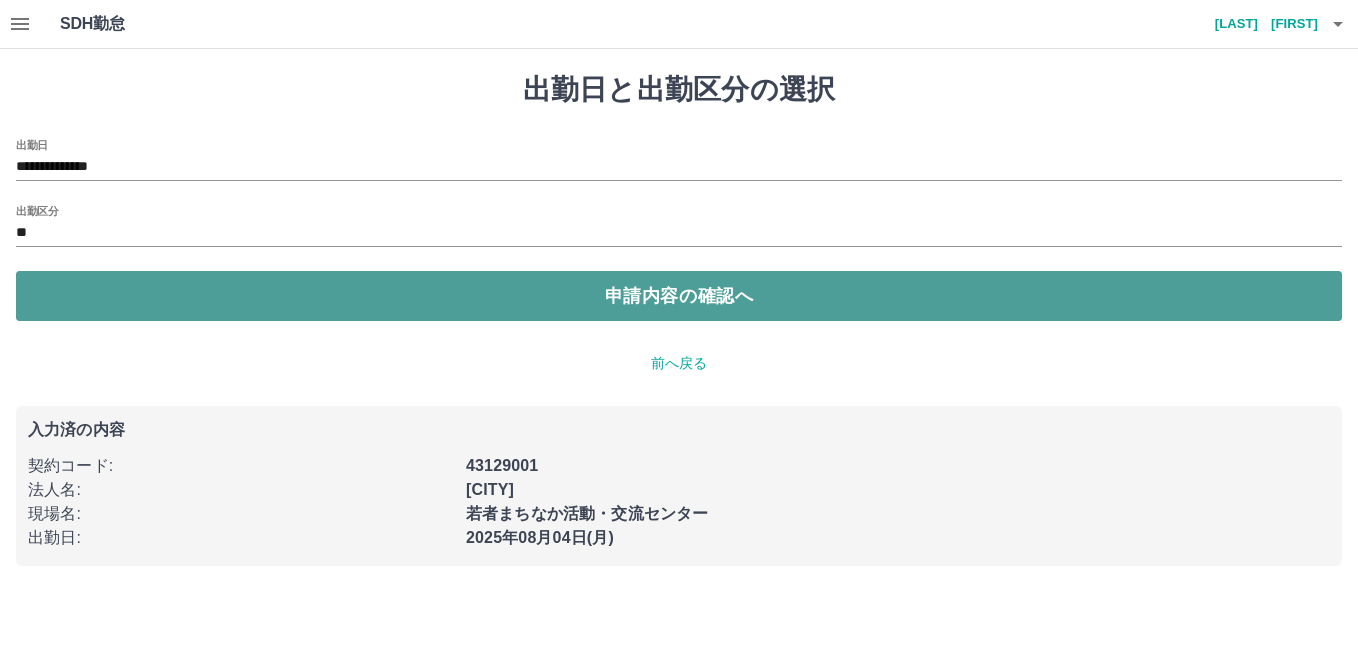 click on "申請内容の確認へ" at bounding box center (679, 296) 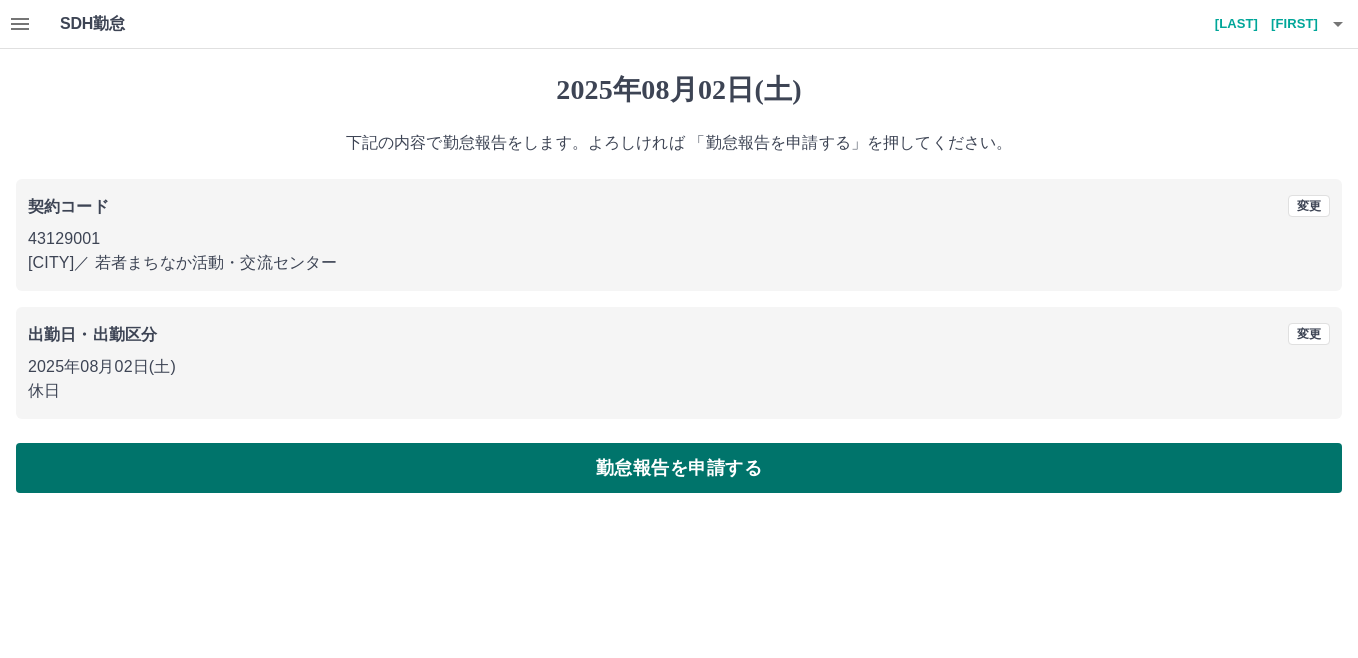 click on "勤怠報告を申請する" at bounding box center (679, 468) 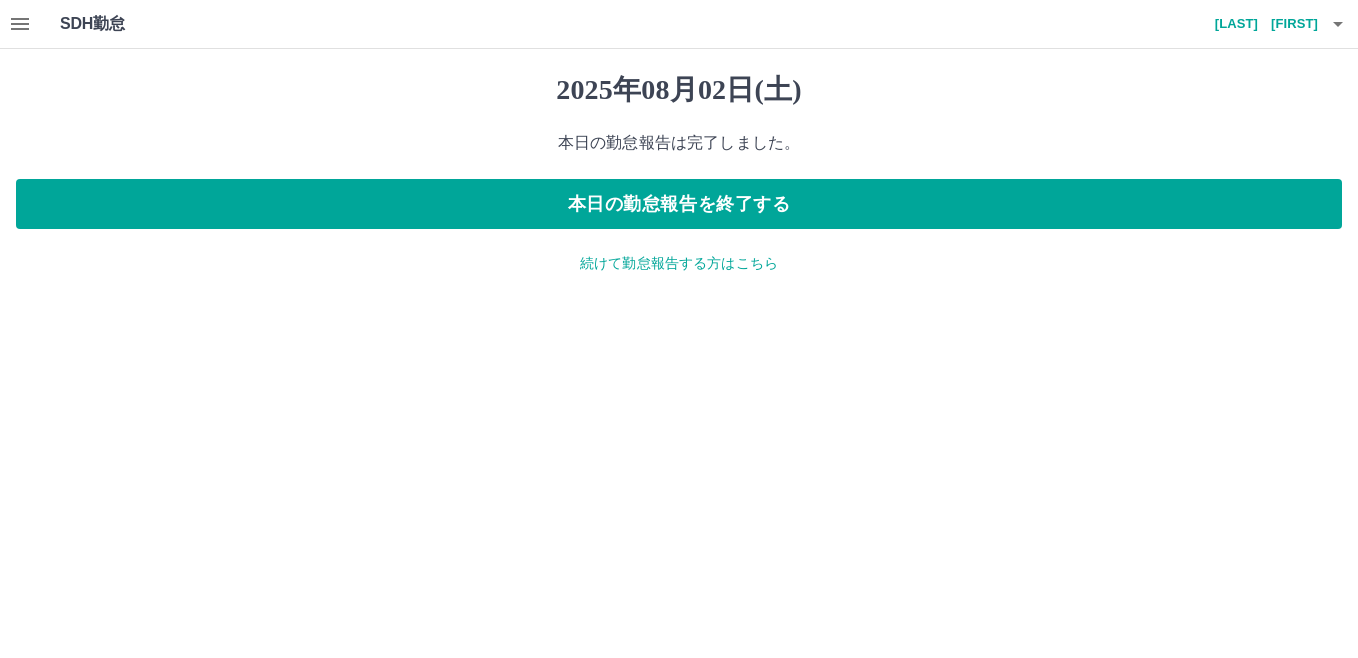 click on "続けて勤怠報告する方はこちら" at bounding box center (679, 263) 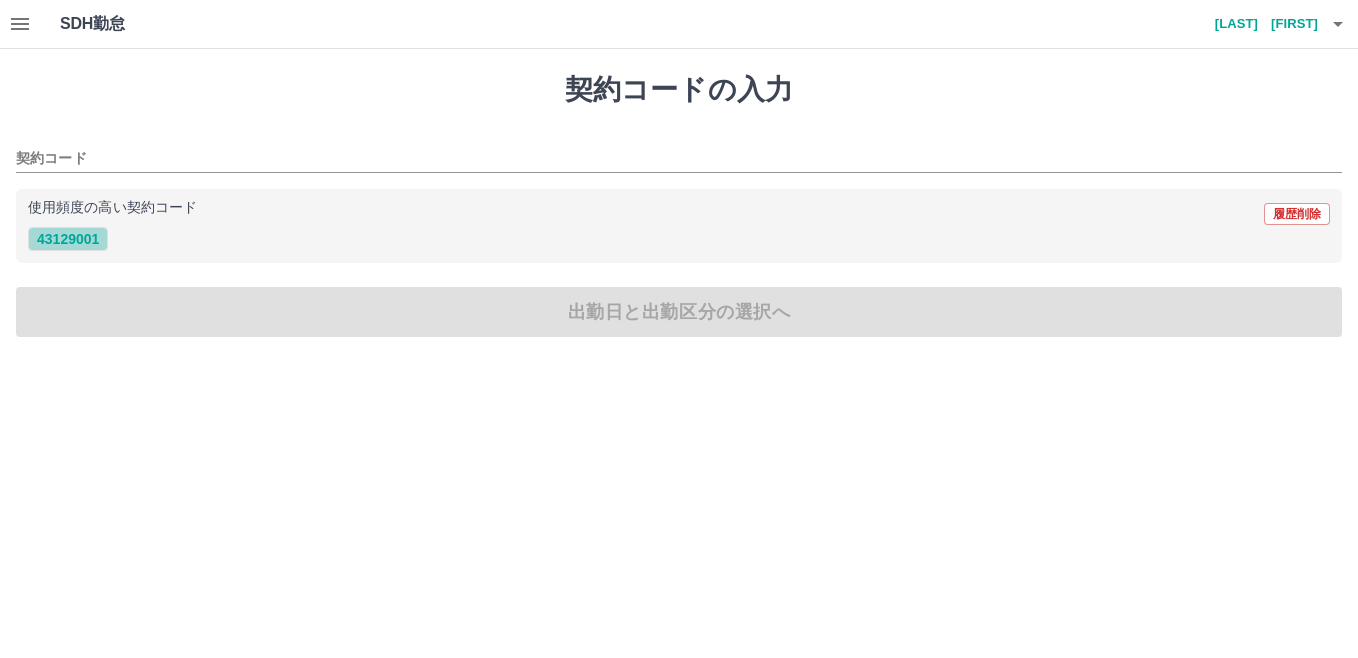 click on "43129001" at bounding box center [68, 239] 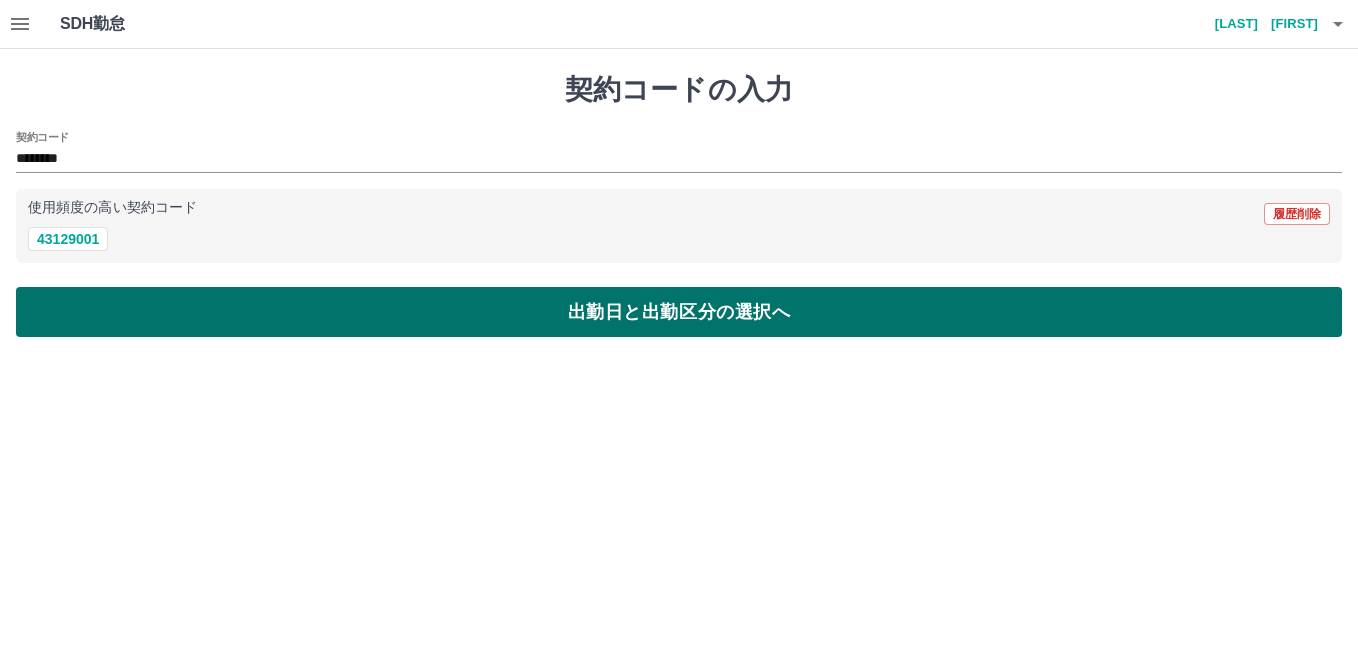 click on "出勤日と出勤区分の選択へ" at bounding box center [679, 312] 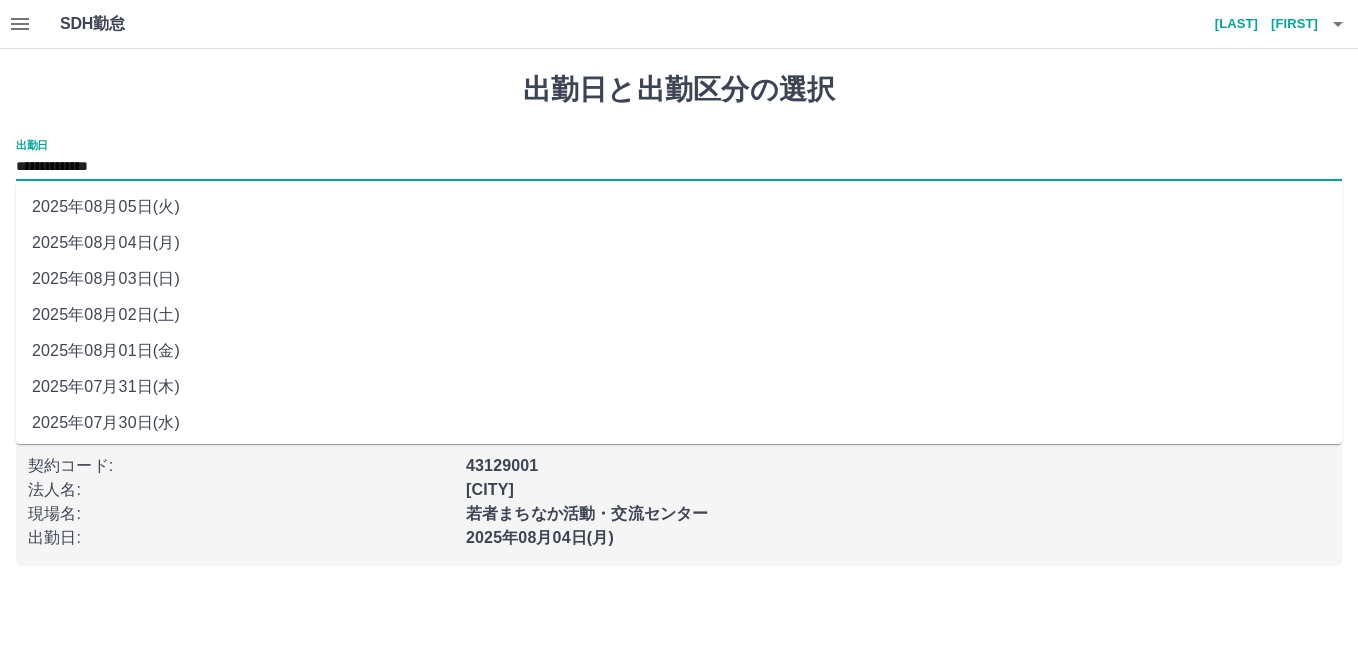 click on "**********" at bounding box center (679, 167) 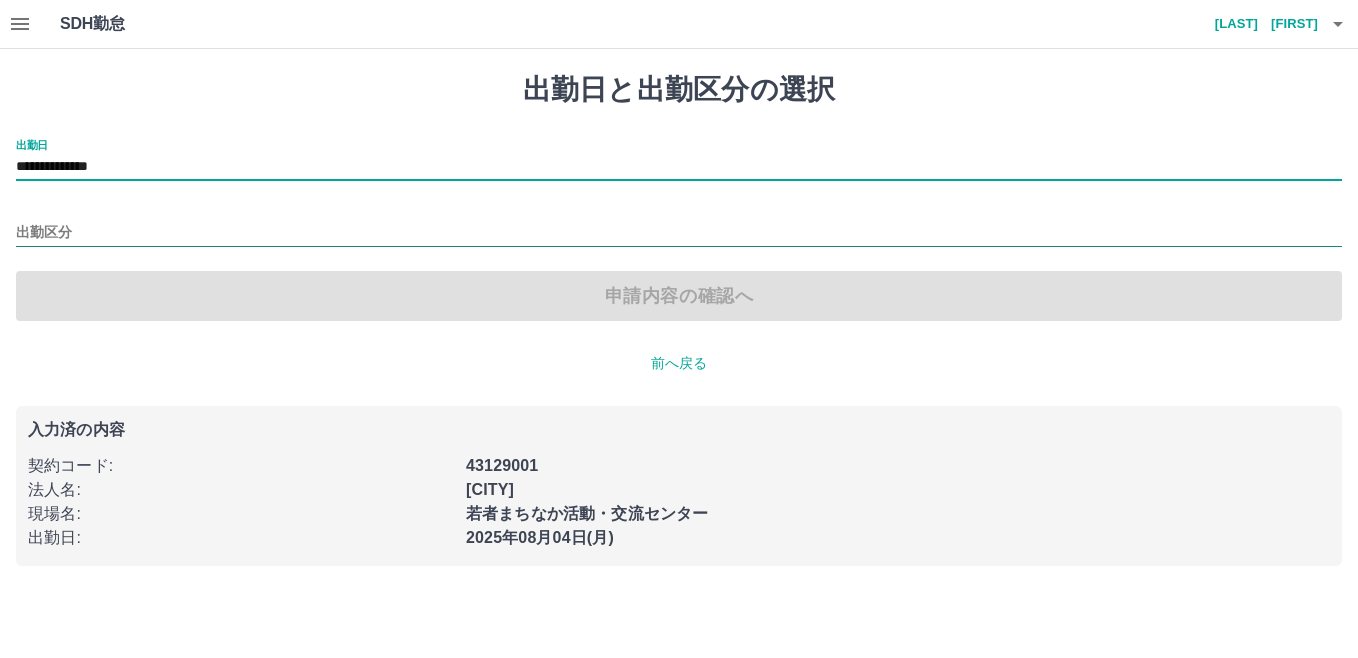 click on "出勤区分" at bounding box center (679, 233) 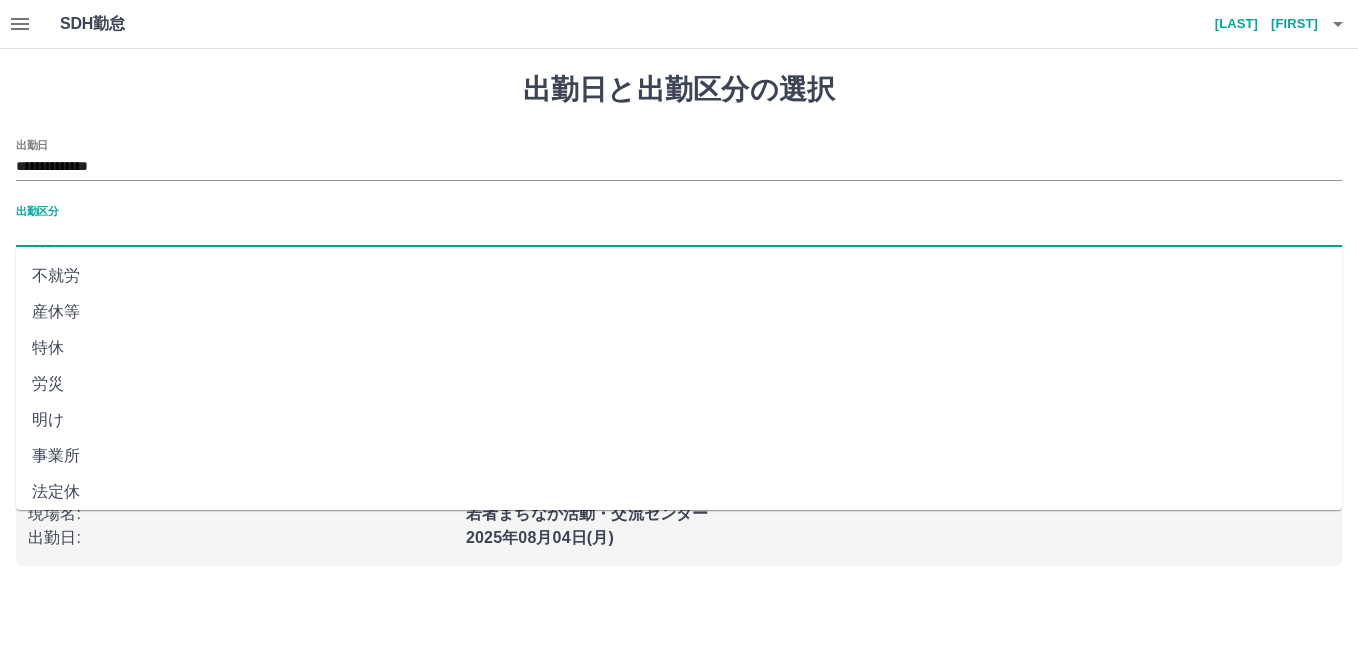 scroll, scrollTop: 401, scrollLeft: 0, axis: vertical 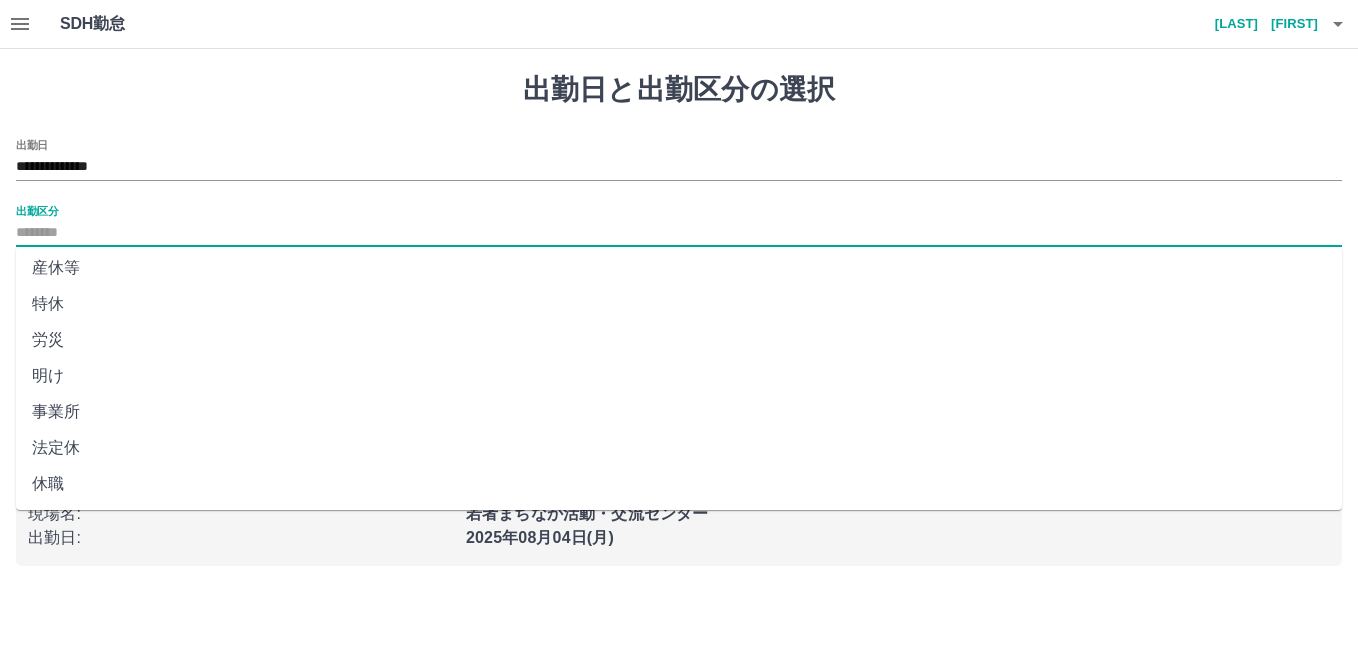 click on "法定休" at bounding box center [679, 448] 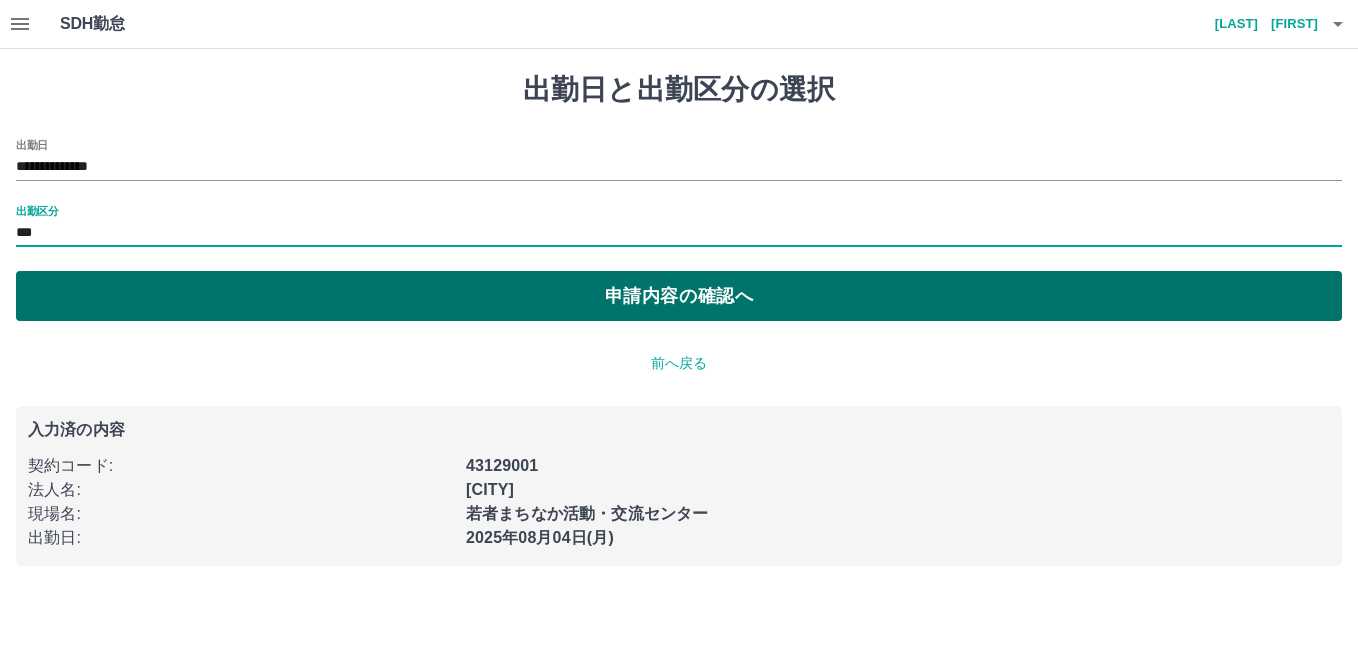 click on "申請内容の確認へ" at bounding box center [679, 296] 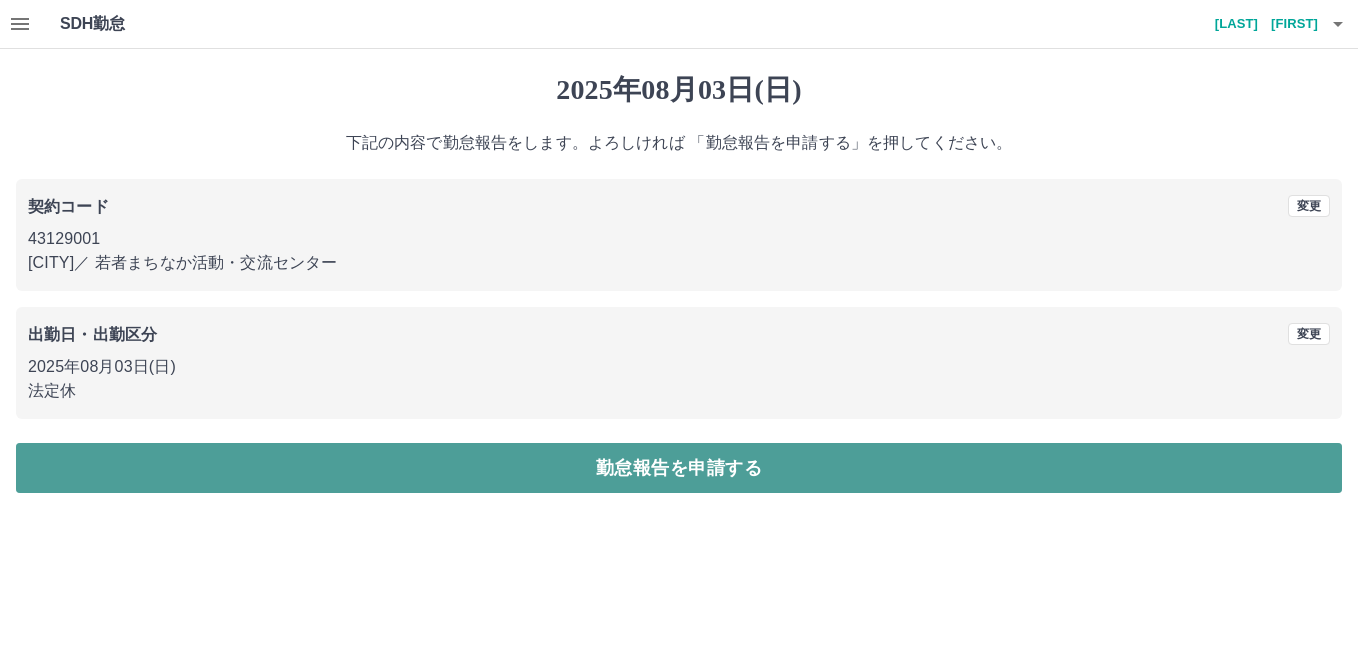 click on "勤怠報告を申請する" at bounding box center [679, 468] 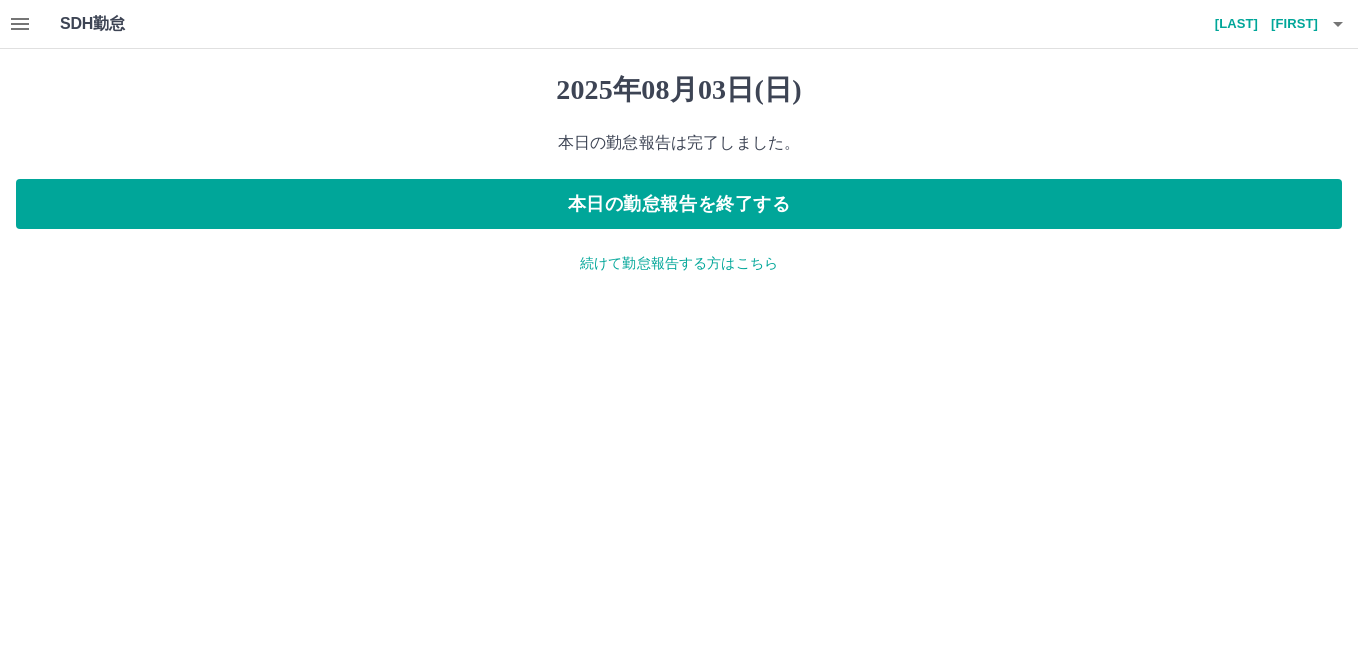click on "続けて勤怠報告する方はこちら" at bounding box center (679, 263) 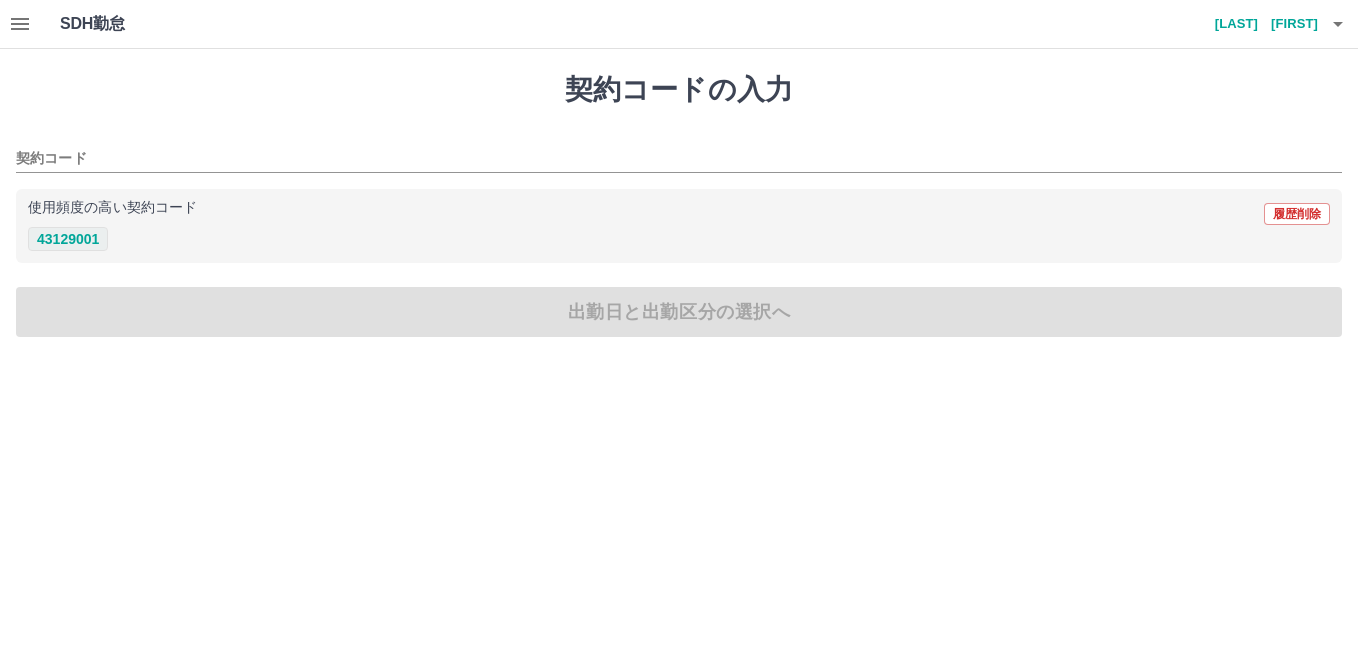 click on "43129001" at bounding box center (68, 239) 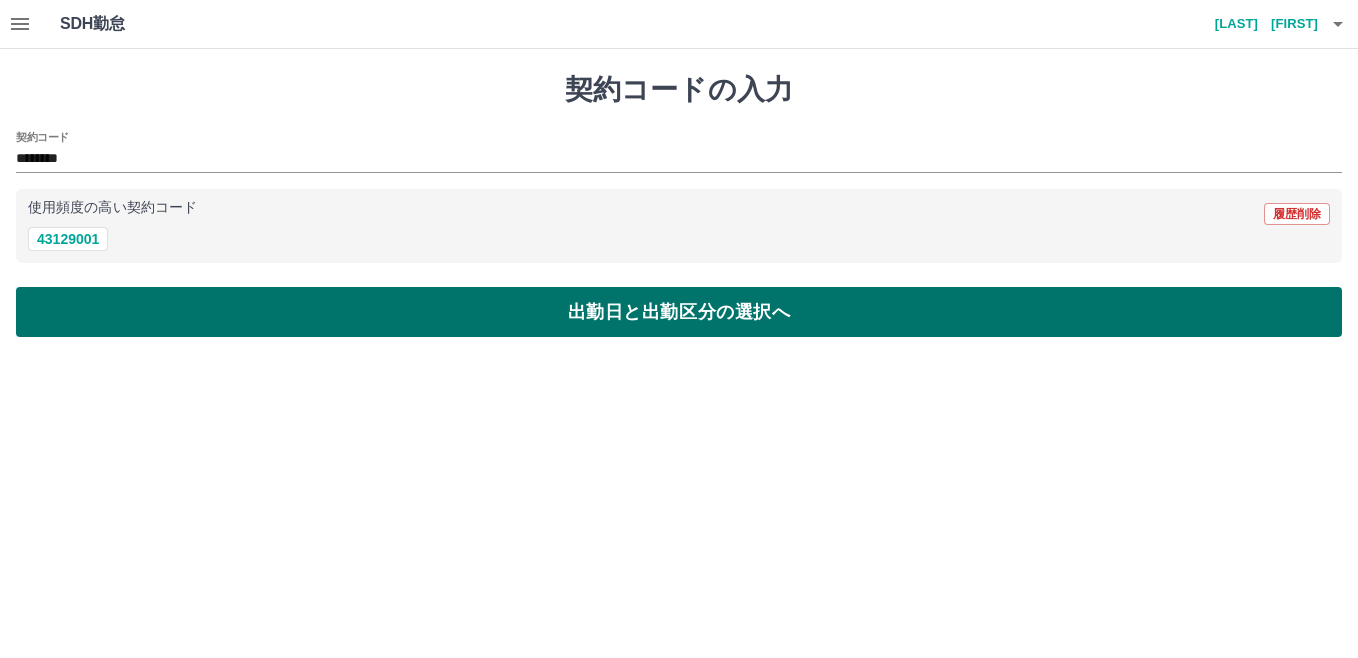click on "出勤日と出勤区分の選択へ" at bounding box center [679, 312] 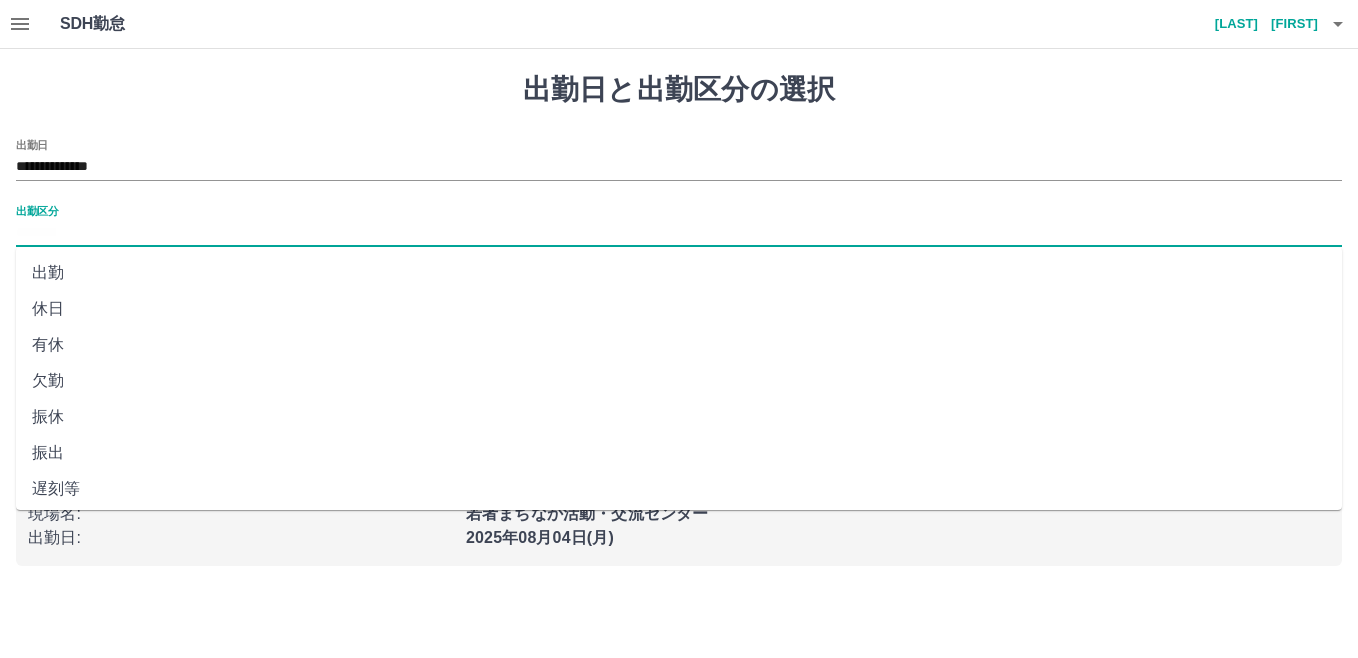click on "出勤区分" at bounding box center [679, 233] 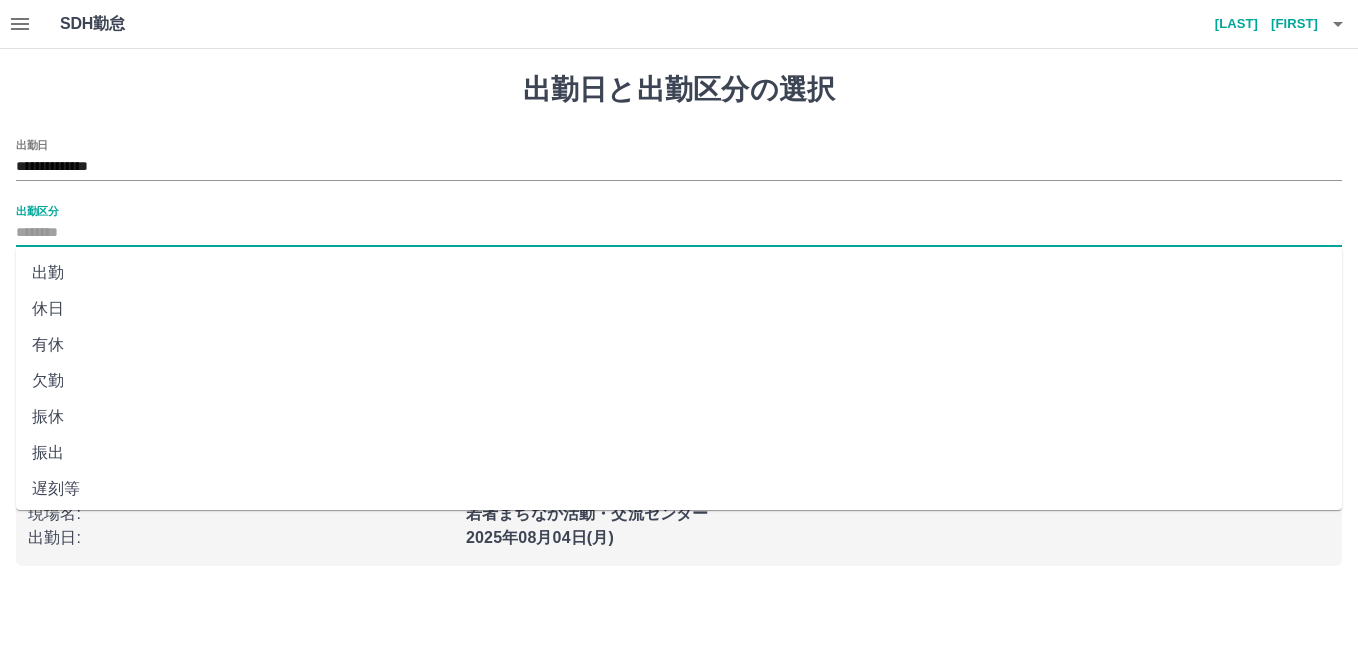 click on "休日" at bounding box center [679, 309] 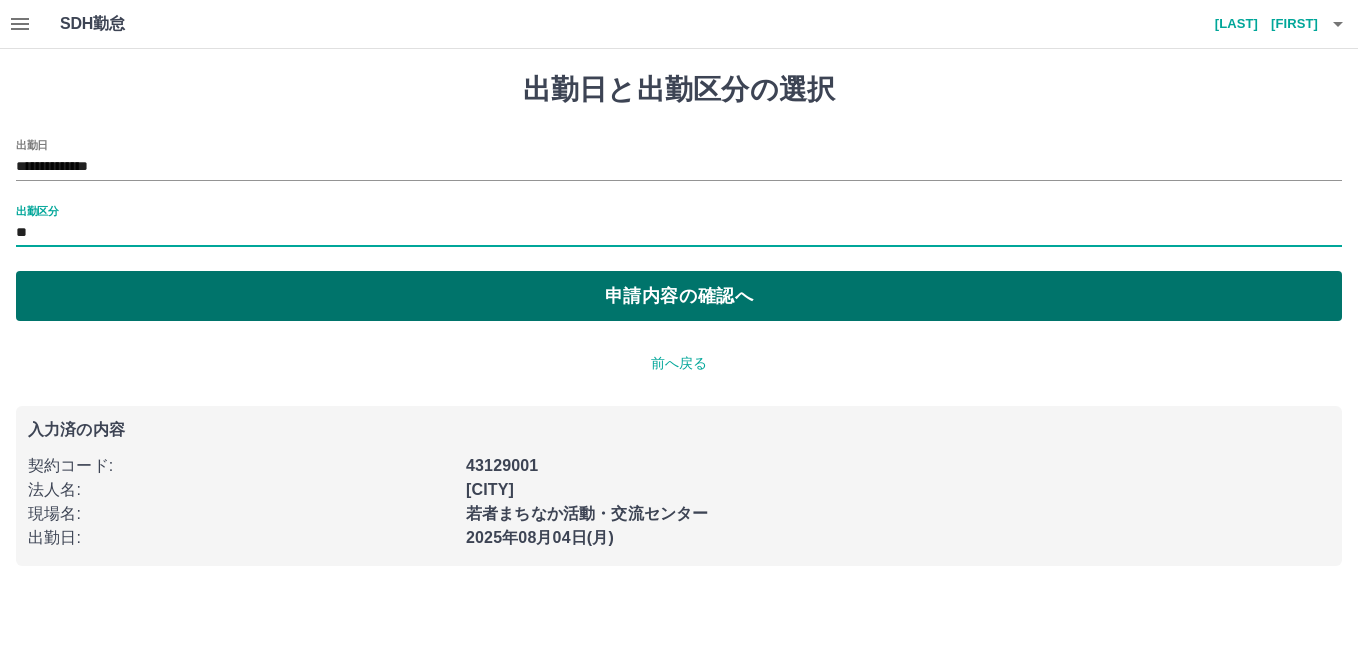 click on "申請内容の確認へ" at bounding box center (679, 296) 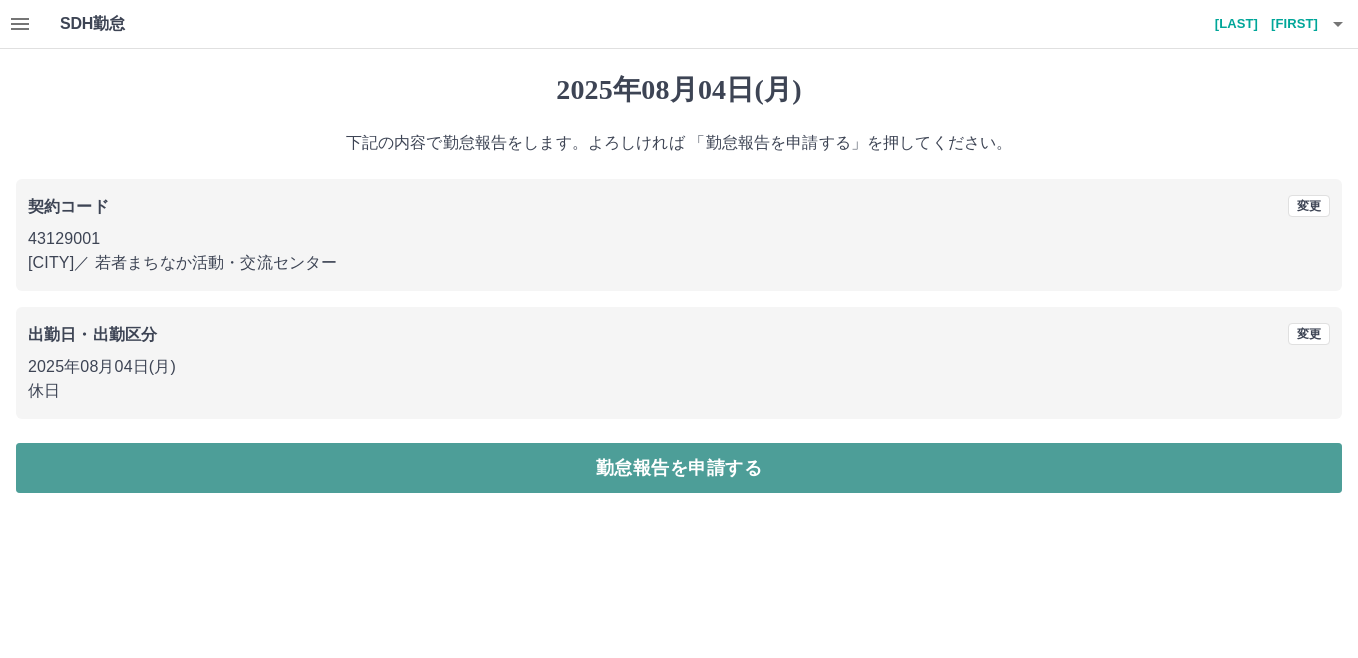 click on "勤怠報告を申請する" at bounding box center (679, 468) 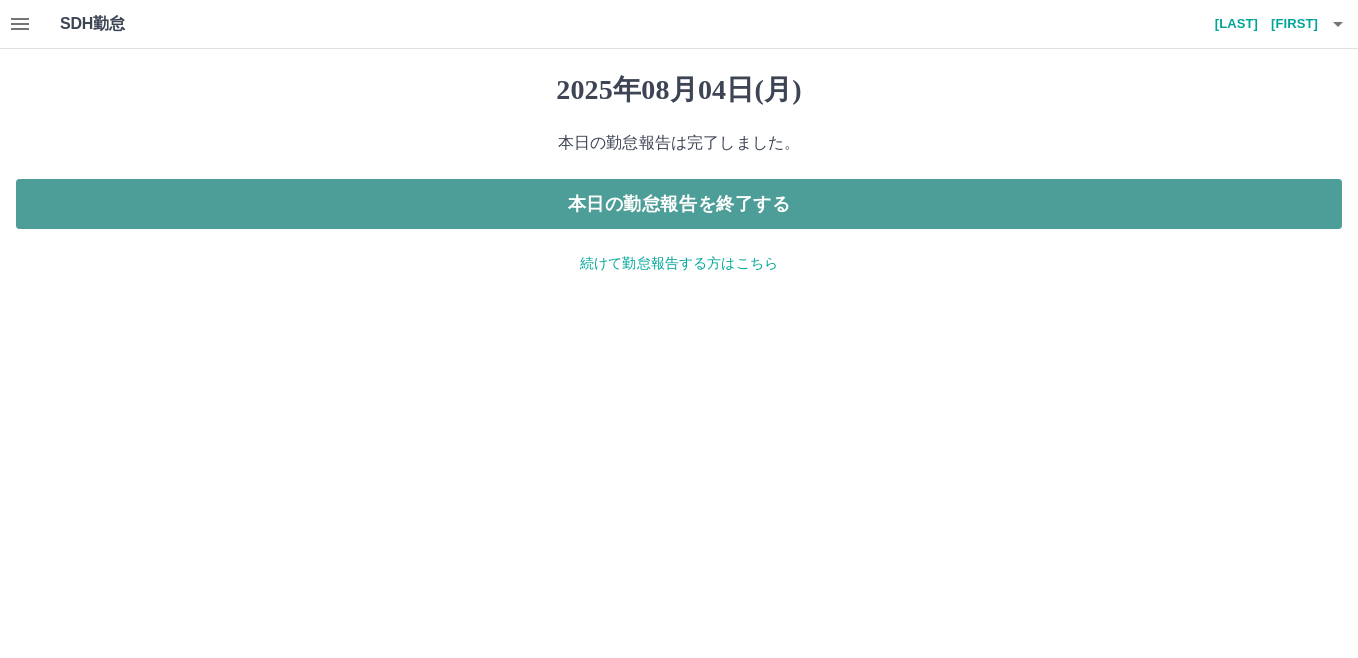 click on "本日の勤怠報告を終了する" at bounding box center [679, 204] 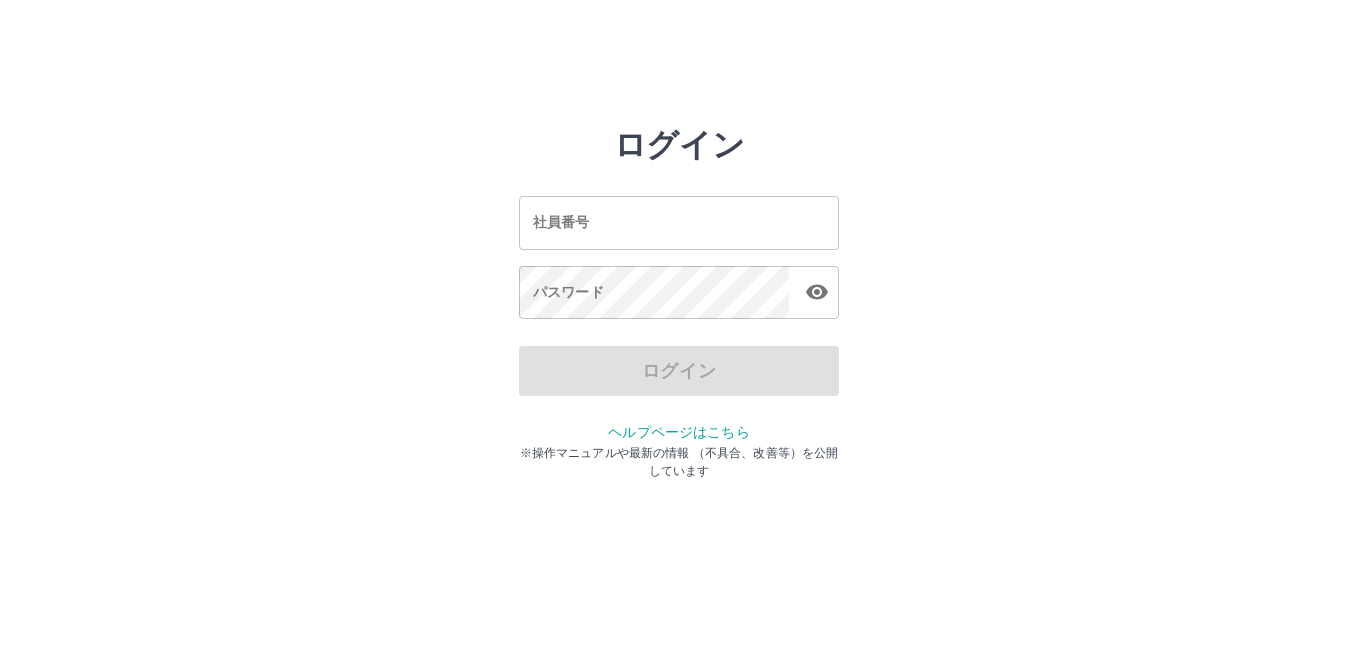scroll, scrollTop: 0, scrollLeft: 0, axis: both 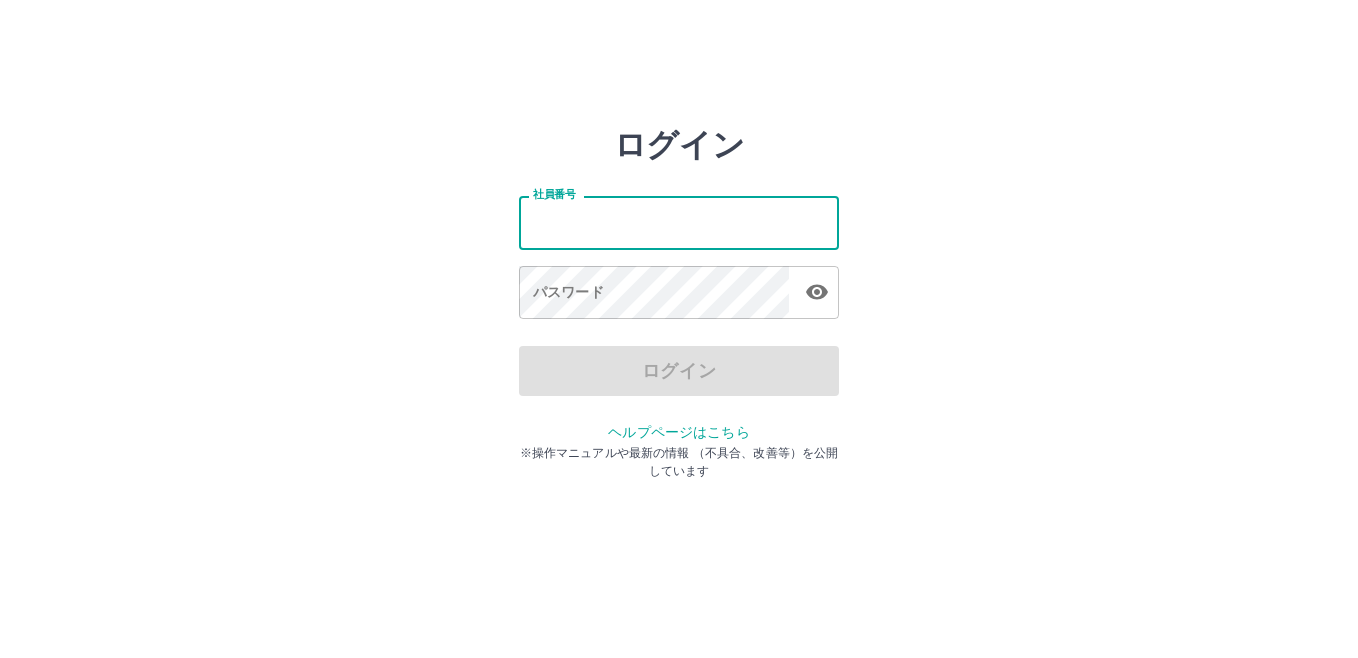 click on "社員番号" at bounding box center [679, 222] 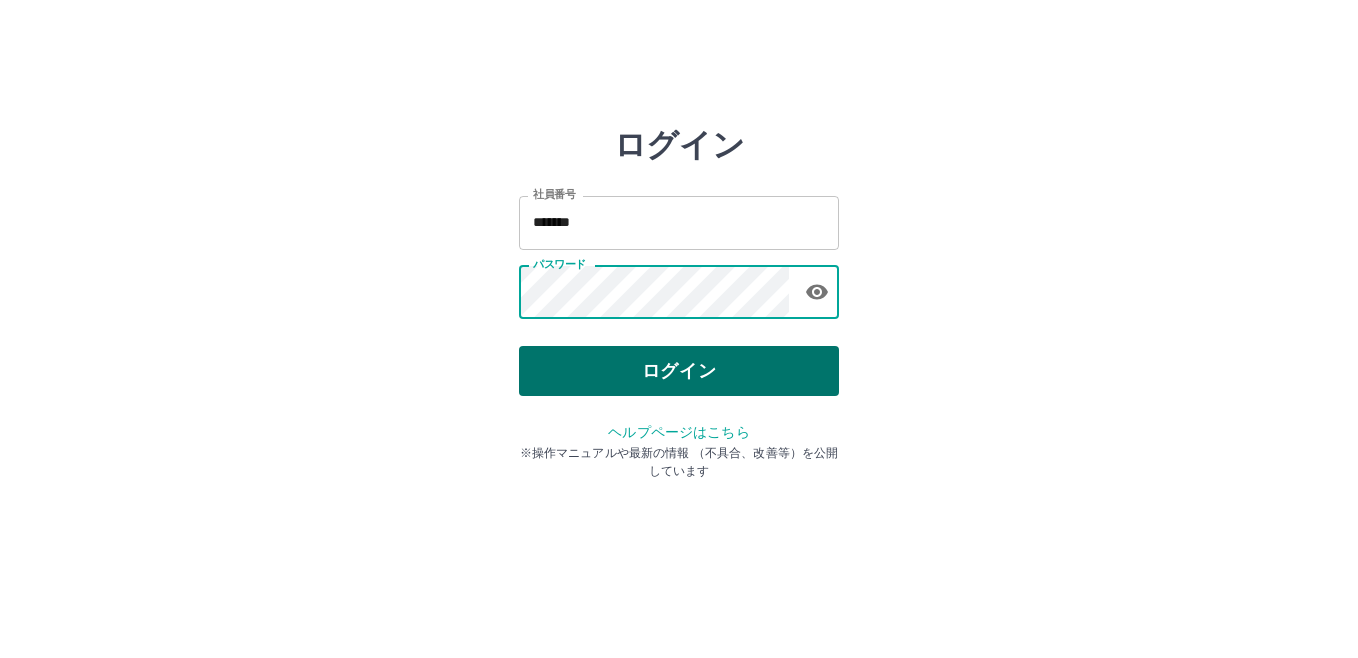 click on "ログイン" at bounding box center (679, 371) 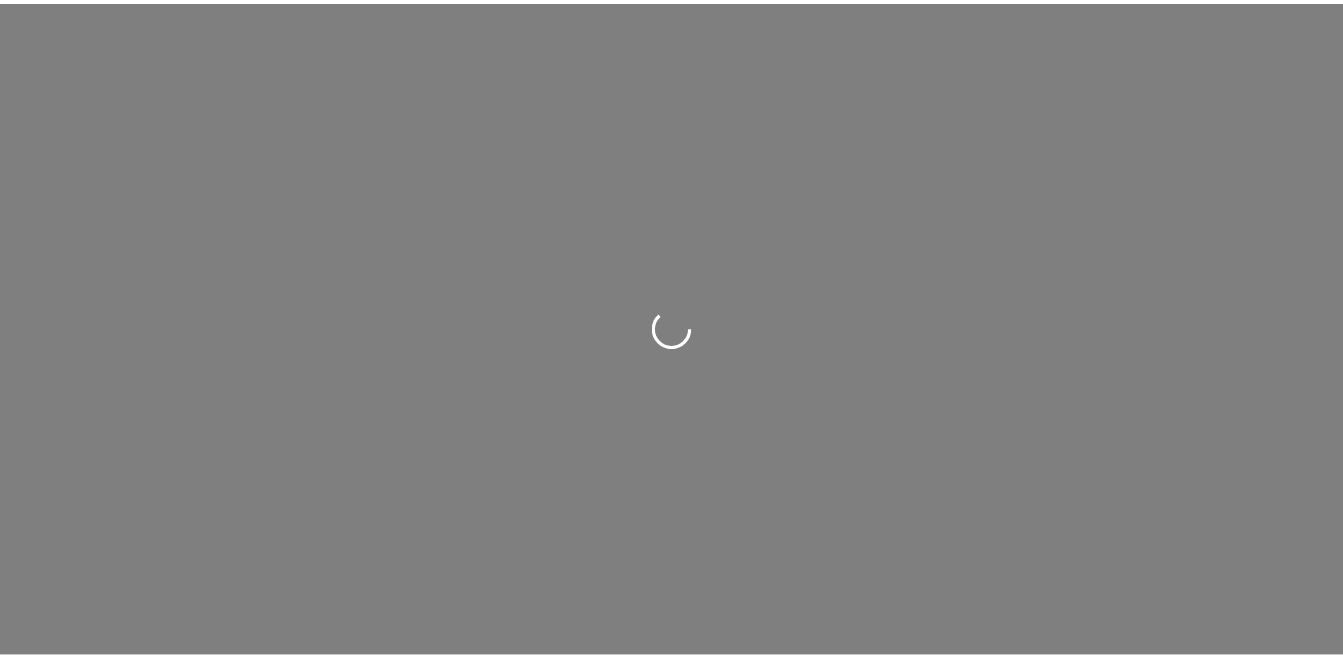 scroll, scrollTop: 0, scrollLeft: 0, axis: both 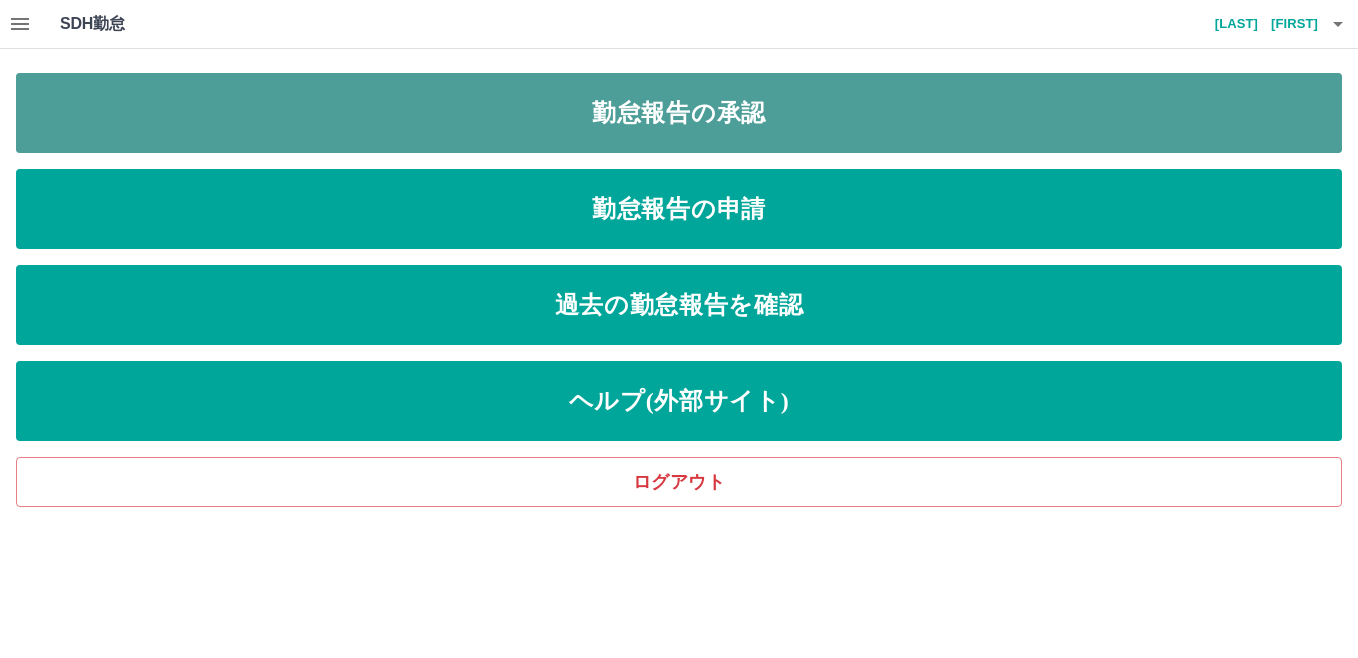 click on "勤怠報告の承認" at bounding box center [679, 113] 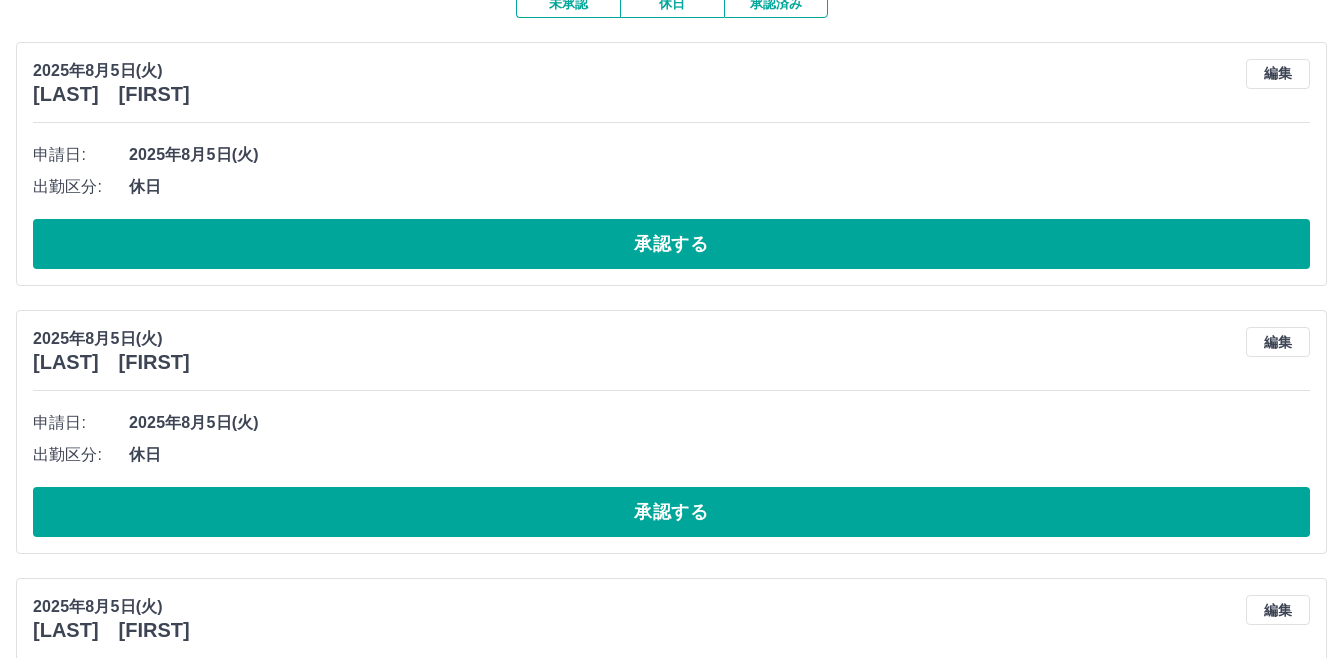 scroll, scrollTop: 200, scrollLeft: 0, axis: vertical 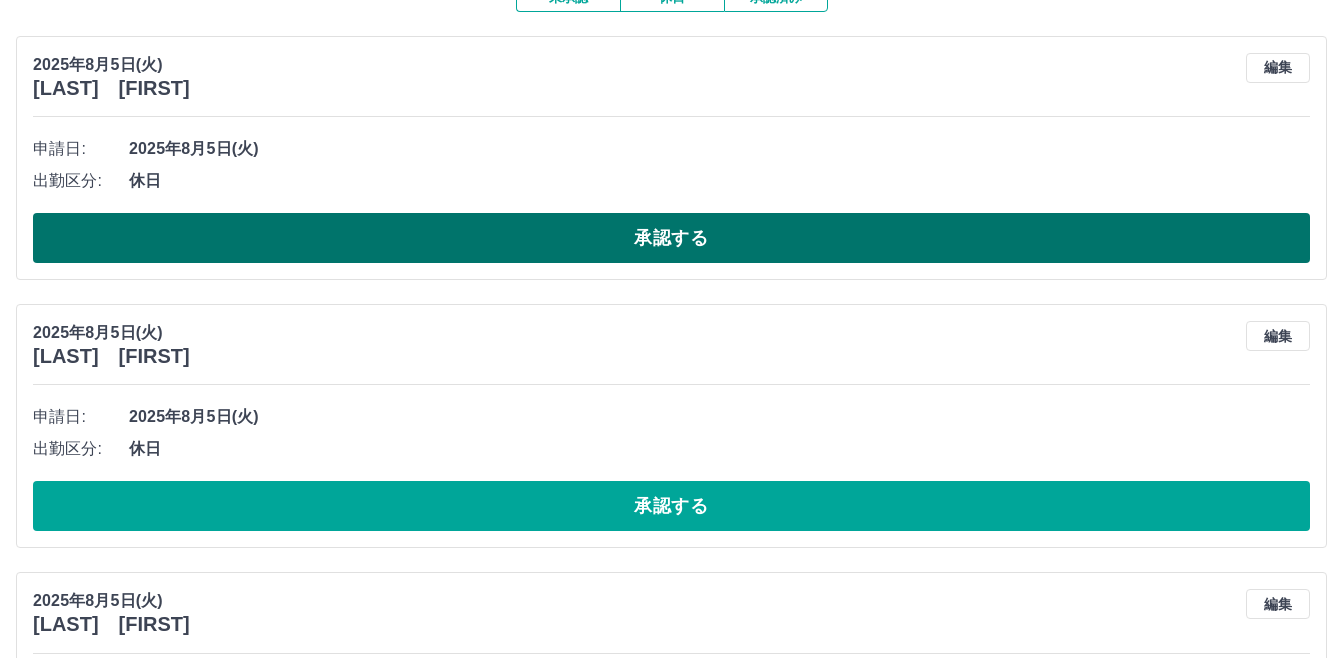 click on "承認する" at bounding box center (671, 238) 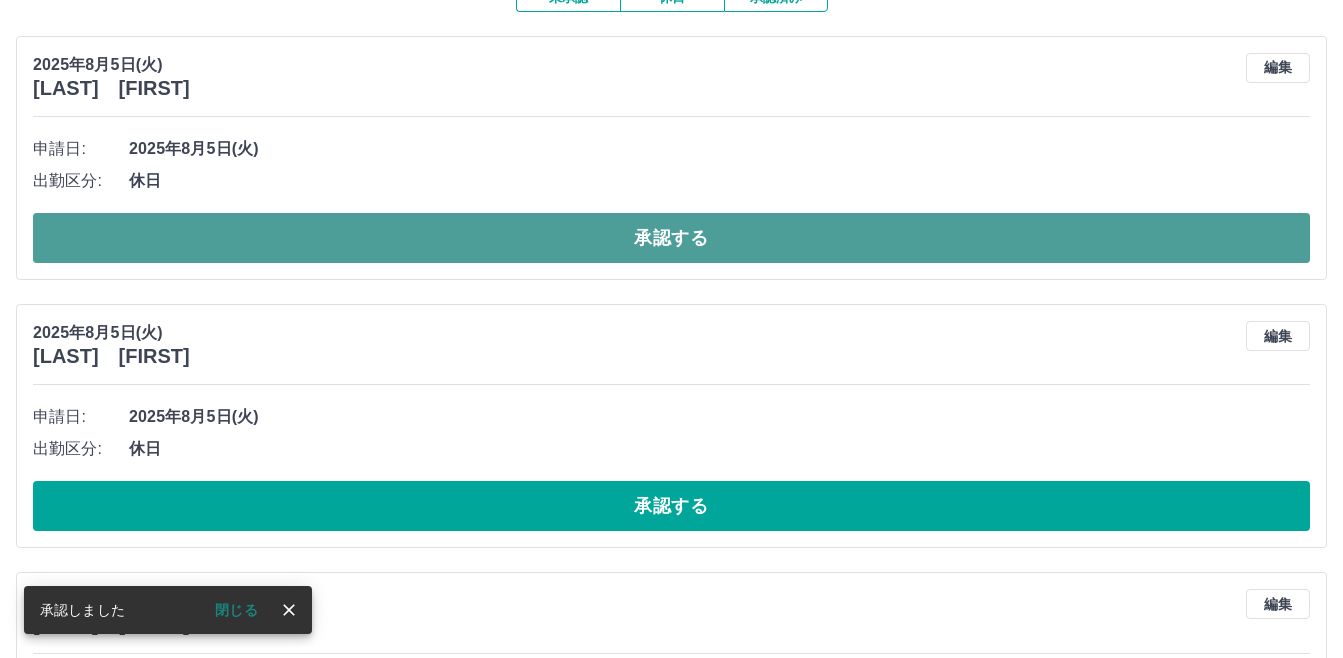 click on "承認する" at bounding box center [671, 238] 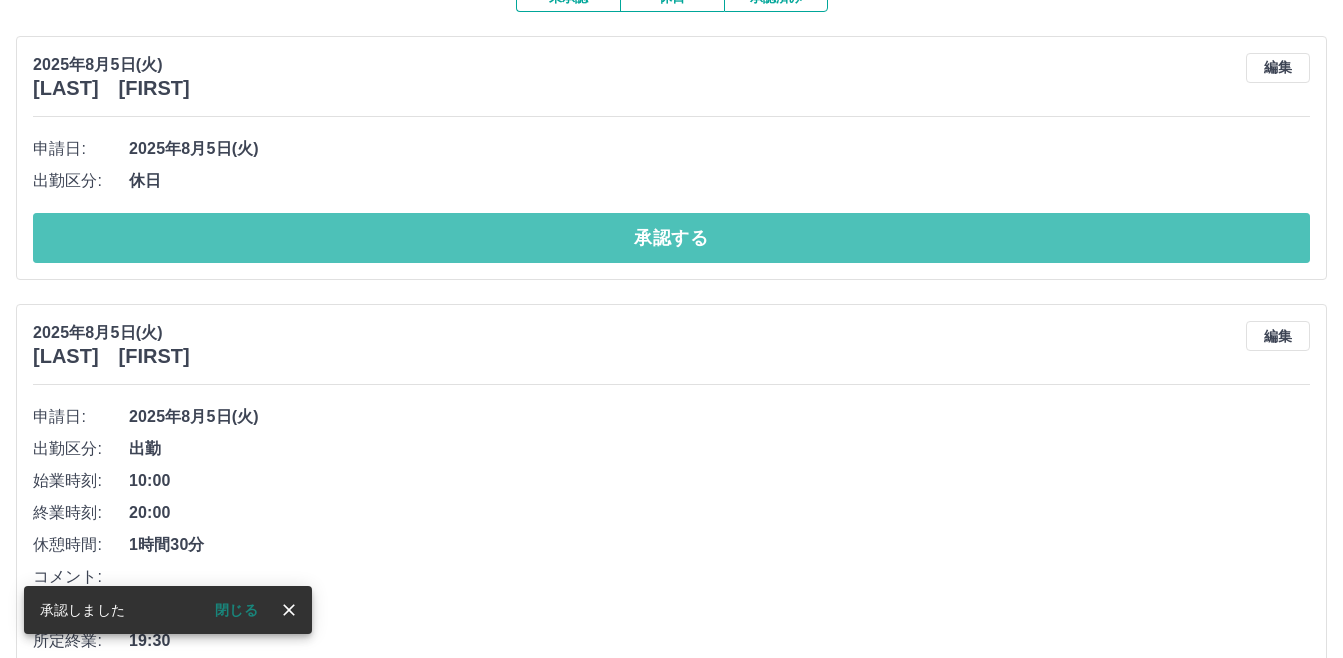 click on "承認する" at bounding box center [671, 238] 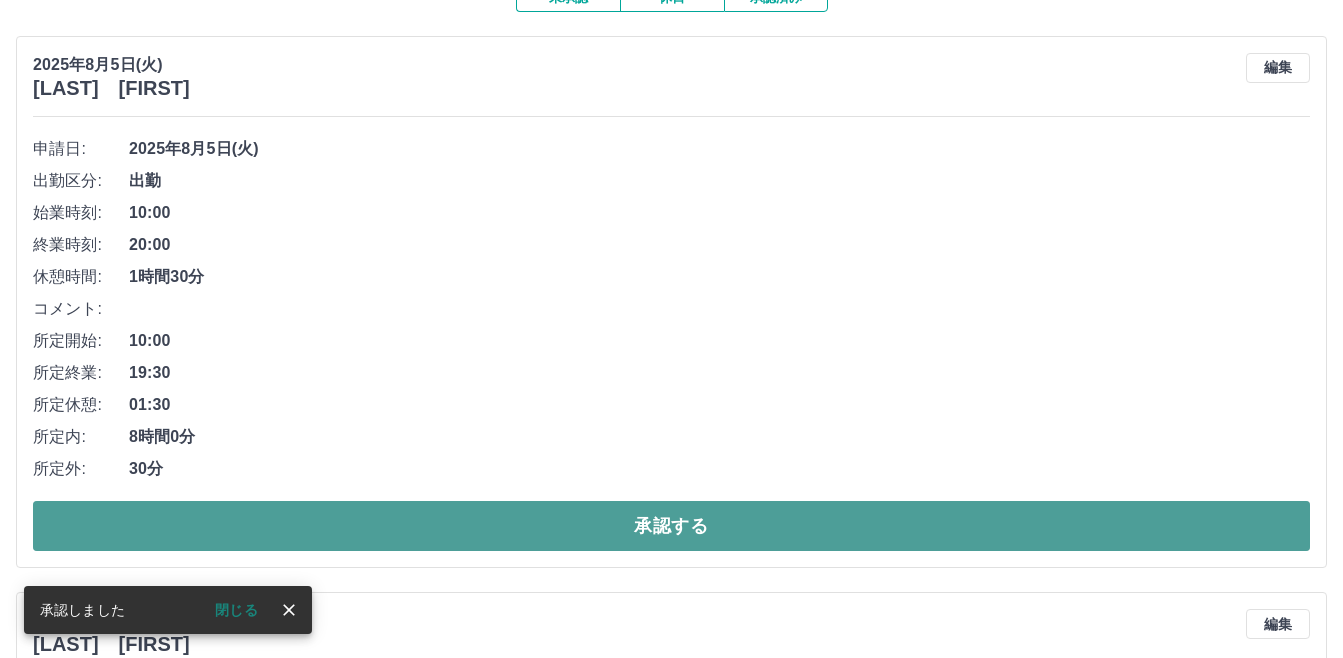 click on "承認する" at bounding box center [671, 526] 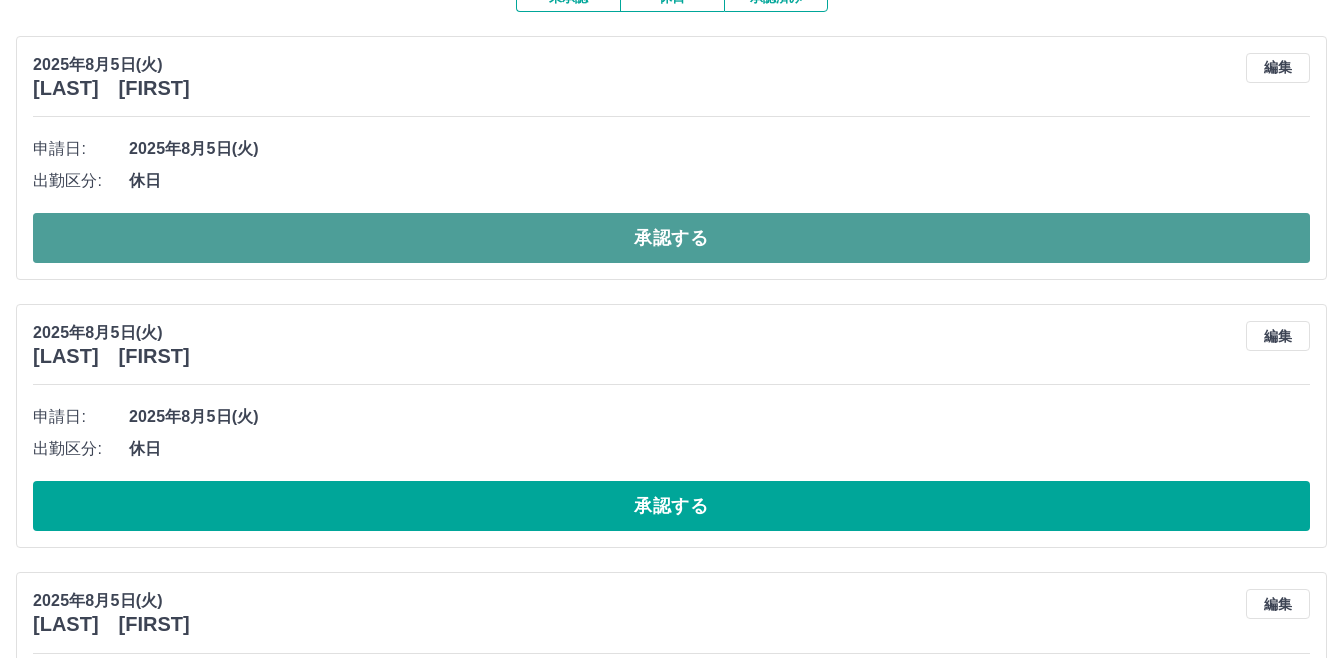 click on "承認する" at bounding box center [671, 238] 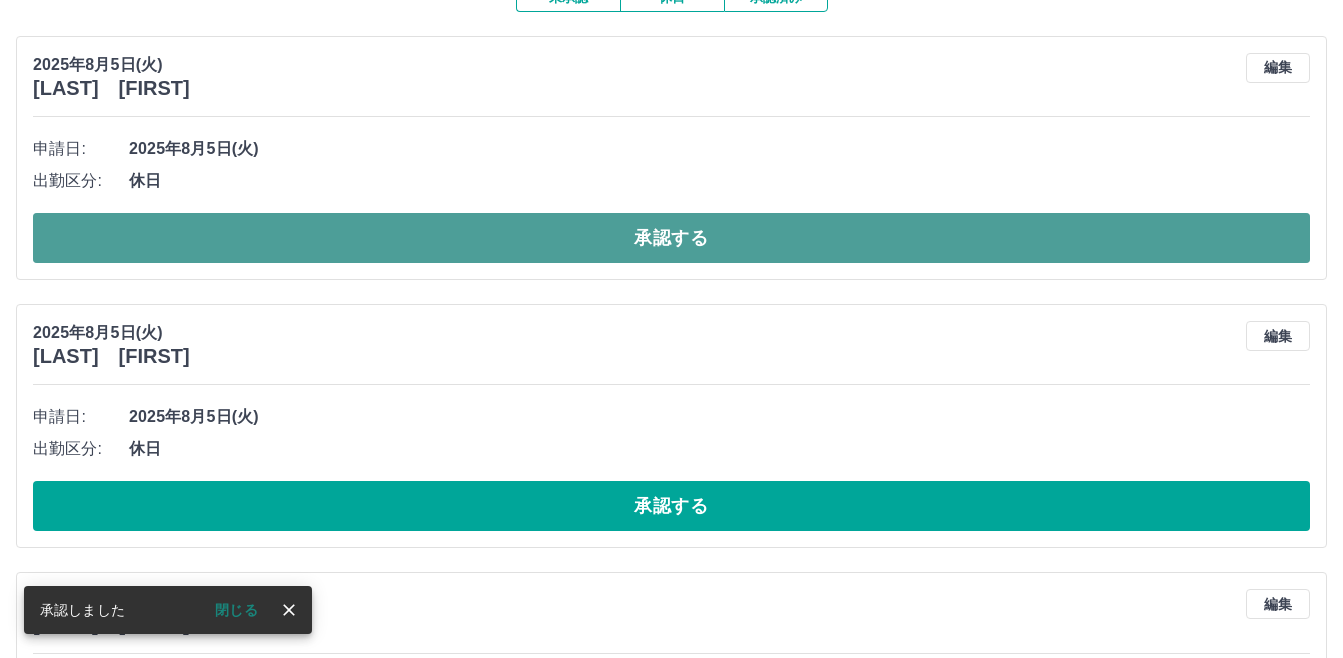 click on "承認する" at bounding box center [671, 238] 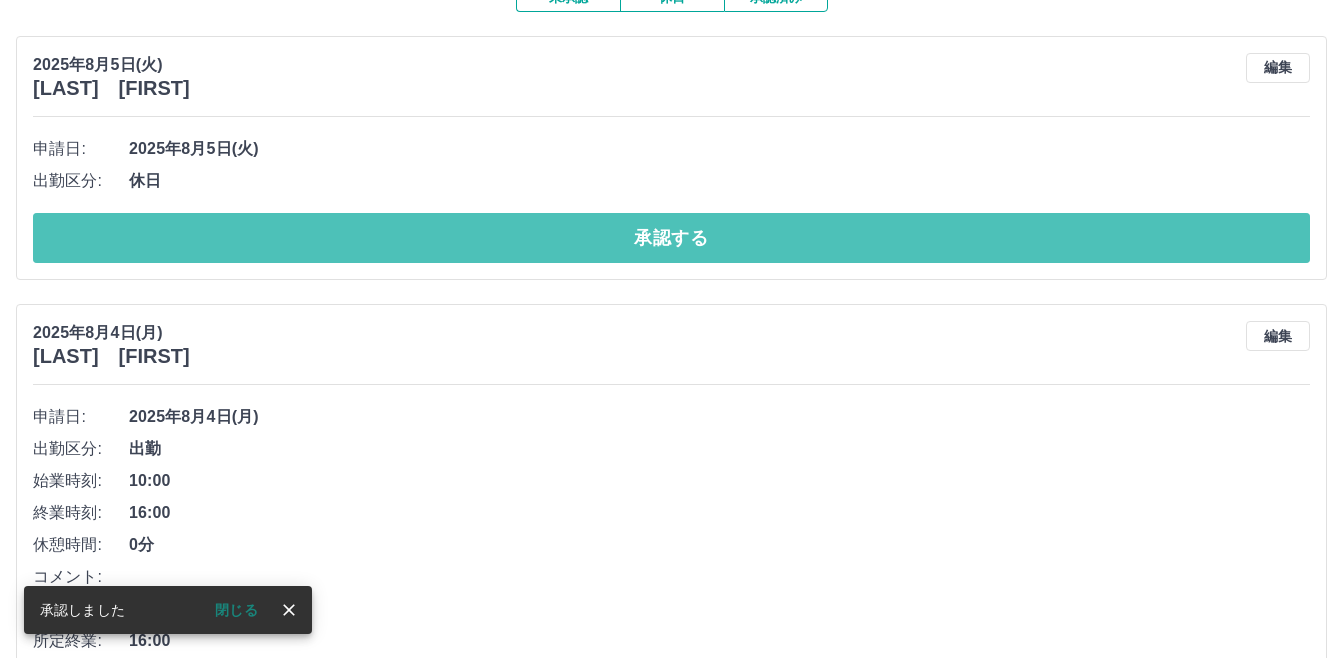 click on "承認する" at bounding box center [671, 238] 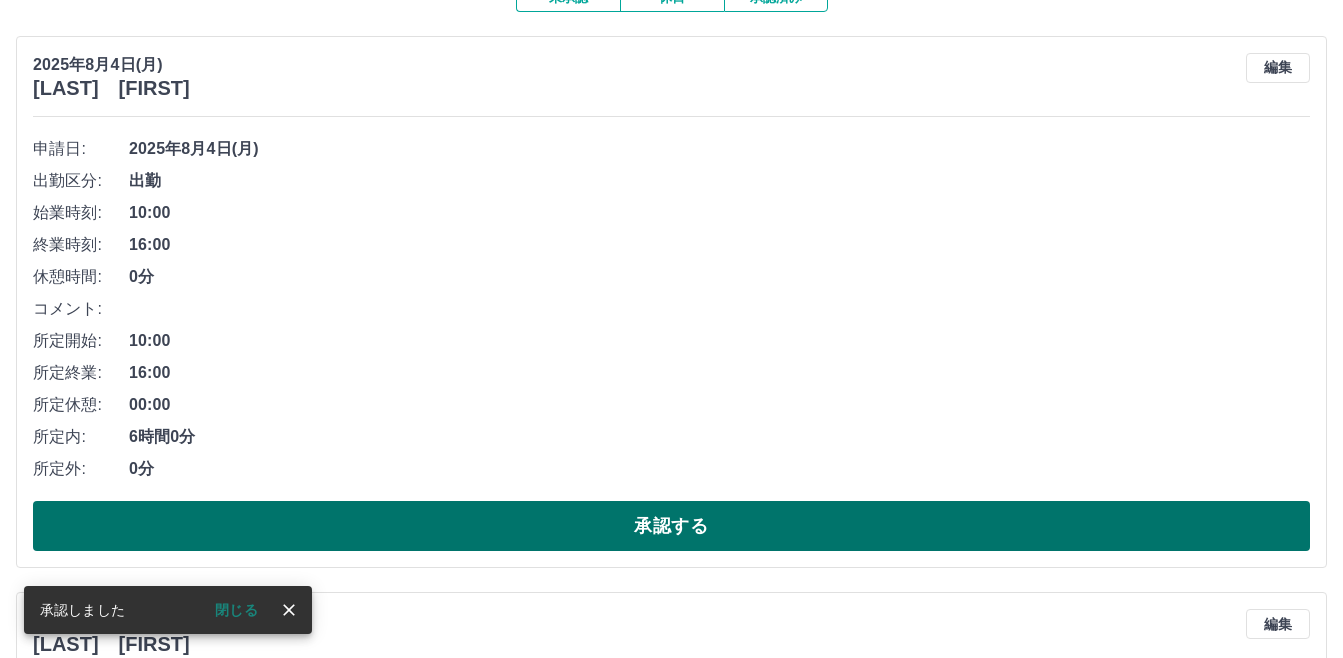 click on "承認する" at bounding box center (671, 526) 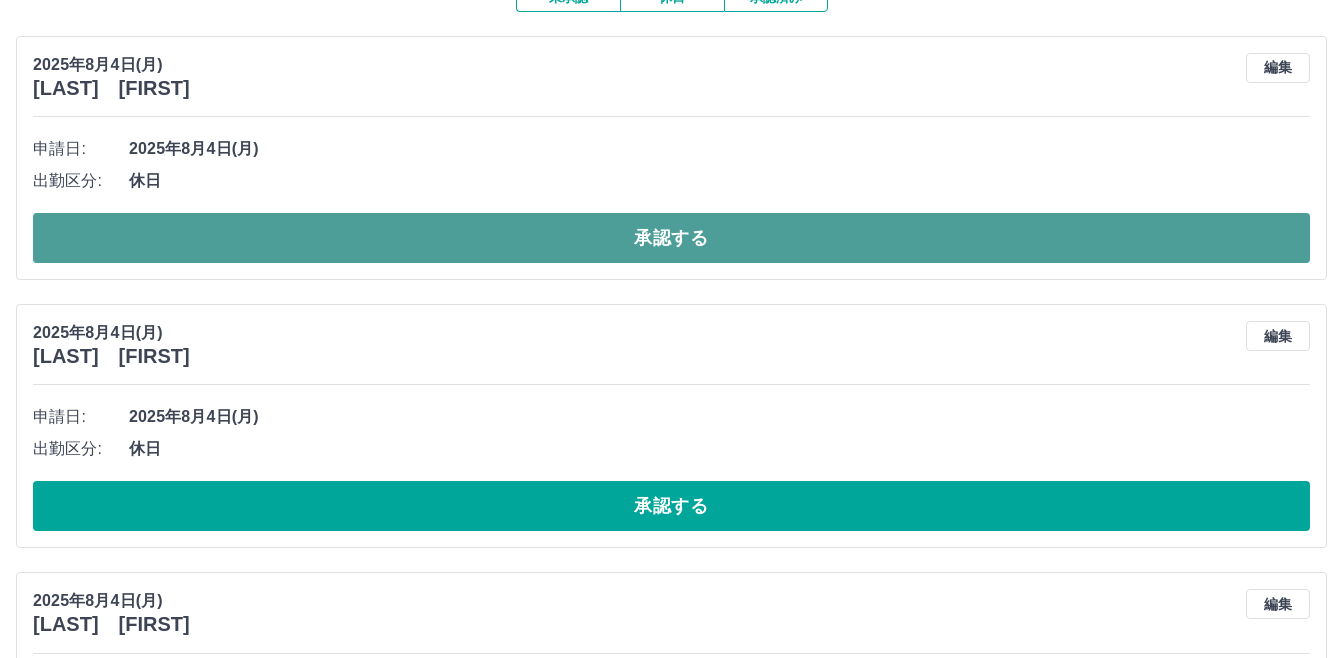 click on "承認する" at bounding box center [671, 238] 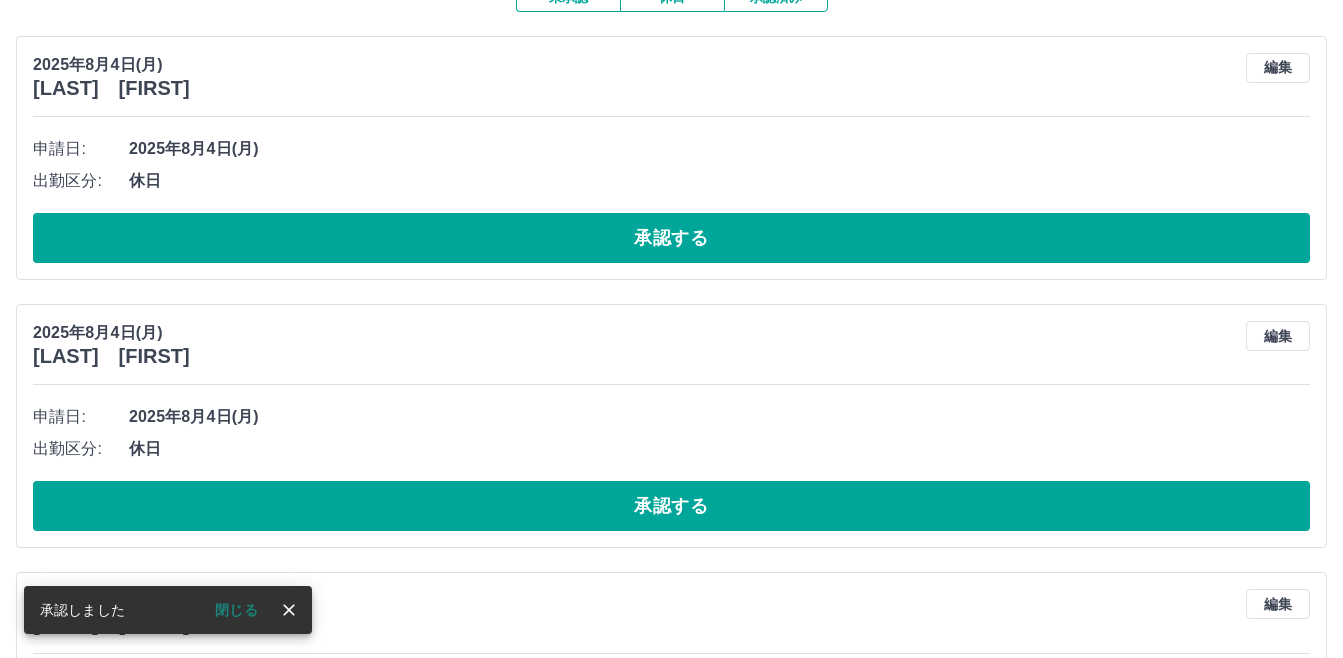 click on "承認する" at bounding box center [671, 238] 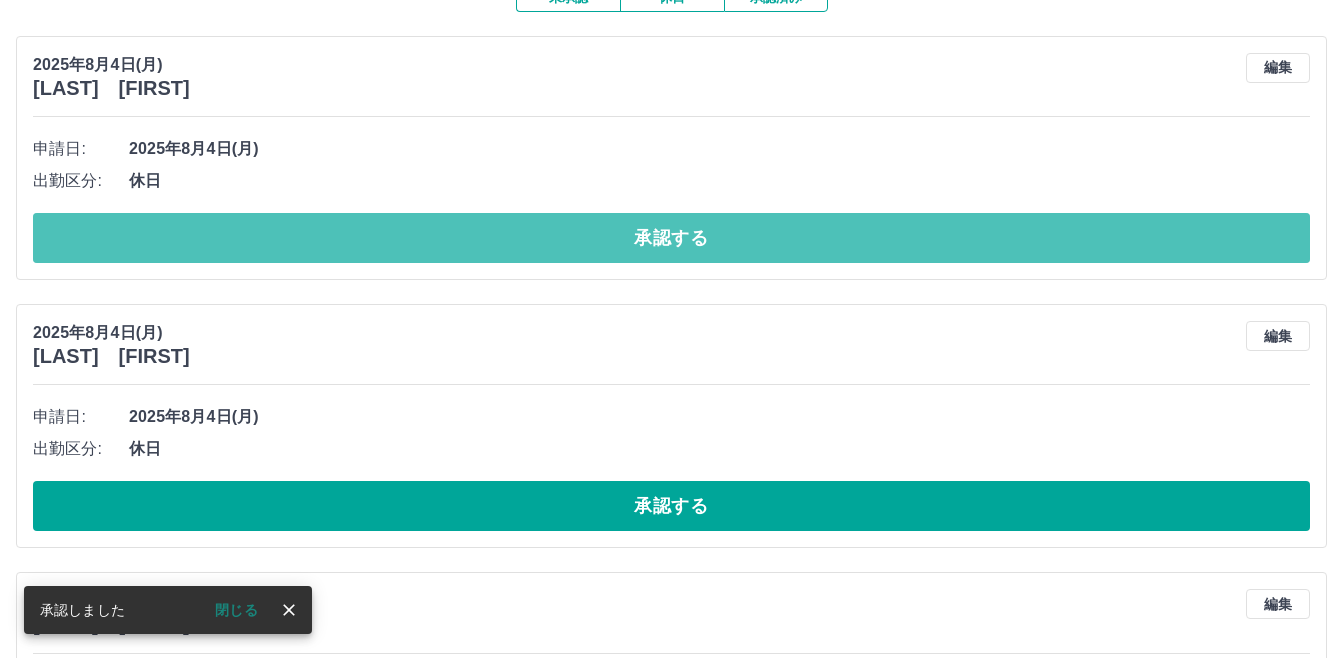 click on "承認する" at bounding box center (671, 238) 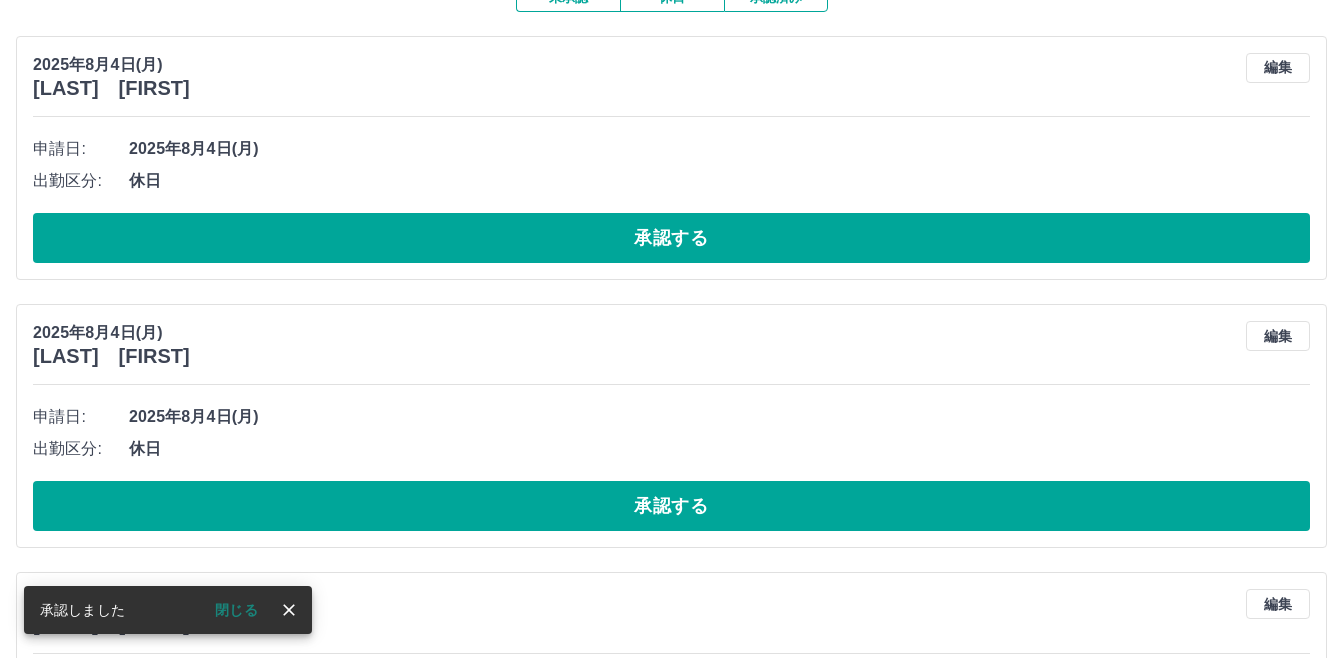 click on "承認する" at bounding box center (671, 238) 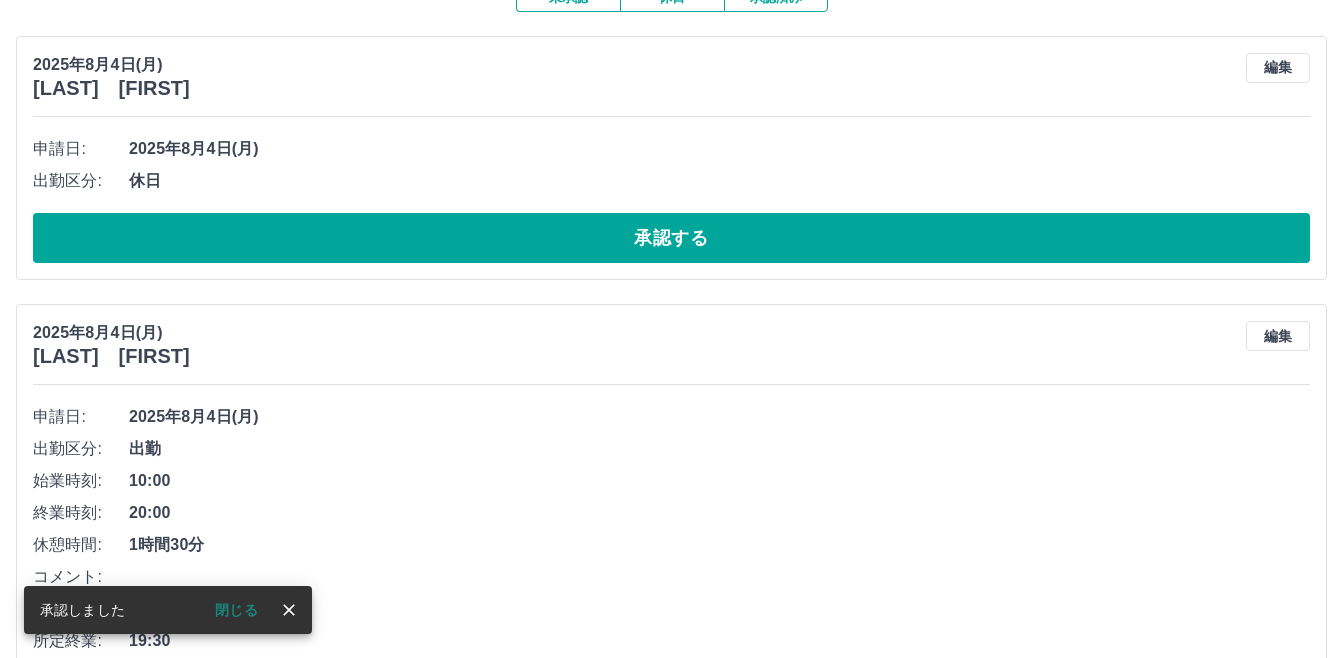 click on "承認する" at bounding box center [671, 238] 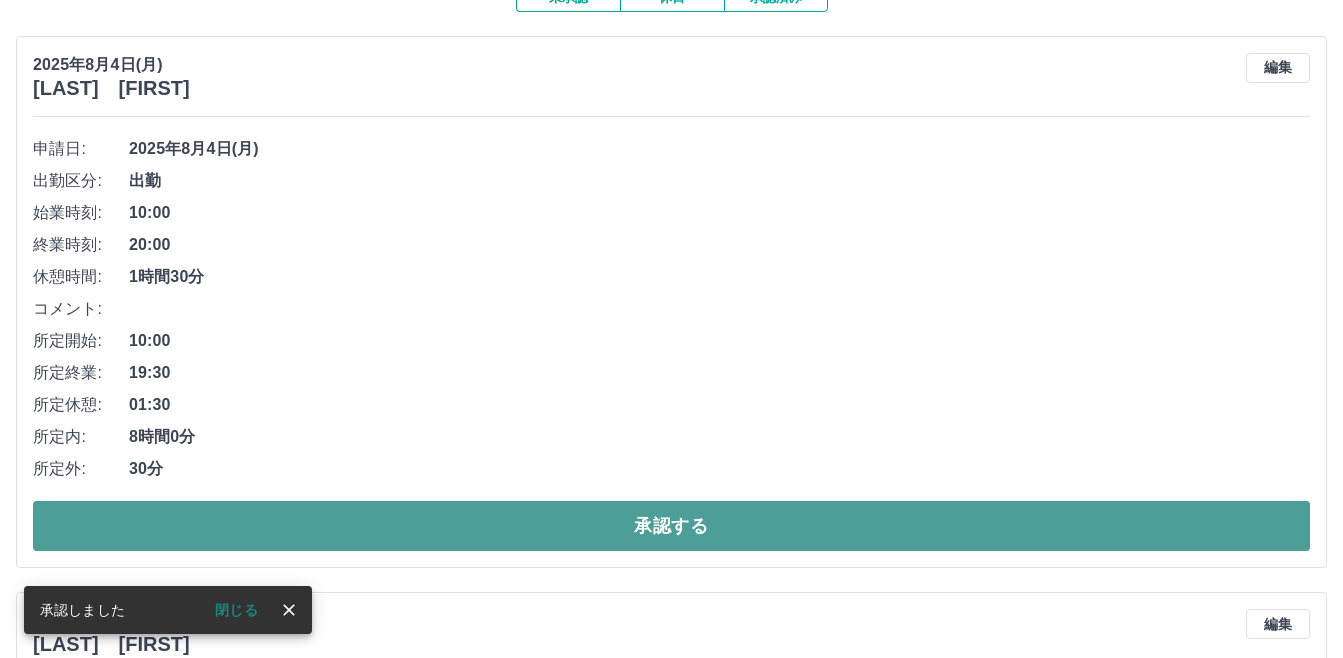 click on "承認する" at bounding box center (671, 526) 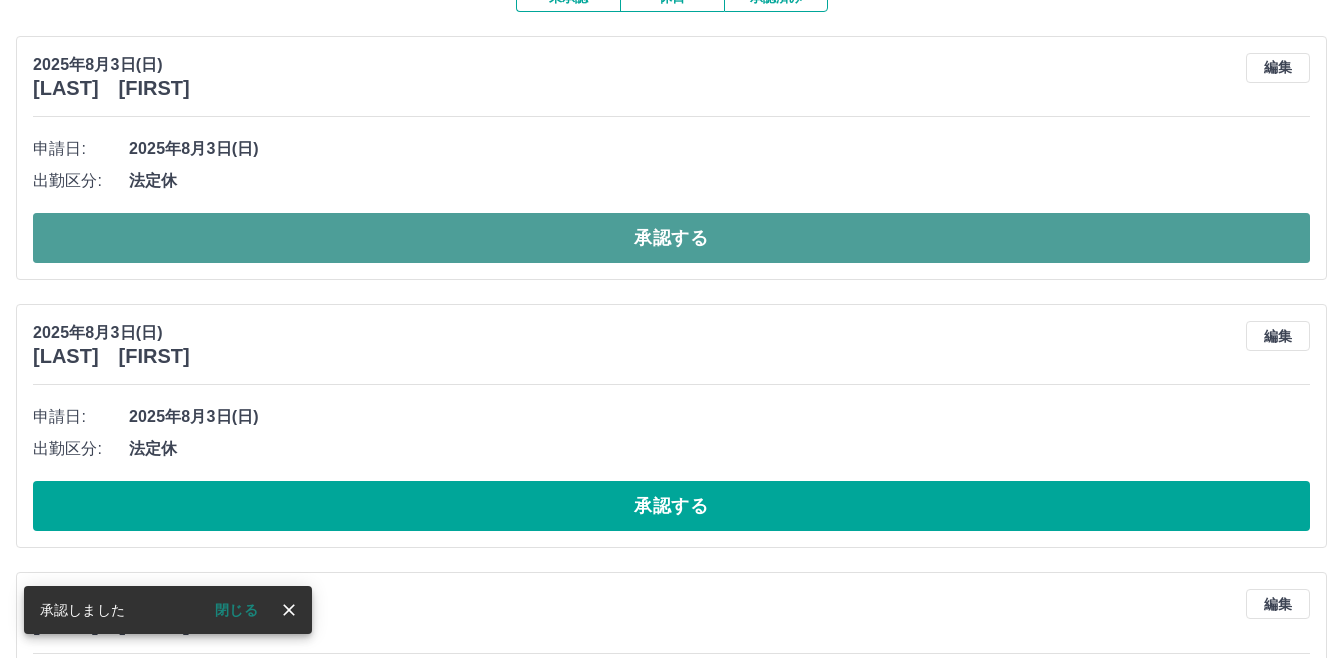click on "承認する" at bounding box center [671, 238] 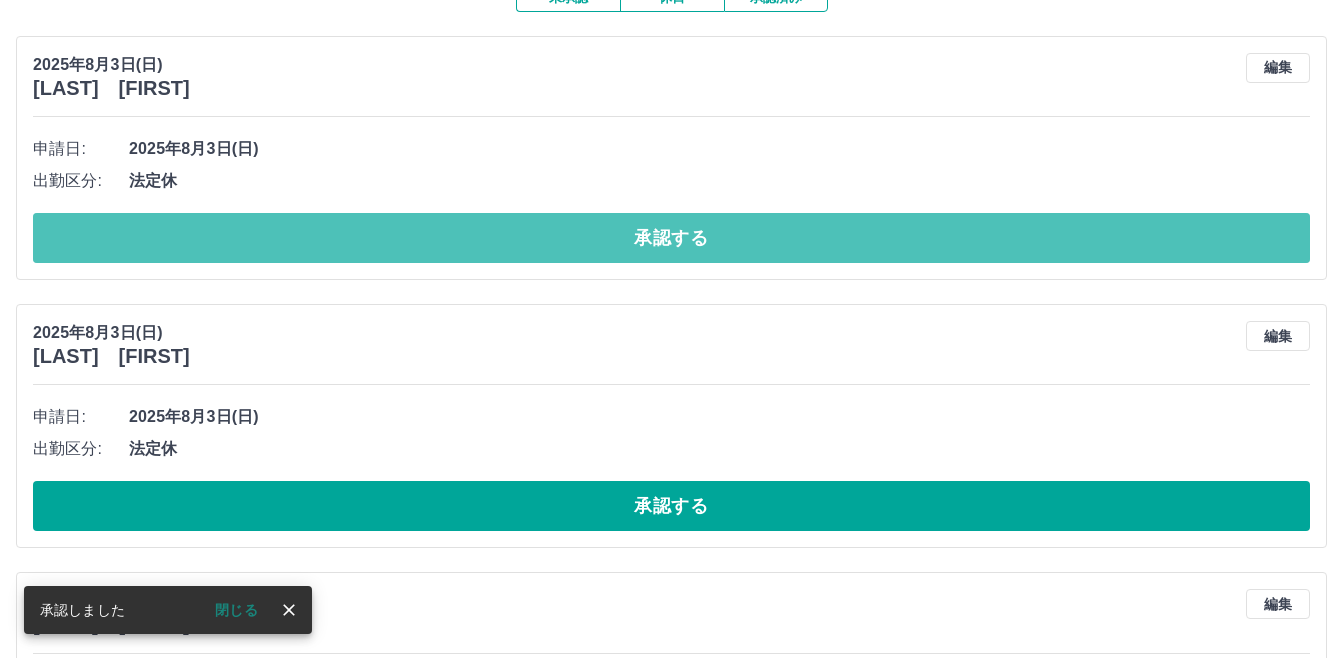 click on "承認する" at bounding box center (671, 238) 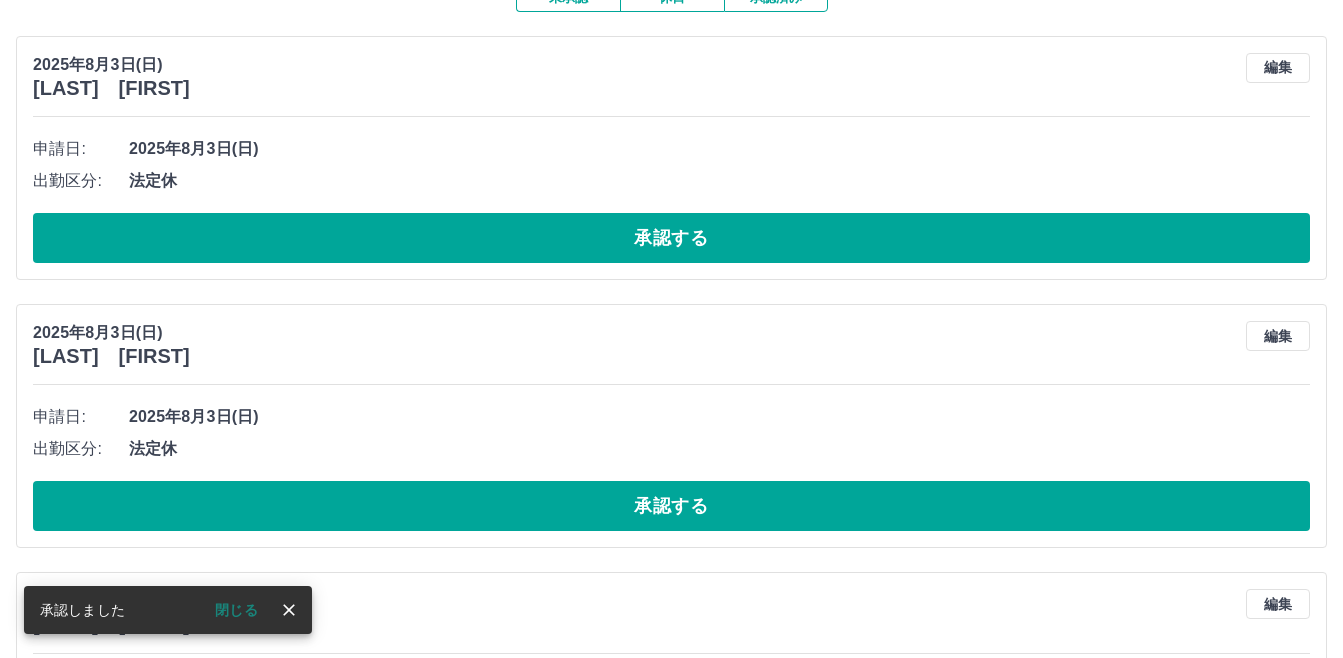 click on "承認する" at bounding box center (671, 238) 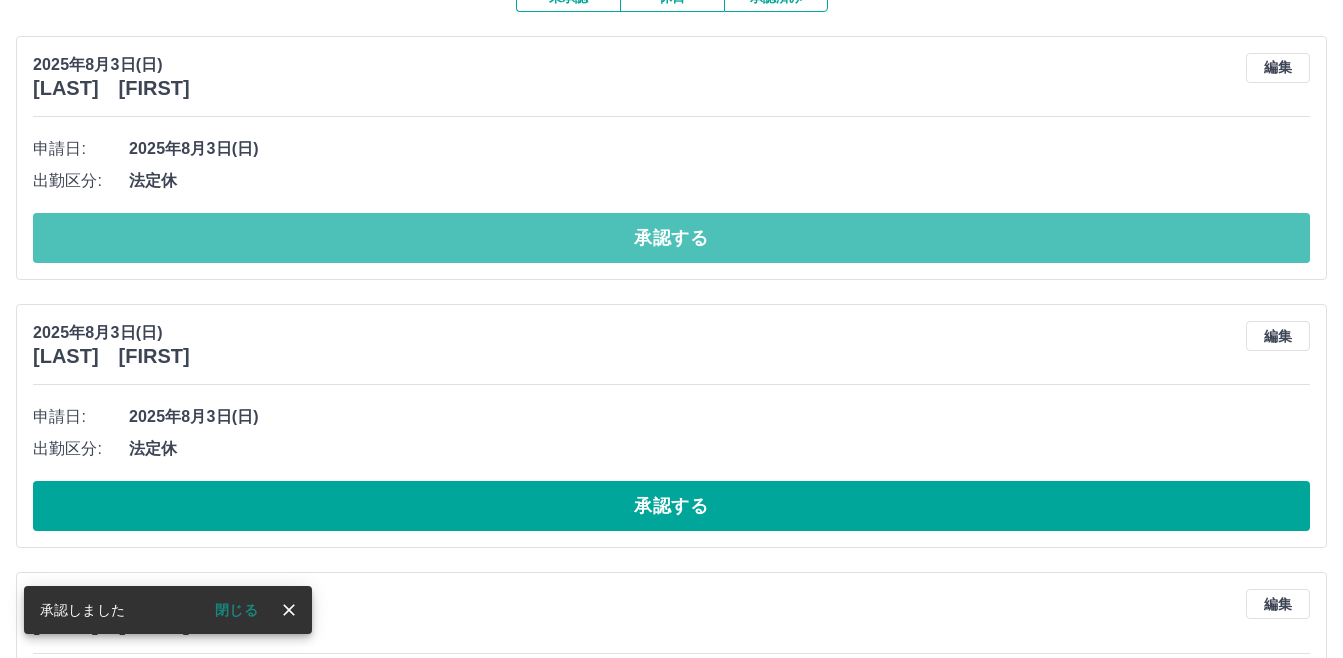 click on "承認する" at bounding box center (671, 238) 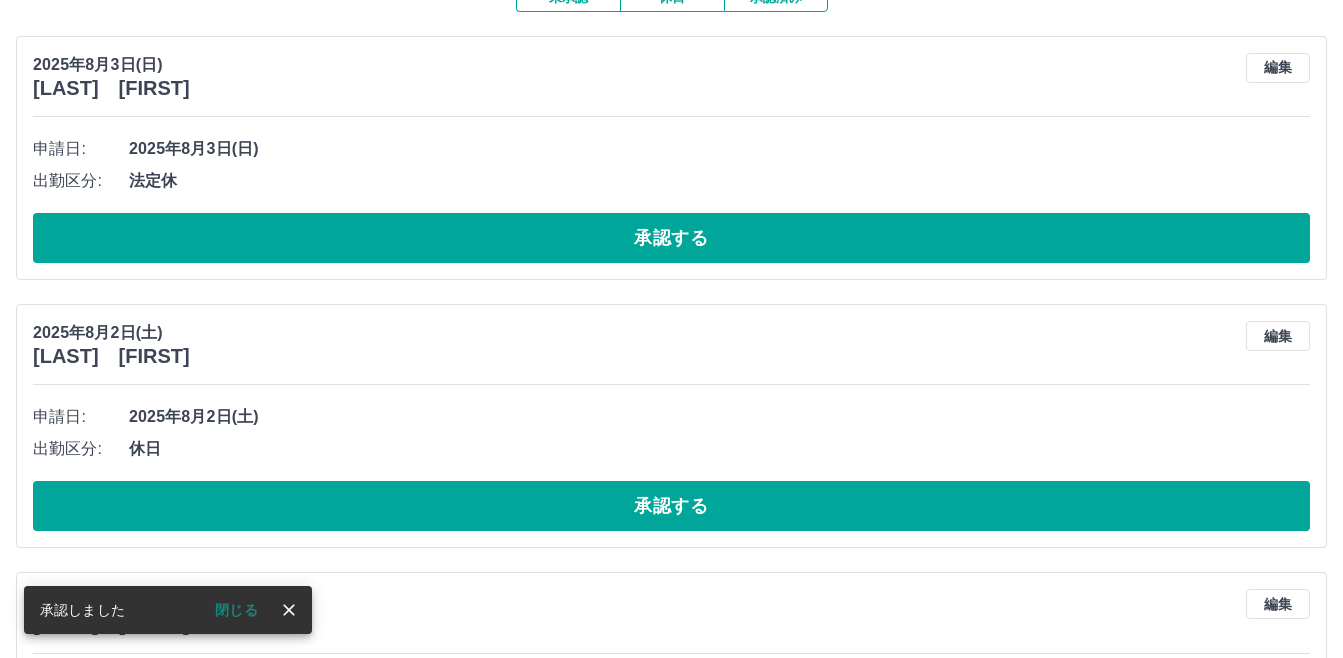 click on "承認する" at bounding box center (671, 238) 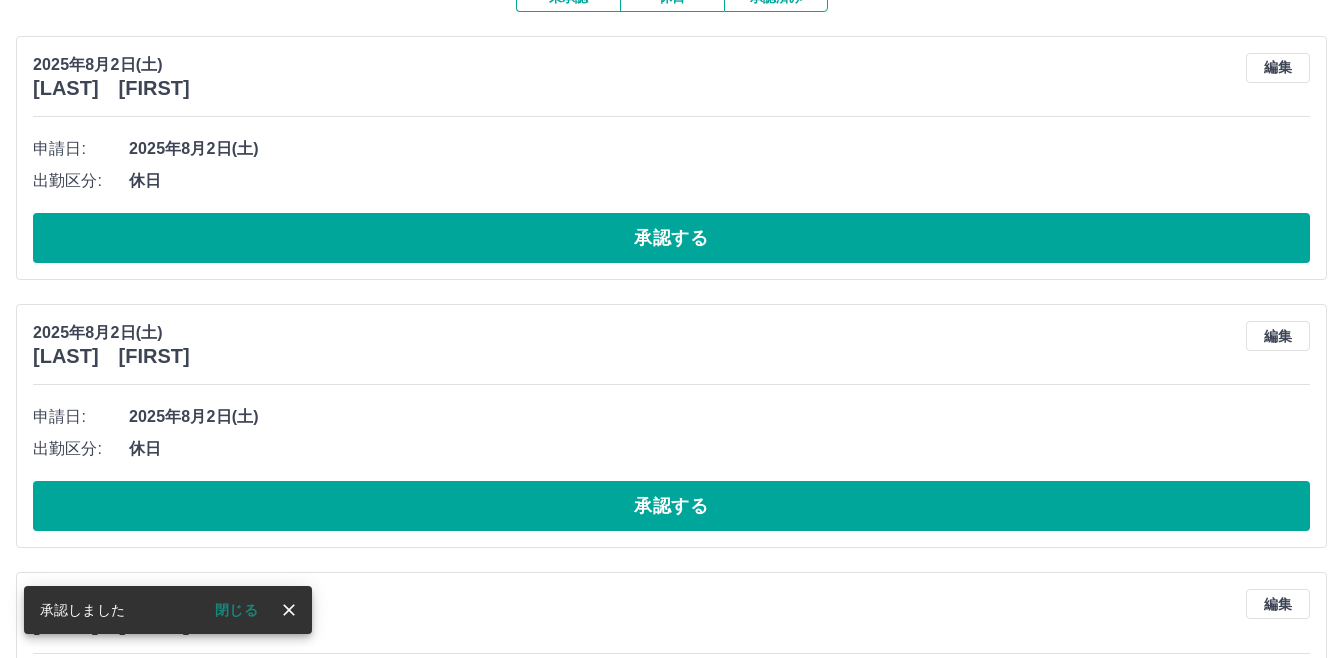 click on "承認する" at bounding box center (671, 238) 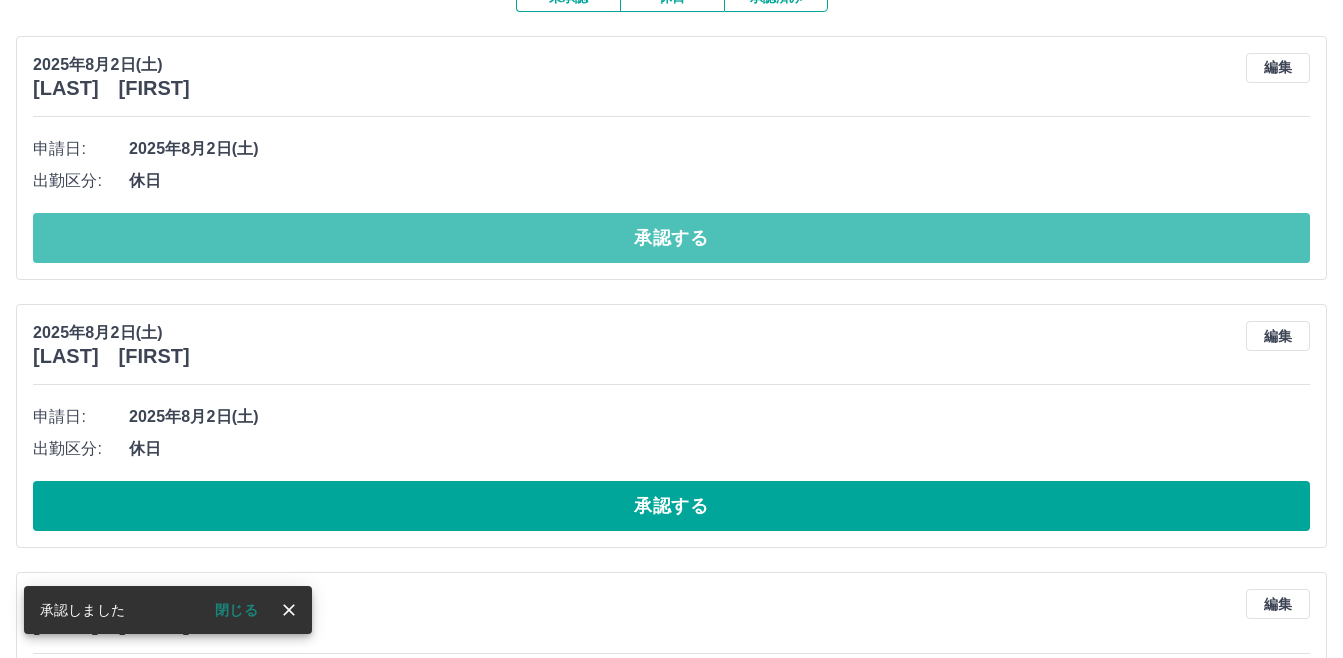 click on "承認する" at bounding box center [671, 238] 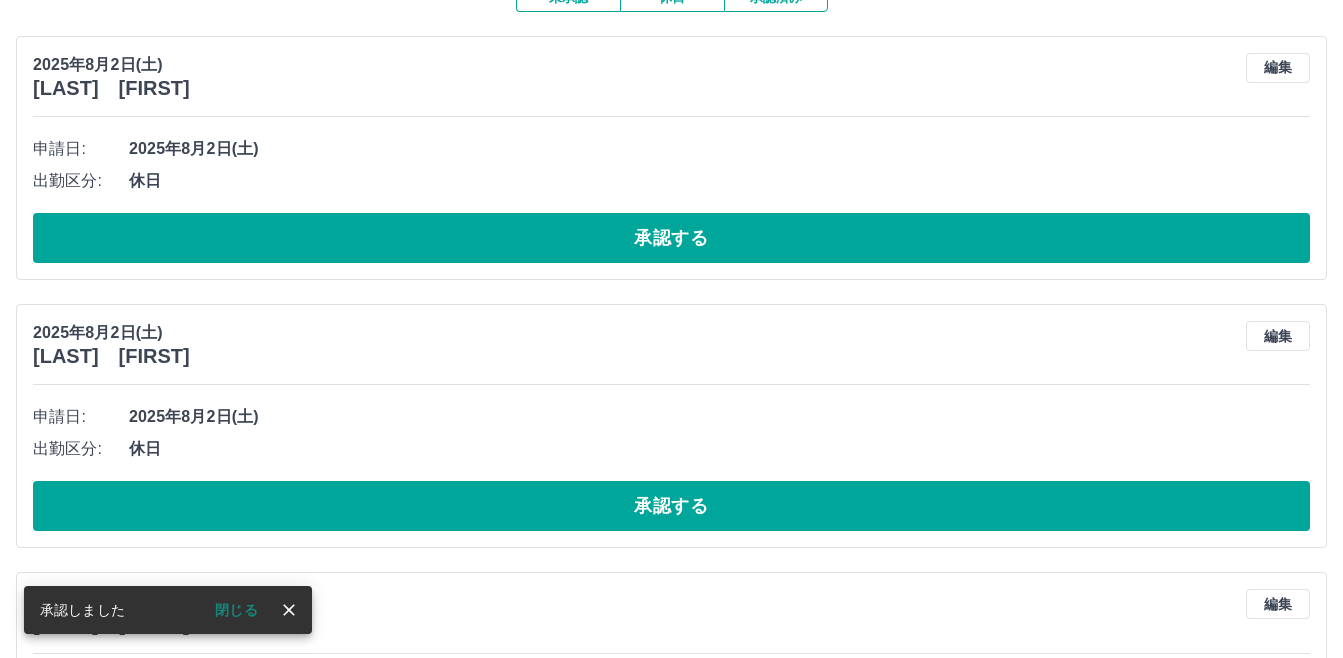 click on "承認する" at bounding box center [671, 238] 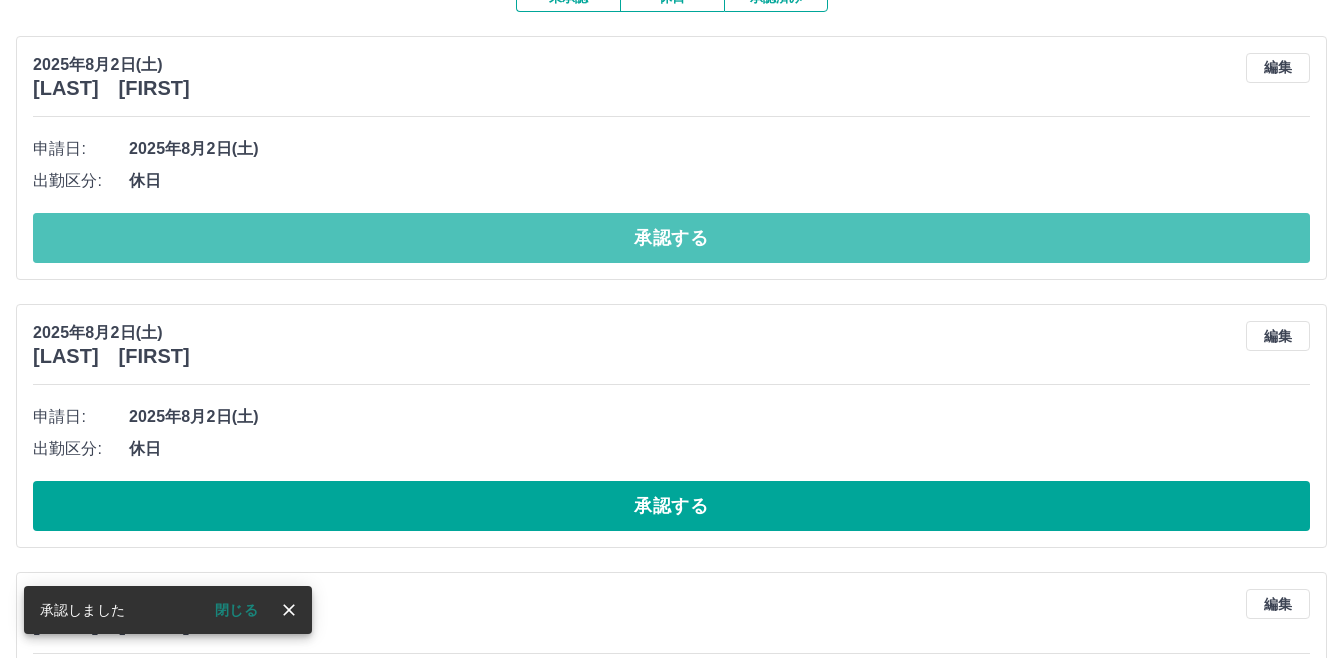 click on "承認する" at bounding box center [671, 238] 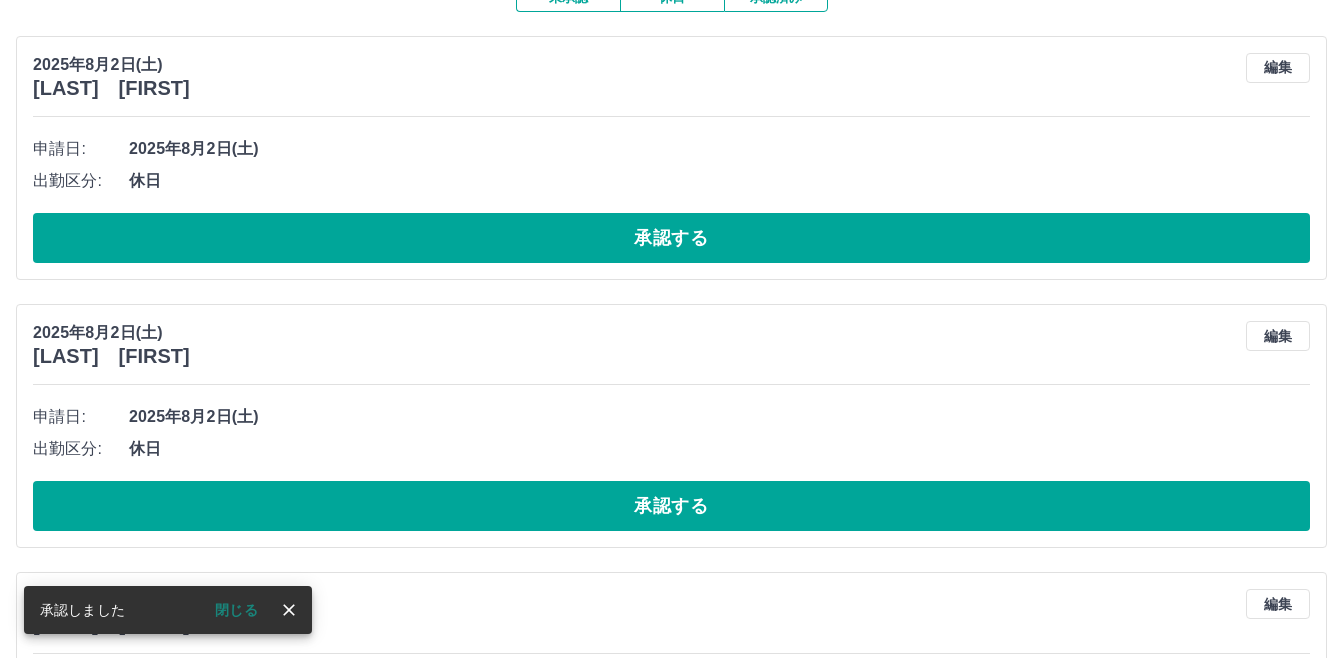 click on "承認する" at bounding box center [671, 238] 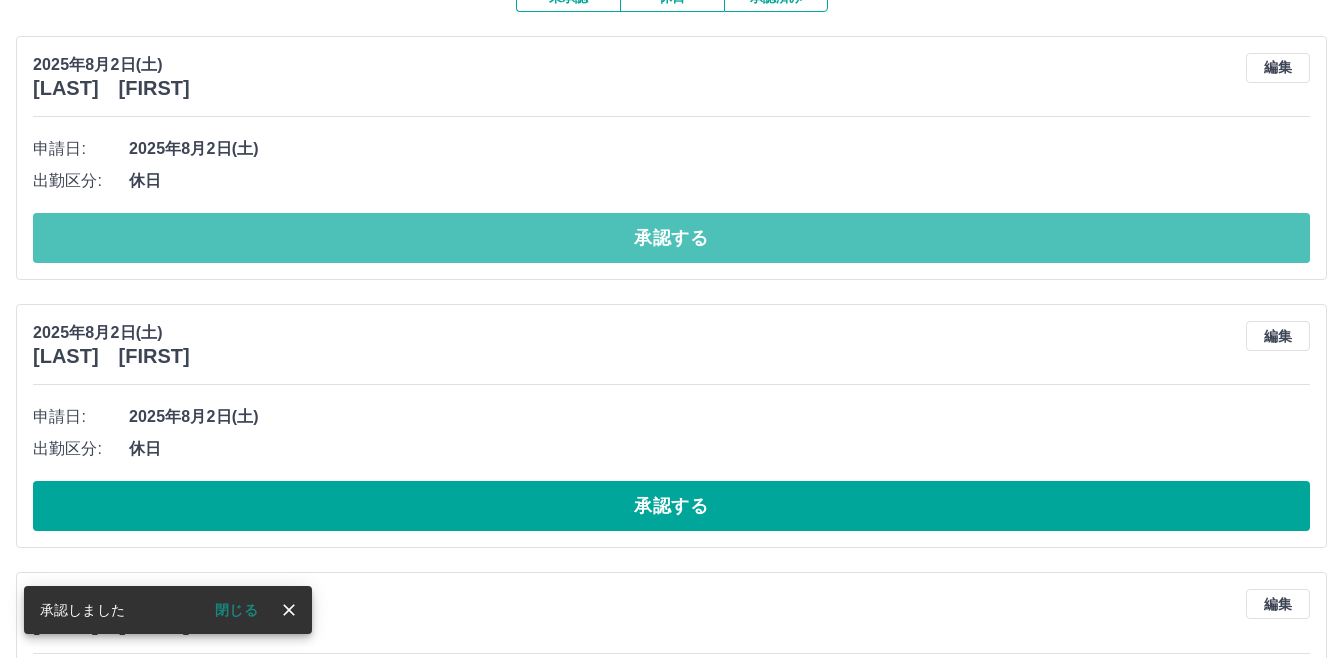 click on "承認する" at bounding box center [671, 238] 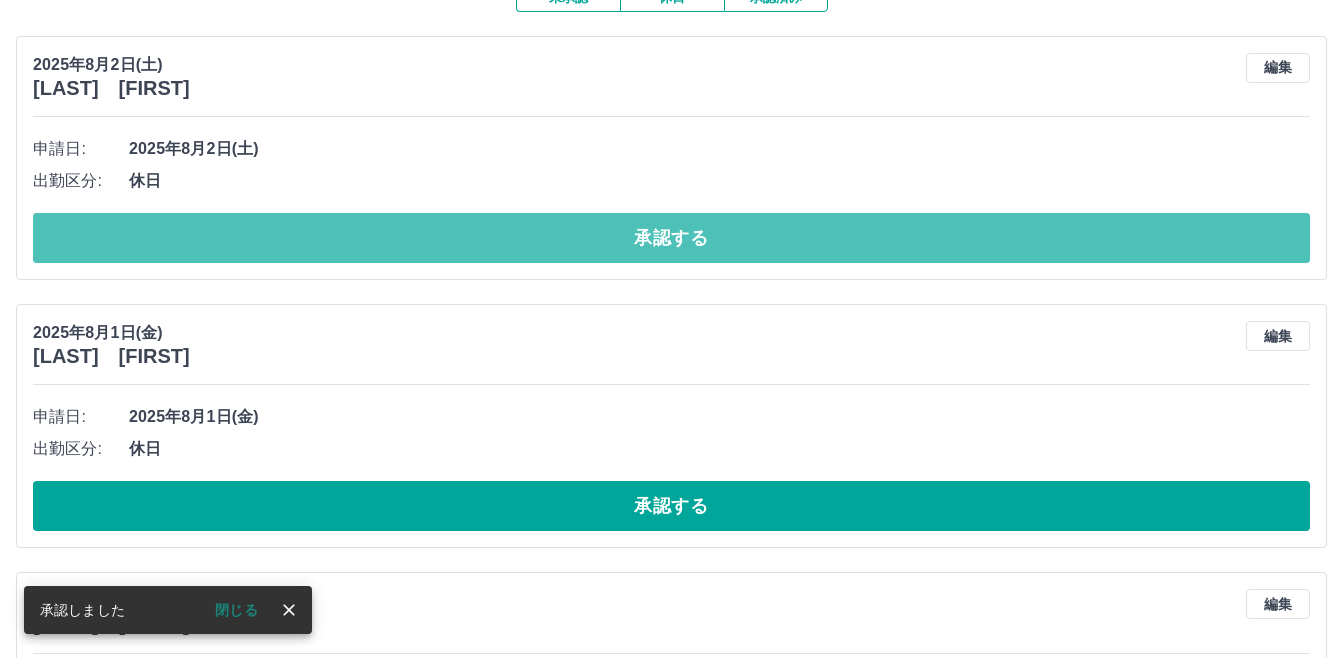click on "承認する" at bounding box center [671, 238] 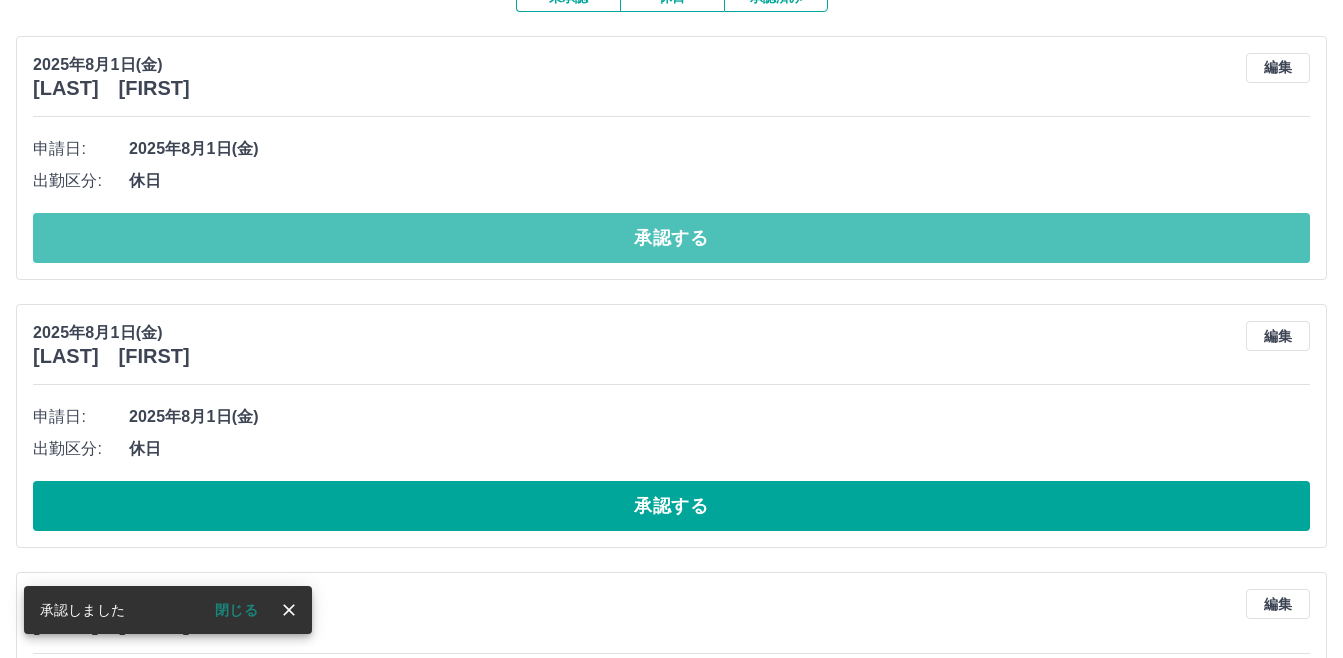 click on "承認する" at bounding box center [671, 238] 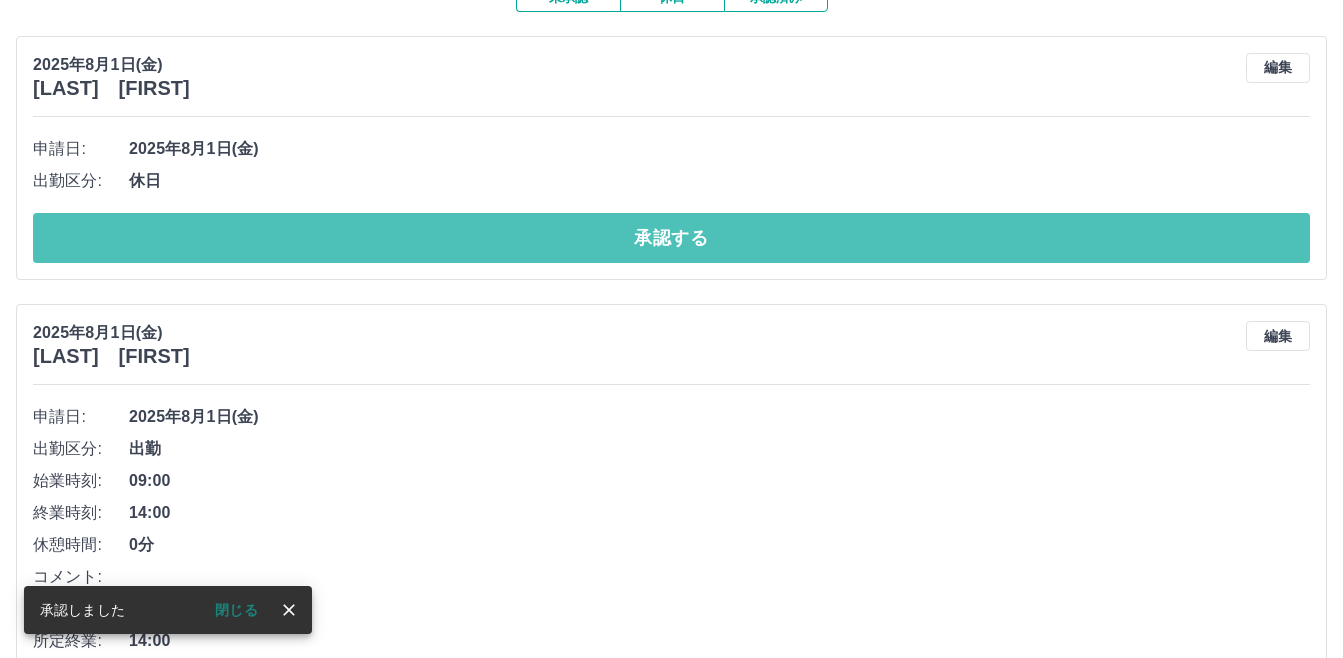 click on "承認する" at bounding box center [671, 238] 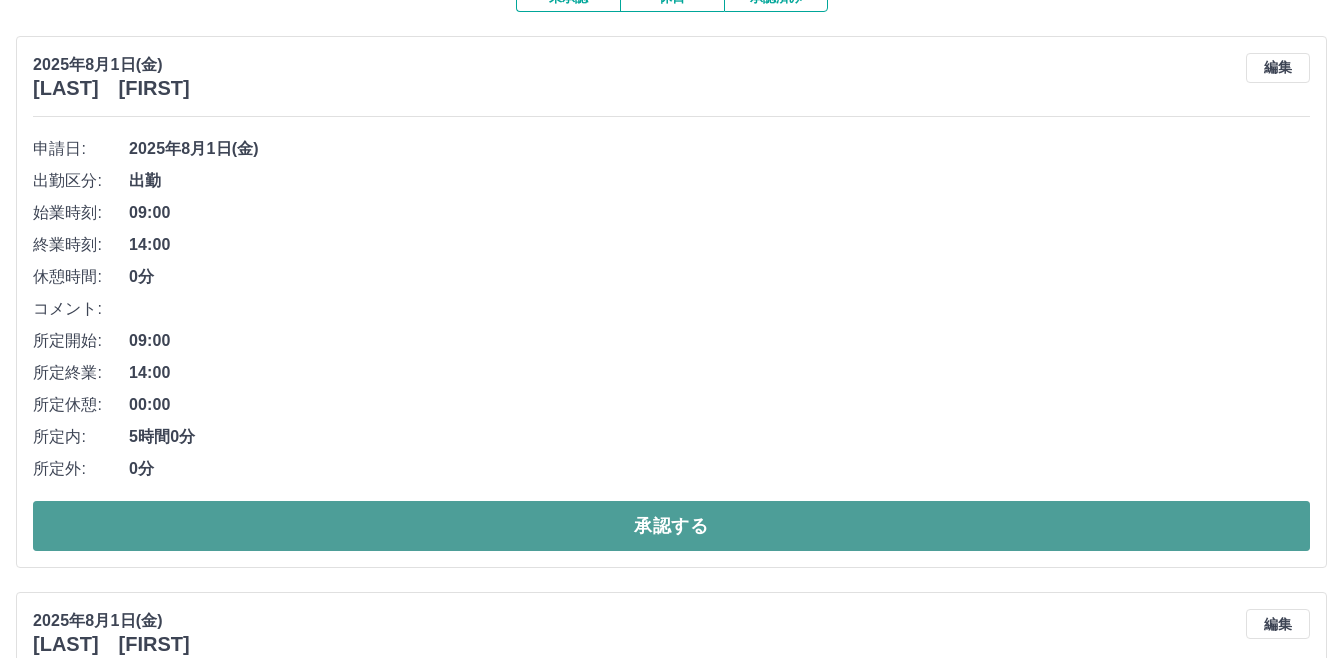 click on "承認する" at bounding box center (671, 526) 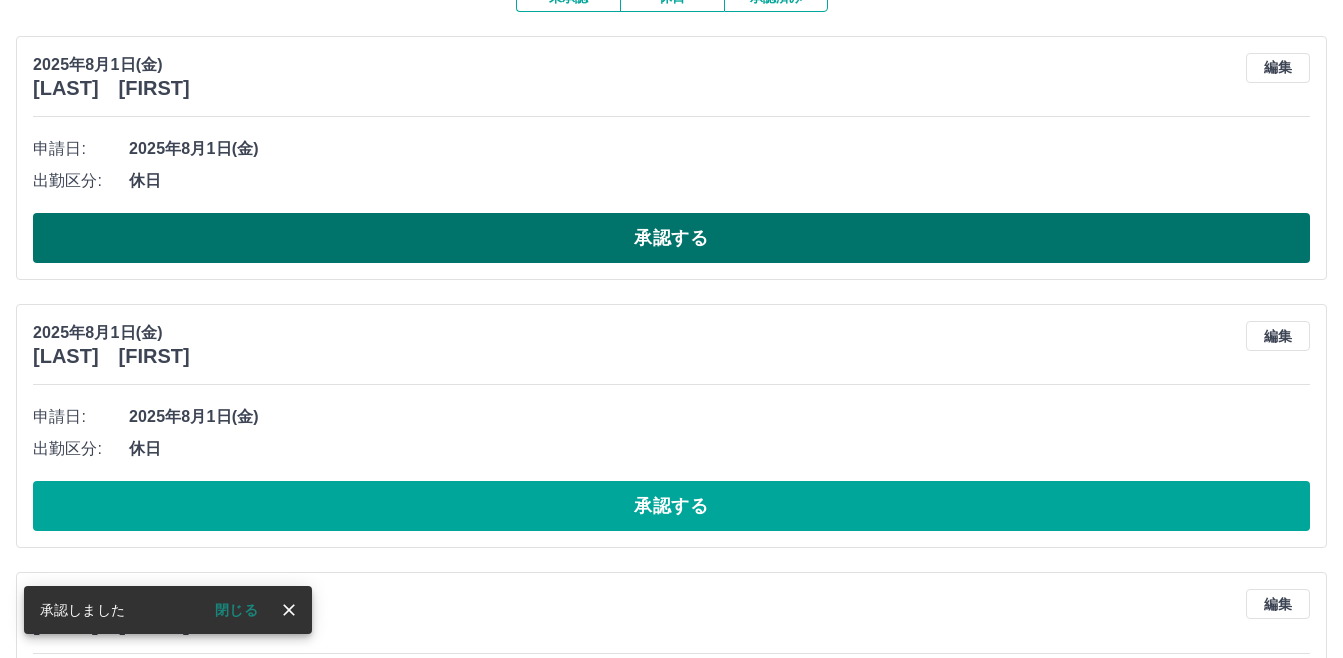 click on "承認する" at bounding box center (671, 238) 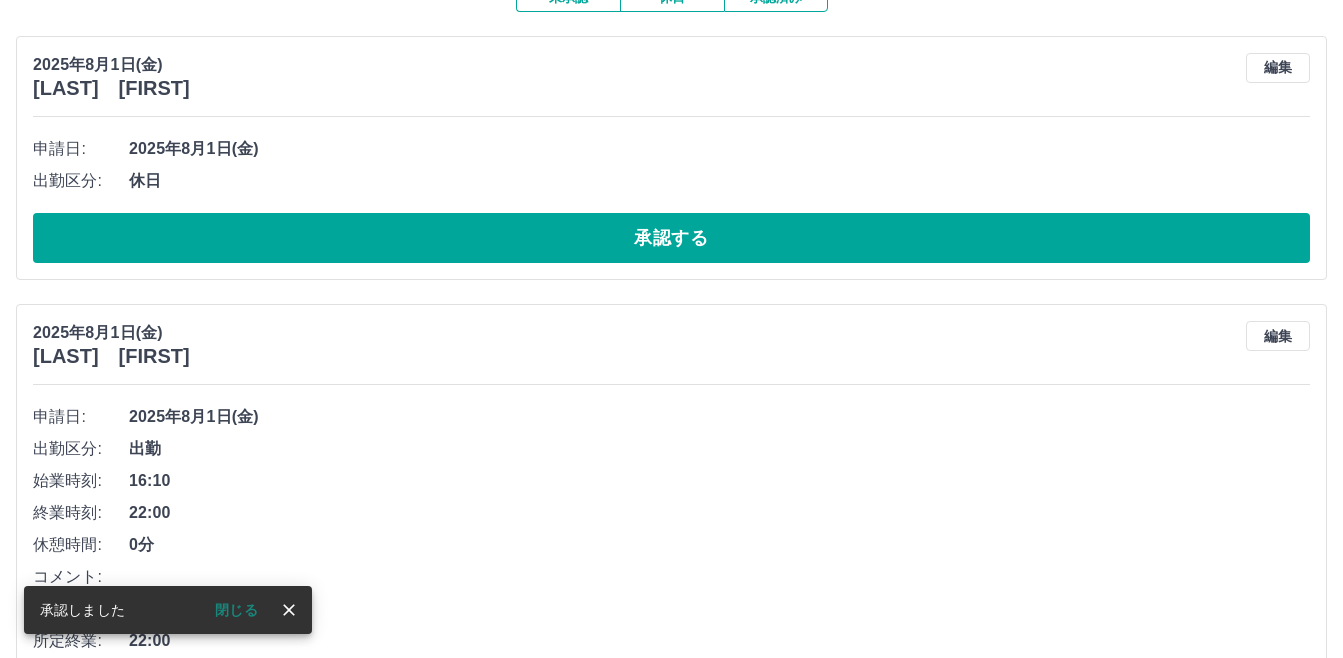 click on "承認する" at bounding box center [671, 238] 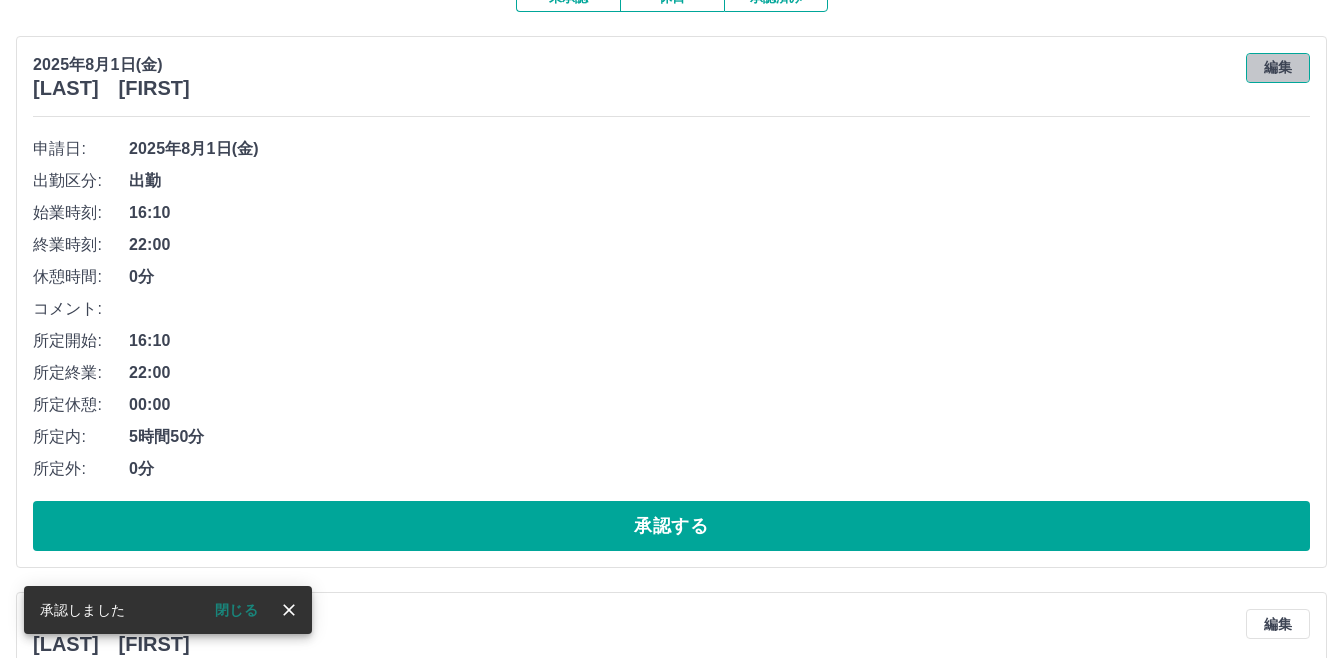 click on "編集" at bounding box center [1278, 68] 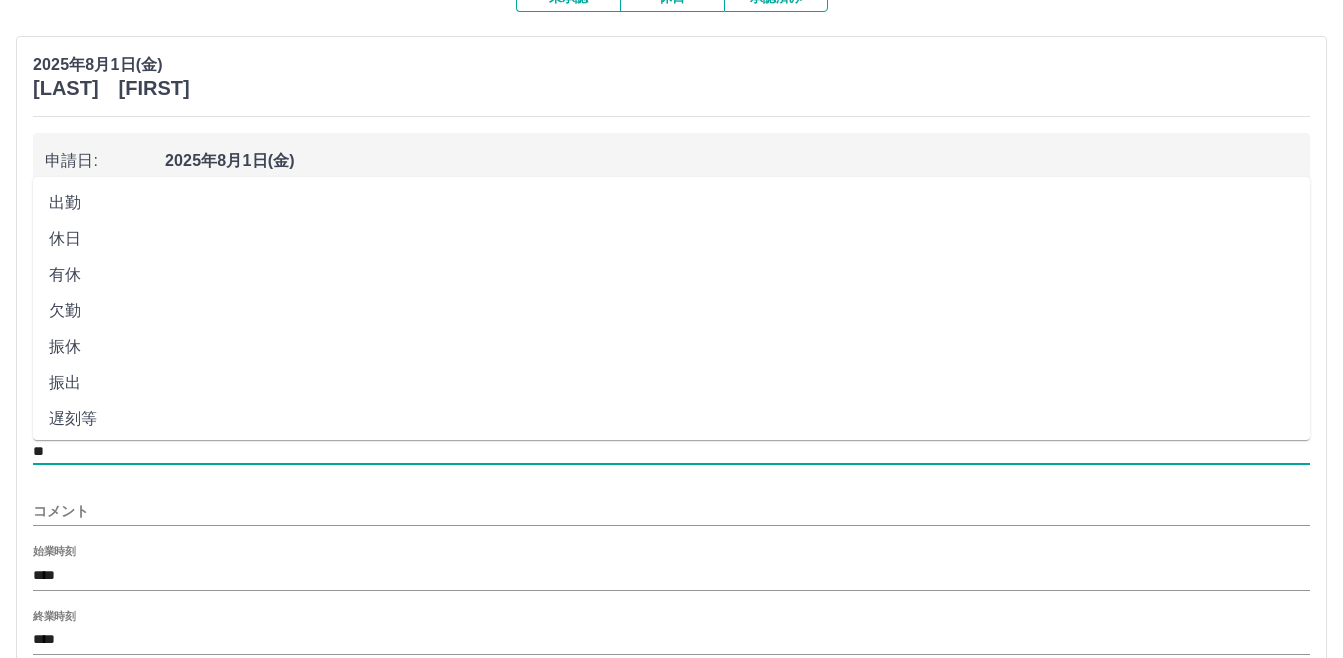 click on "**" at bounding box center [671, 451] 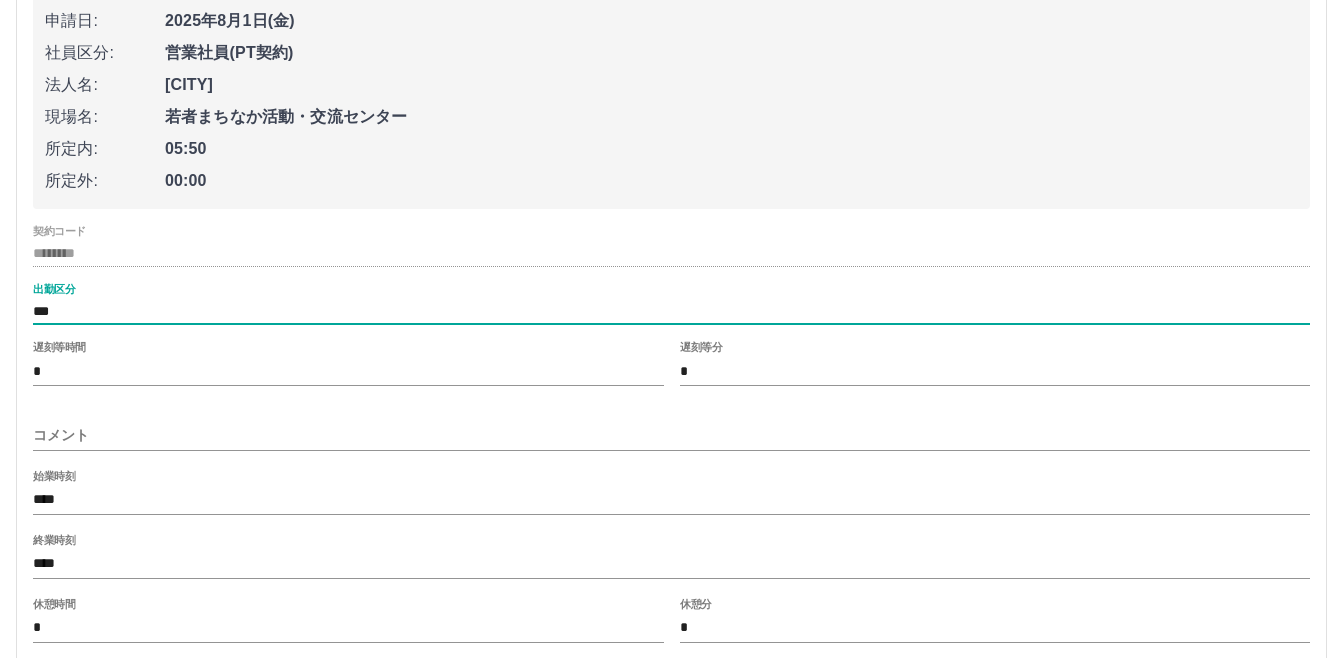scroll, scrollTop: 400, scrollLeft: 0, axis: vertical 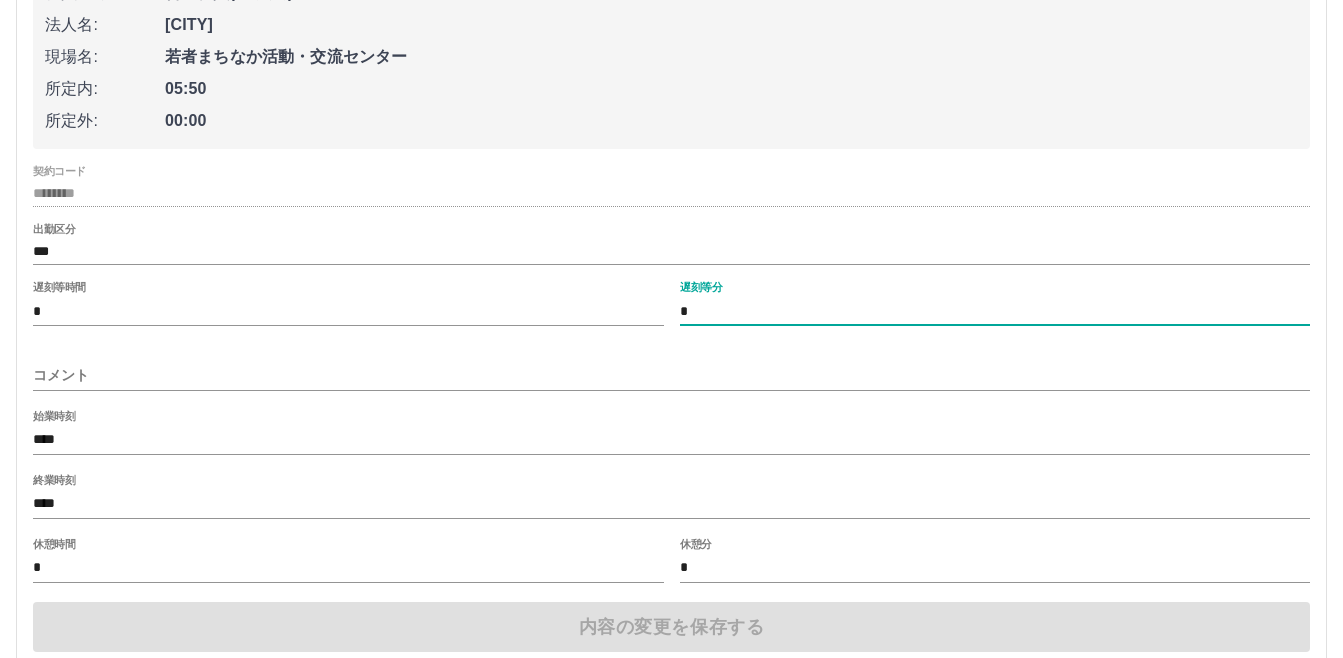 click on "*" at bounding box center [995, 311] 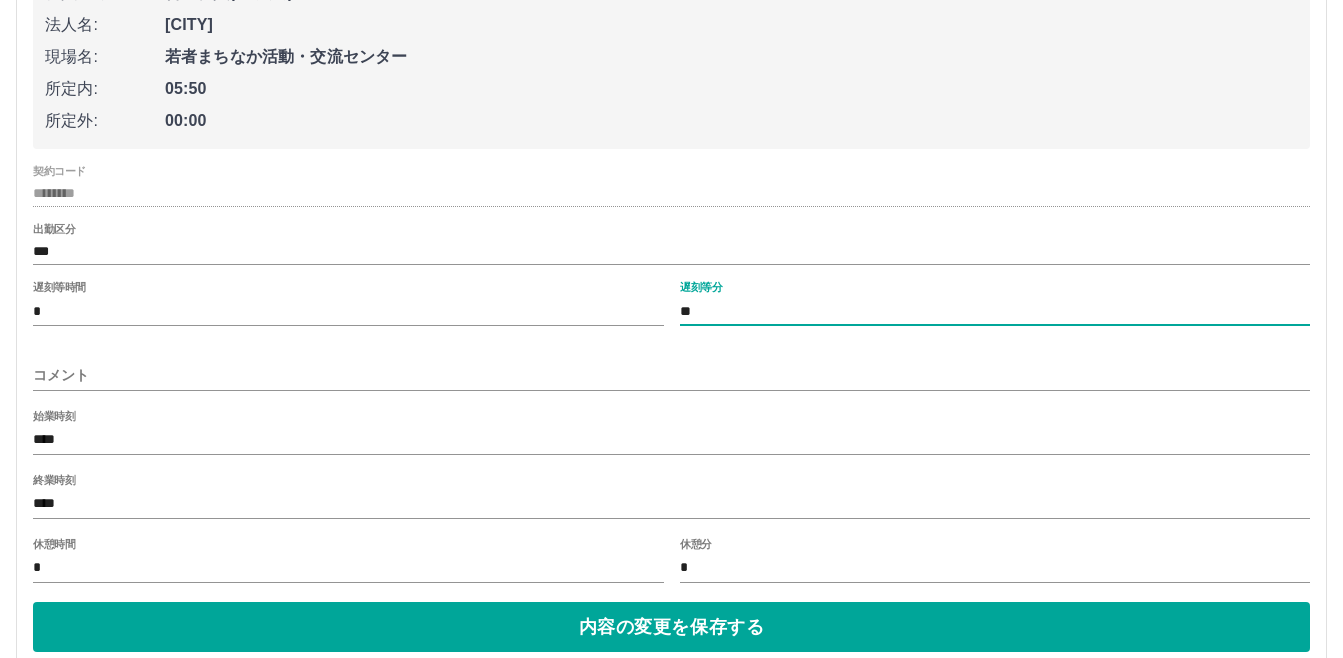 scroll, scrollTop: 500, scrollLeft: 0, axis: vertical 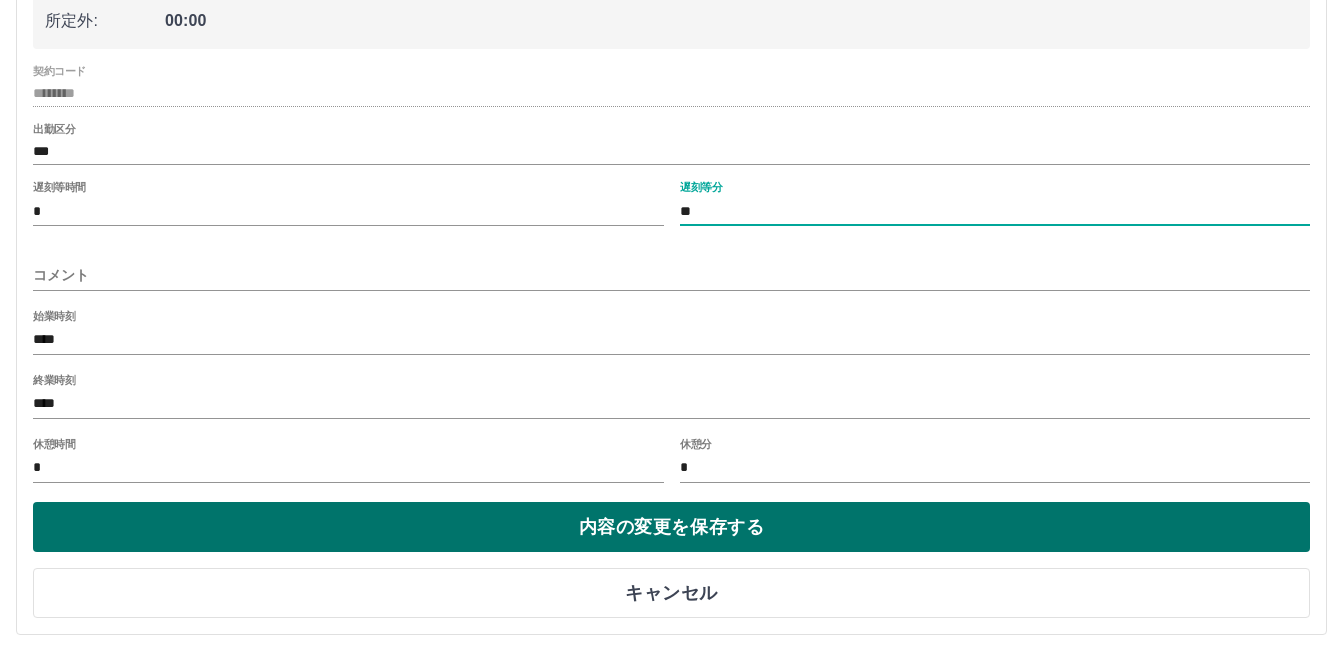 type on "**" 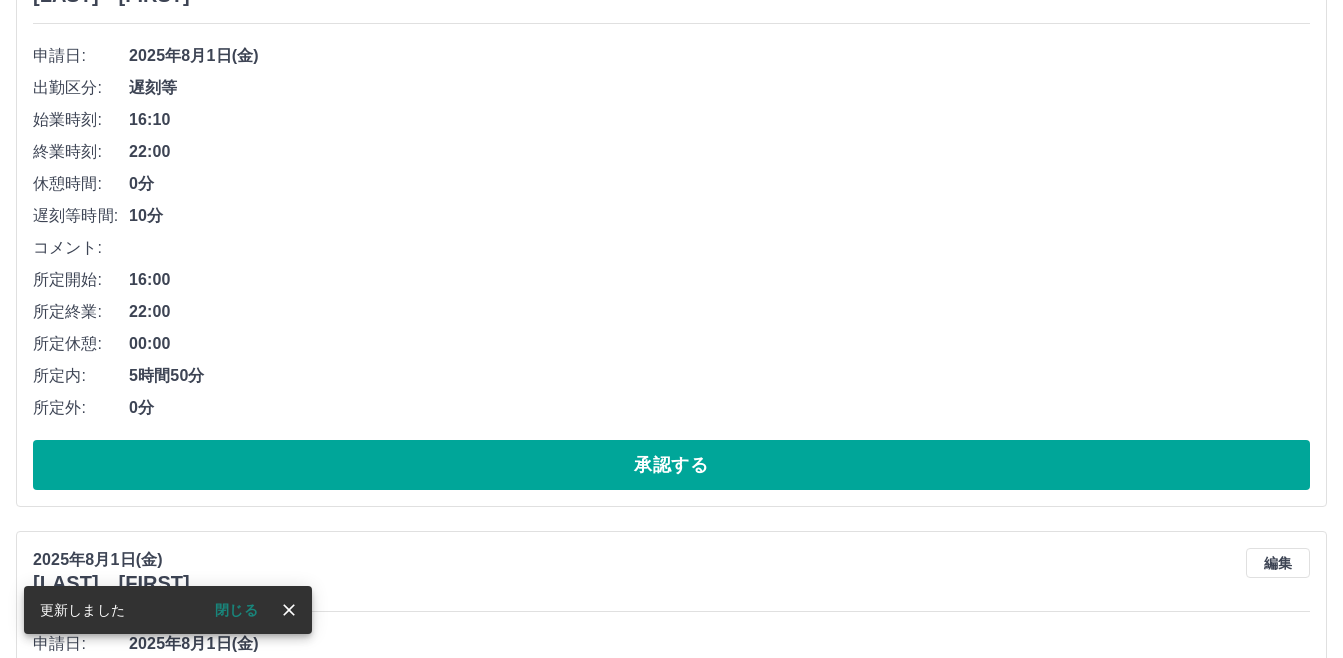 scroll, scrollTop: 300, scrollLeft: 0, axis: vertical 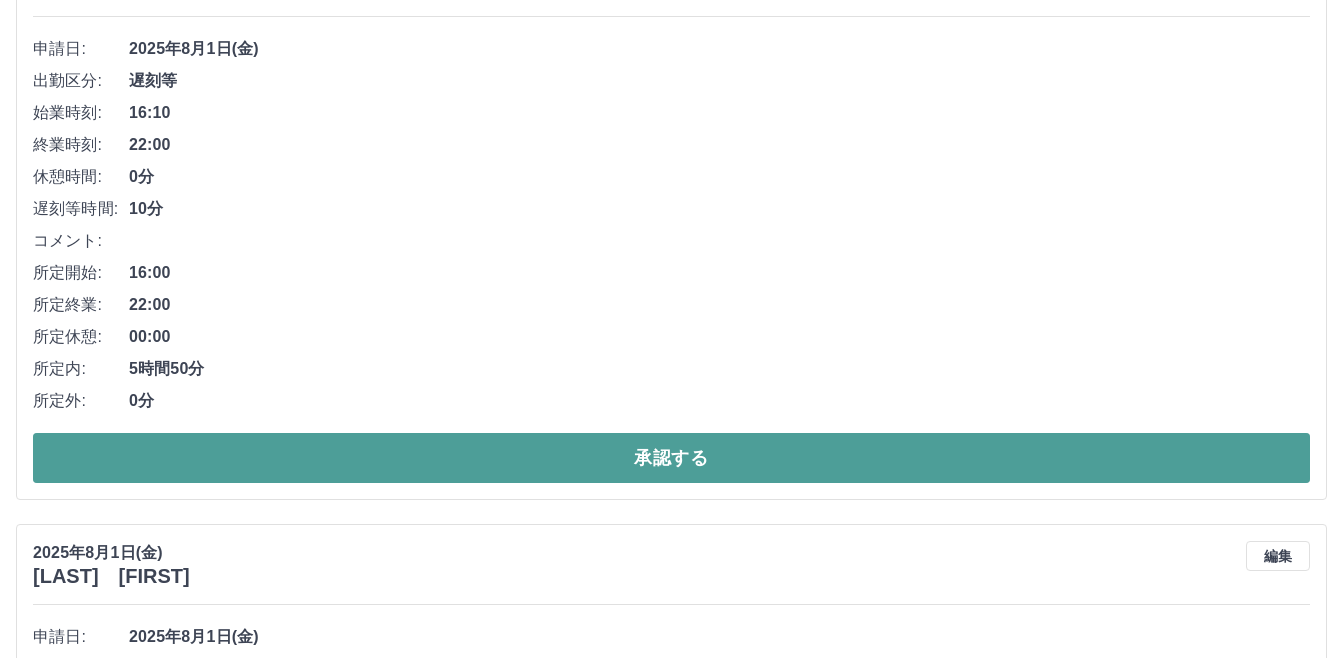 click on "承認する" at bounding box center (671, 458) 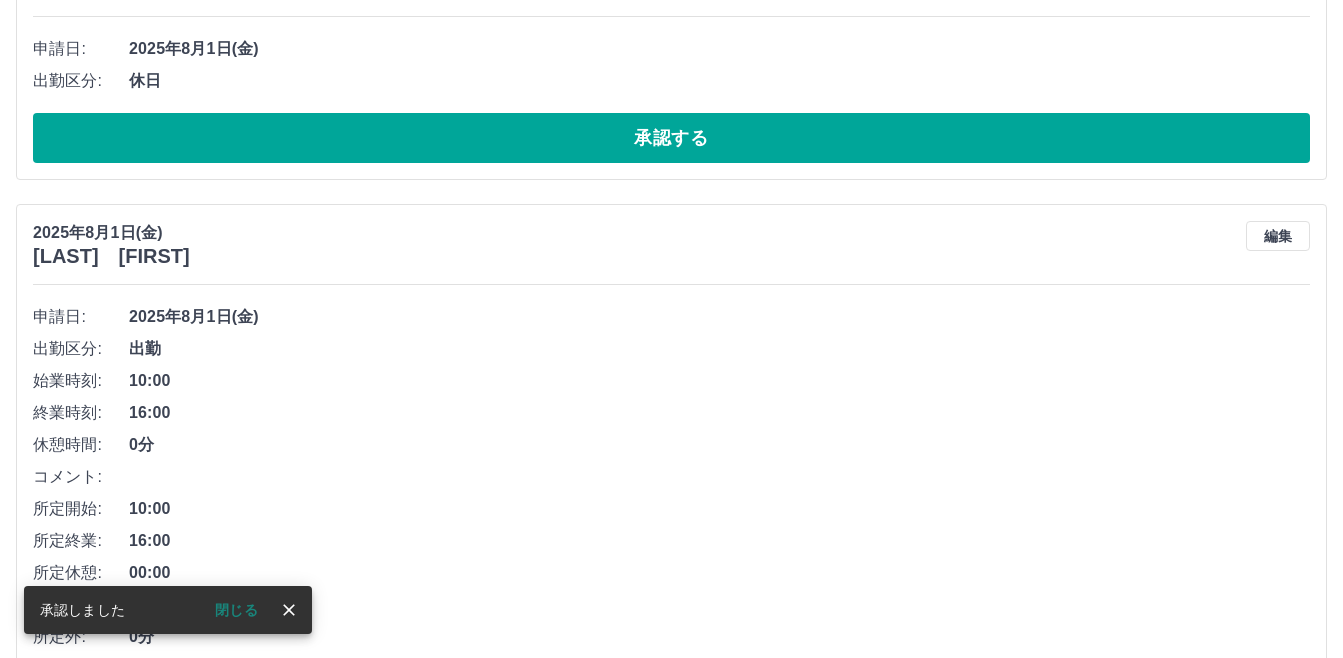 scroll, scrollTop: 0, scrollLeft: 0, axis: both 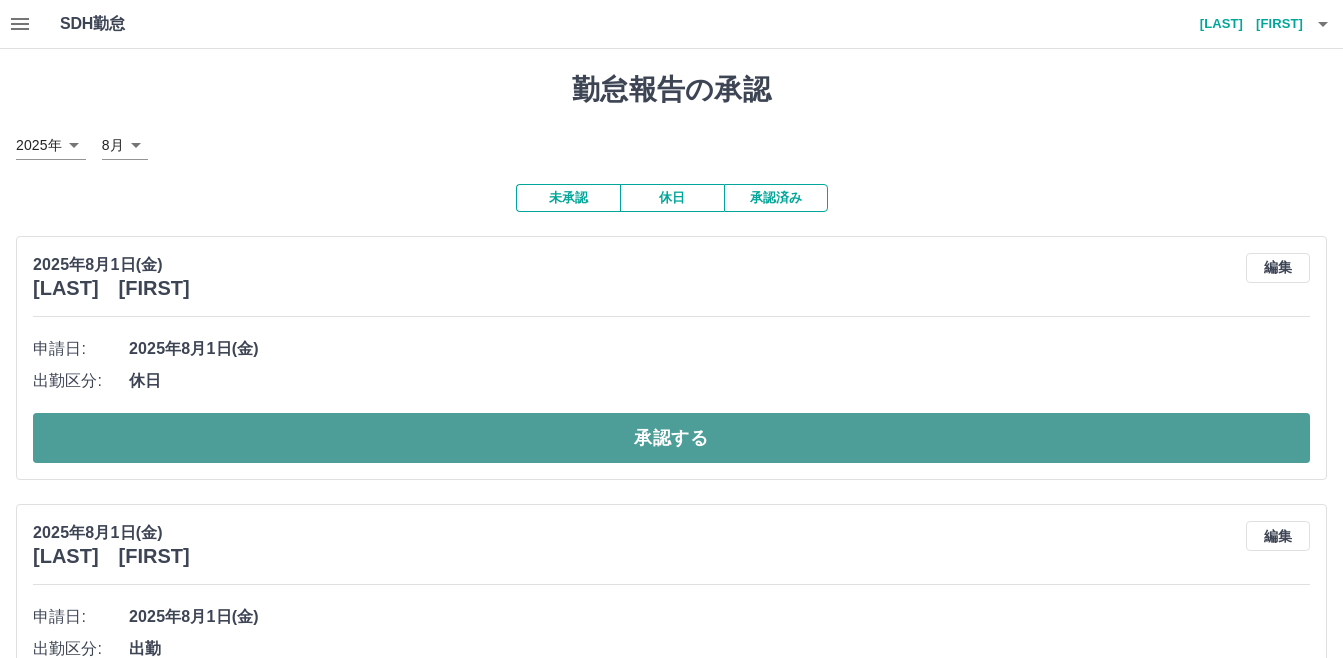 click on "承認する" at bounding box center (671, 438) 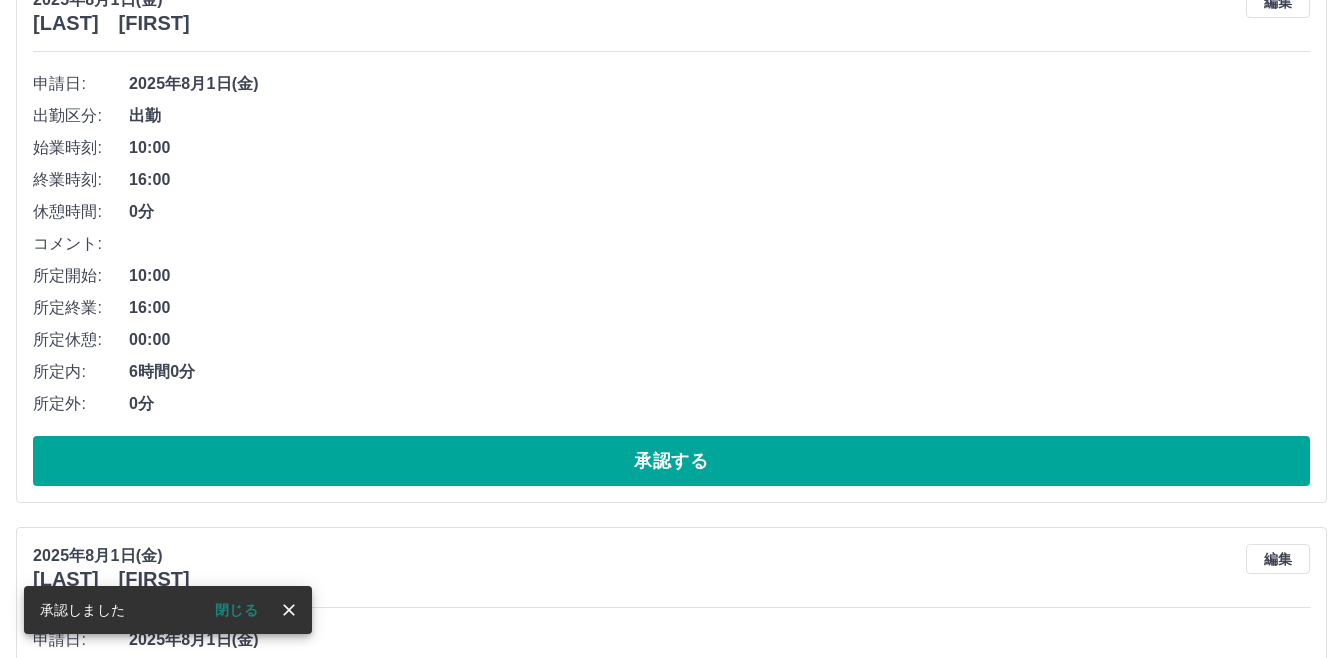 scroll, scrollTop: 300, scrollLeft: 0, axis: vertical 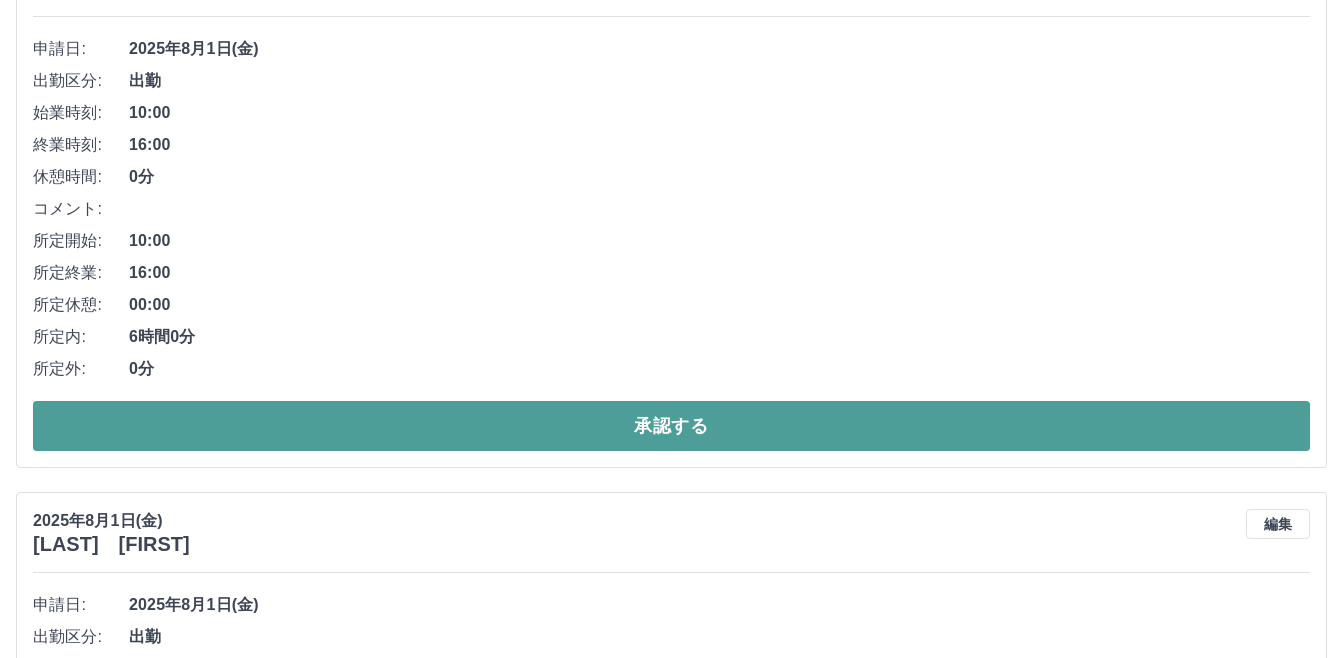 click on "承認する" at bounding box center [671, 426] 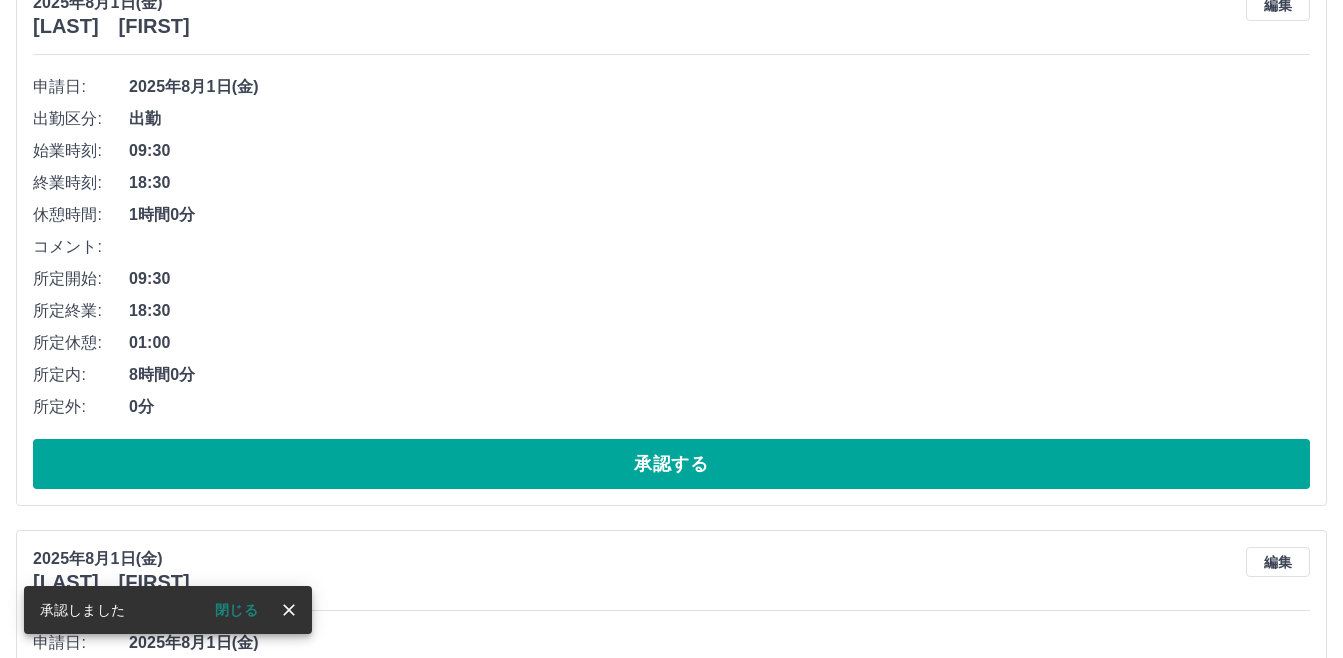 scroll, scrollTop: 300, scrollLeft: 0, axis: vertical 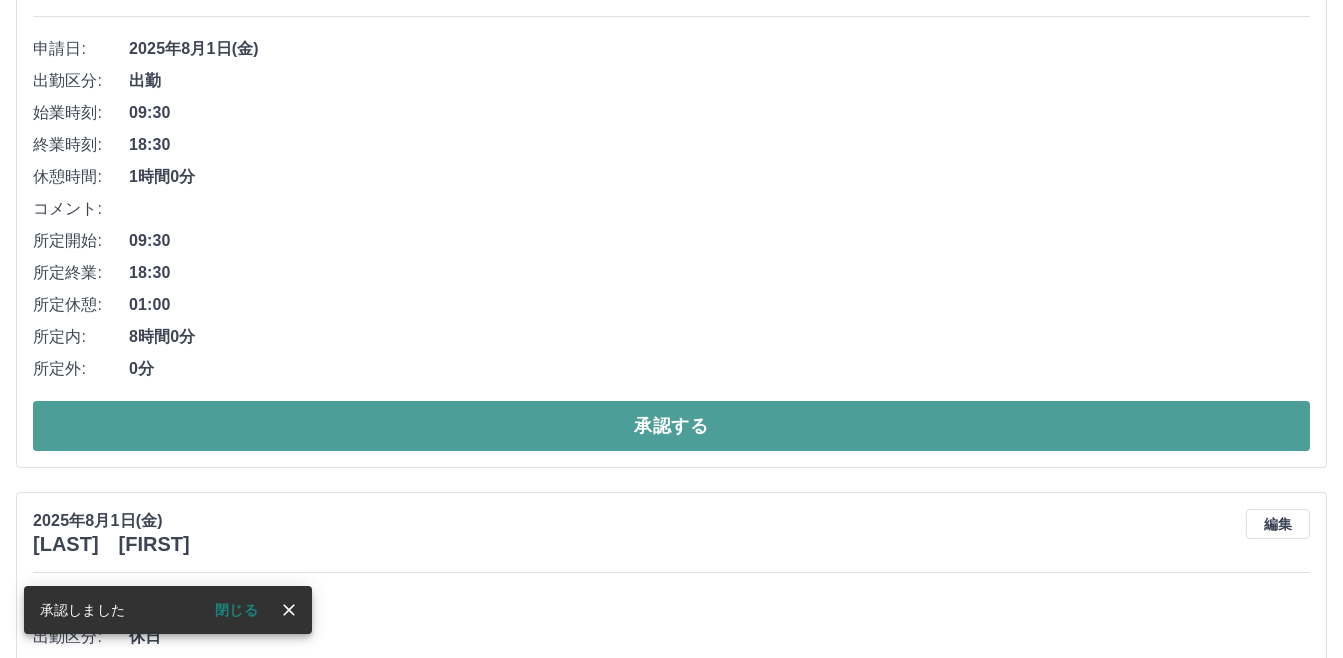 click on "承認する" at bounding box center (671, 426) 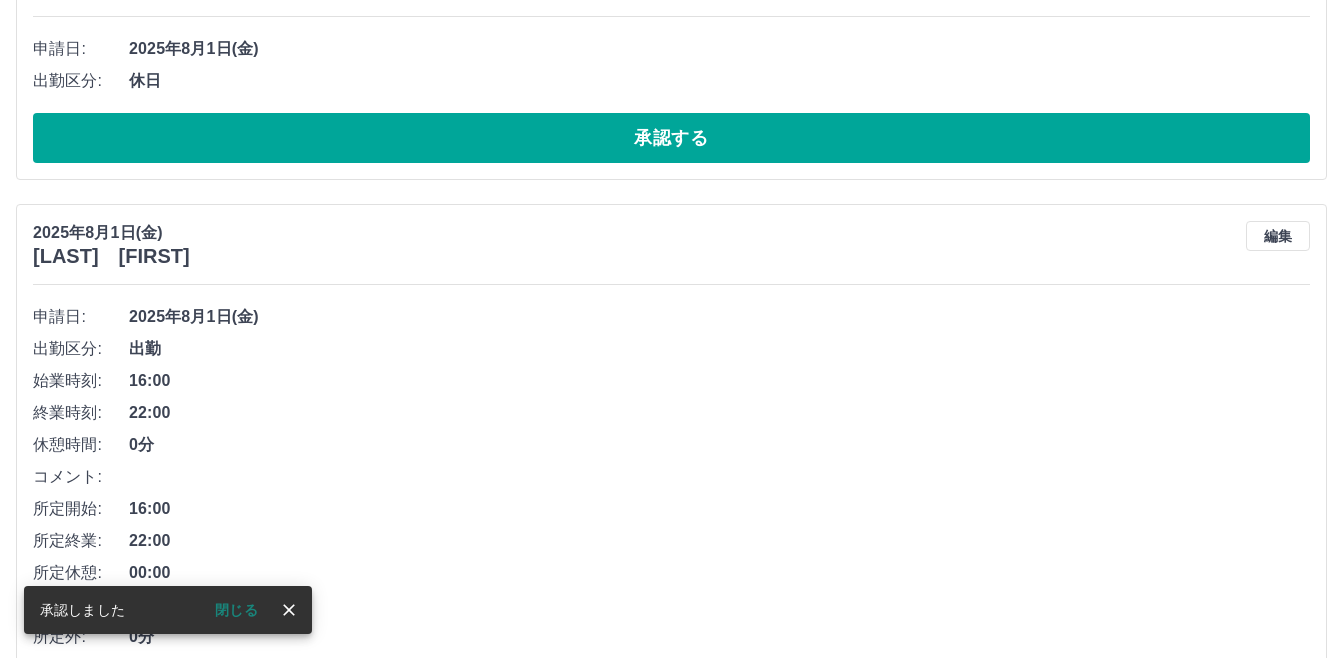scroll, scrollTop: 0, scrollLeft: 0, axis: both 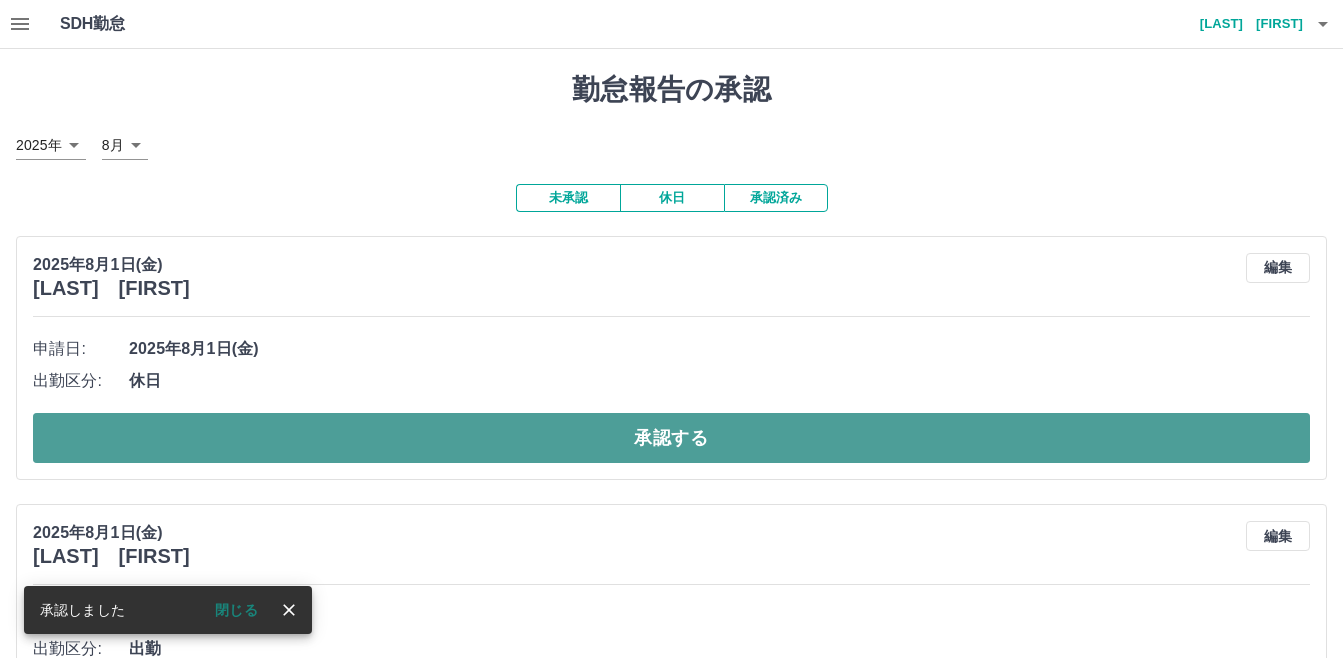 click on "承認する" at bounding box center [671, 438] 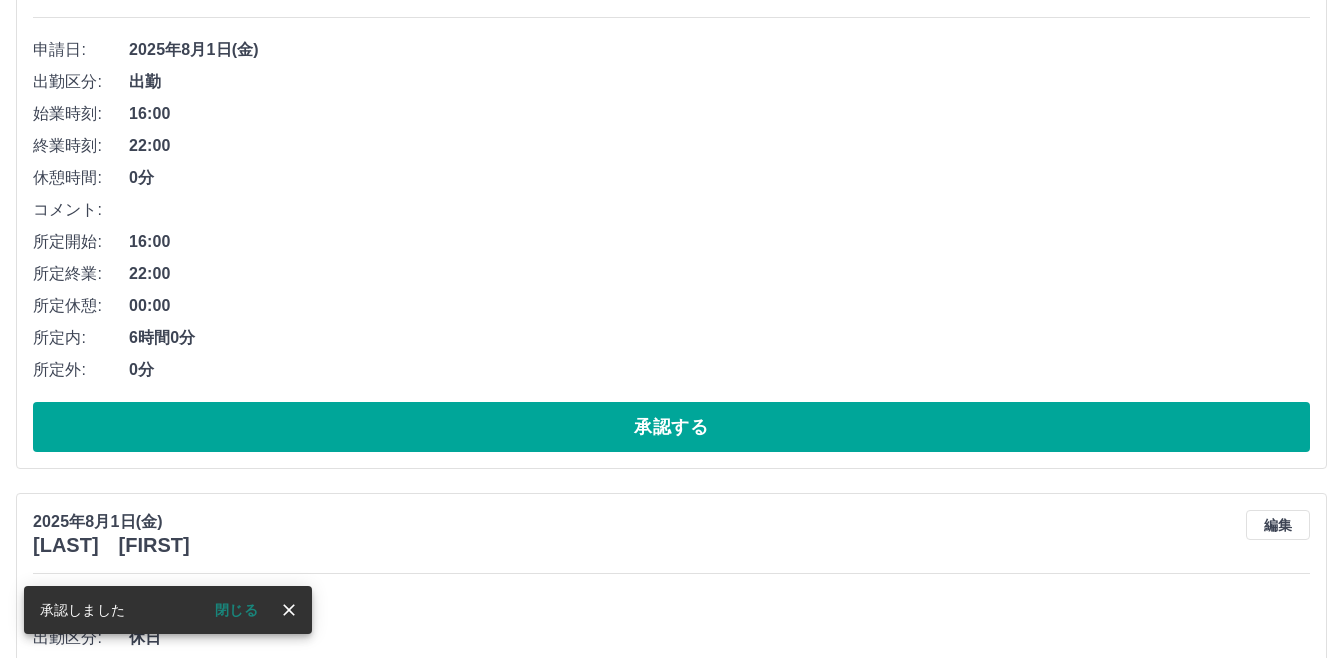 scroll, scrollTop: 300, scrollLeft: 0, axis: vertical 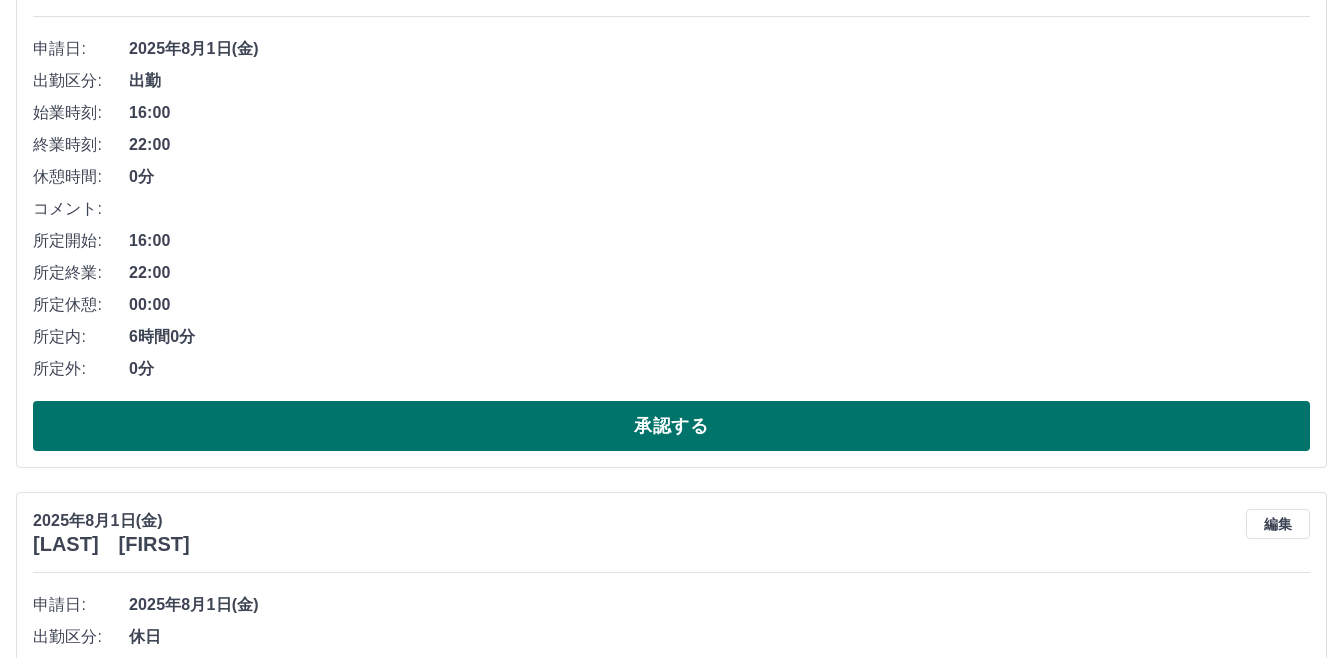 click on "承認する" at bounding box center (671, 426) 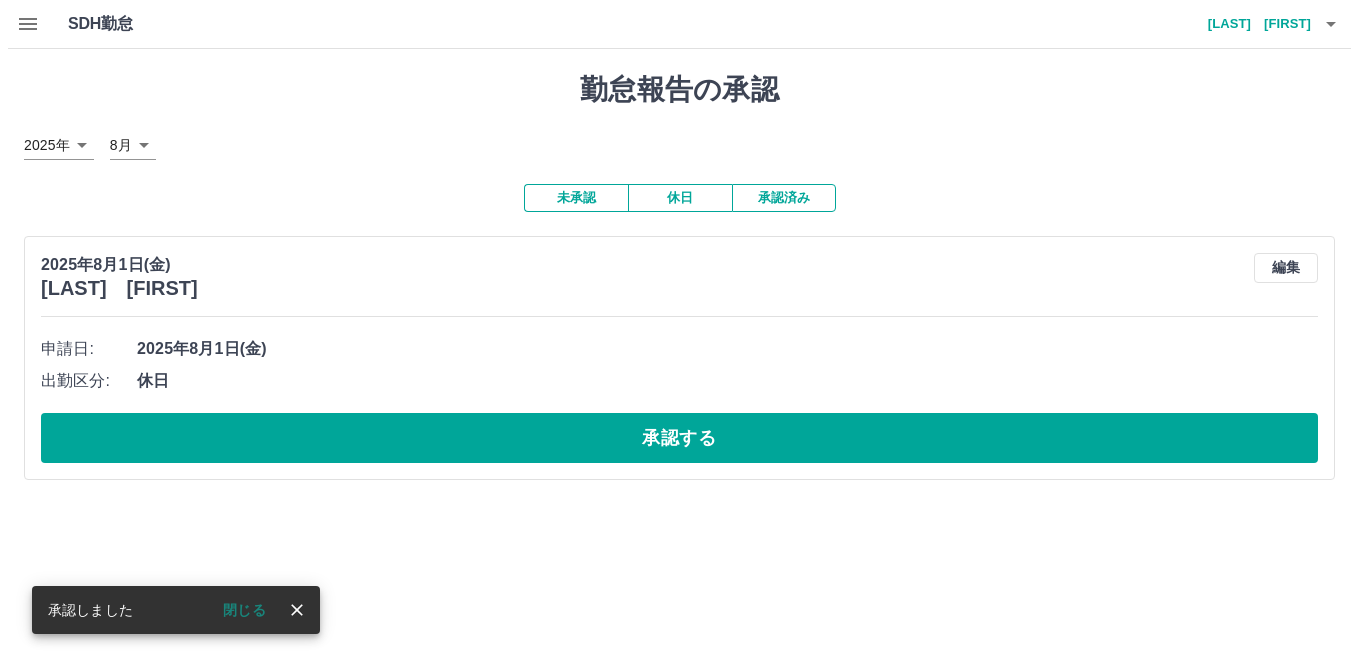 scroll, scrollTop: 0, scrollLeft: 0, axis: both 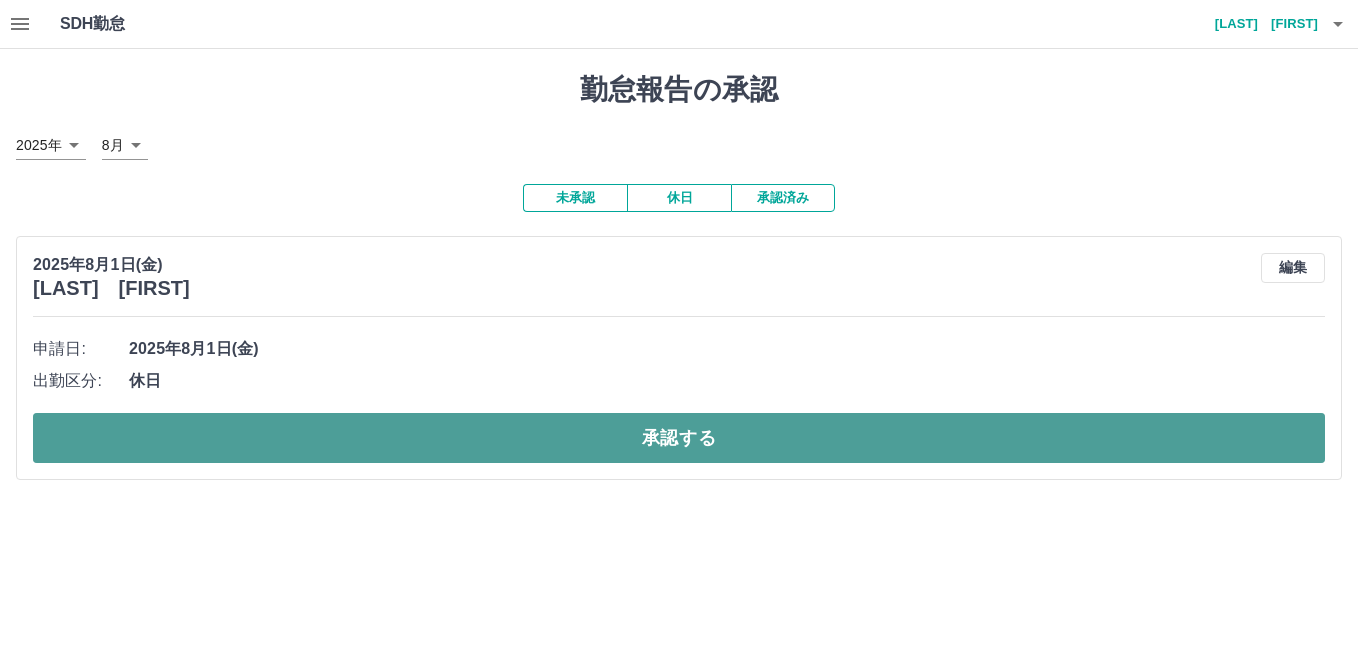 click on "承認する" at bounding box center (679, 438) 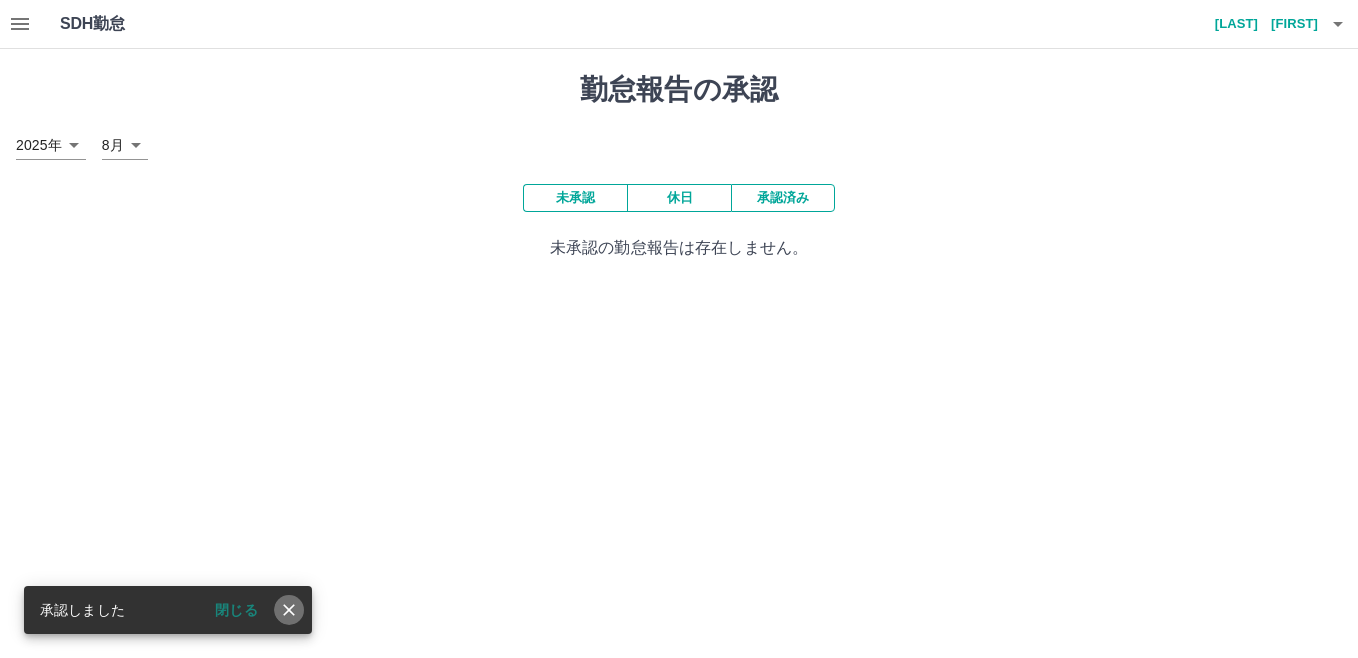 click 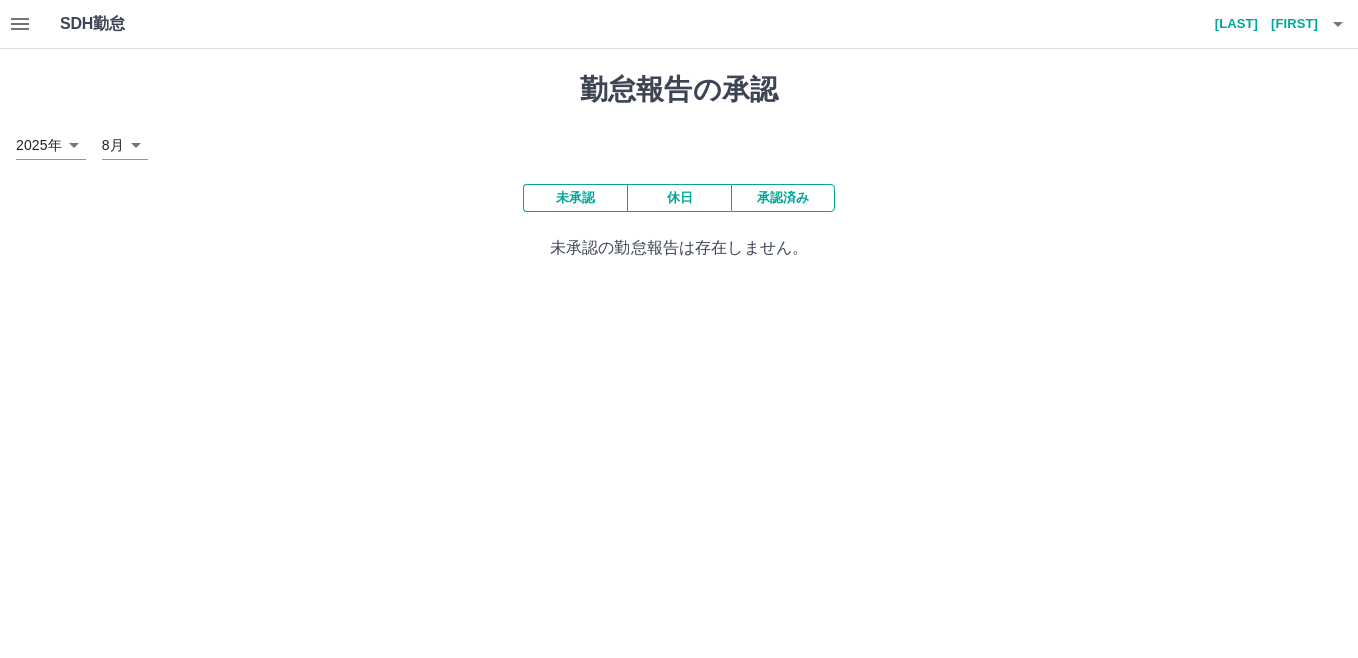 click 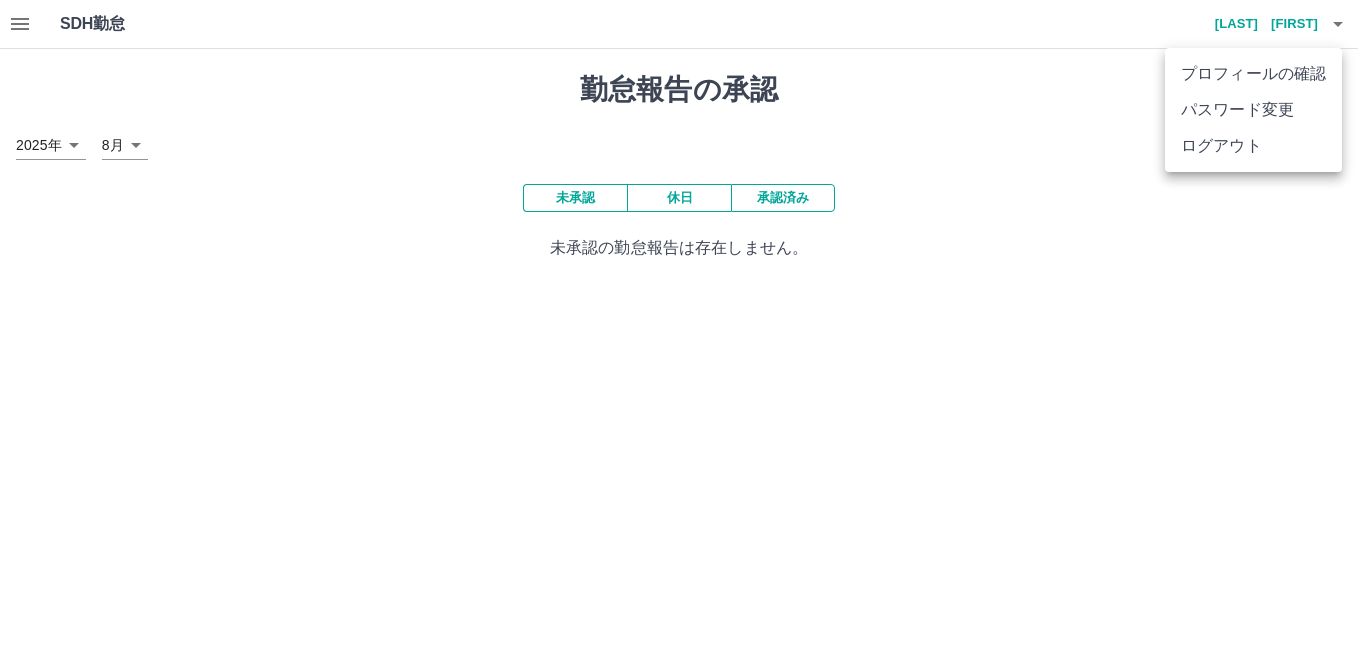click on "ログアウト" at bounding box center [1253, 146] 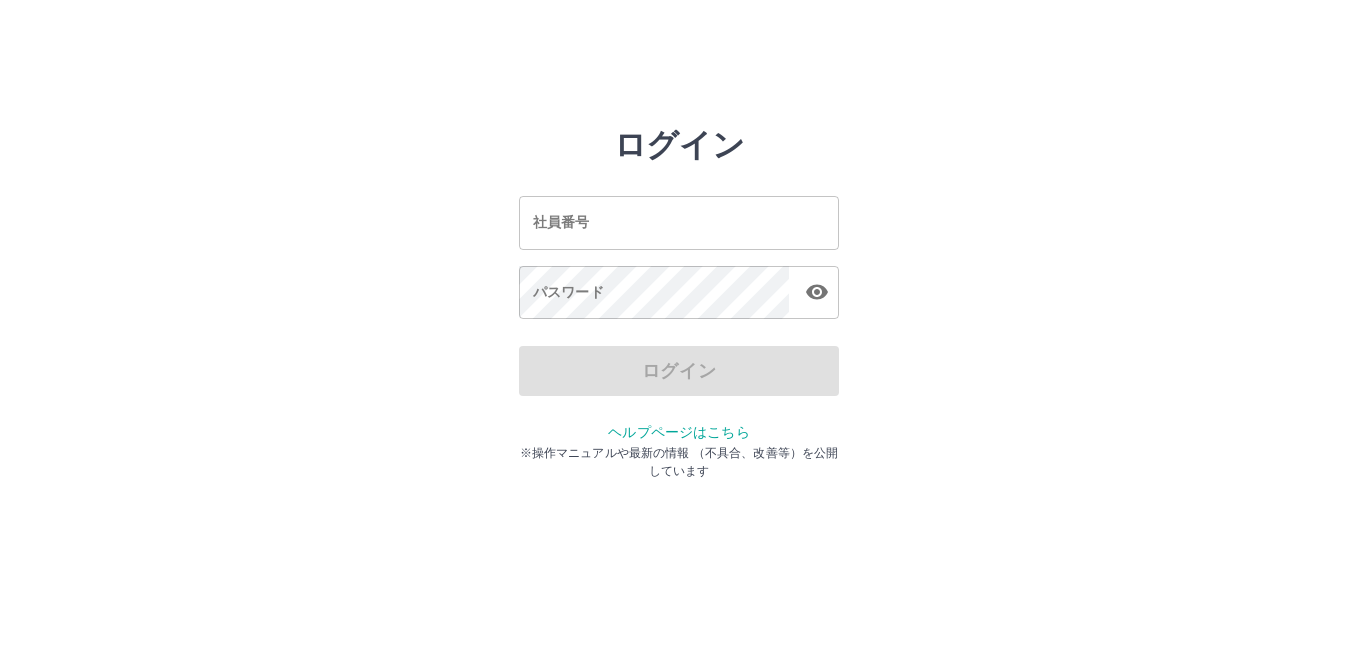 scroll, scrollTop: 0, scrollLeft: 0, axis: both 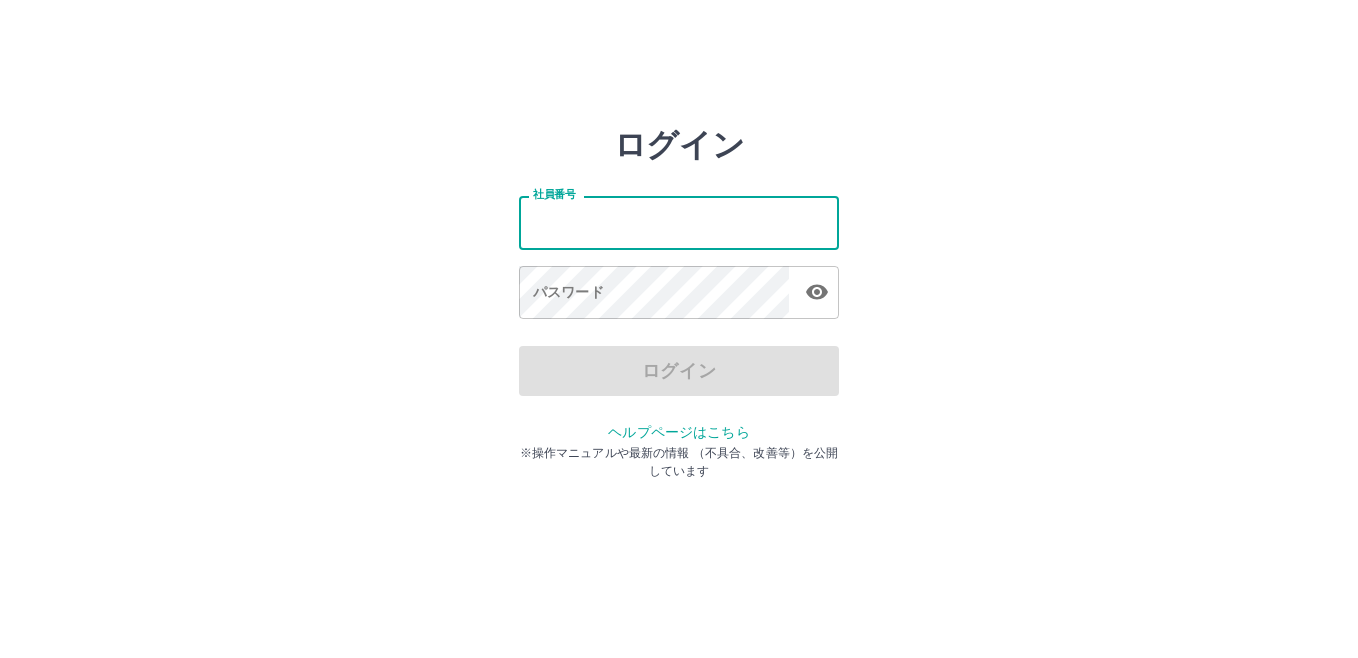 click on "社員番号" at bounding box center (679, 222) 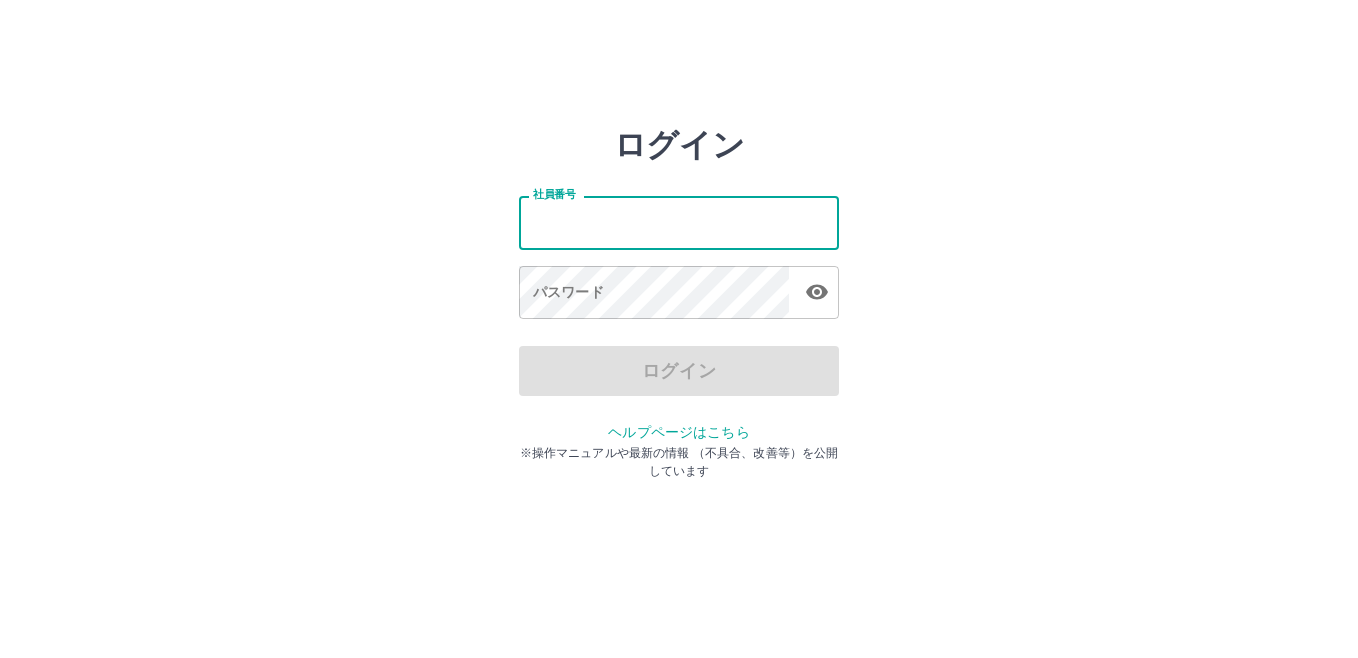 type on "*******" 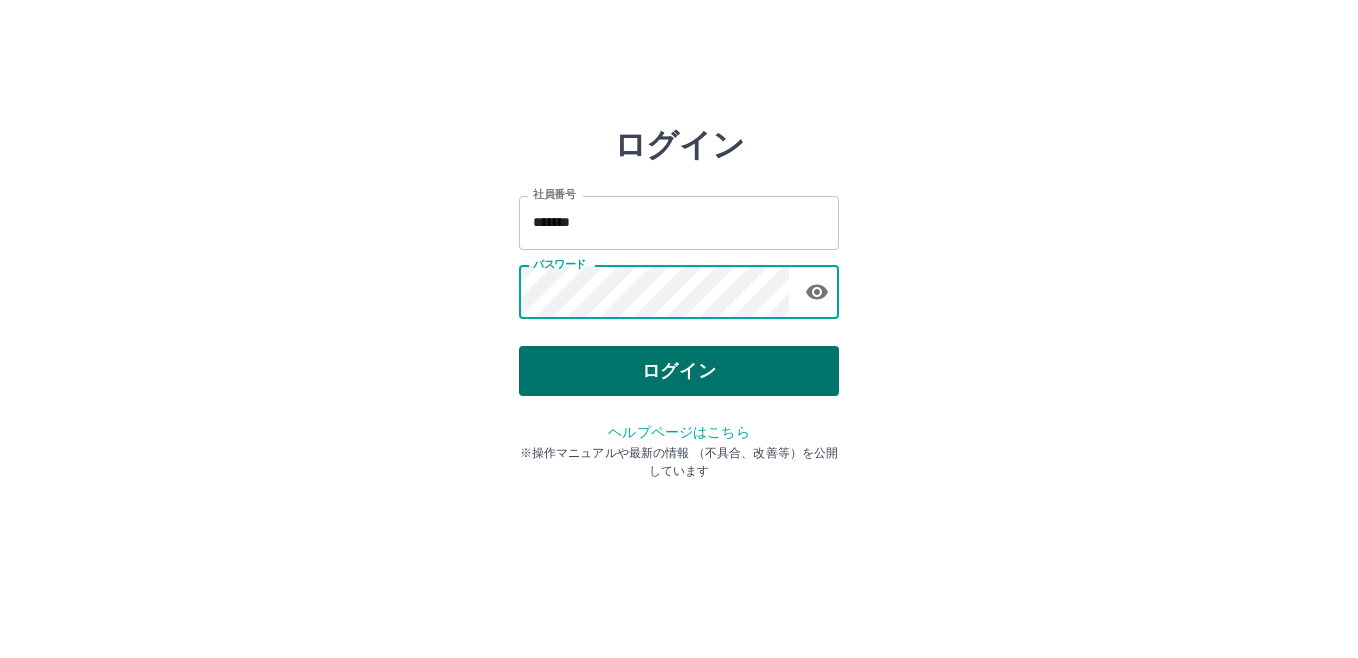 click on "ログイン" at bounding box center (679, 371) 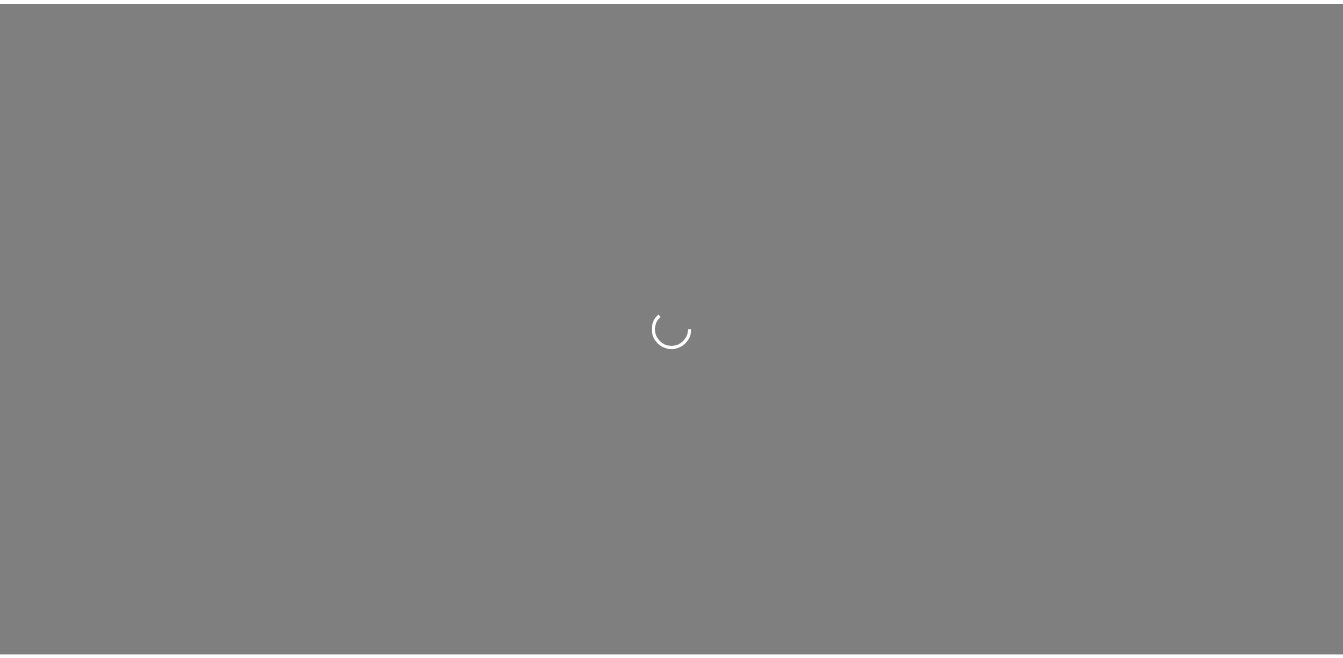 scroll, scrollTop: 0, scrollLeft: 0, axis: both 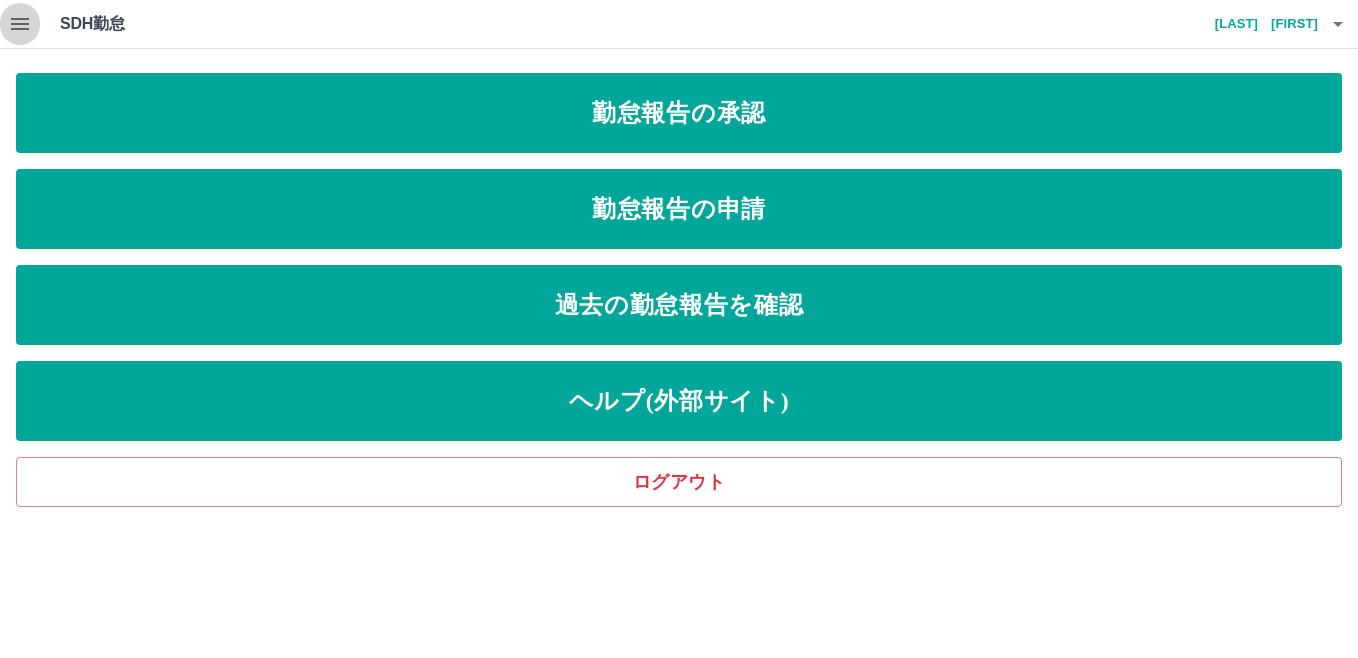 click 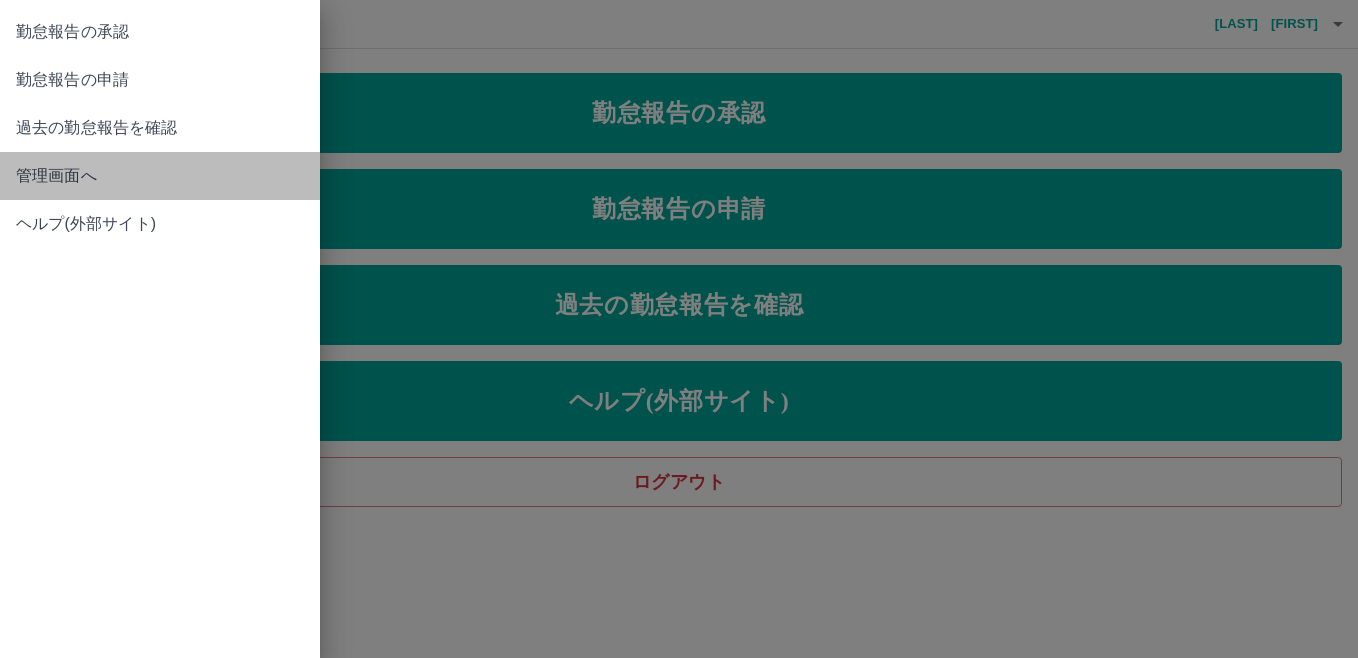 click on "管理画面へ" at bounding box center [160, 176] 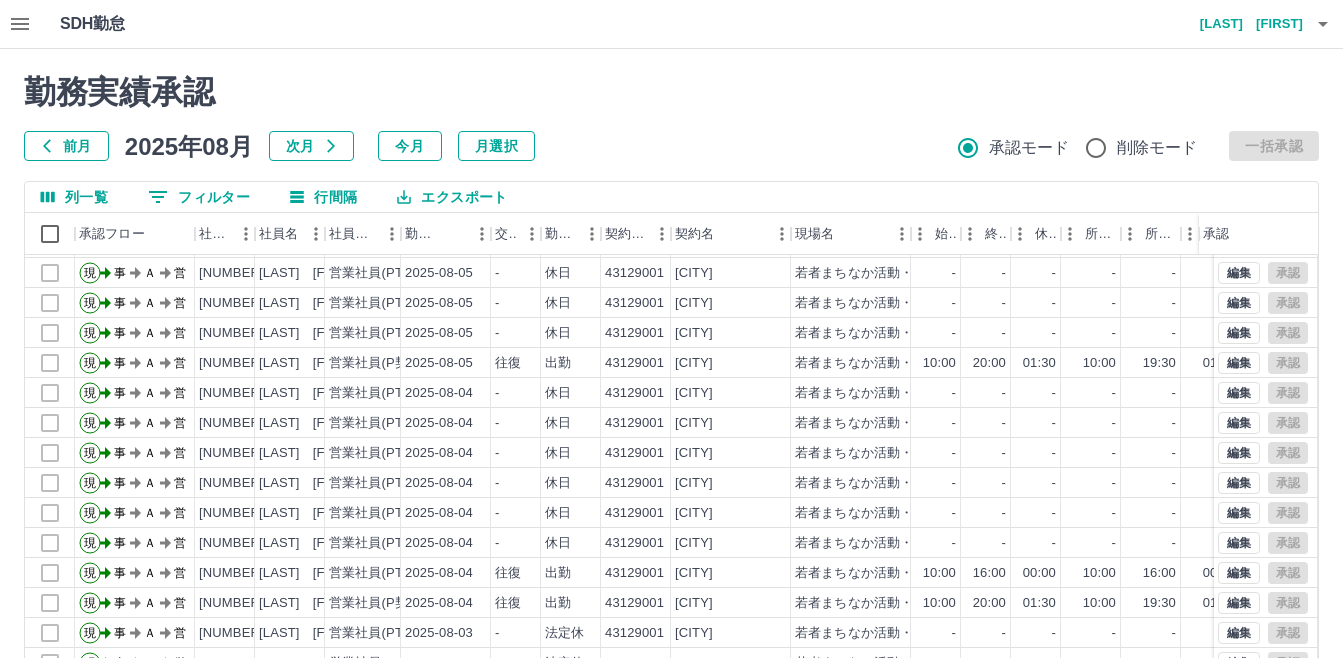 scroll, scrollTop: 102, scrollLeft: 0, axis: vertical 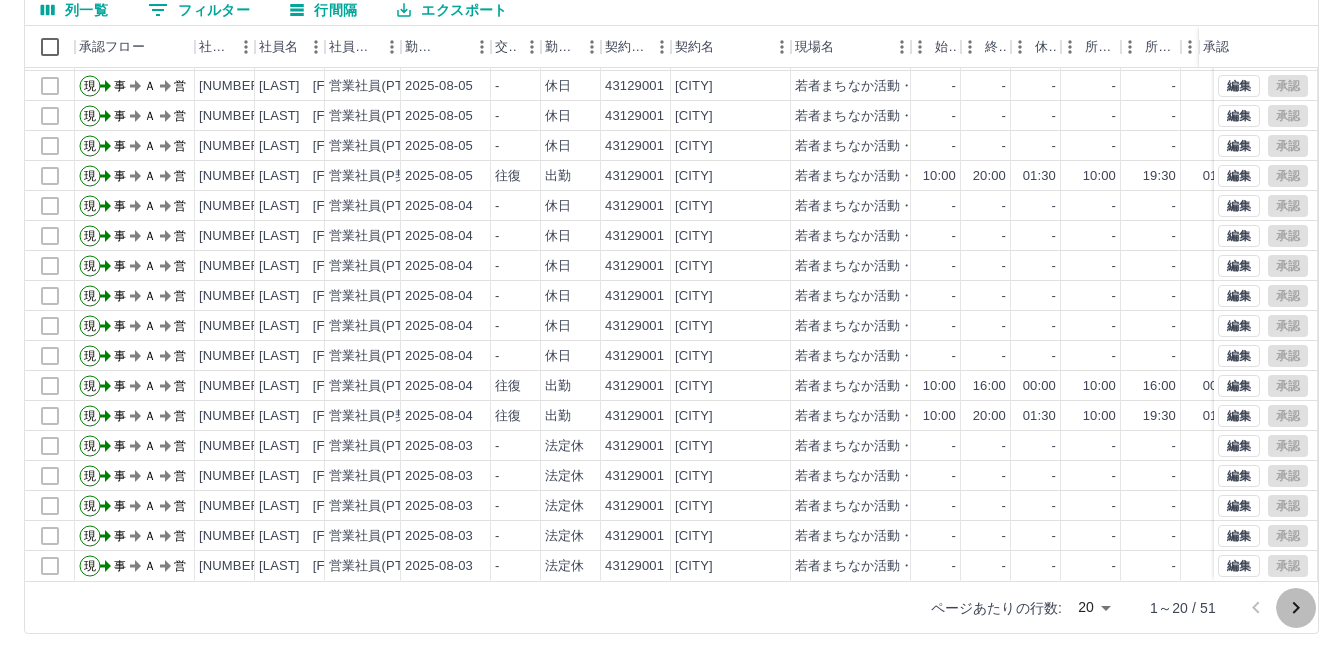 click 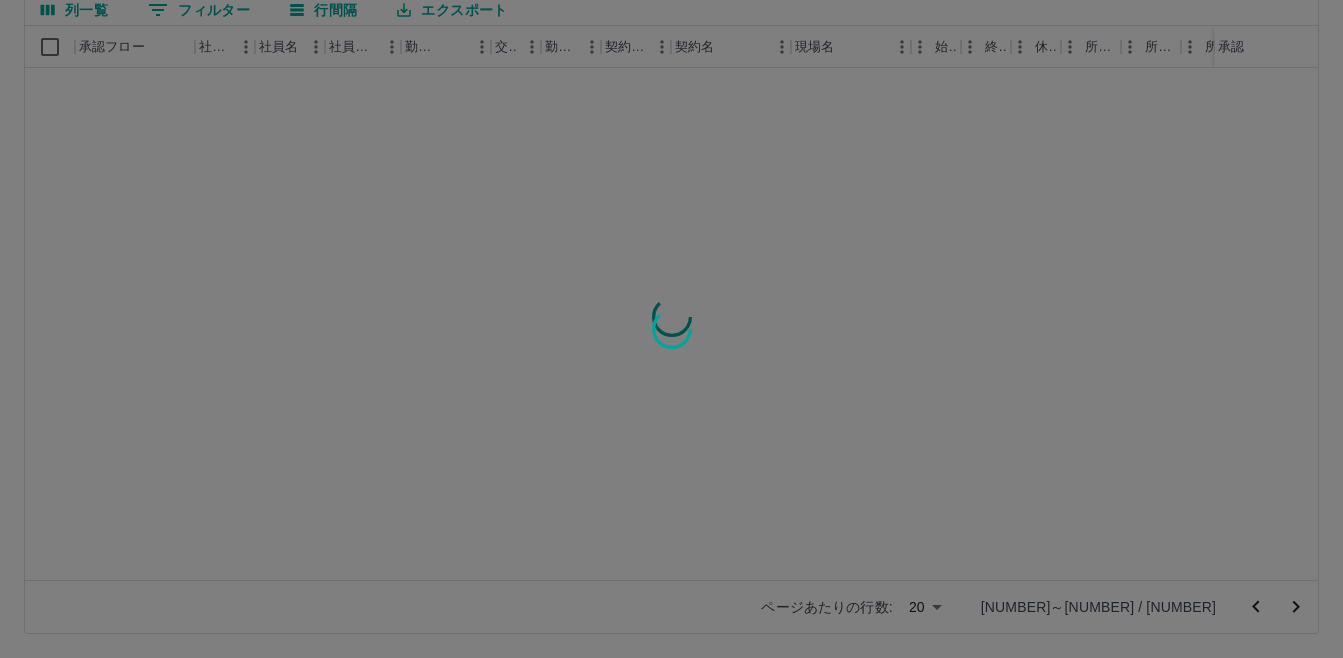 scroll, scrollTop: 0, scrollLeft: 0, axis: both 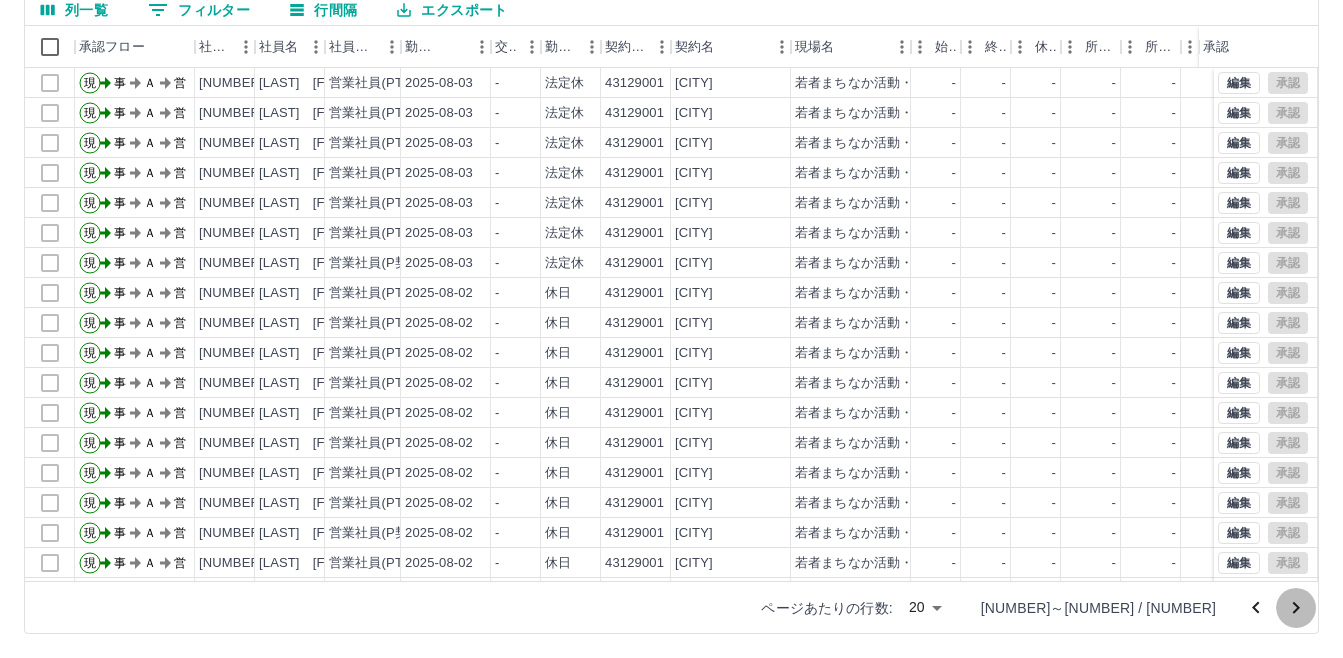 click 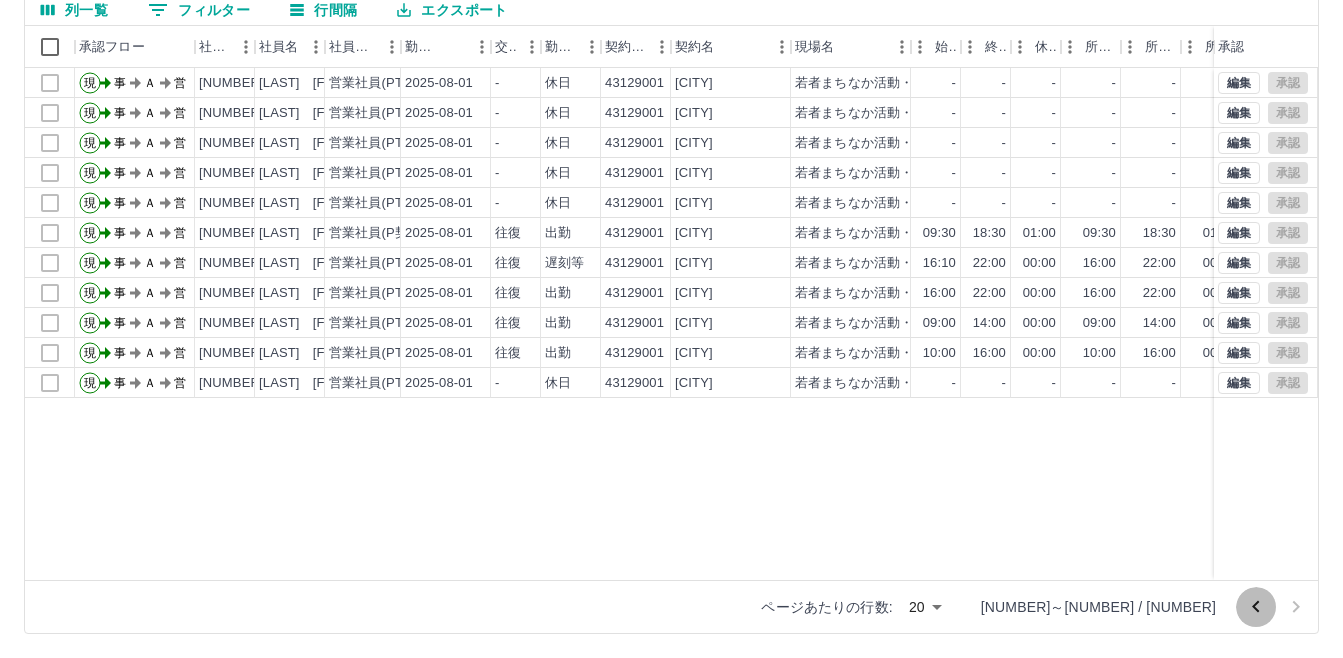 click 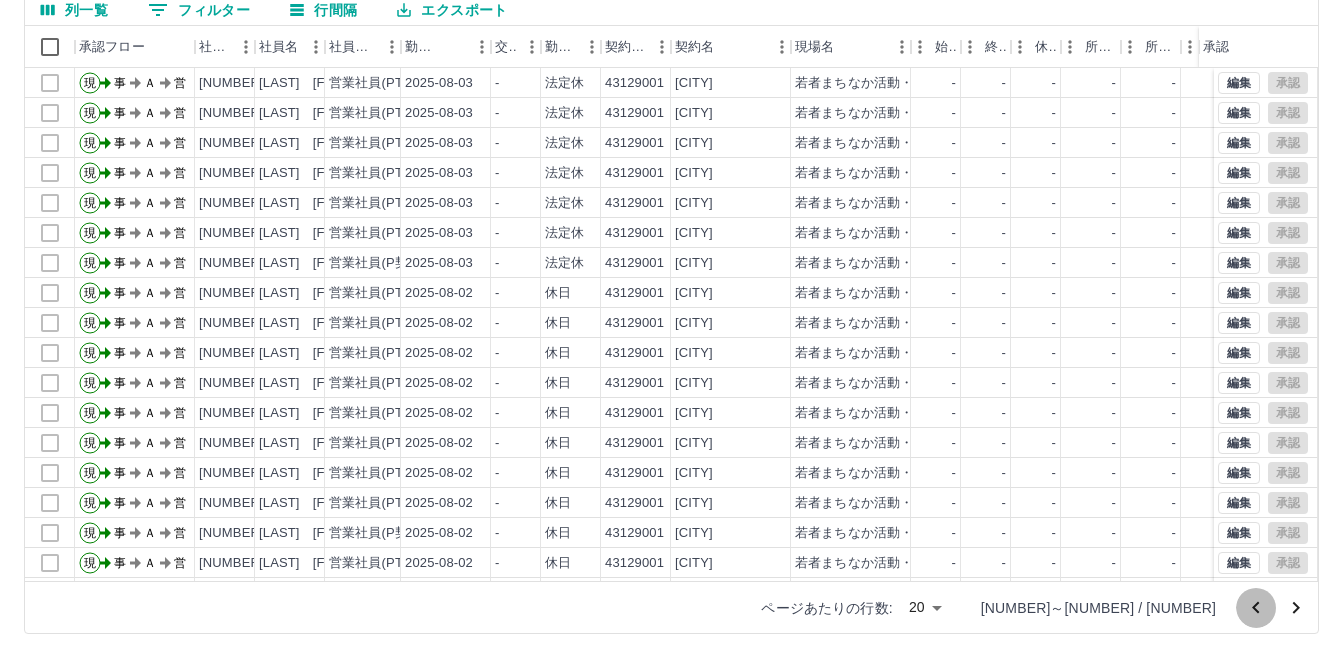 click 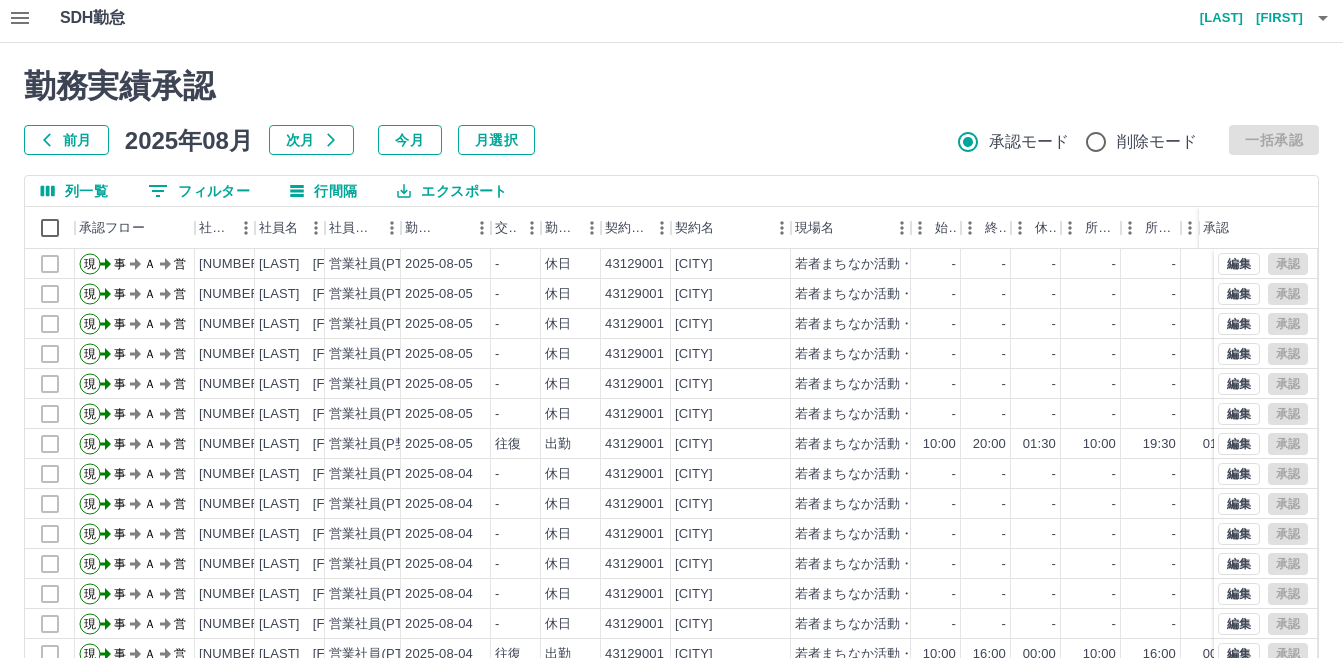 scroll, scrollTop: 0, scrollLeft: 0, axis: both 